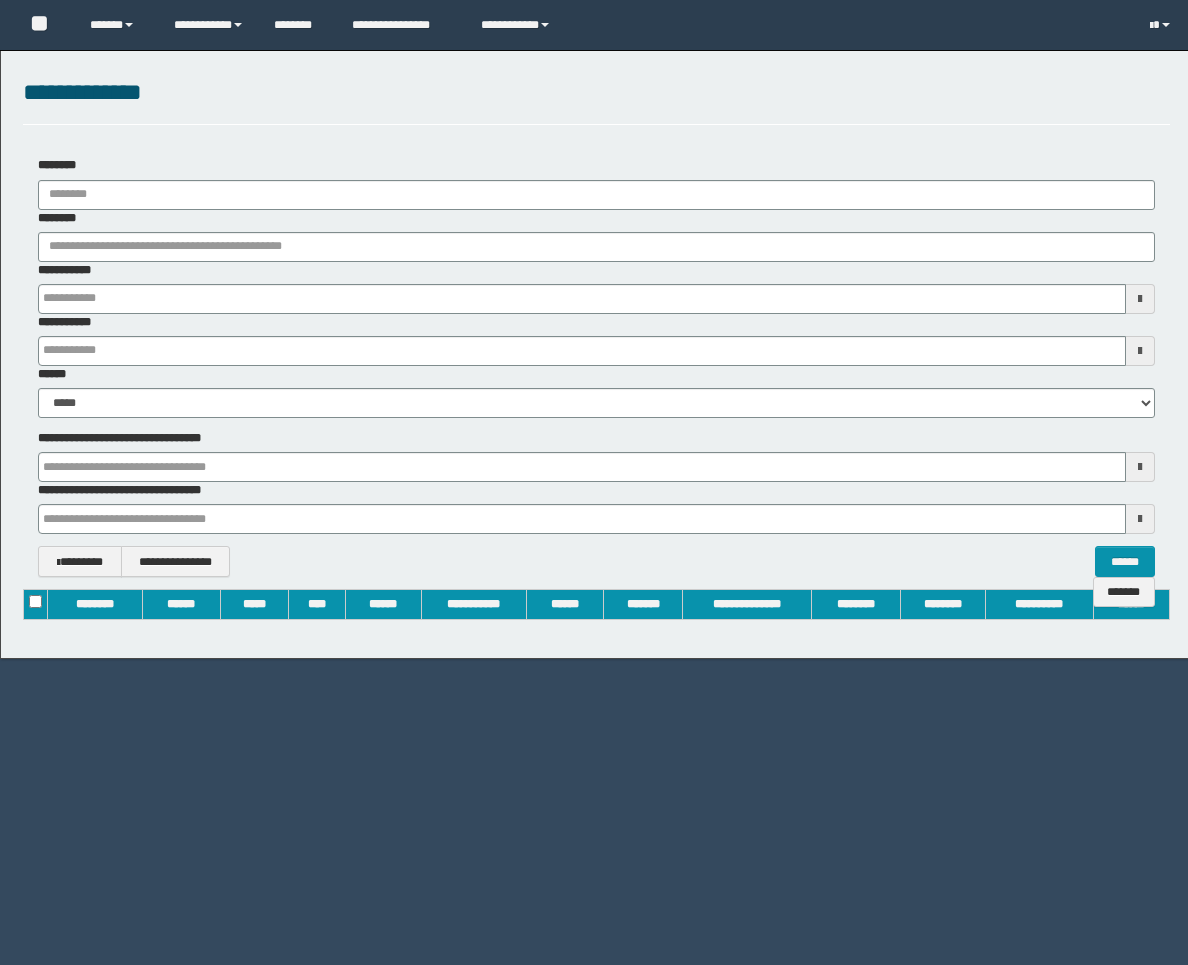 scroll, scrollTop: 0, scrollLeft: 0, axis: both 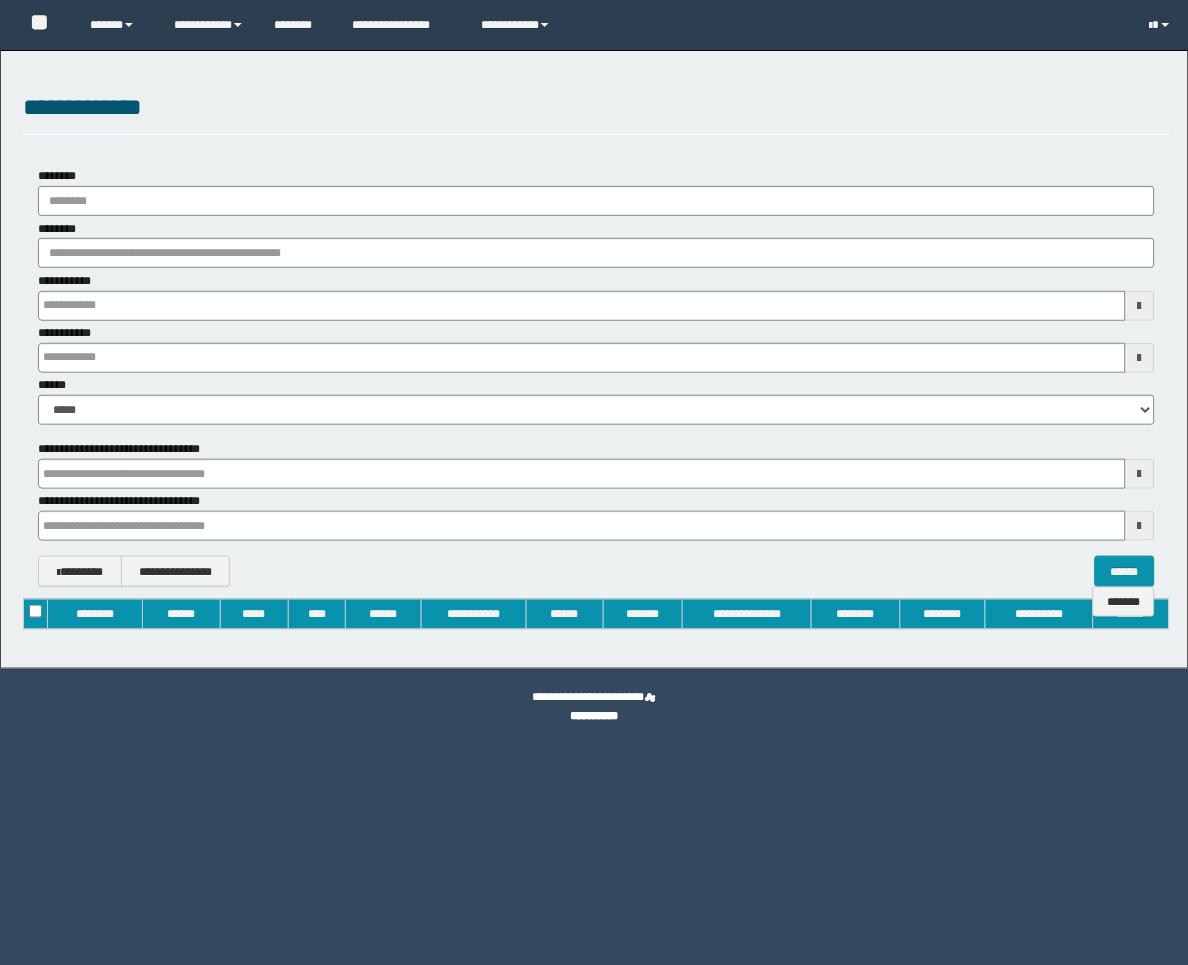 type on "**********" 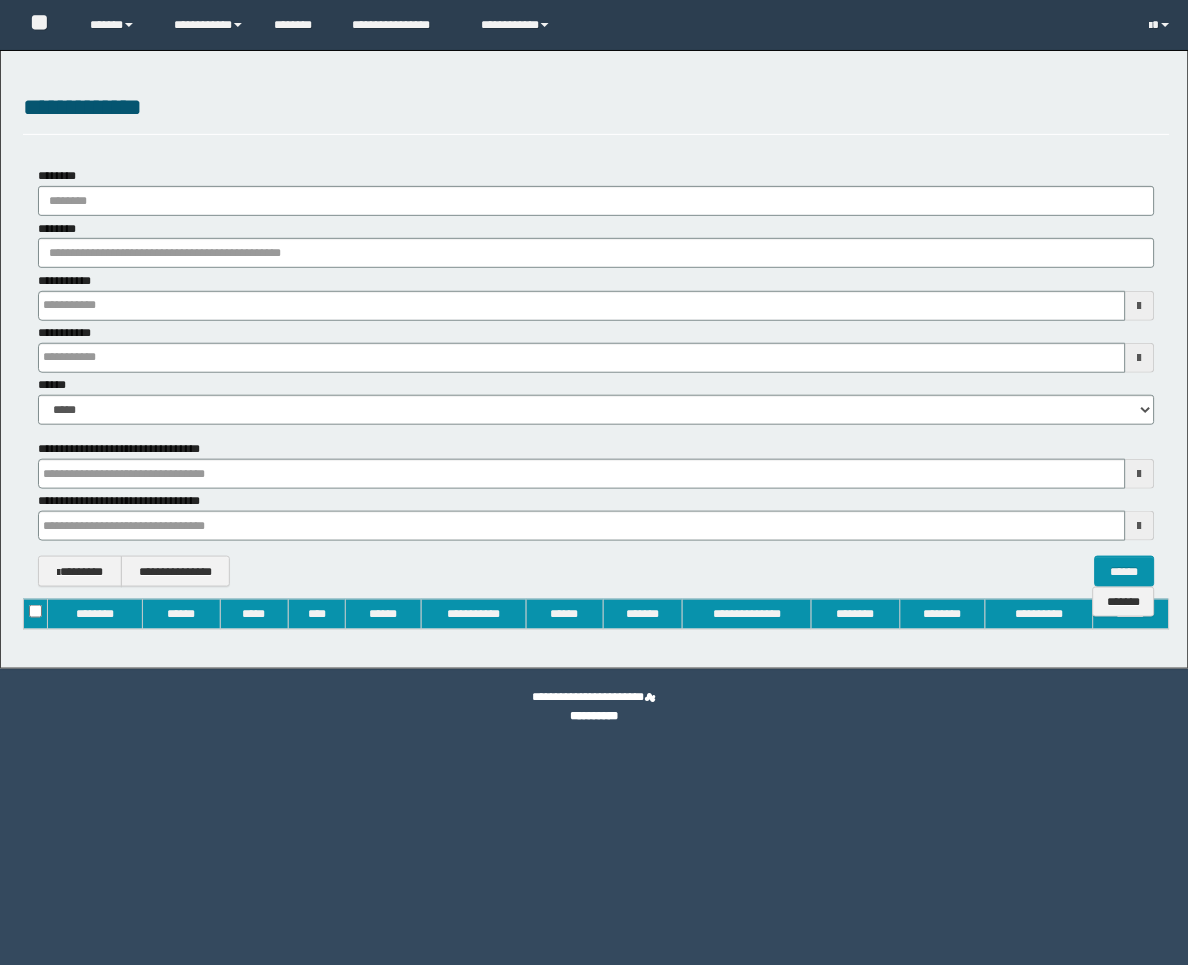 type on "**********" 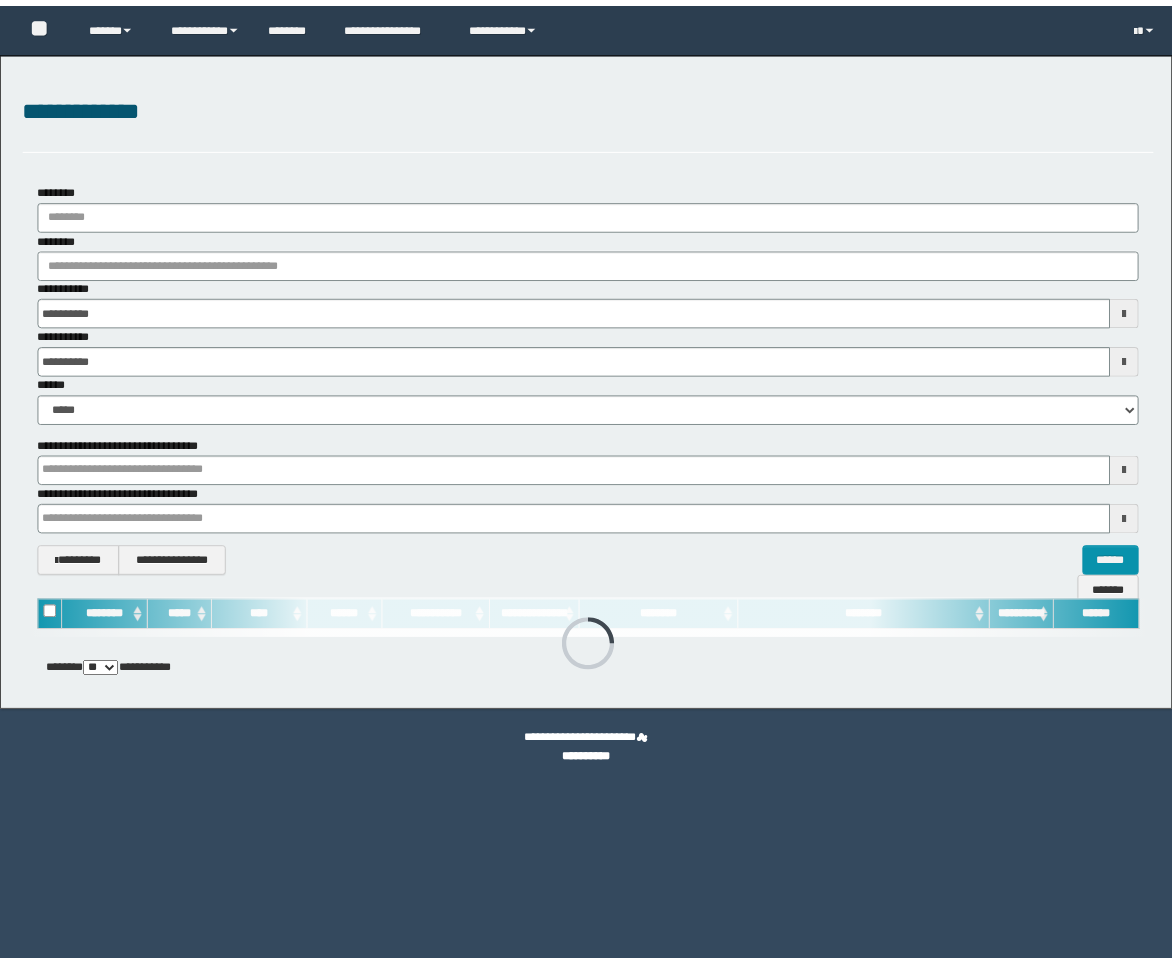 scroll, scrollTop: 0, scrollLeft: 0, axis: both 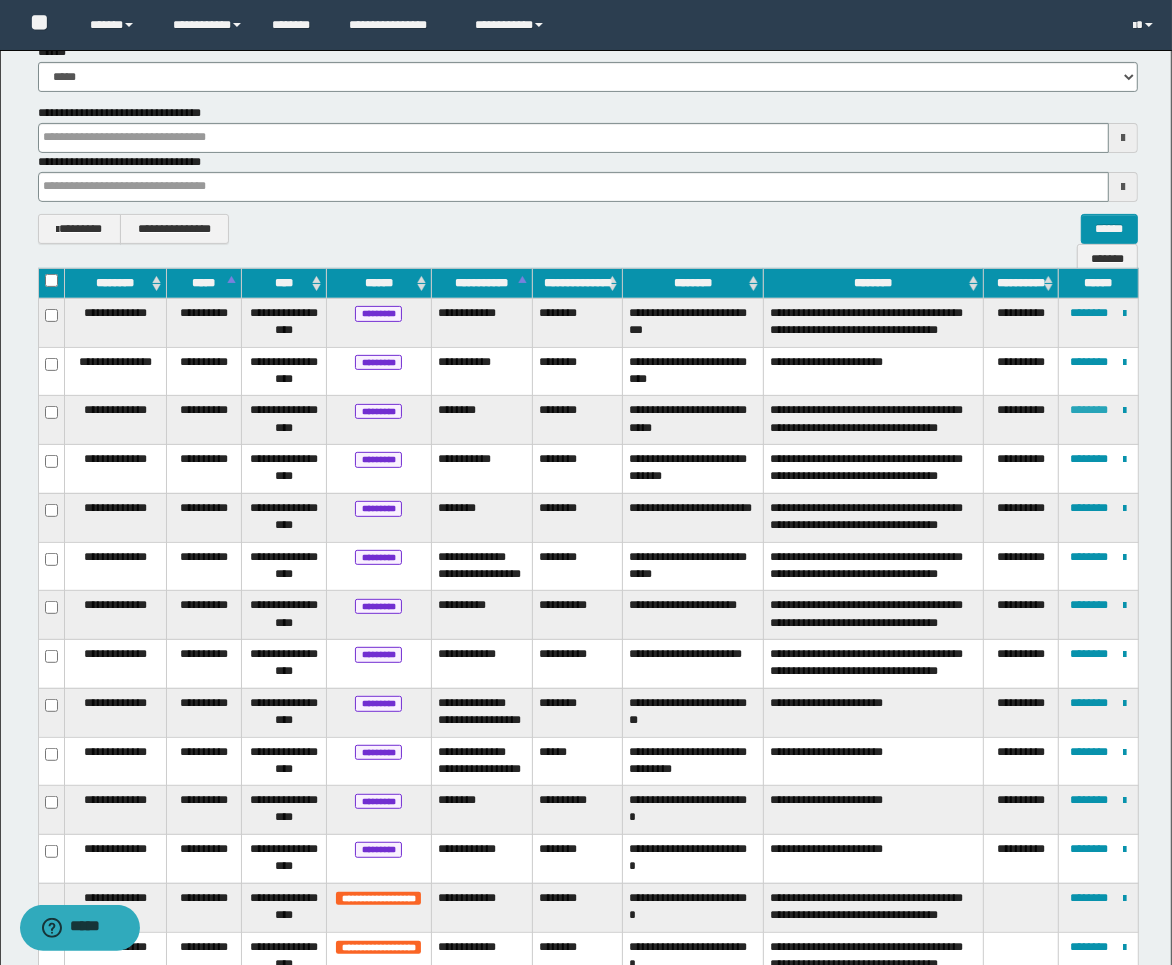 click on "********" at bounding box center [1089, 410] 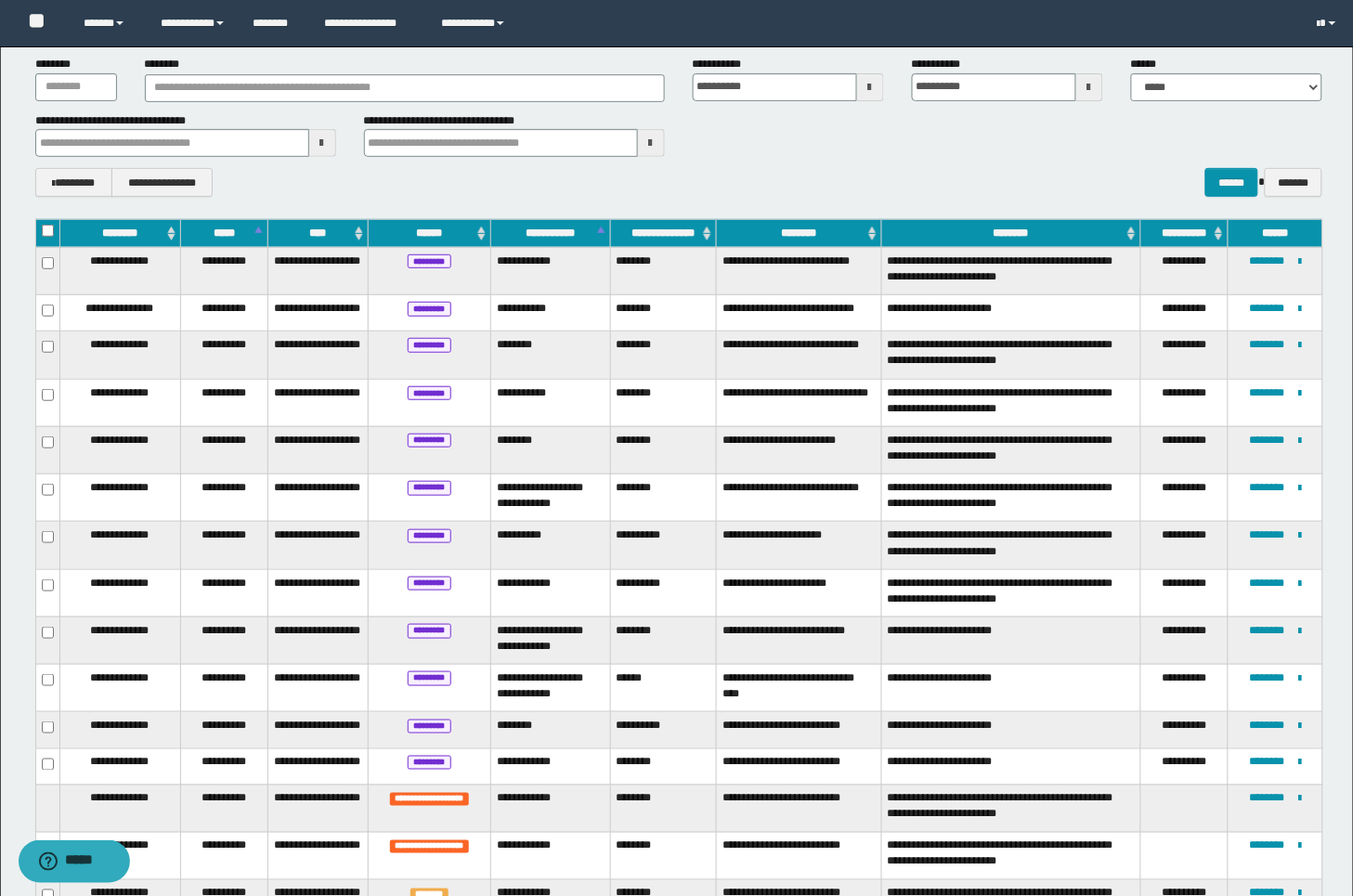 scroll, scrollTop: 103, scrollLeft: 0, axis: vertical 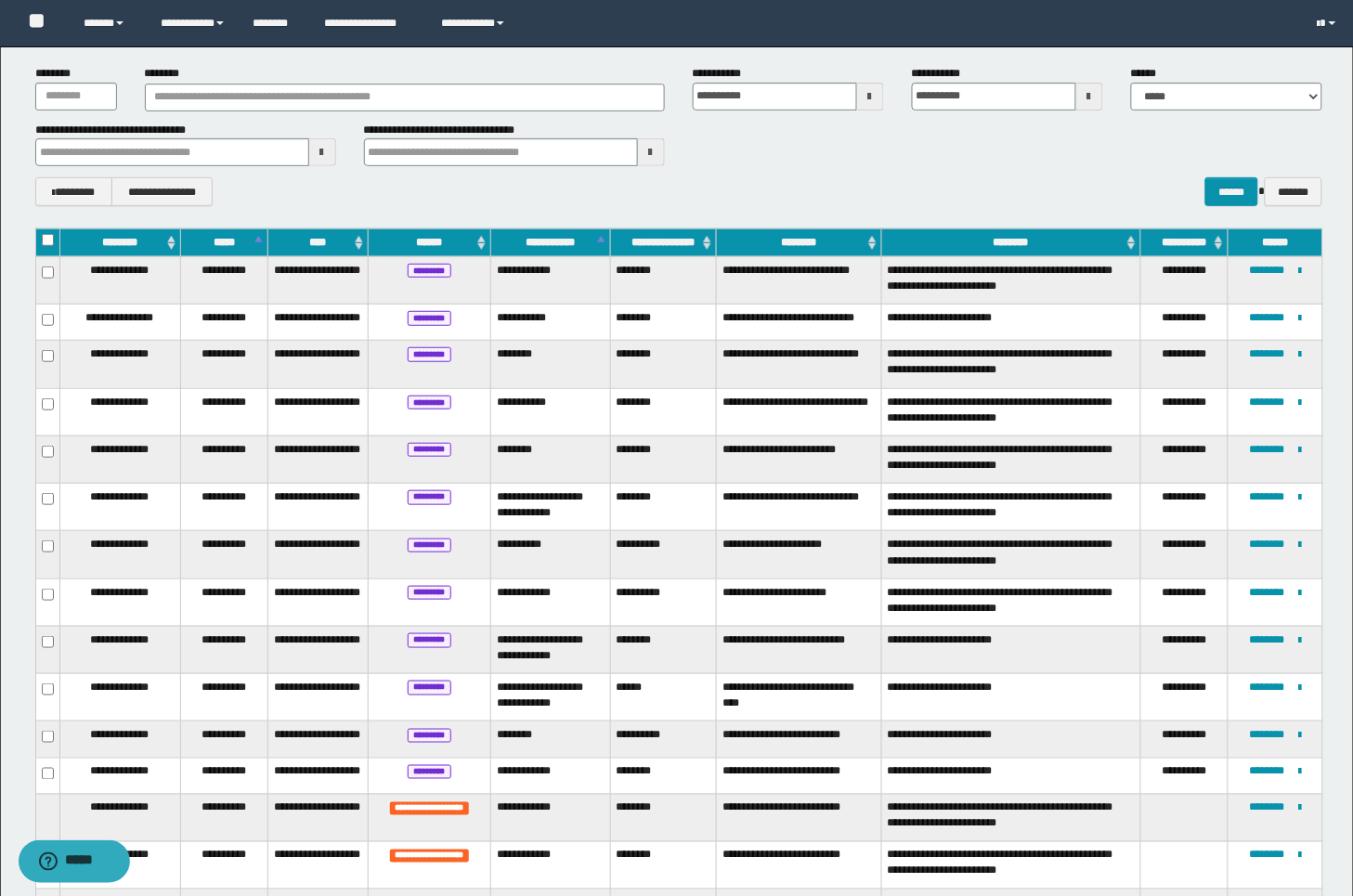 type 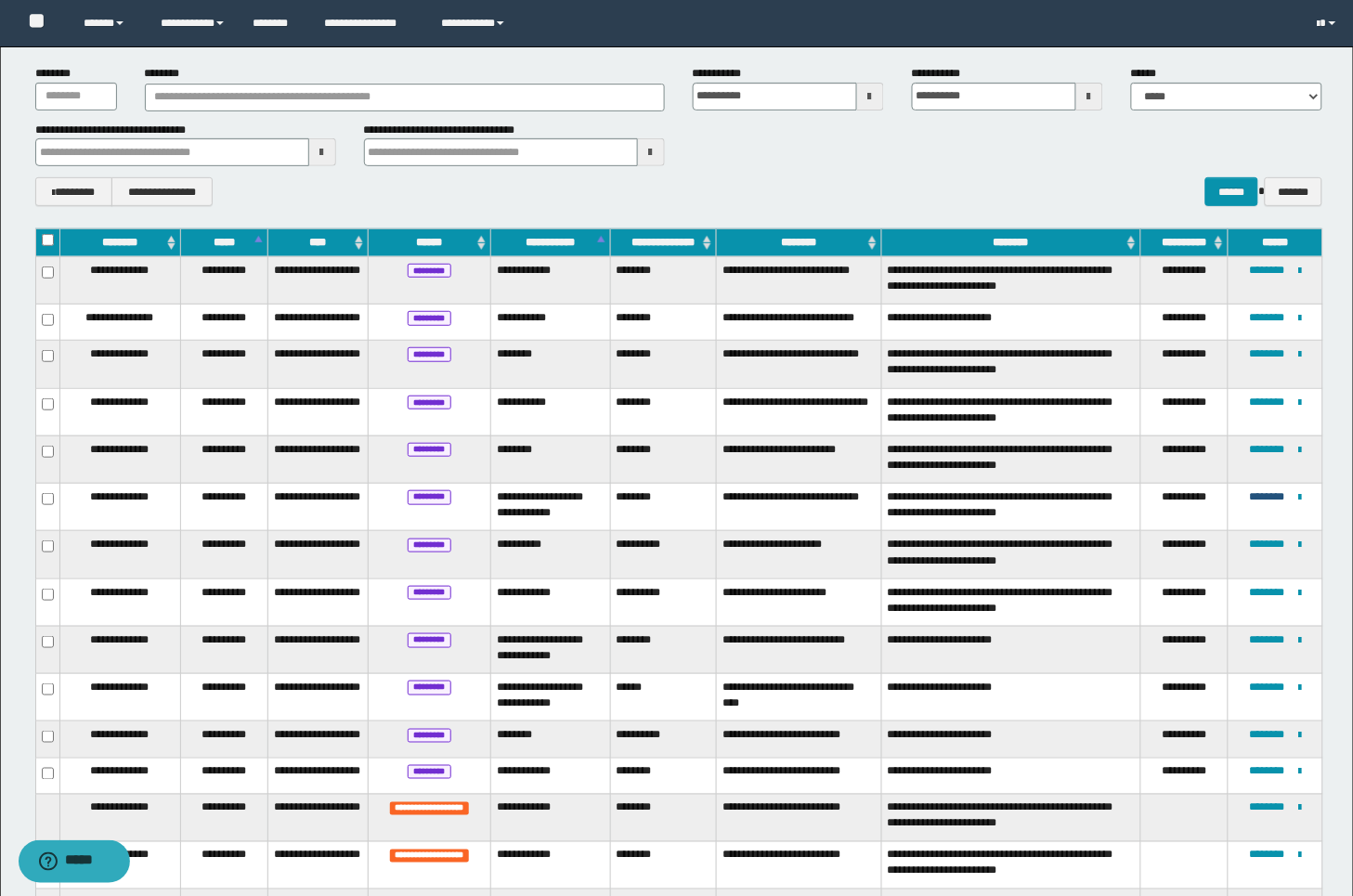 click on "********" at bounding box center (1267, 497) 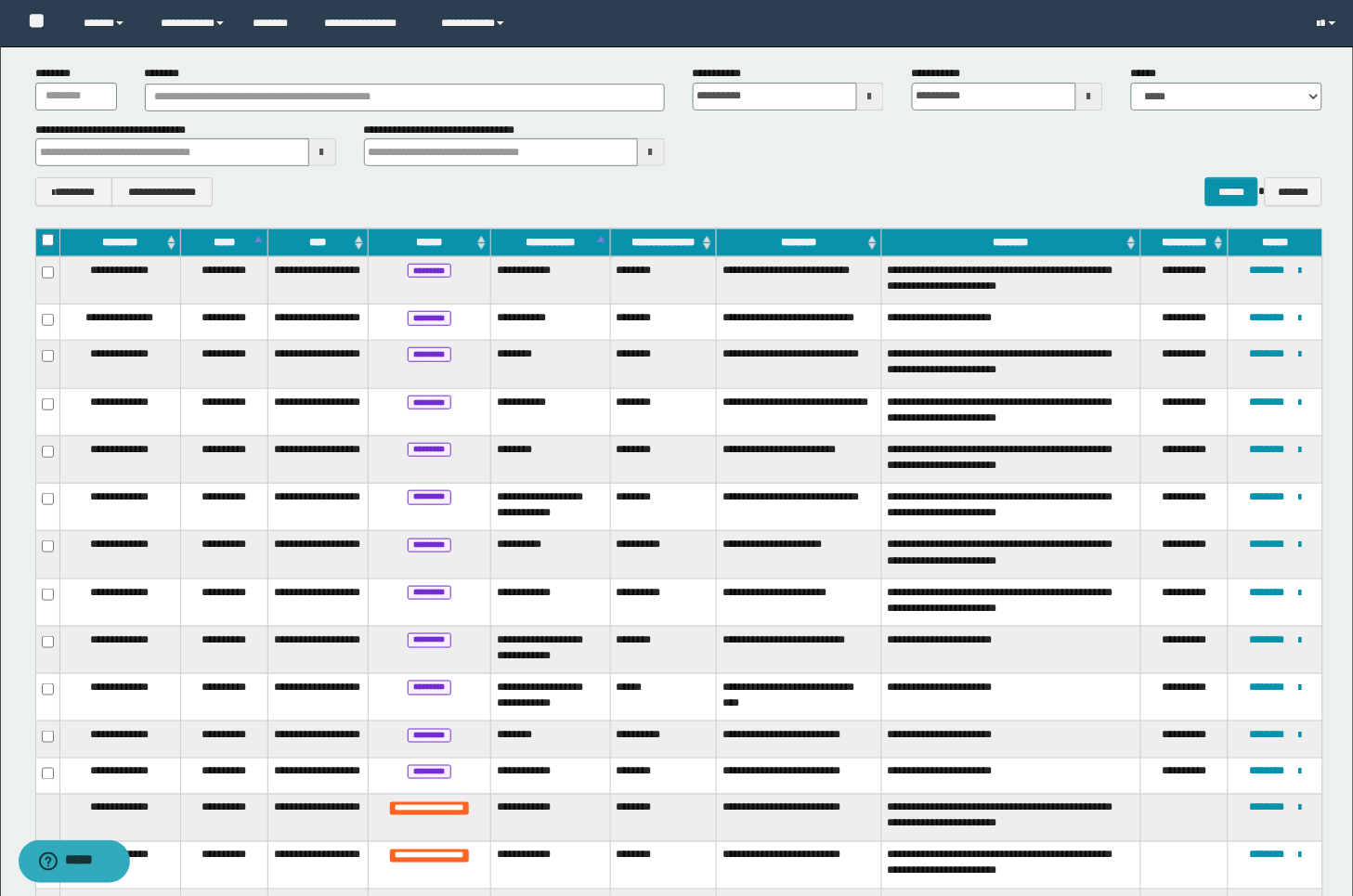 type 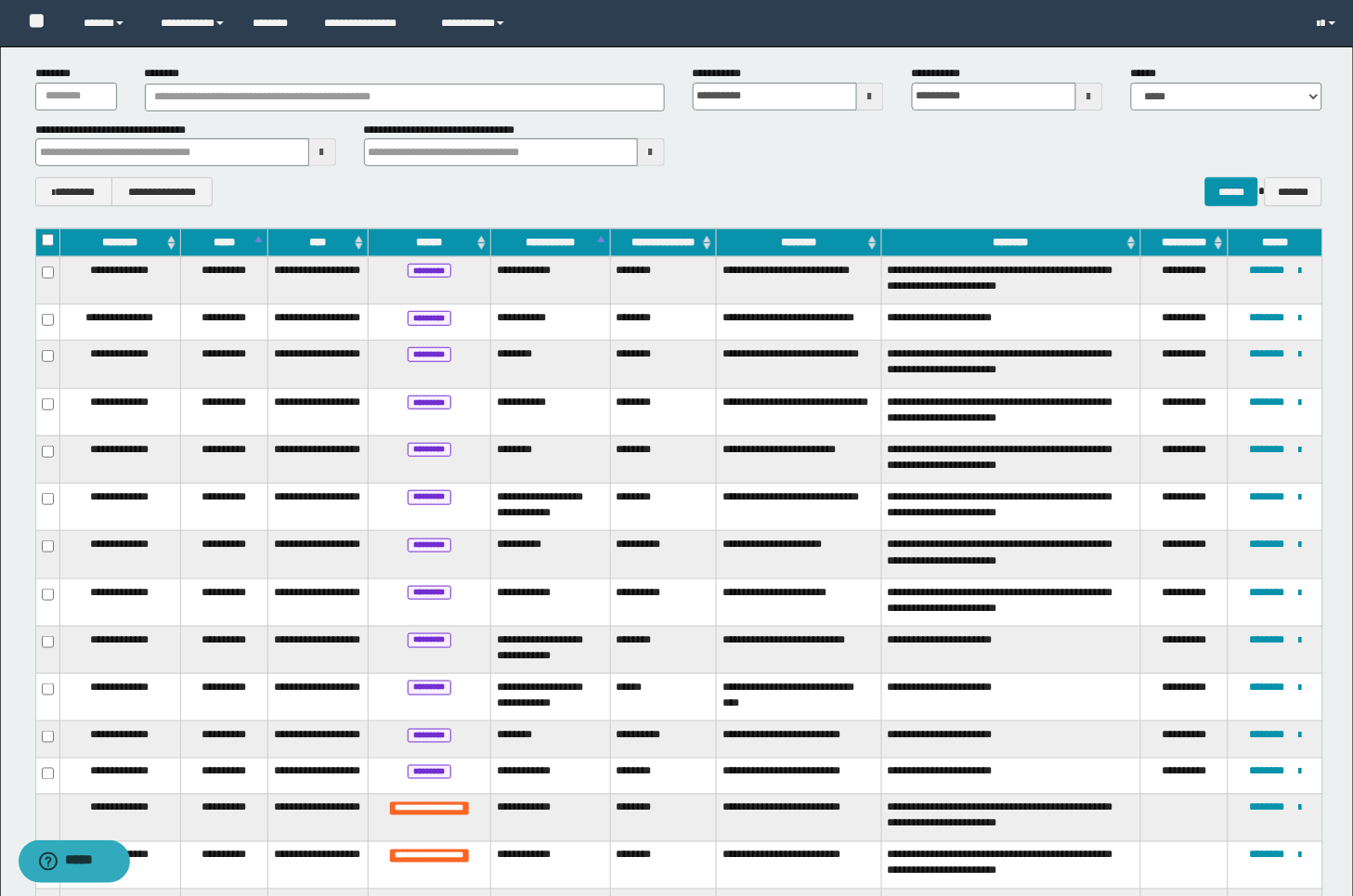 click on "**********" at bounding box center (679, 191) 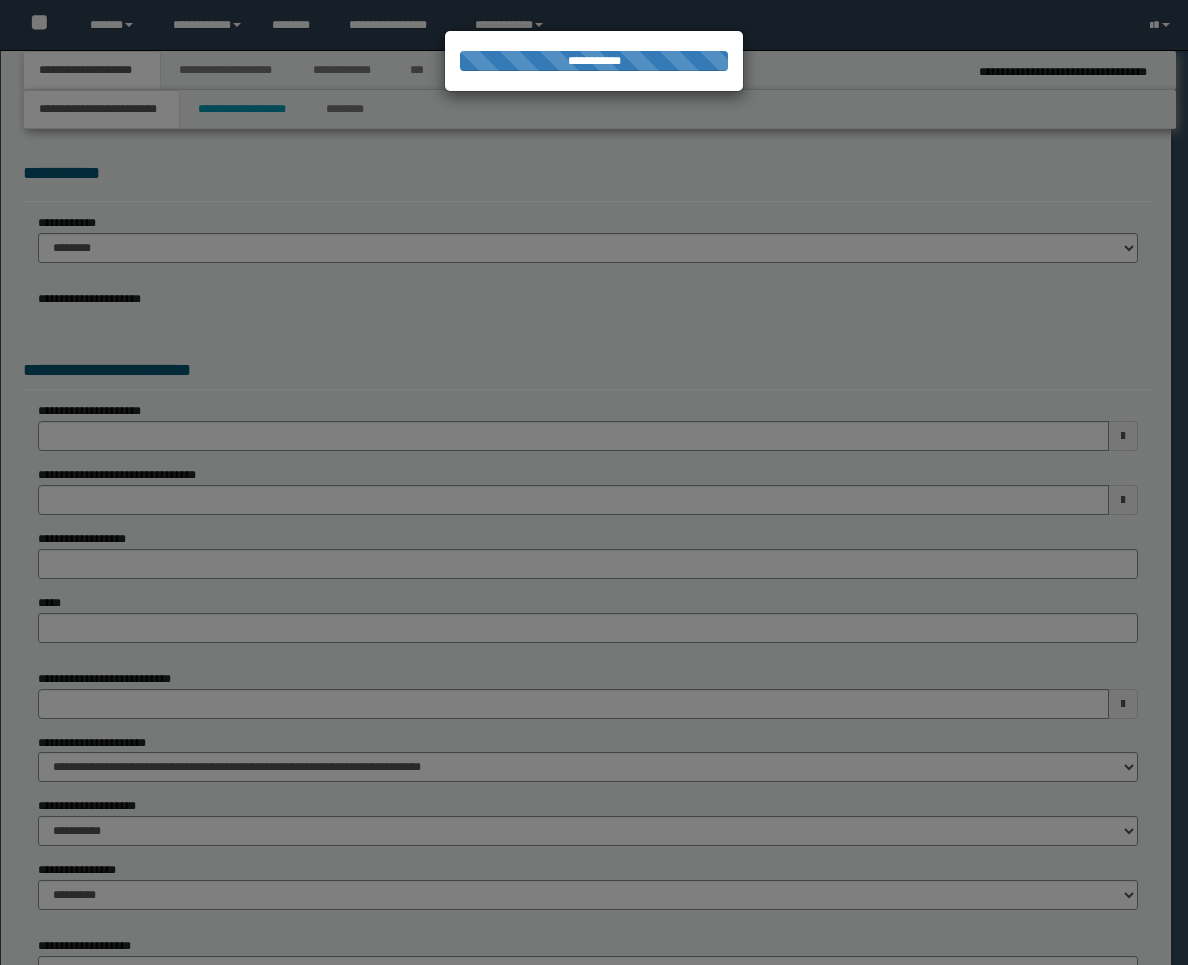 scroll, scrollTop: 0, scrollLeft: 0, axis: both 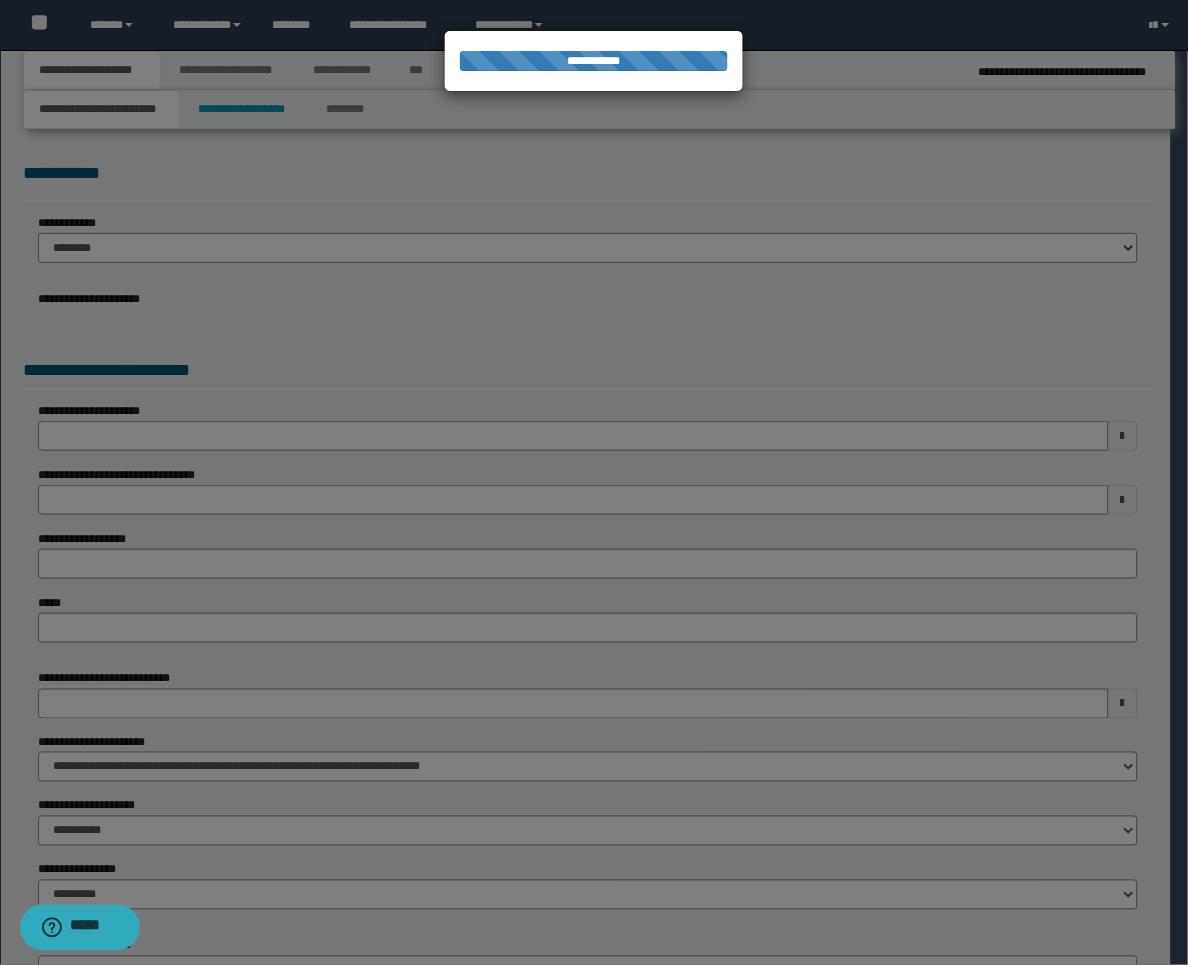 select on "**" 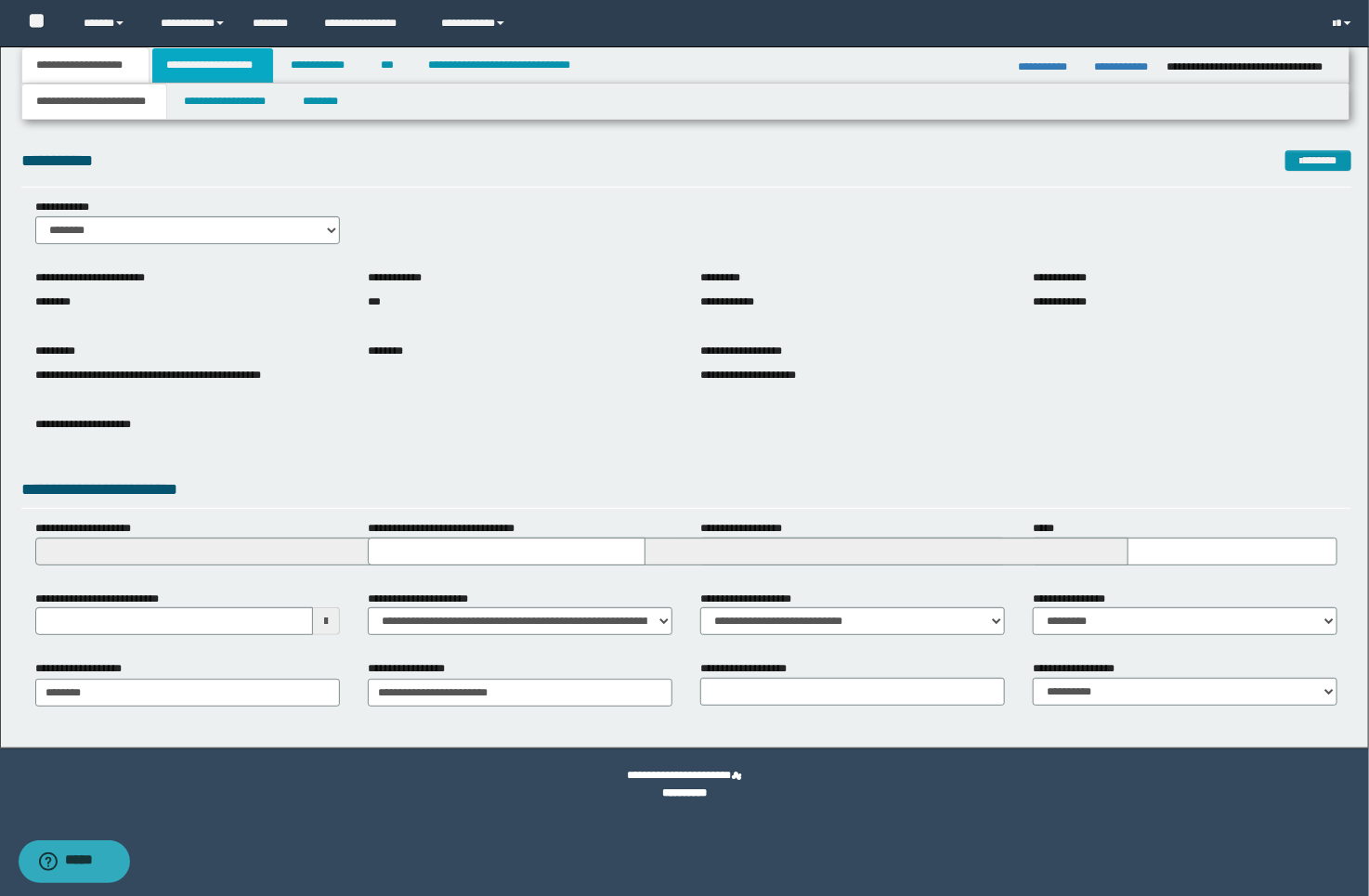 click on "**********" at bounding box center [213, 65] 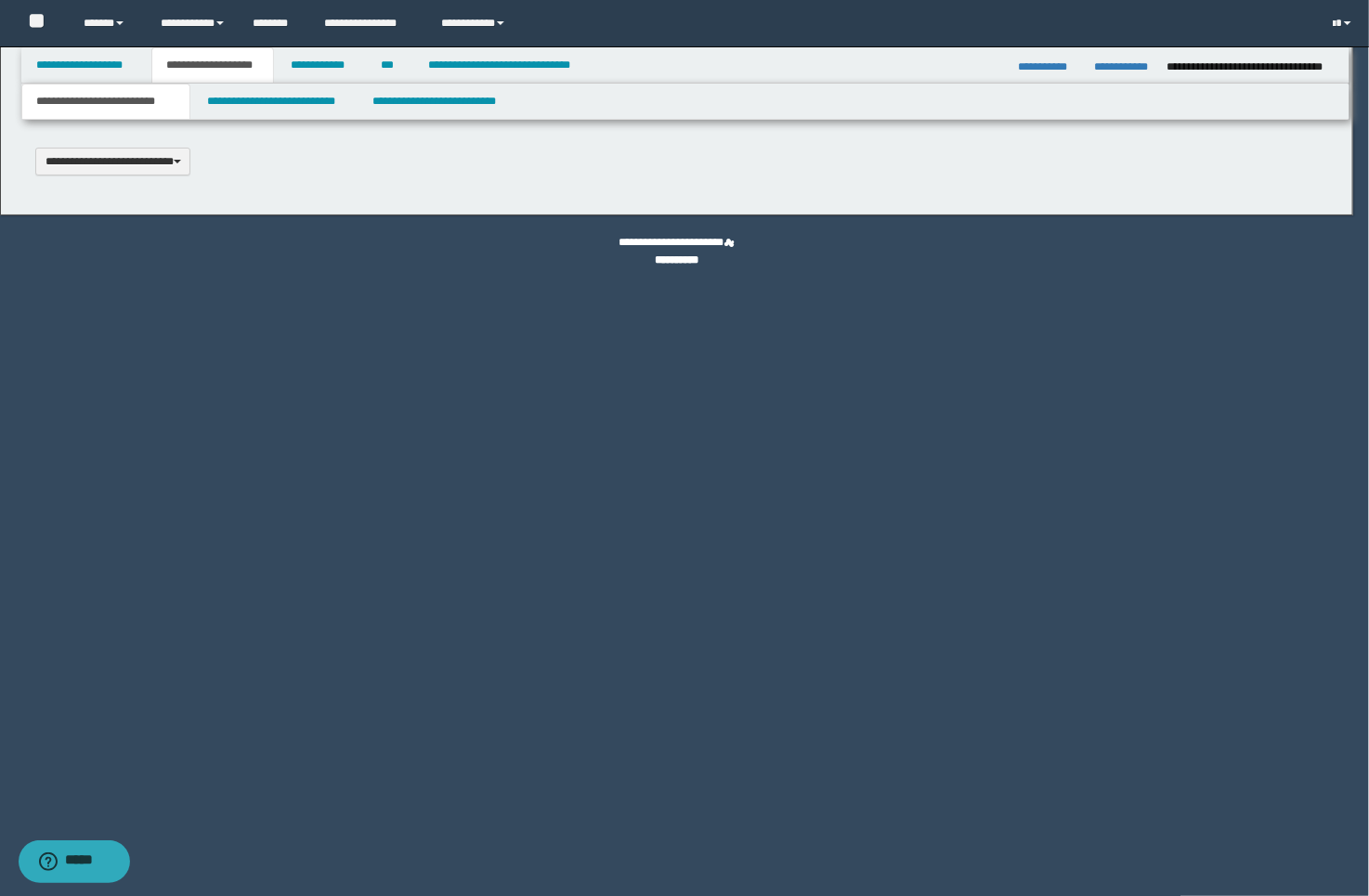 type 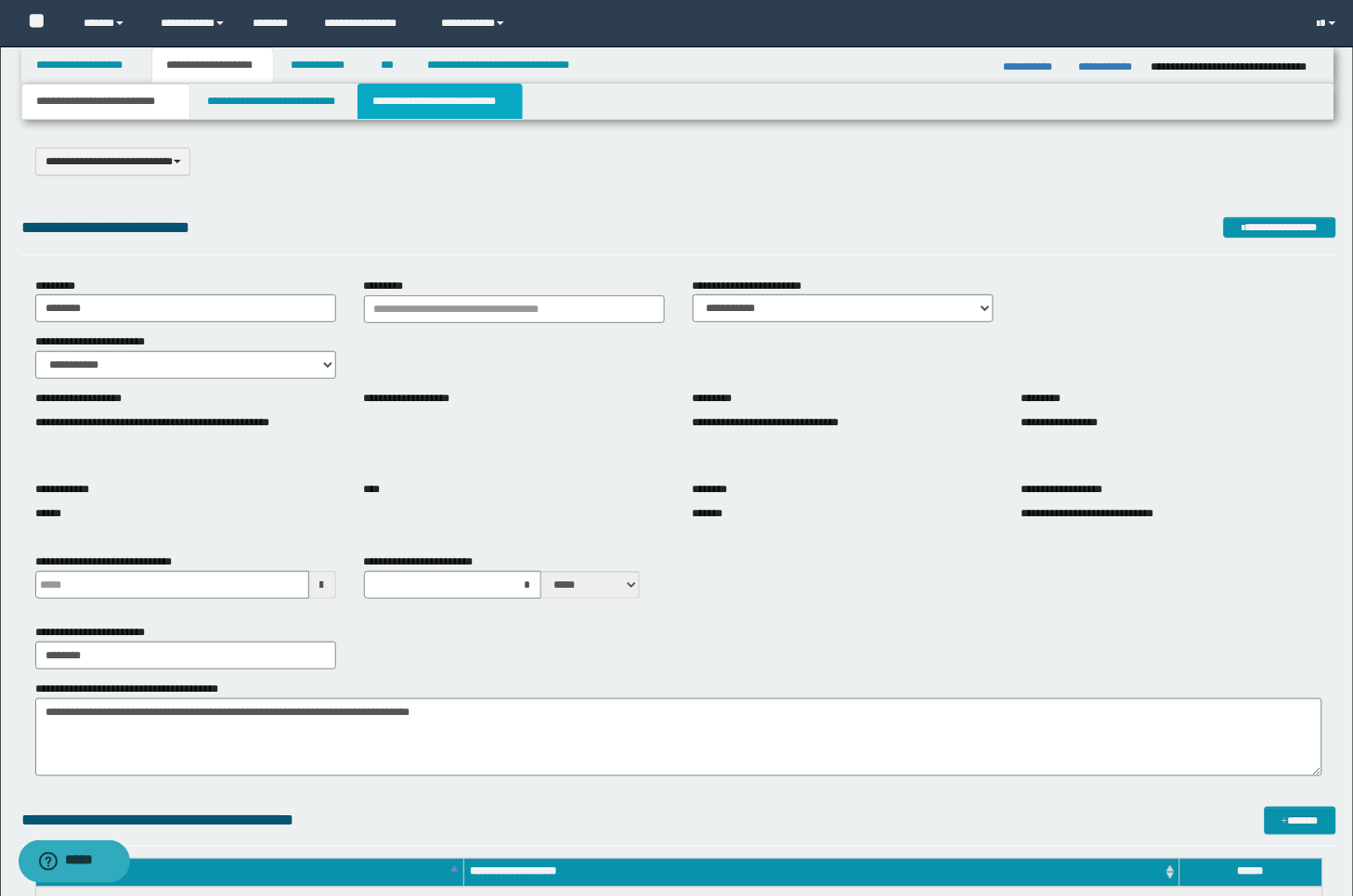 click on "**********" at bounding box center [440, 101] 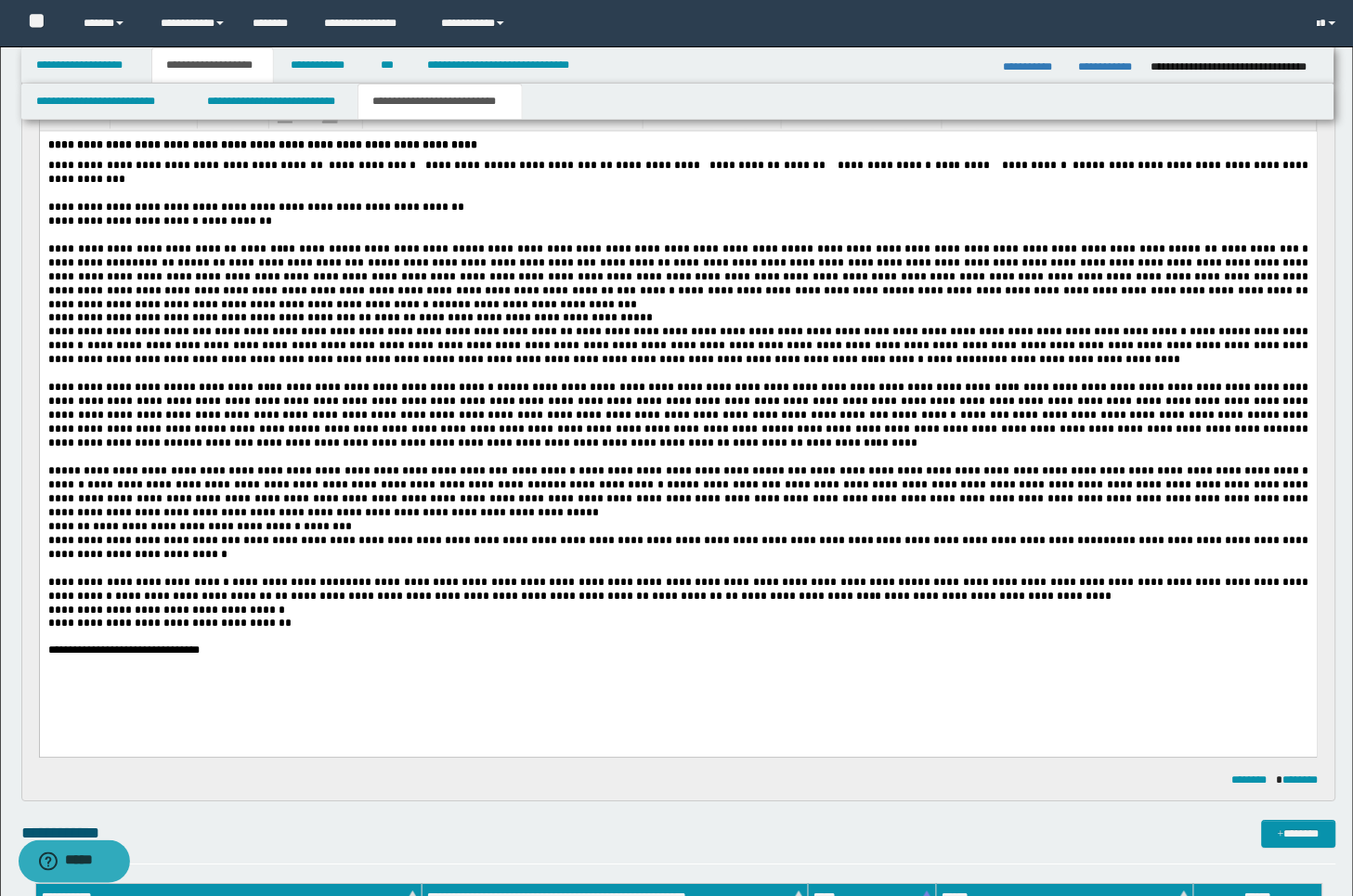 scroll, scrollTop: 825, scrollLeft: 0, axis: vertical 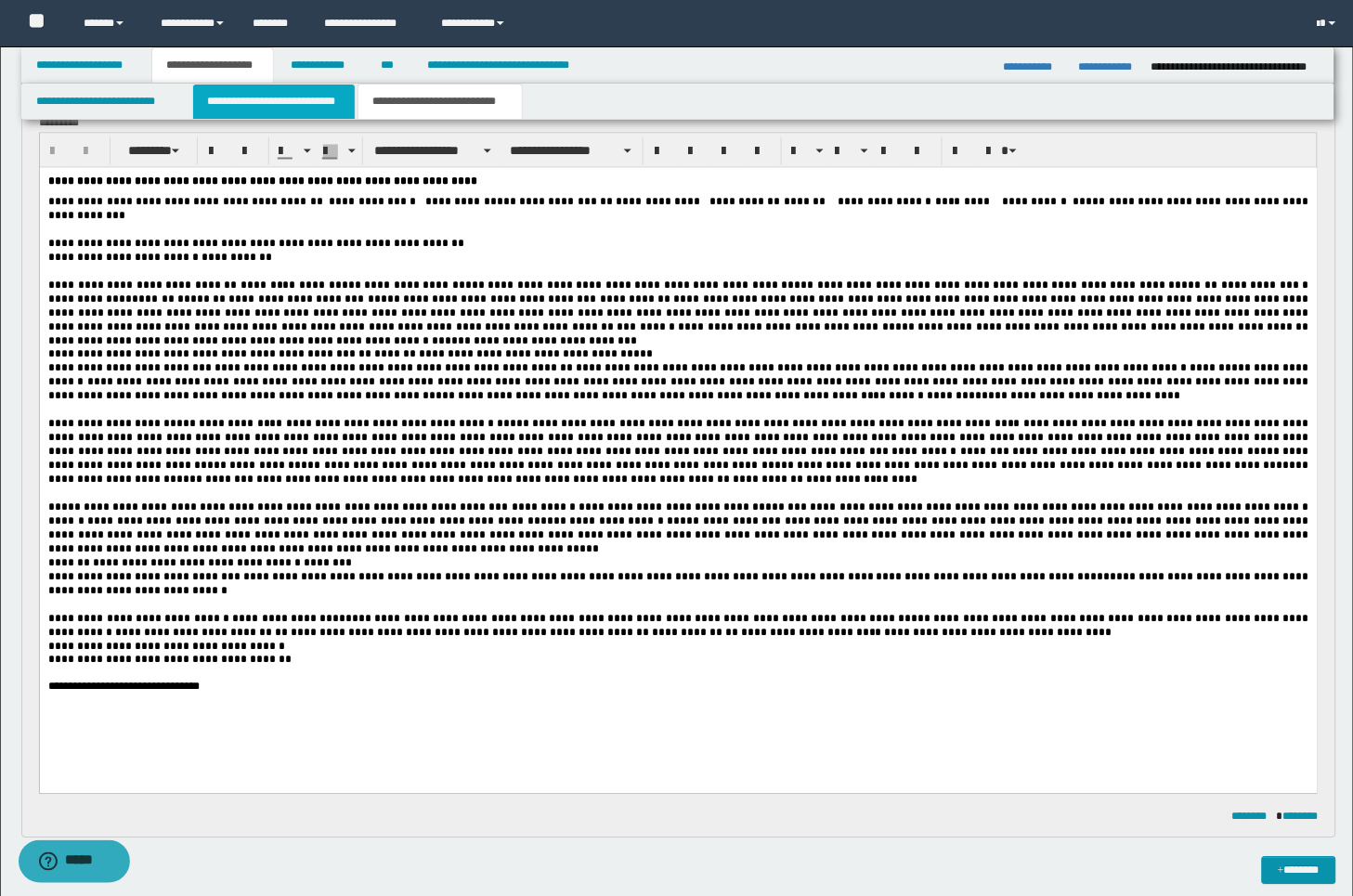 click on "**********" at bounding box center [274, 101] 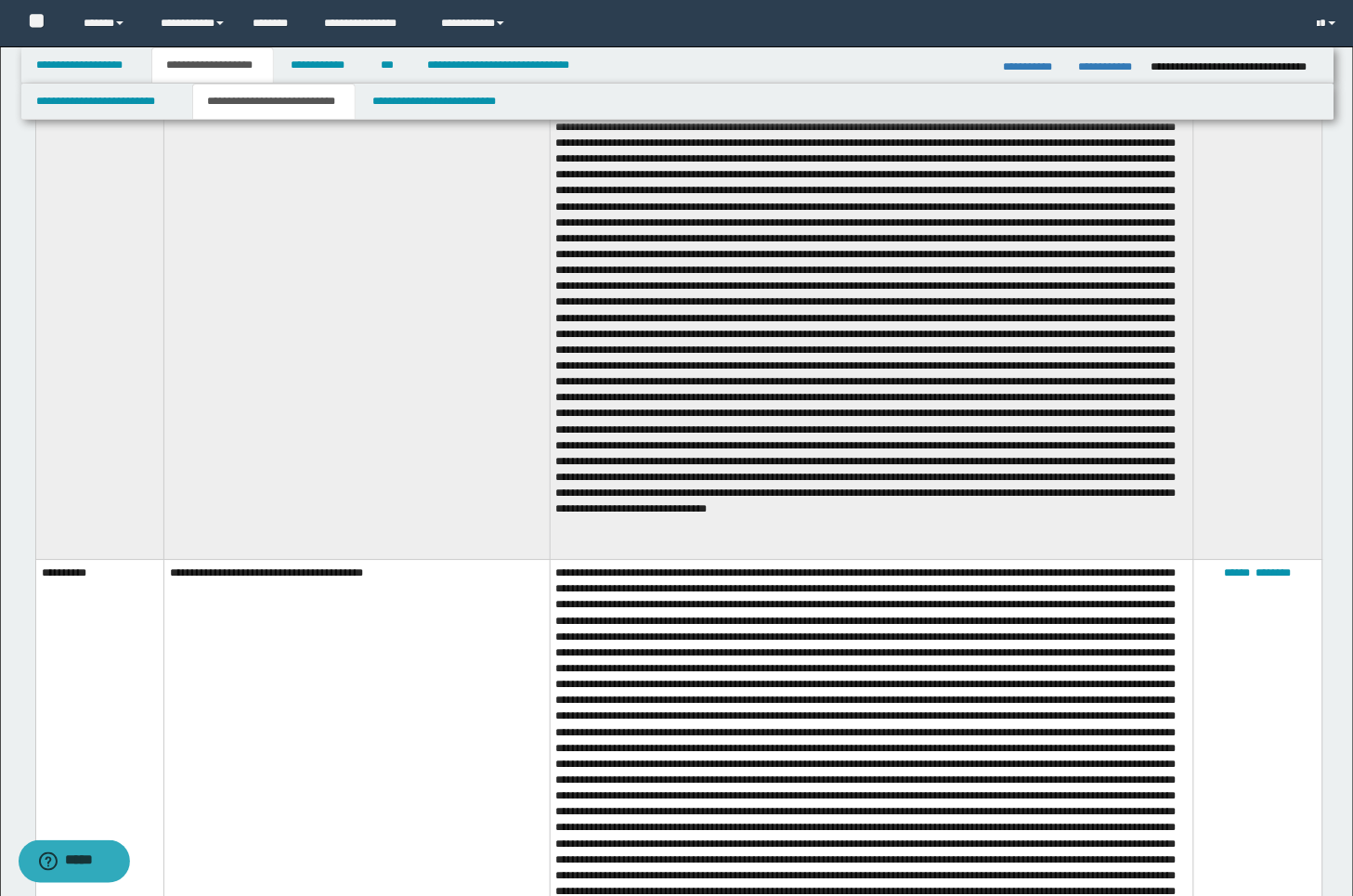 scroll, scrollTop: 2992, scrollLeft: 0, axis: vertical 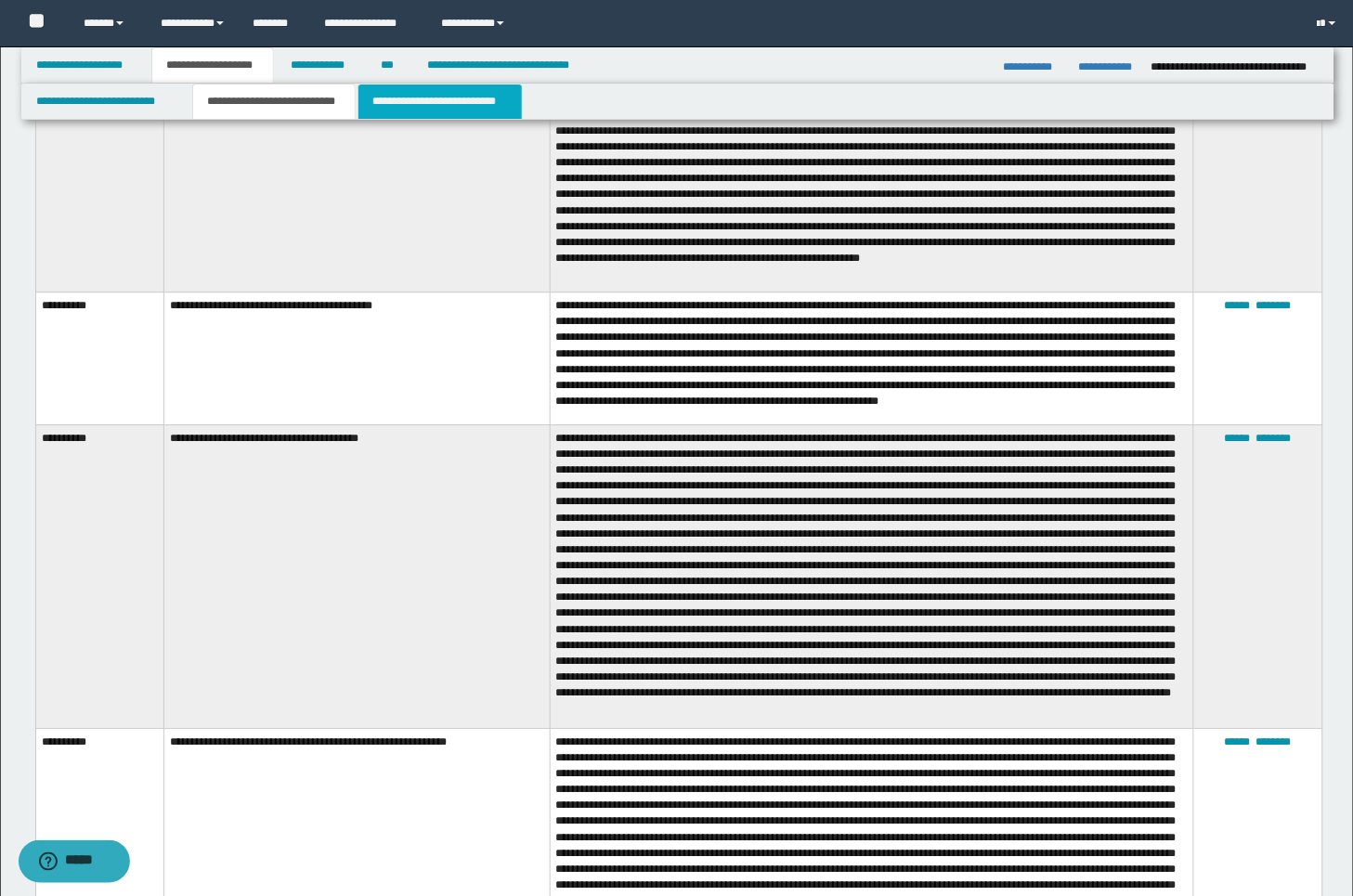 drag, startPoint x: 440, startPoint y: 102, endPoint x: 450, endPoint y: 102, distance: 10 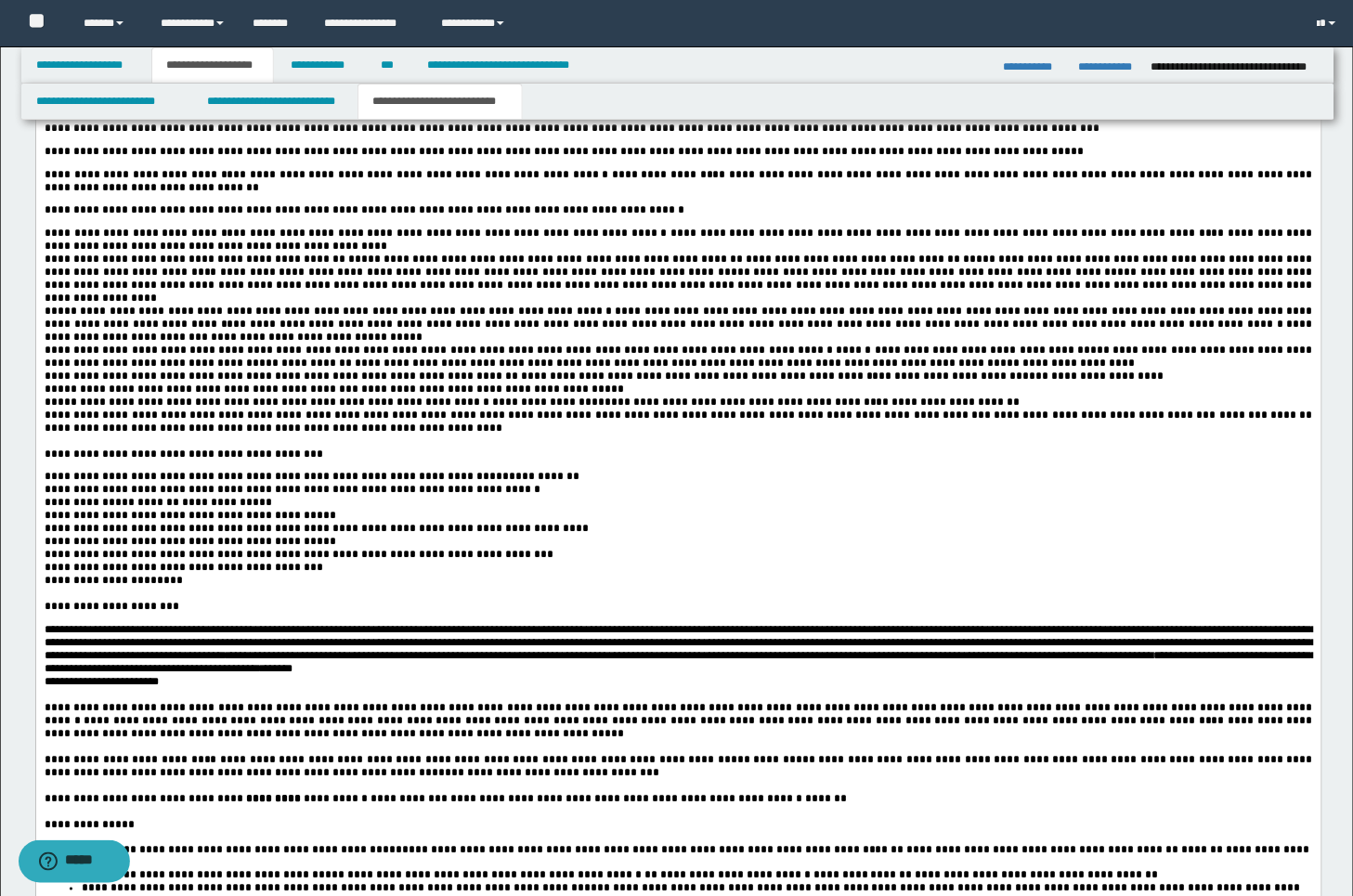 scroll, scrollTop: 3450, scrollLeft: 0, axis: vertical 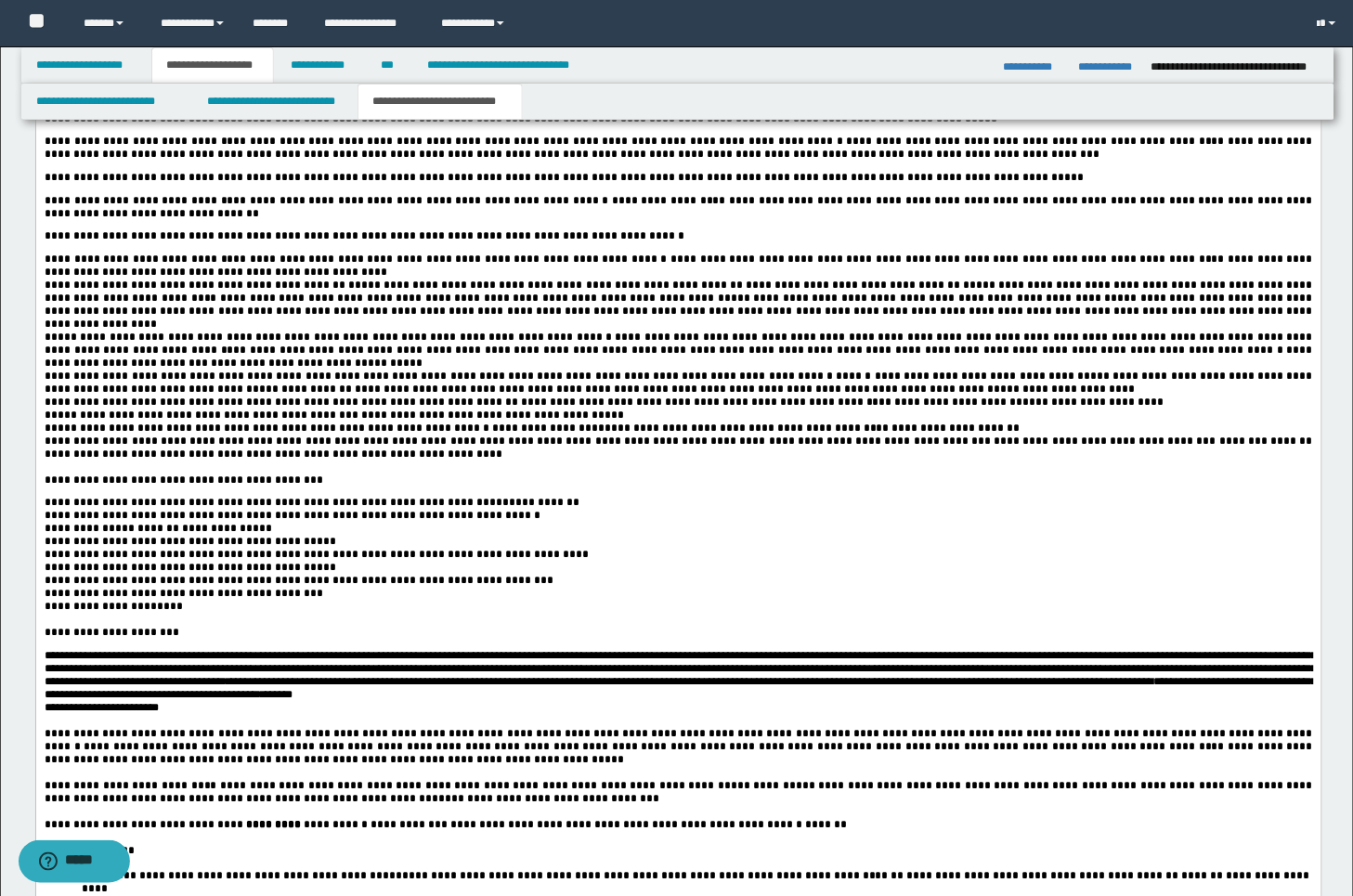 click on "**********" at bounding box center (678, 416) 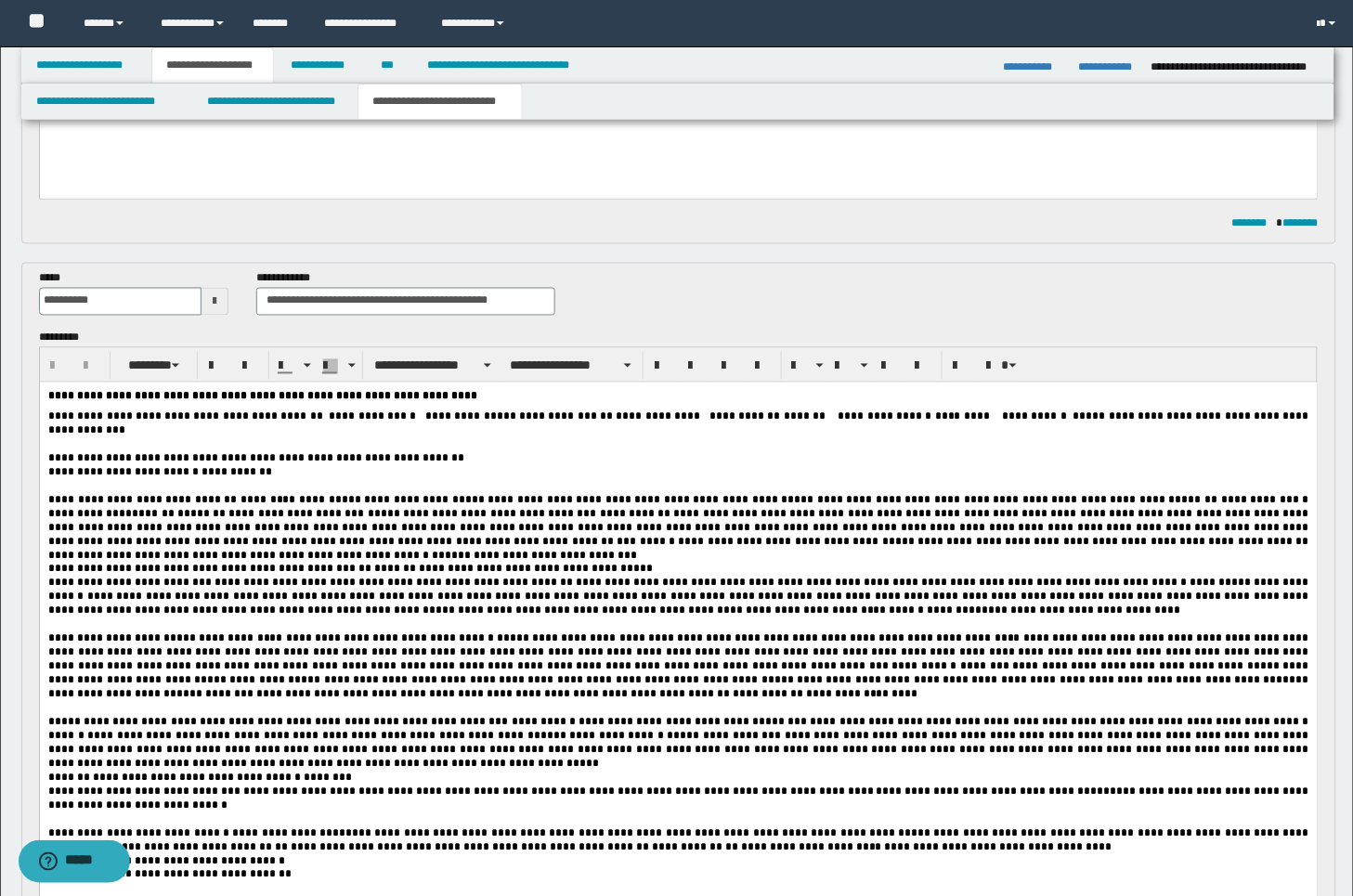scroll, scrollTop: 825, scrollLeft: 0, axis: vertical 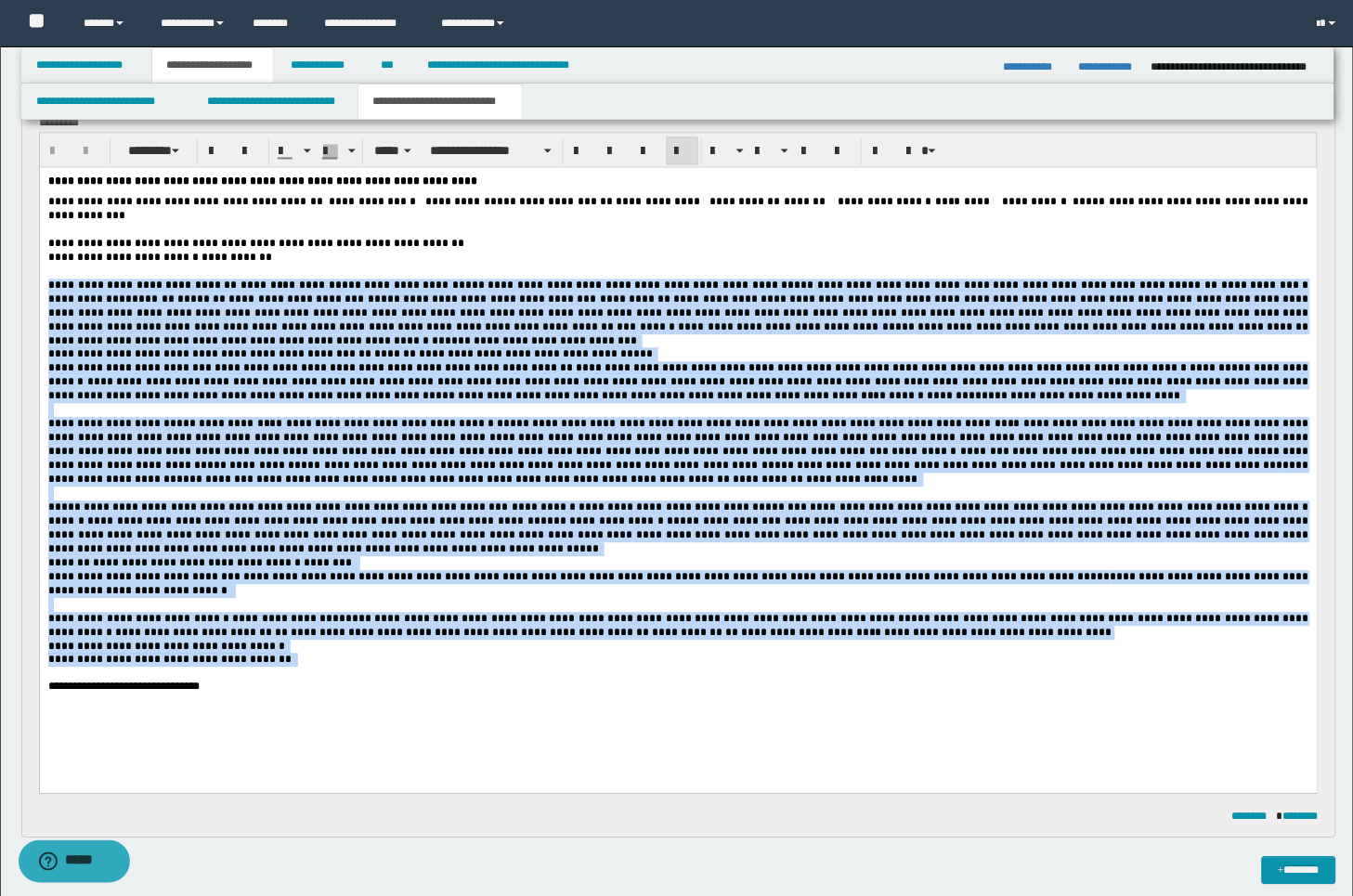 drag, startPoint x: 260, startPoint y: 633, endPoint x: 32, endPoint y: 284, distance: 416.87528 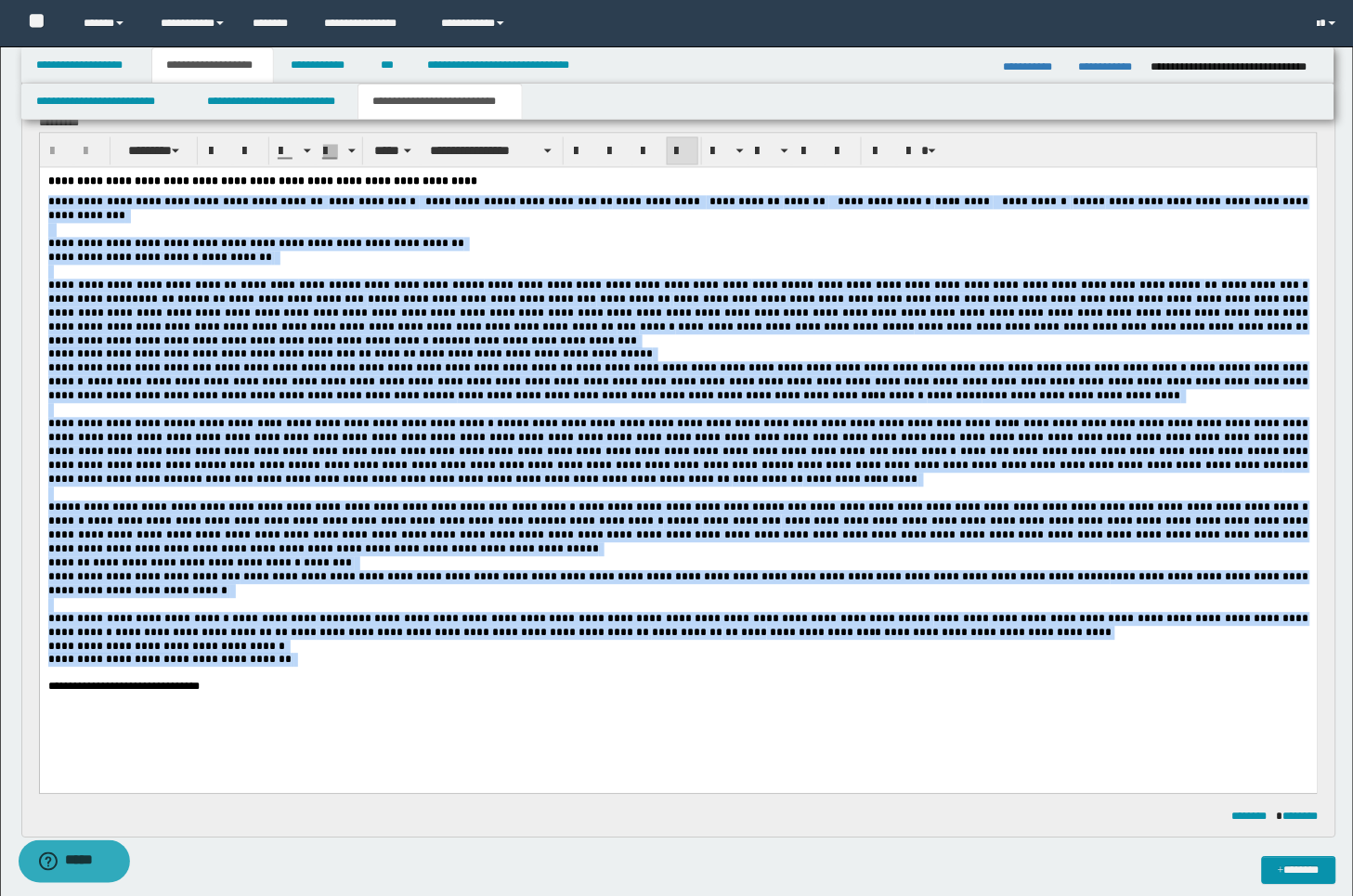 drag, startPoint x: 298, startPoint y: 656, endPoint x: 42, endPoint y: 206, distance: 517.72193 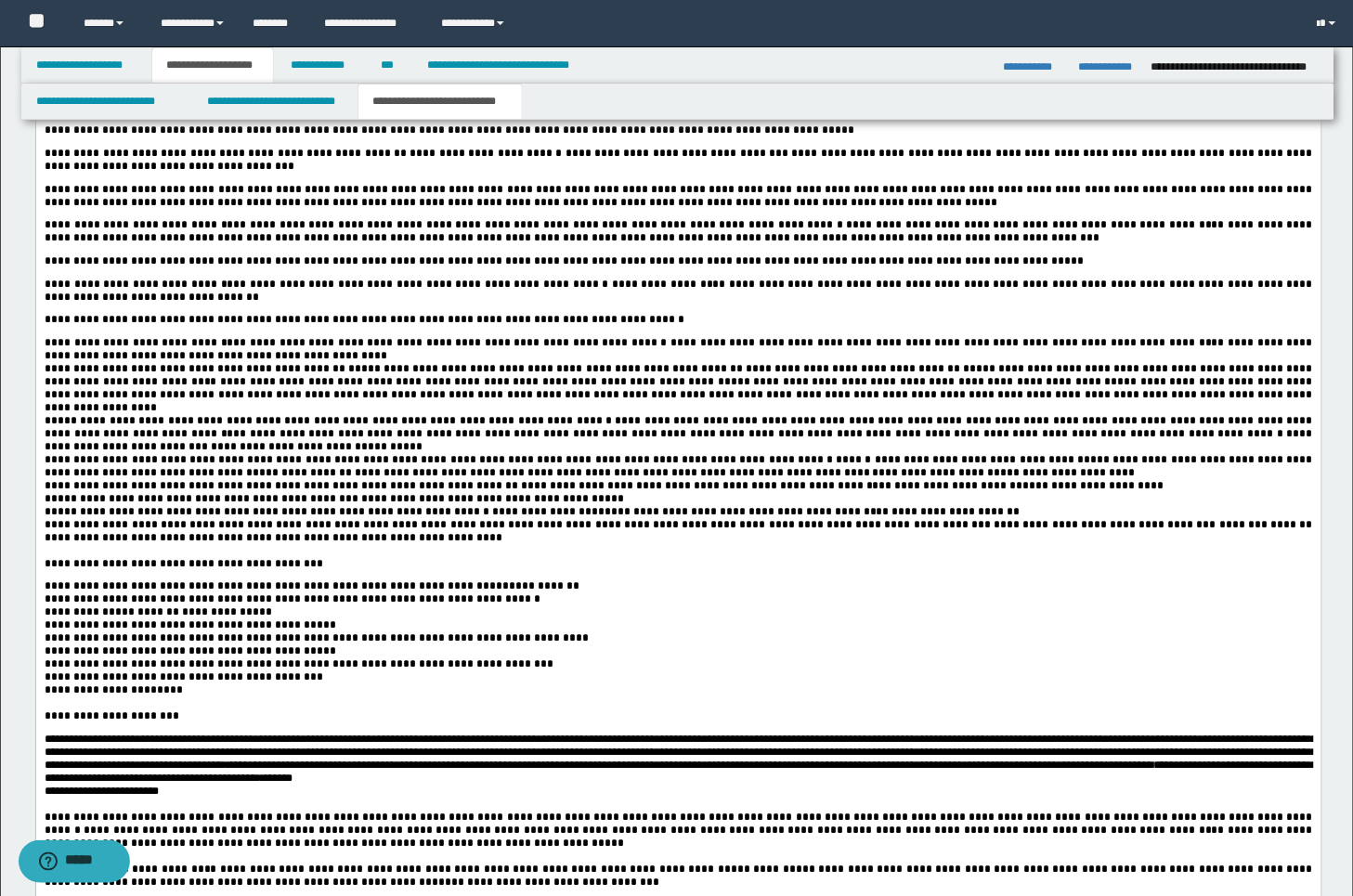 scroll, scrollTop: 3404, scrollLeft: 0, axis: vertical 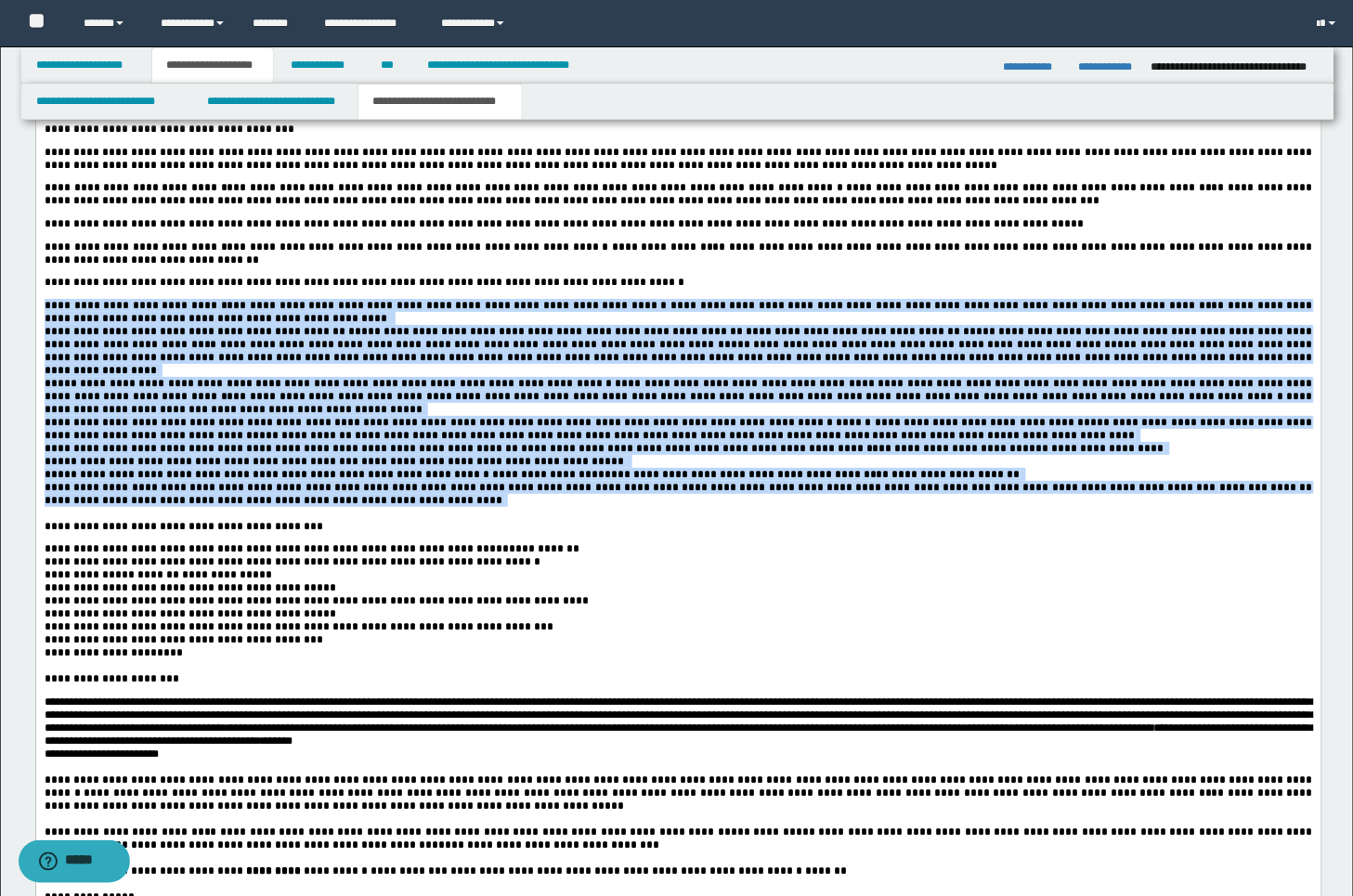 drag, startPoint x: 332, startPoint y: 611, endPoint x: 39, endPoint y: 406, distance: 357.5947 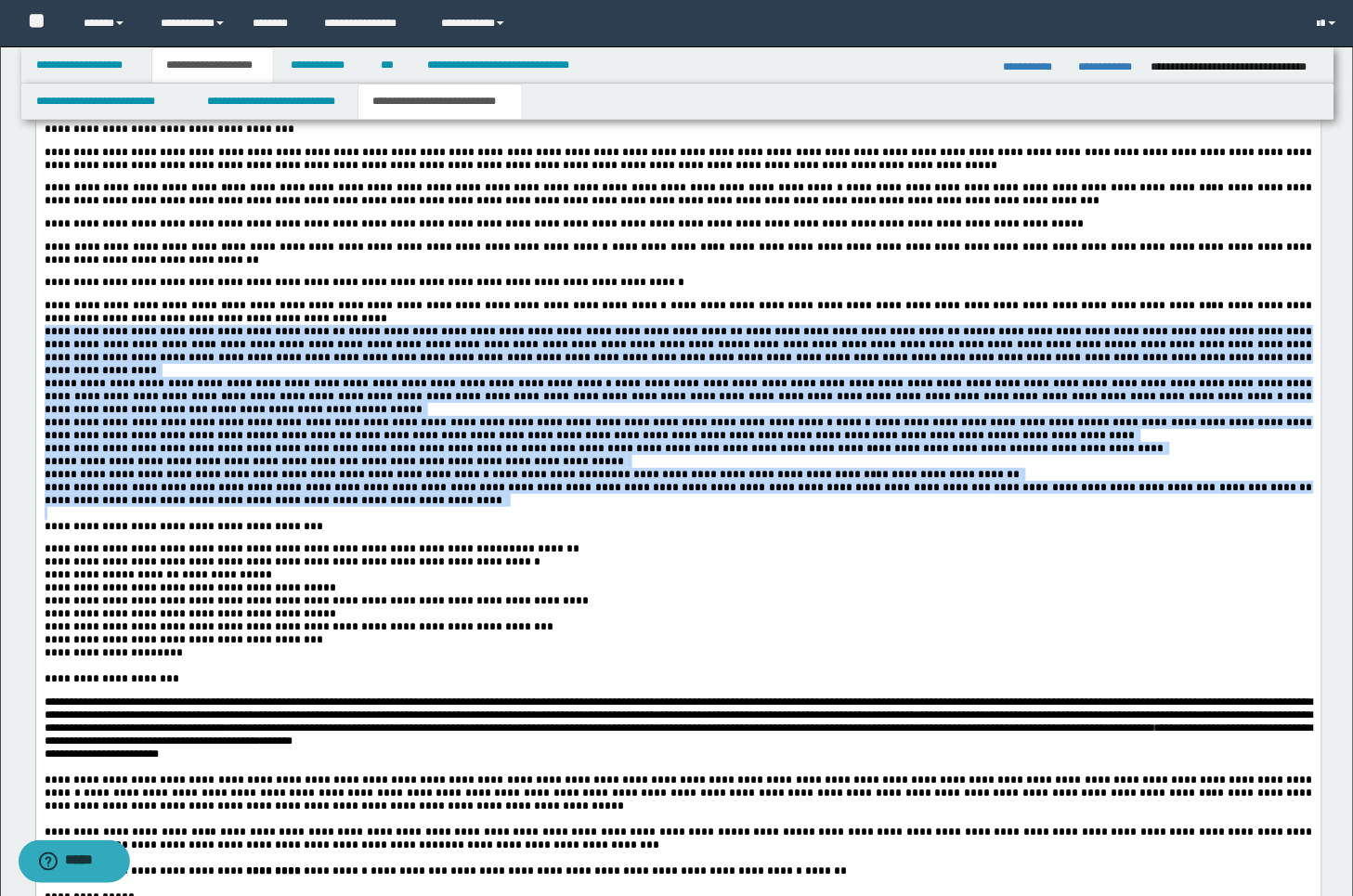 drag, startPoint x: 288, startPoint y: 585, endPoint x: 39, endPoint y: 434, distance: 291.20783 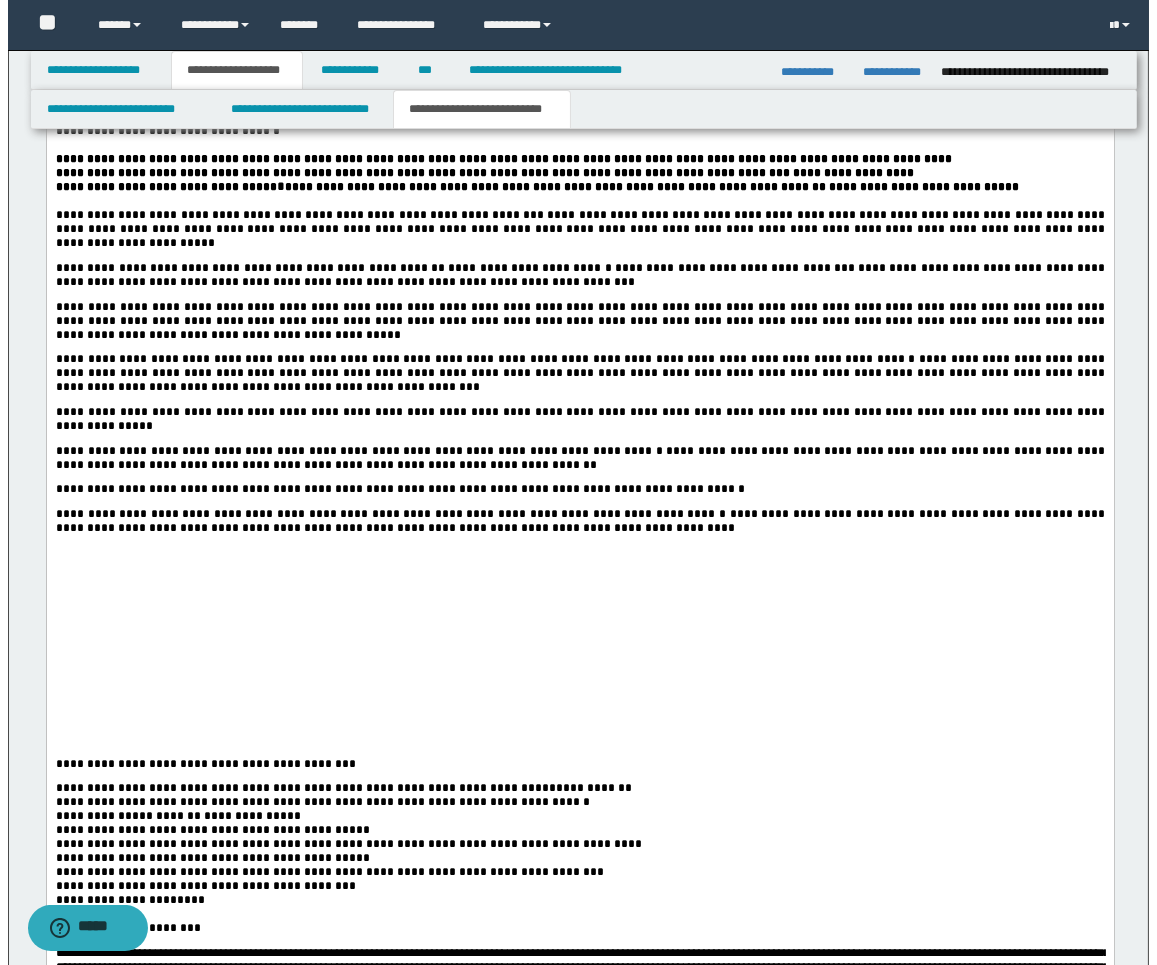 scroll, scrollTop: 3878, scrollLeft: 0, axis: vertical 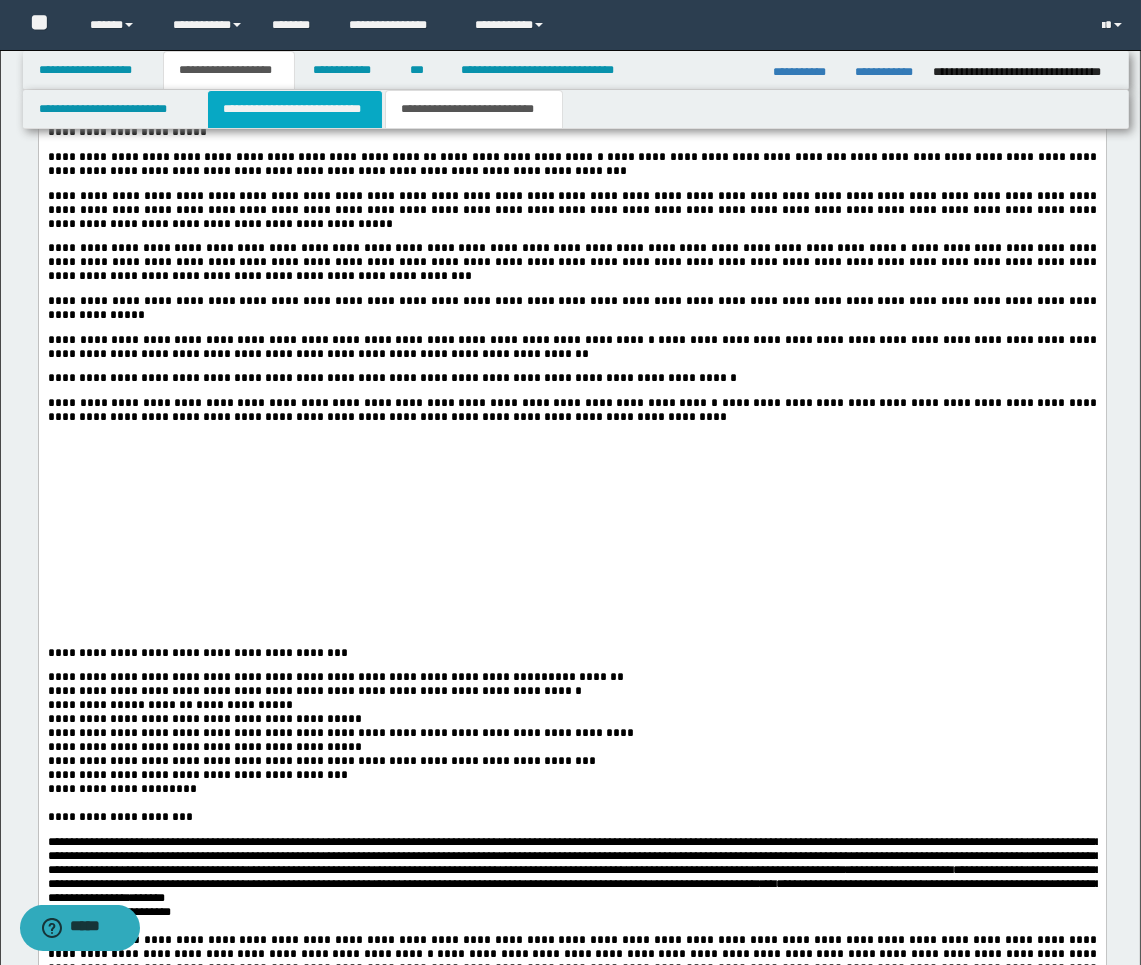 click on "**********" at bounding box center (295, 109) 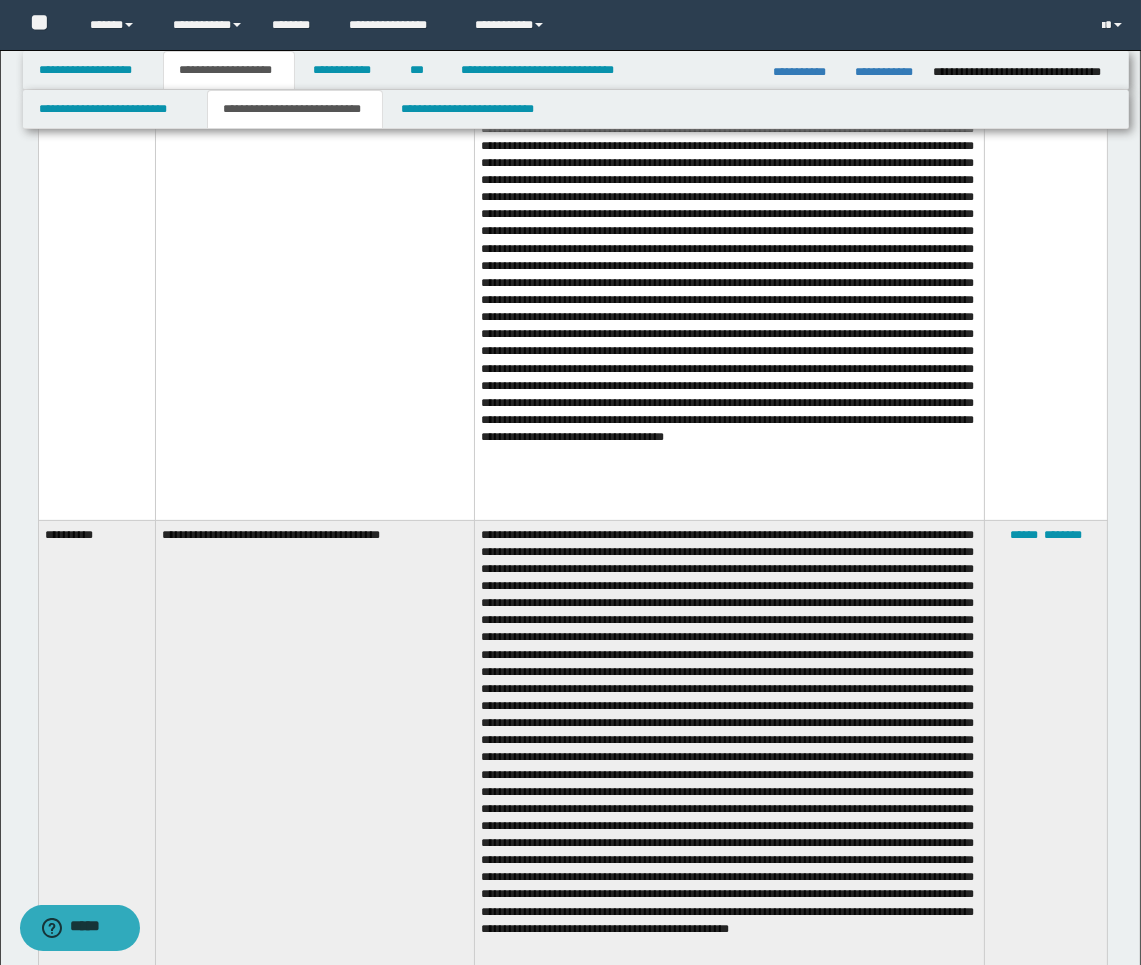 scroll, scrollTop: 10101, scrollLeft: 0, axis: vertical 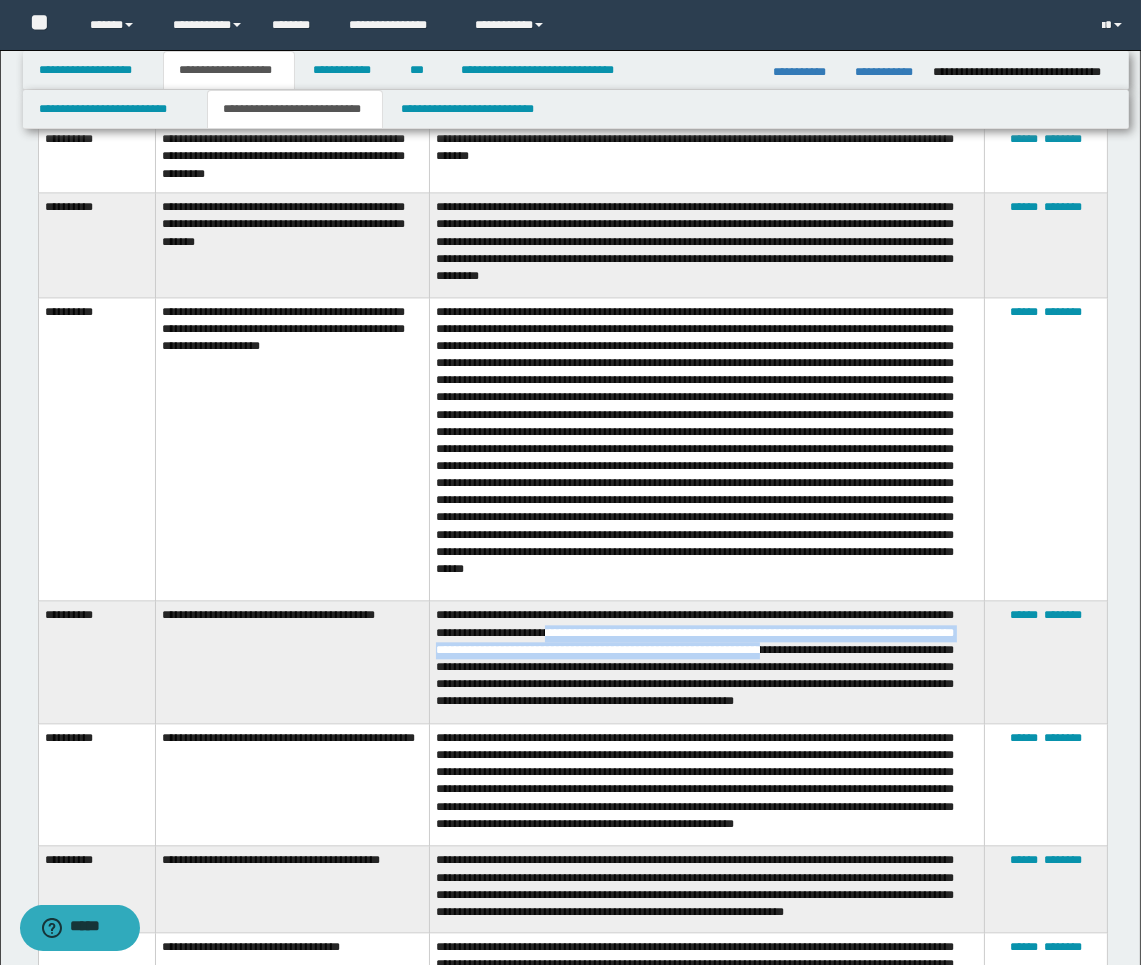 drag, startPoint x: 562, startPoint y: 620, endPoint x: 808, endPoint y: 638, distance: 246.65765 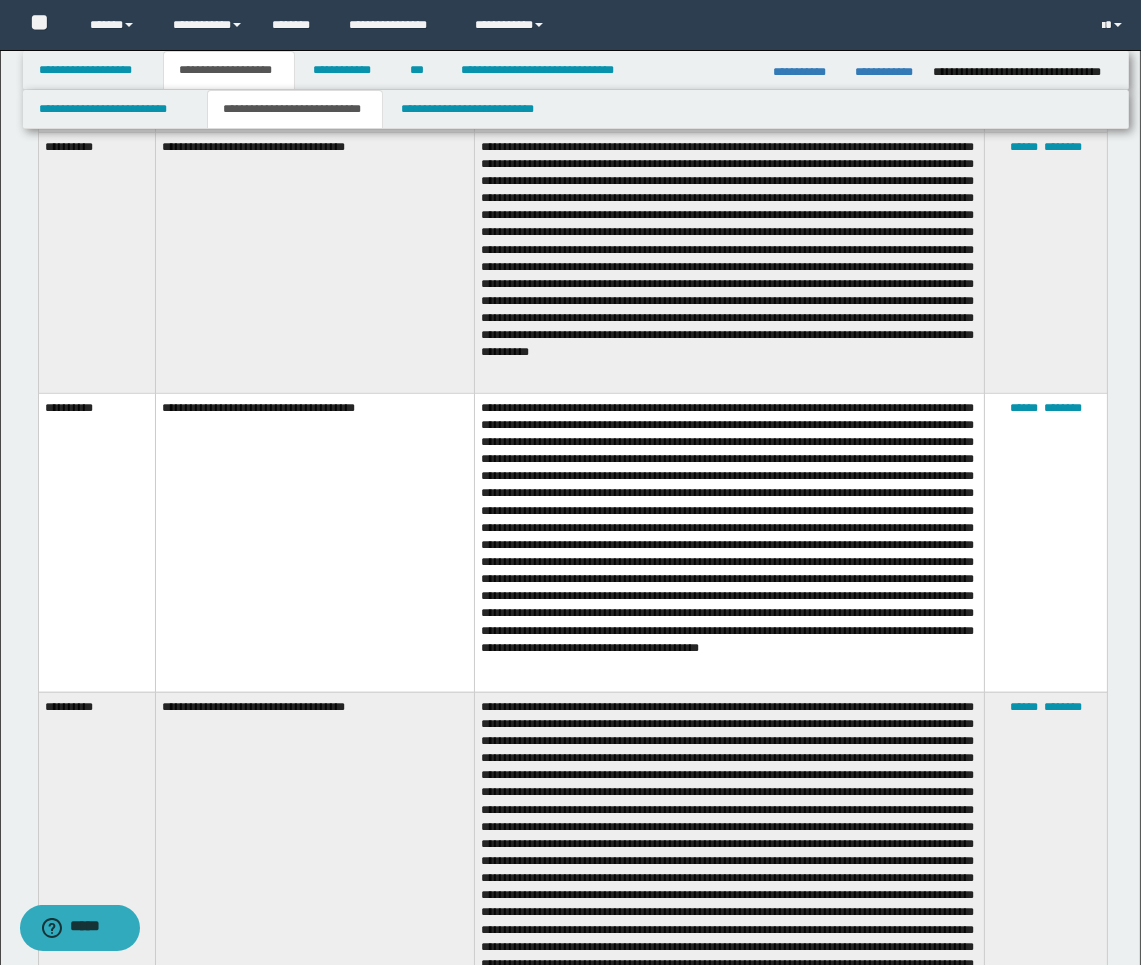scroll, scrollTop: 12212, scrollLeft: 0, axis: vertical 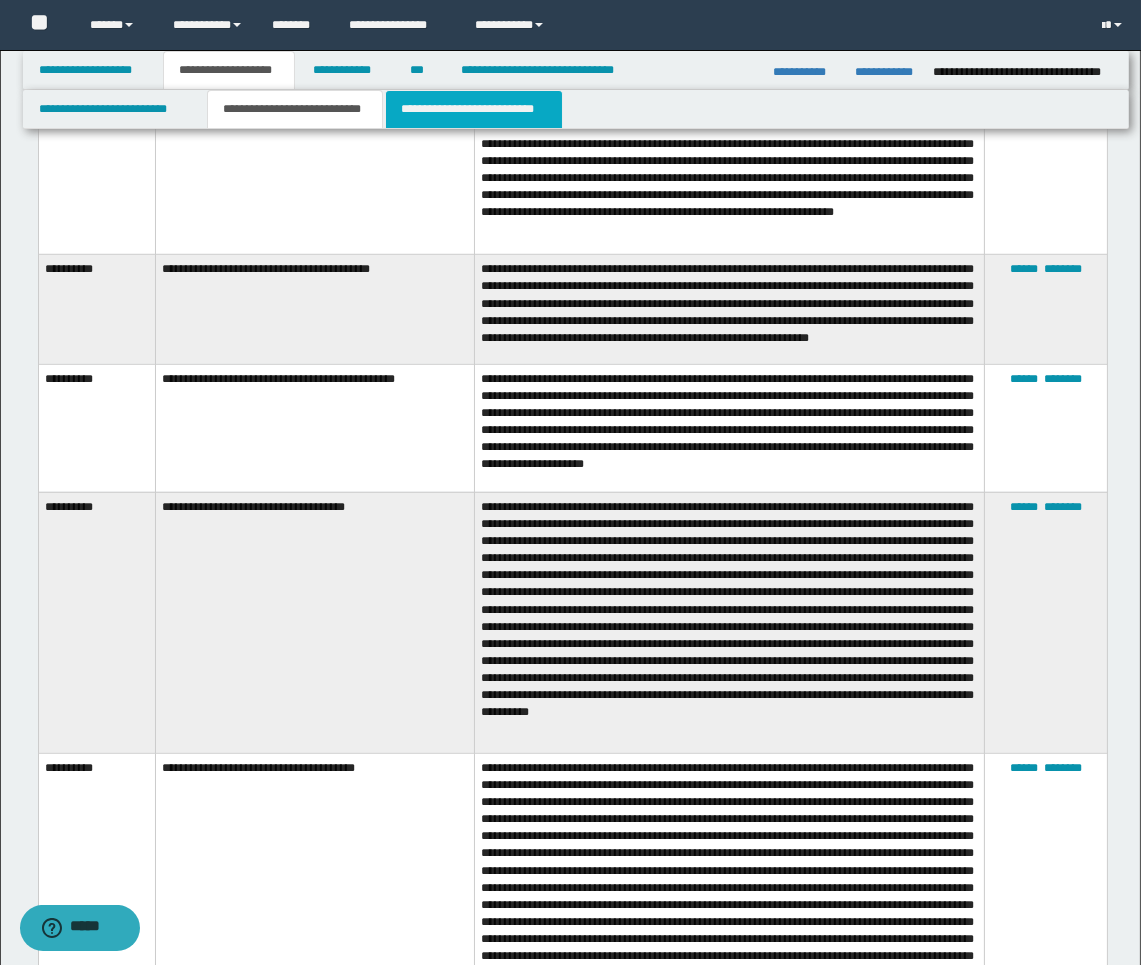 click on "**********" at bounding box center [474, 109] 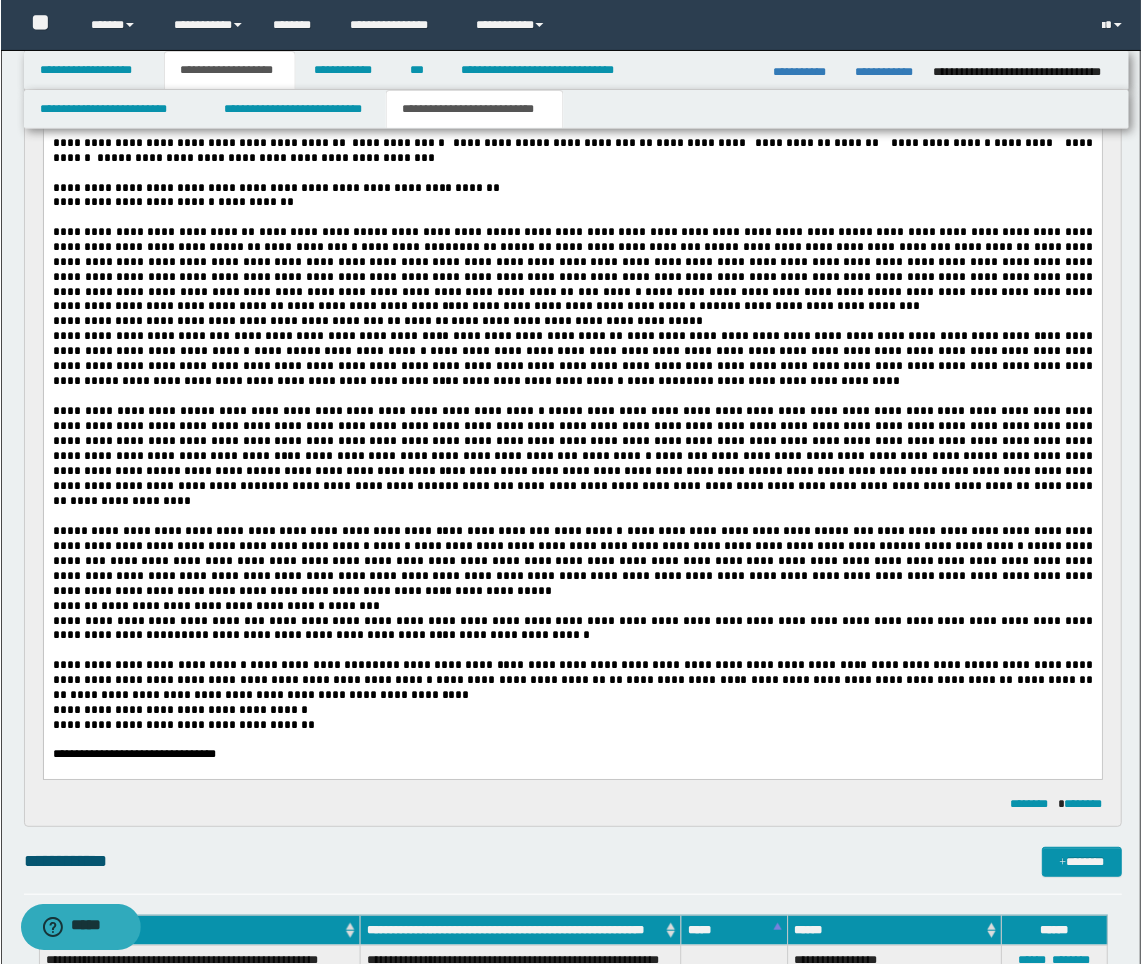 scroll, scrollTop: 1135, scrollLeft: 0, axis: vertical 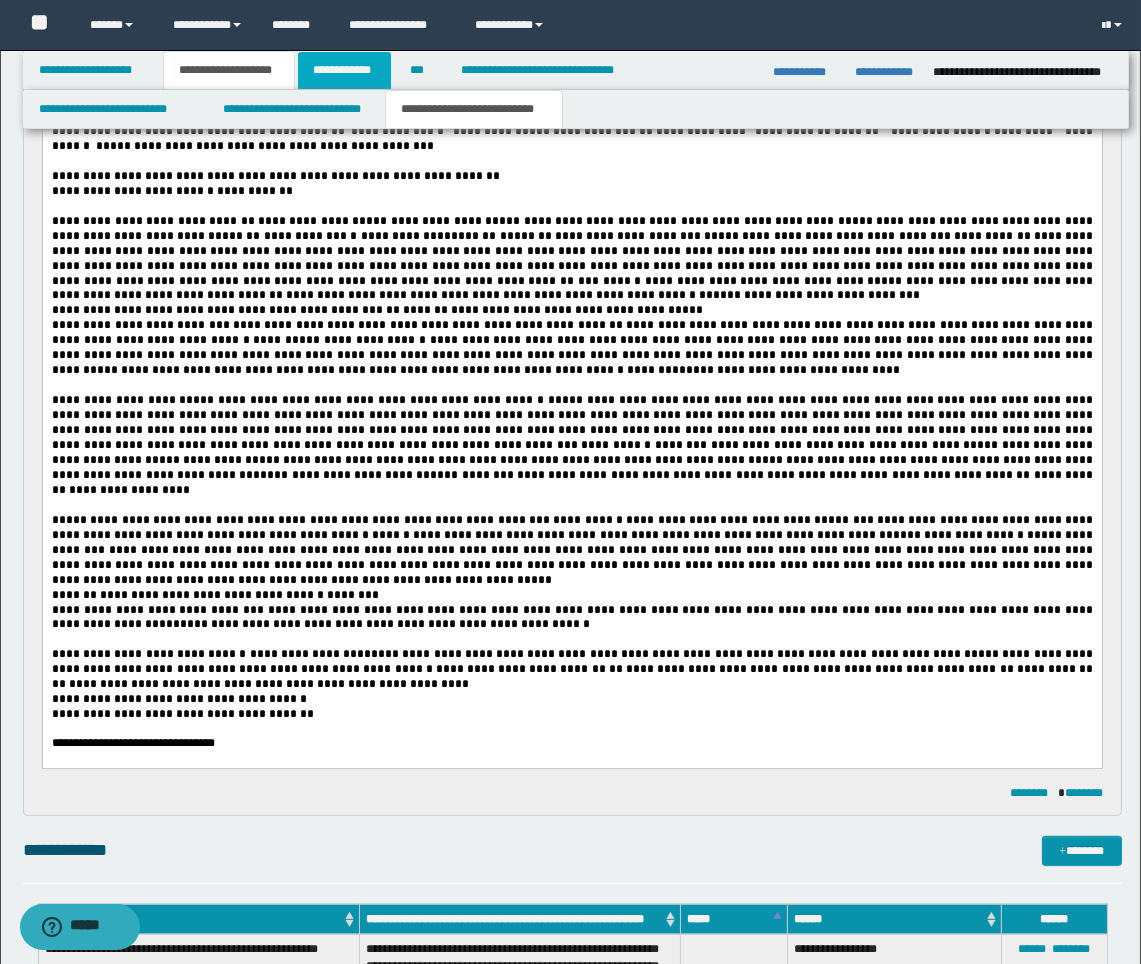 click on "**********" at bounding box center [344, 70] 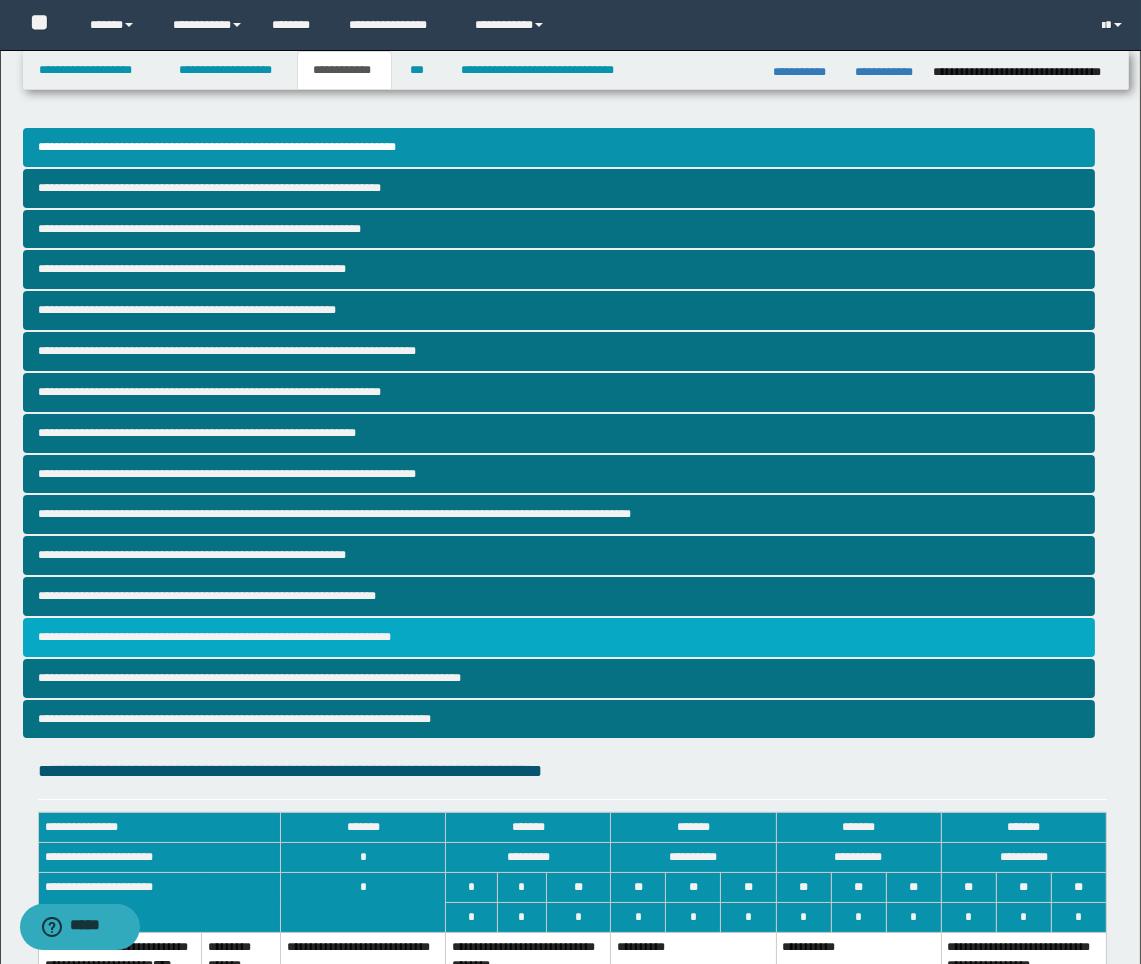 click on "**********" at bounding box center (559, 637) 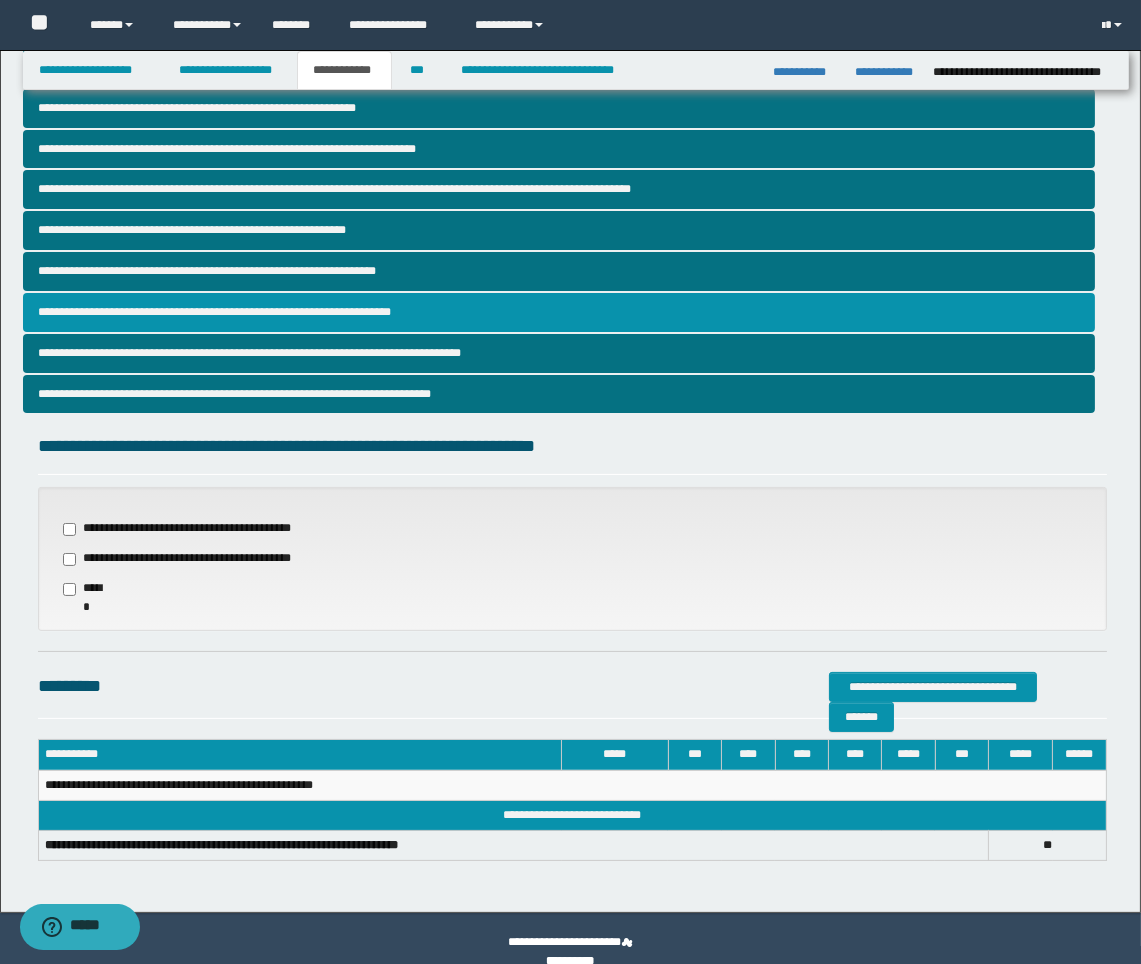 scroll, scrollTop: 351, scrollLeft: 0, axis: vertical 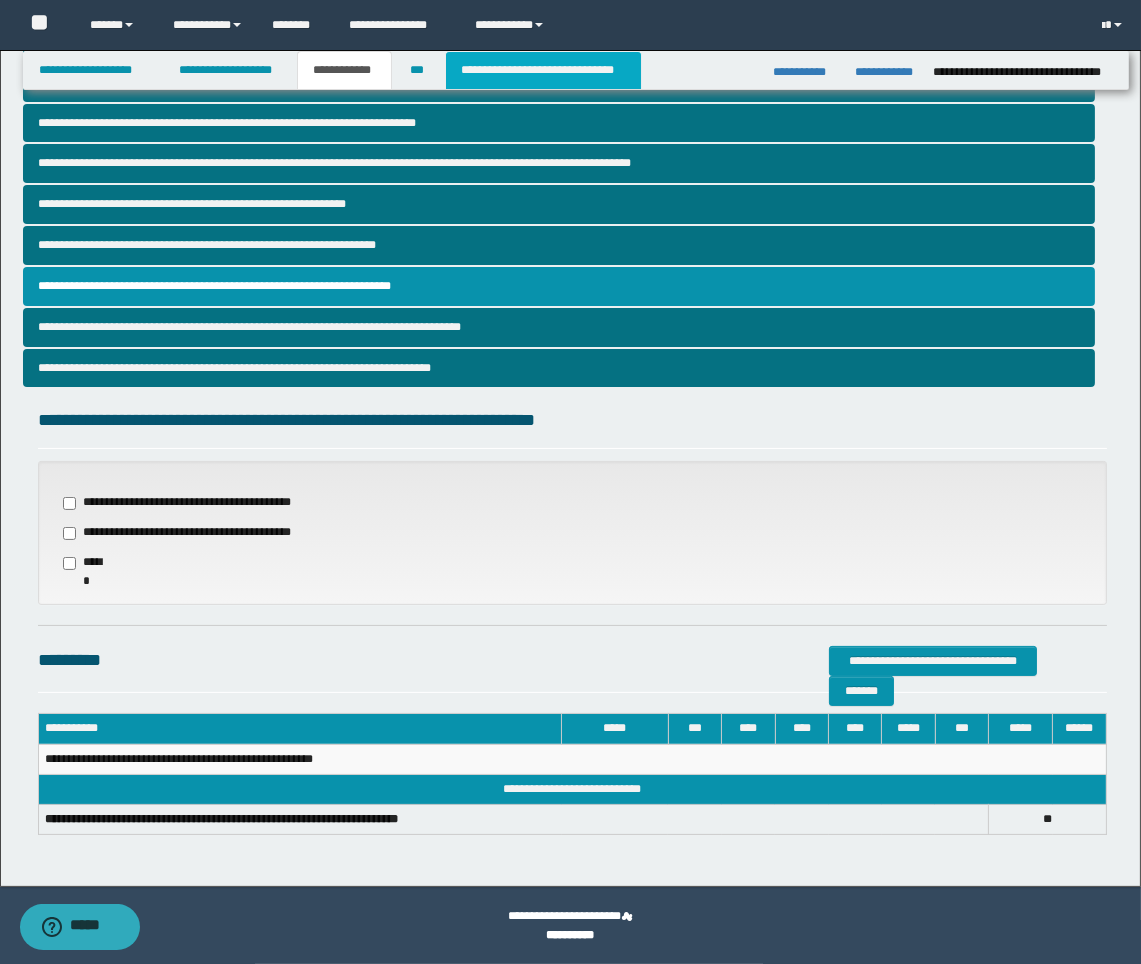 click on "**********" at bounding box center (543, 70) 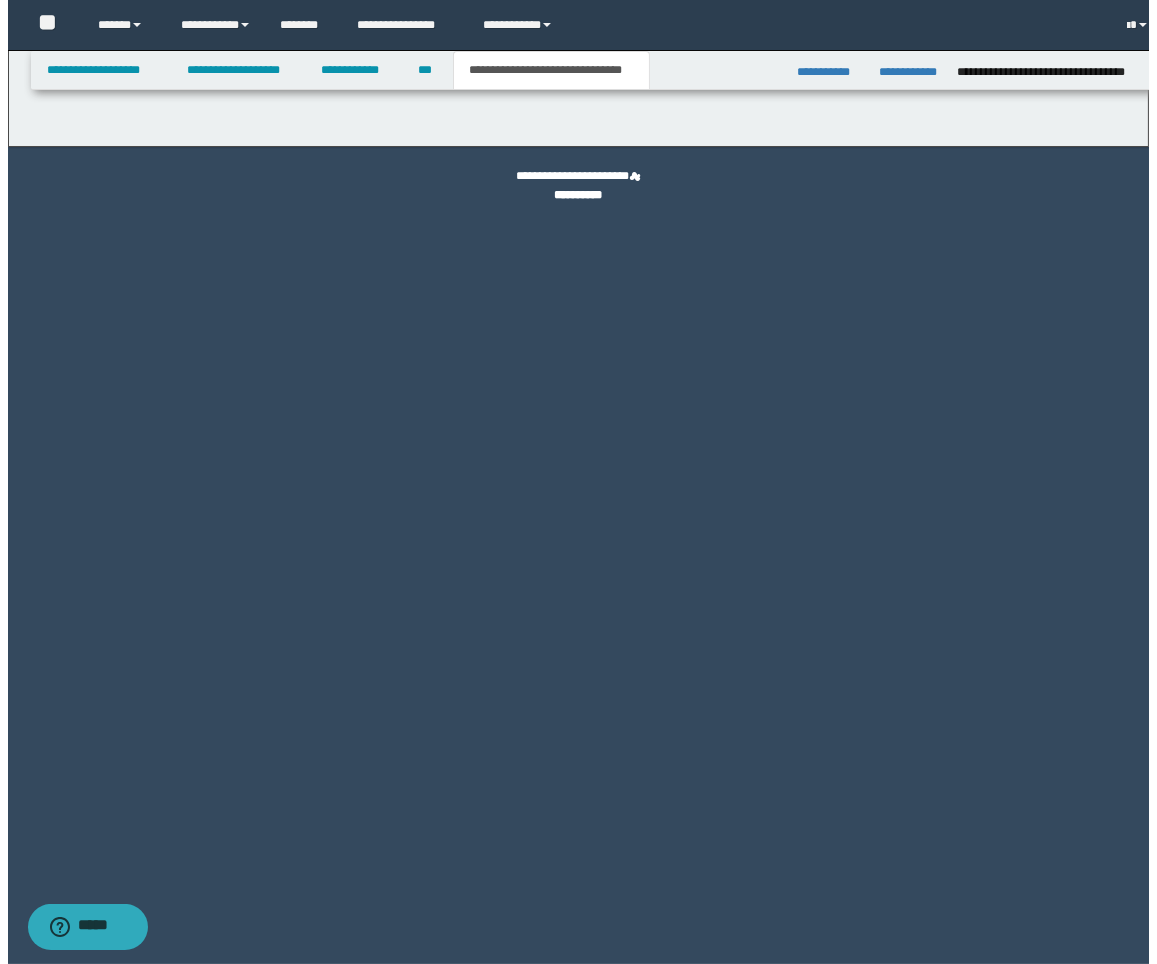 scroll, scrollTop: 0, scrollLeft: 0, axis: both 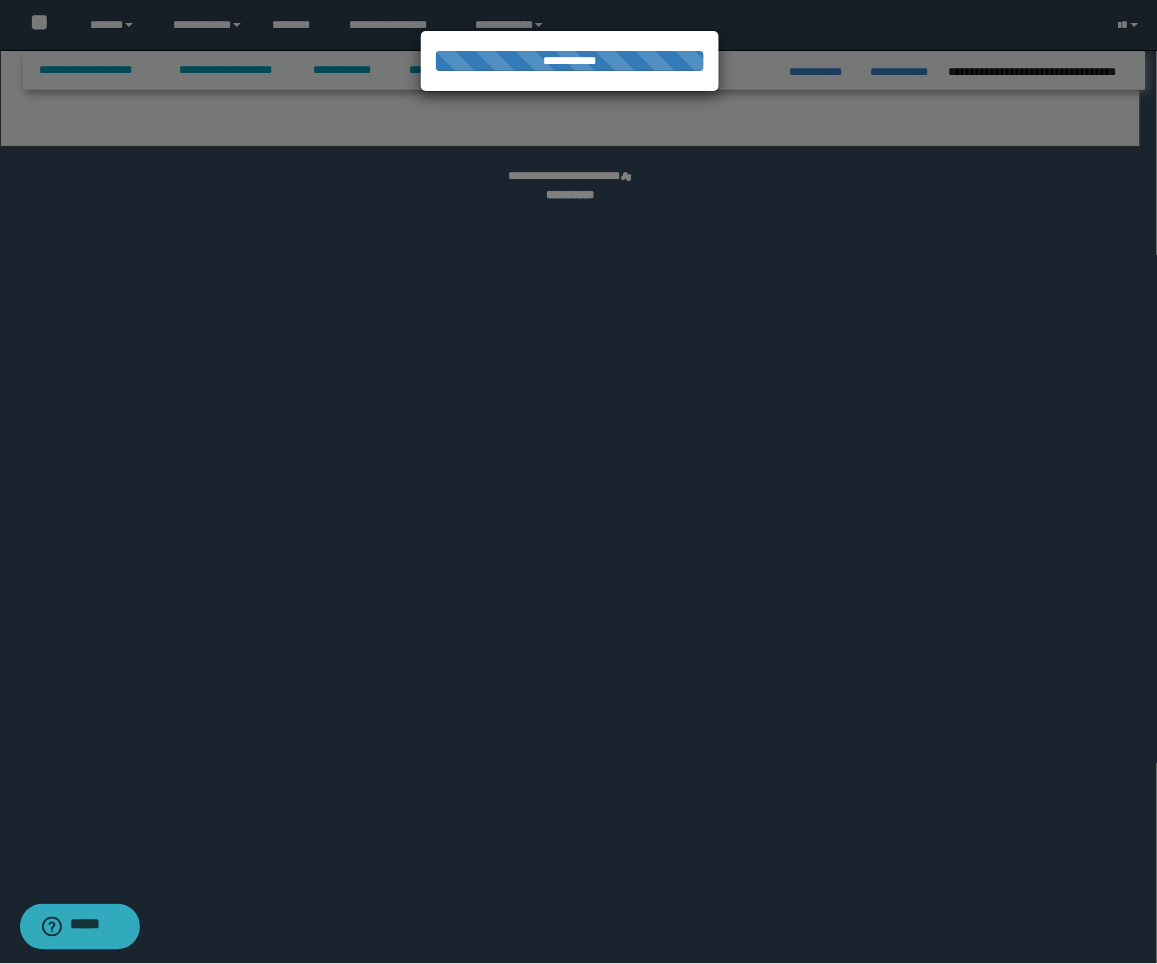 select on "*" 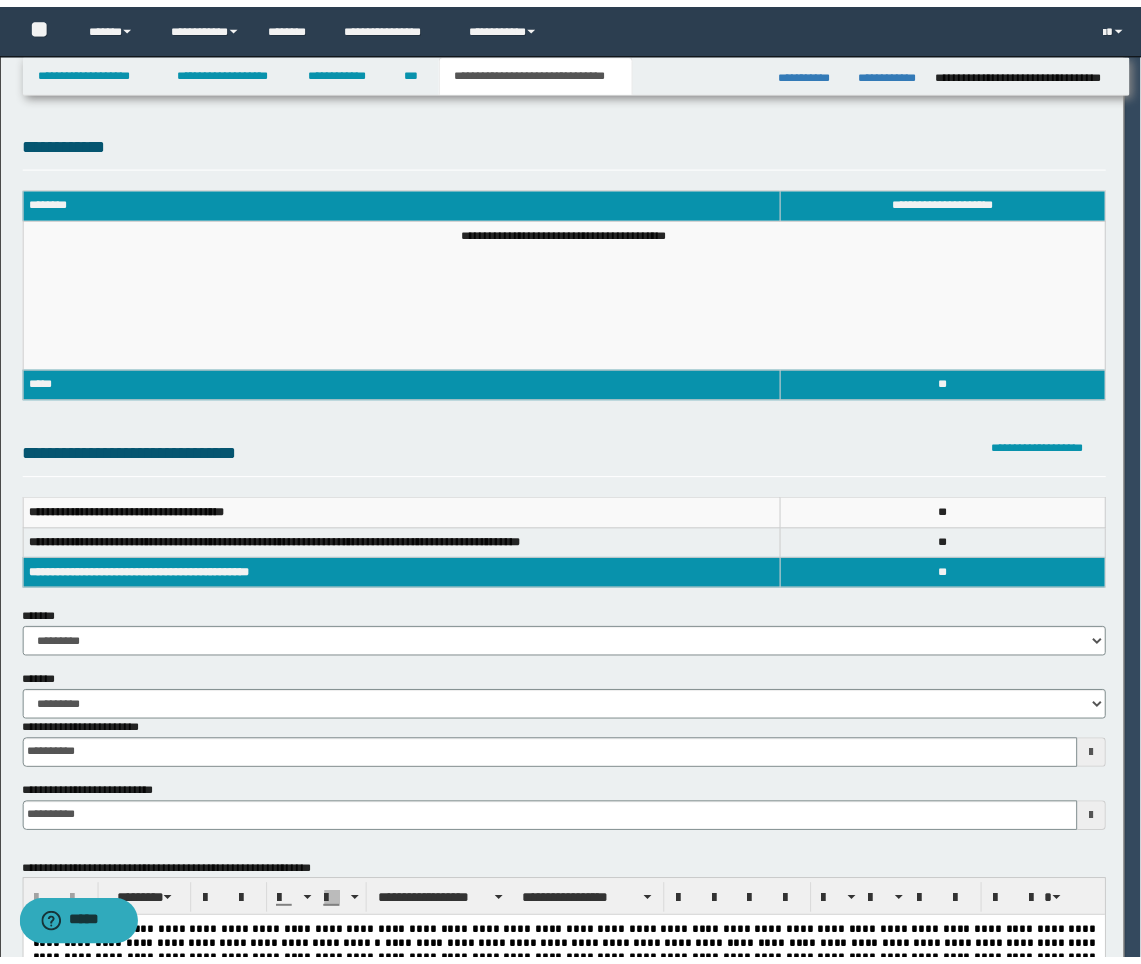scroll, scrollTop: 0, scrollLeft: 0, axis: both 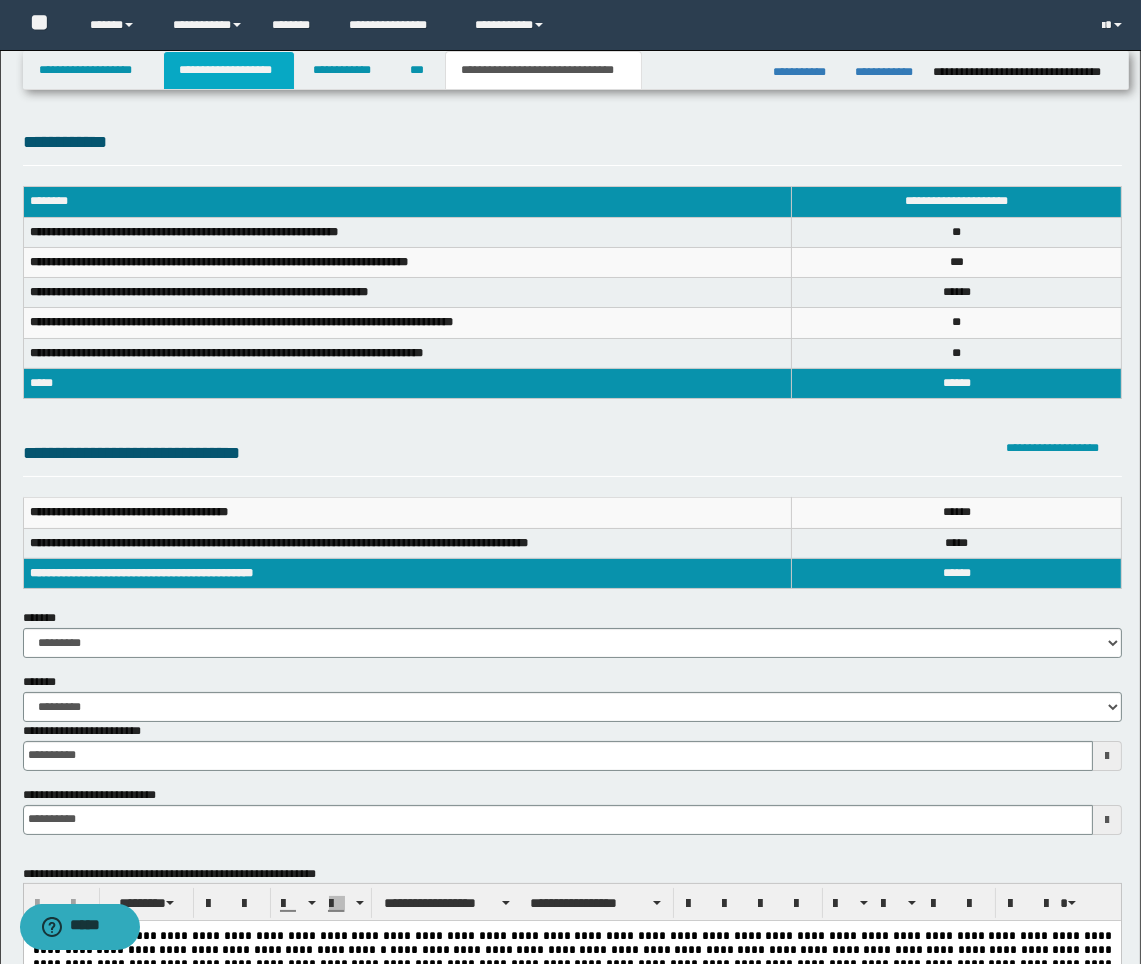 click on "**********" at bounding box center [229, 70] 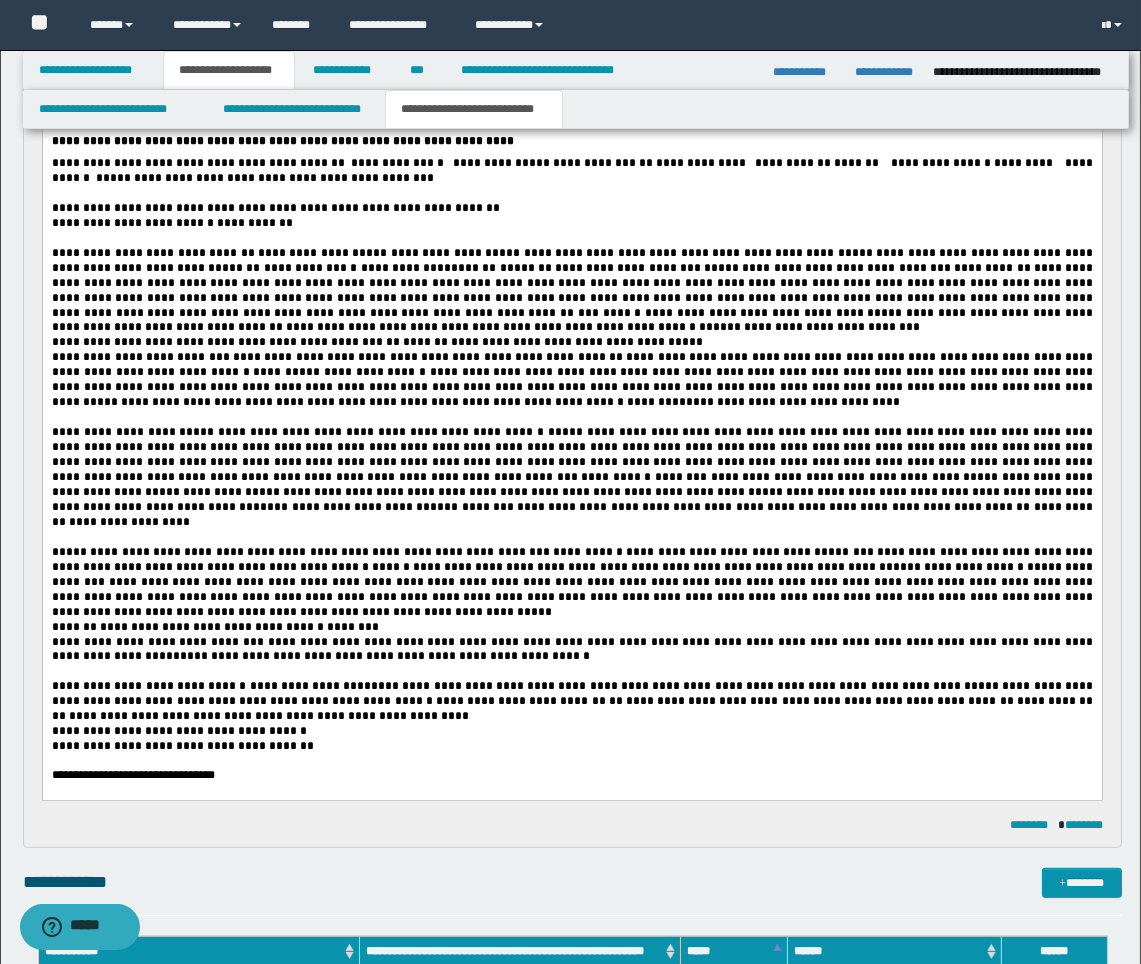 scroll, scrollTop: 1111, scrollLeft: 0, axis: vertical 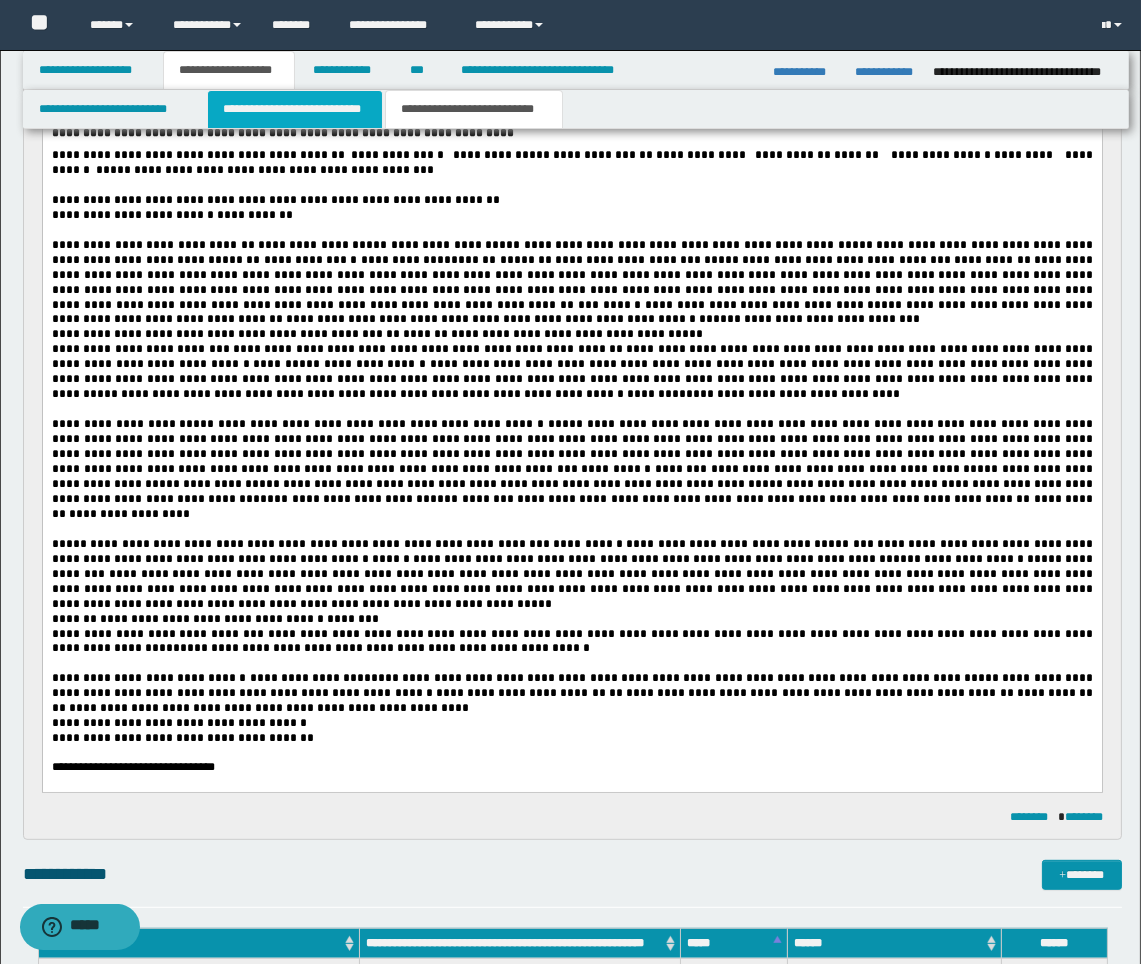 click on "**********" at bounding box center [295, 109] 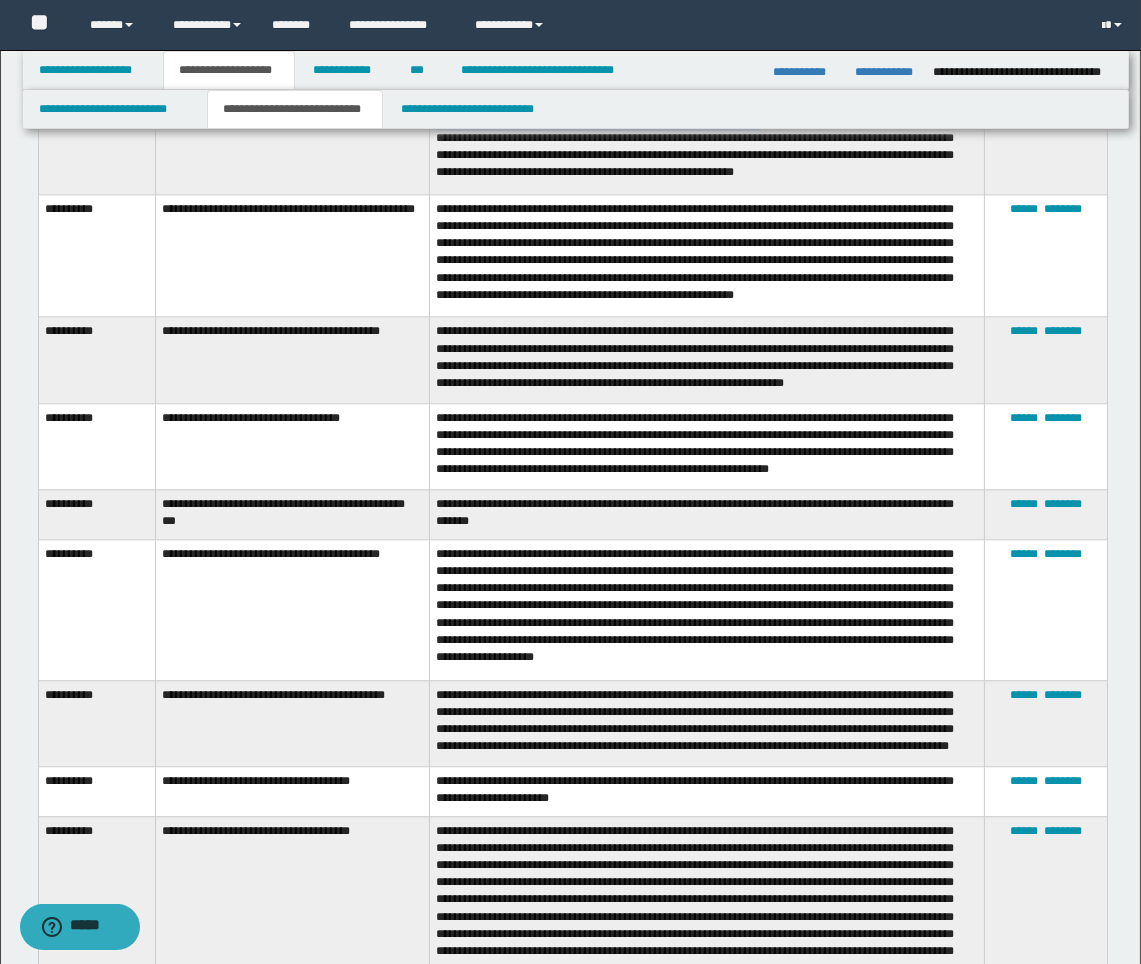scroll, scrollTop: 16918, scrollLeft: 0, axis: vertical 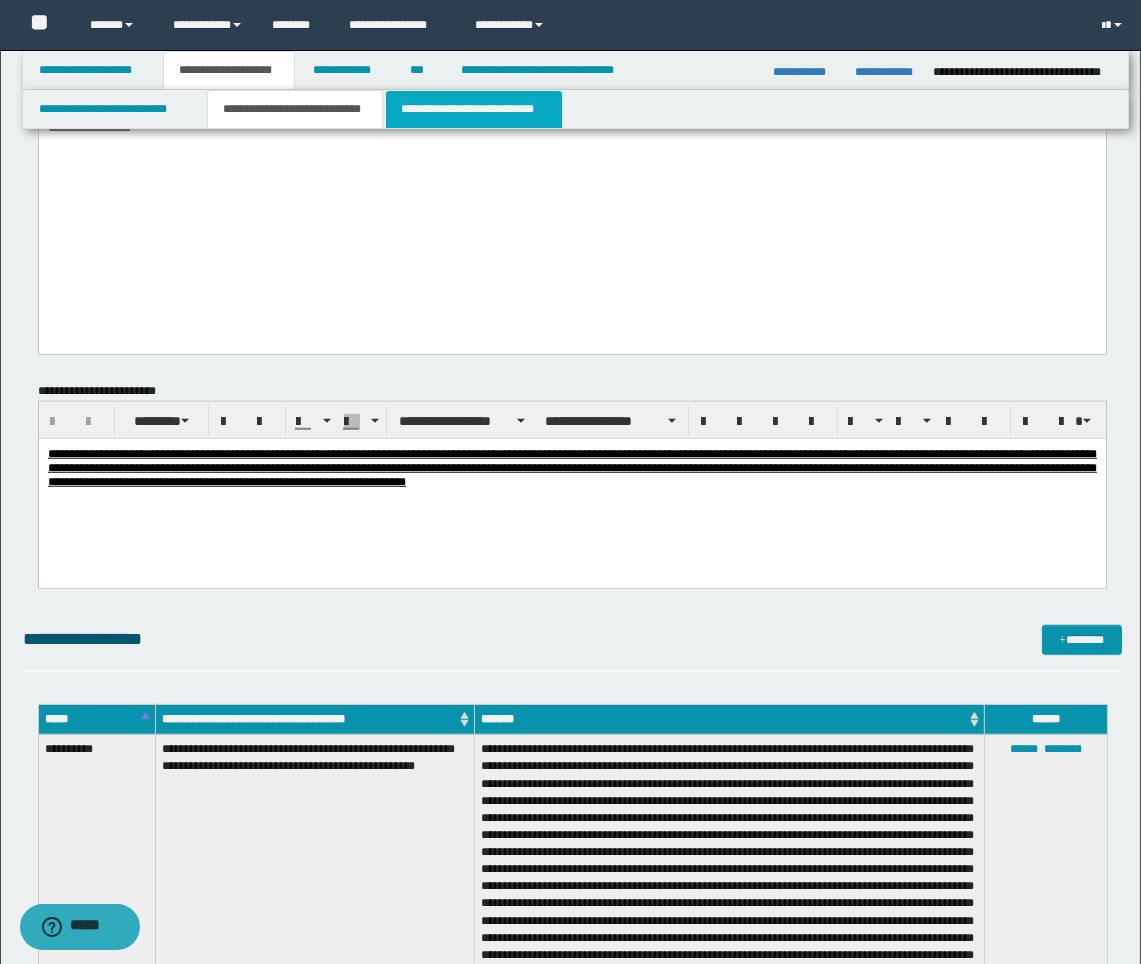 click on "**********" at bounding box center (474, 109) 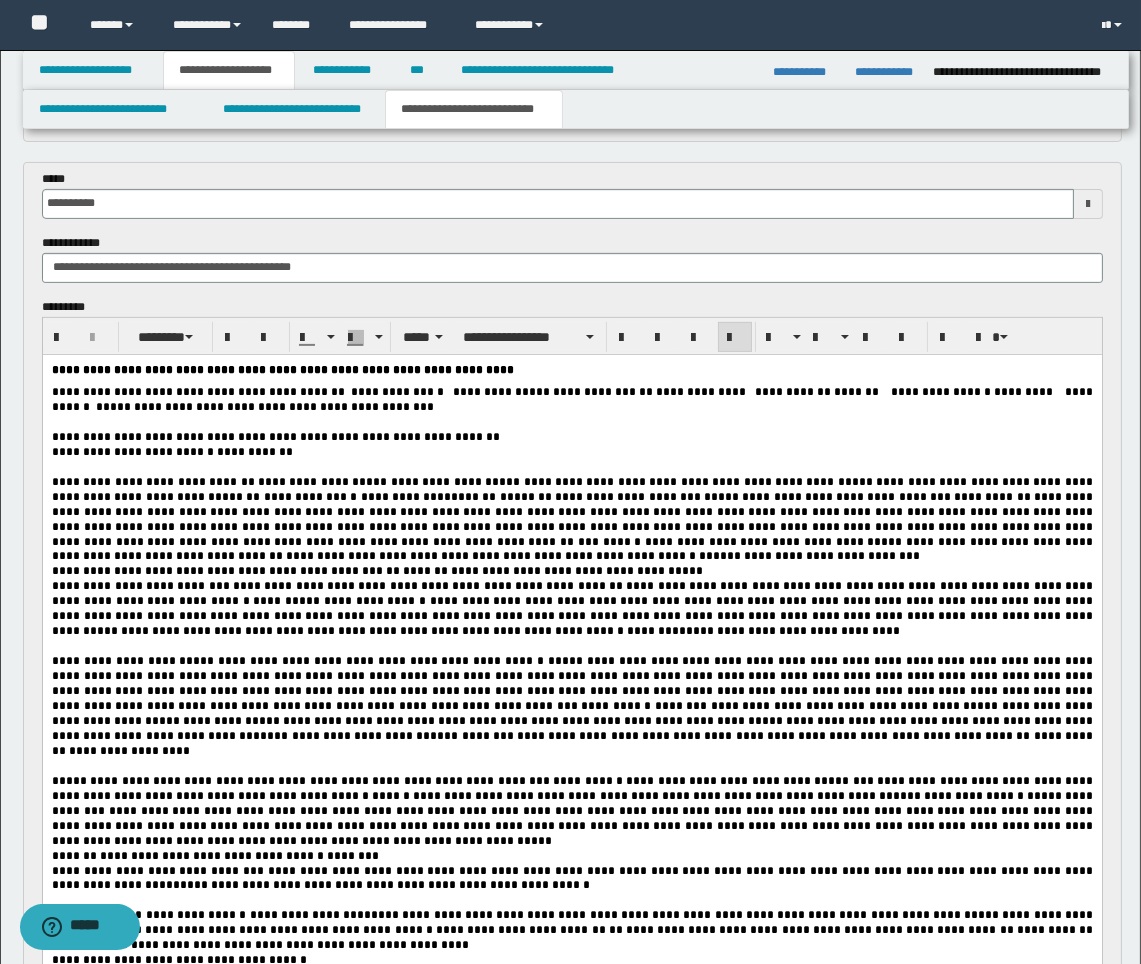 scroll, scrollTop: 985, scrollLeft: 0, axis: vertical 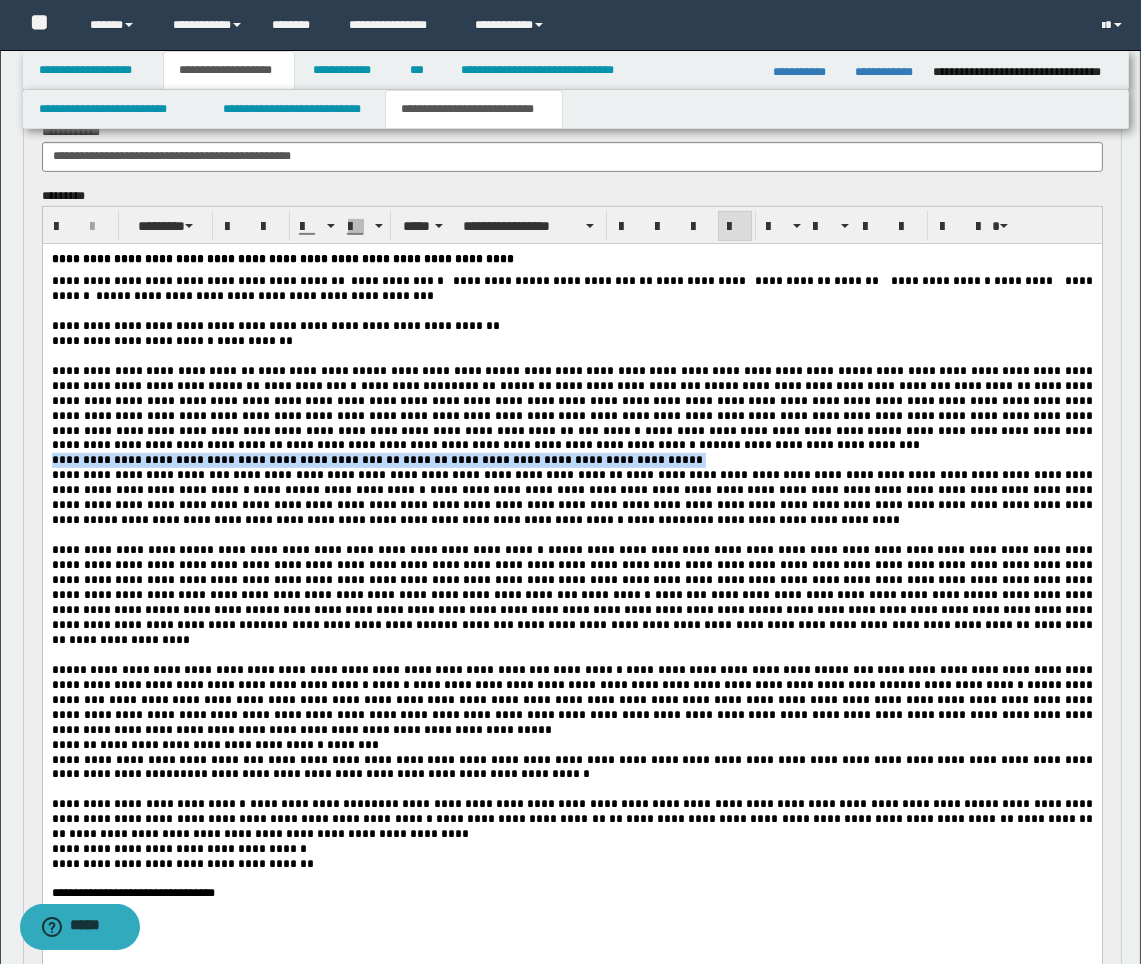 drag, startPoint x: 654, startPoint y: 483, endPoint x: 49, endPoint y: 483, distance: 605 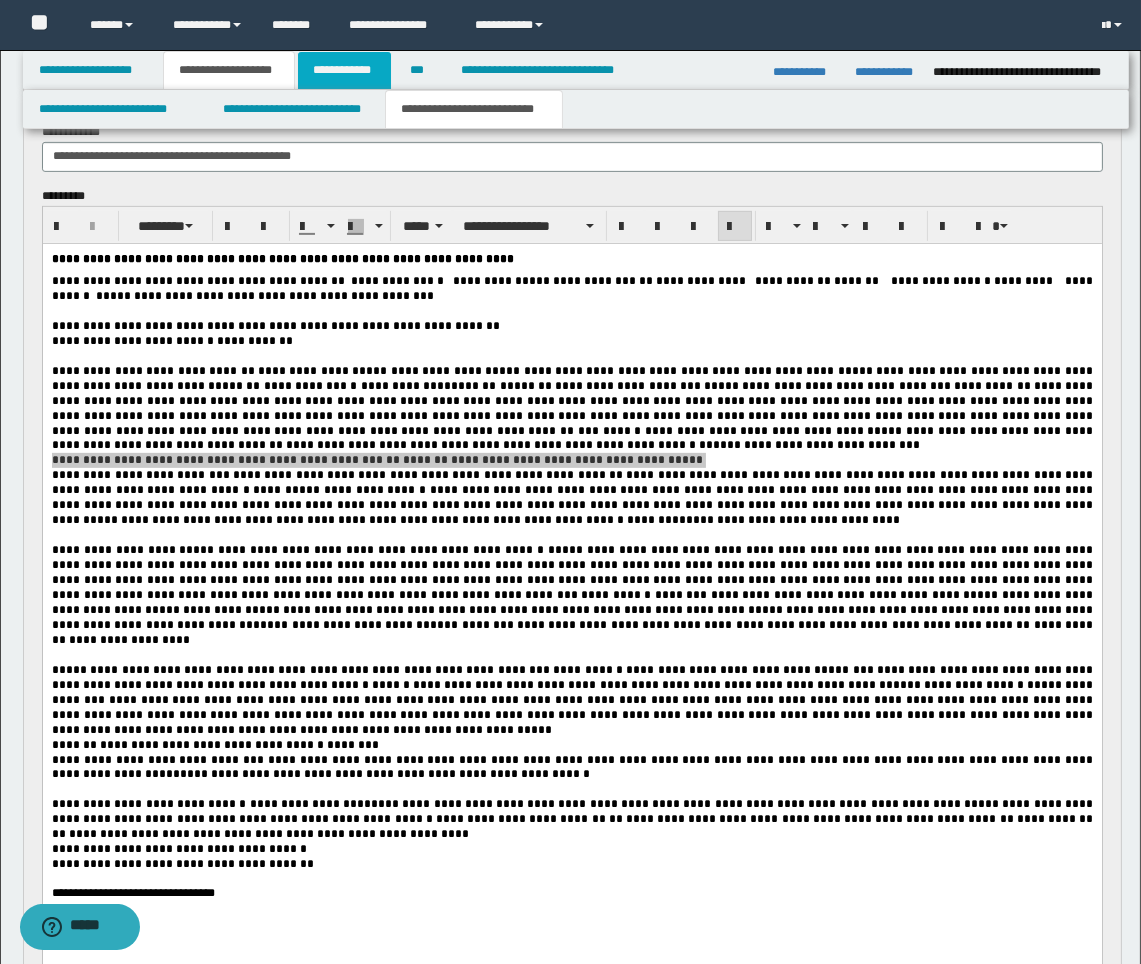 click on "**********" at bounding box center (344, 70) 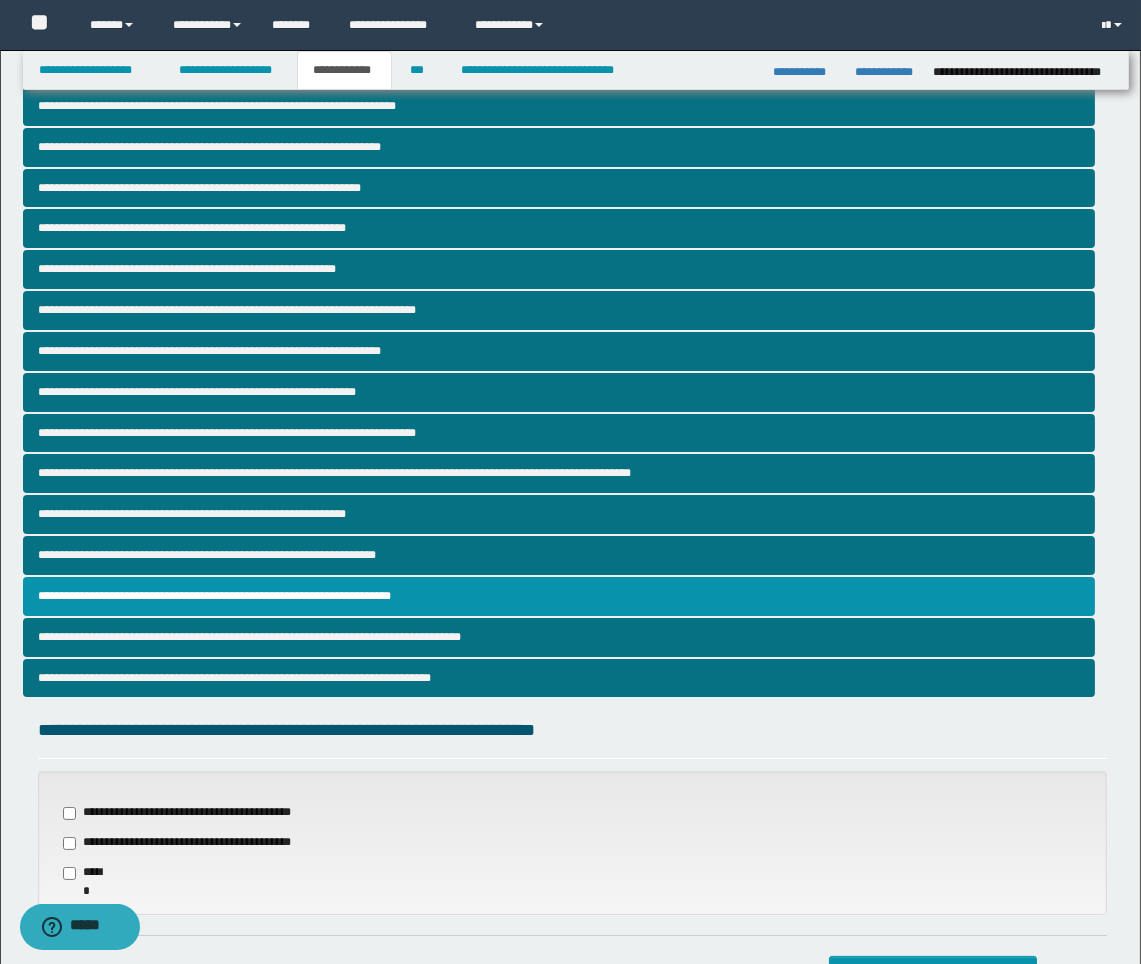 scroll, scrollTop: 17, scrollLeft: 0, axis: vertical 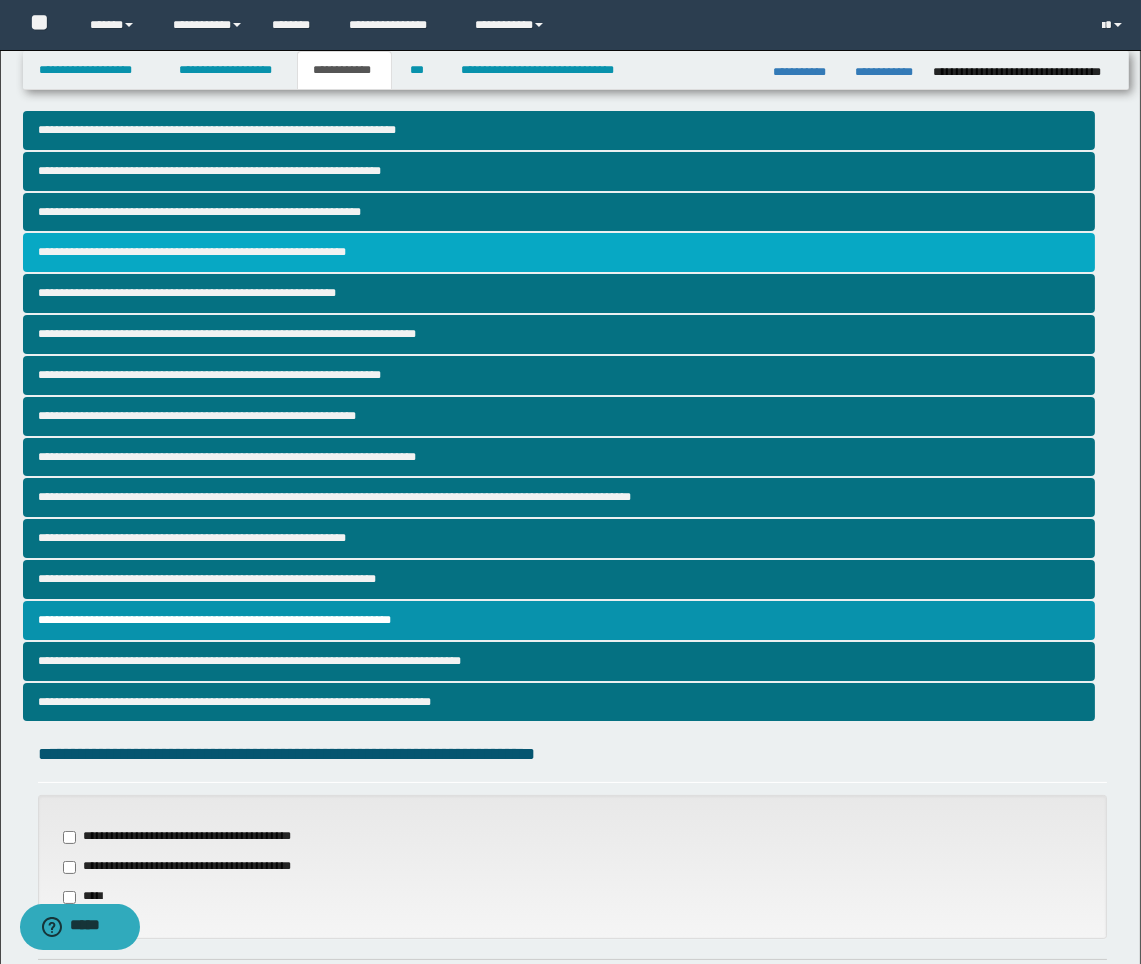 click on "**********" at bounding box center (559, 252) 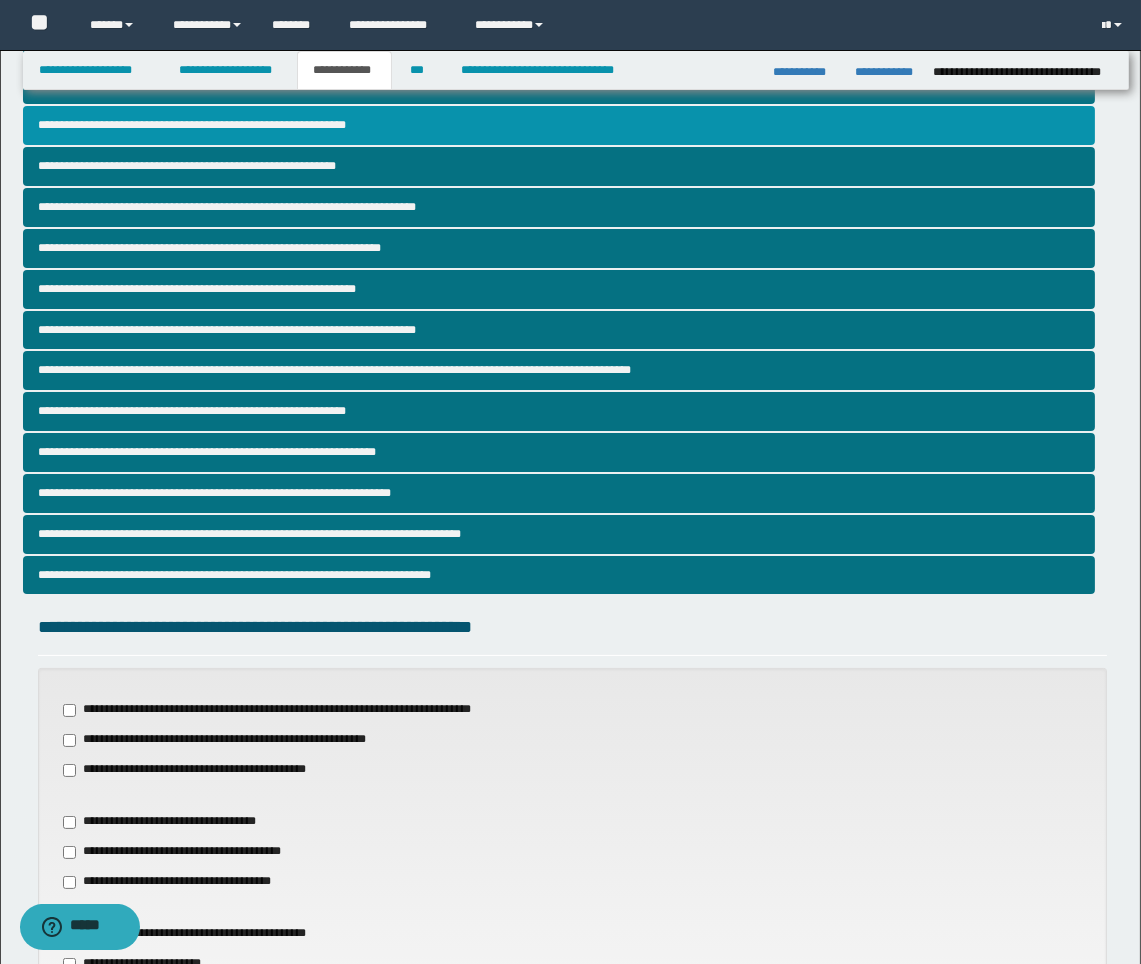 scroll, scrollTop: 555, scrollLeft: 0, axis: vertical 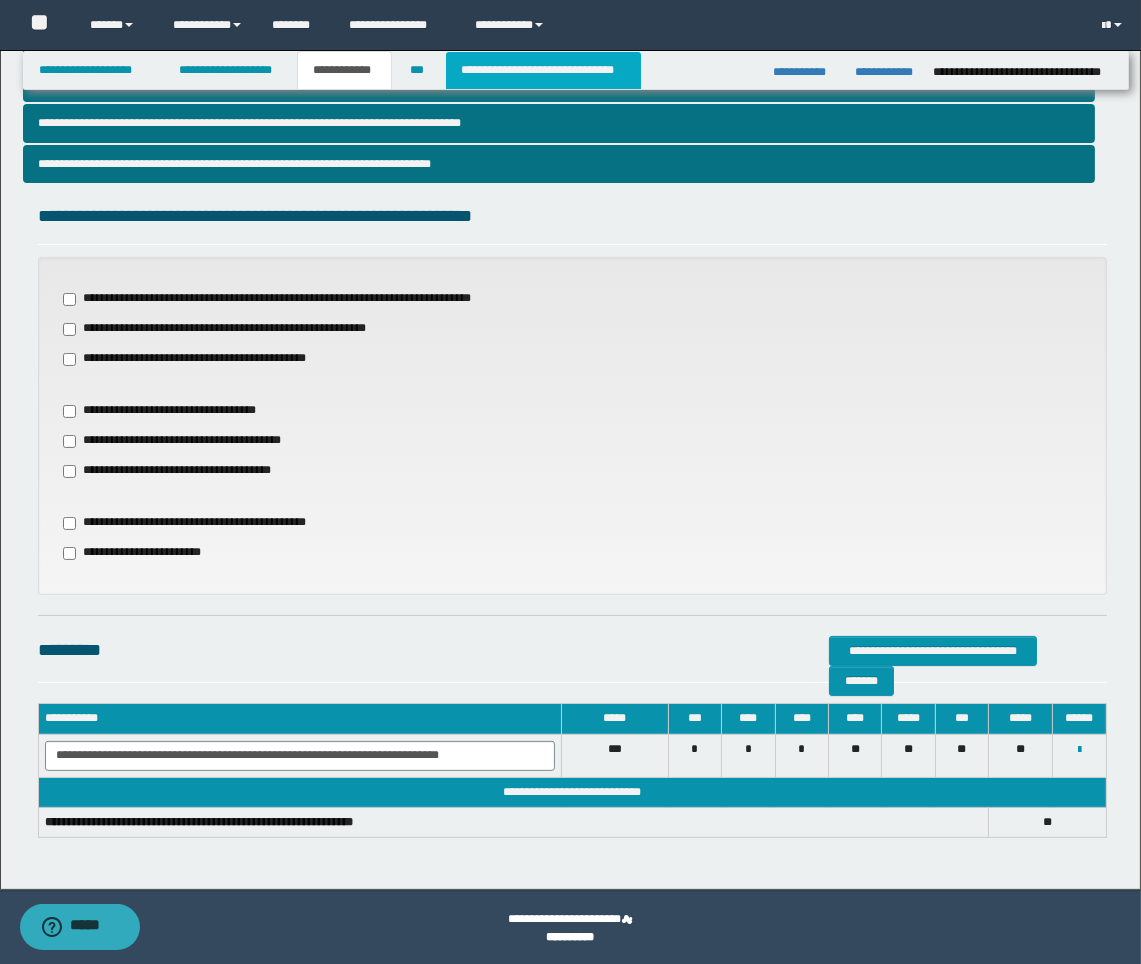 click on "**********" at bounding box center [543, 70] 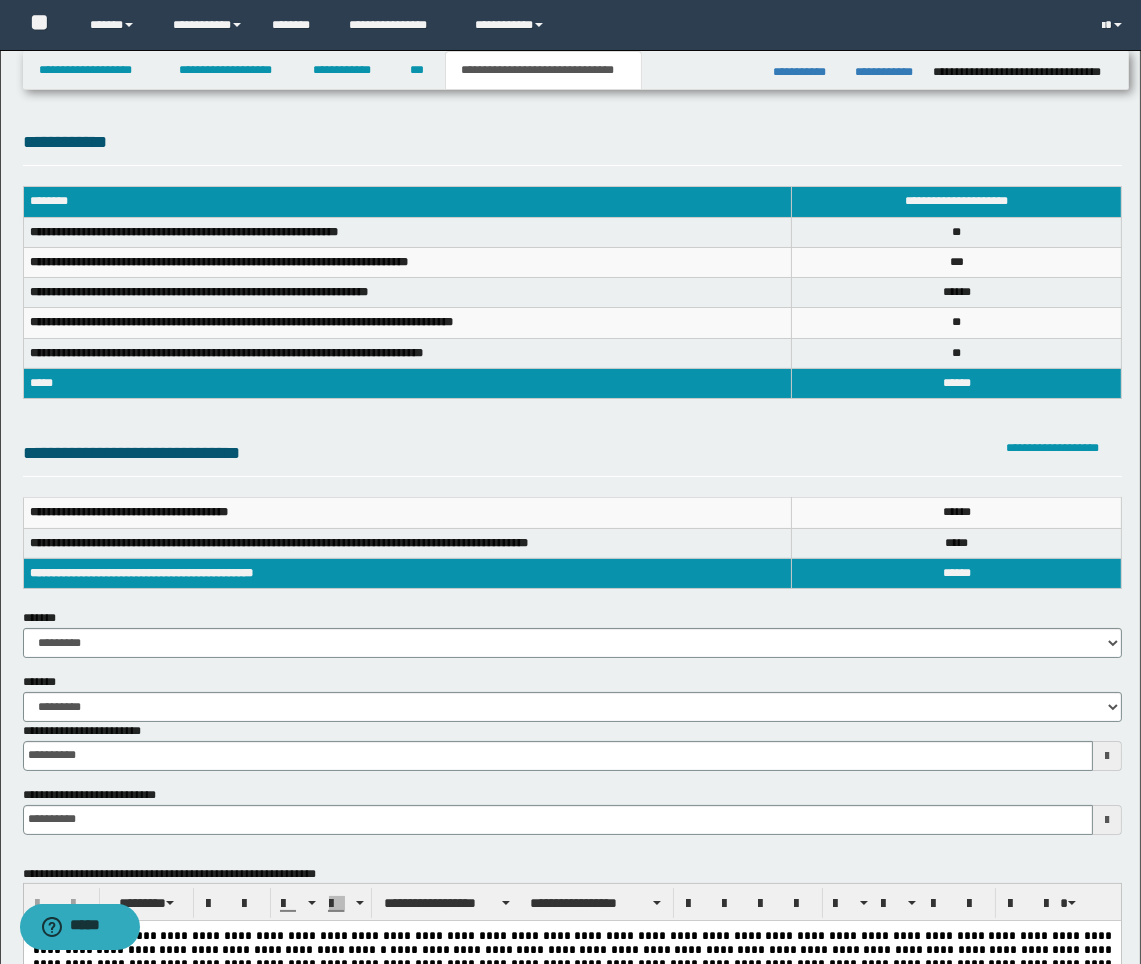 scroll, scrollTop: 444, scrollLeft: 0, axis: vertical 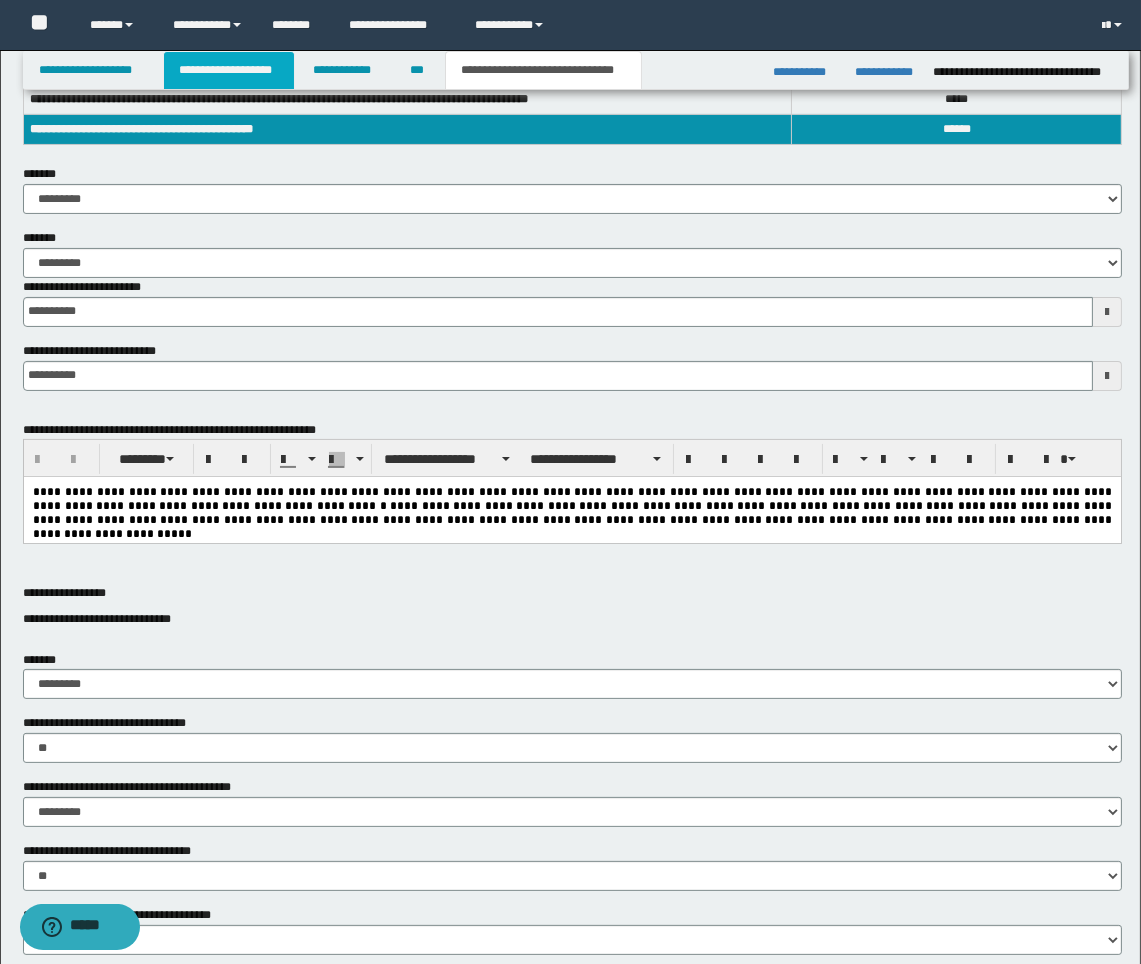 click on "**********" at bounding box center [229, 70] 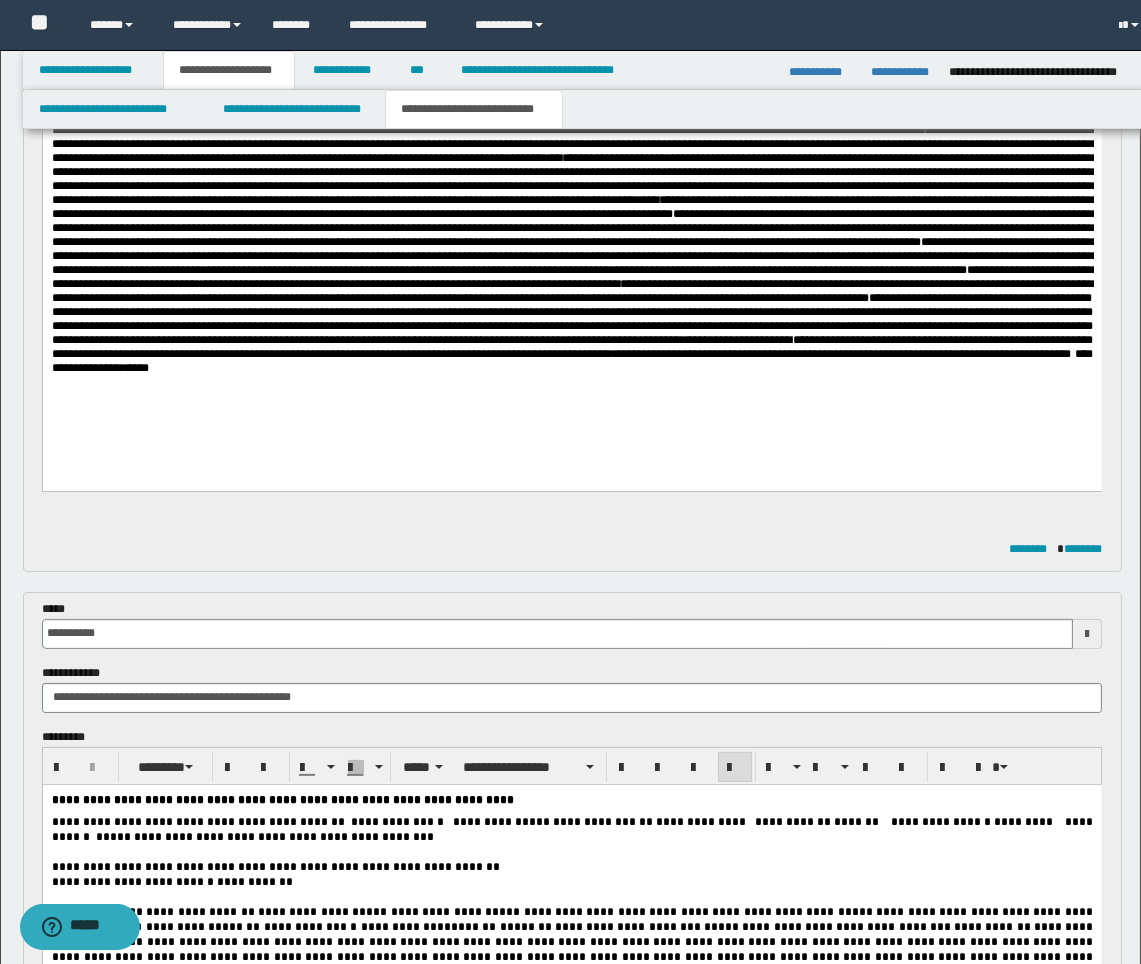 scroll, scrollTop: 475, scrollLeft: 0, axis: vertical 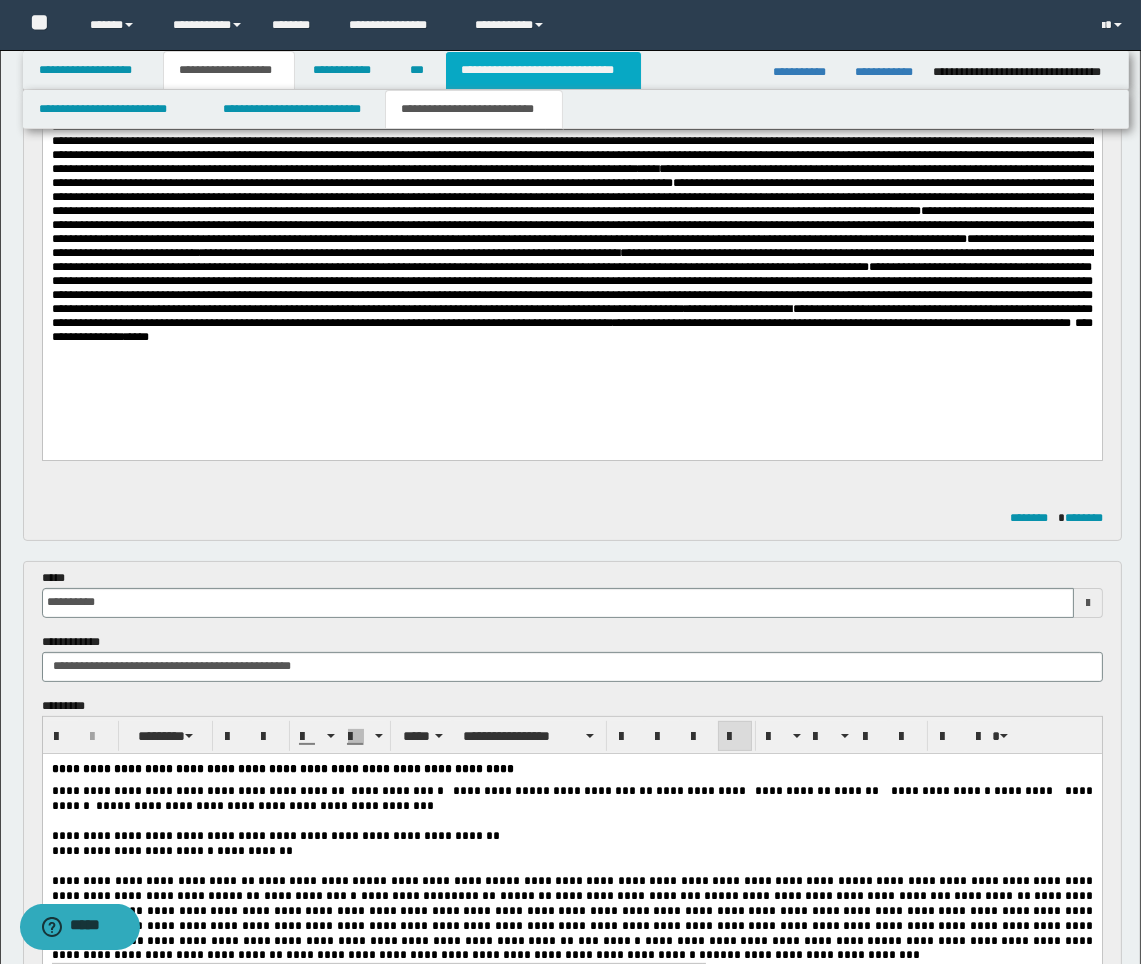 click on "**********" at bounding box center (543, 70) 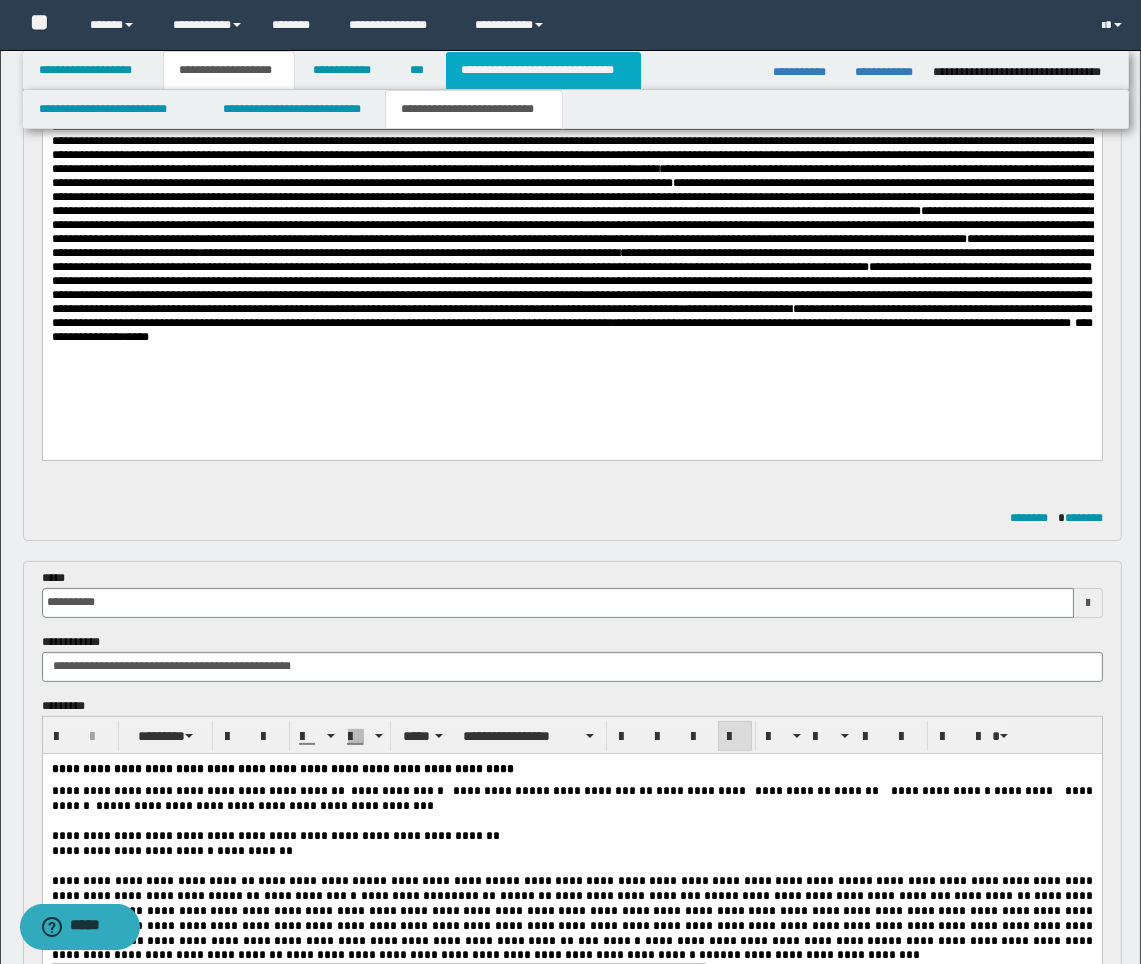 type on "**********" 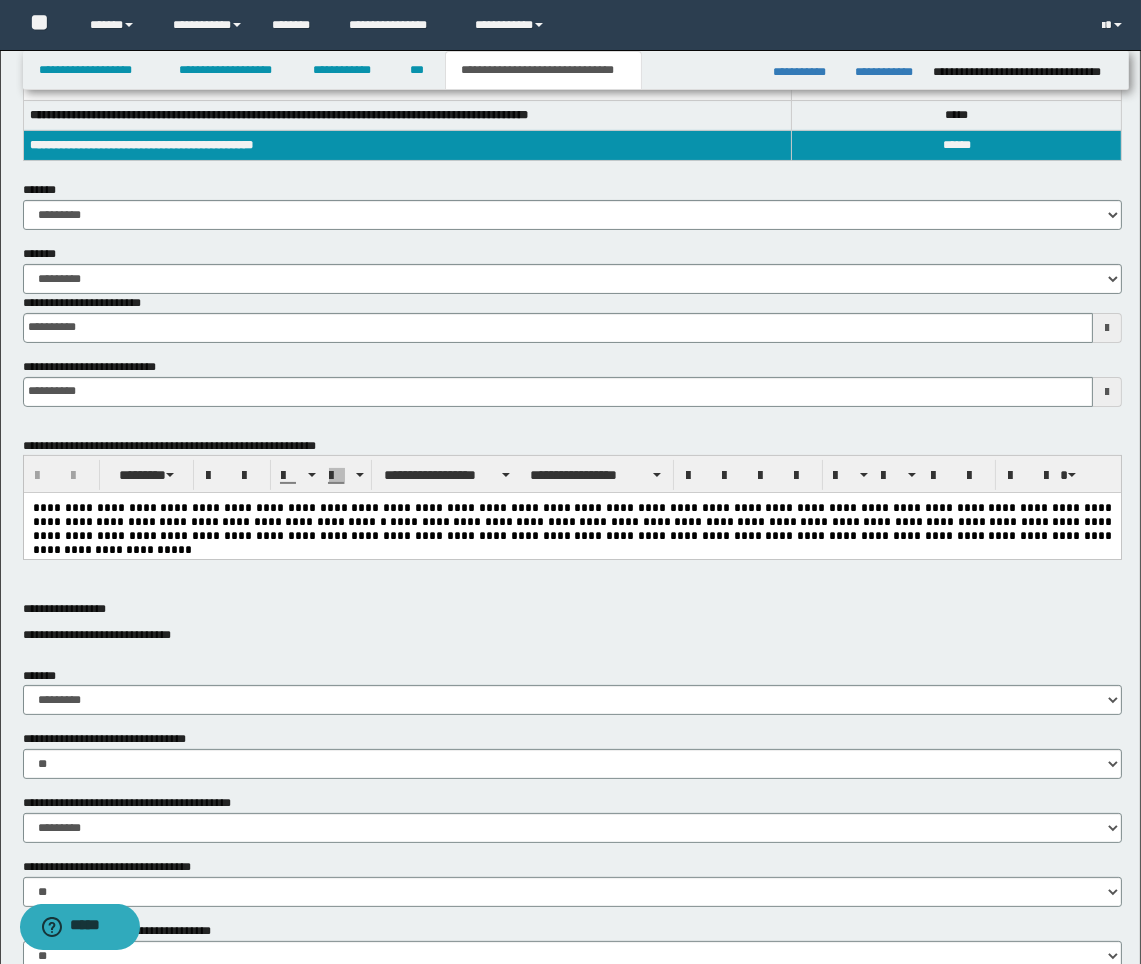 scroll, scrollTop: 444, scrollLeft: 0, axis: vertical 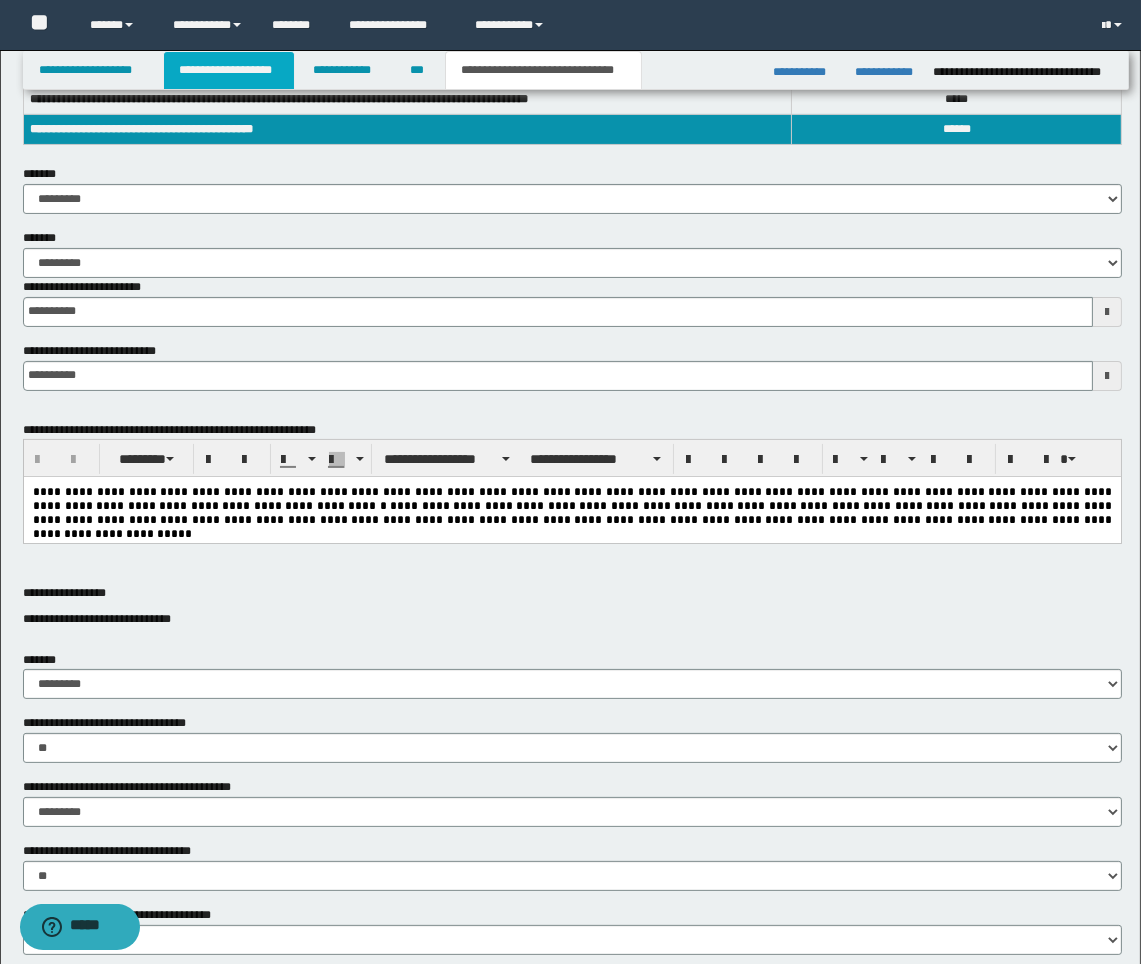 click on "**********" at bounding box center (229, 70) 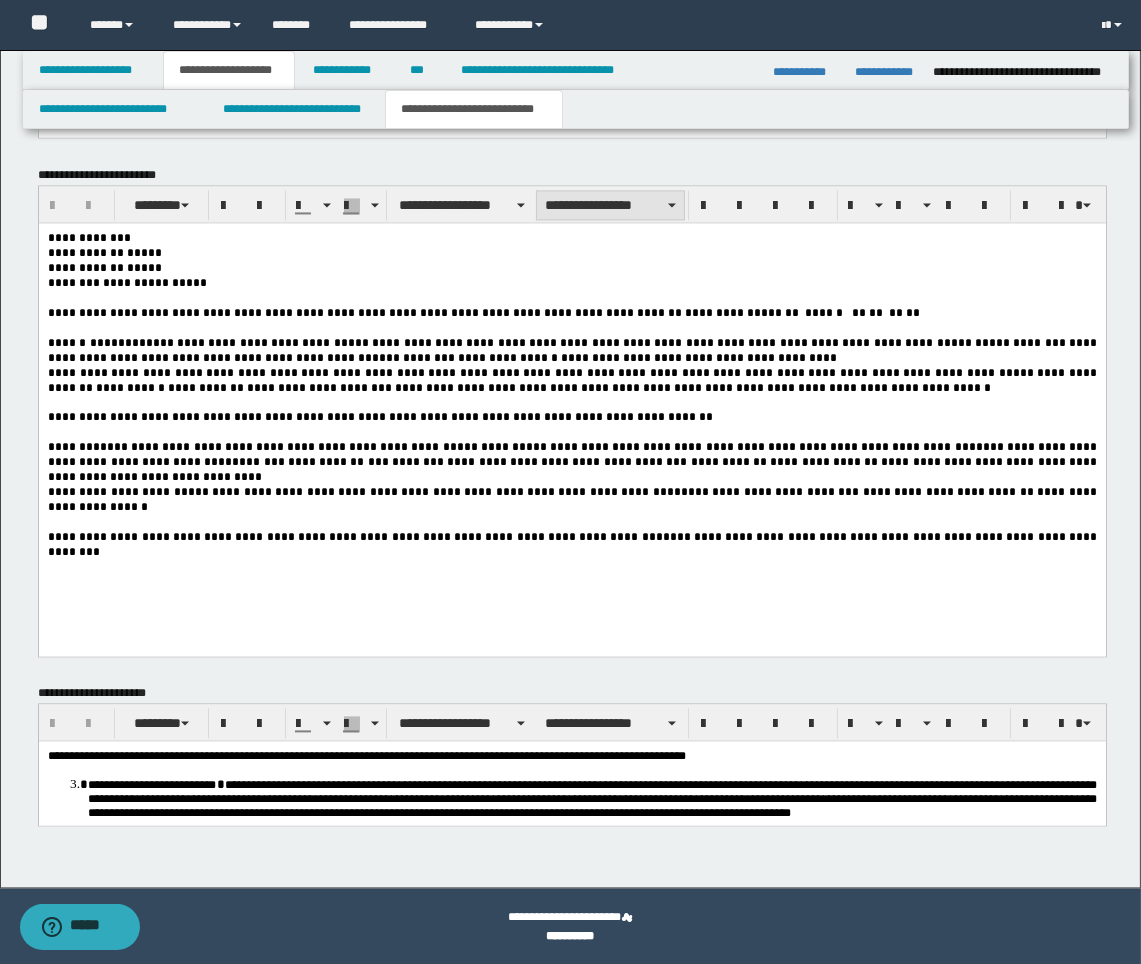 scroll, scrollTop: 5556, scrollLeft: 0, axis: vertical 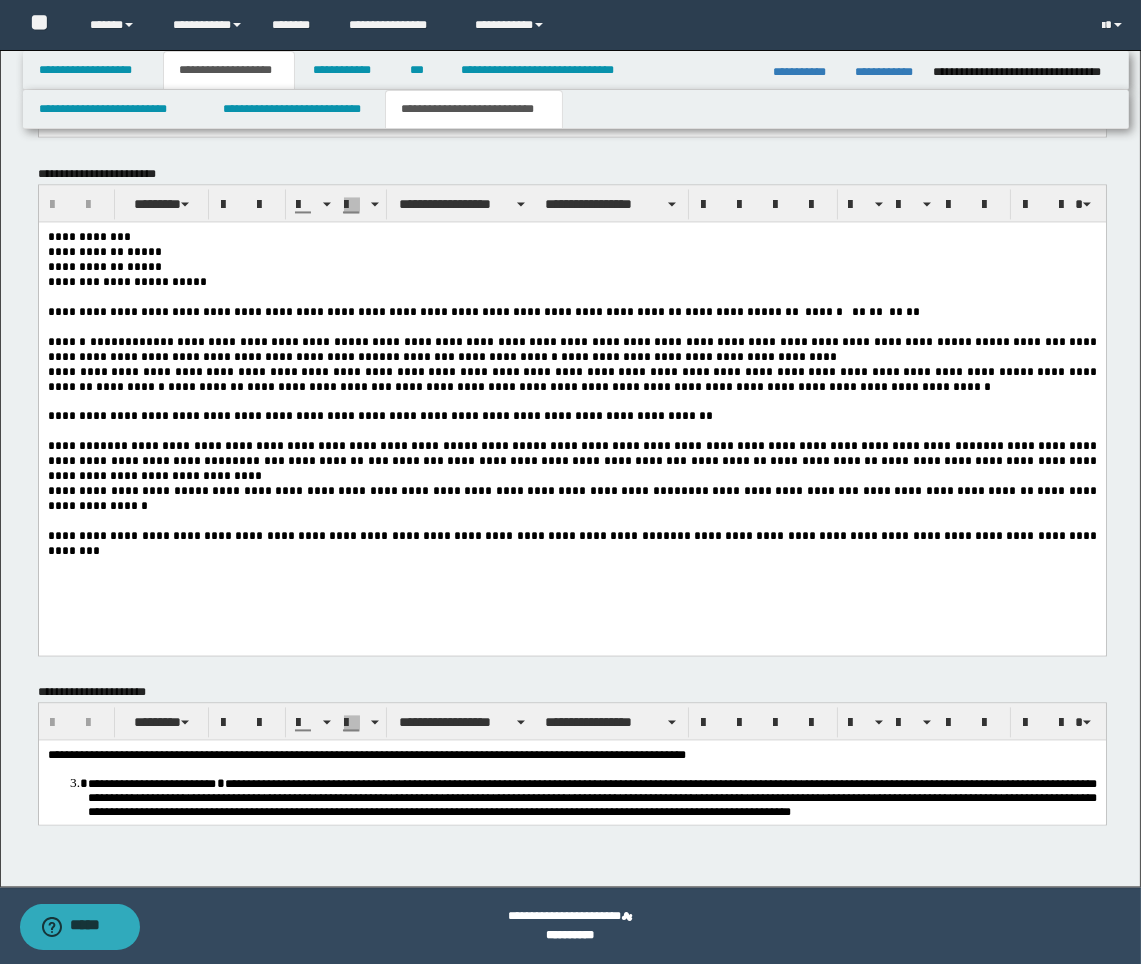 click on "**********" at bounding box center (571, 543) 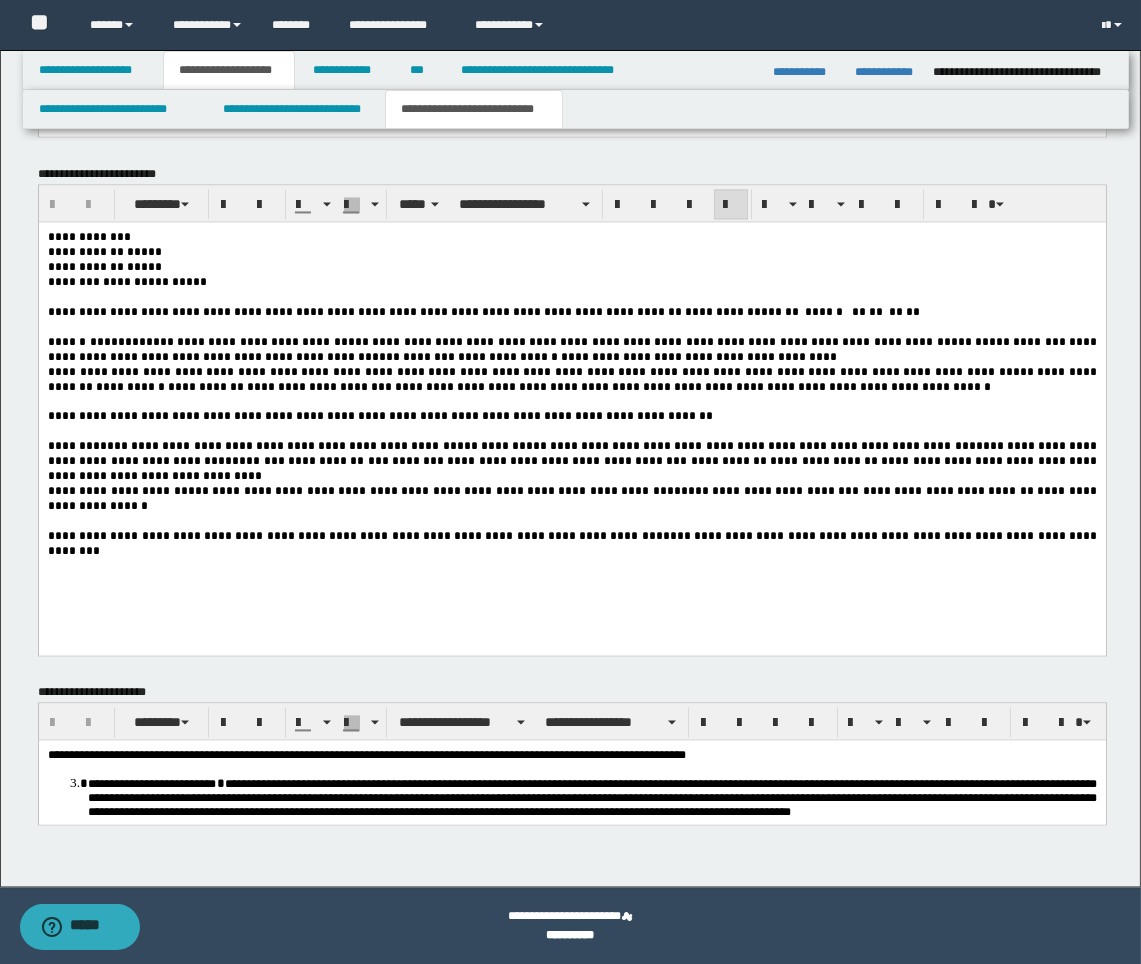 type 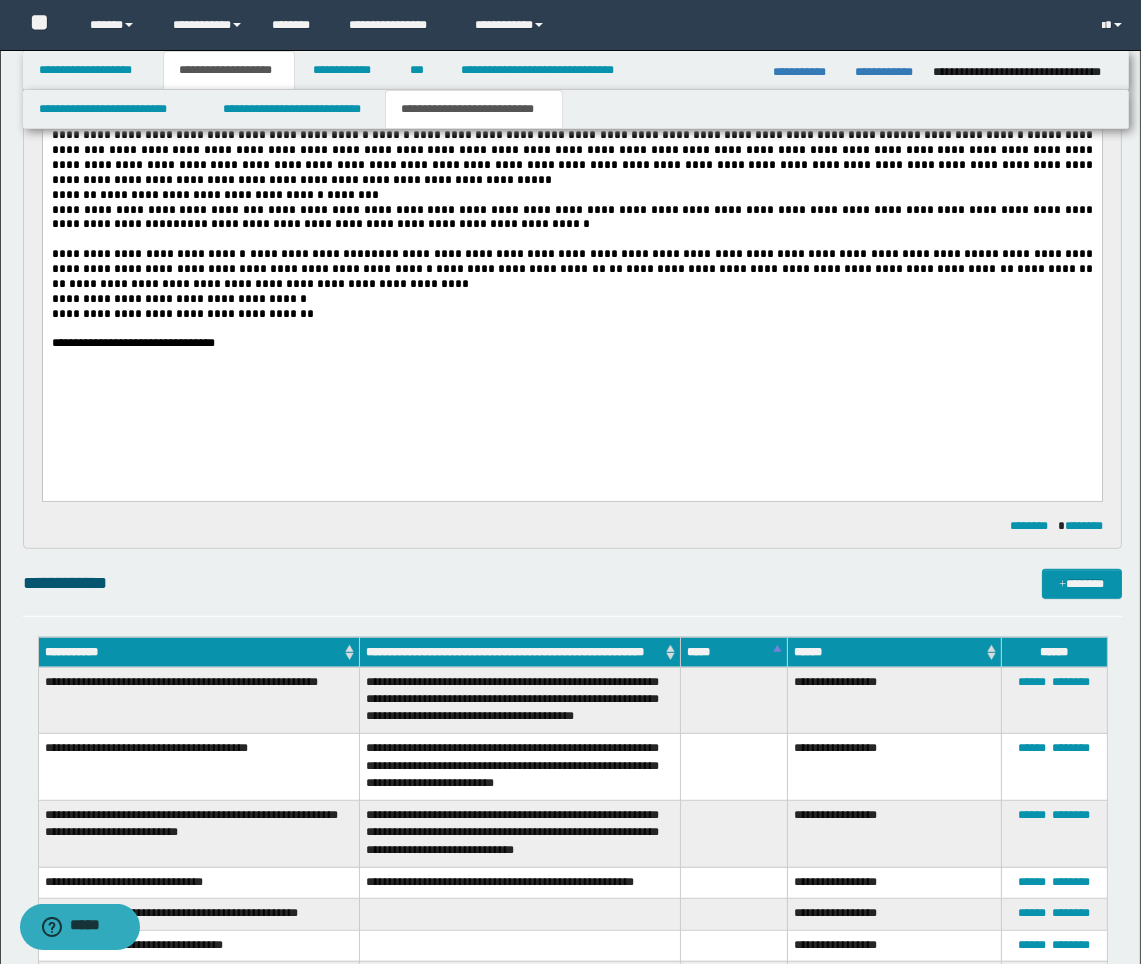 scroll, scrollTop: 1334, scrollLeft: 0, axis: vertical 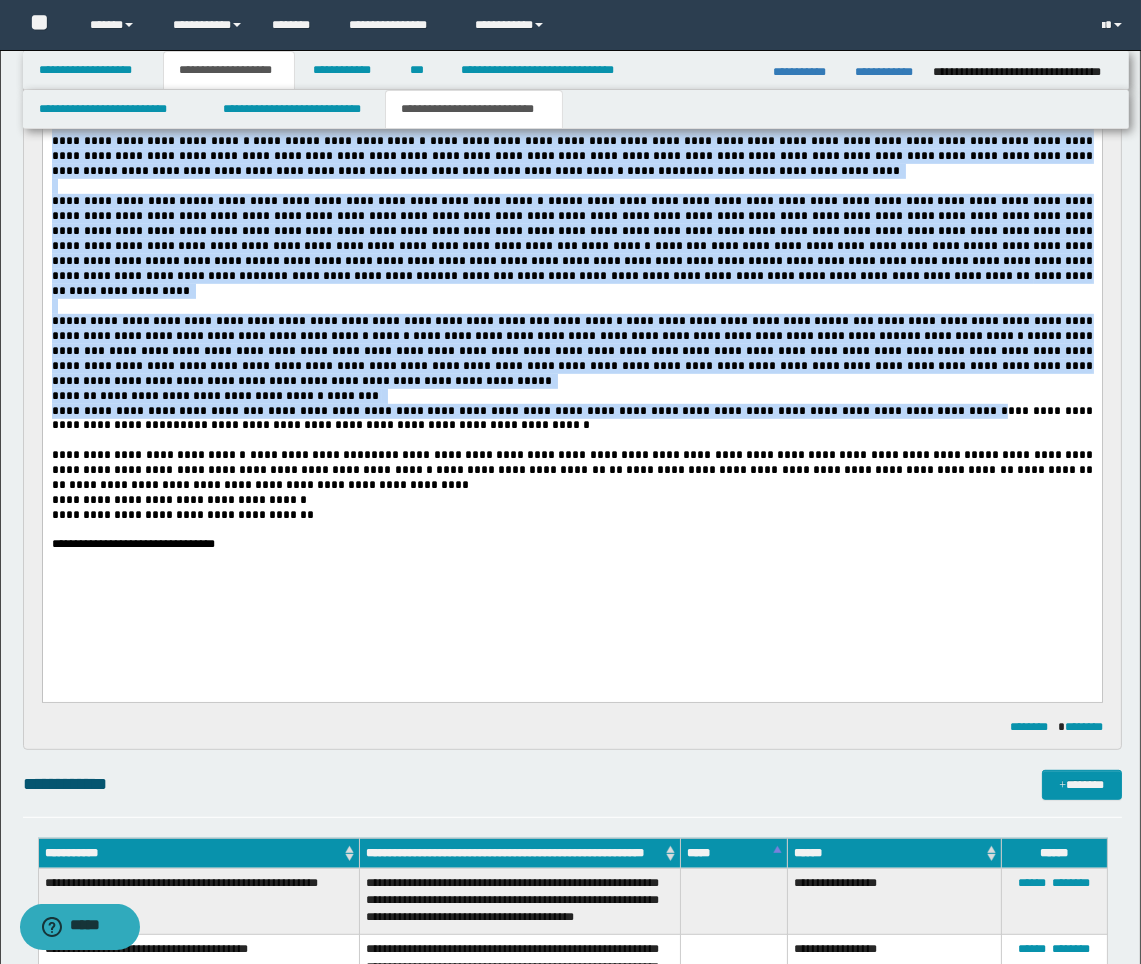 drag, startPoint x: 499, startPoint y: 438, endPoint x: 890, endPoint y: 431, distance: 391.06265 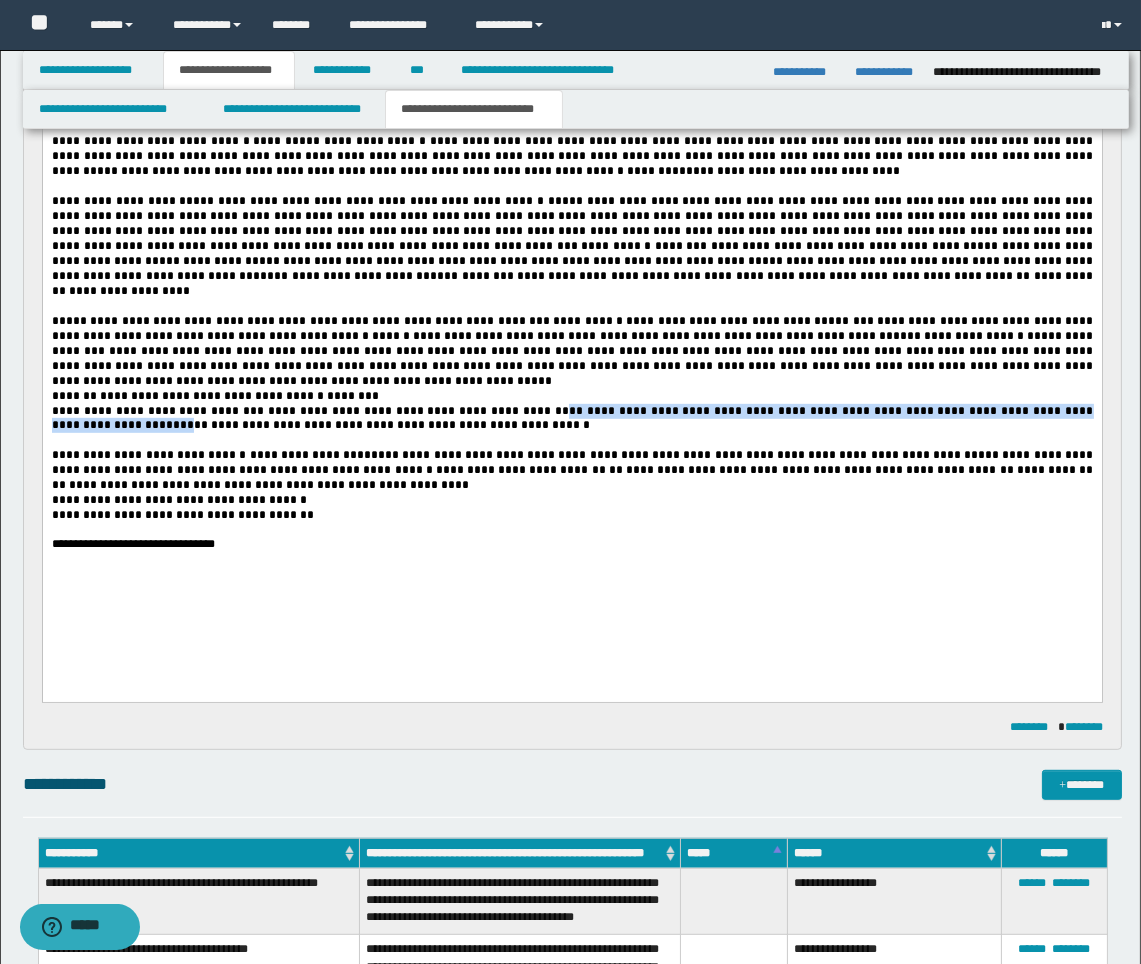 drag, startPoint x: 499, startPoint y: 433, endPoint x: 1096, endPoint y: 436, distance: 597.0075 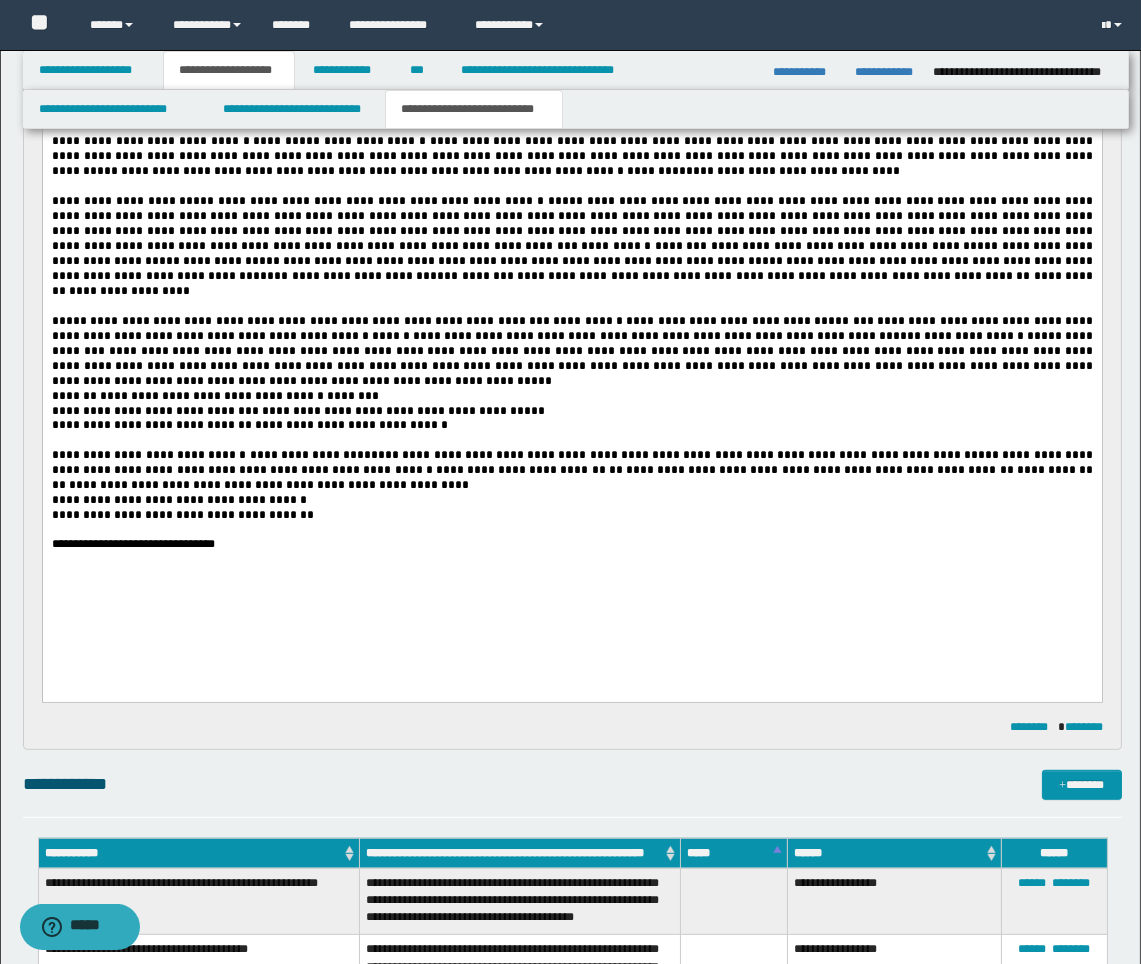 scroll, scrollTop: 1223, scrollLeft: 0, axis: vertical 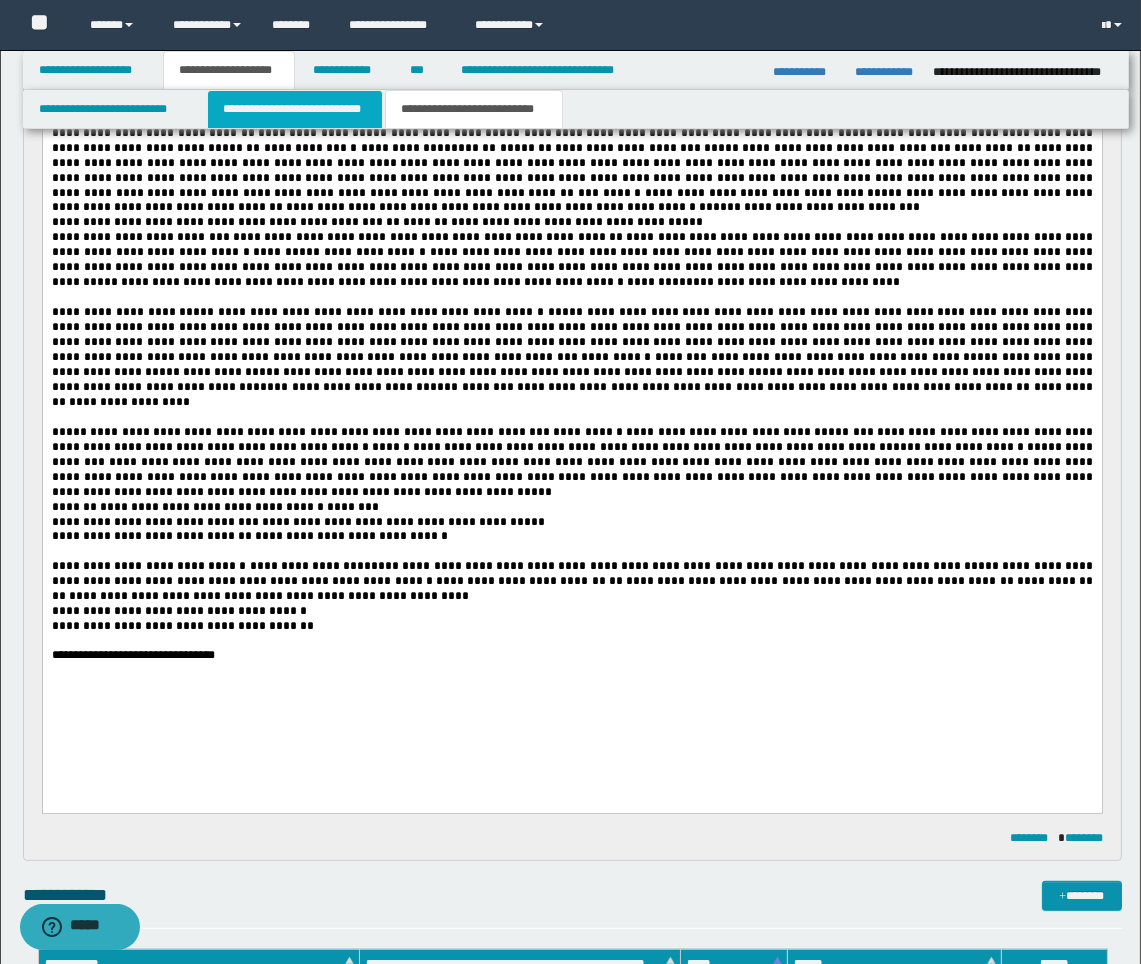 click on "**********" at bounding box center [295, 109] 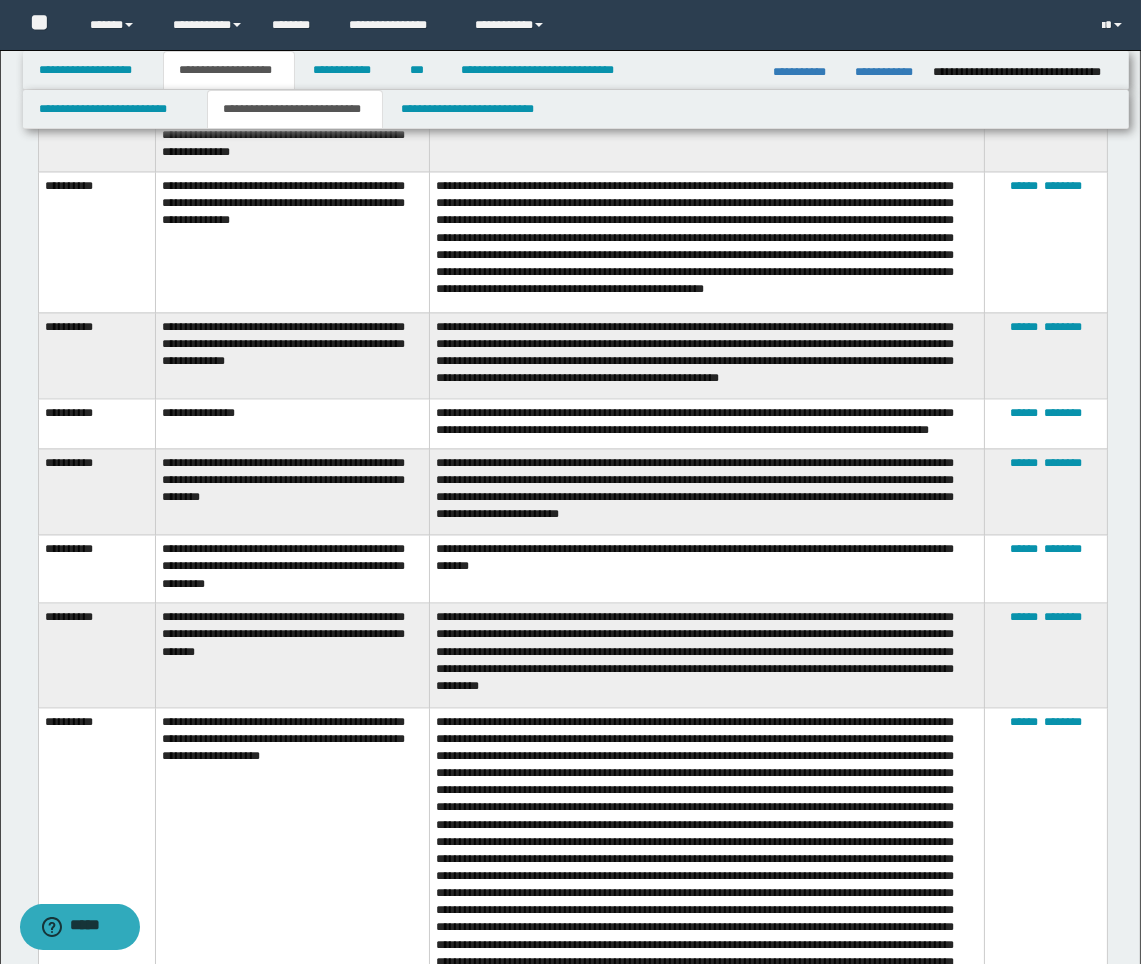 scroll, scrollTop: 15891, scrollLeft: 0, axis: vertical 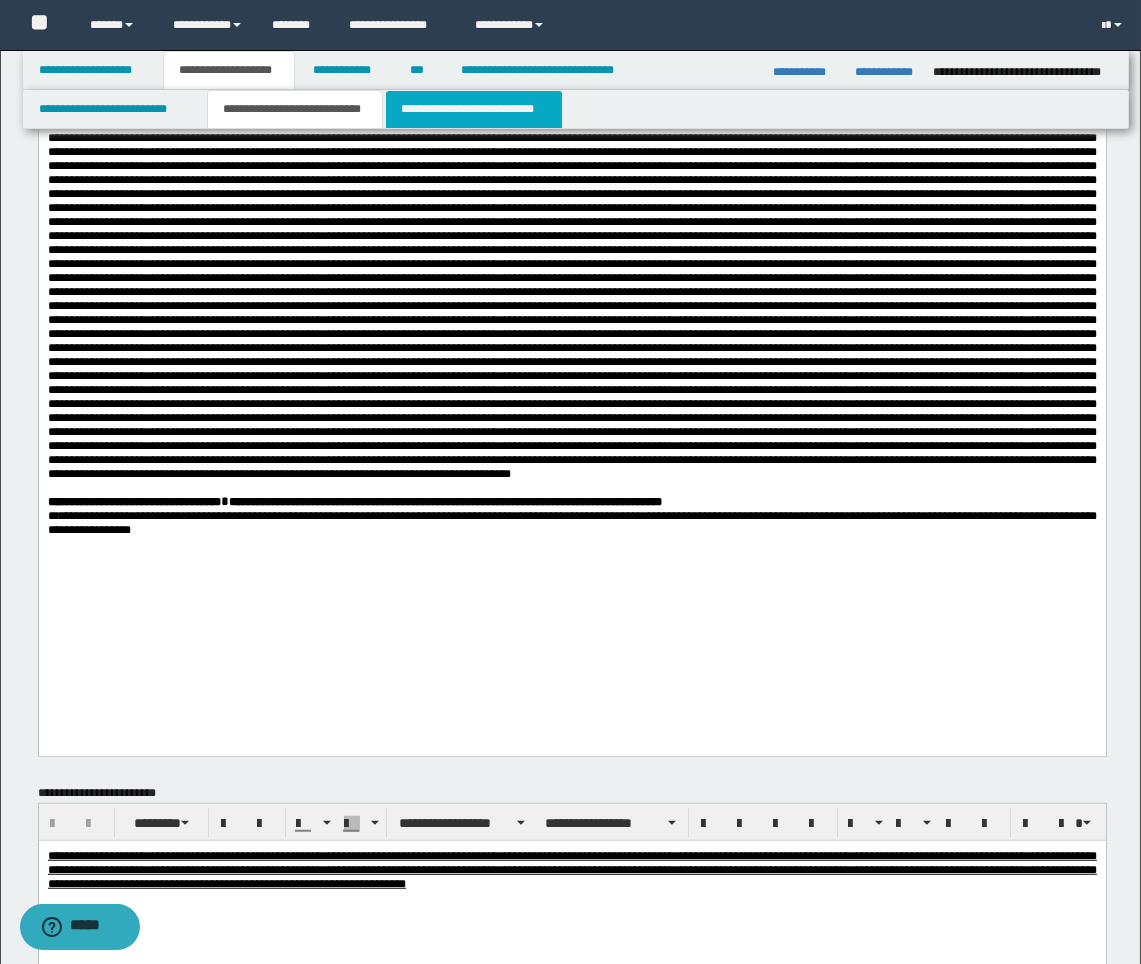 click on "**********" at bounding box center [474, 109] 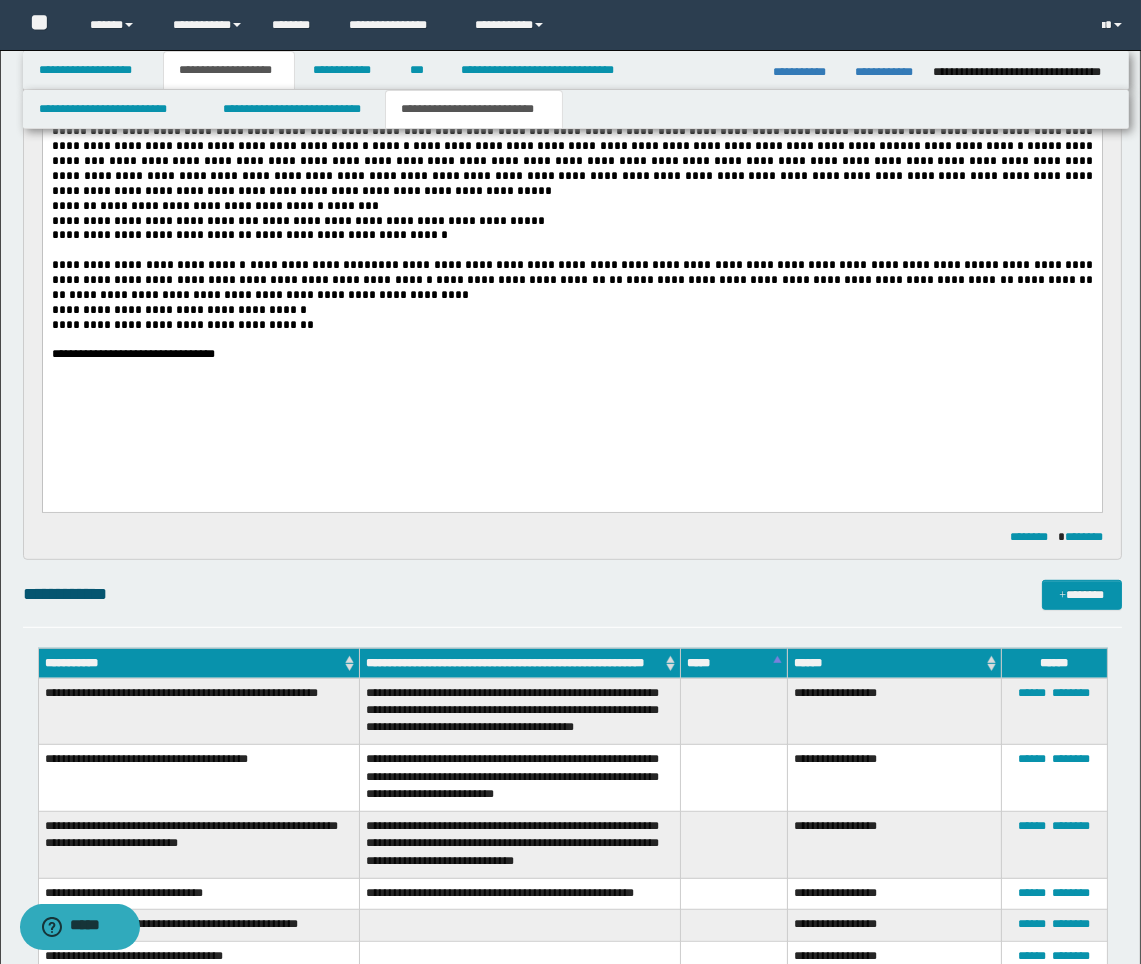 scroll, scrollTop: 1138, scrollLeft: 0, axis: vertical 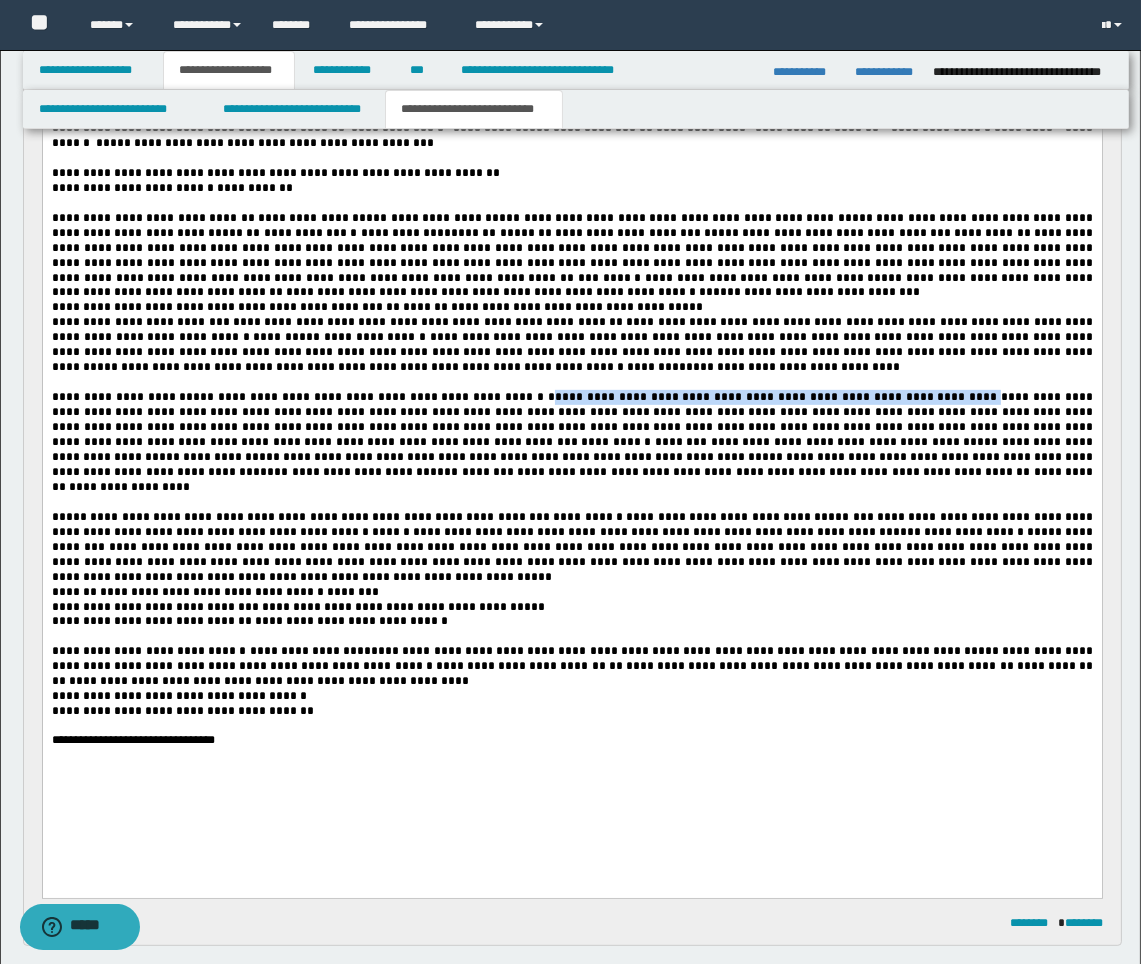 drag, startPoint x: 495, startPoint y: 428, endPoint x: 902, endPoint y: 433, distance: 407.0307 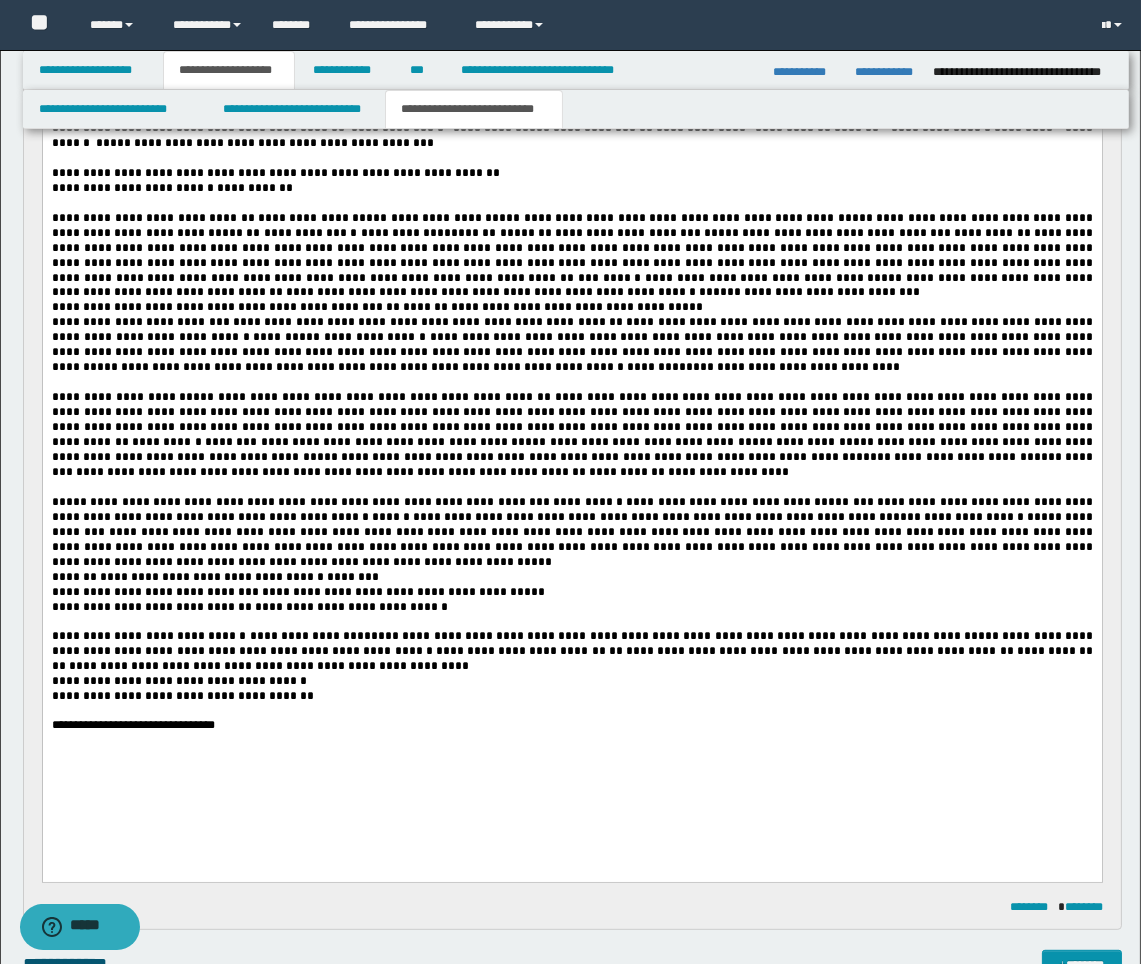 click on "**********" at bounding box center [382, 396] 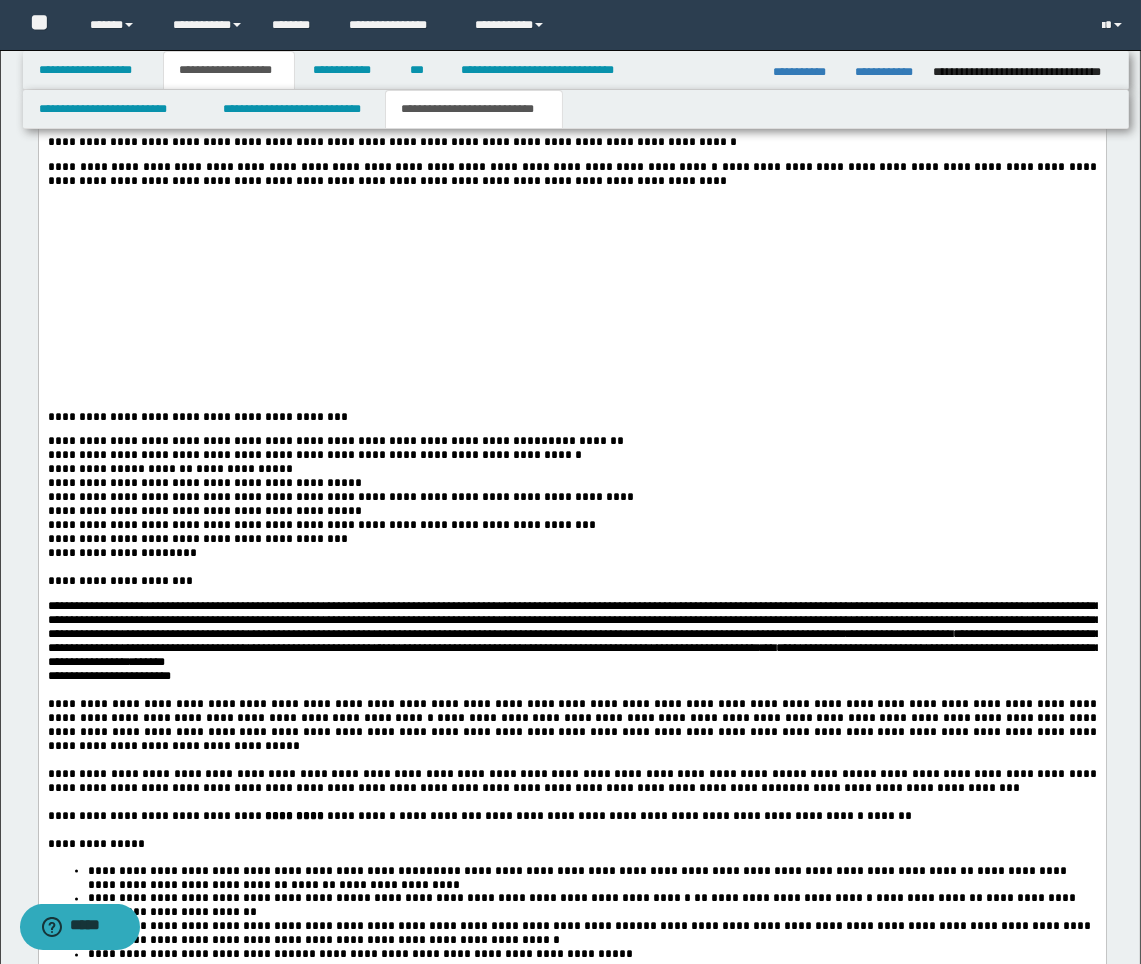 scroll, scrollTop: 4250, scrollLeft: 0, axis: vertical 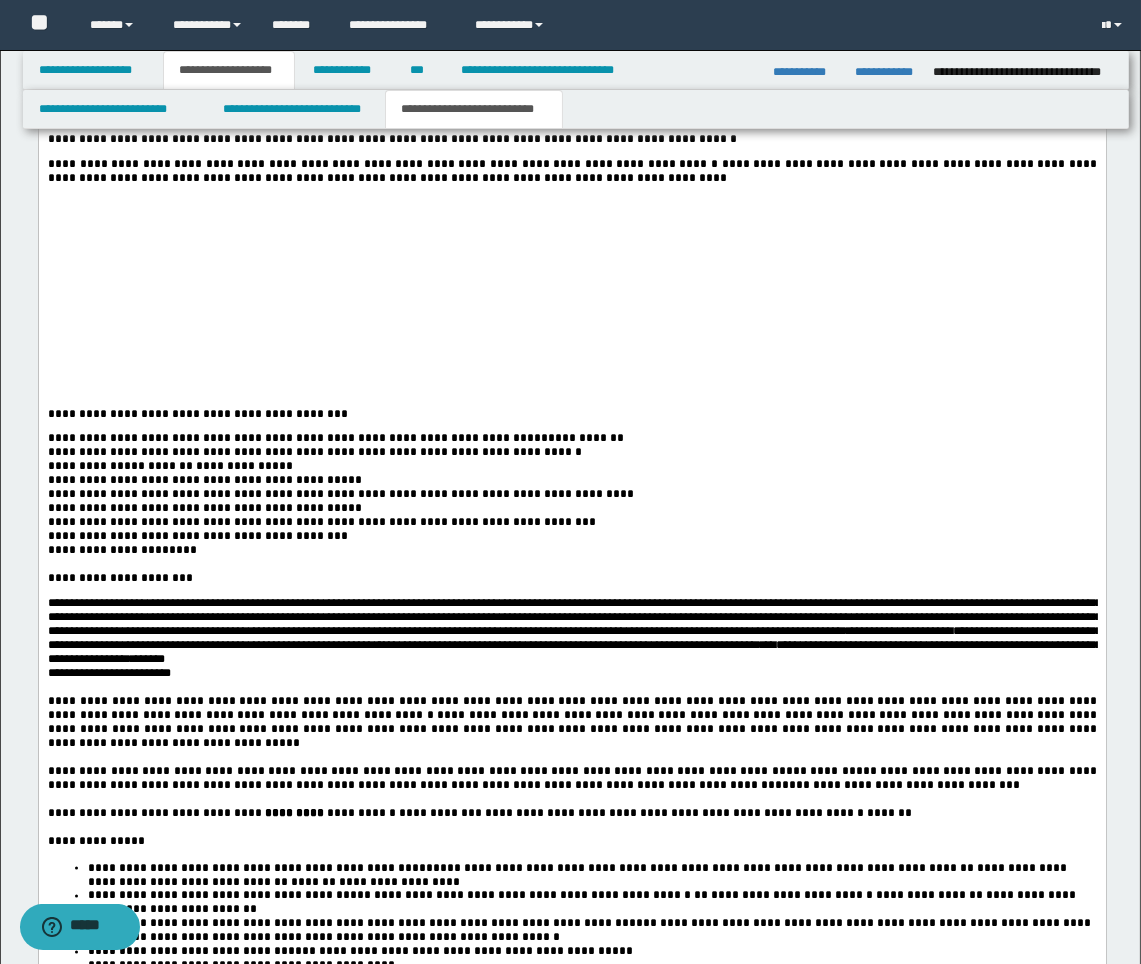 click on "**********" at bounding box center (571, -62) 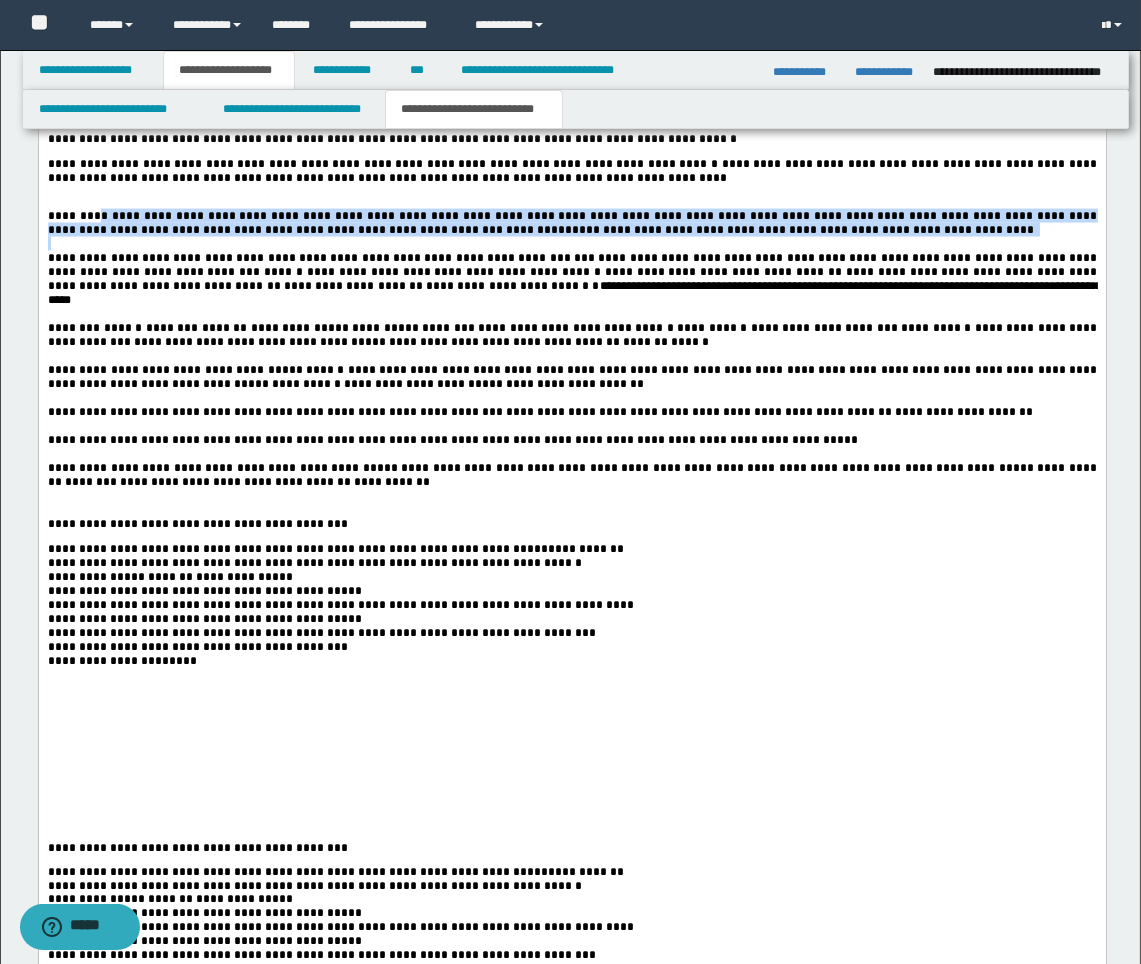 drag, startPoint x: 872, startPoint y: 393, endPoint x: 95, endPoint y: 352, distance: 778.081 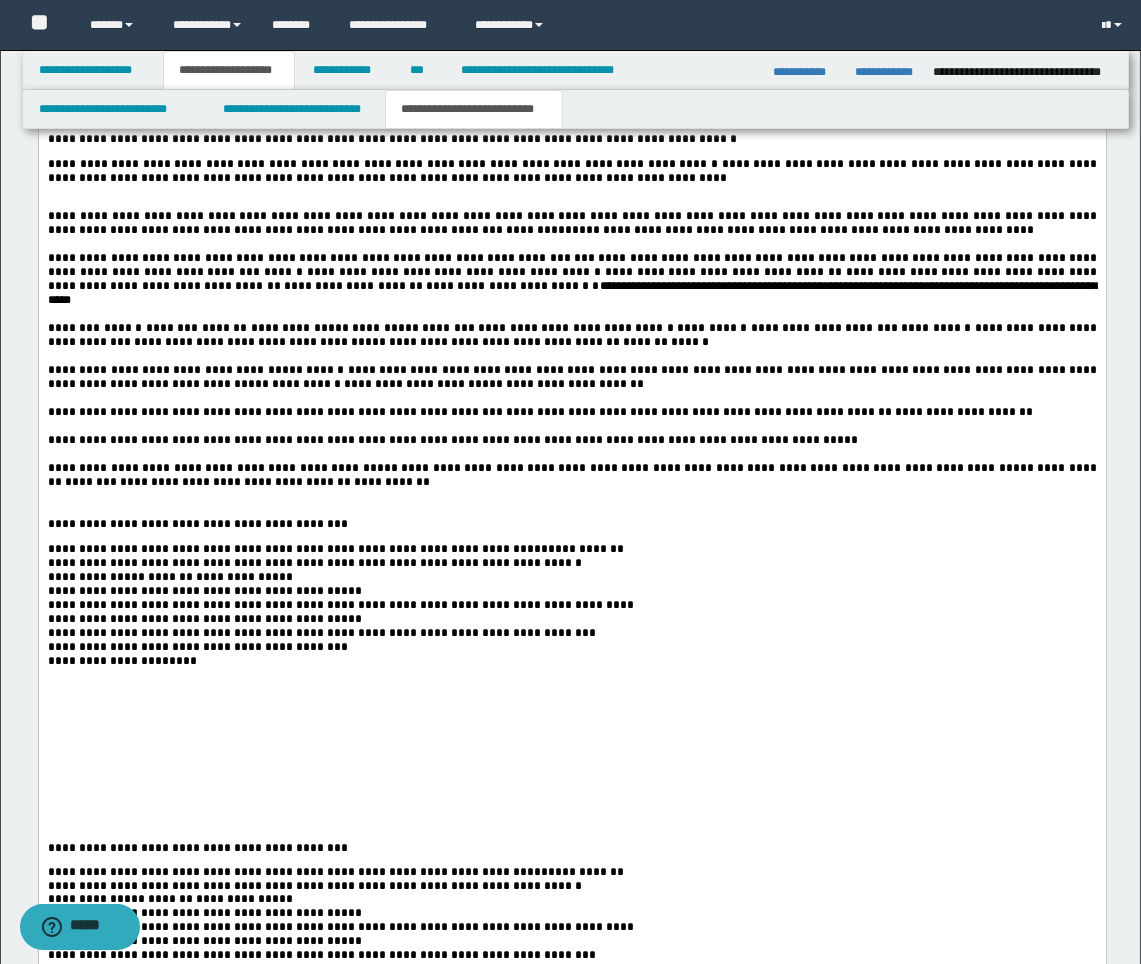 click on "**********" at bounding box center (384, 165) 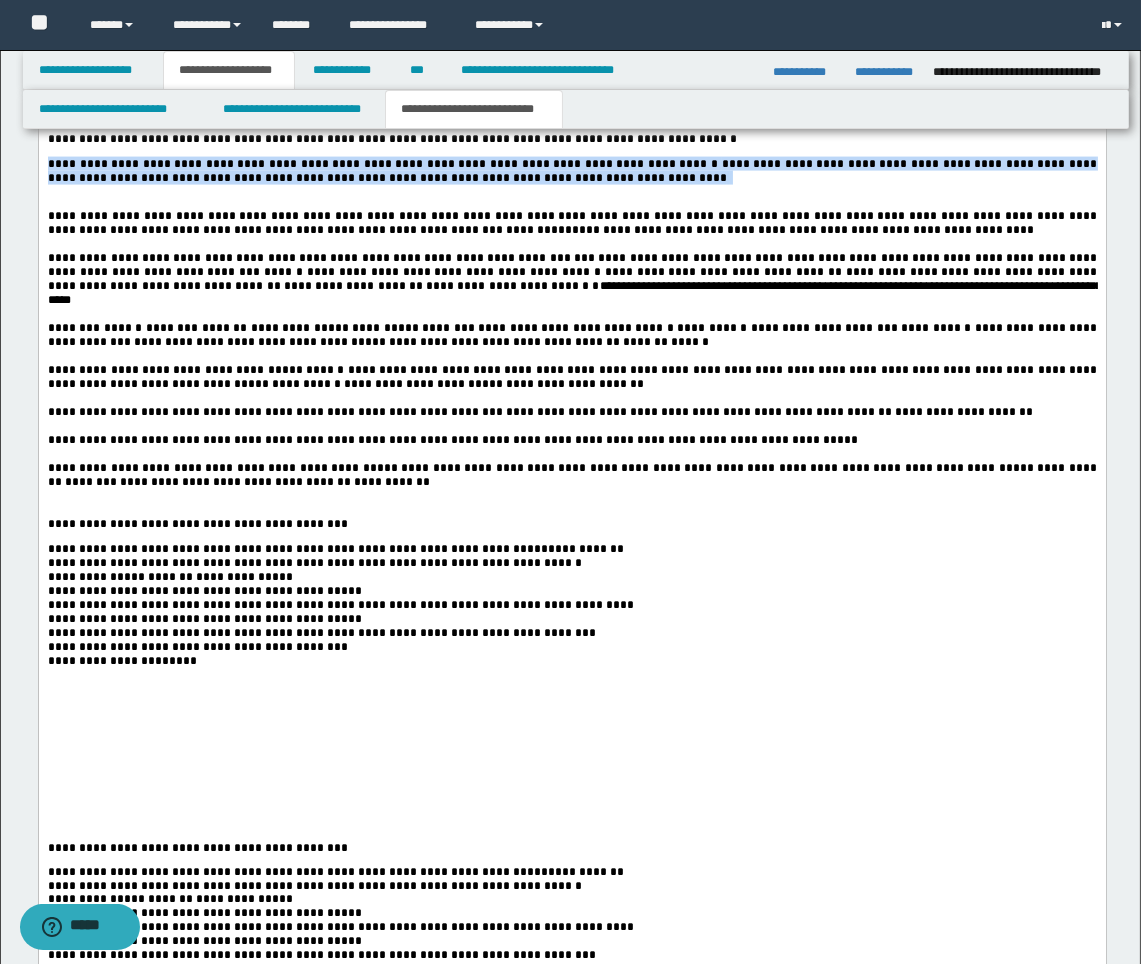 drag, startPoint x: 540, startPoint y: 335, endPoint x: 65, endPoint y: -1106, distance: 1517.2693 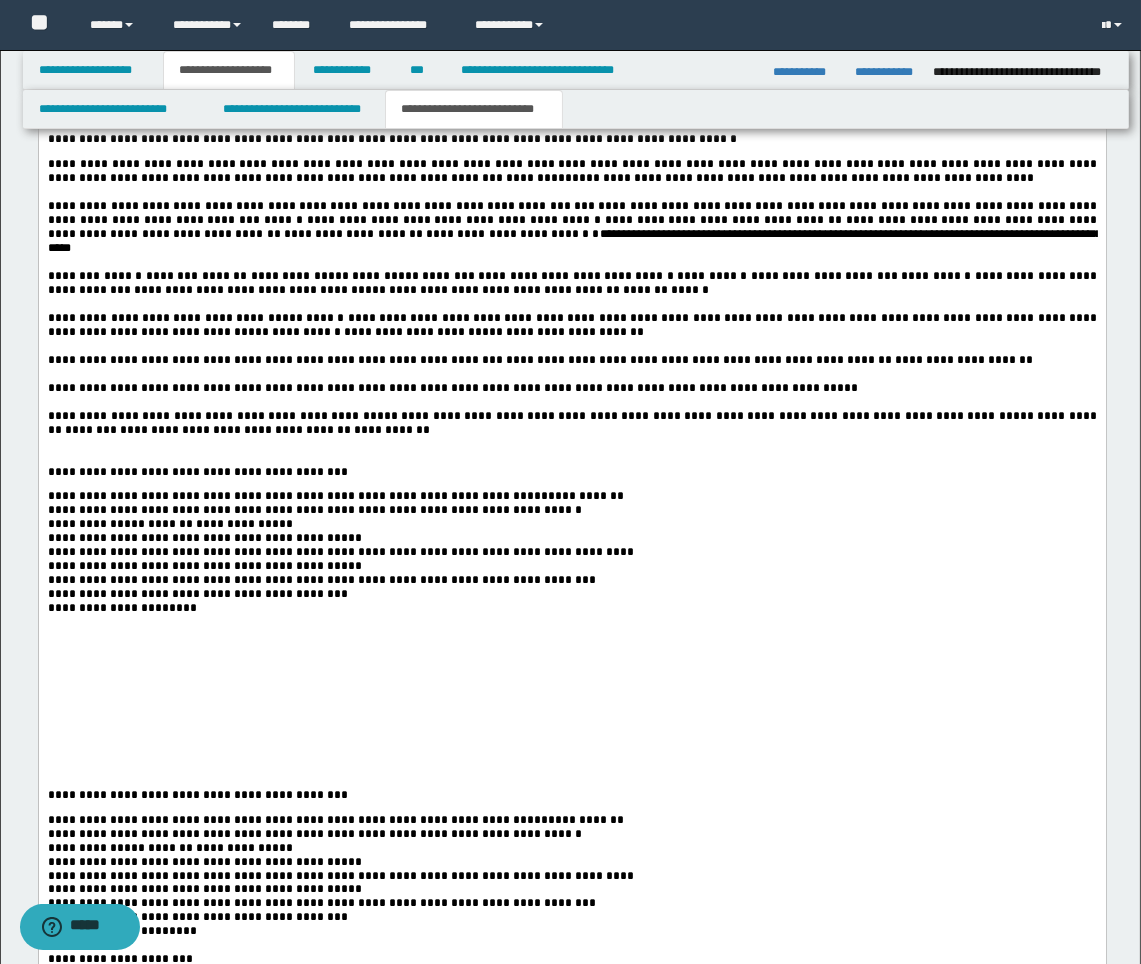 click at bounding box center [571, 193] 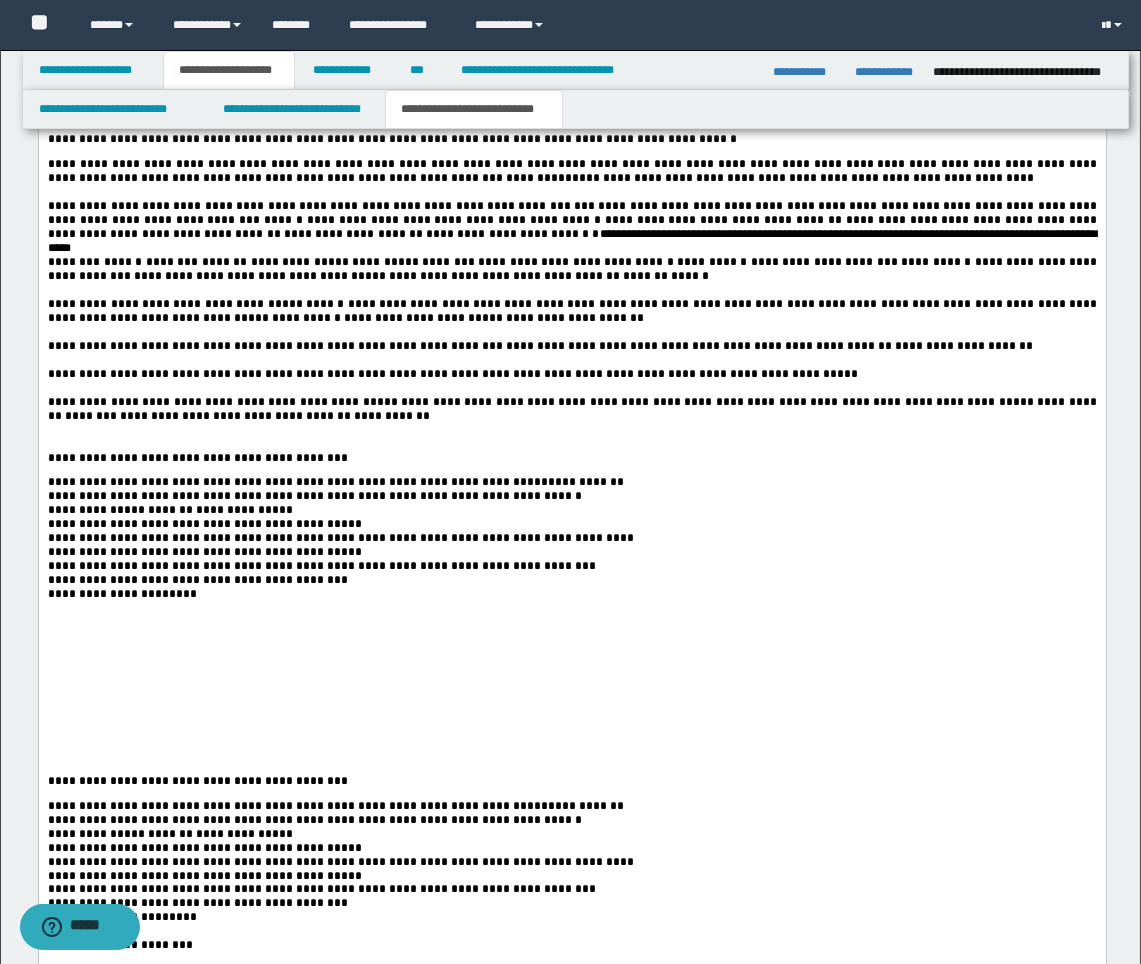 click at bounding box center [571, 291] 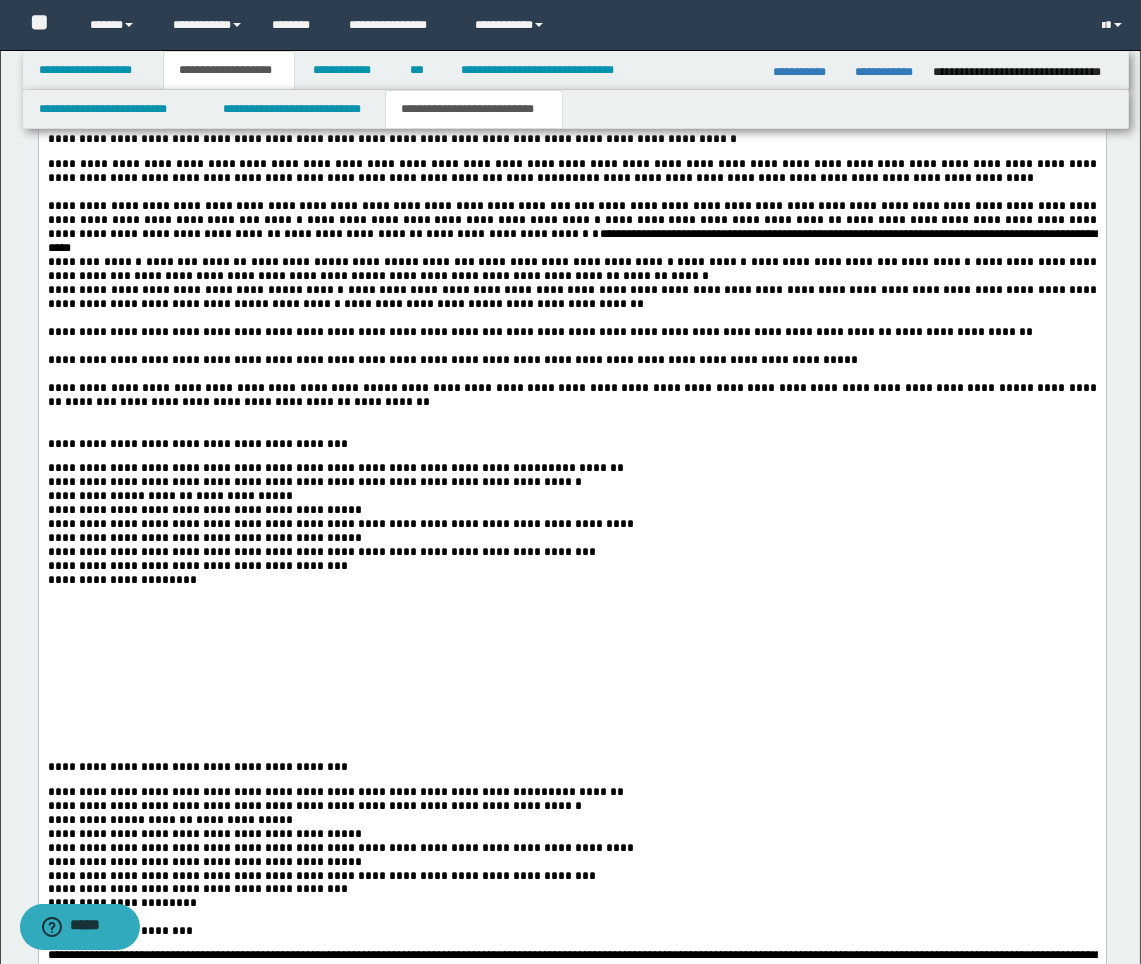 click at bounding box center [571, 319] 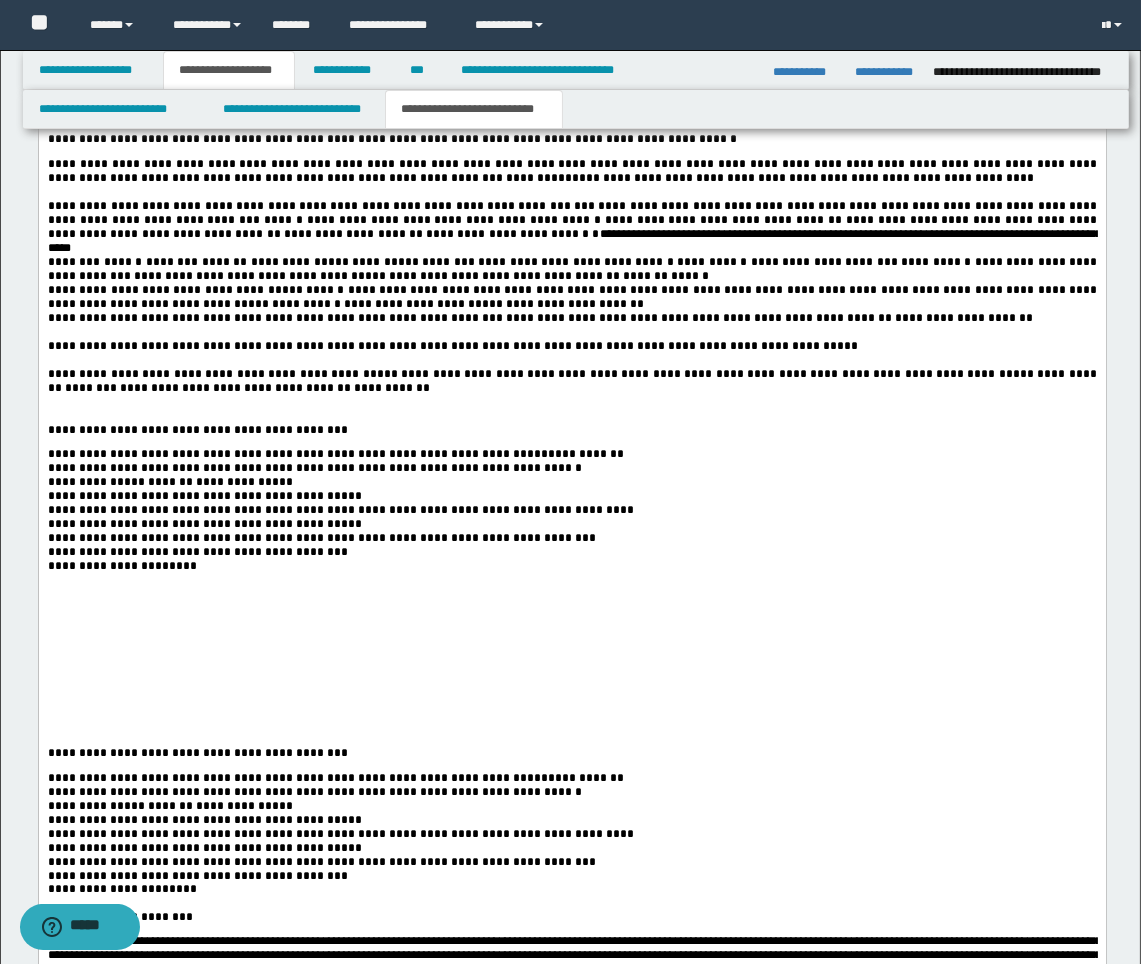 click at bounding box center [571, 333] 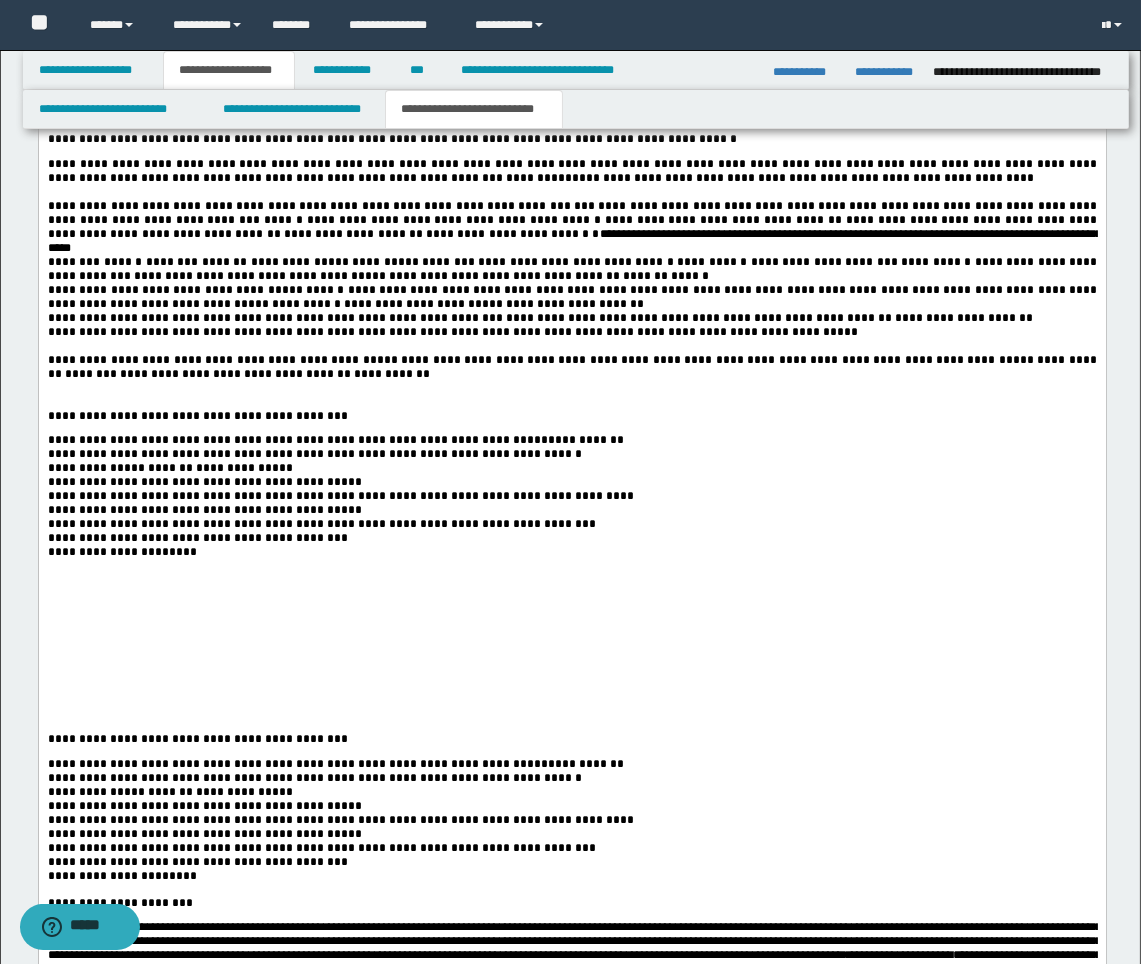 click at bounding box center [571, 347] 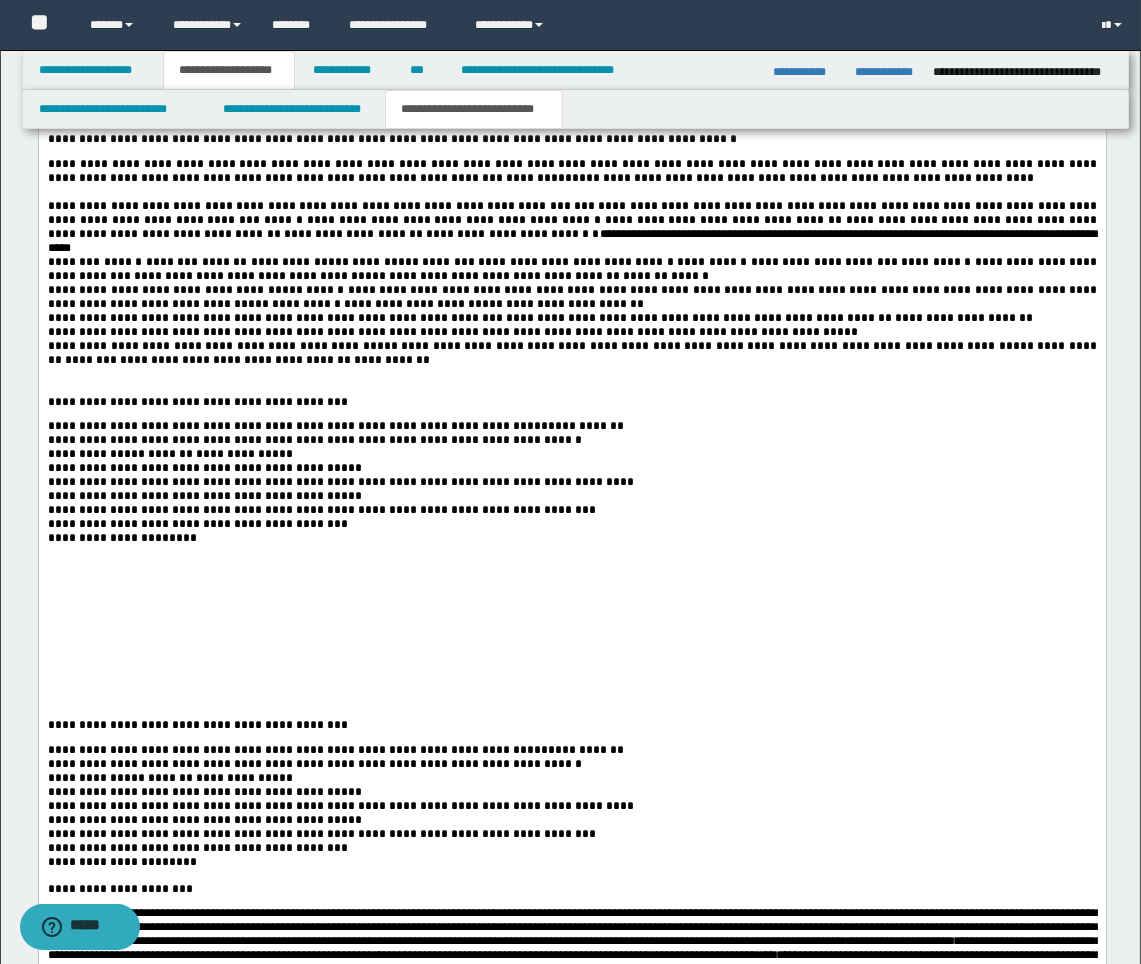 click at bounding box center (571, 389) 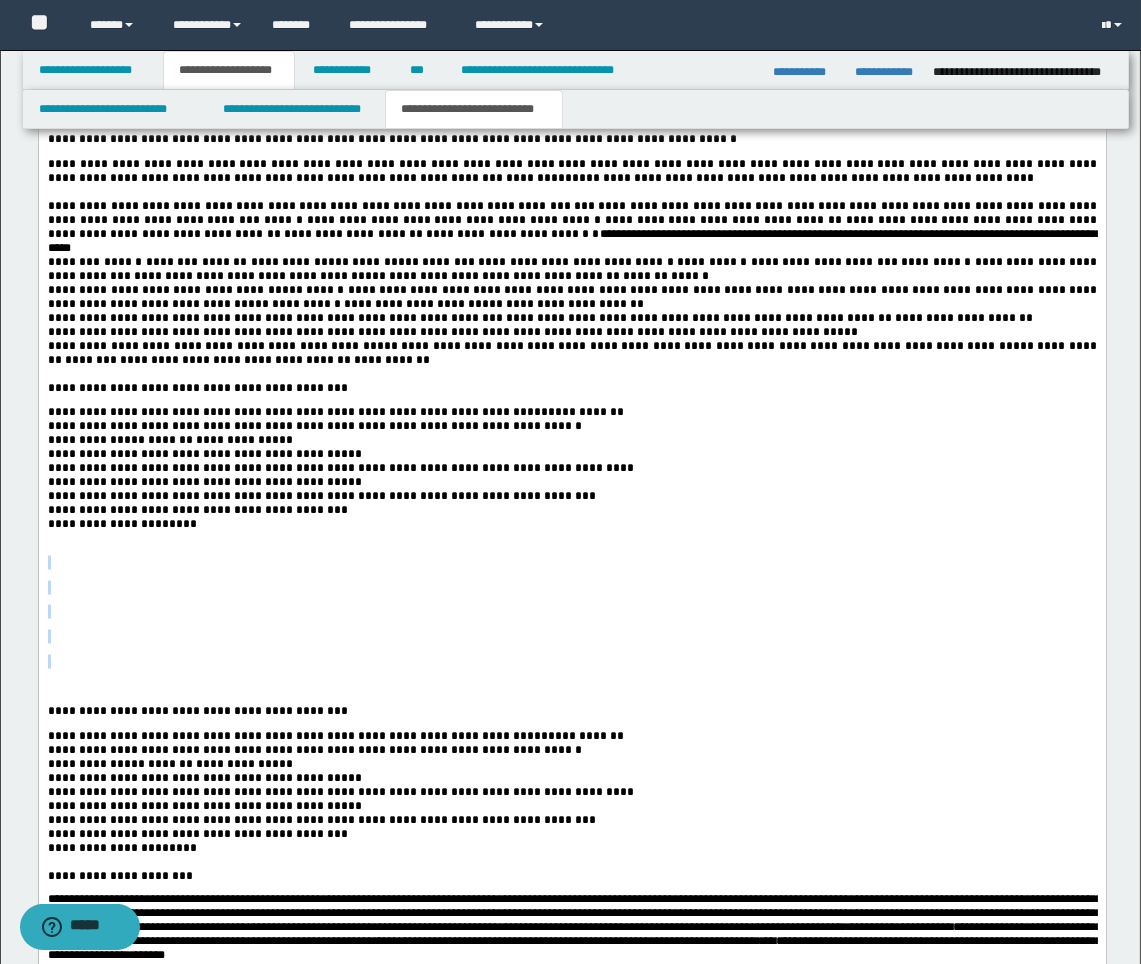 drag, startPoint x: 158, startPoint y: 881, endPoint x: 61, endPoint y: 745, distance: 167.0479 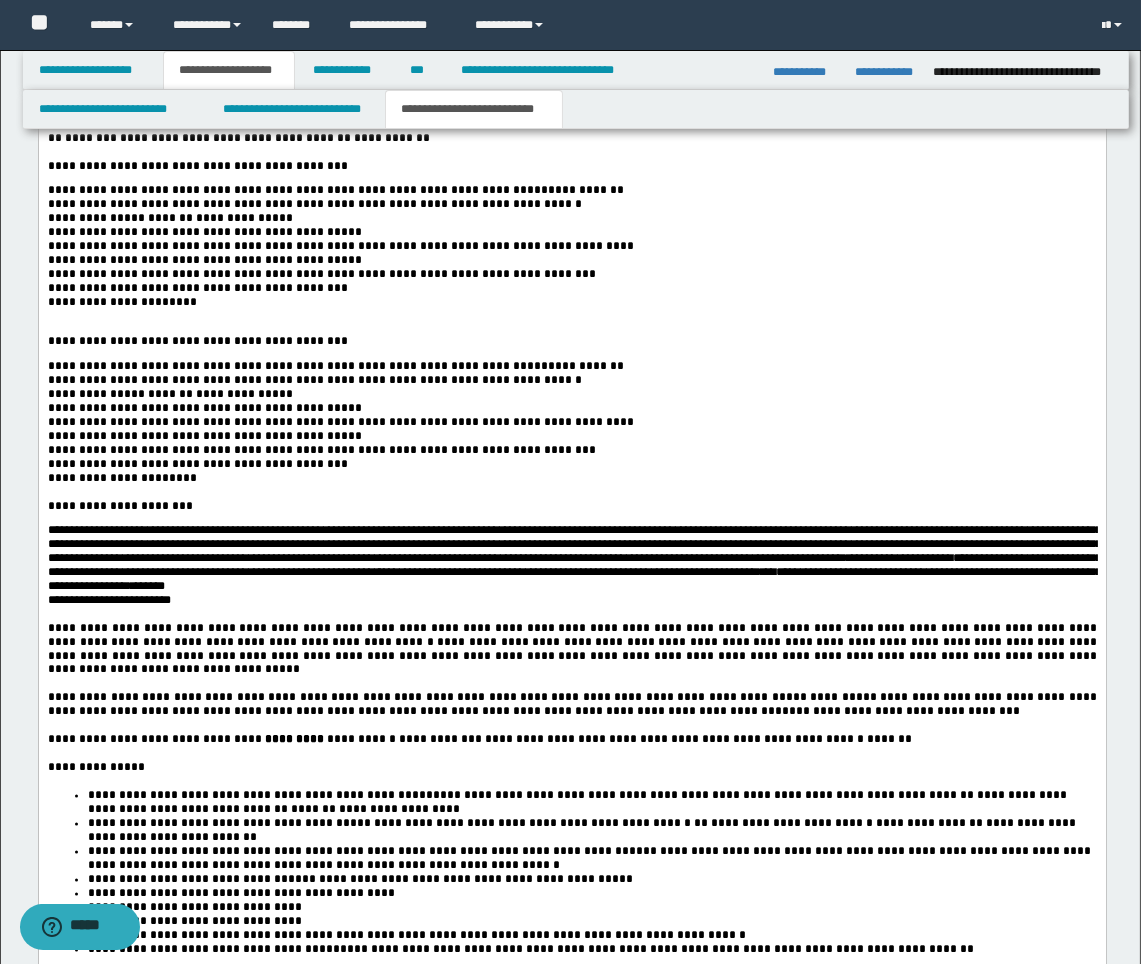 scroll, scrollTop: 4583, scrollLeft: 0, axis: vertical 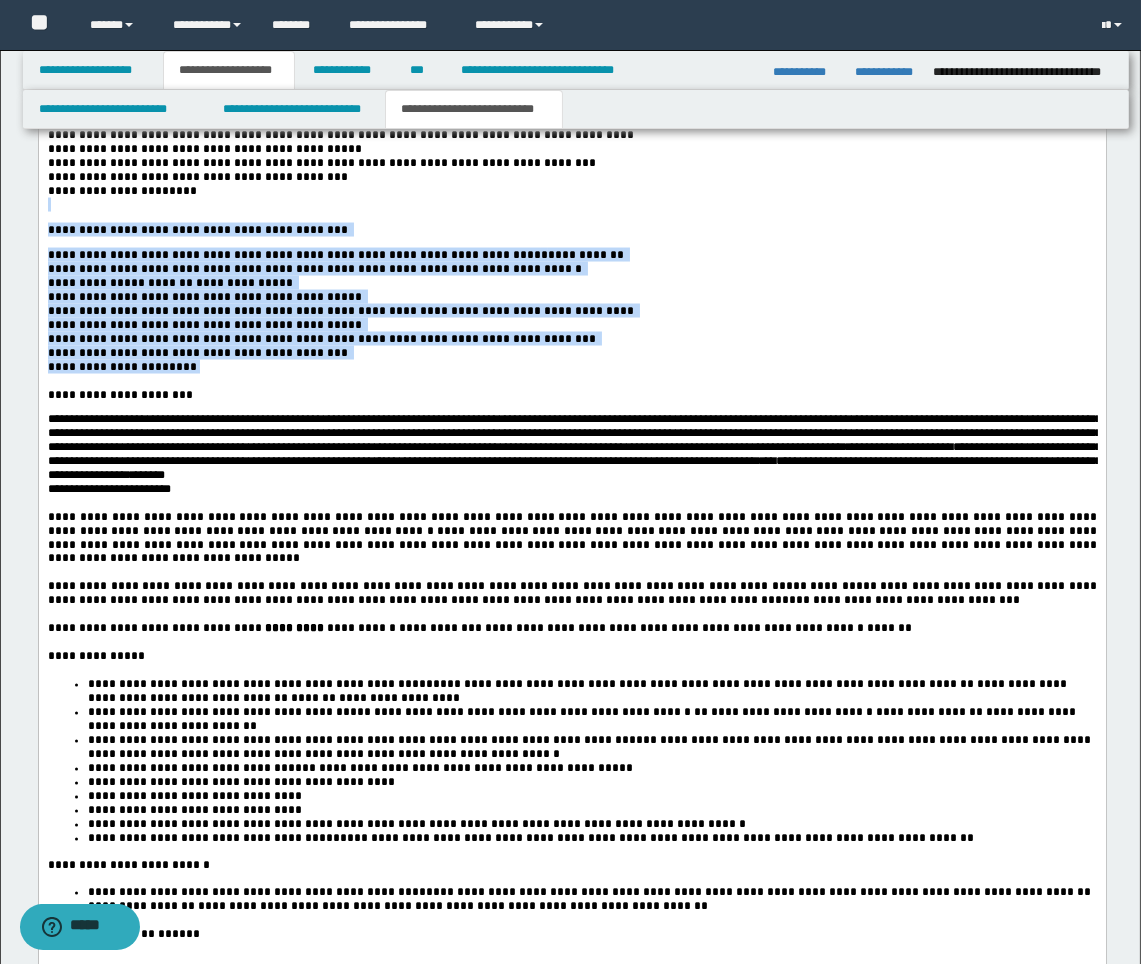 drag, startPoint x: 214, startPoint y: 593, endPoint x: -16, endPoint y: 401, distance: 299.6064 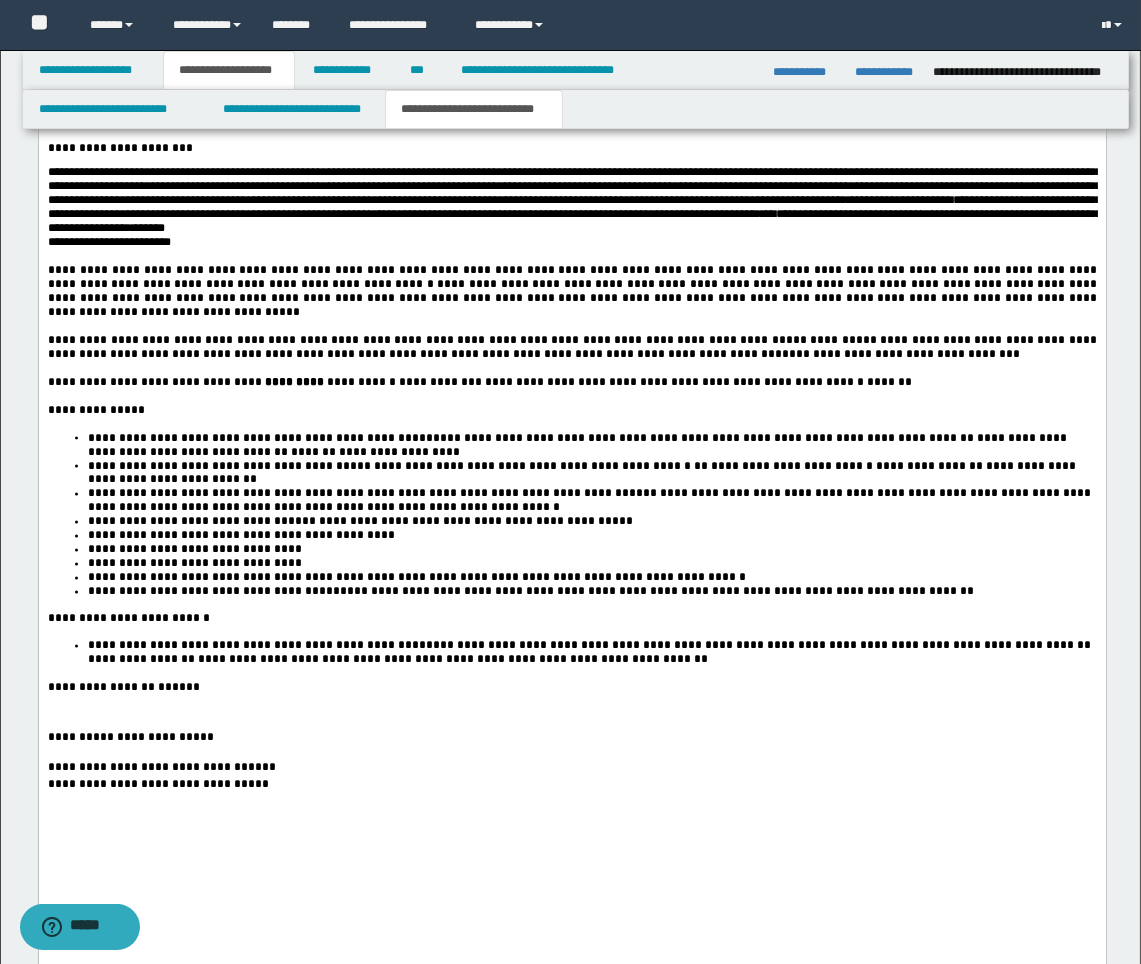 scroll, scrollTop: 4694, scrollLeft: 0, axis: vertical 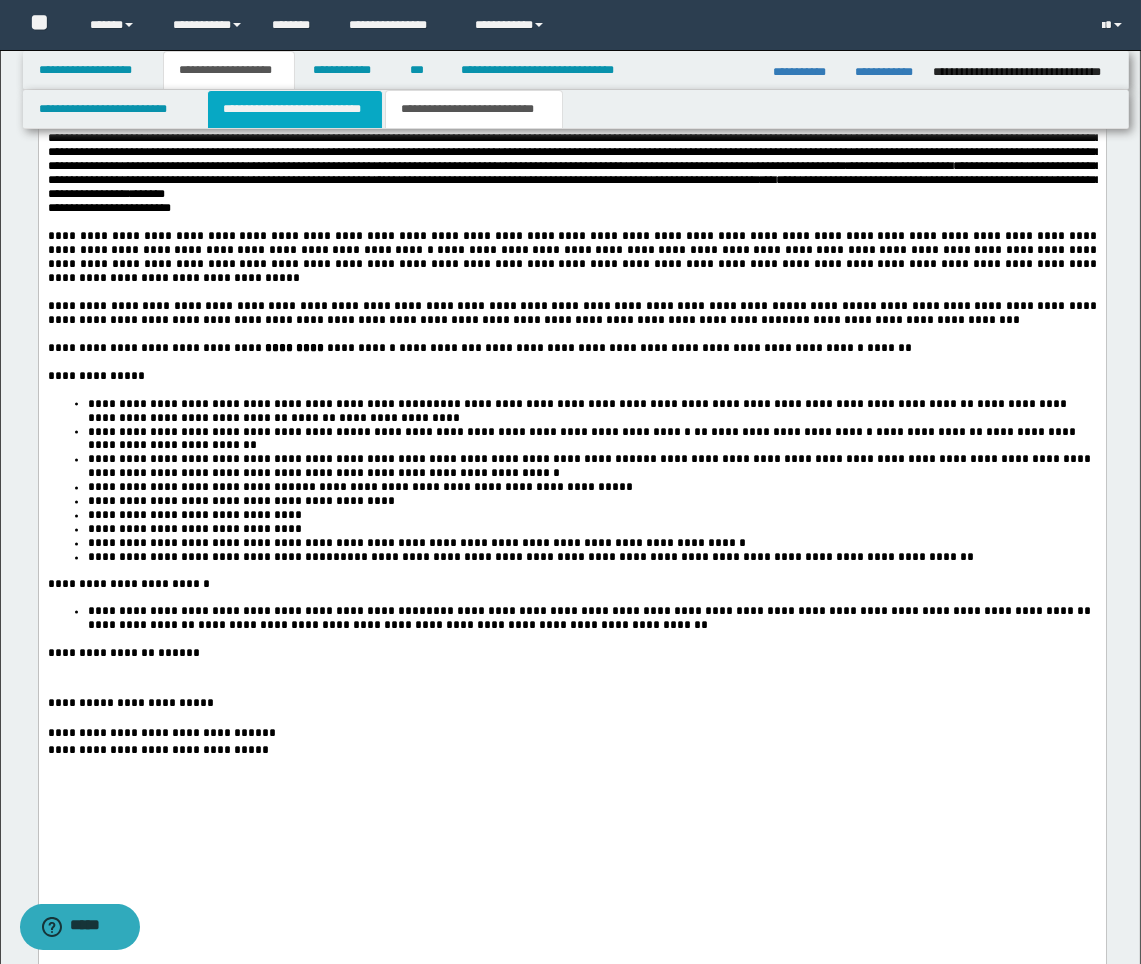 click on "**********" at bounding box center (295, 109) 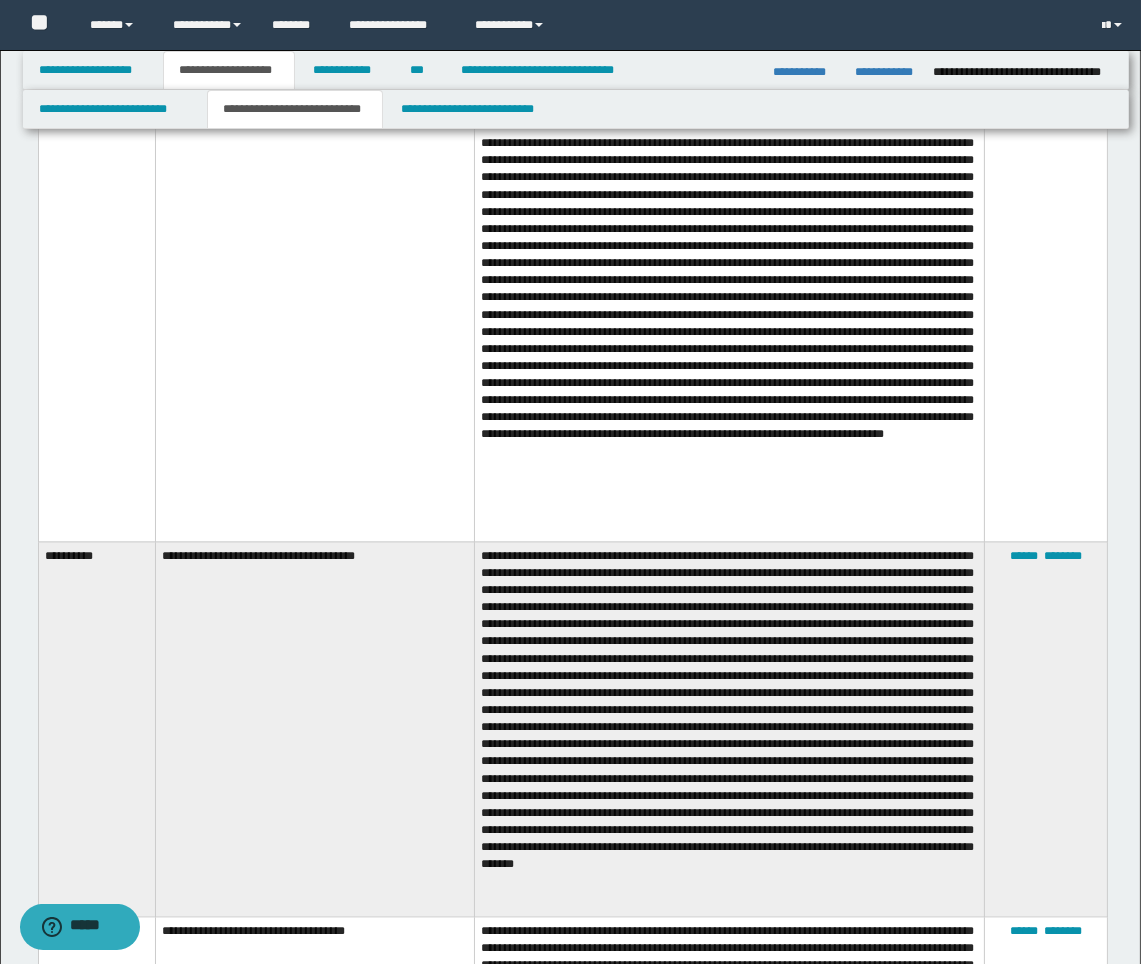 scroll, scrollTop: 5361, scrollLeft: 0, axis: vertical 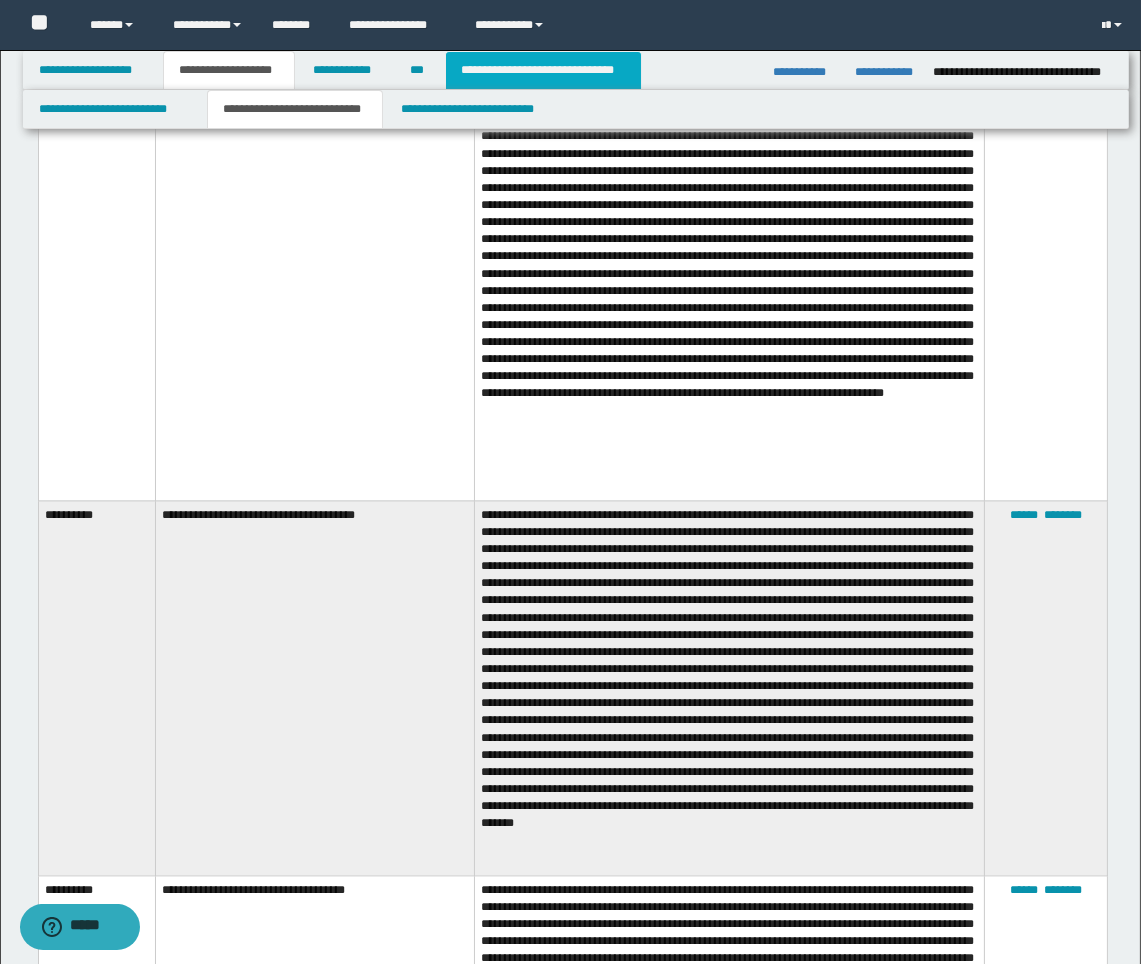 click on "**********" at bounding box center (543, 70) 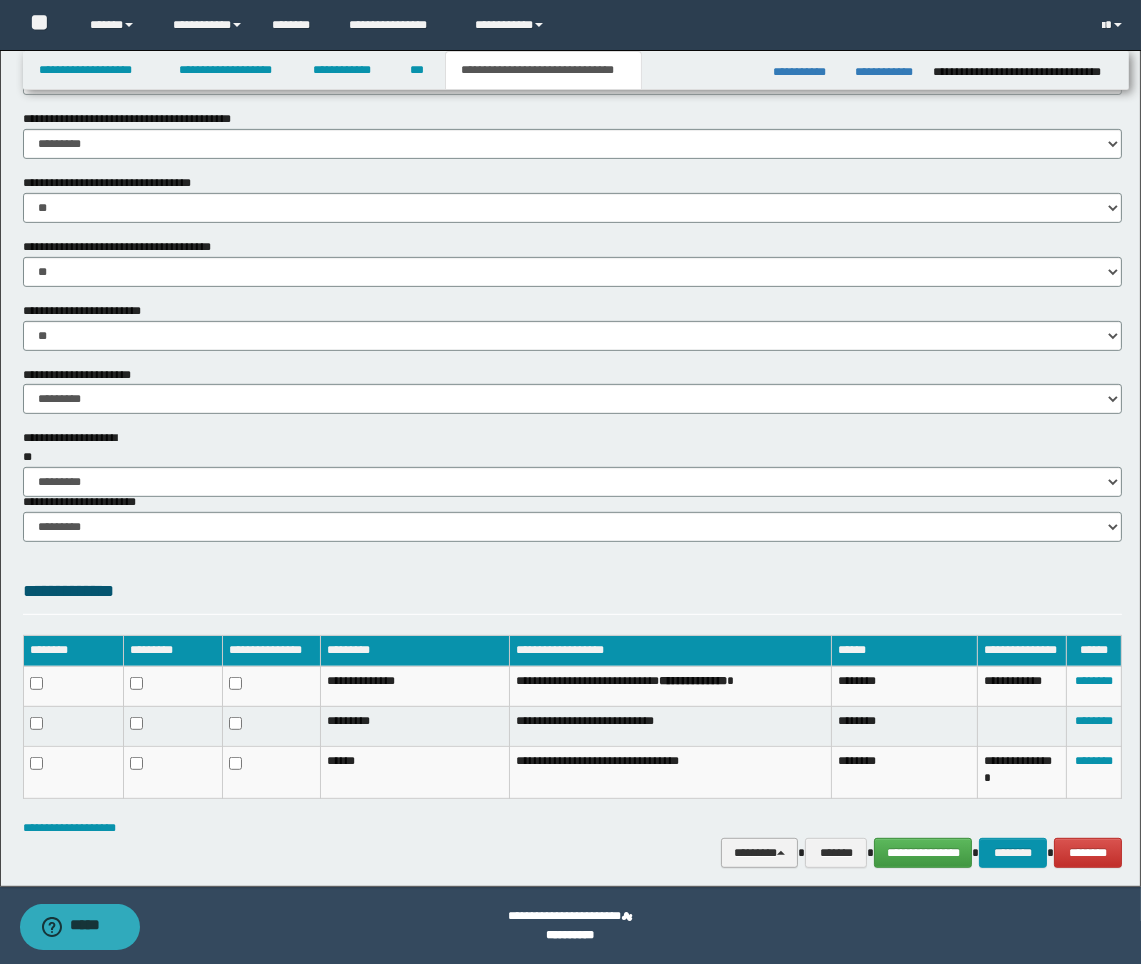 click on "********" at bounding box center [759, 853] 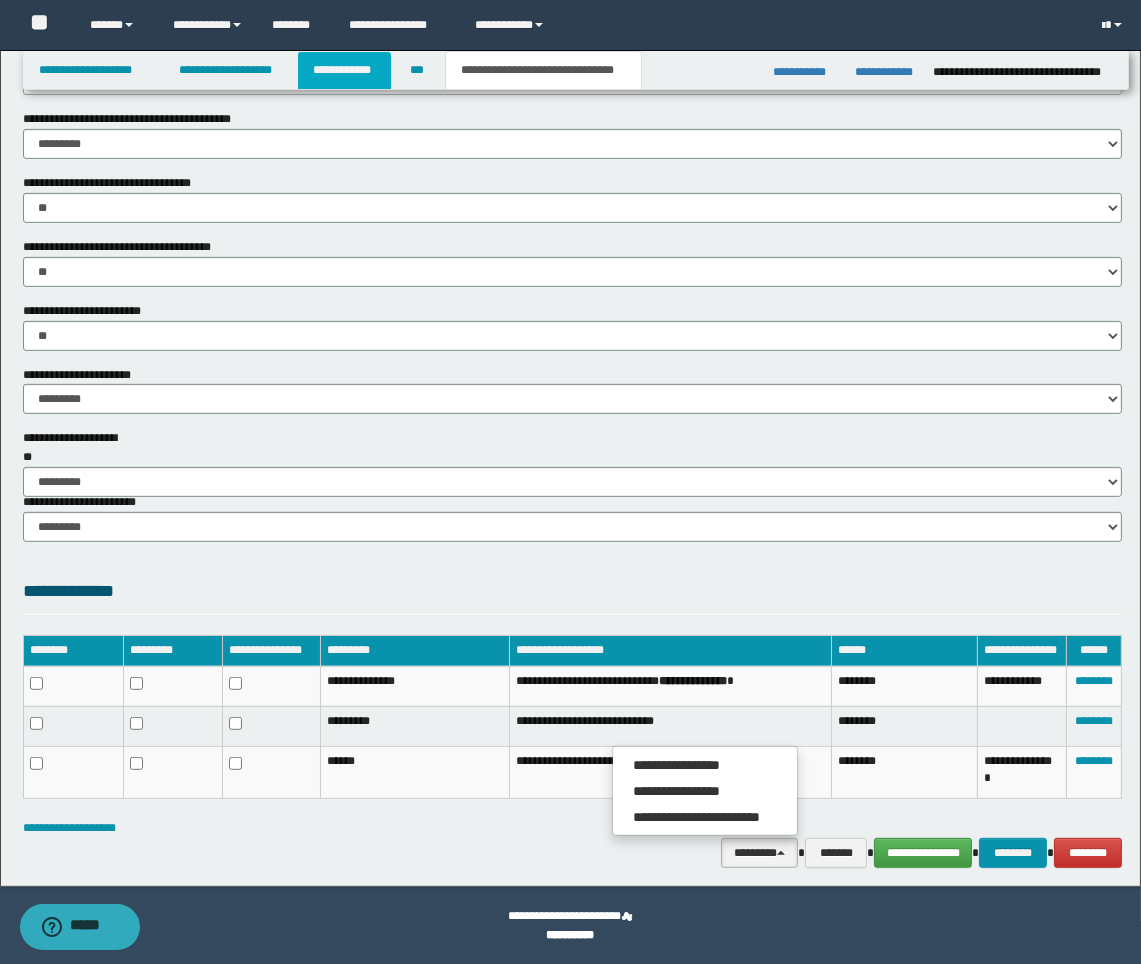 click on "**********" at bounding box center [344, 70] 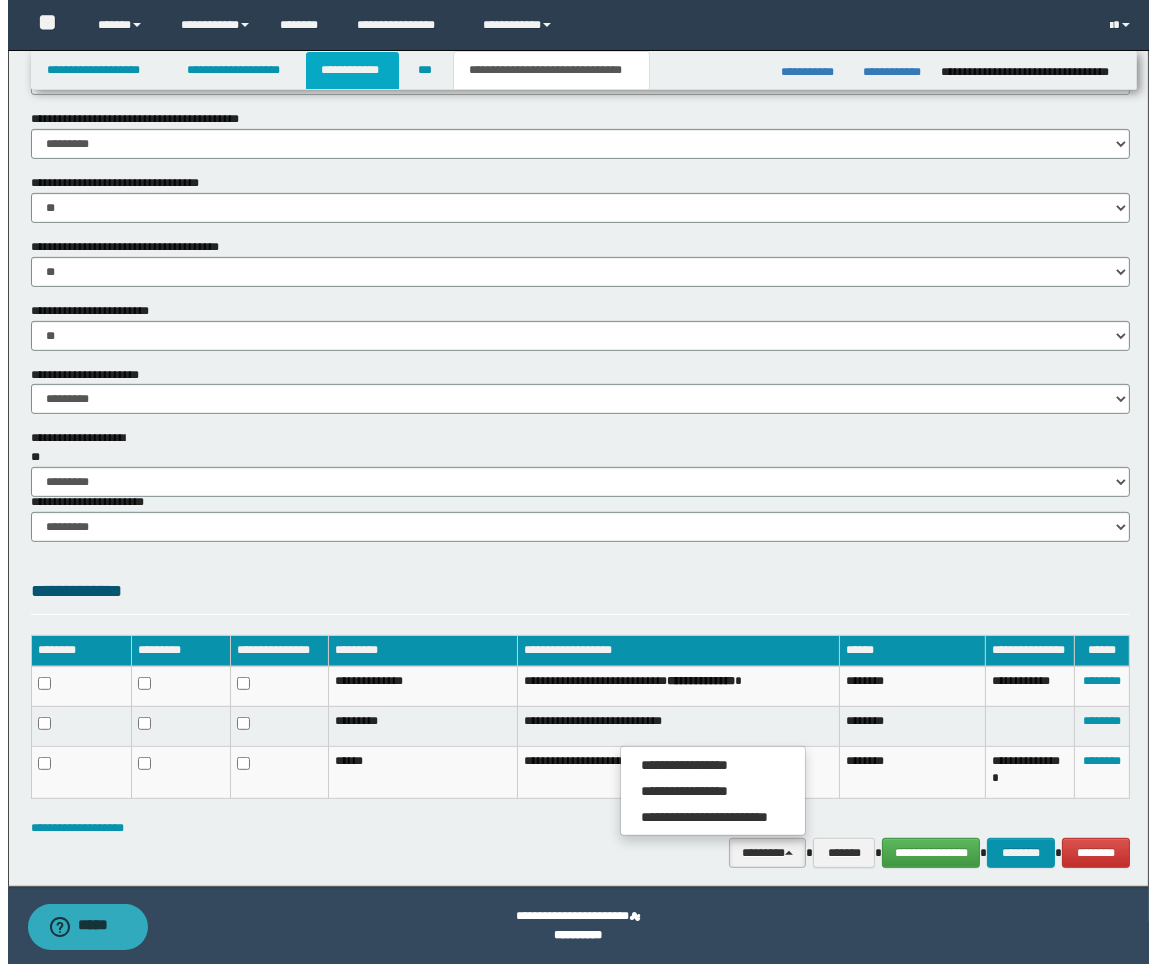 scroll, scrollTop: 557, scrollLeft: 0, axis: vertical 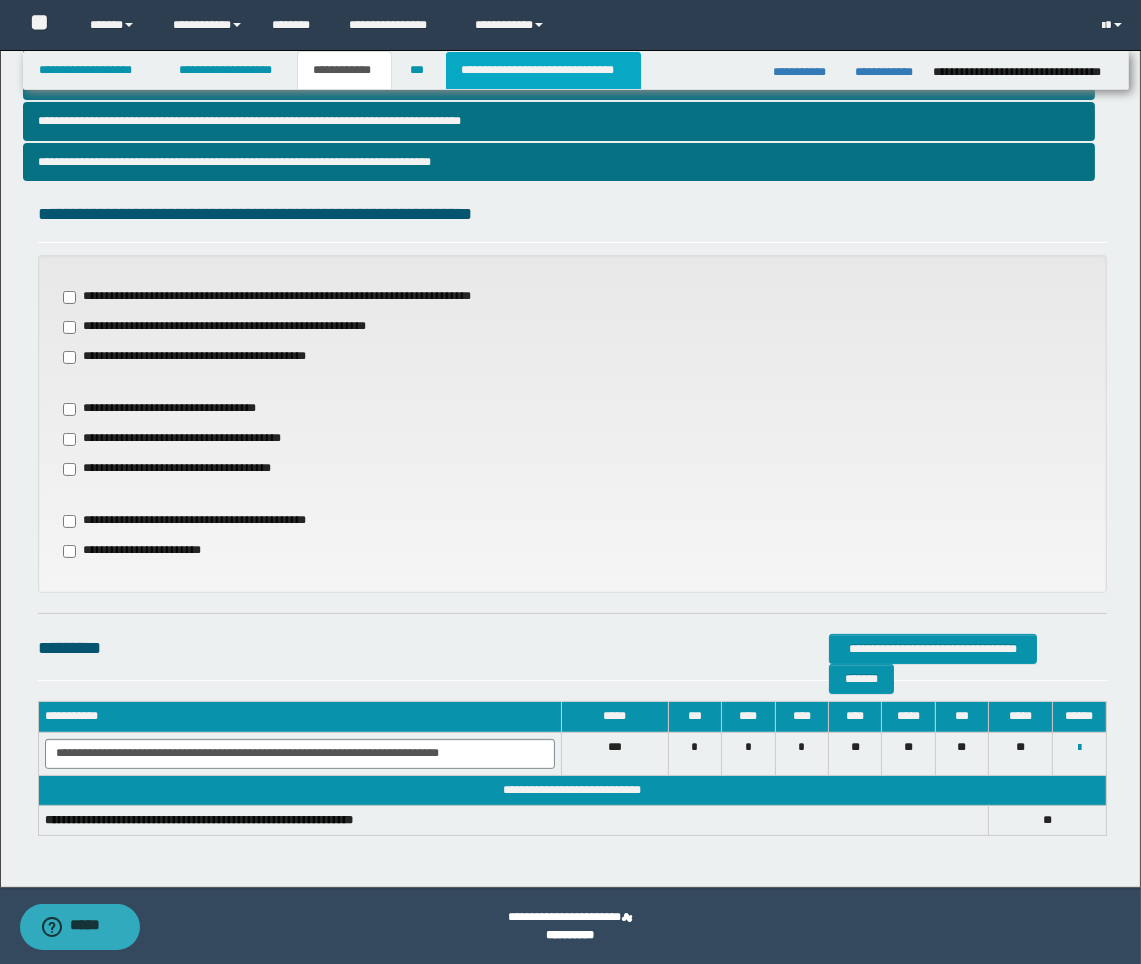 click on "**********" at bounding box center (543, 70) 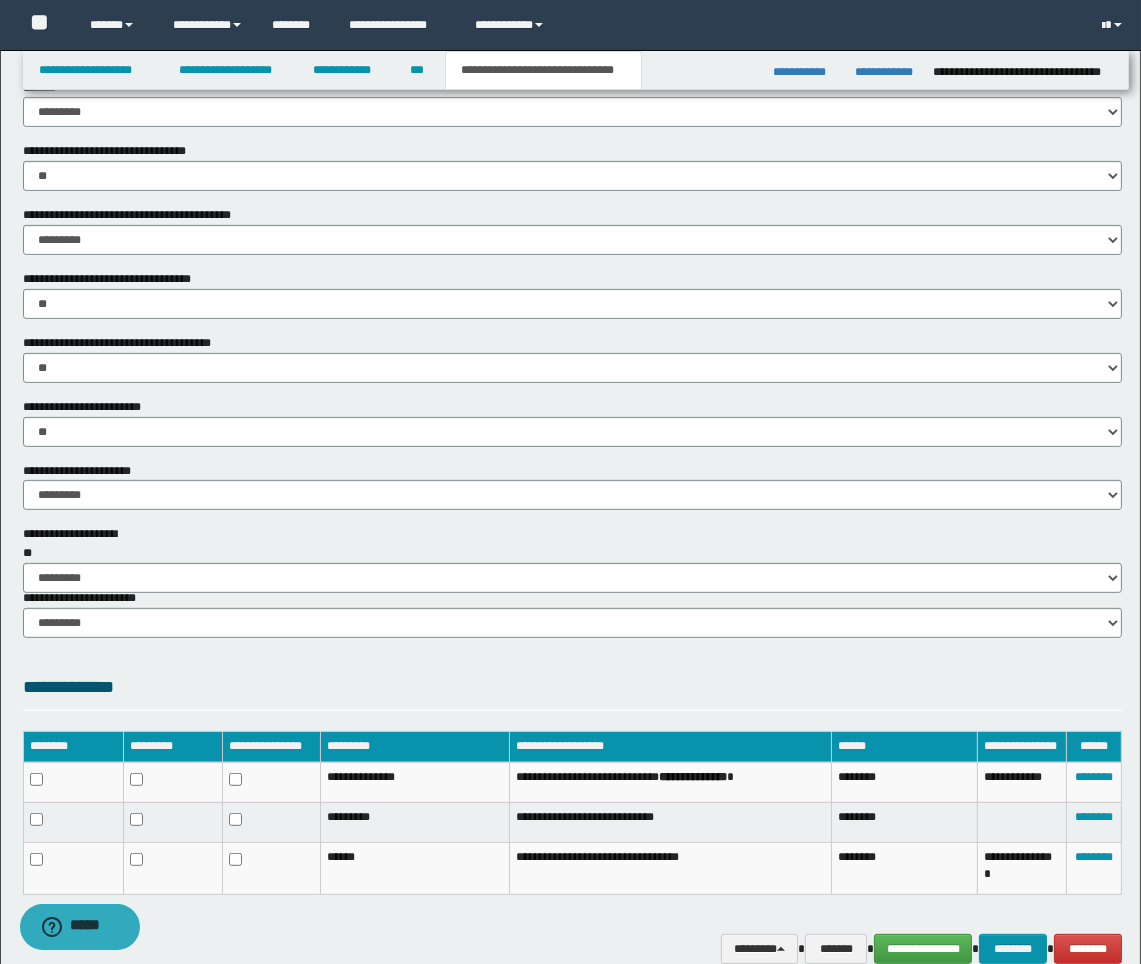 scroll, scrollTop: 1112, scrollLeft: 0, axis: vertical 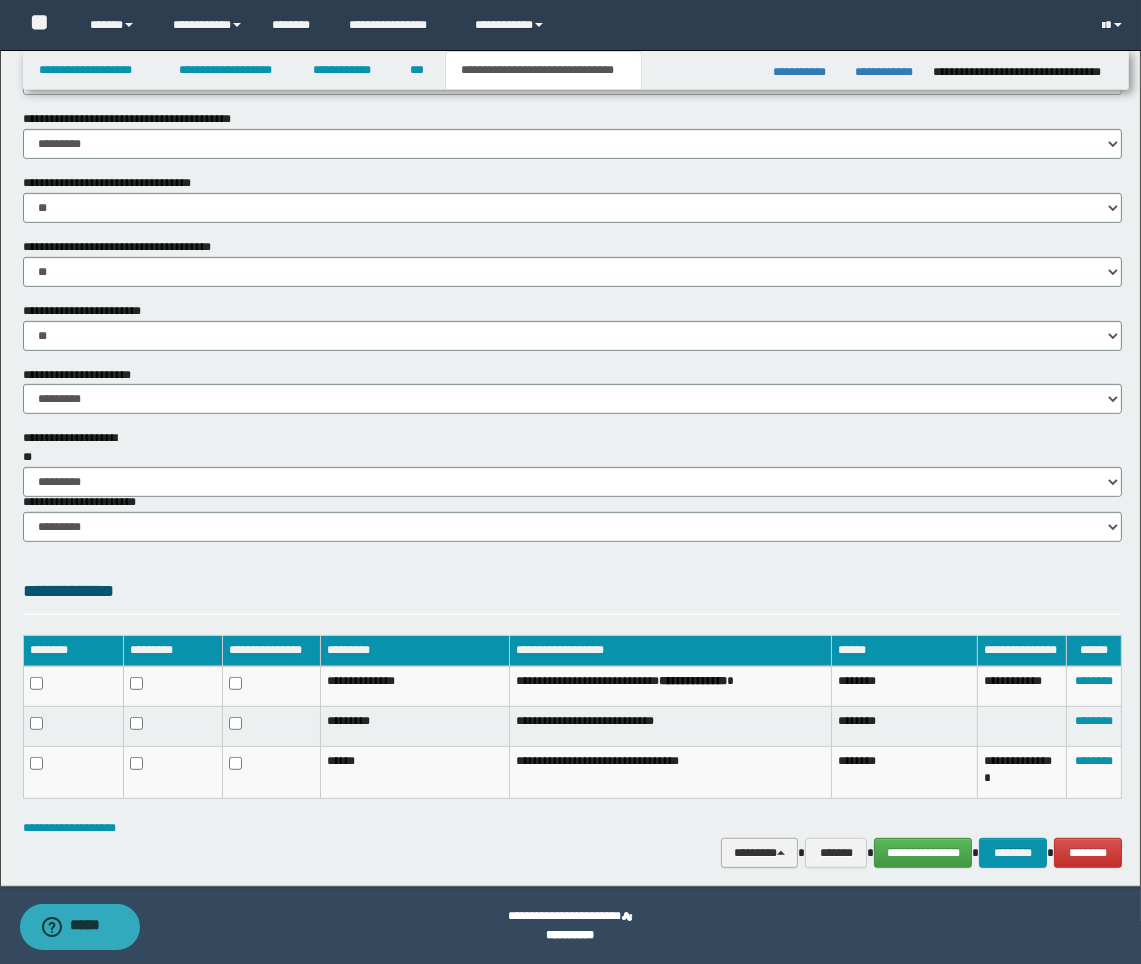 click on "********" at bounding box center (759, 853) 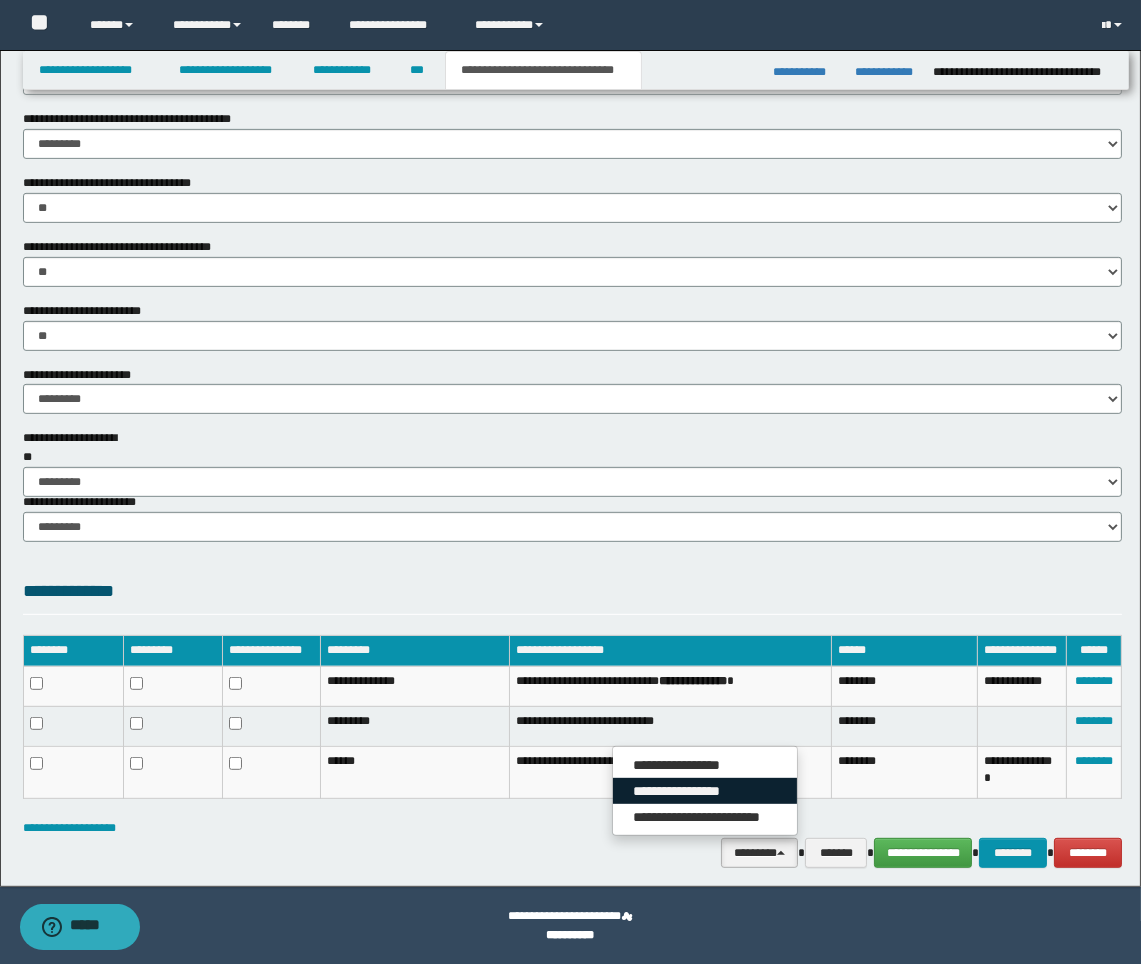 click on "**********" at bounding box center (705, 791) 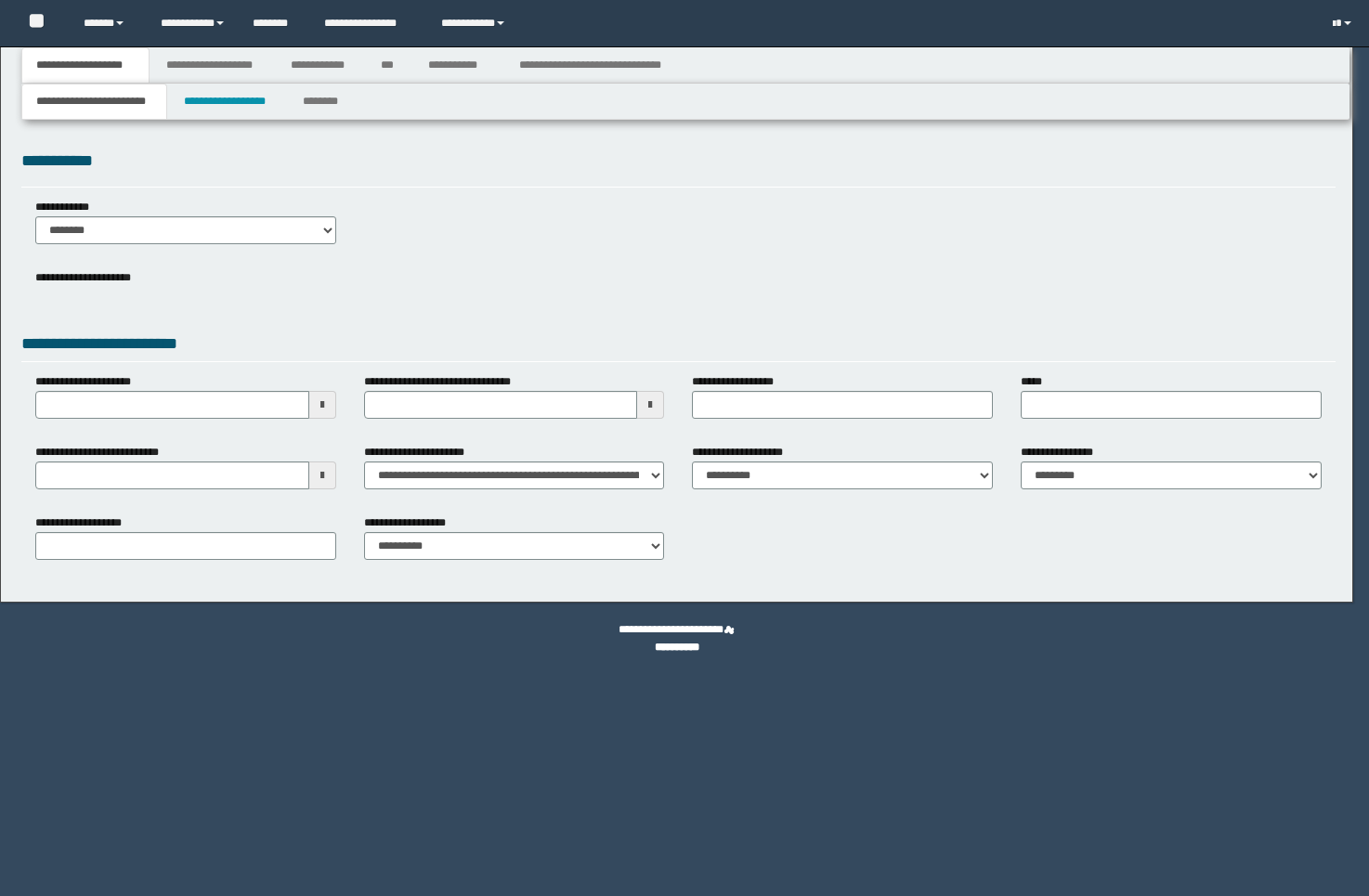 scroll, scrollTop: 0, scrollLeft: 0, axis: both 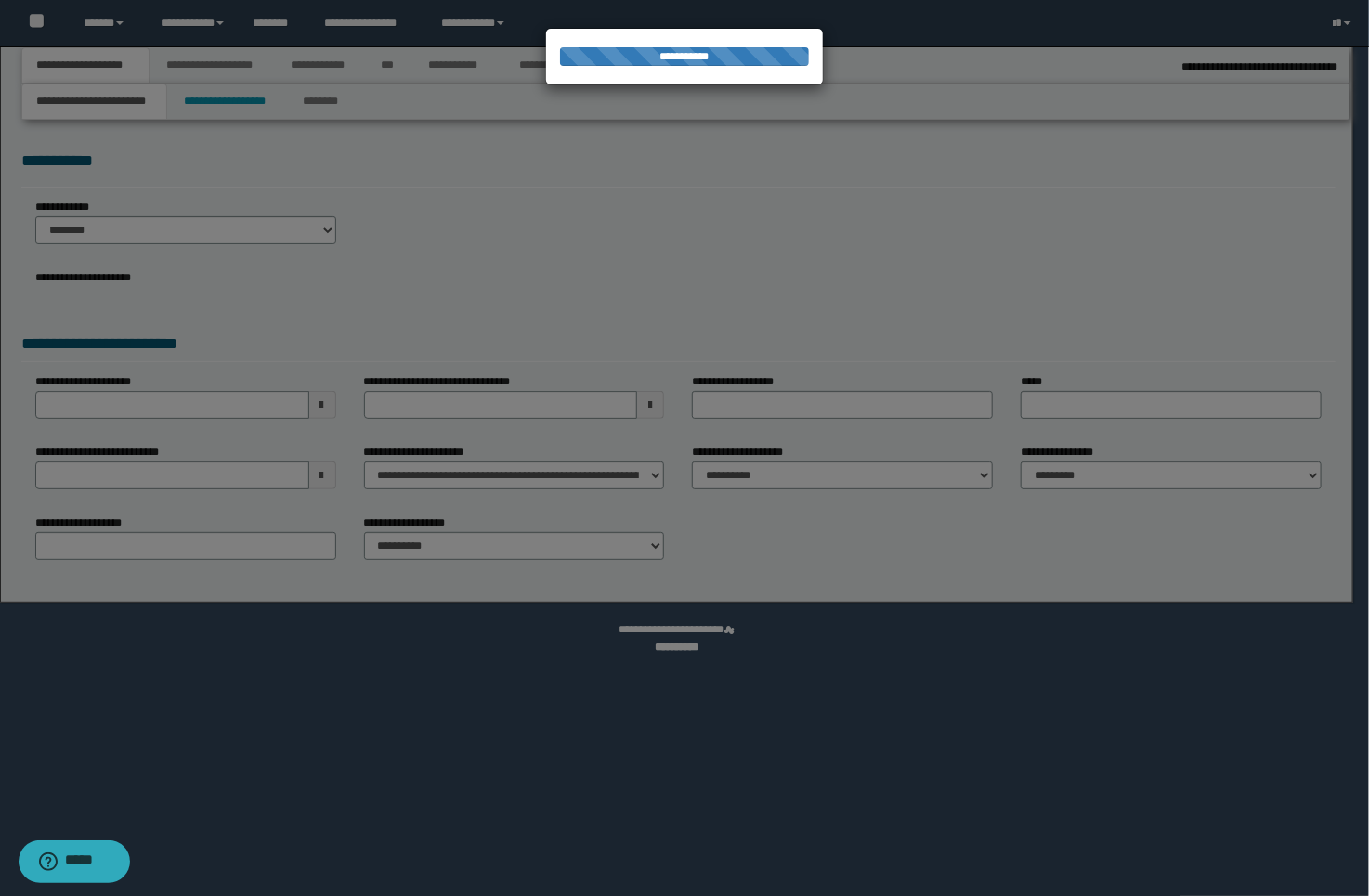 select on "*" 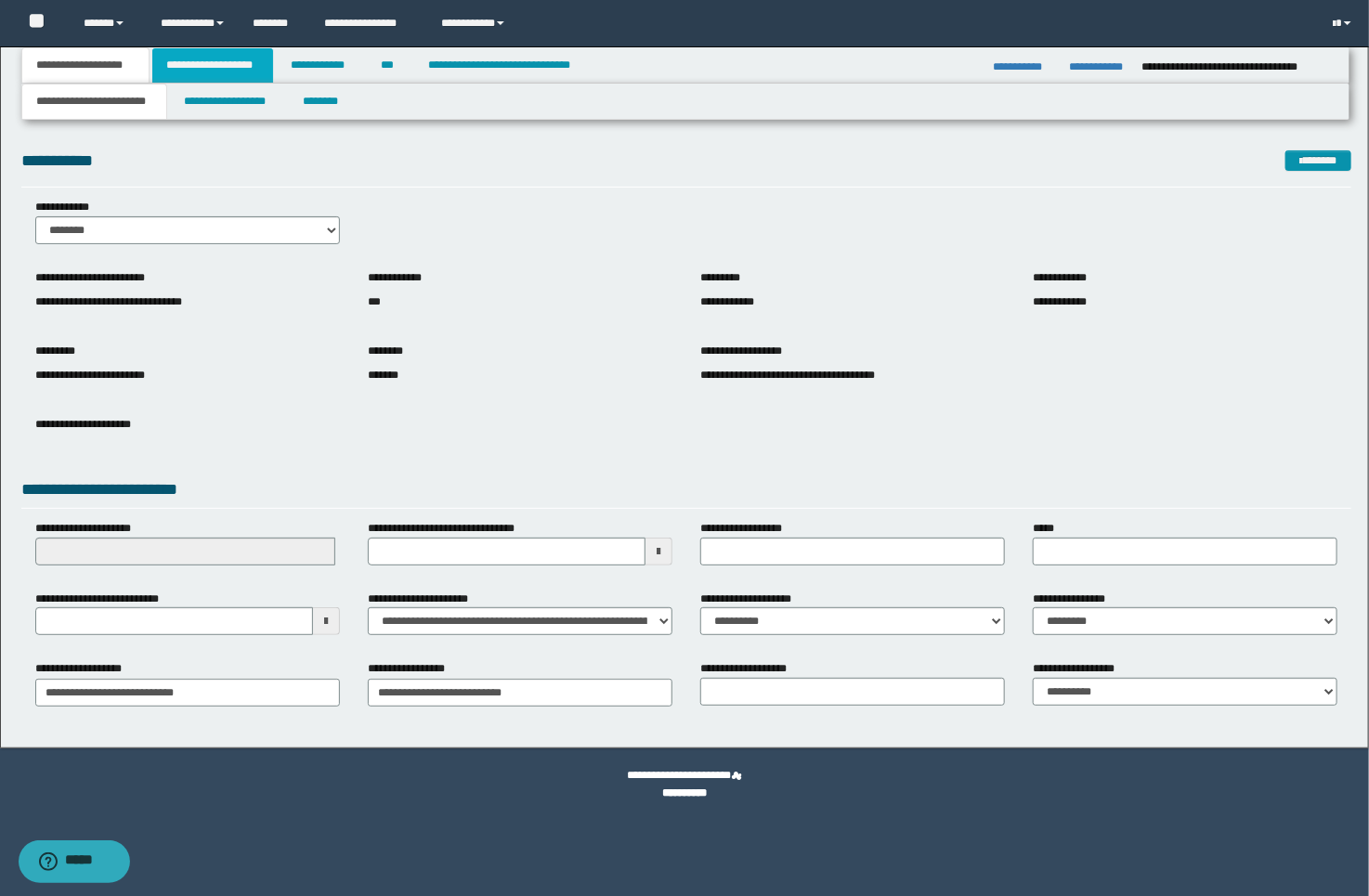click on "**********" at bounding box center [213, 65] 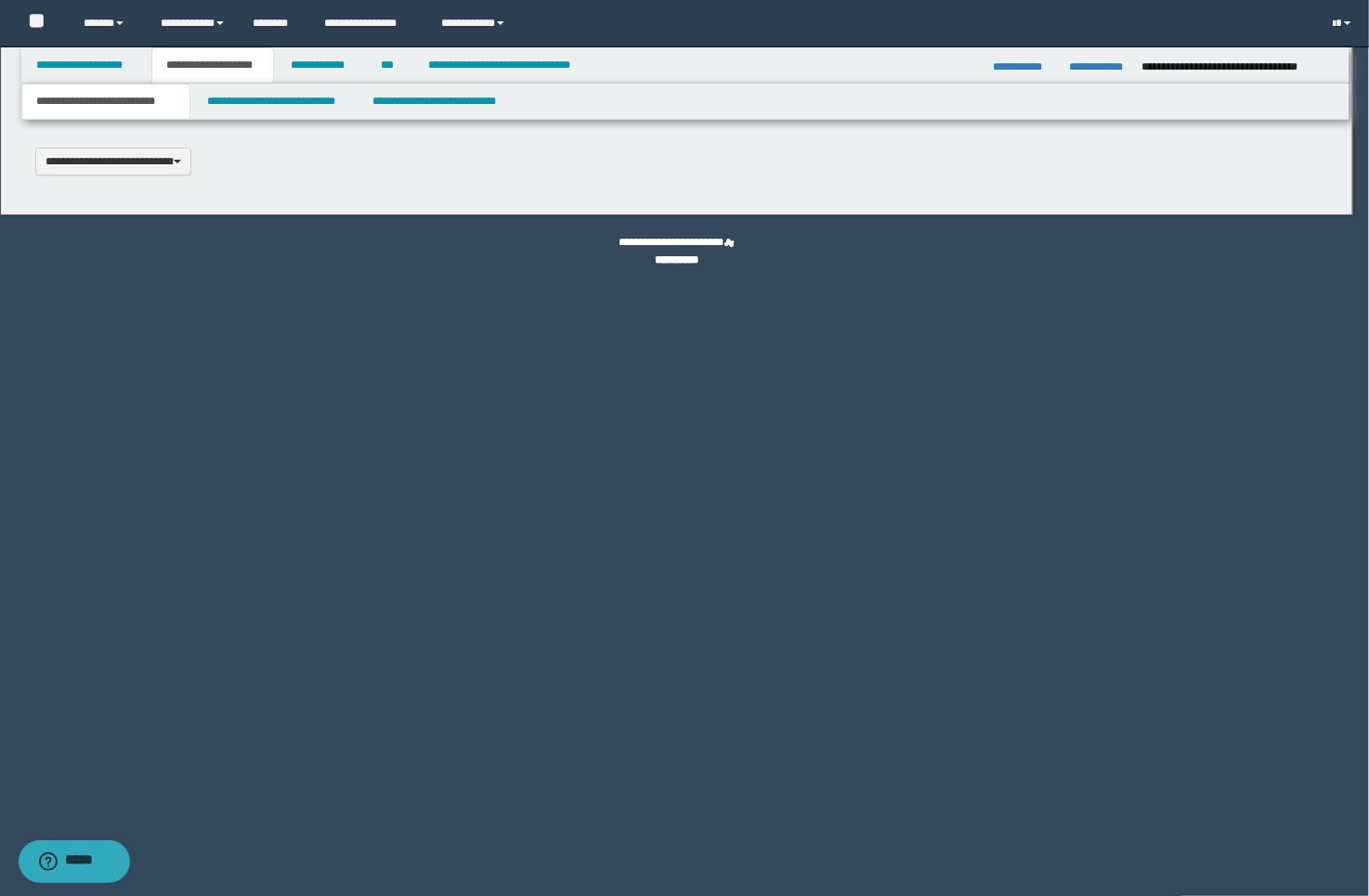 type 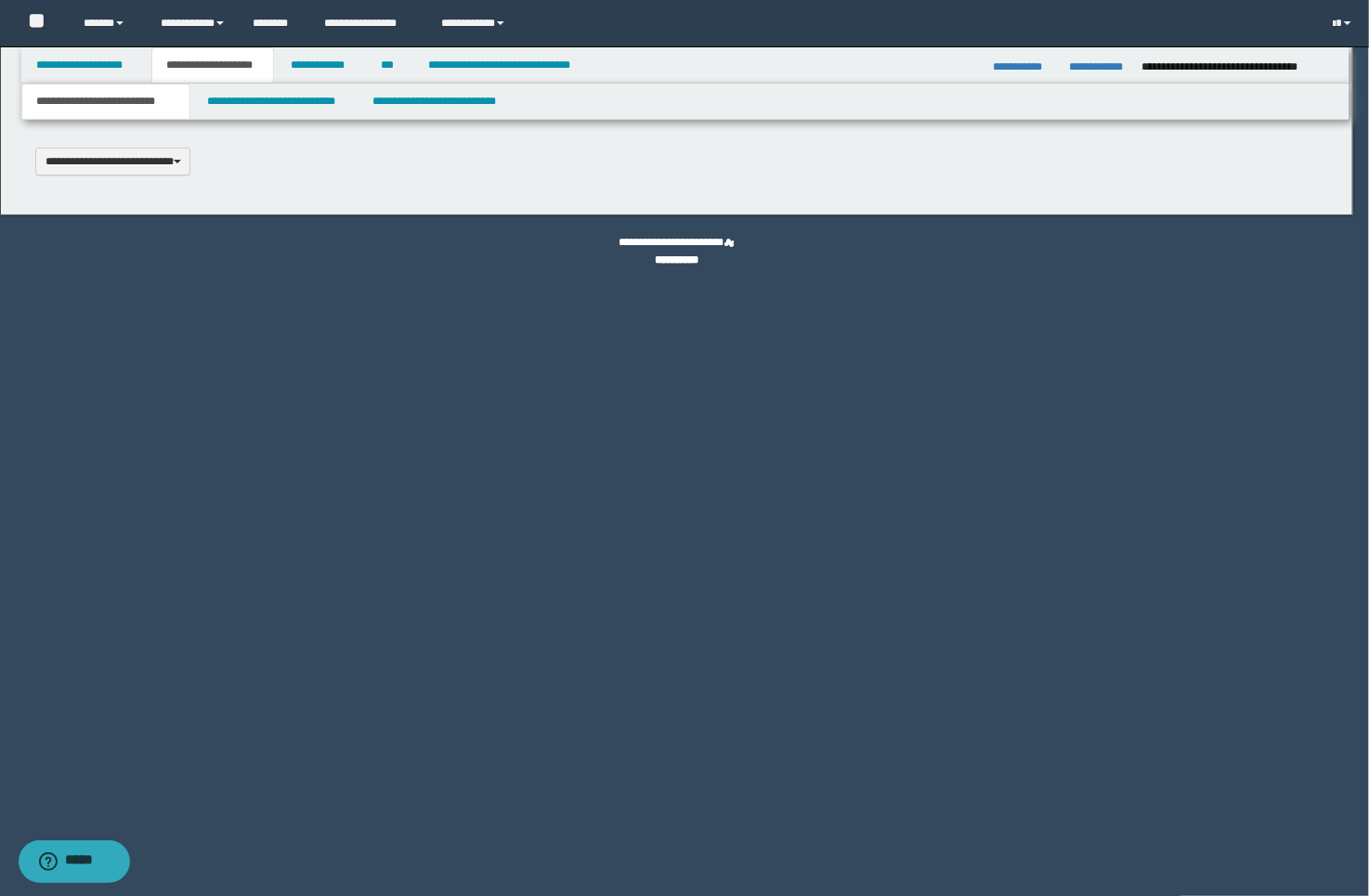 scroll, scrollTop: 0, scrollLeft: 0, axis: both 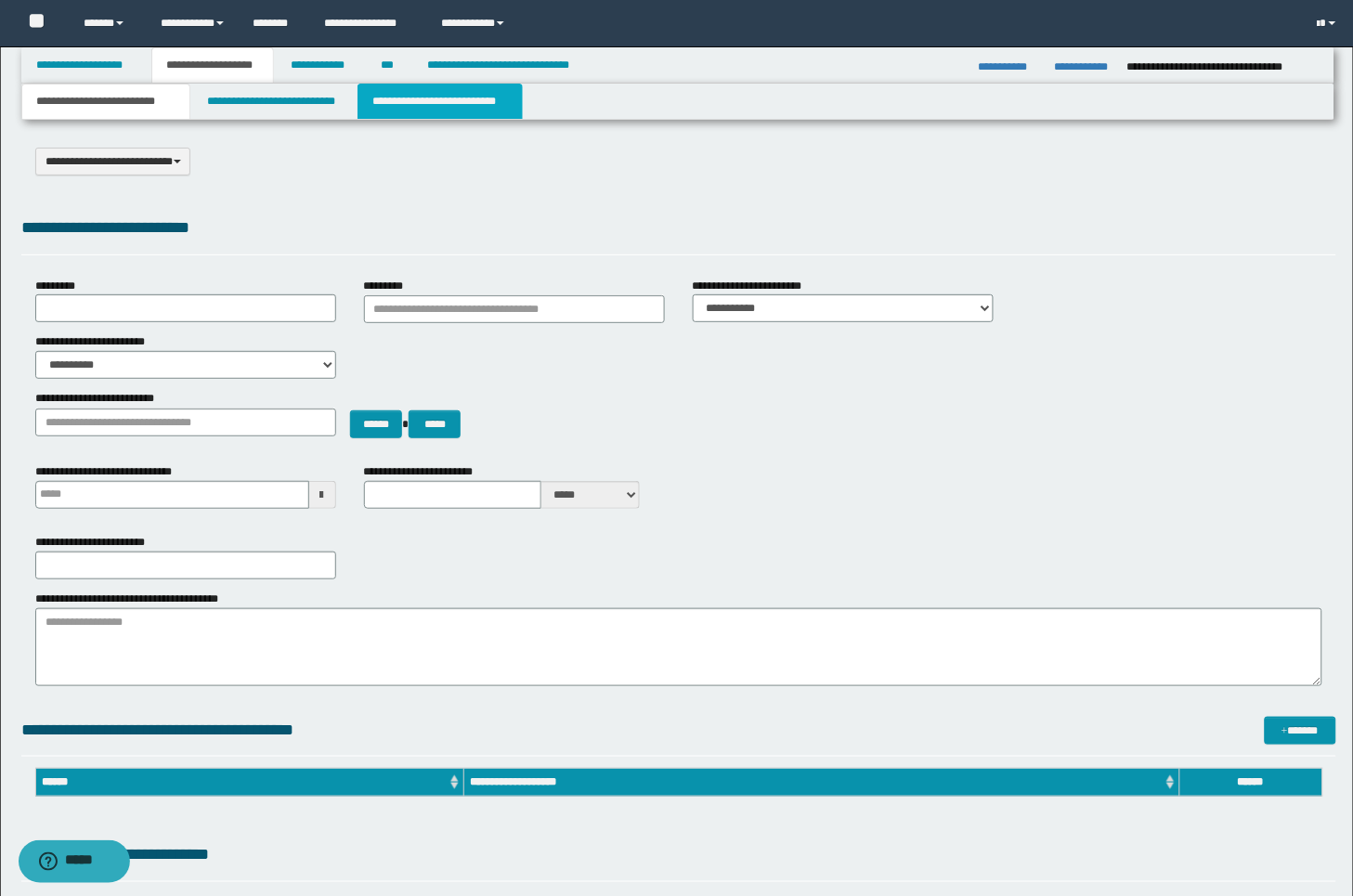 click on "**********" at bounding box center [440, 101] 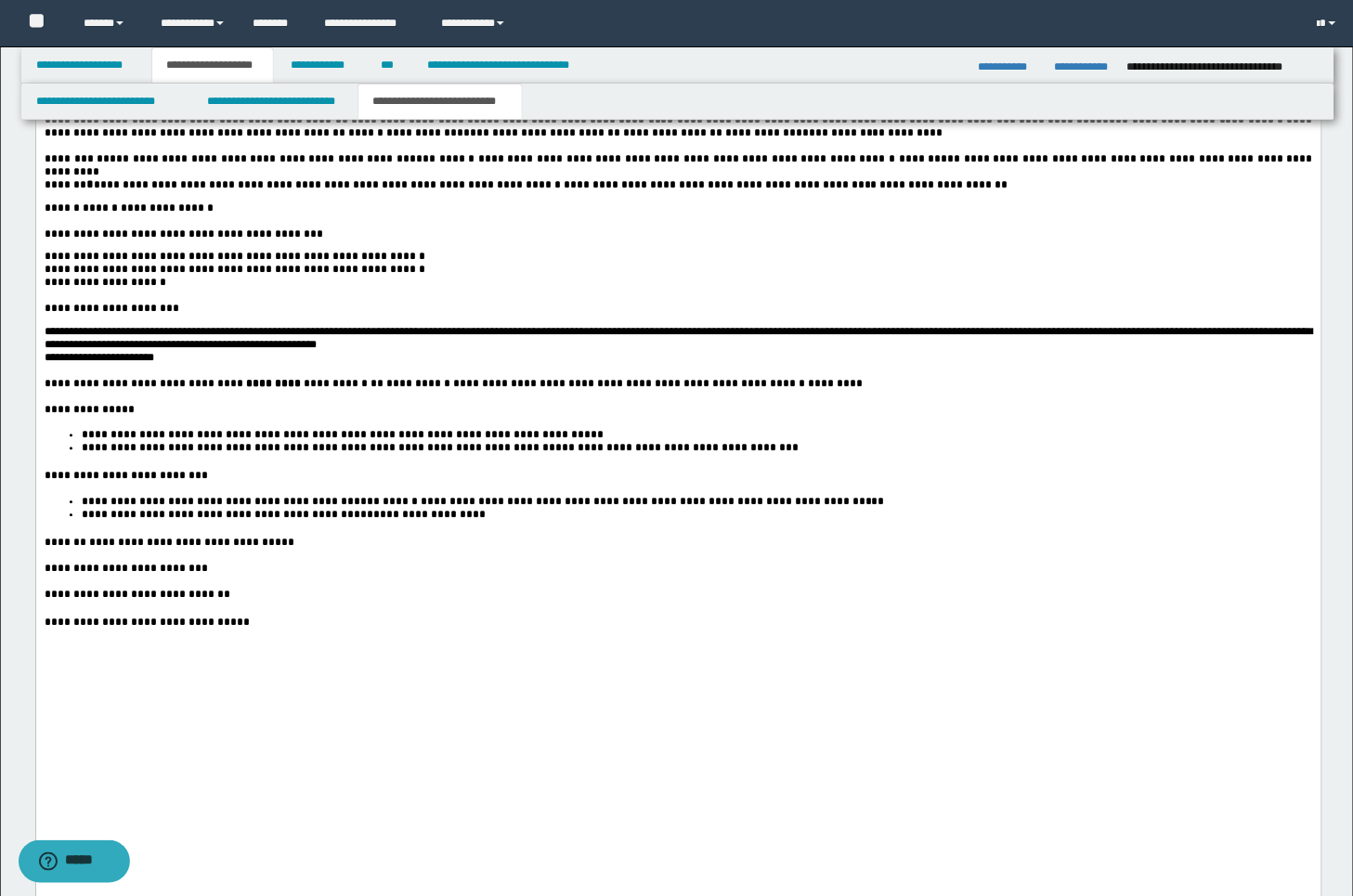 scroll, scrollTop: 2785, scrollLeft: 0, axis: vertical 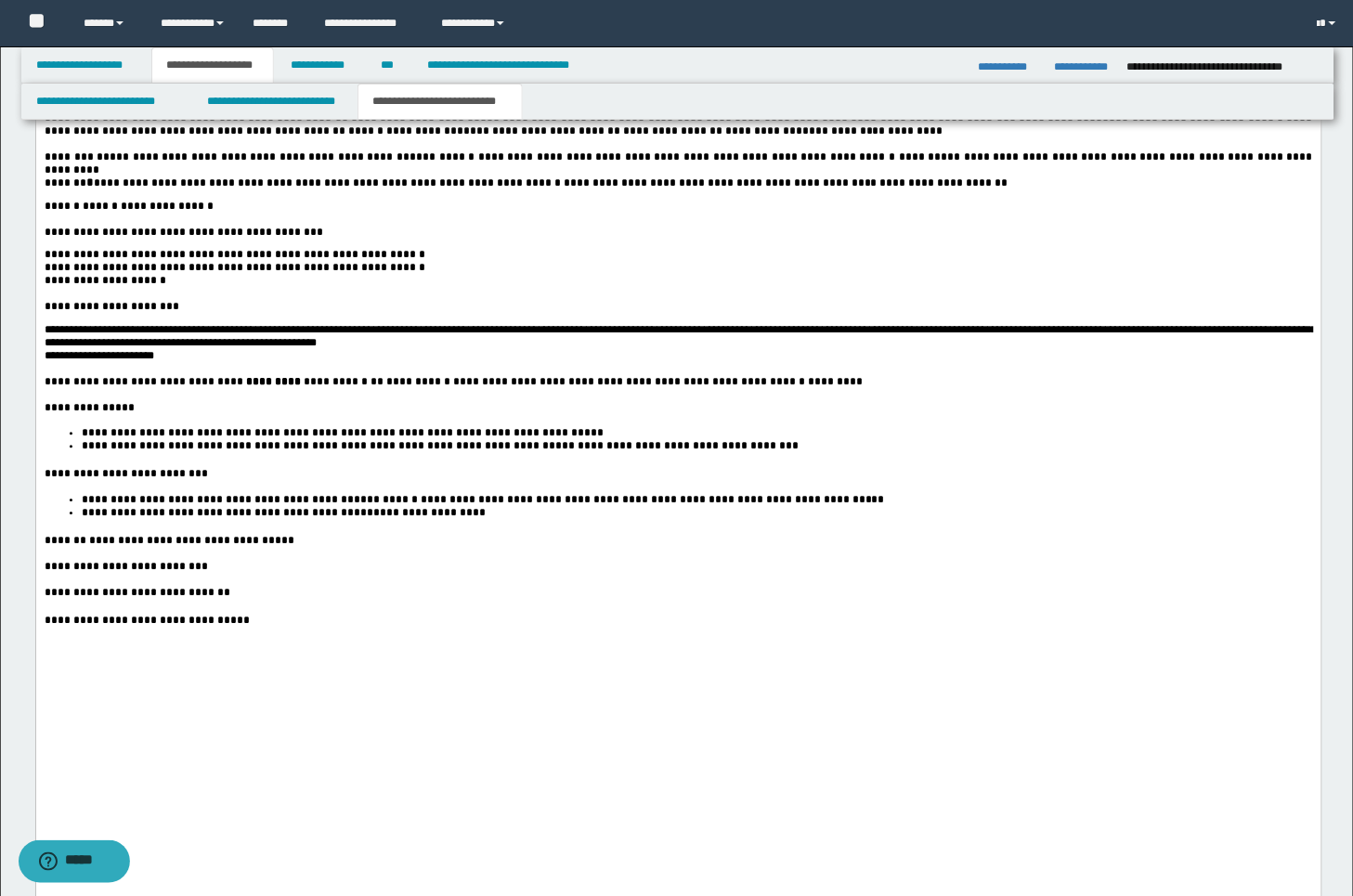 click at bounding box center (677, 607) 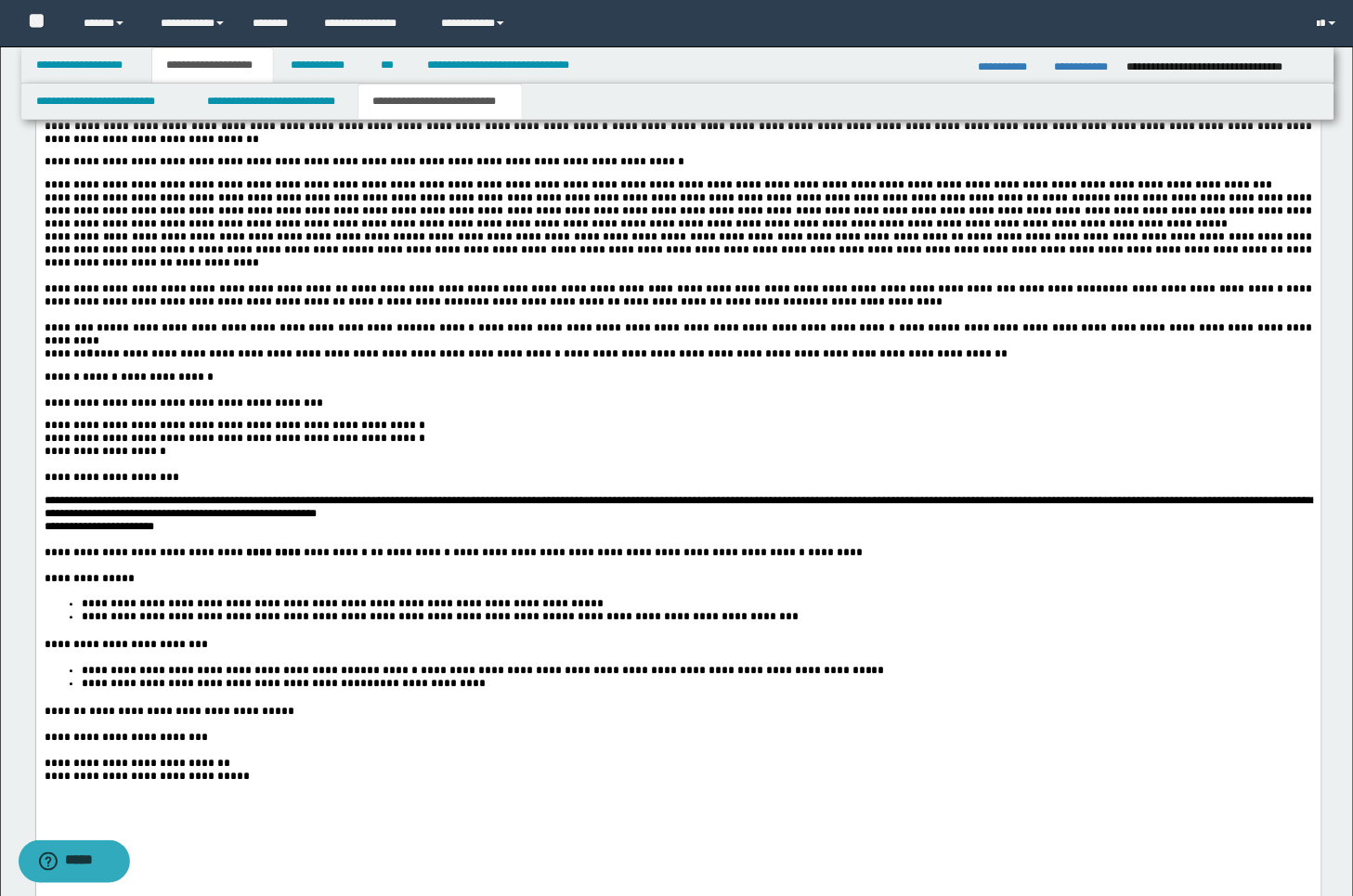 scroll, scrollTop: 2578, scrollLeft: 0, axis: vertical 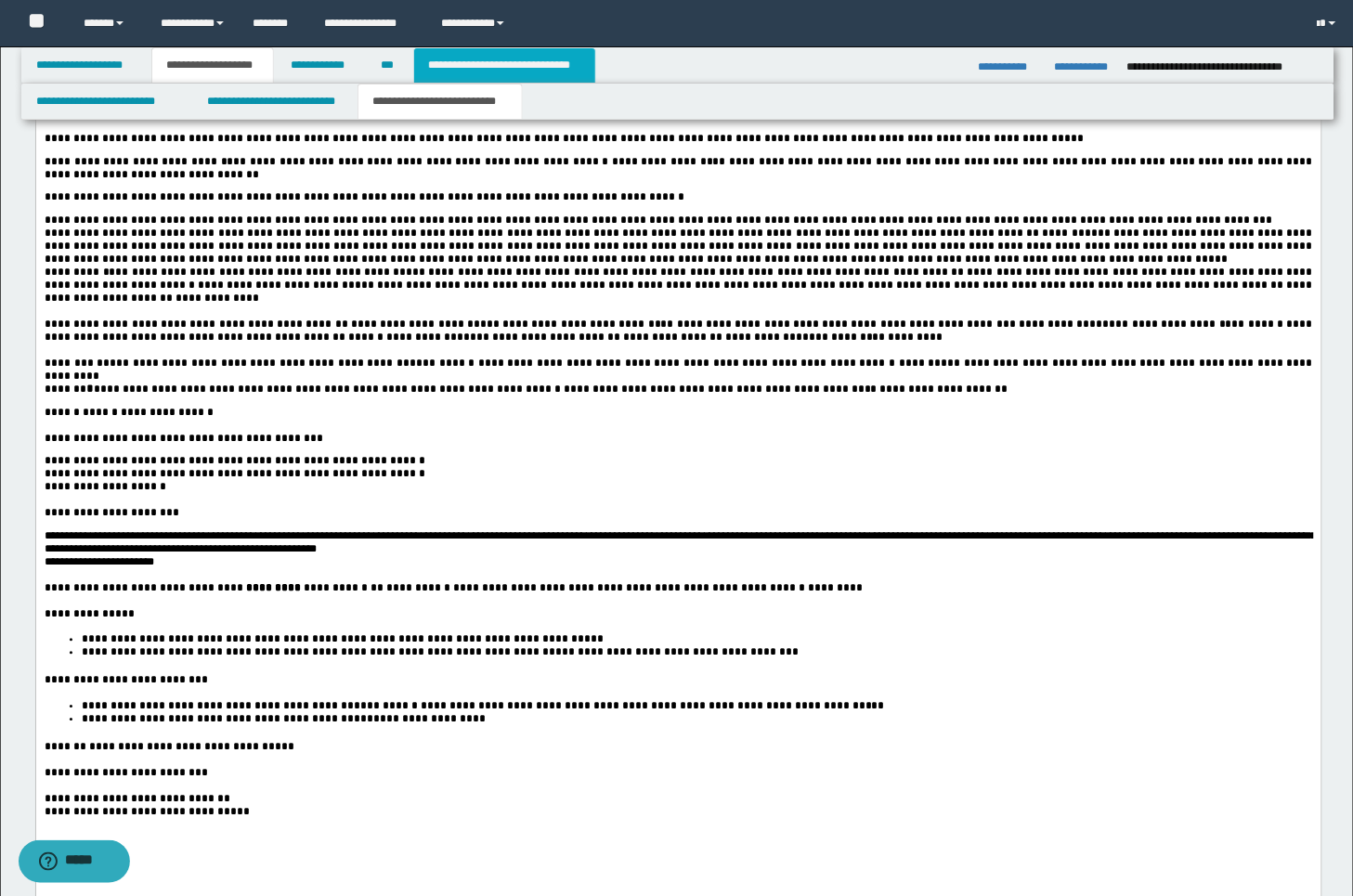 click on "**********" at bounding box center (504, 65) 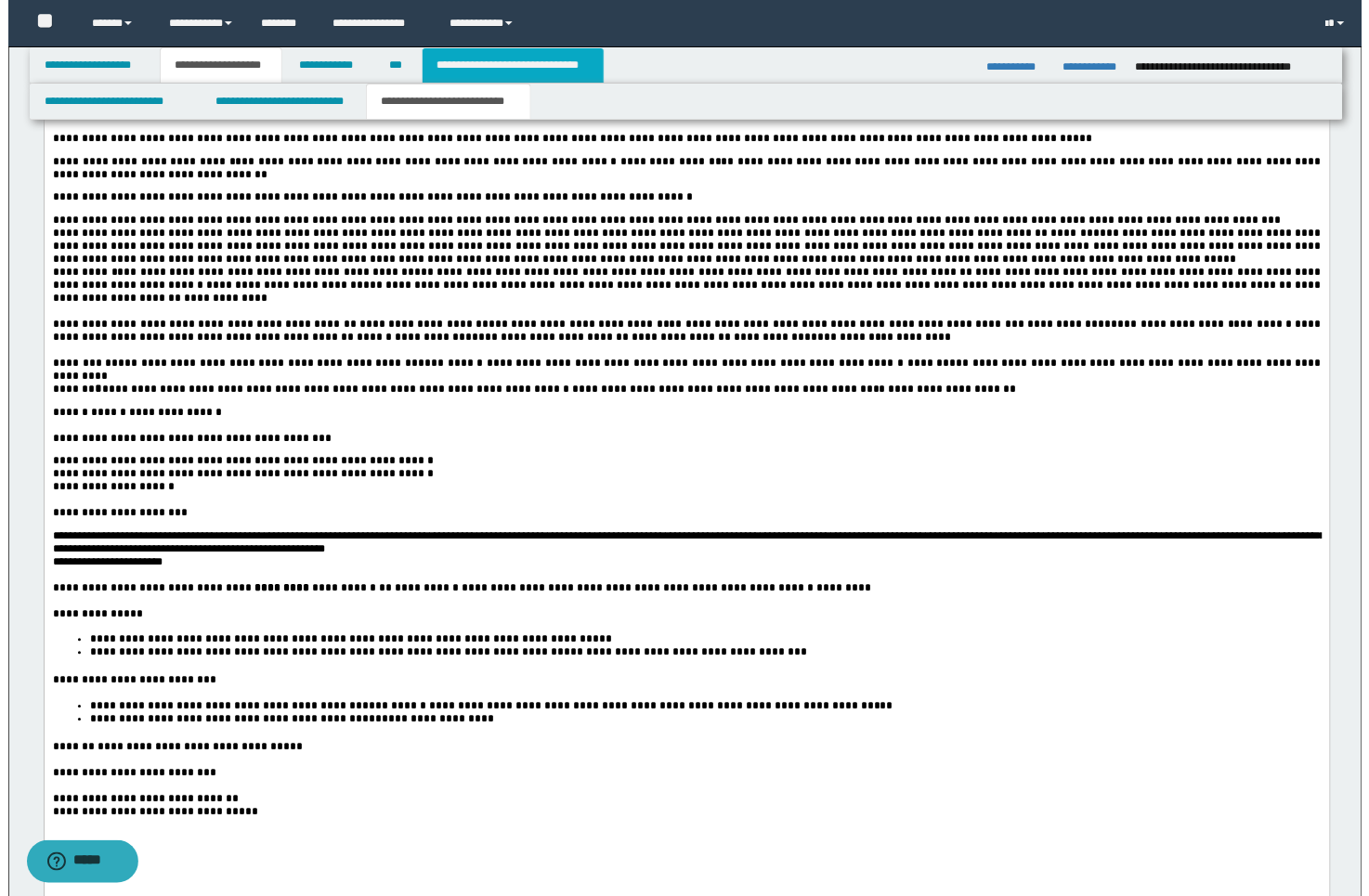 scroll, scrollTop: 0, scrollLeft: 0, axis: both 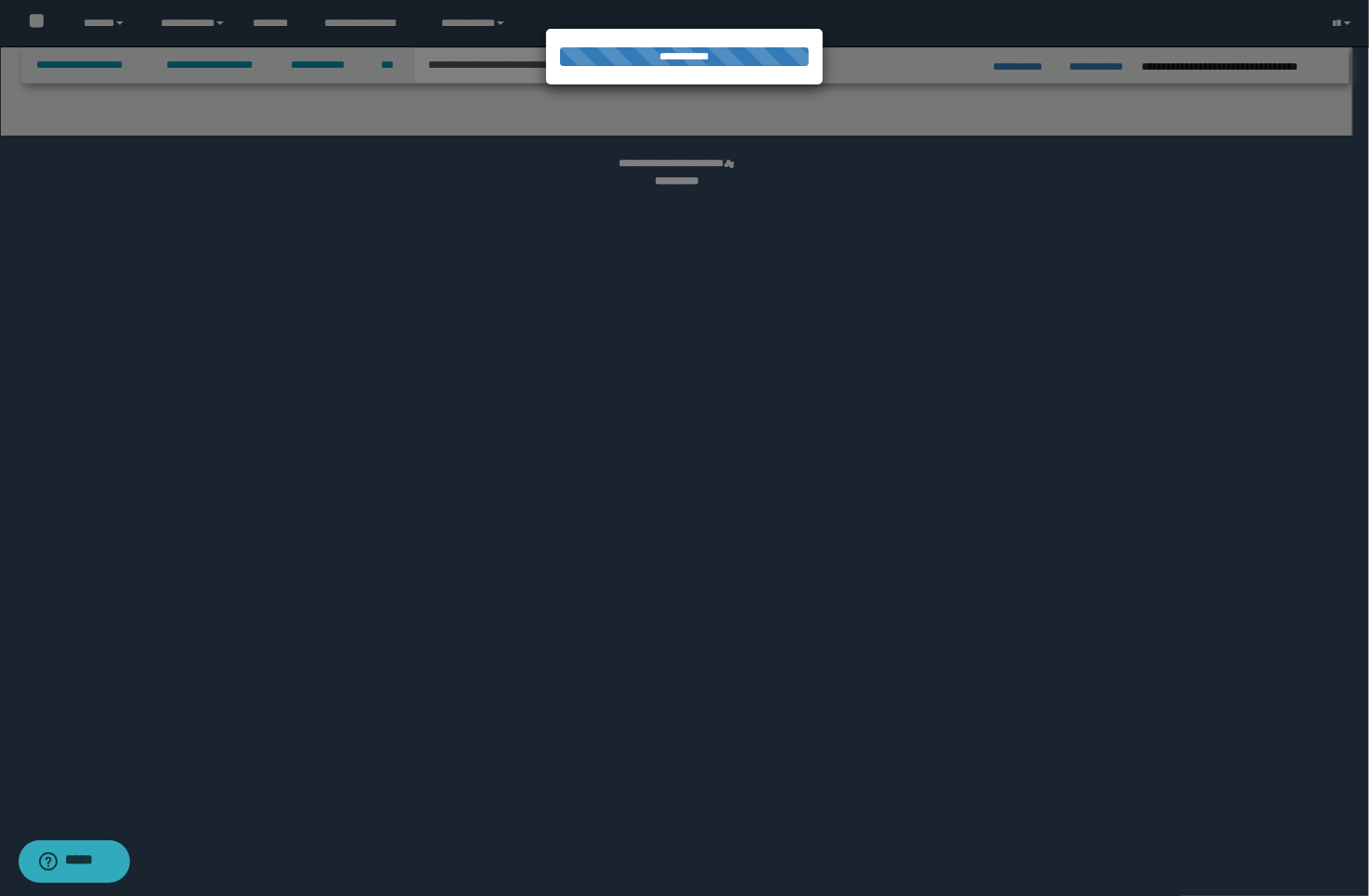 select on "*" 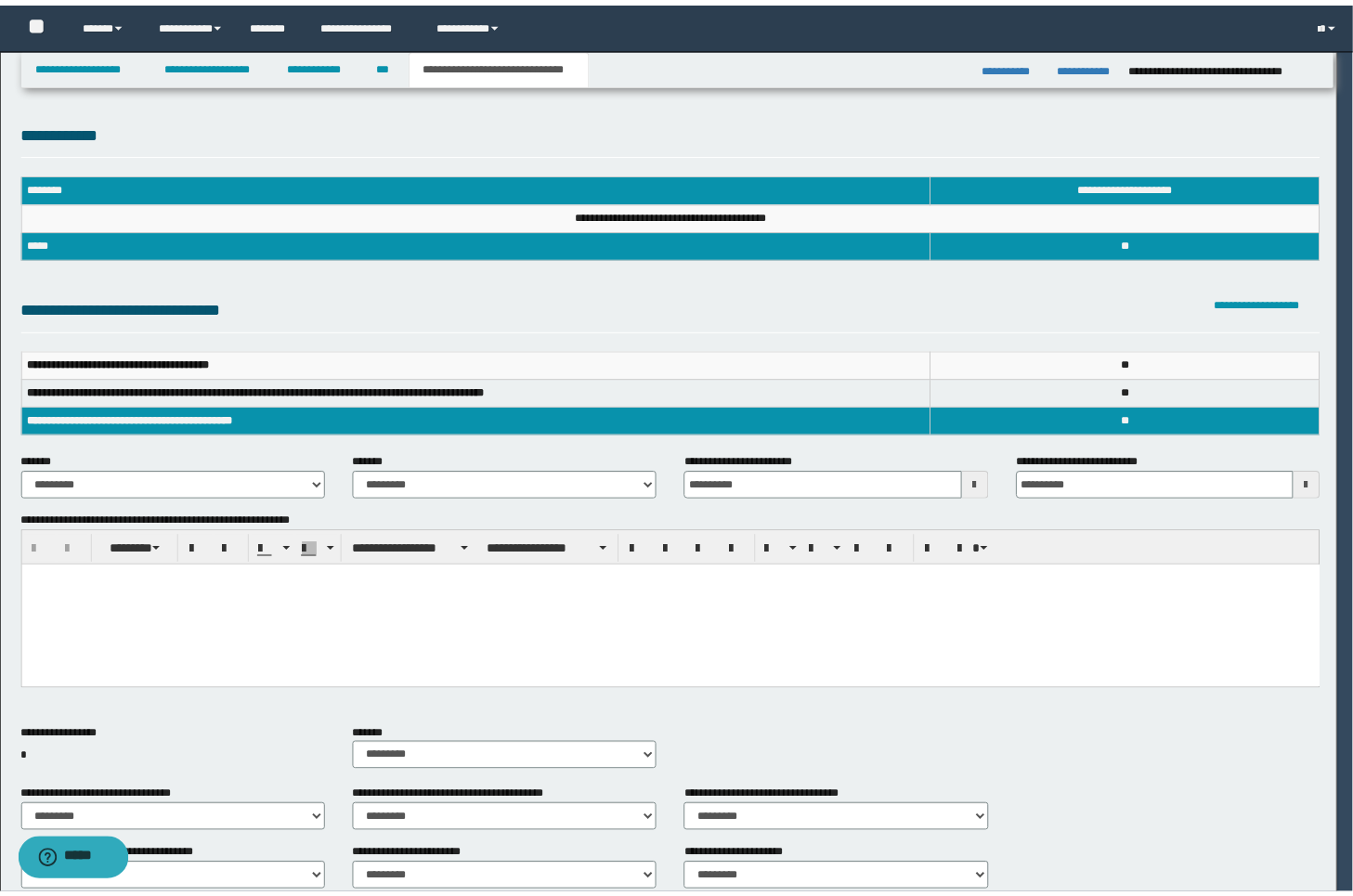 scroll, scrollTop: 0, scrollLeft: 0, axis: both 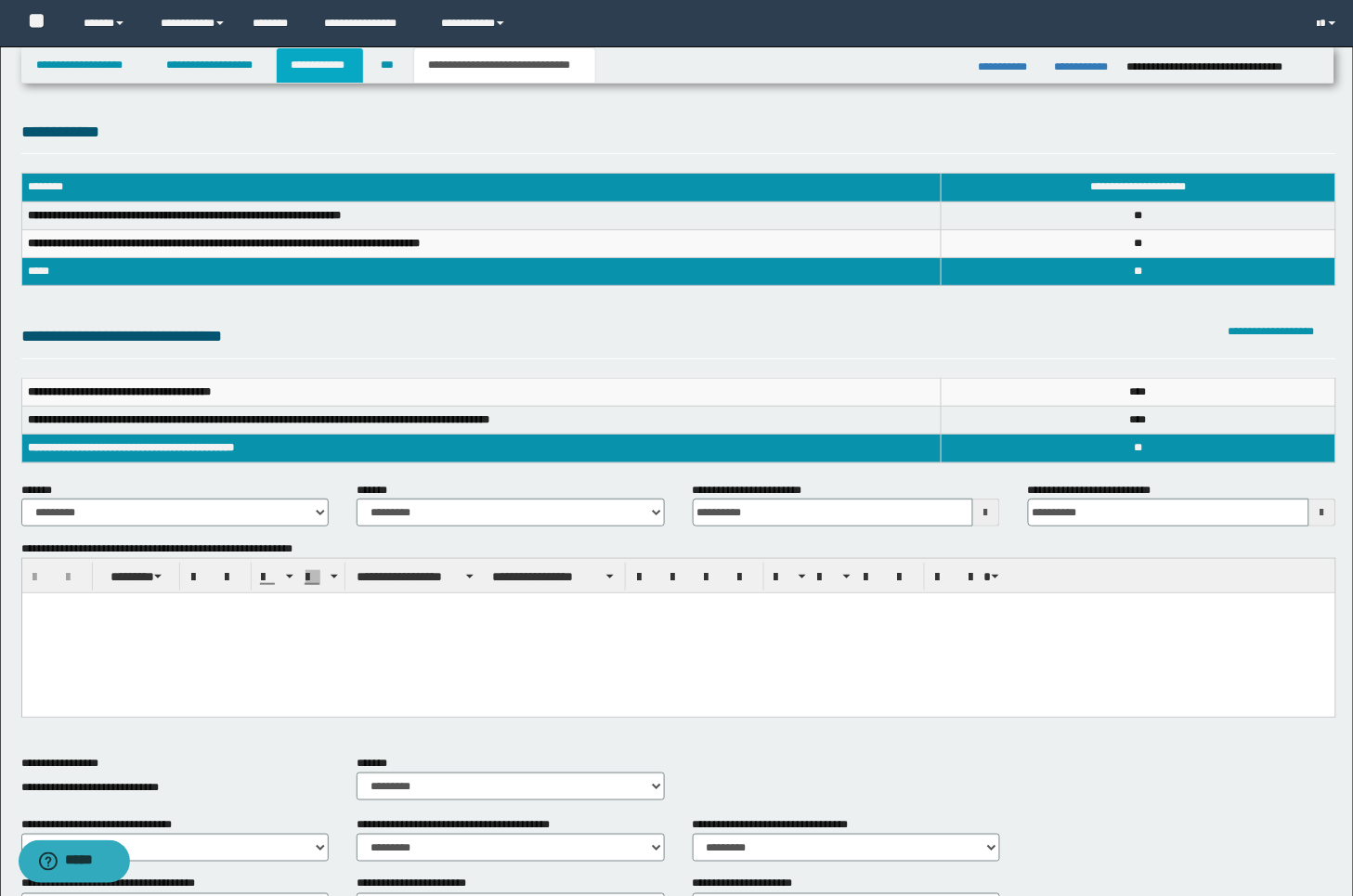 click on "**********" at bounding box center (319, 65) 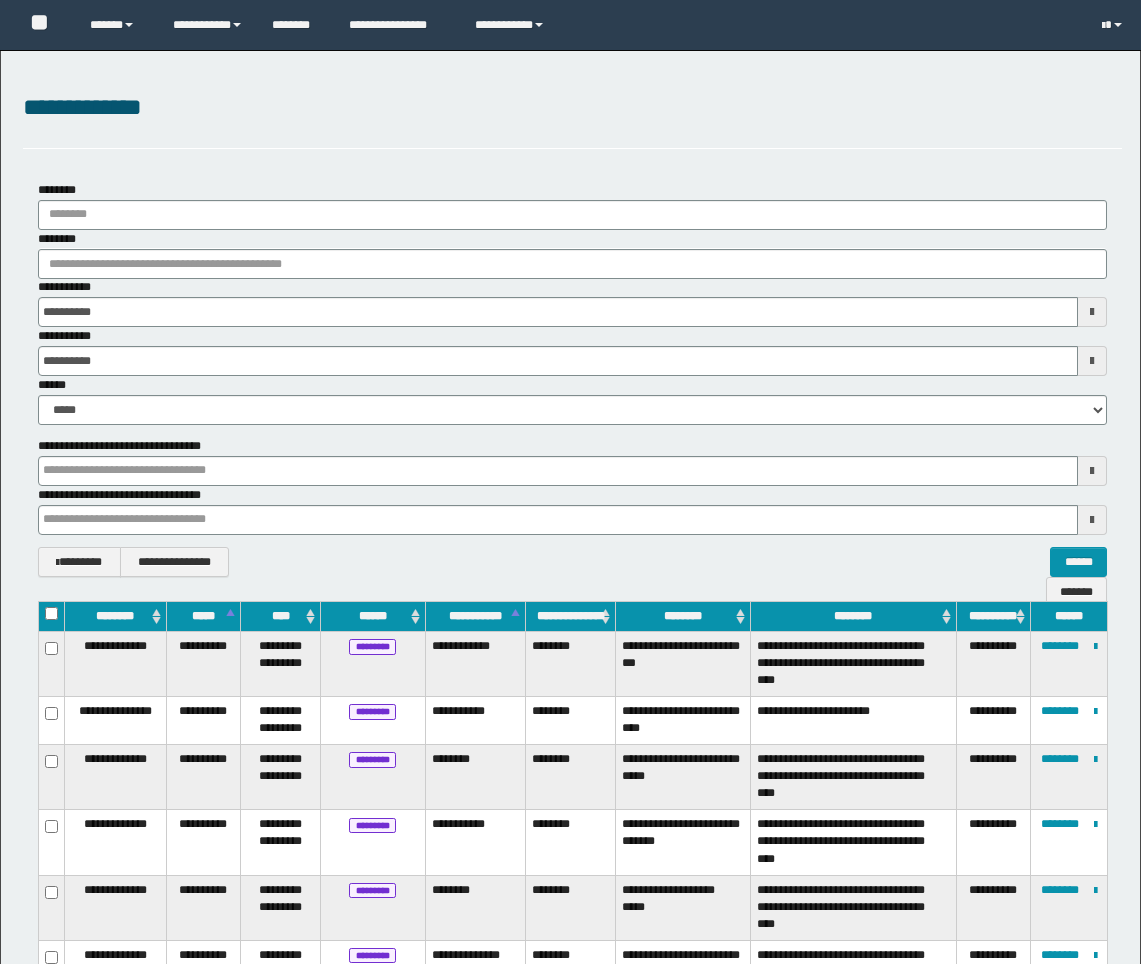 scroll, scrollTop: 111, scrollLeft: 0, axis: vertical 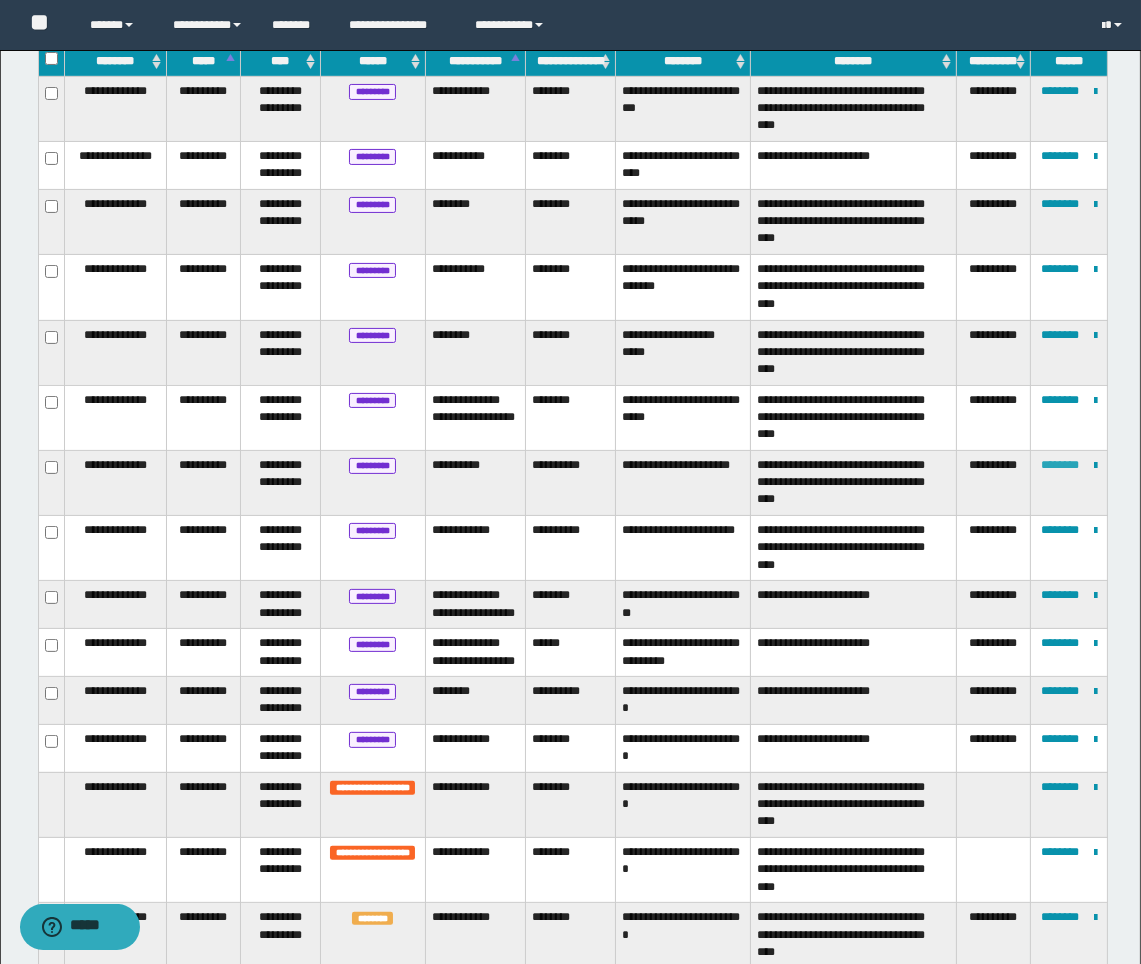 click on "********" at bounding box center (1060, 465) 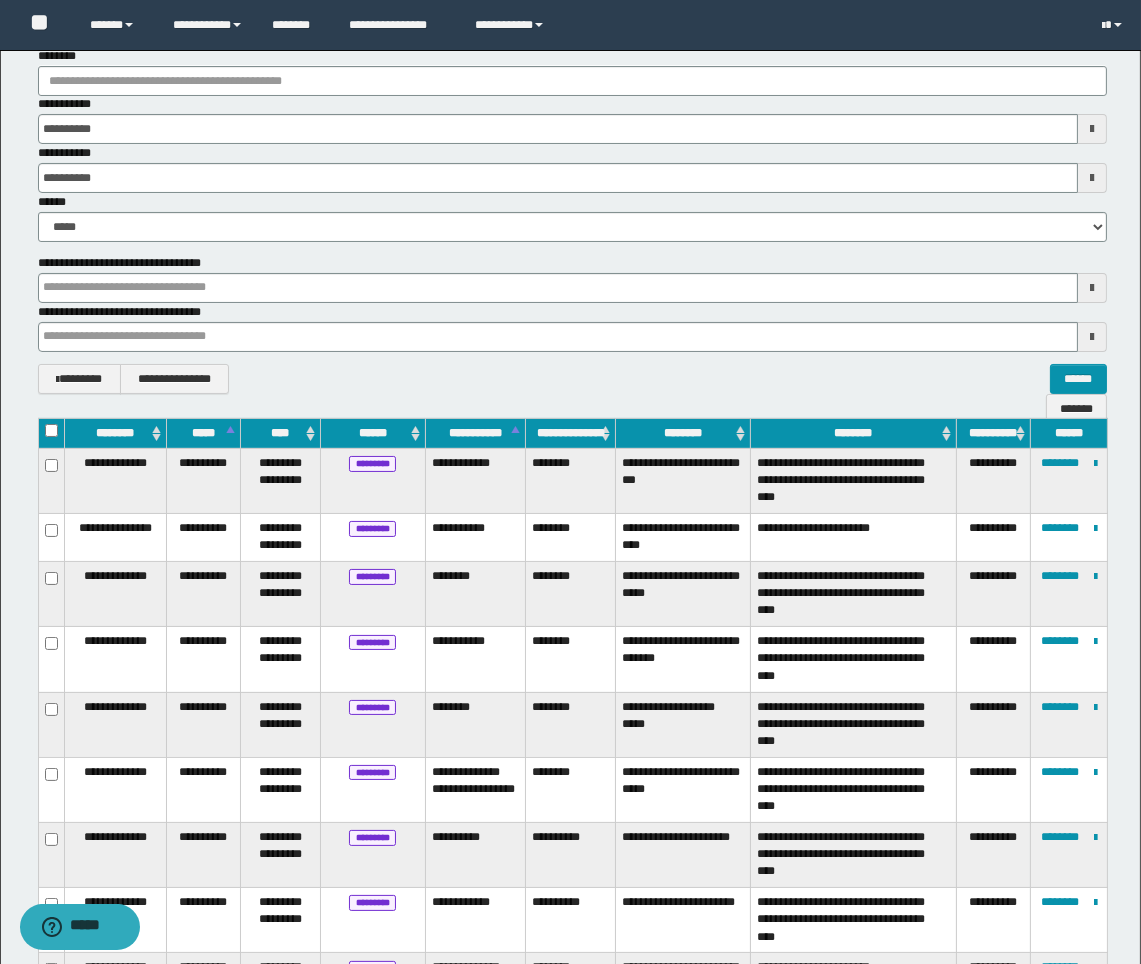 scroll, scrollTop: 222, scrollLeft: 0, axis: vertical 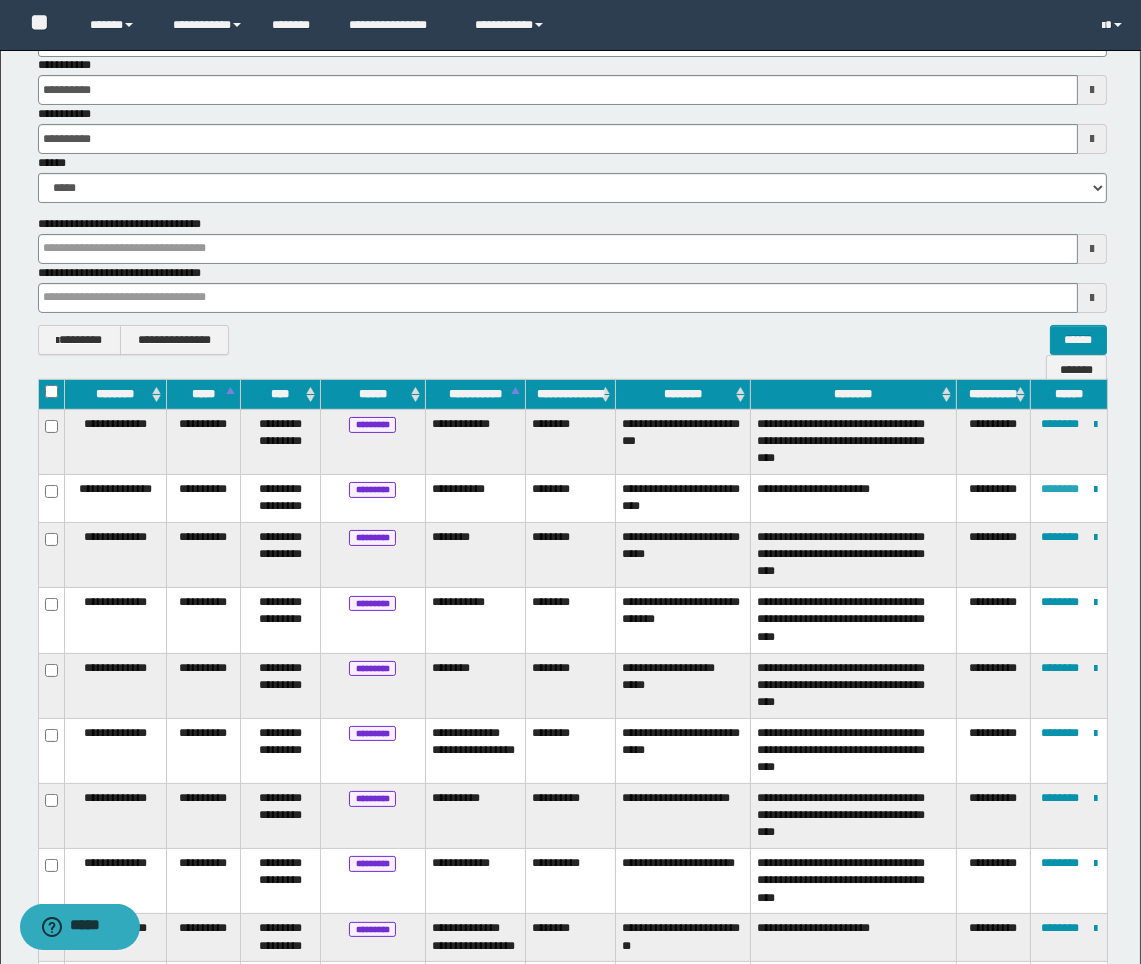 click on "********" at bounding box center [1060, 489] 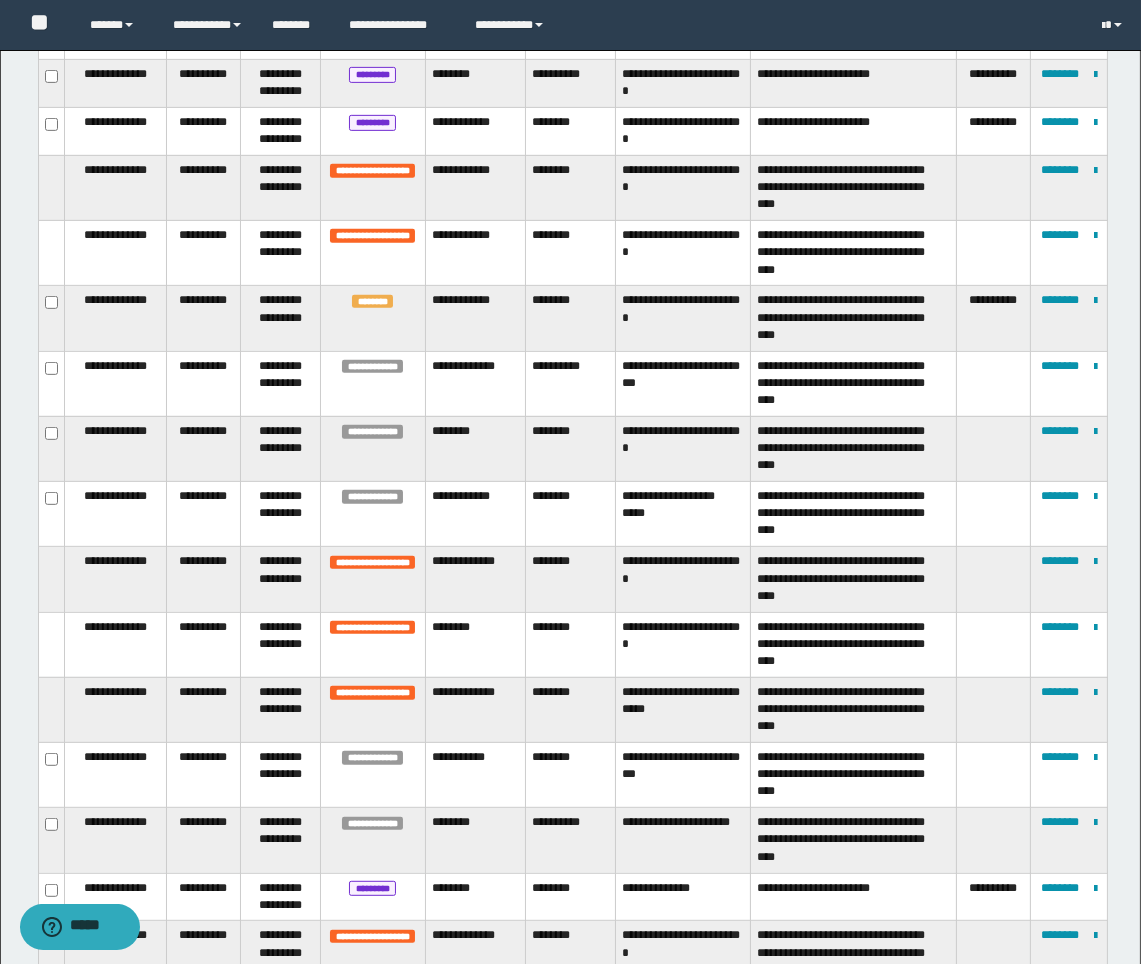 scroll, scrollTop: 1222, scrollLeft: 0, axis: vertical 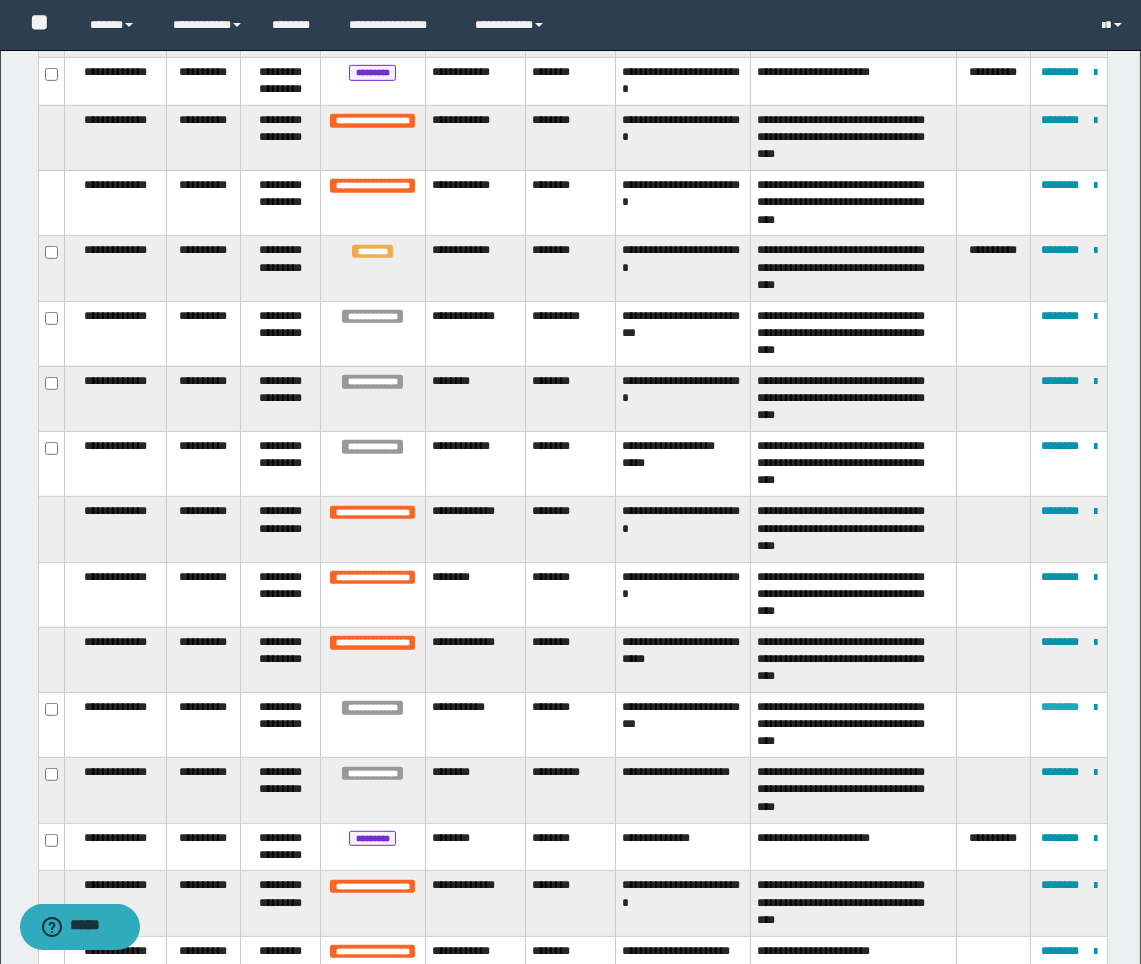 click on "********" at bounding box center (1060, 707) 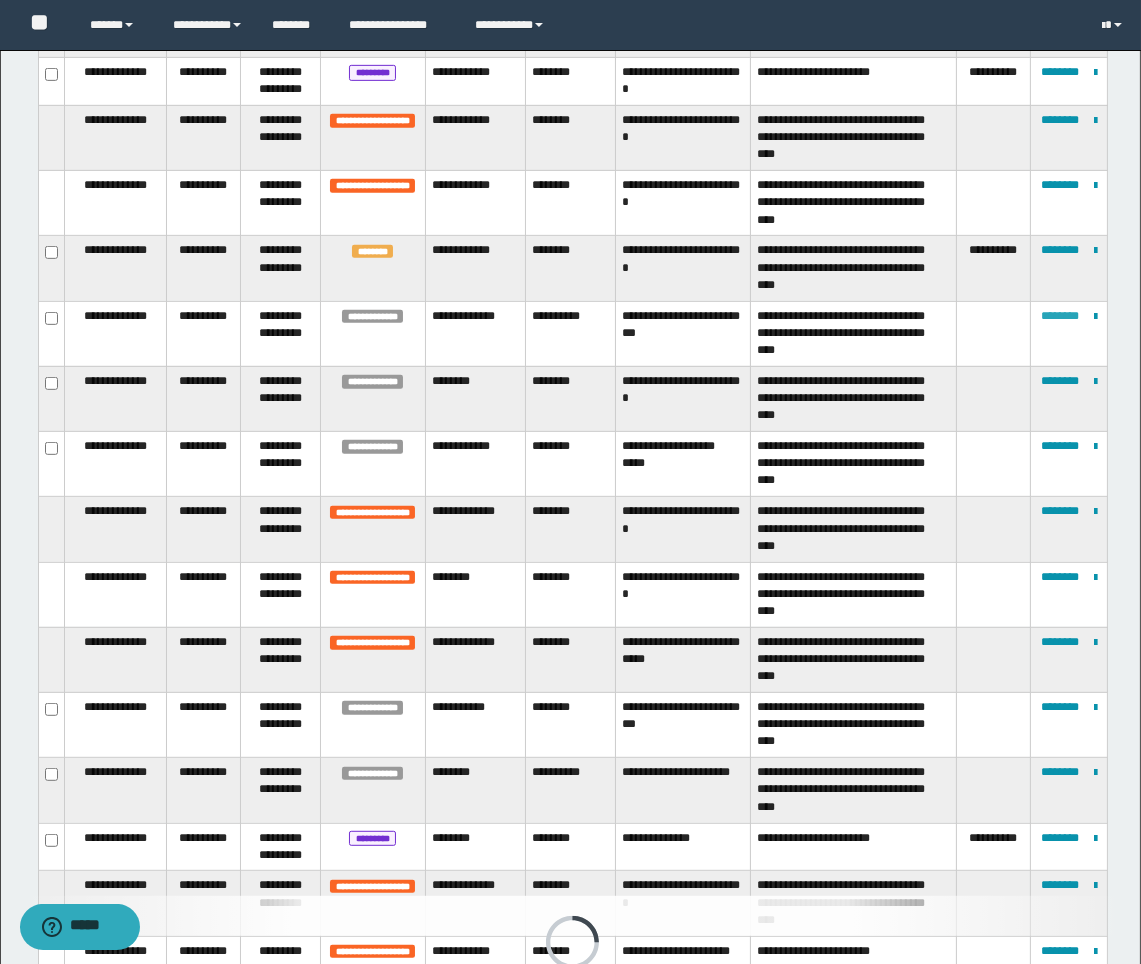click on "********" at bounding box center (1060, 316) 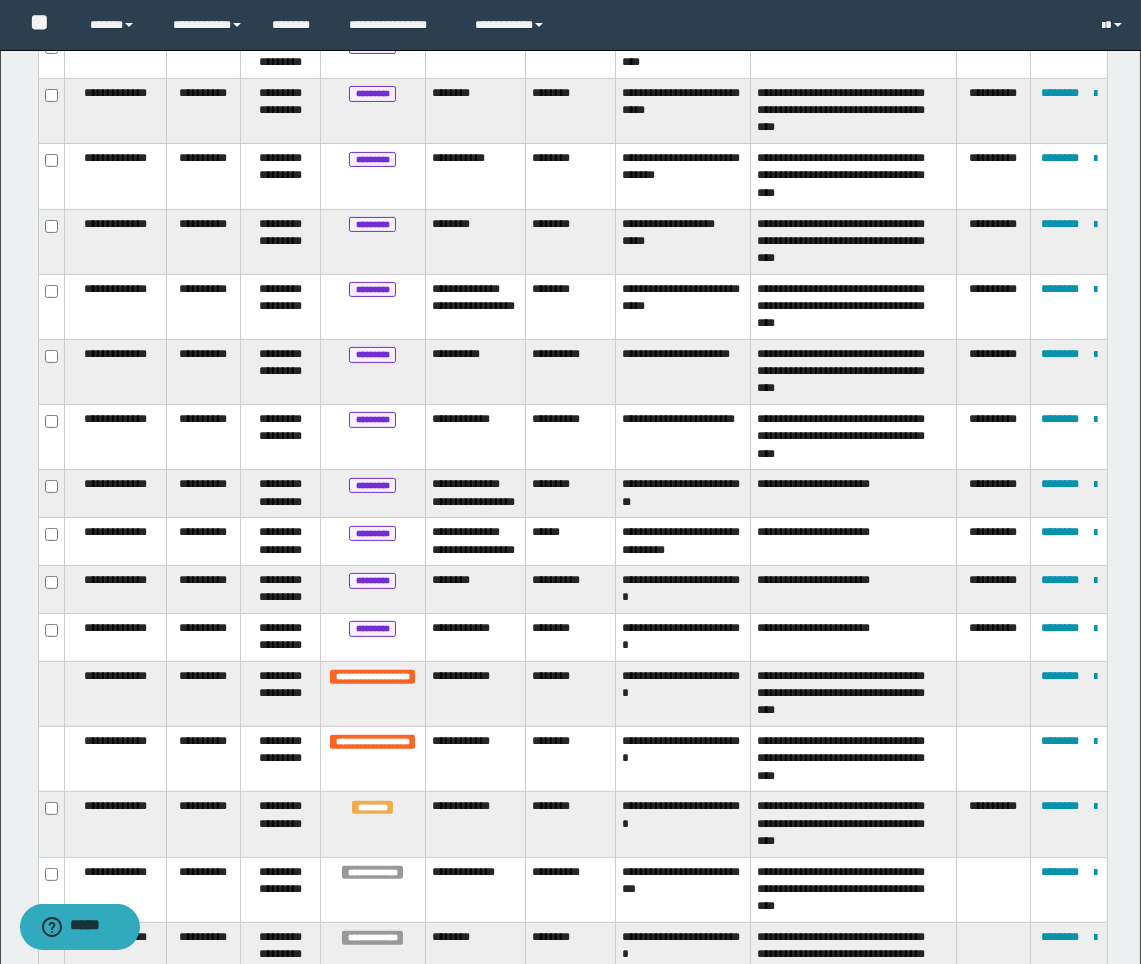 scroll, scrollTop: 555, scrollLeft: 0, axis: vertical 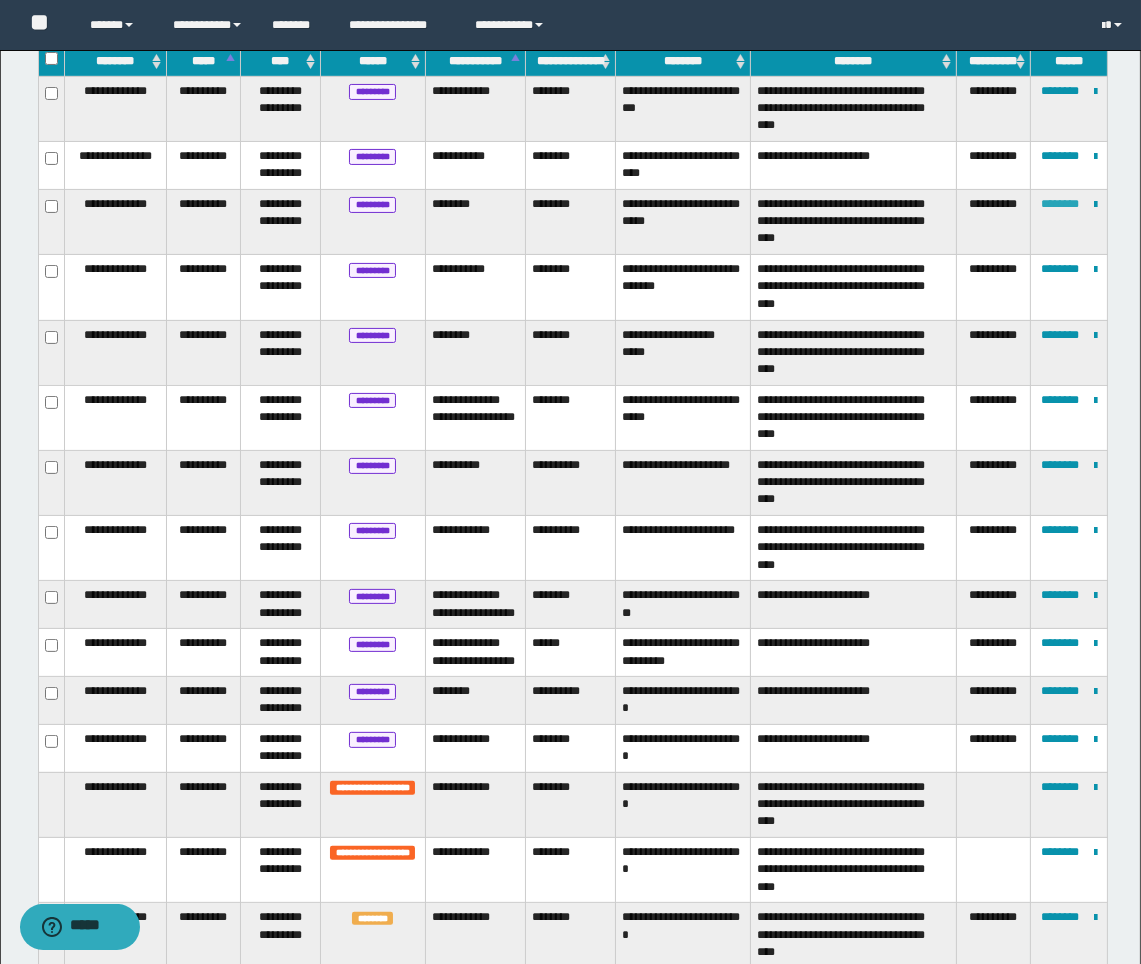 click on "********" at bounding box center (1060, 204) 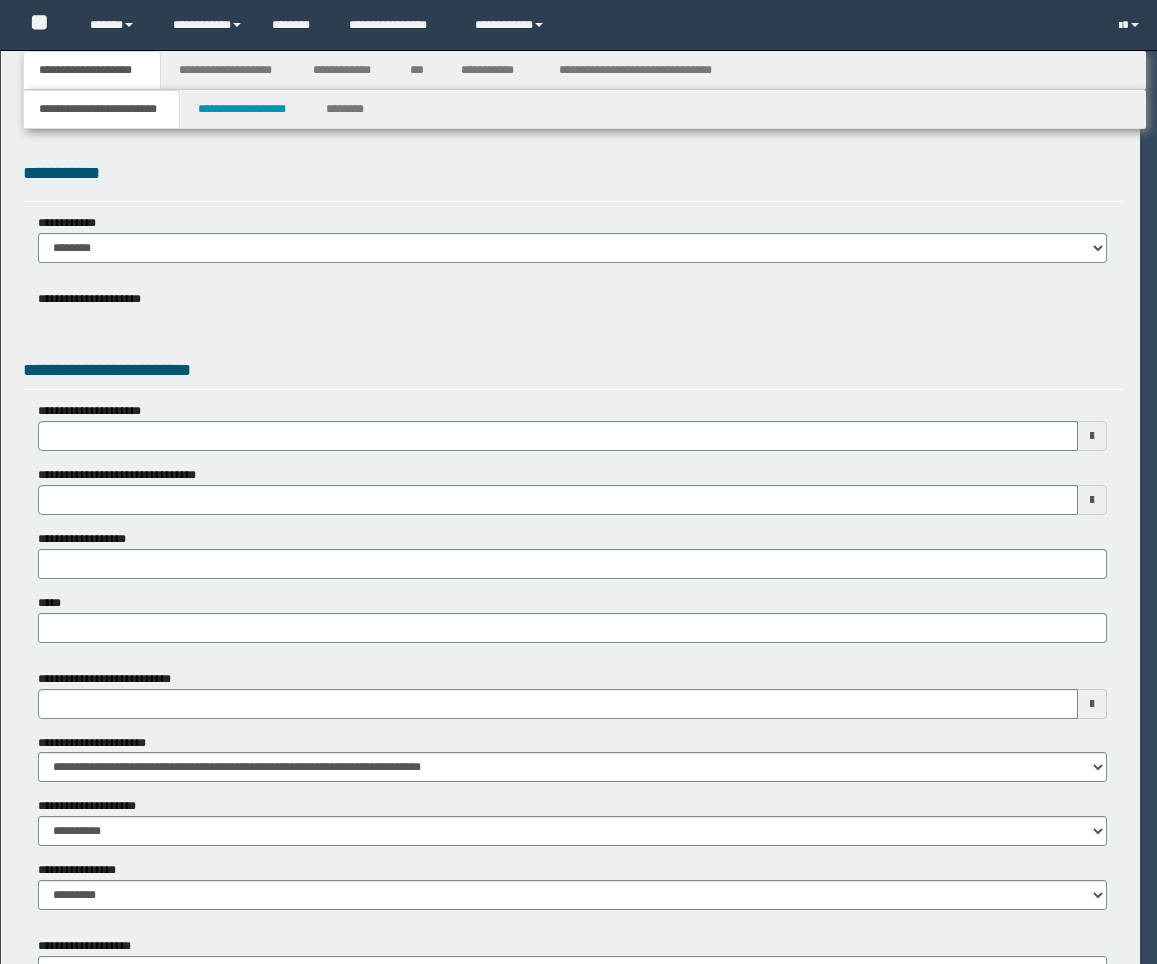 scroll, scrollTop: 0, scrollLeft: 0, axis: both 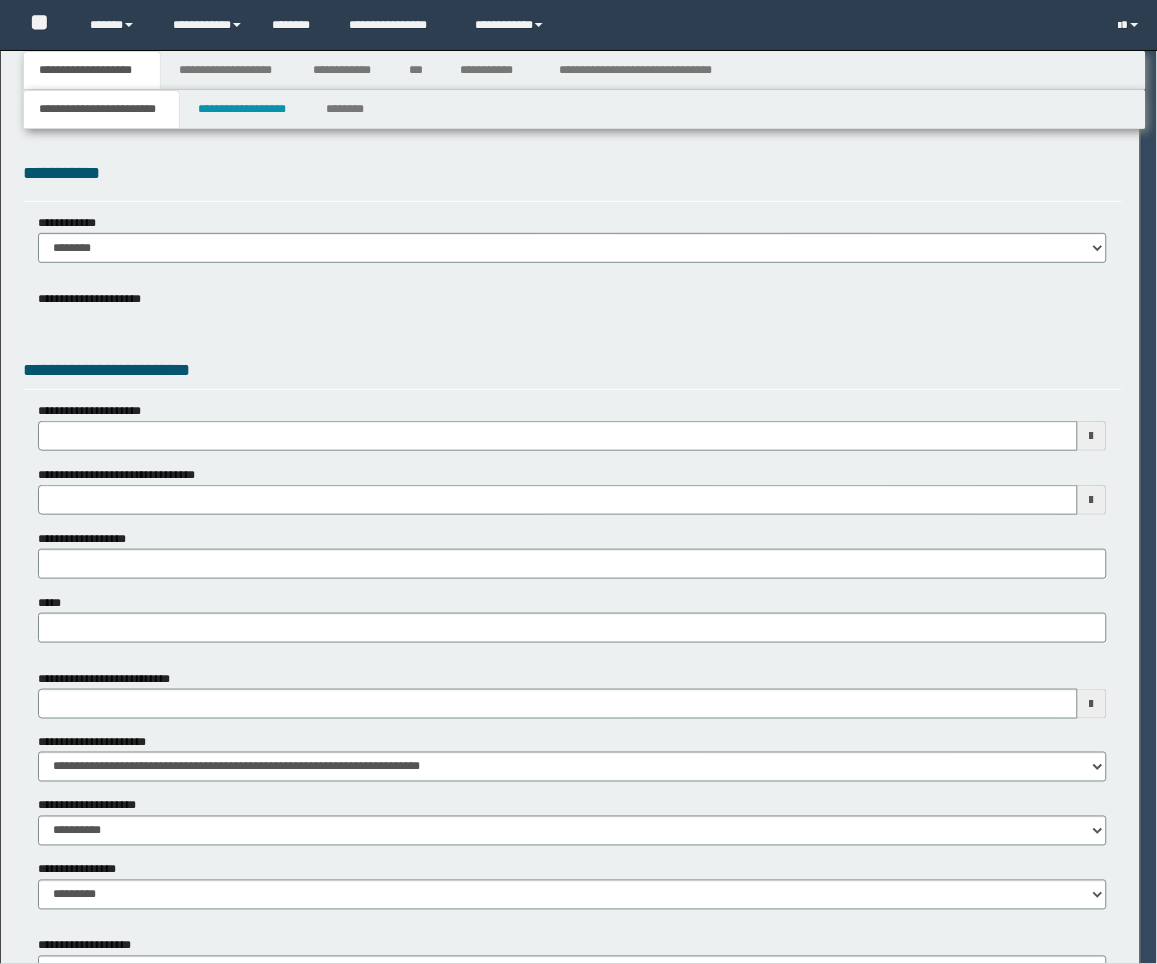 select on "*" 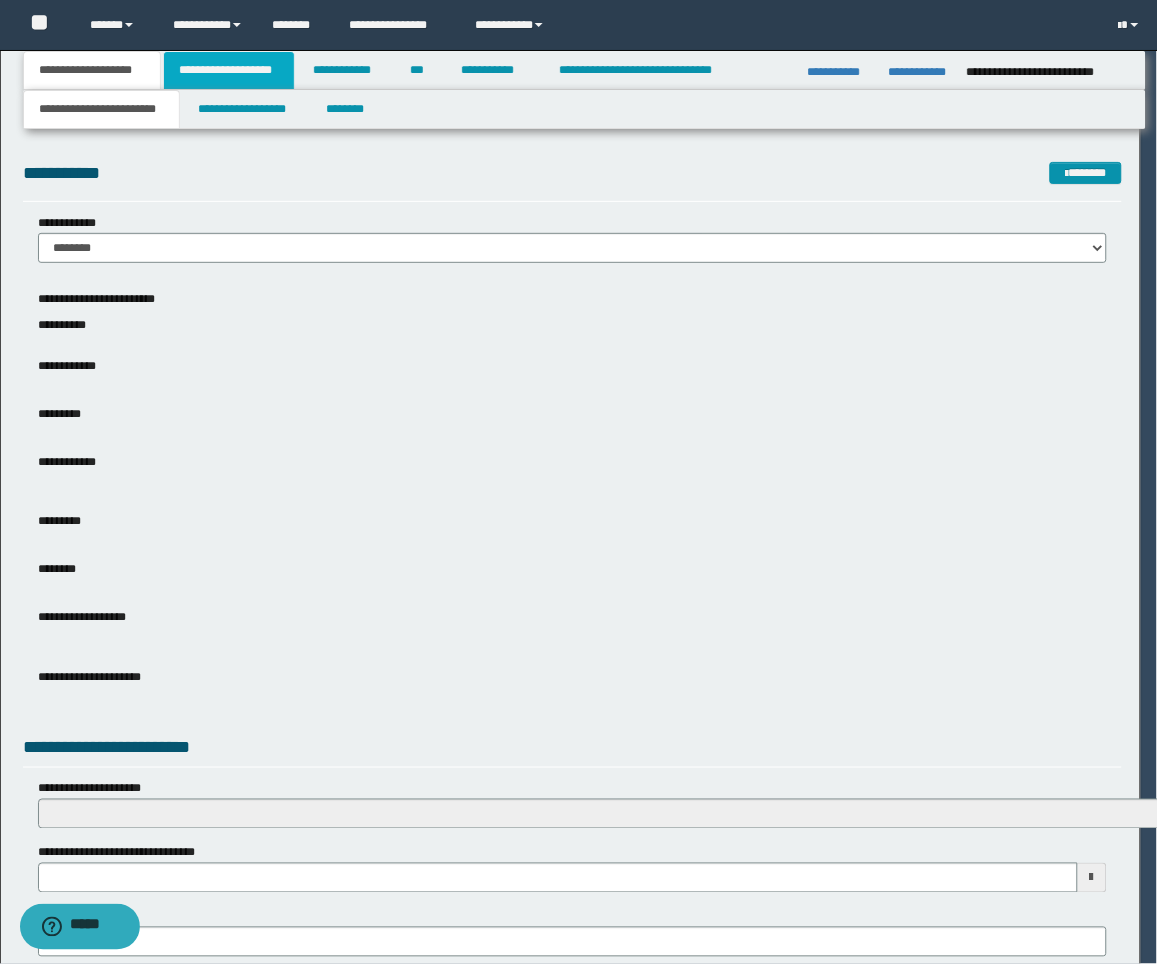 click on "**********" at bounding box center [229, 70] 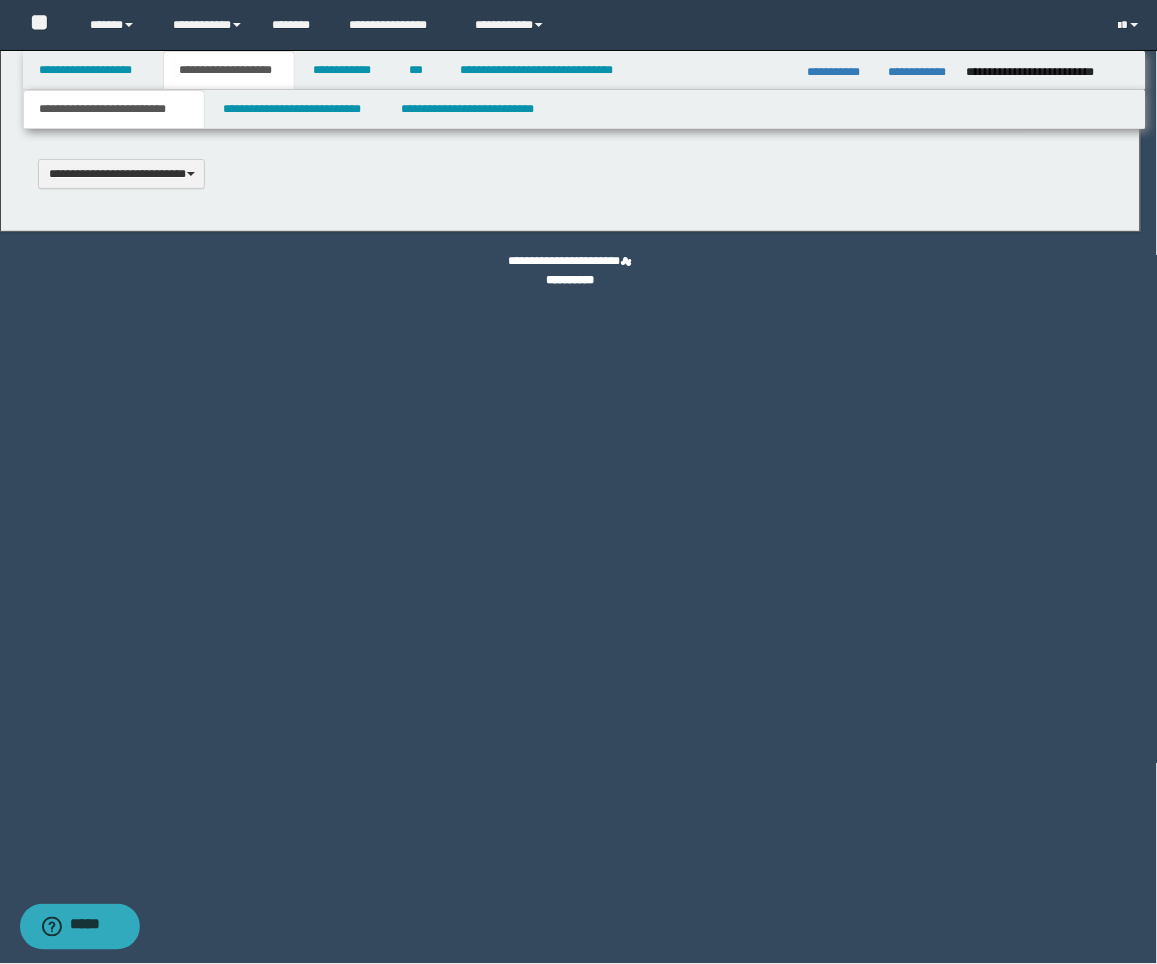 type 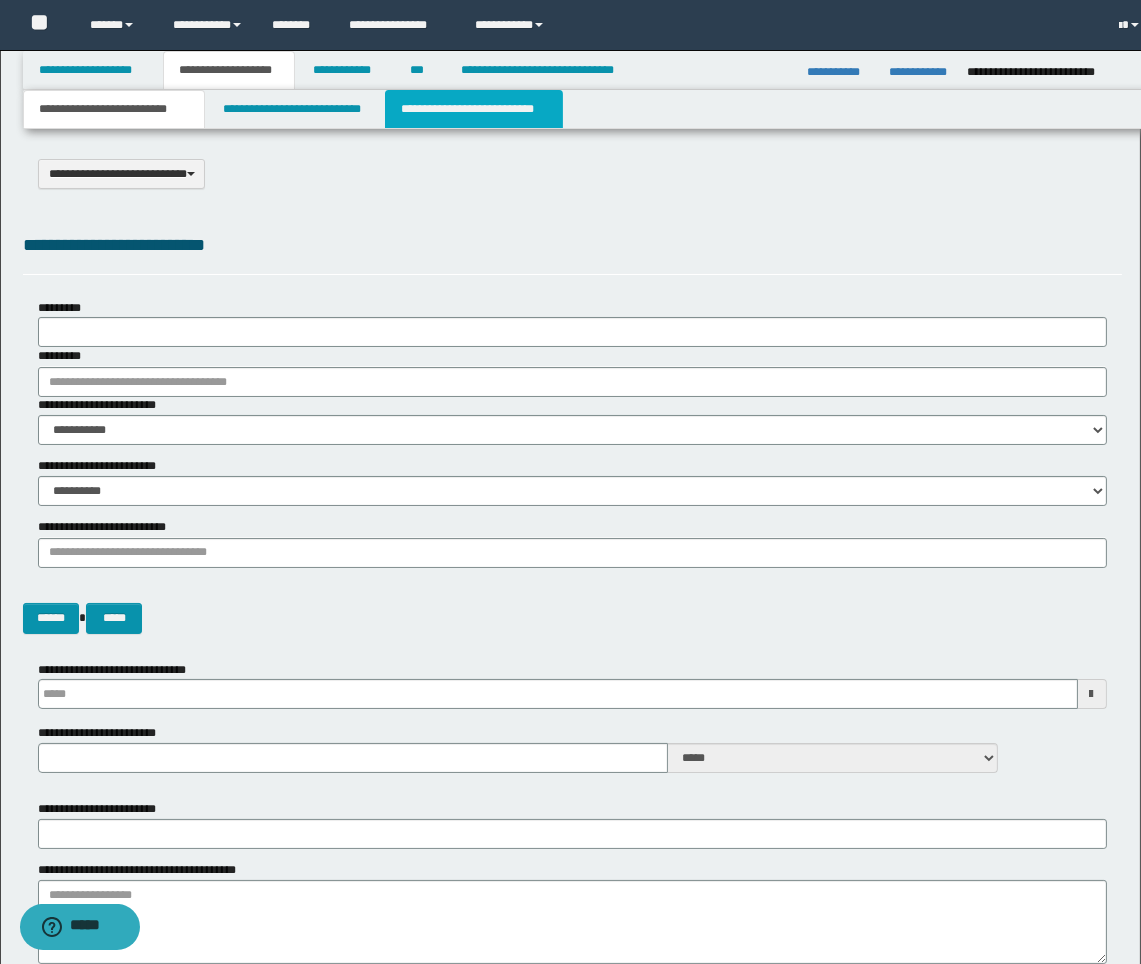 click on "**********" at bounding box center [474, 109] 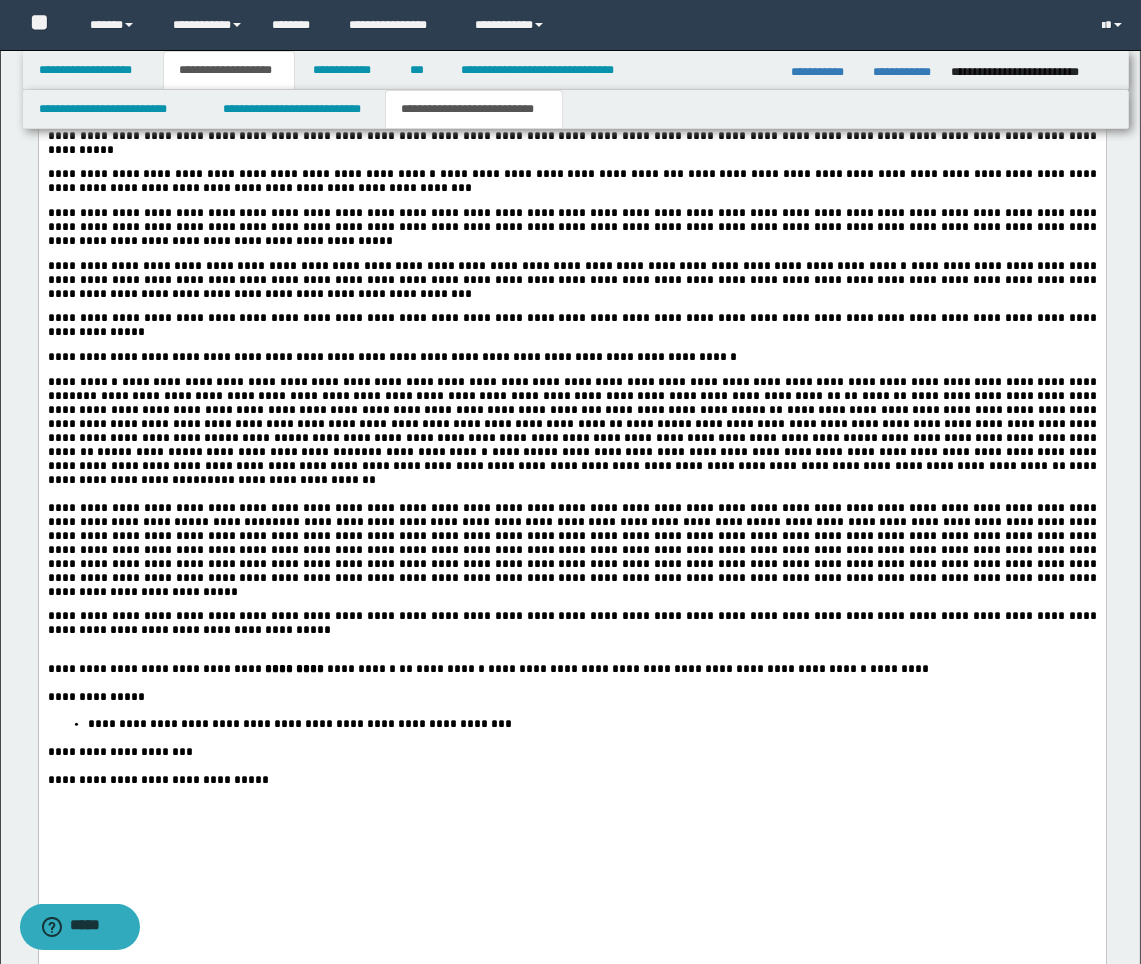 scroll, scrollTop: 2222, scrollLeft: 0, axis: vertical 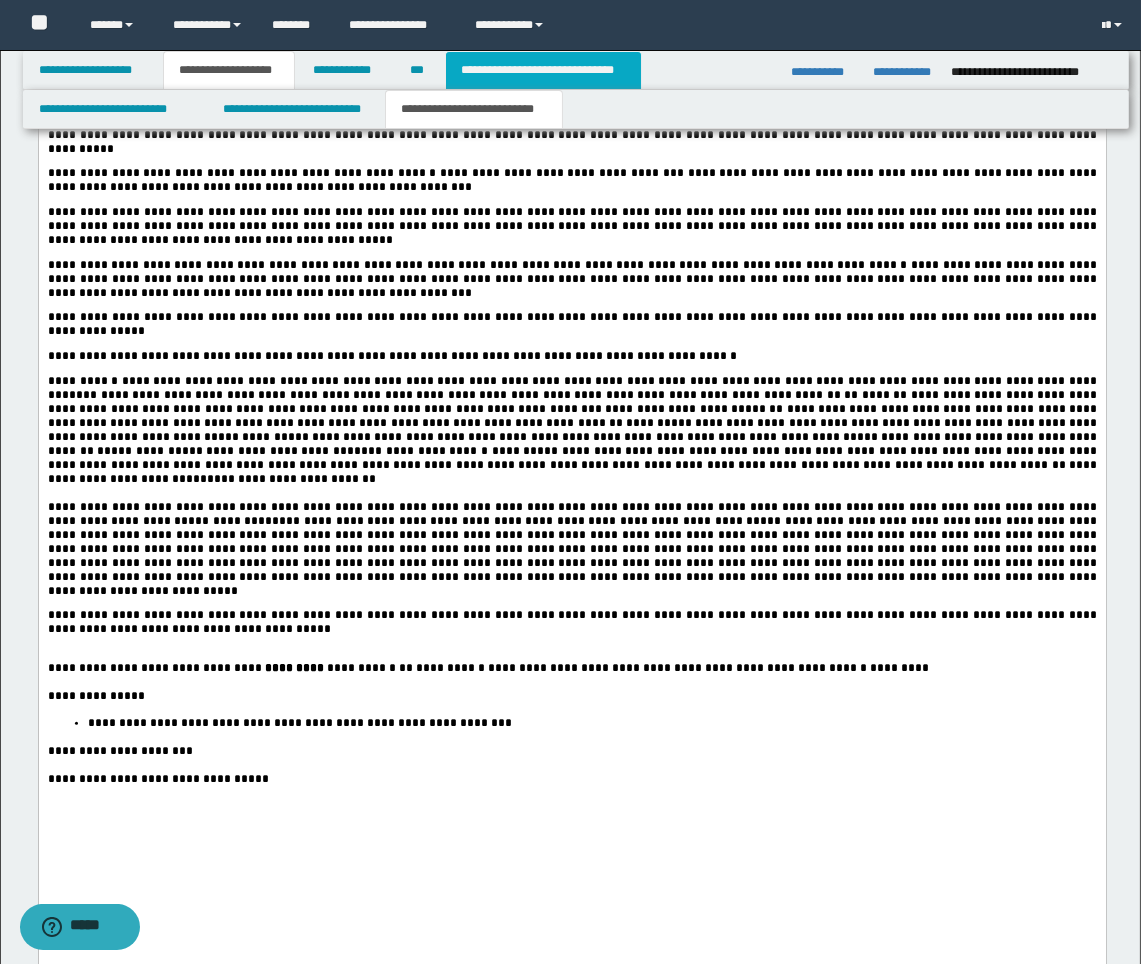 click on "**********" at bounding box center [543, 70] 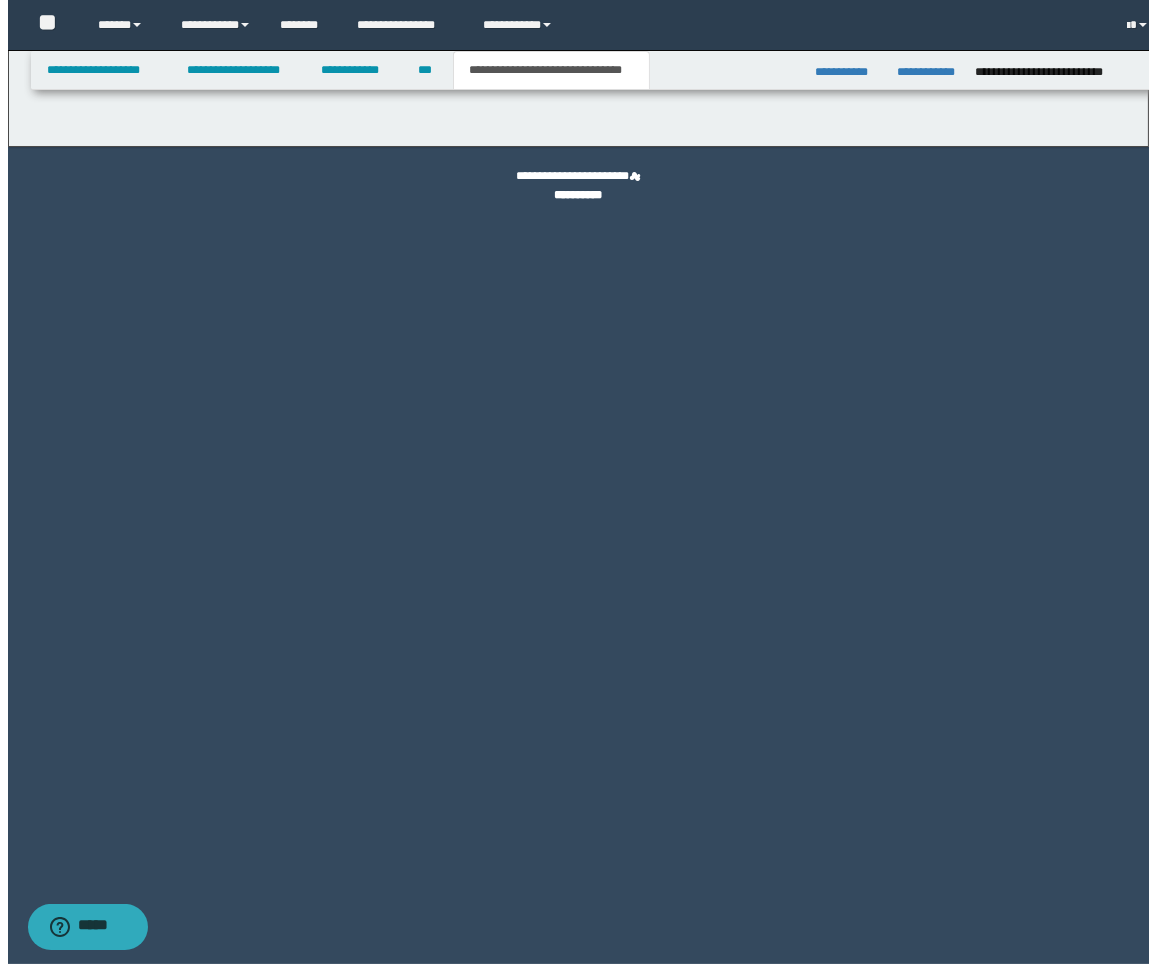 scroll, scrollTop: 0, scrollLeft: 0, axis: both 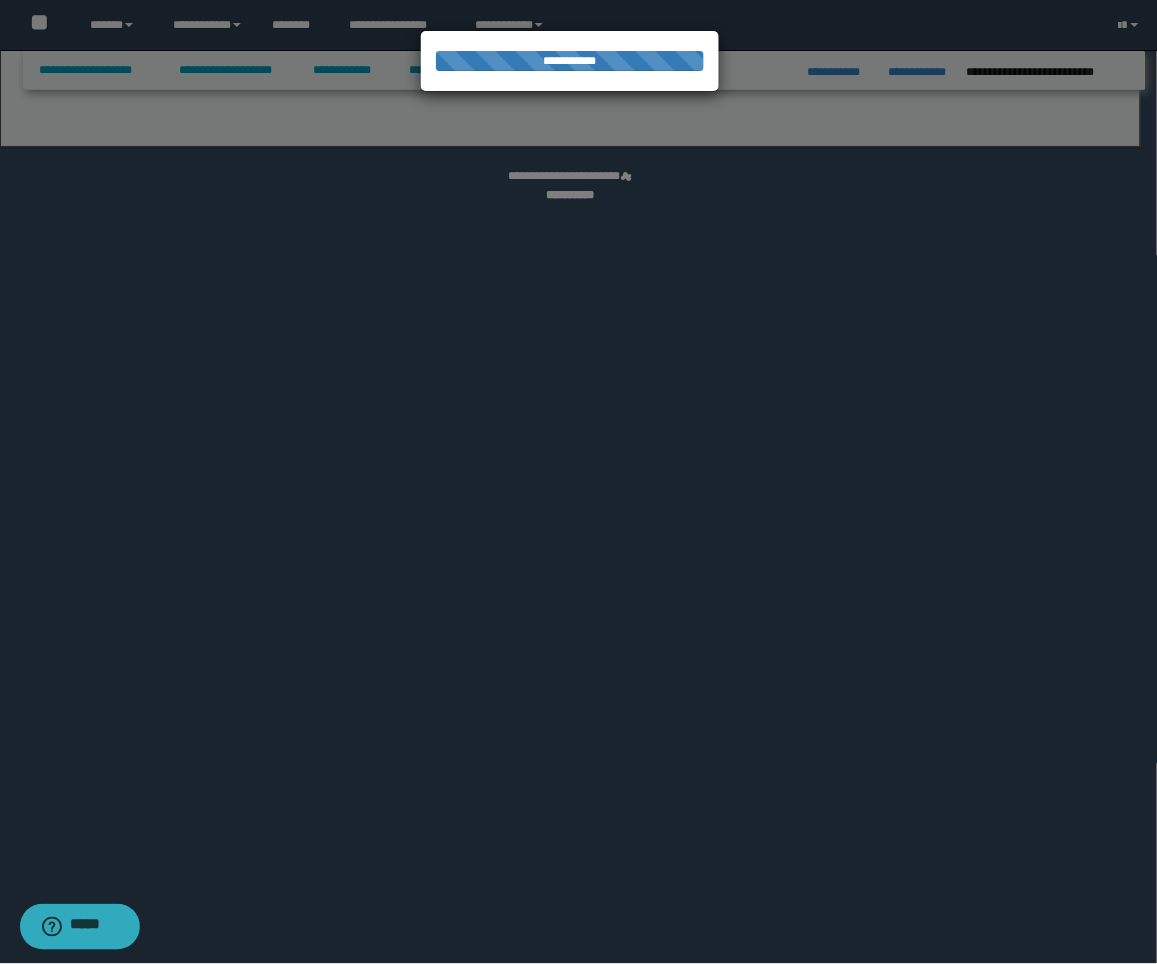 select on "*" 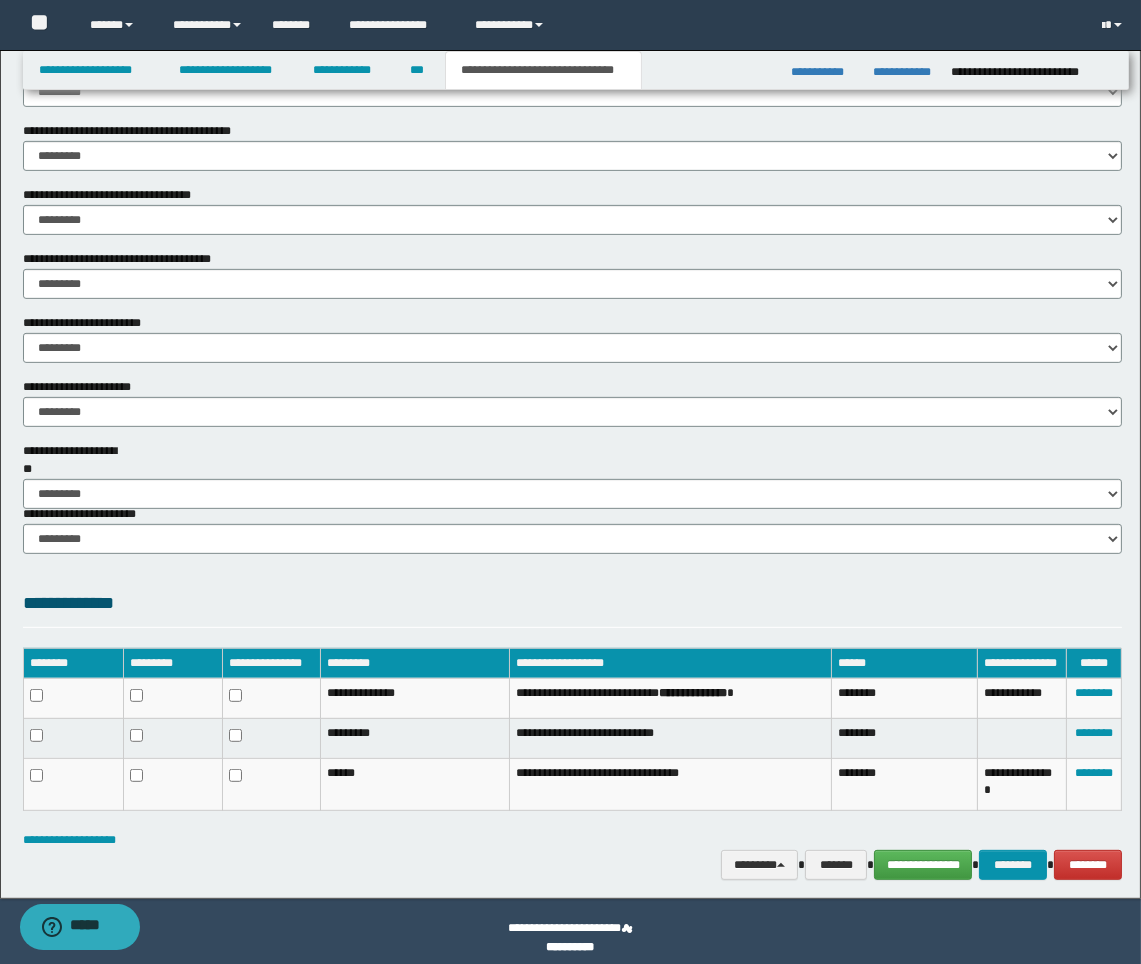 scroll, scrollTop: 1058, scrollLeft: 0, axis: vertical 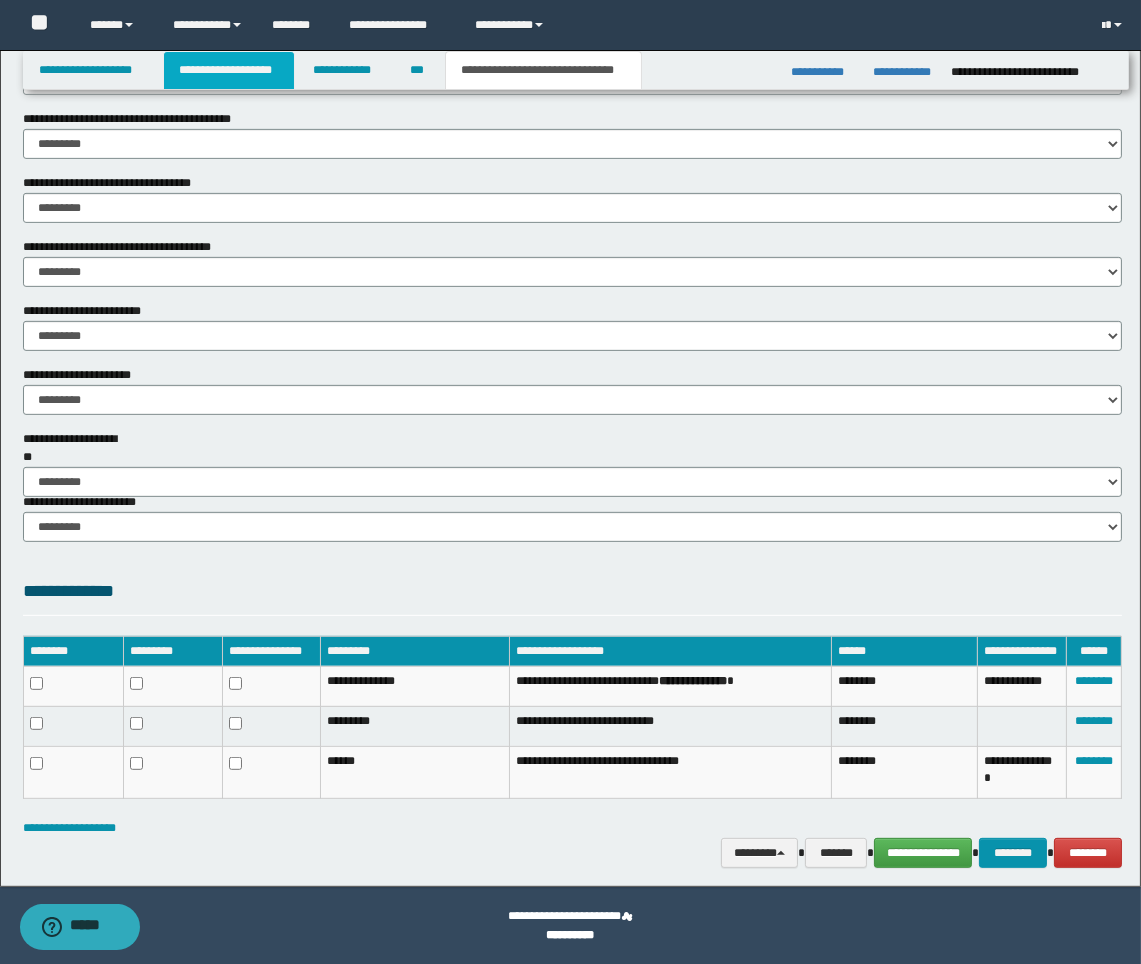 click on "**********" at bounding box center (229, 70) 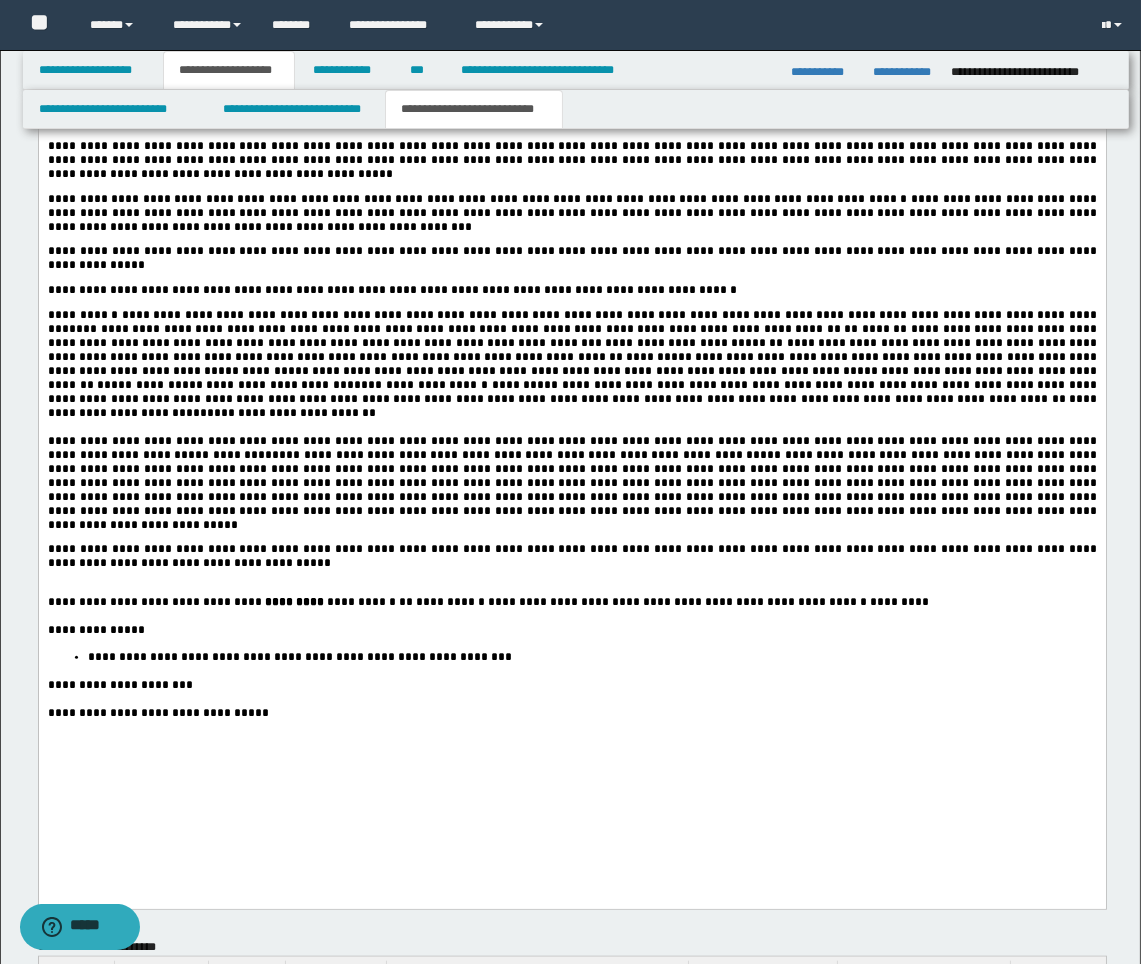 scroll, scrollTop: 2312, scrollLeft: 0, axis: vertical 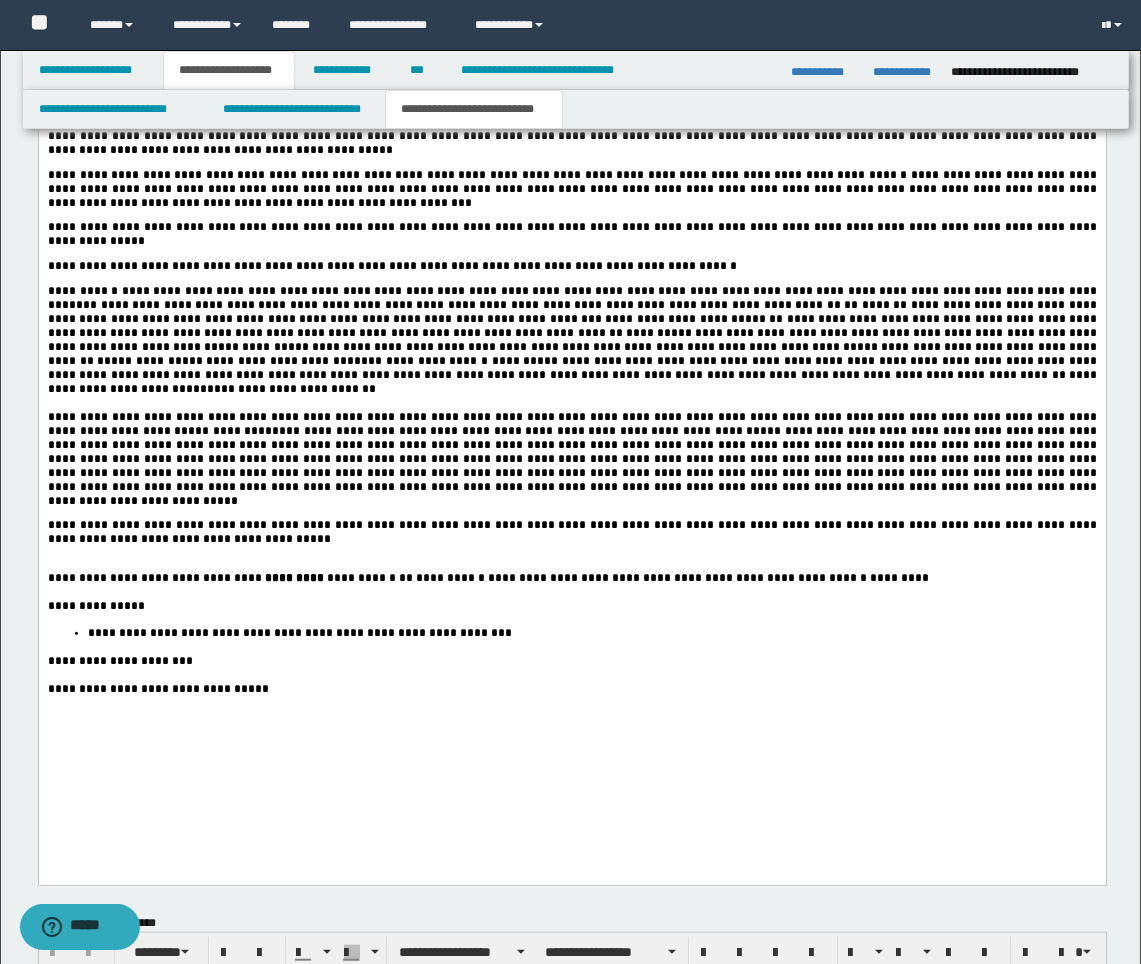 click on "*" at bounding box center [853, 306] 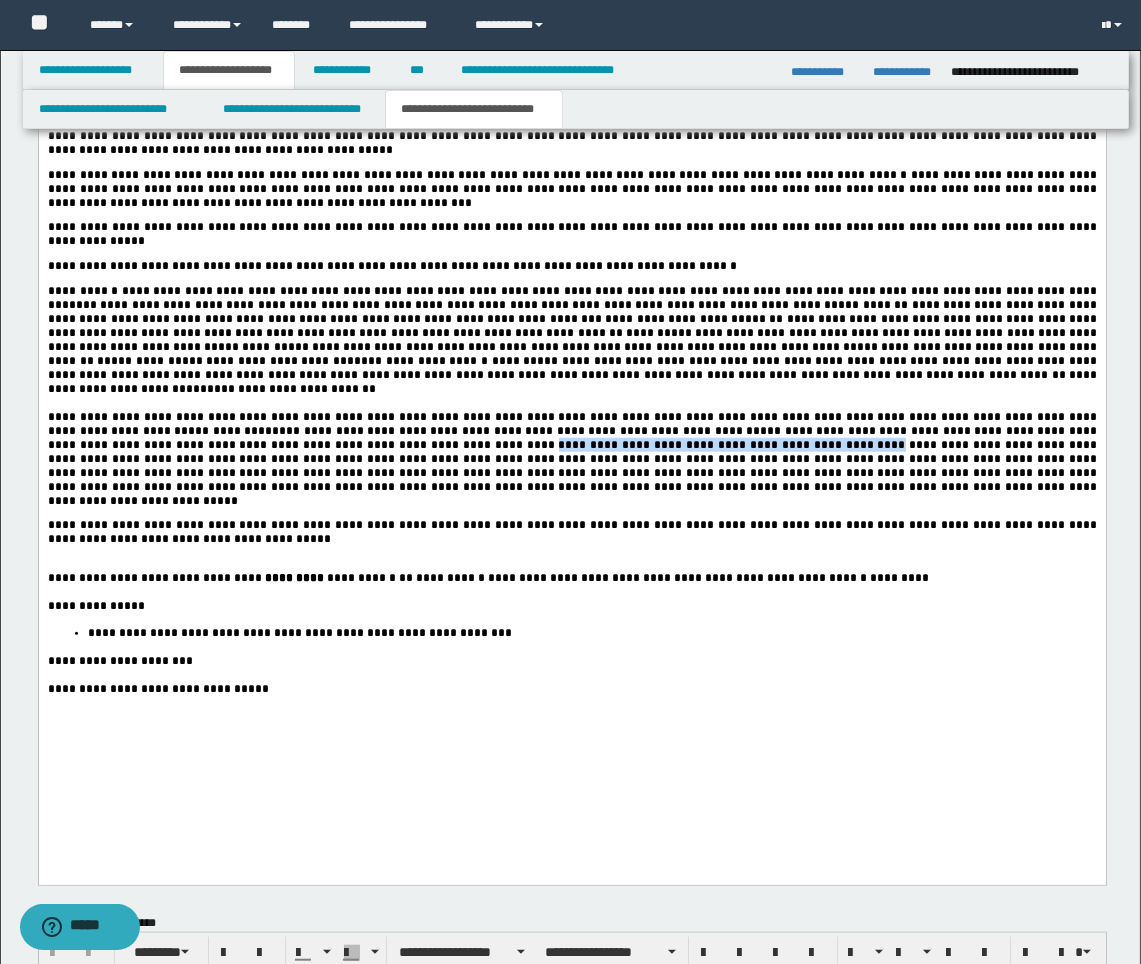 drag, startPoint x: 176, startPoint y: 502, endPoint x: 481, endPoint y: 500, distance: 305.00656 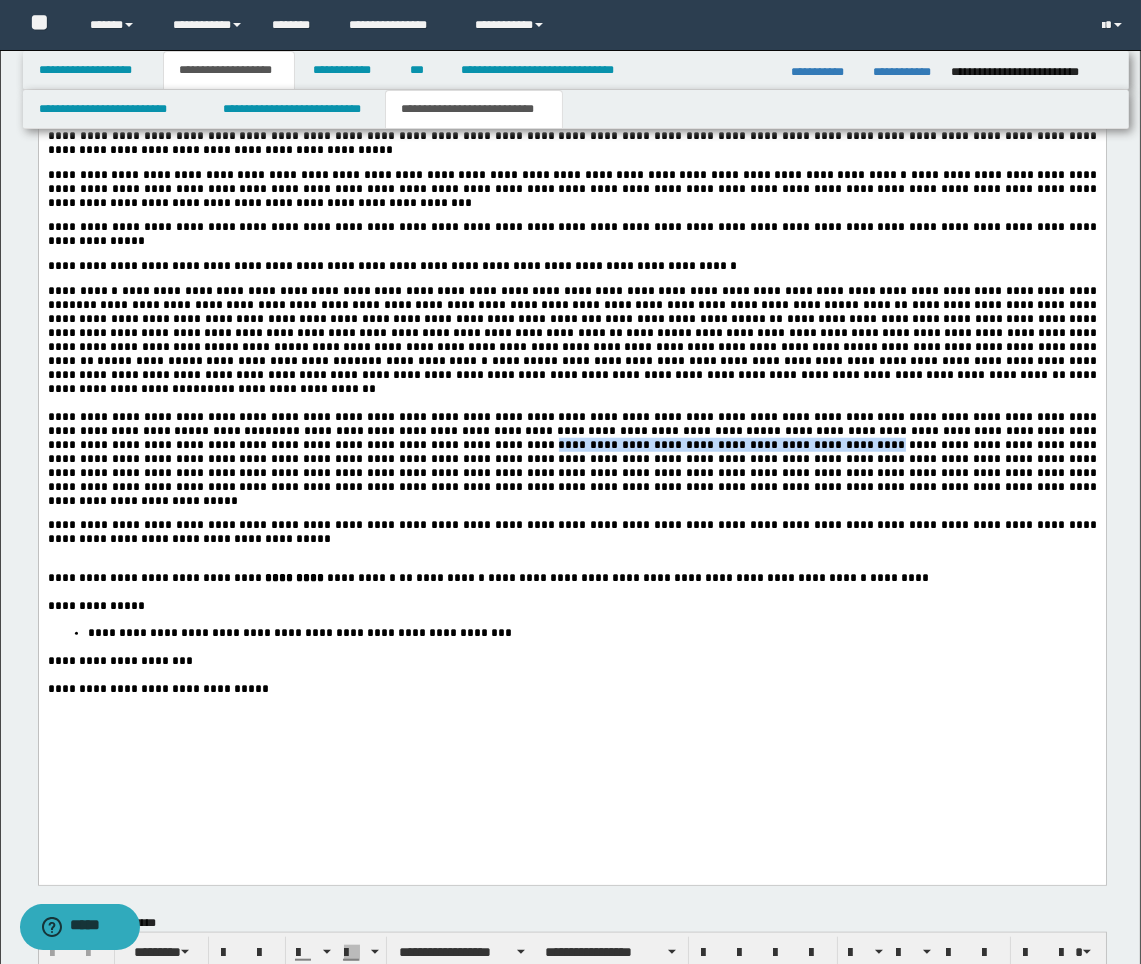 click on "**********" at bounding box center (573, 467) 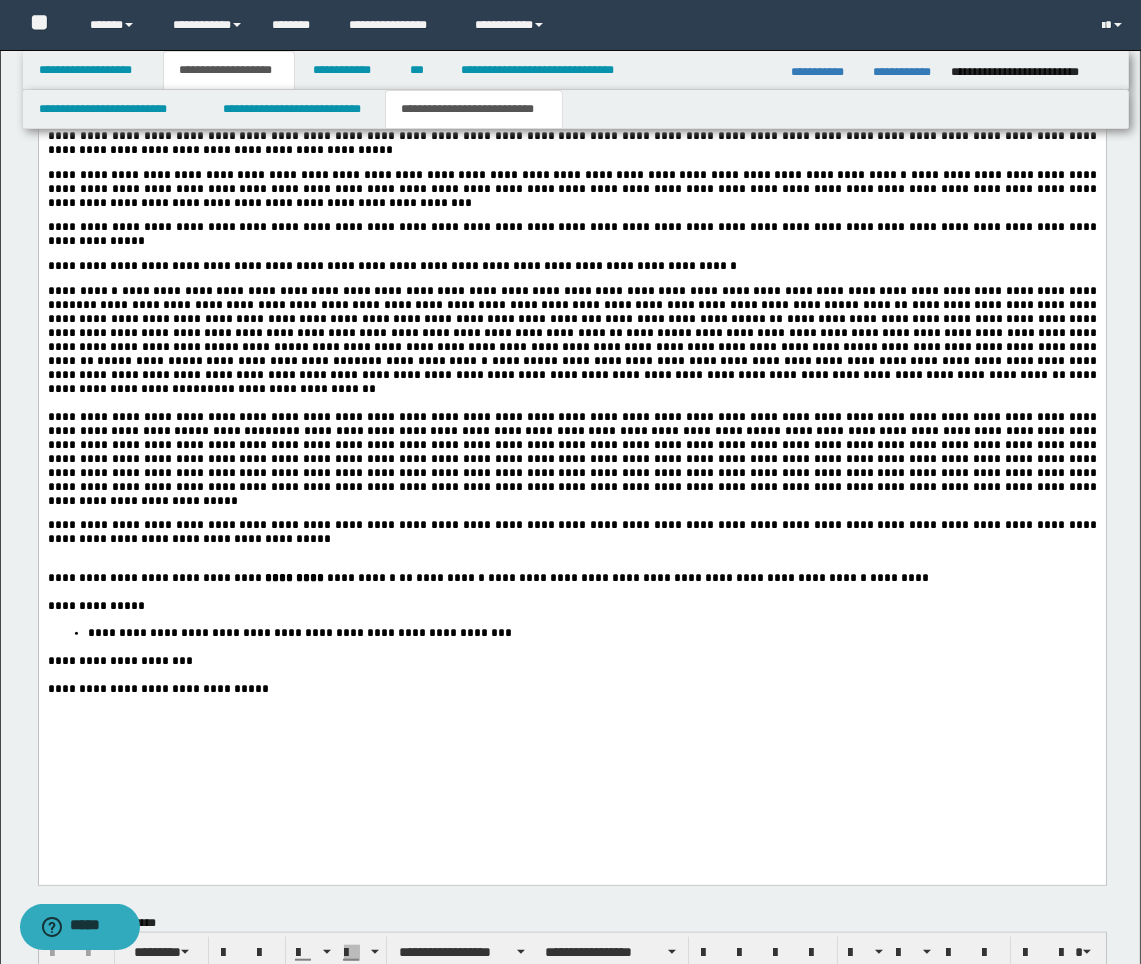 click on "**********" at bounding box center (573, 467) 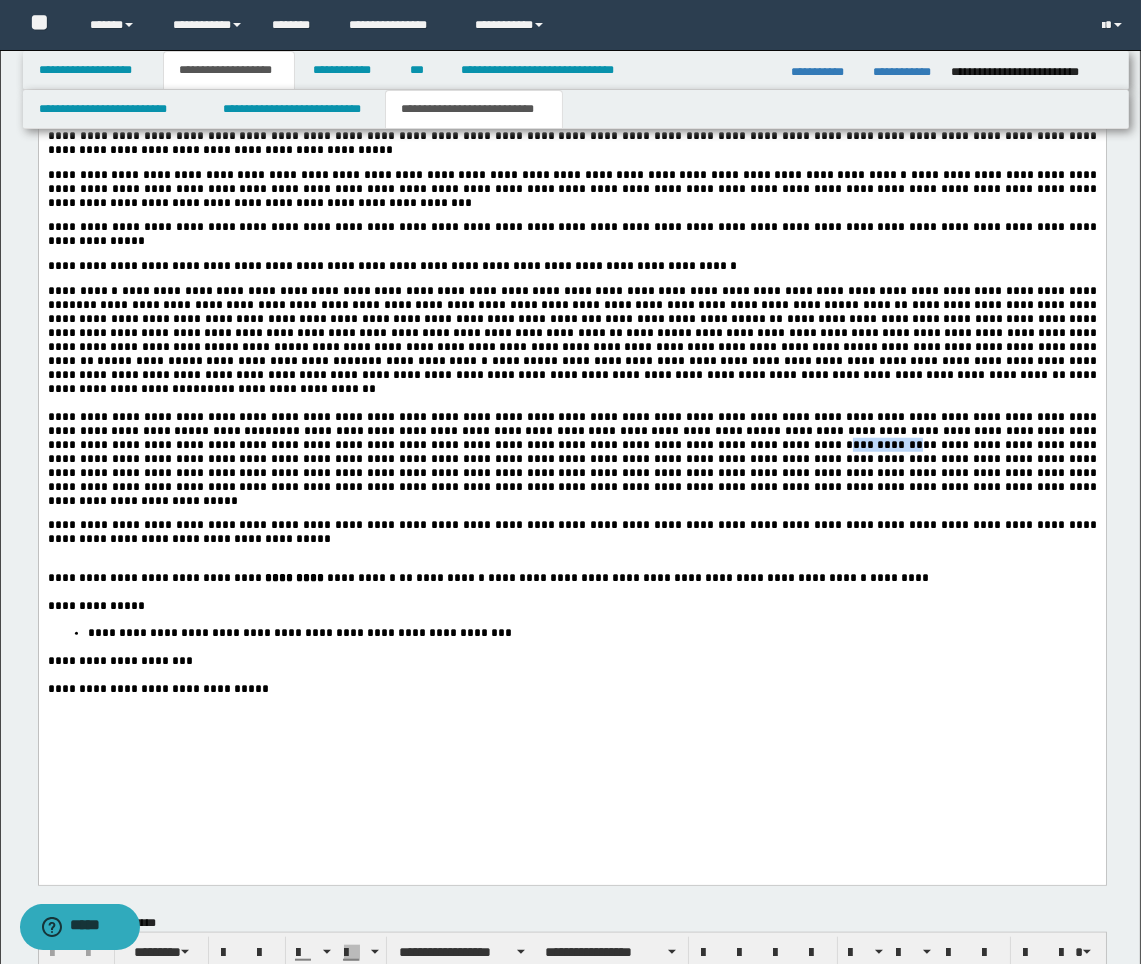 drag, startPoint x: 438, startPoint y: 506, endPoint x: 493, endPoint y: 505, distance: 55.00909 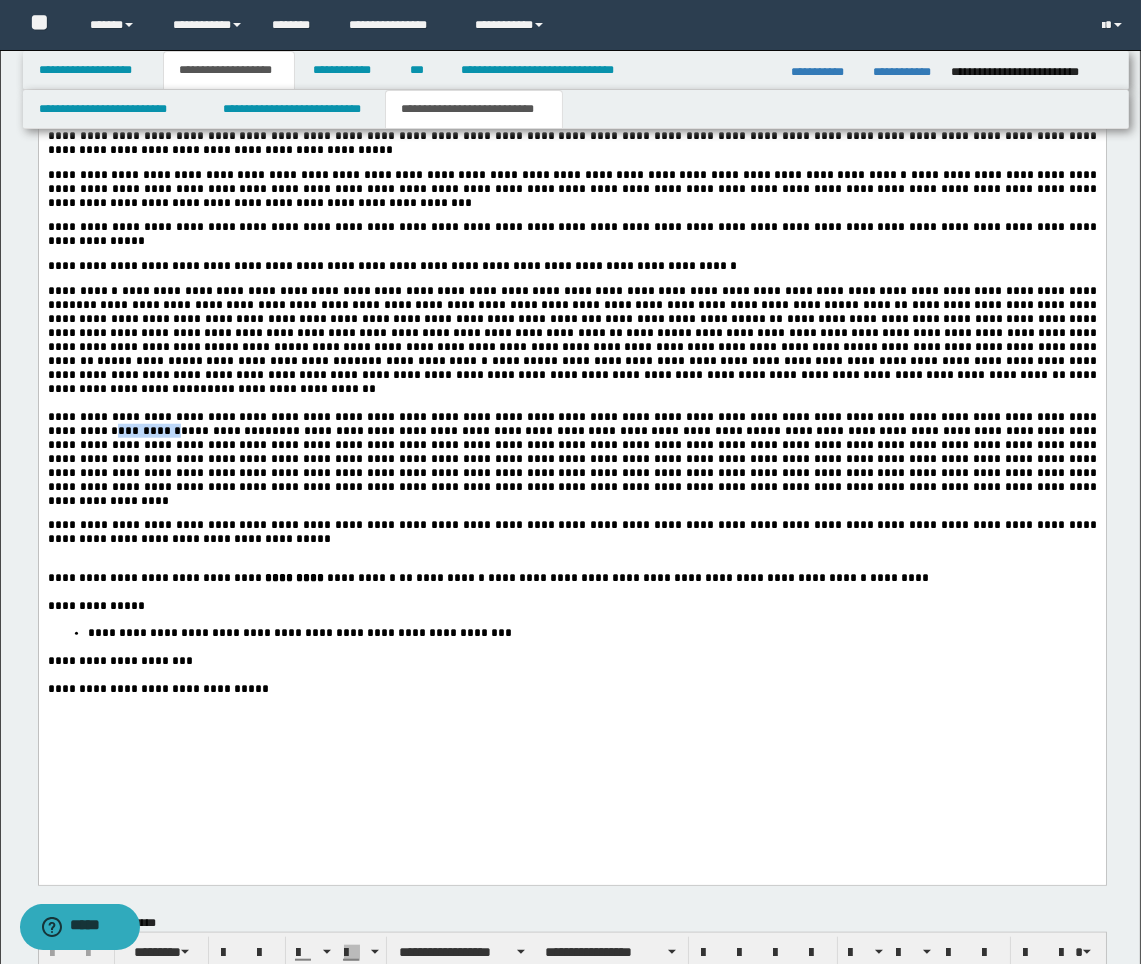 drag, startPoint x: 1021, startPoint y: 470, endPoint x: 1076, endPoint y: 470, distance: 55 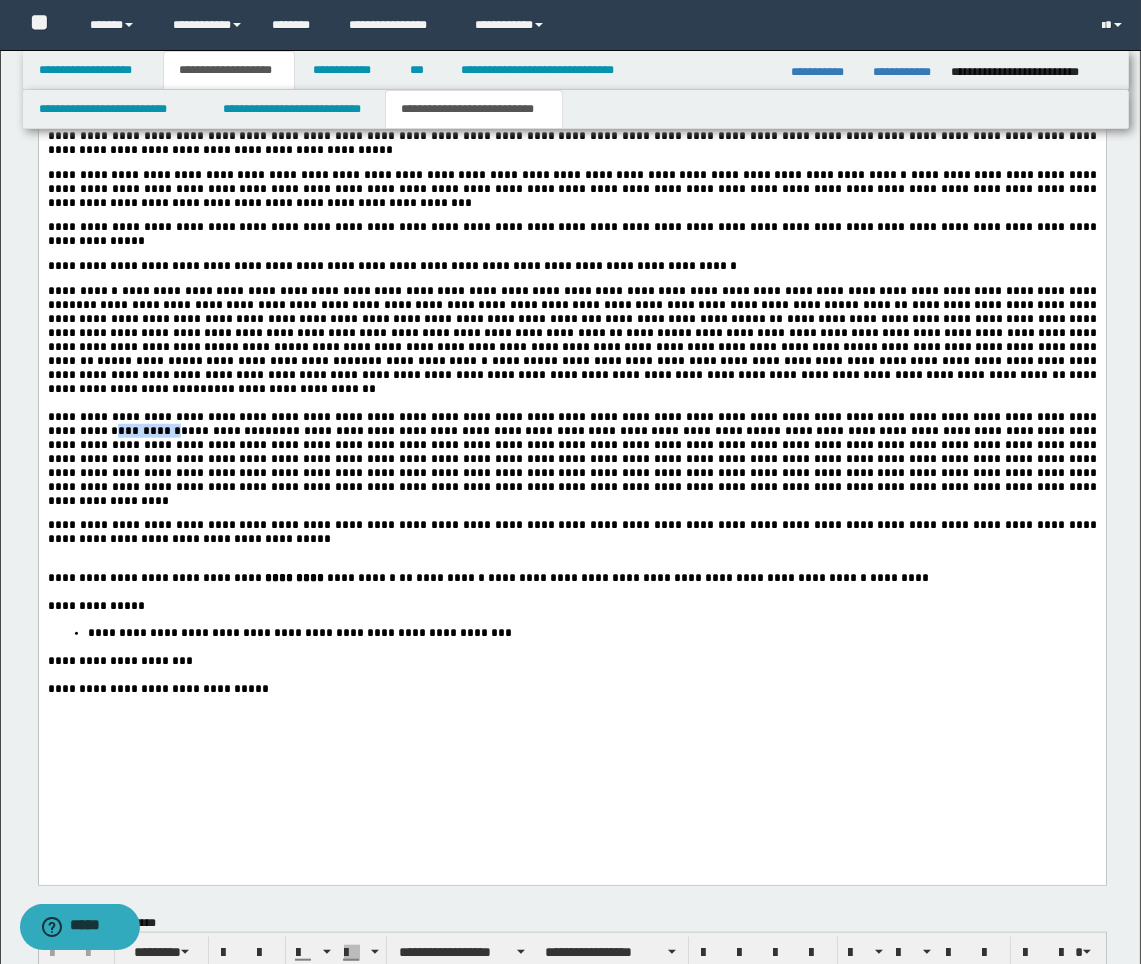 click on "**********" at bounding box center [573, 425] 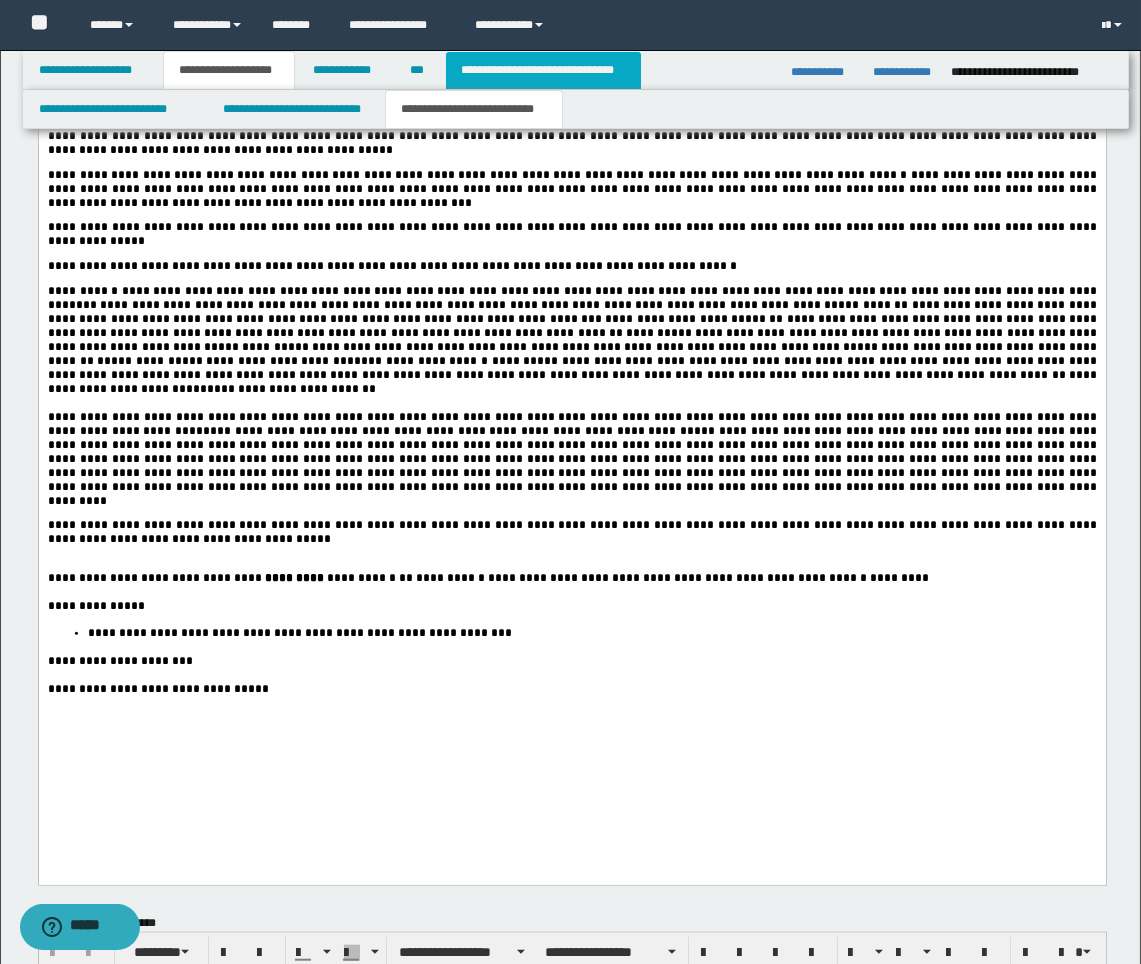 click on "**********" at bounding box center [543, 70] 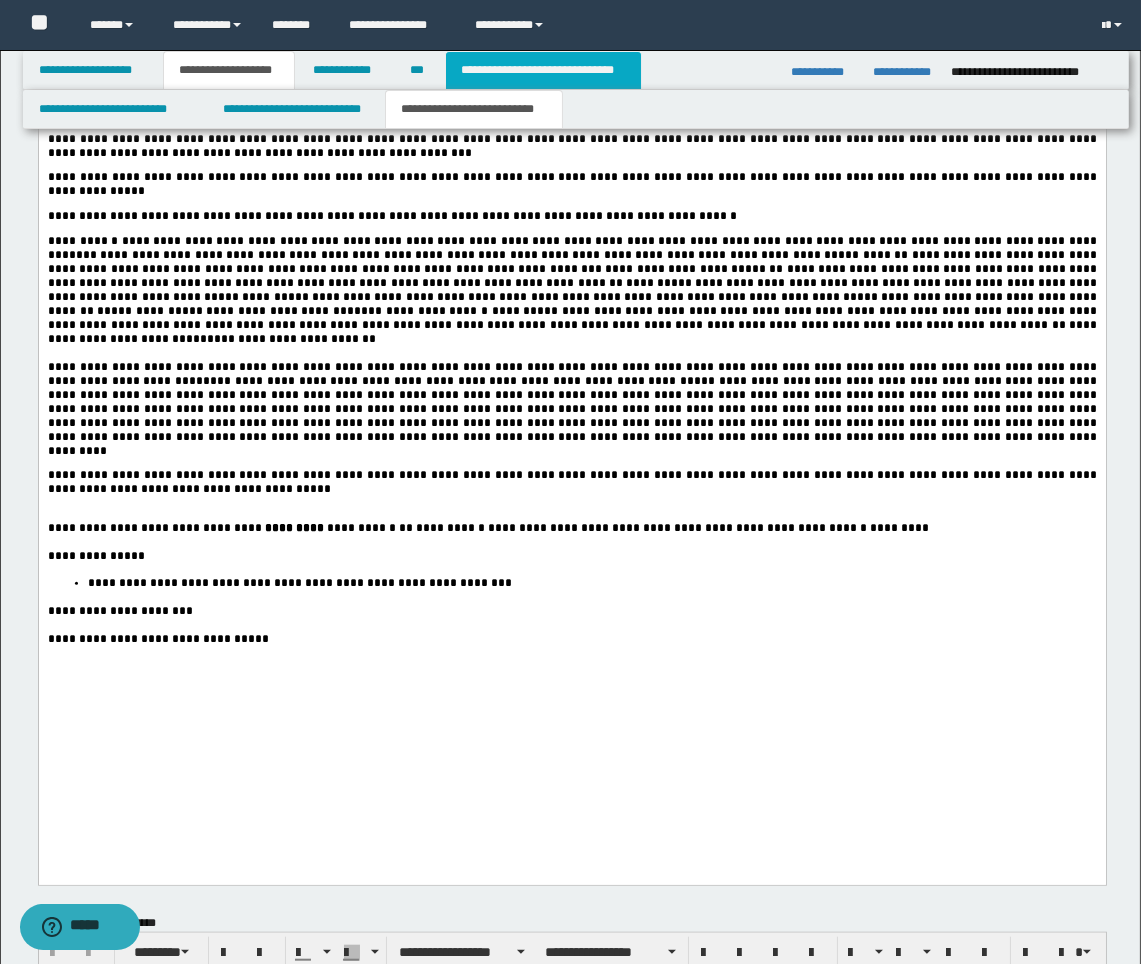 scroll, scrollTop: 992, scrollLeft: 0, axis: vertical 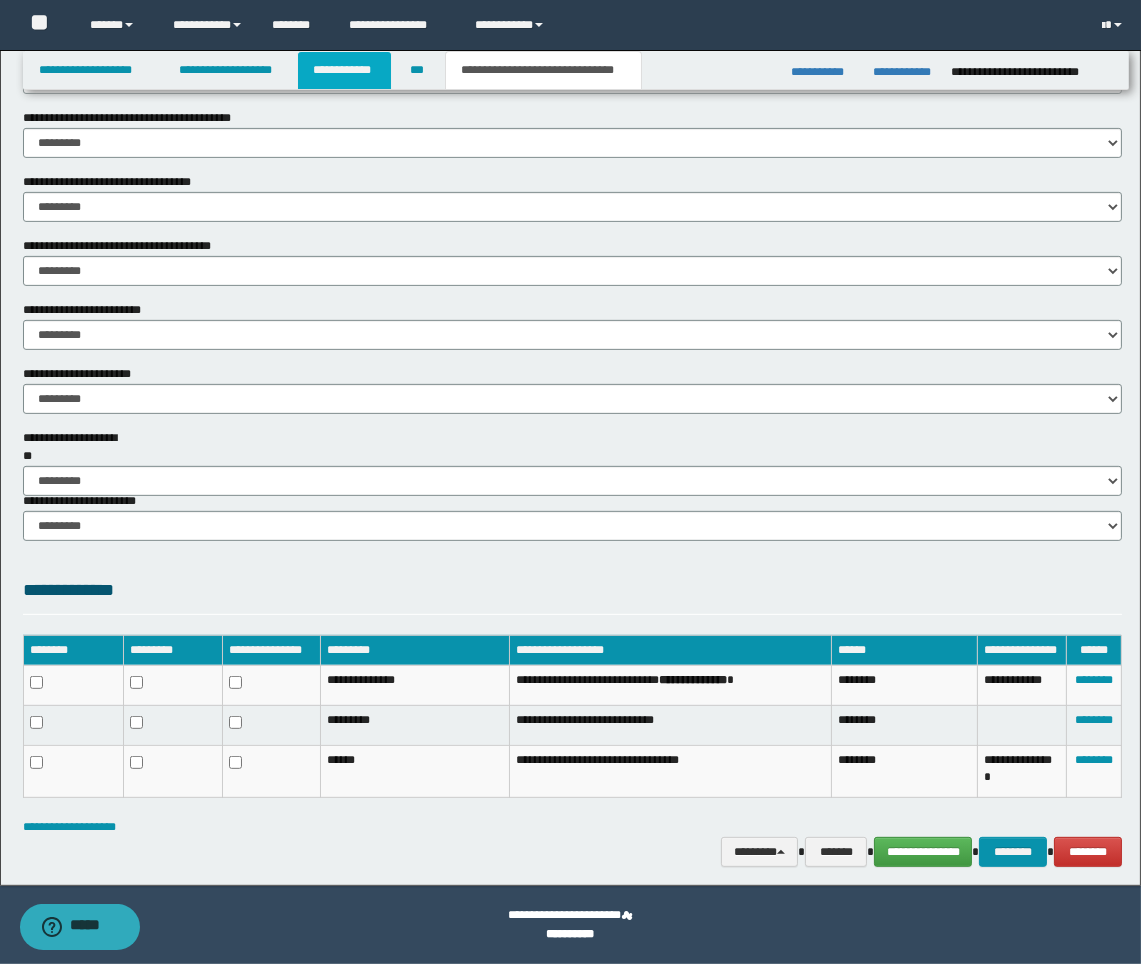 click on "**********" at bounding box center (344, 70) 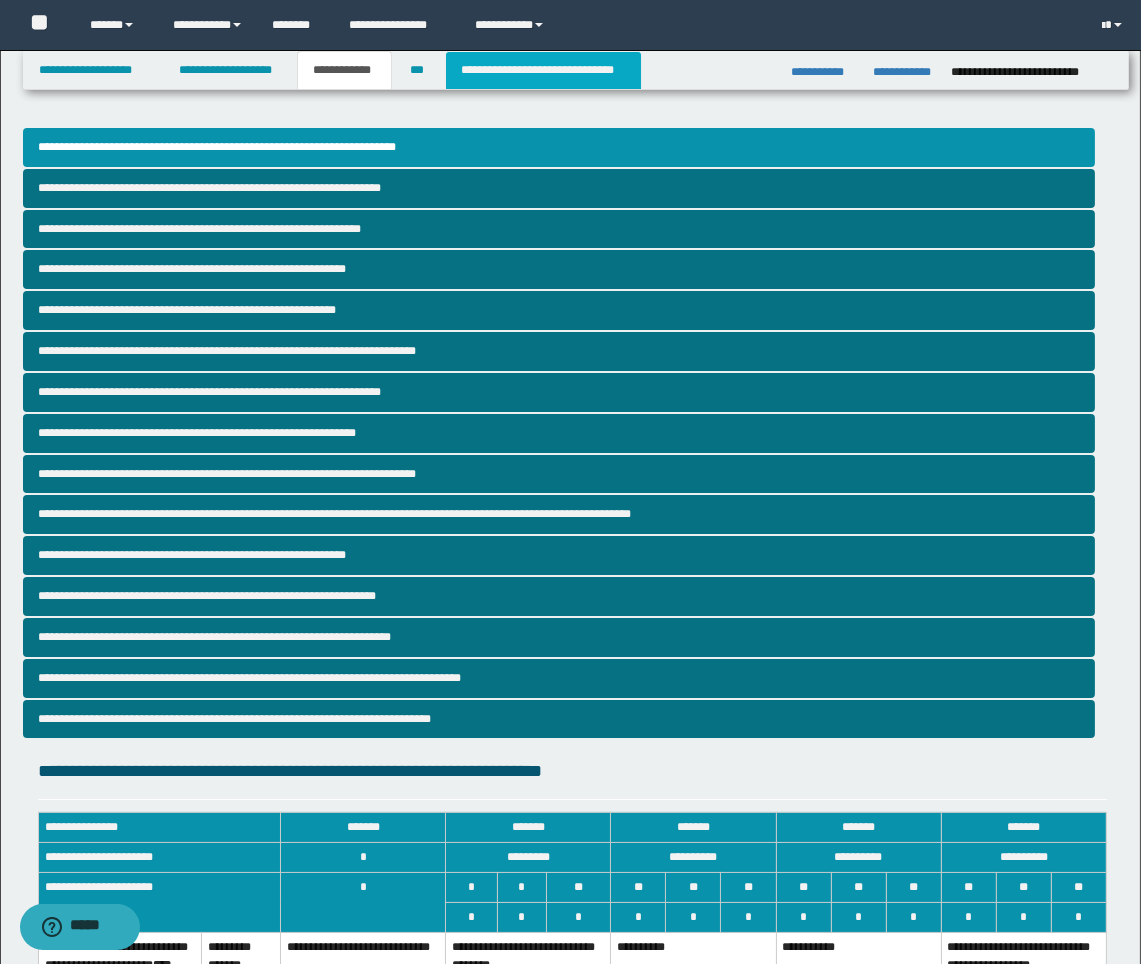 click on "**********" at bounding box center [543, 70] 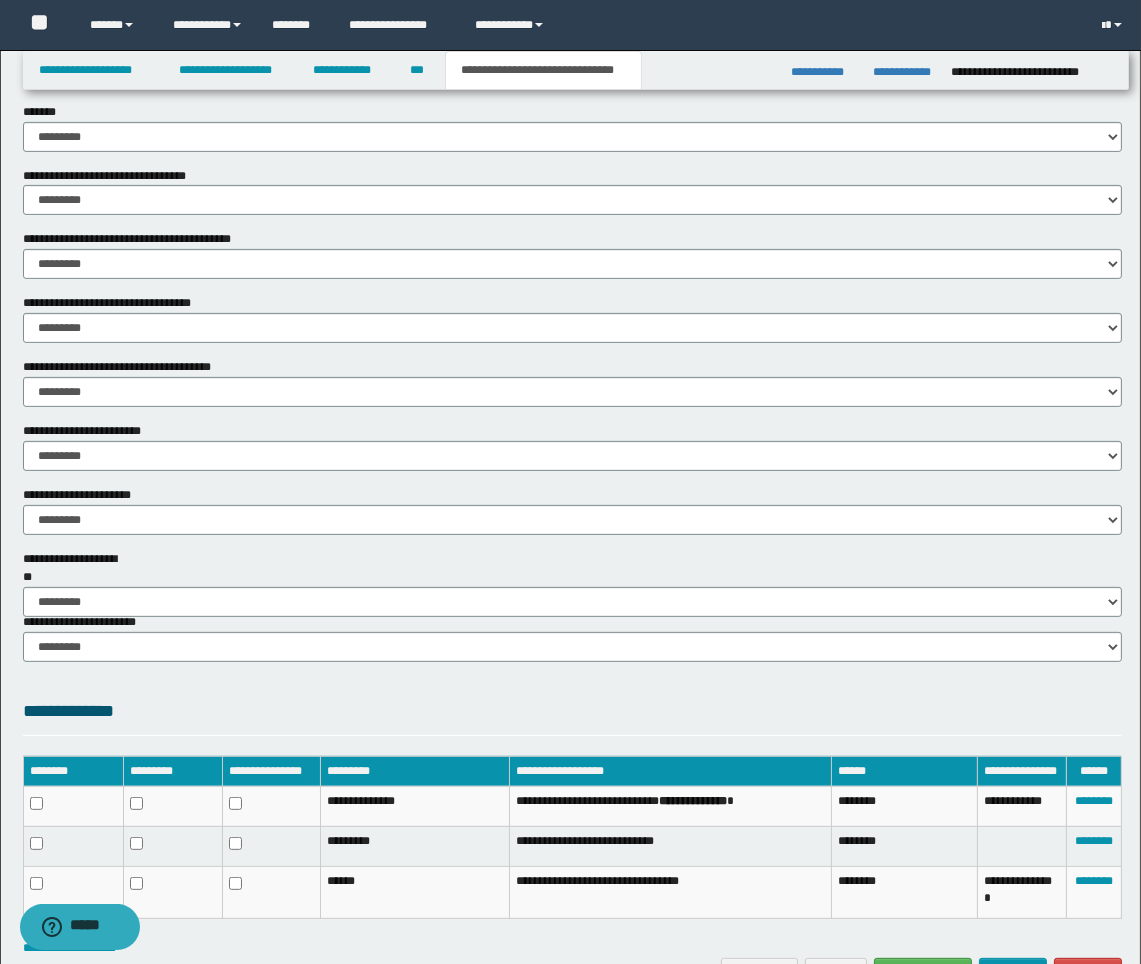 scroll, scrollTop: 992, scrollLeft: 0, axis: vertical 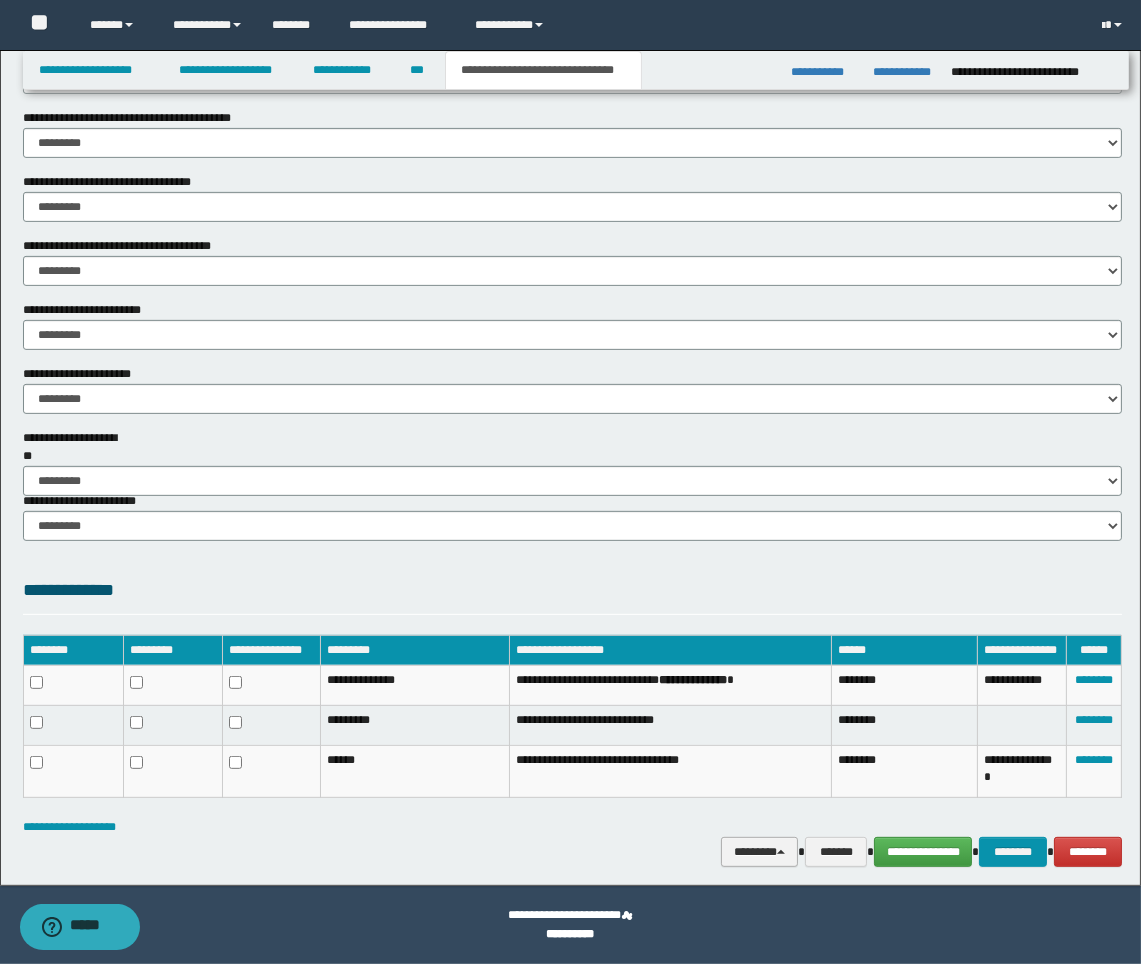 click on "********" at bounding box center [759, 852] 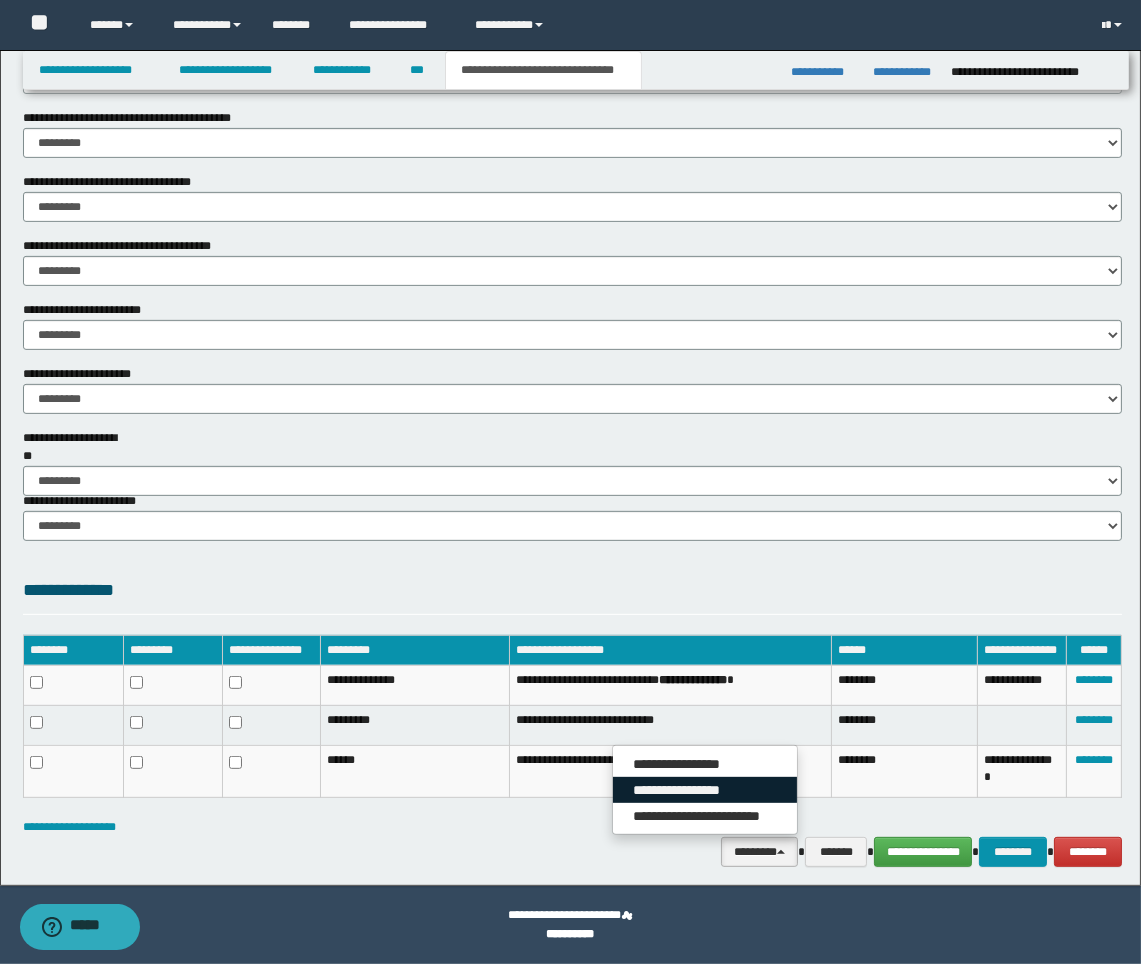click on "**********" at bounding box center [705, 790] 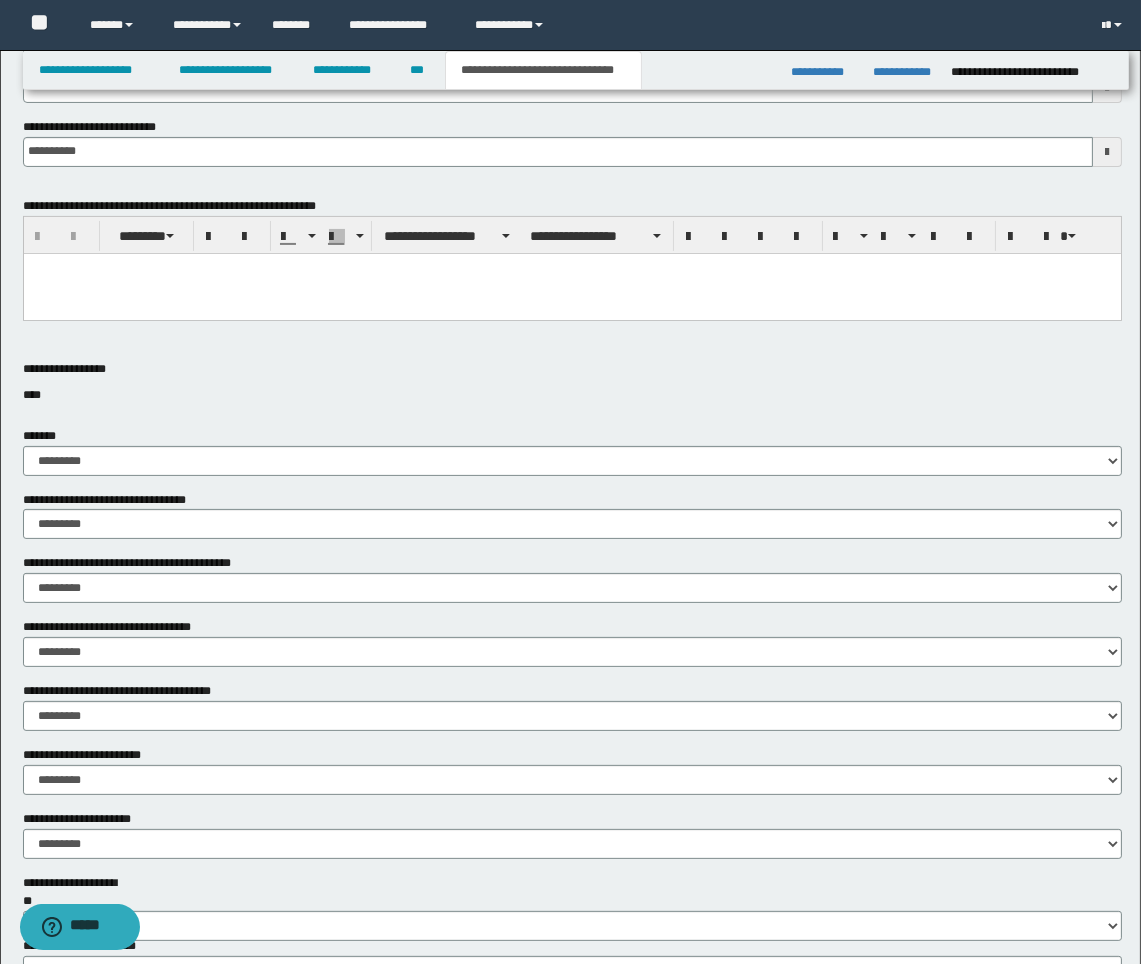 scroll, scrollTop: 881, scrollLeft: 0, axis: vertical 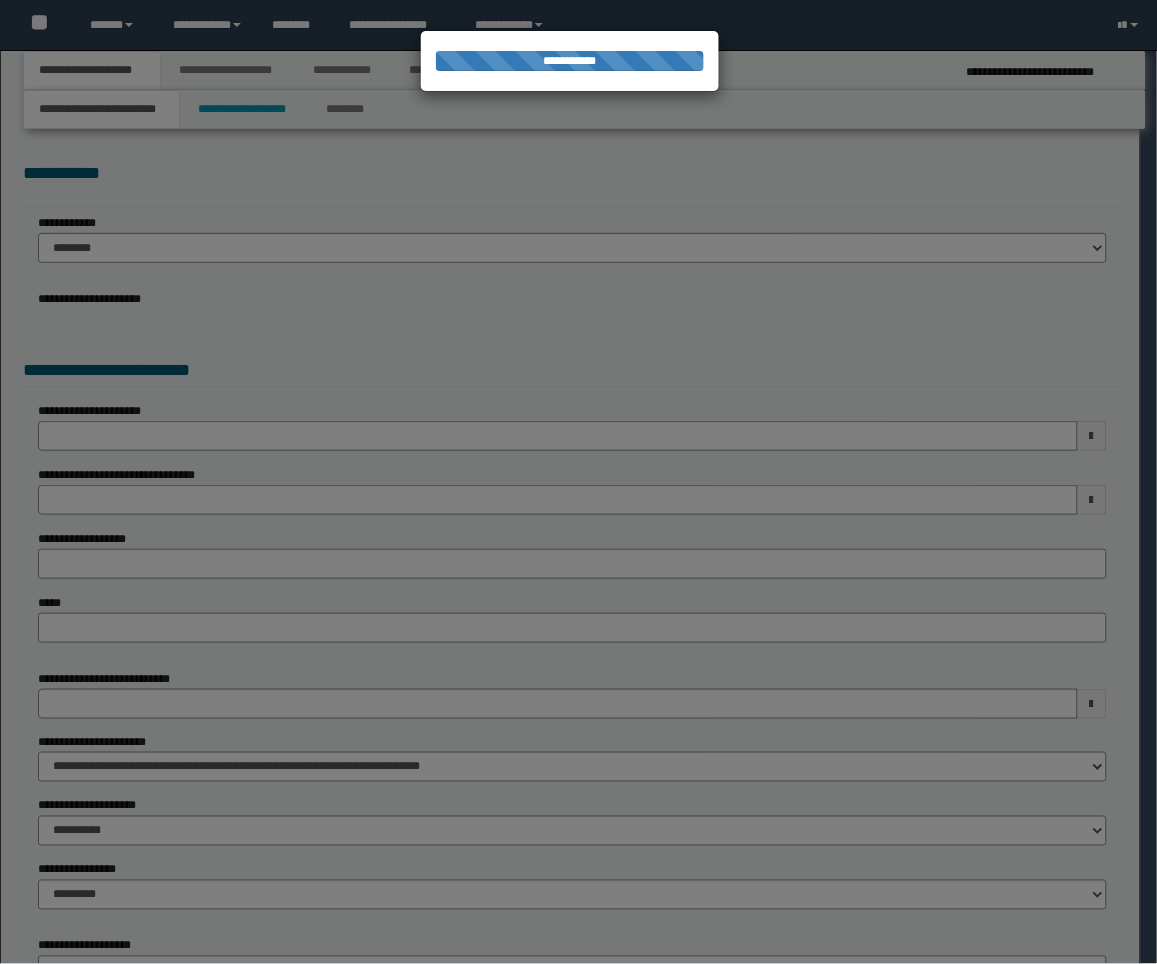 select on "*" 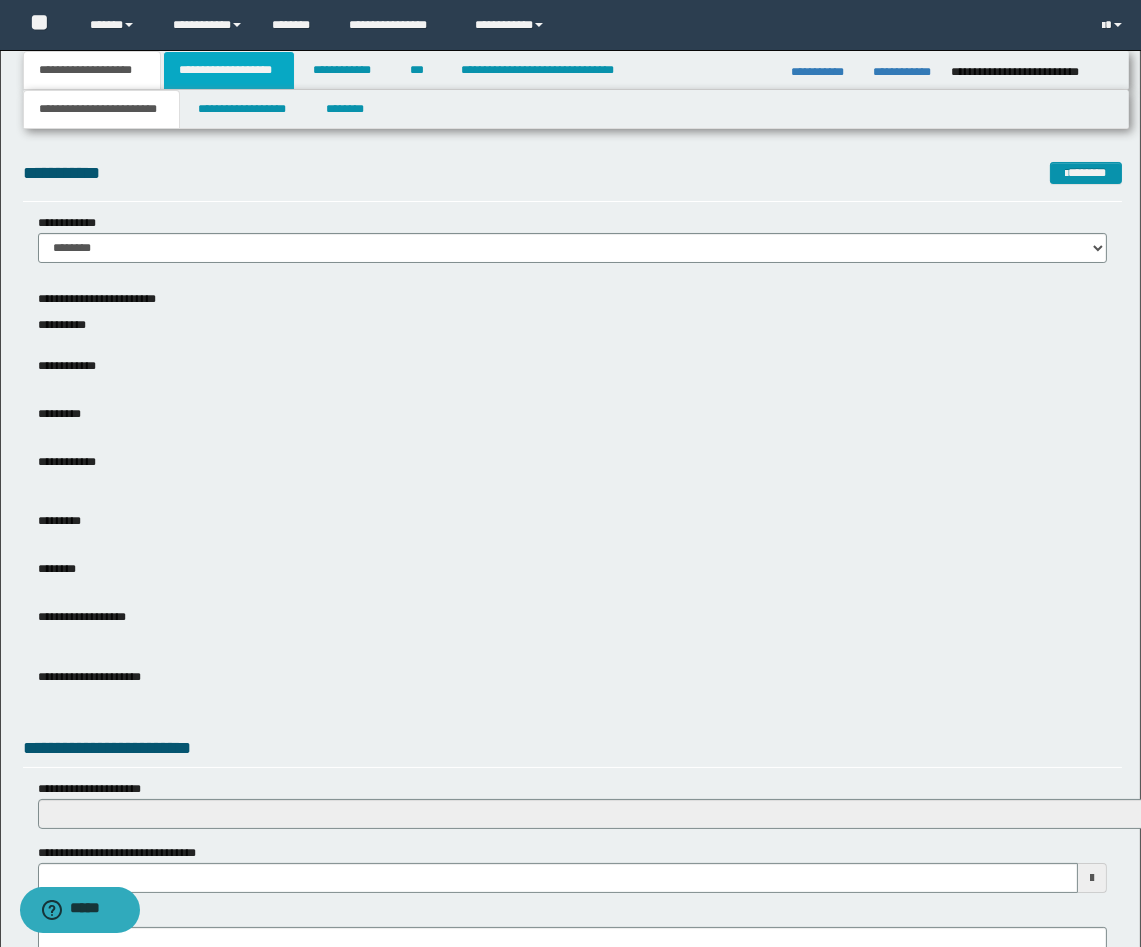 click on "**********" at bounding box center (229, 70) 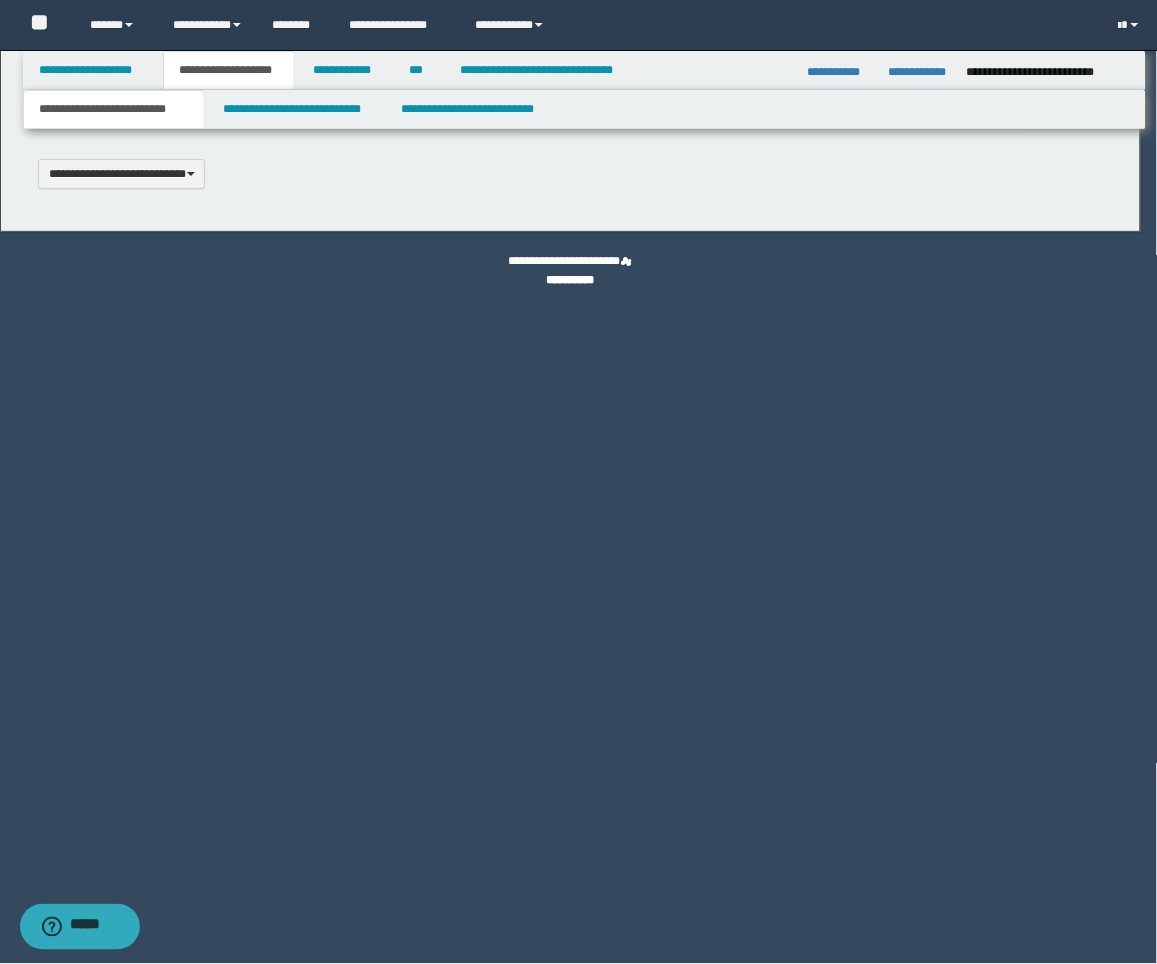 scroll, scrollTop: 0, scrollLeft: 0, axis: both 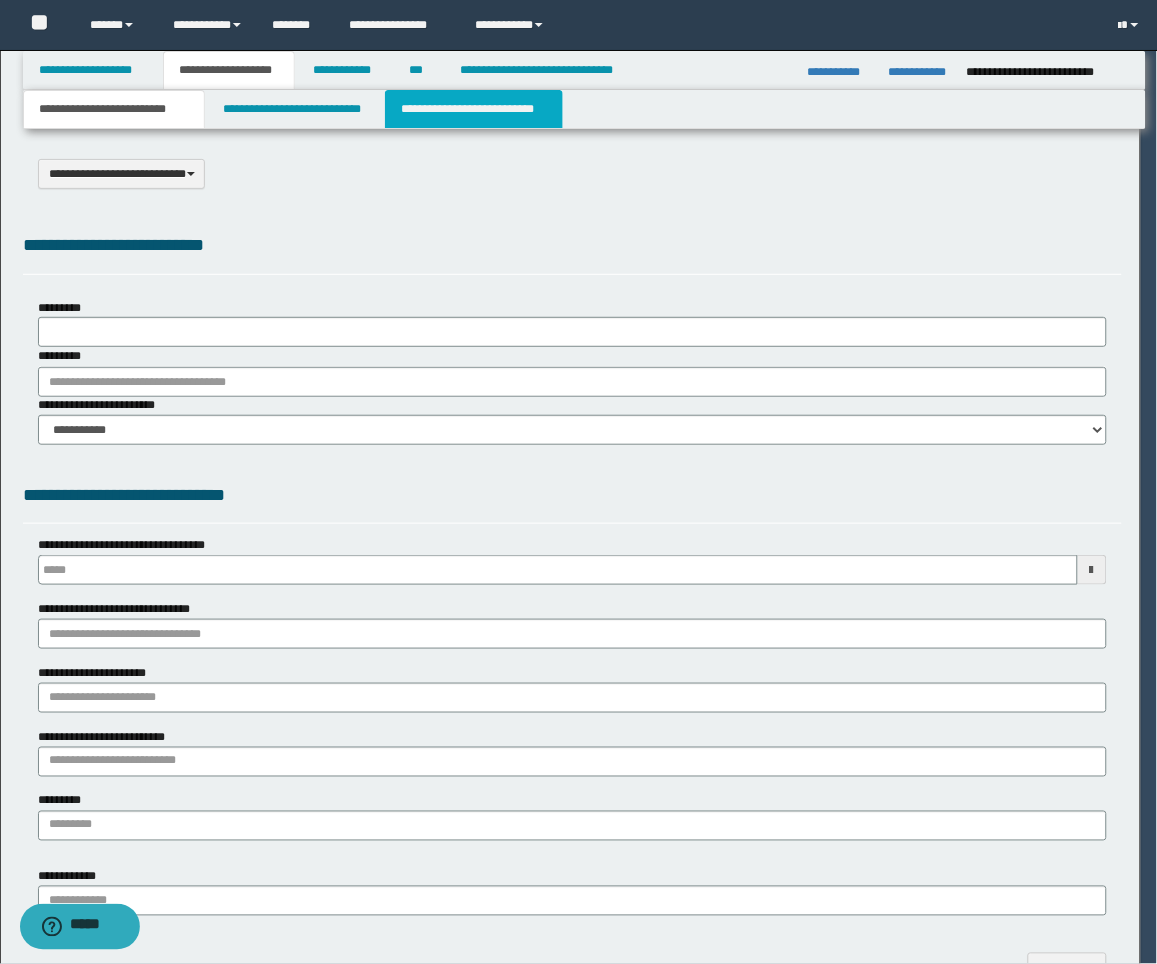select on "*" 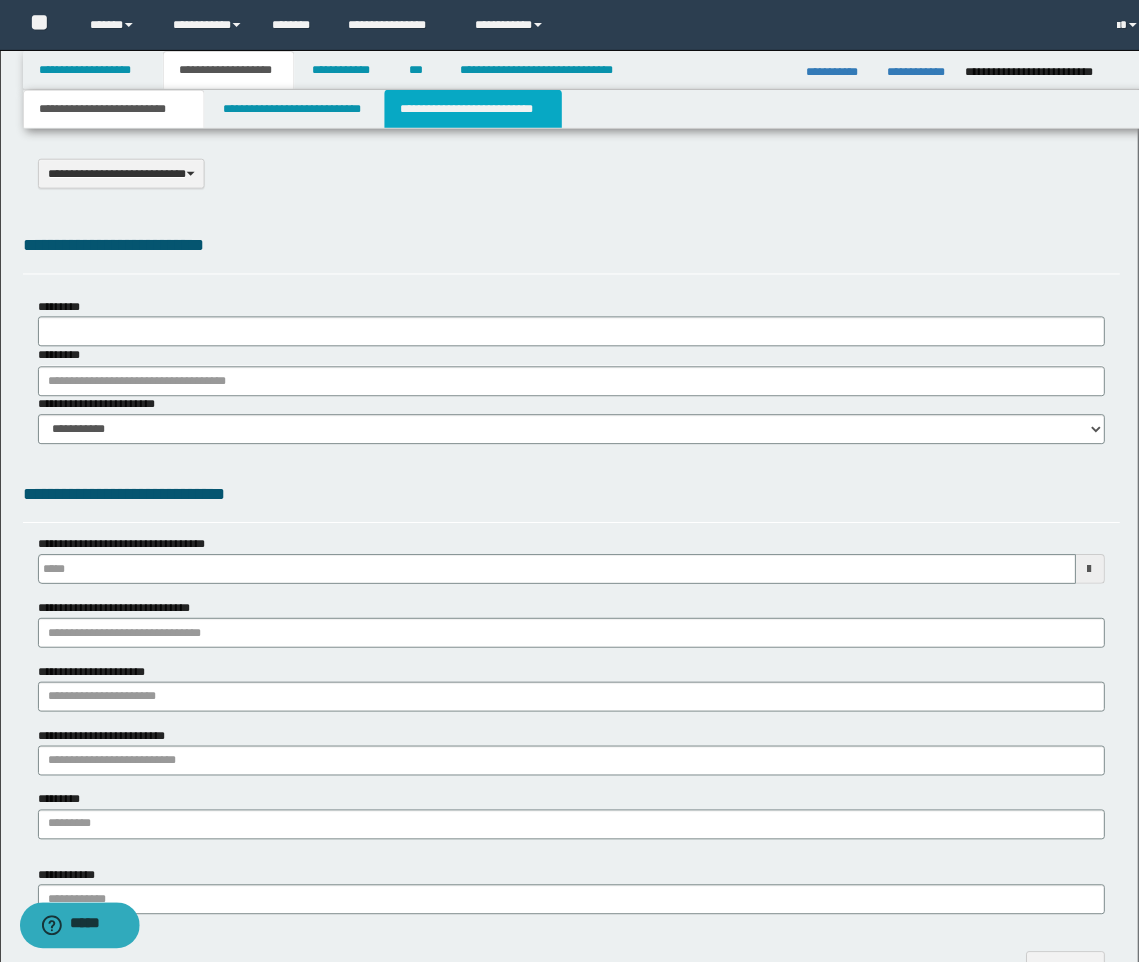 click on "**********" at bounding box center (474, 109) 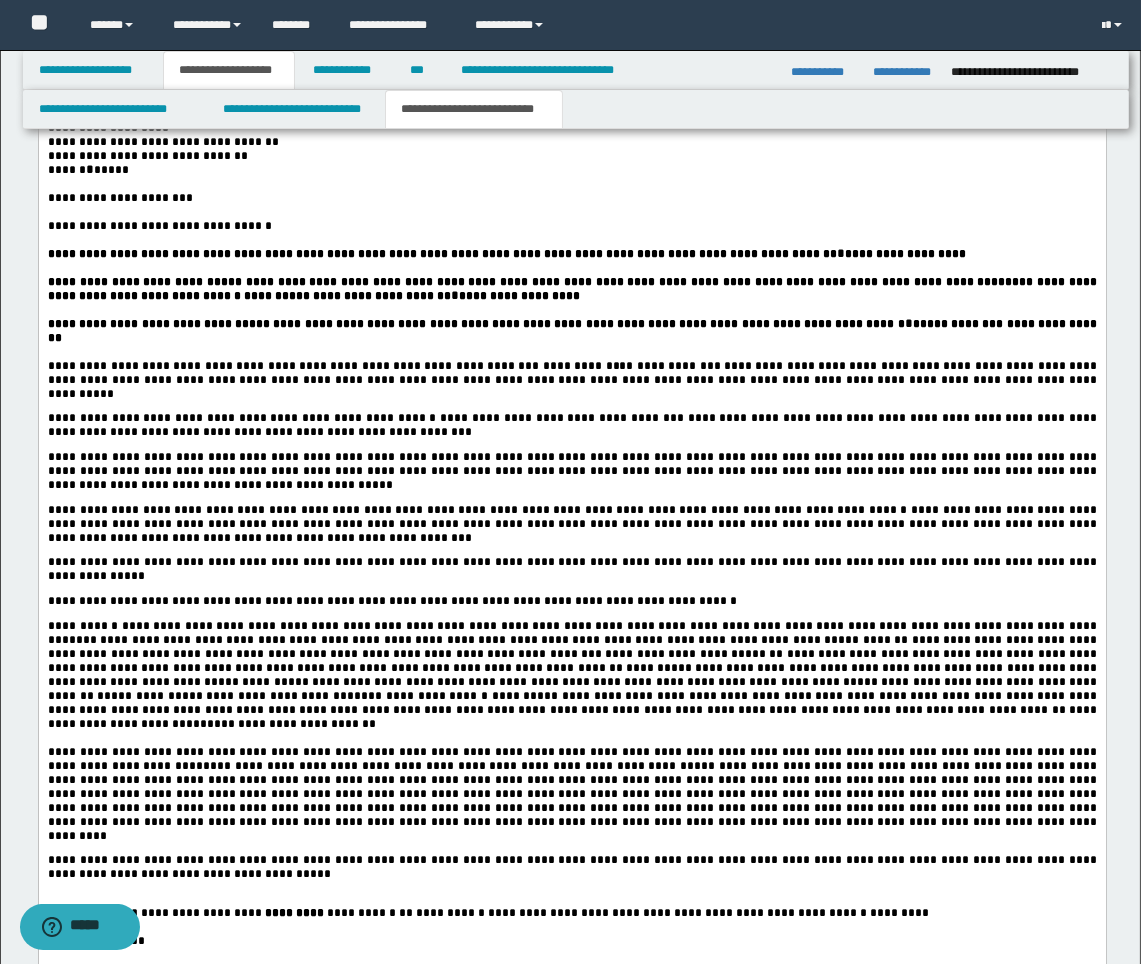 scroll, scrollTop: 2222, scrollLeft: 0, axis: vertical 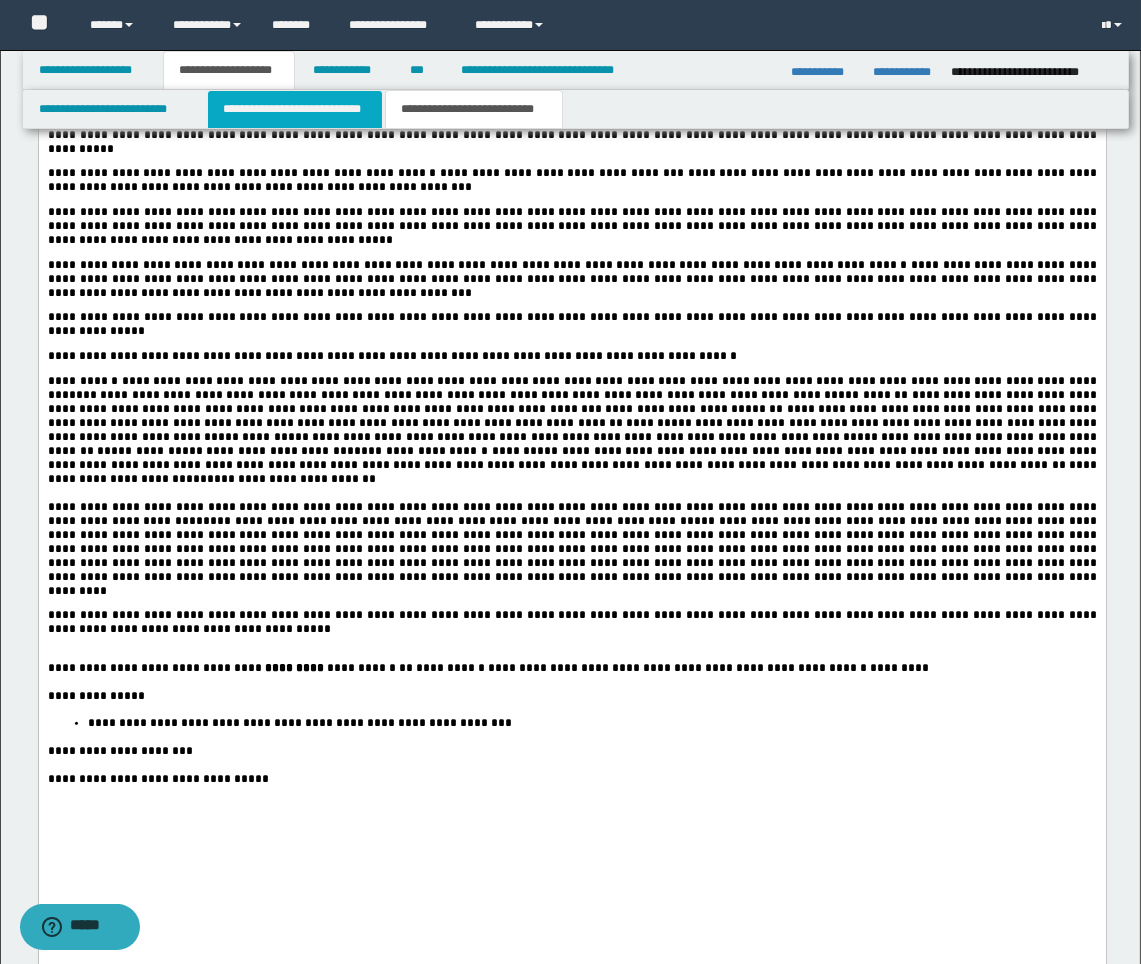 click on "**********" at bounding box center [295, 109] 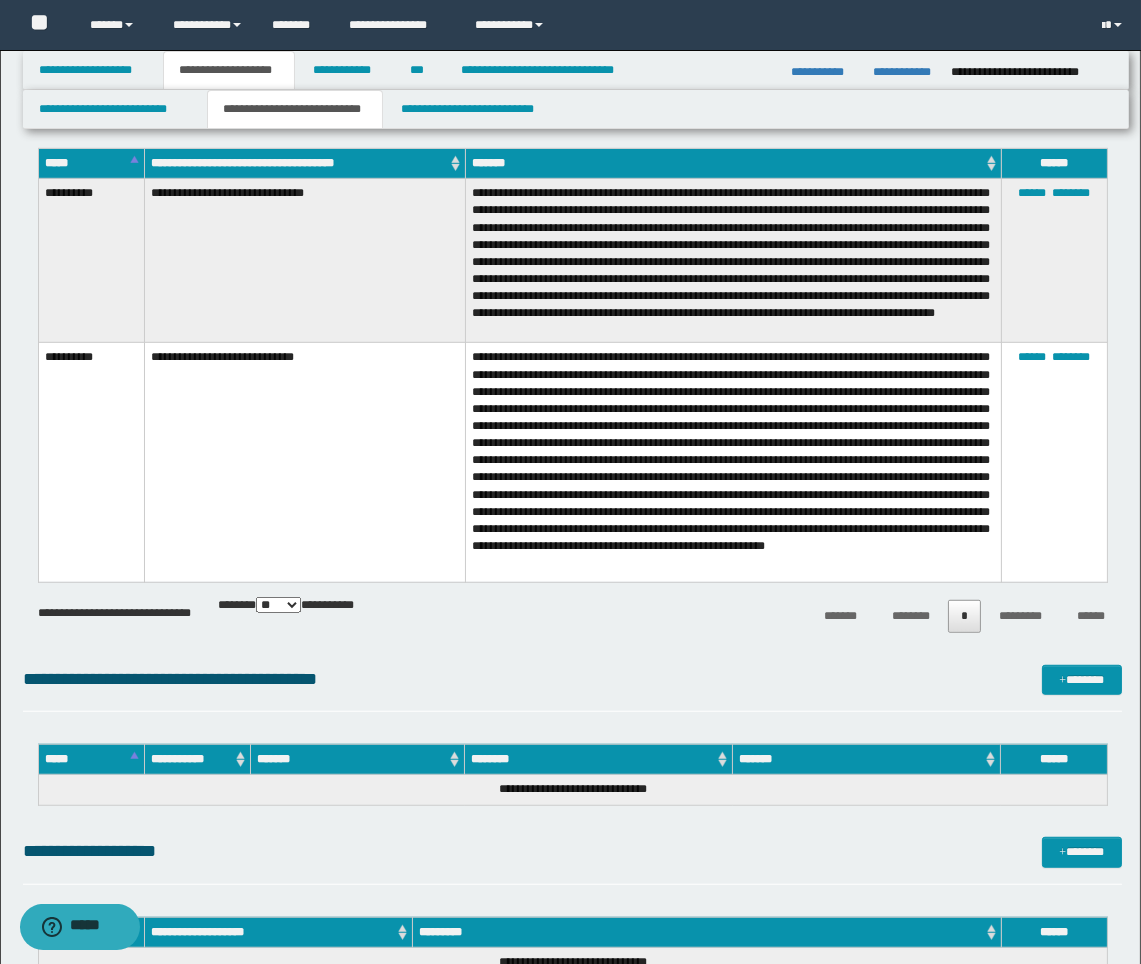 scroll, scrollTop: 1630, scrollLeft: 0, axis: vertical 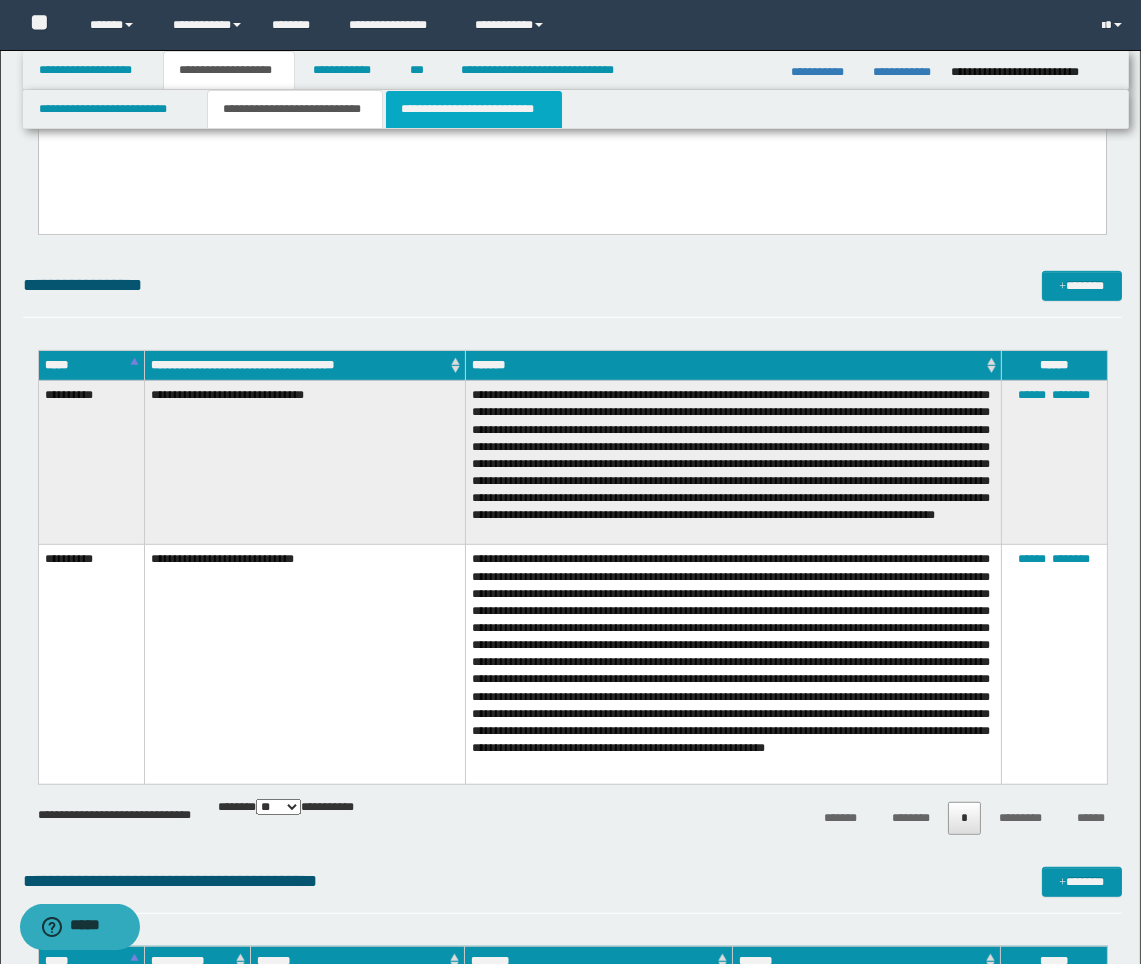 click on "**********" at bounding box center (474, 109) 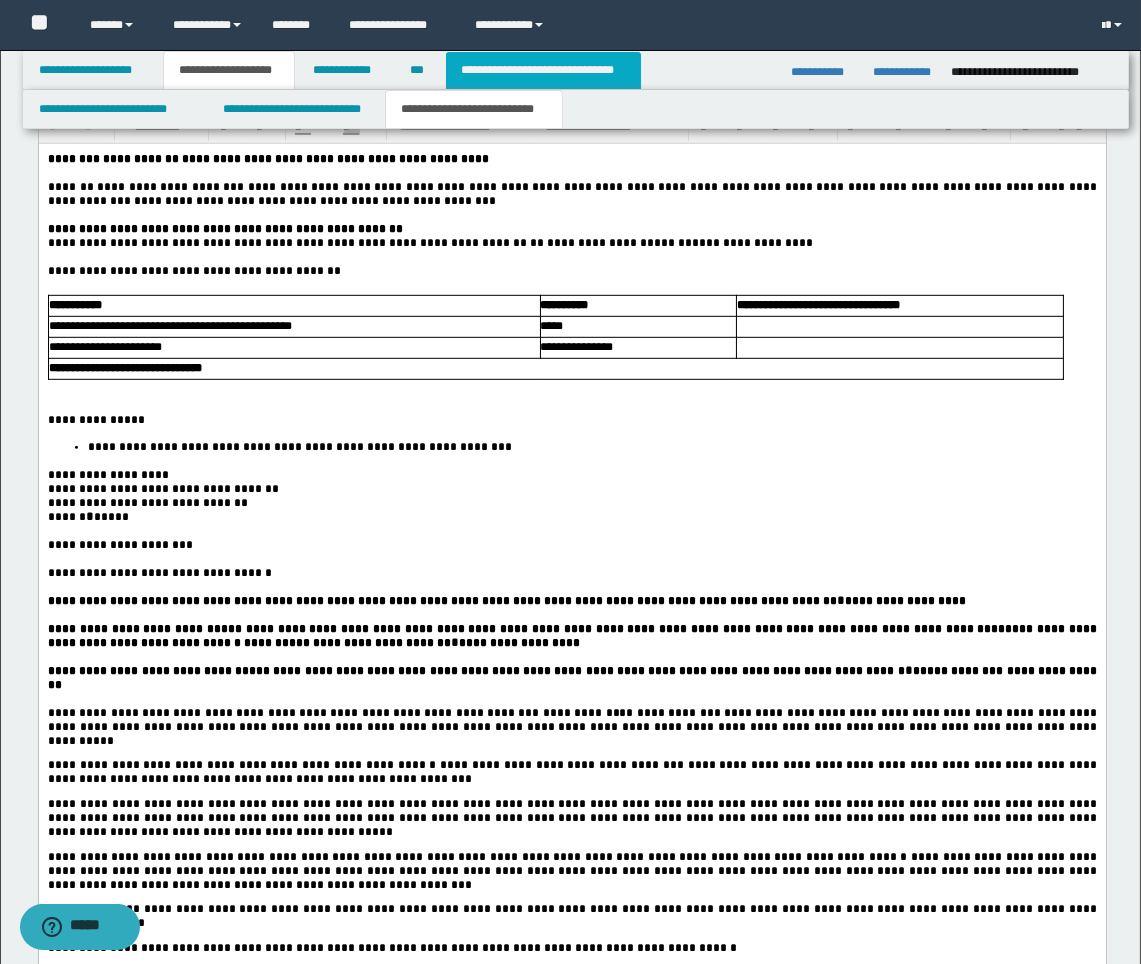 click on "**********" at bounding box center (543, 70) 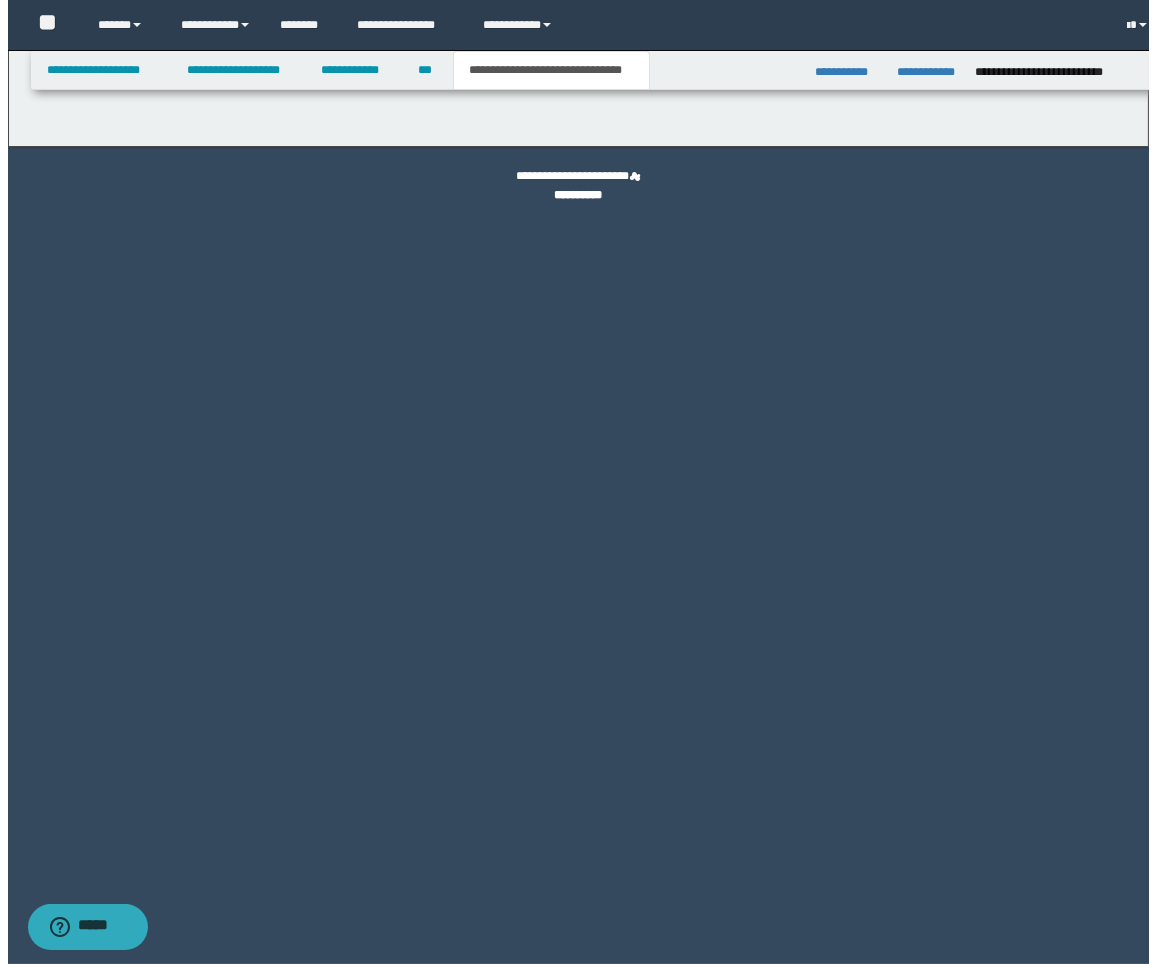 scroll, scrollTop: 0, scrollLeft: 0, axis: both 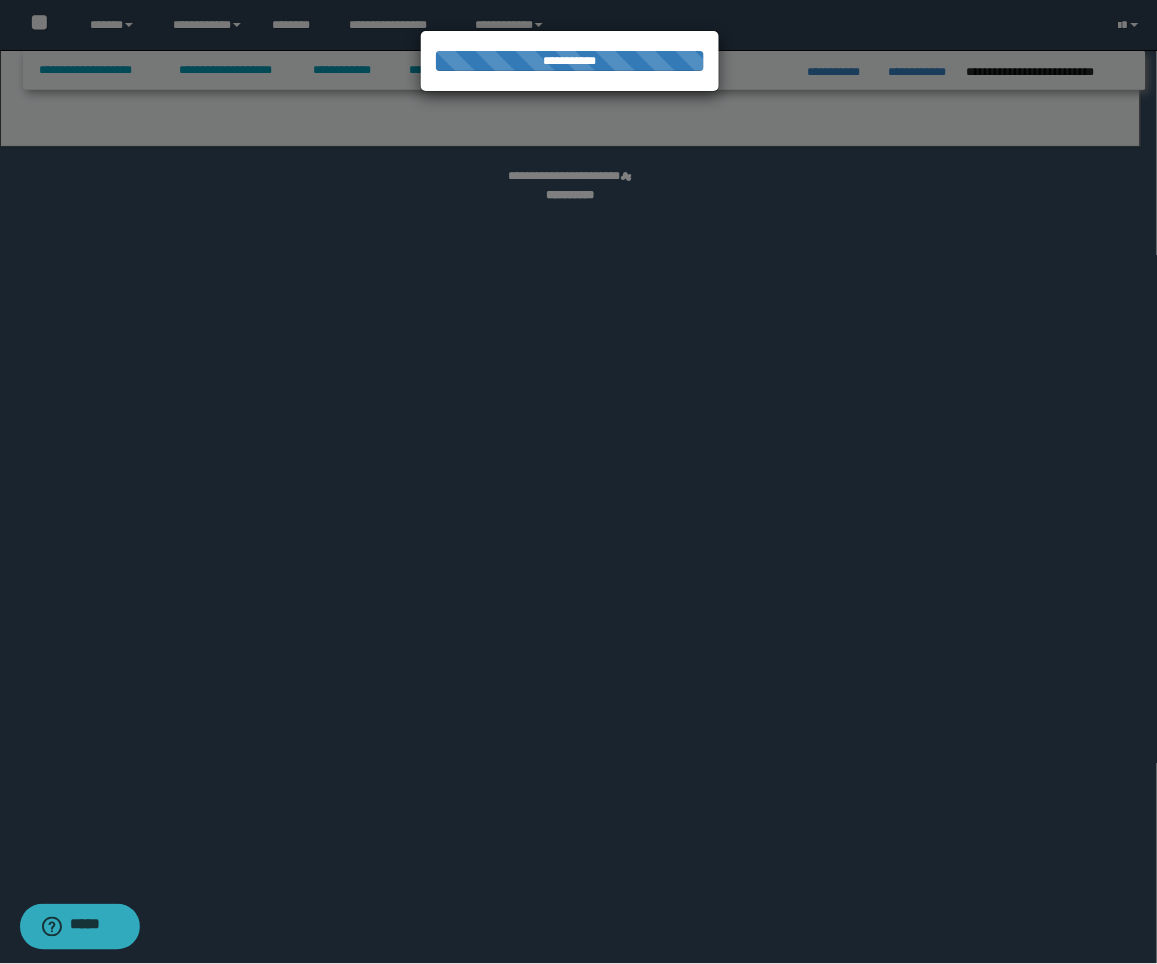 select on "*" 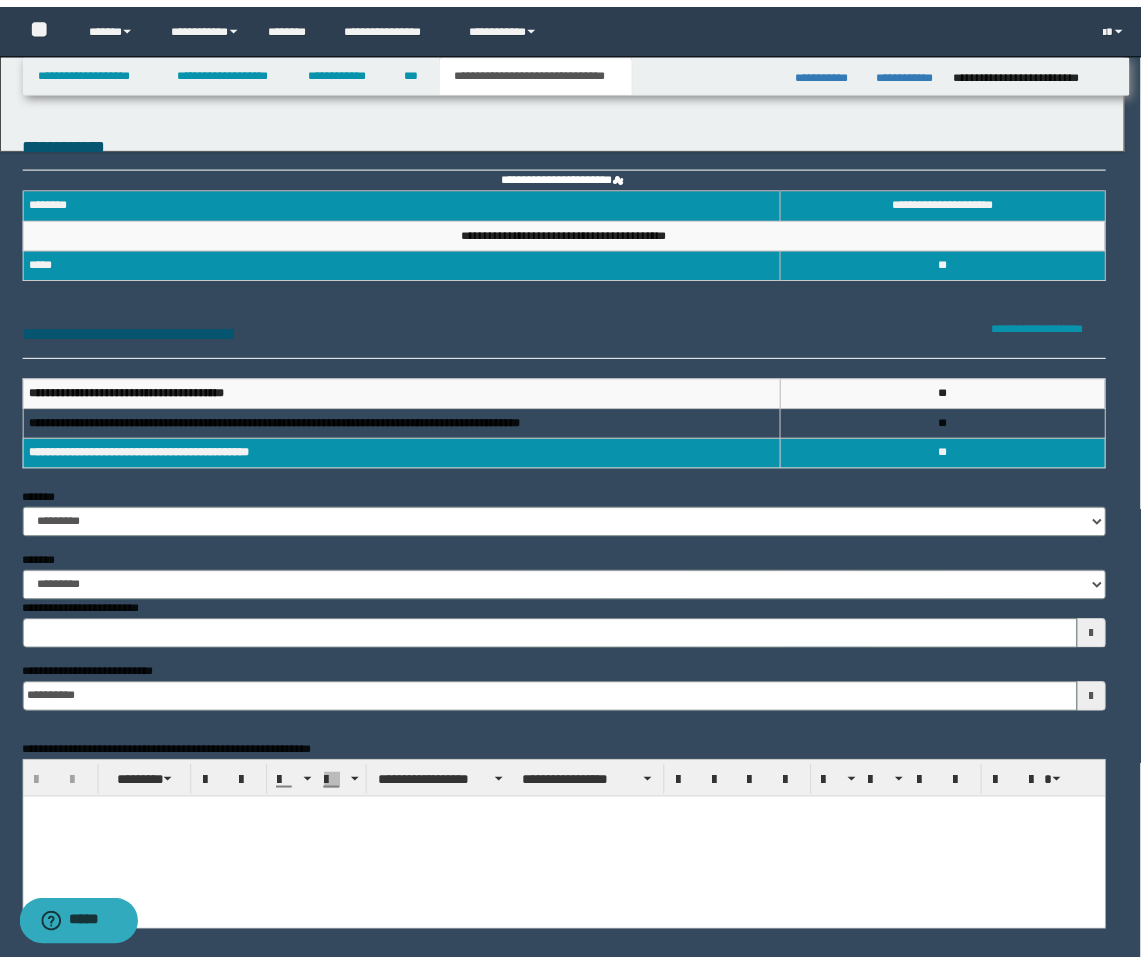 scroll, scrollTop: 0, scrollLeft: 0, axis: both 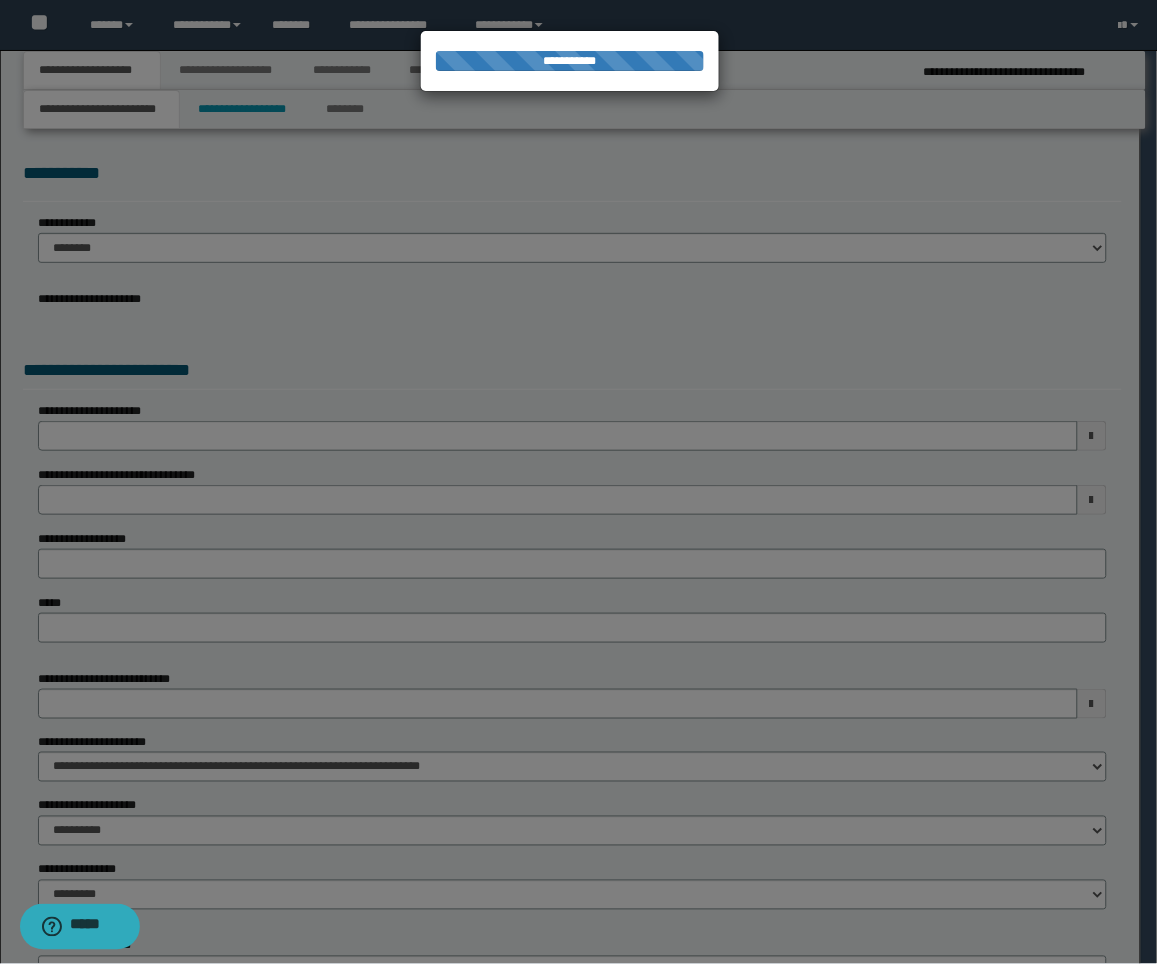select on "*" 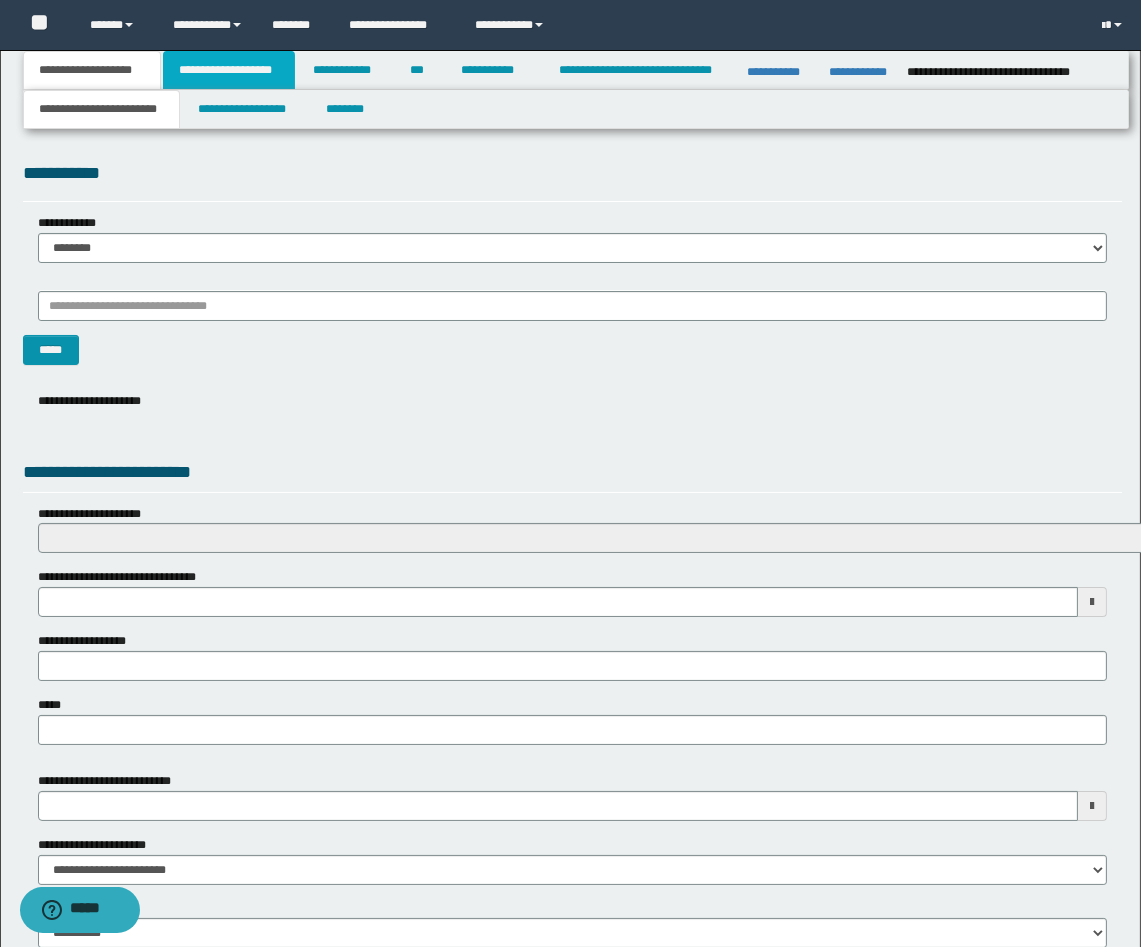 click on "**********" at bounding box center (229, 70) 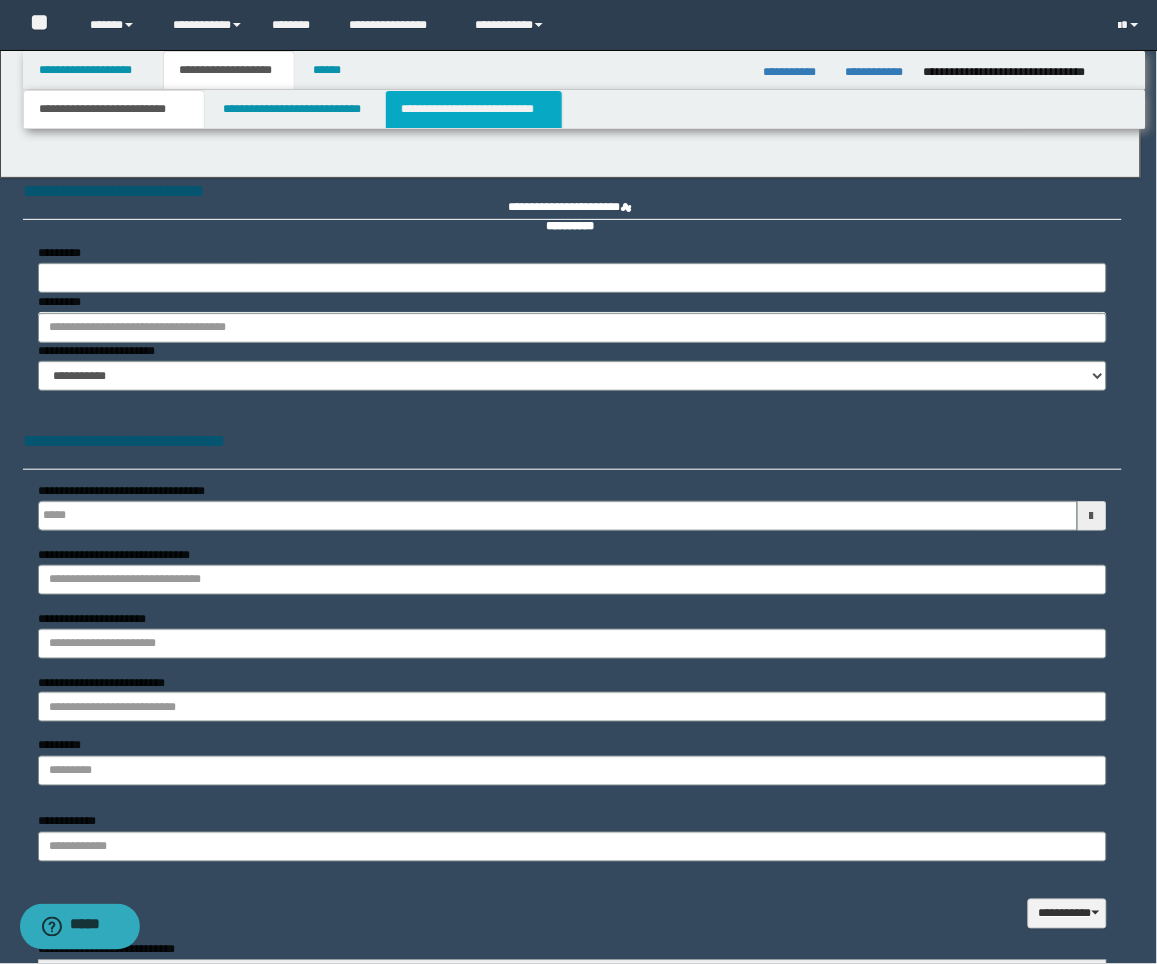 type 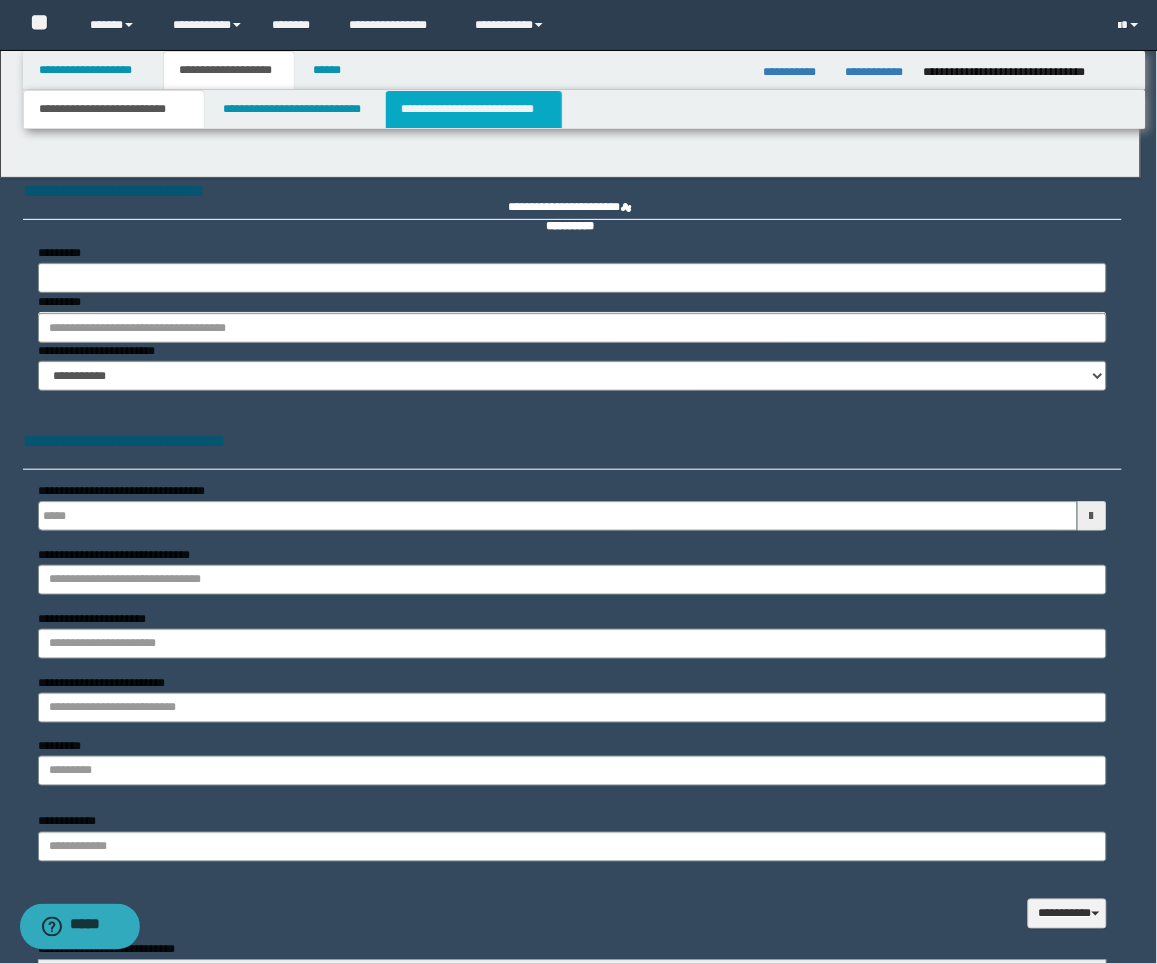 scroll, scrollTop: 0, scrollLeft: 0, axis: both 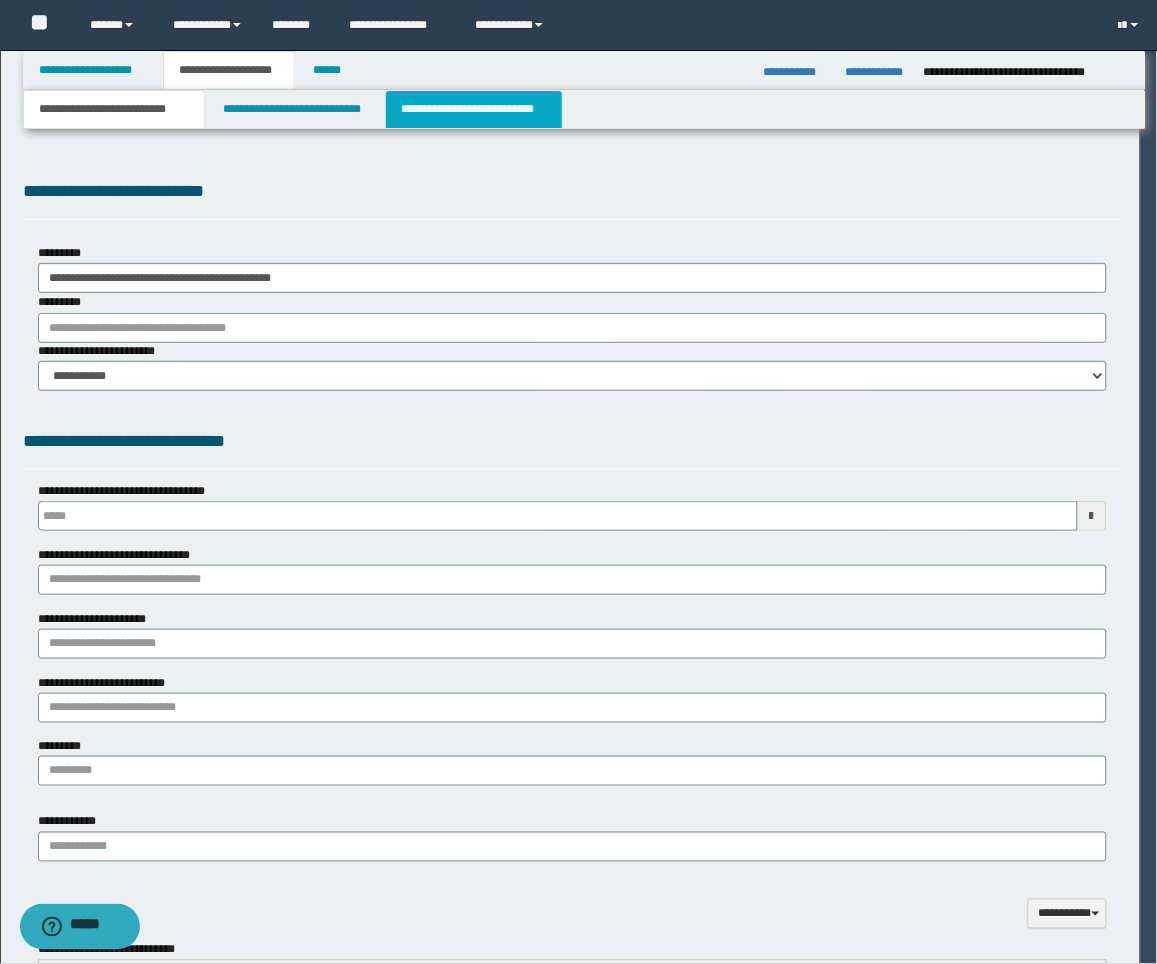 click on "**********" at bounding box center [474, 109] 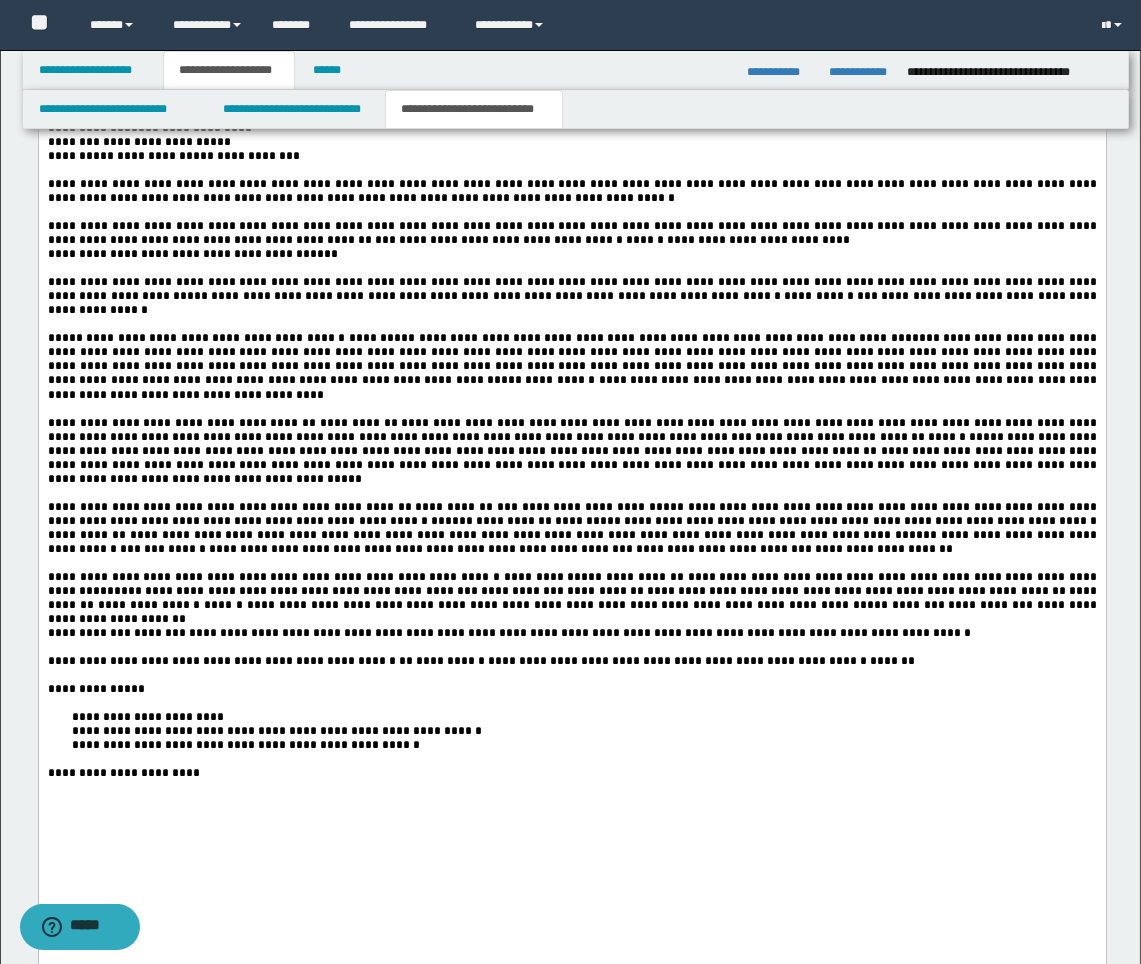 scroll, scrollTop: 3333, scrollLeft: 0, axis: vertical 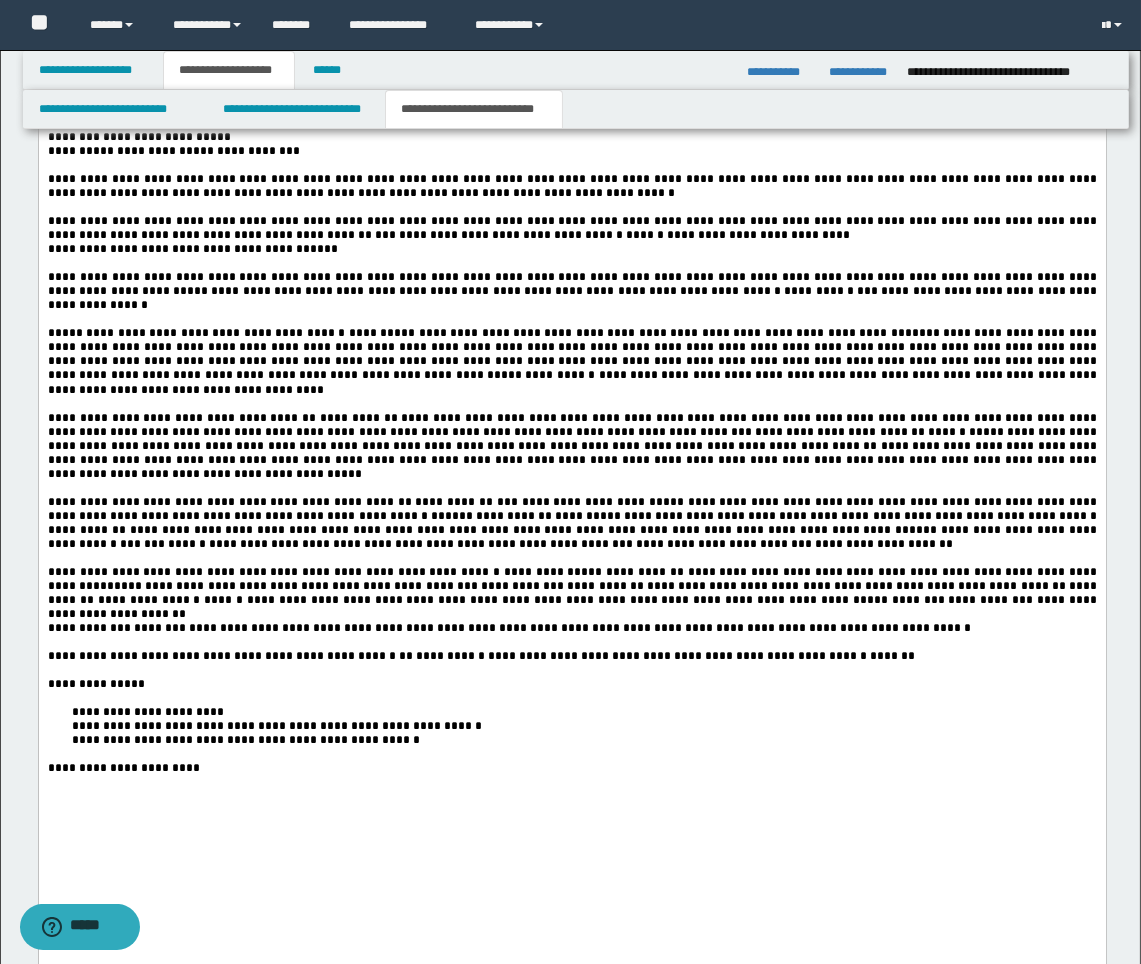 click on "**********" at bounding box center [420, 544] 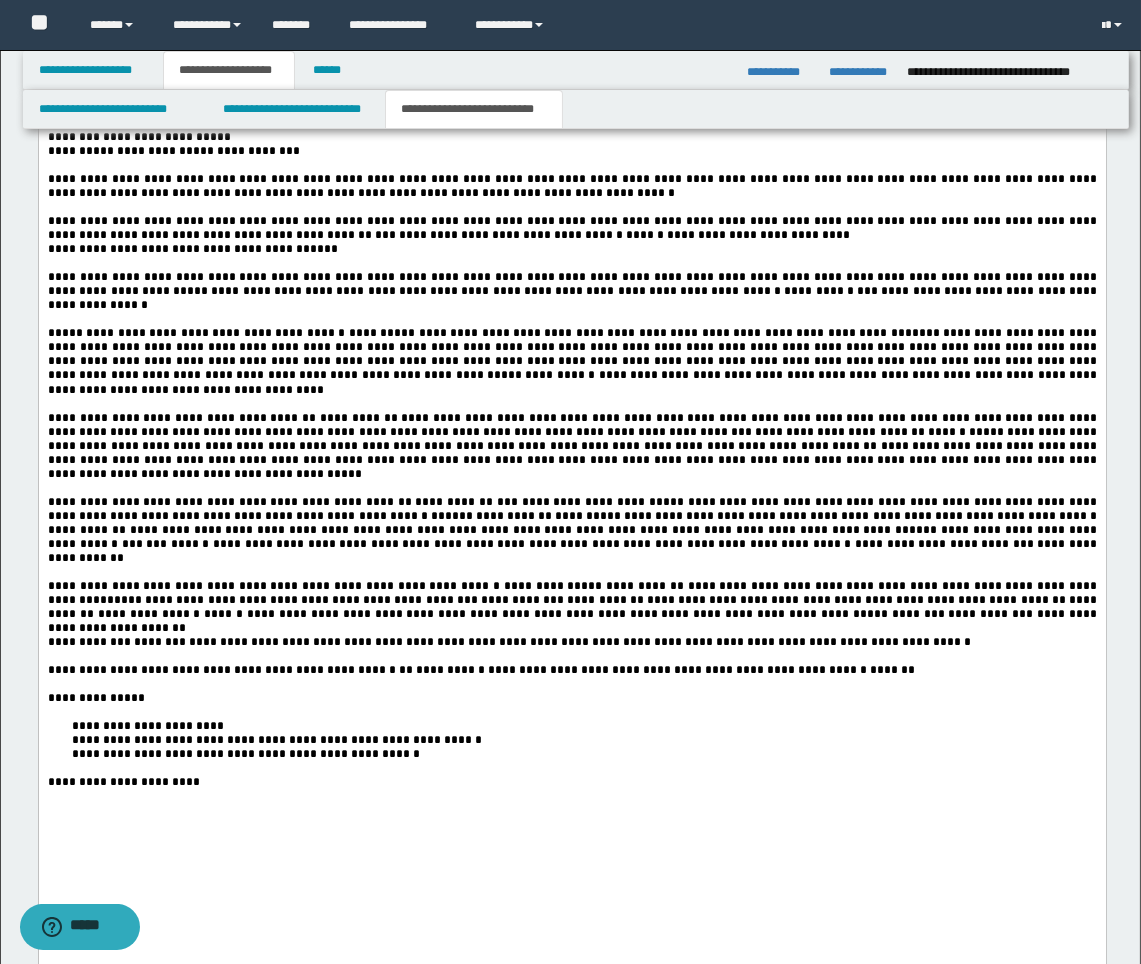 click on "**********" at bounding box center [531, 544] 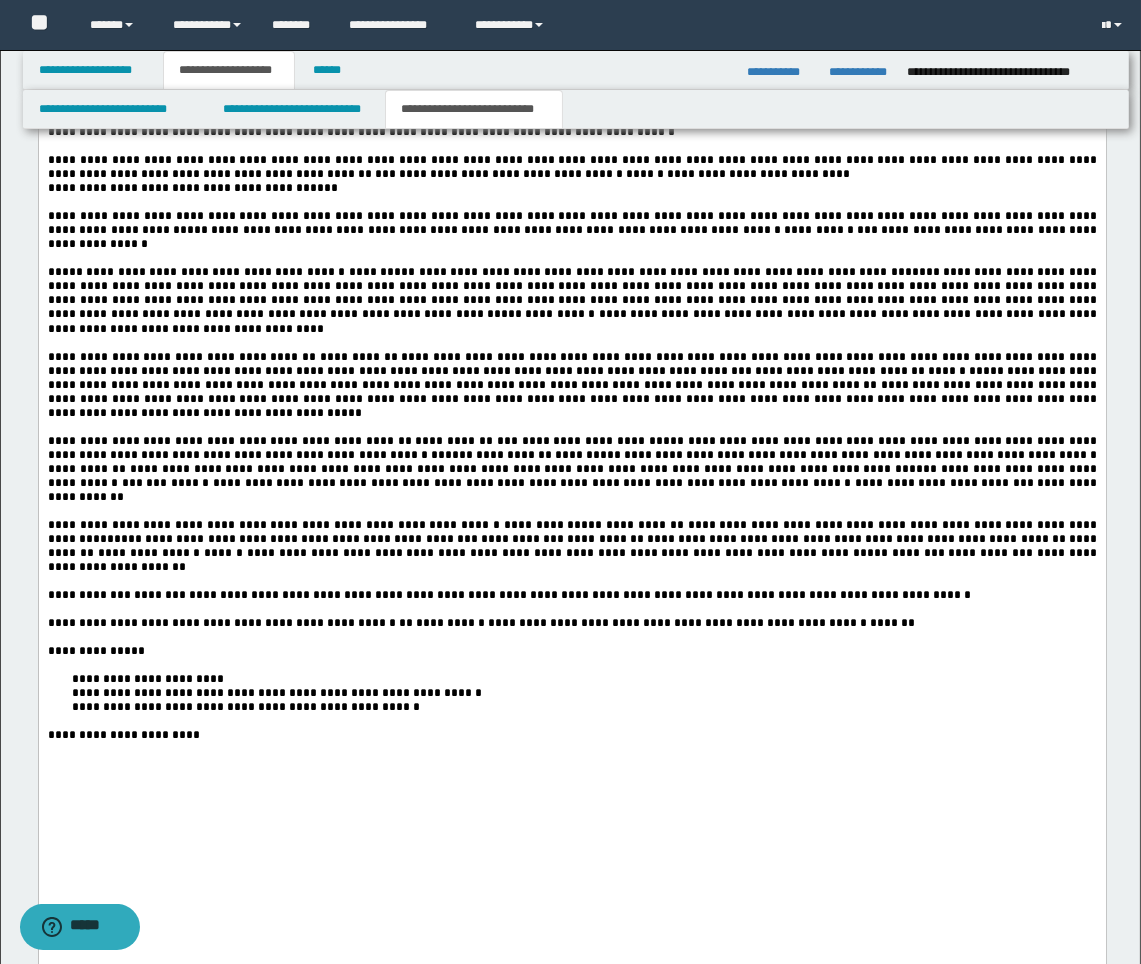 scroll, scrollTop: 3444, scrollLeft: 0, axis: vertical 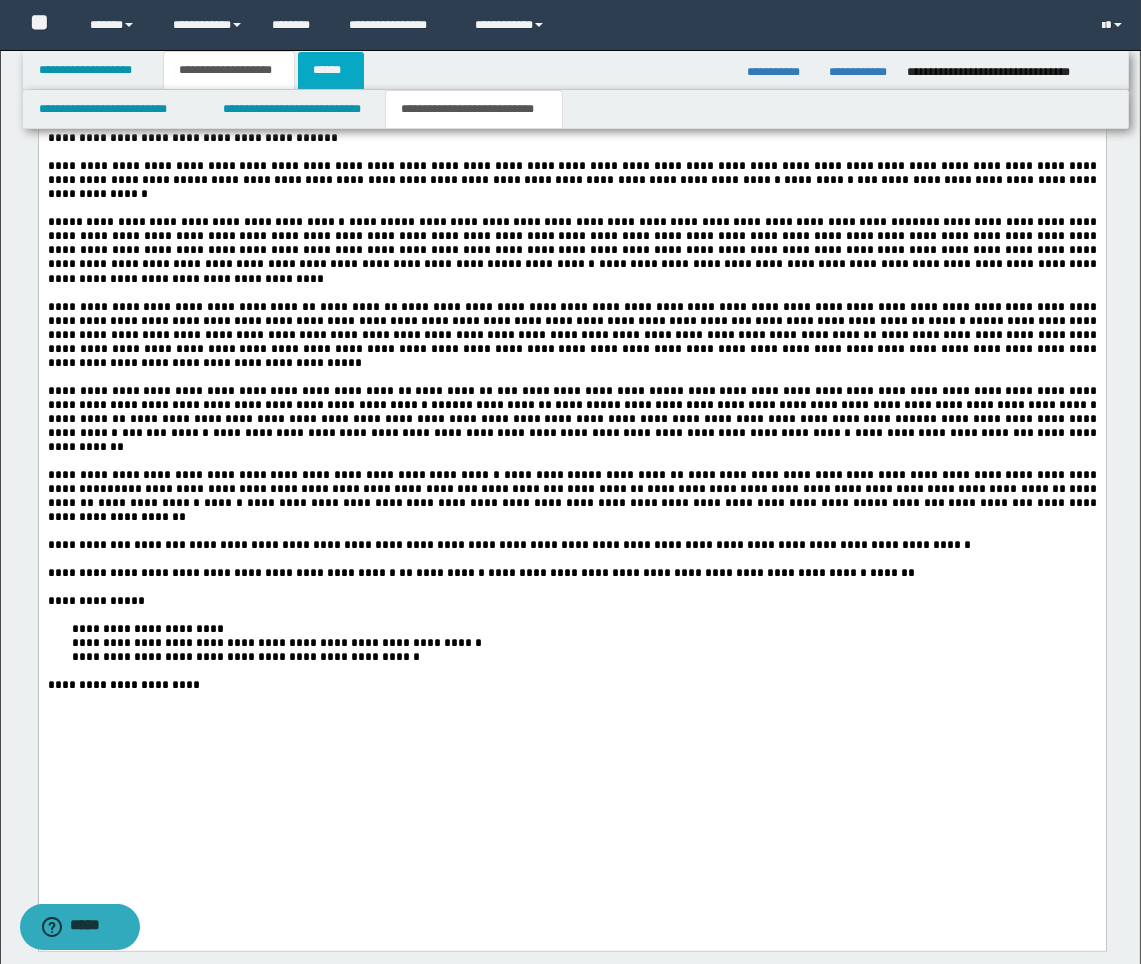 click on "******" at bounding box center (331, 70) 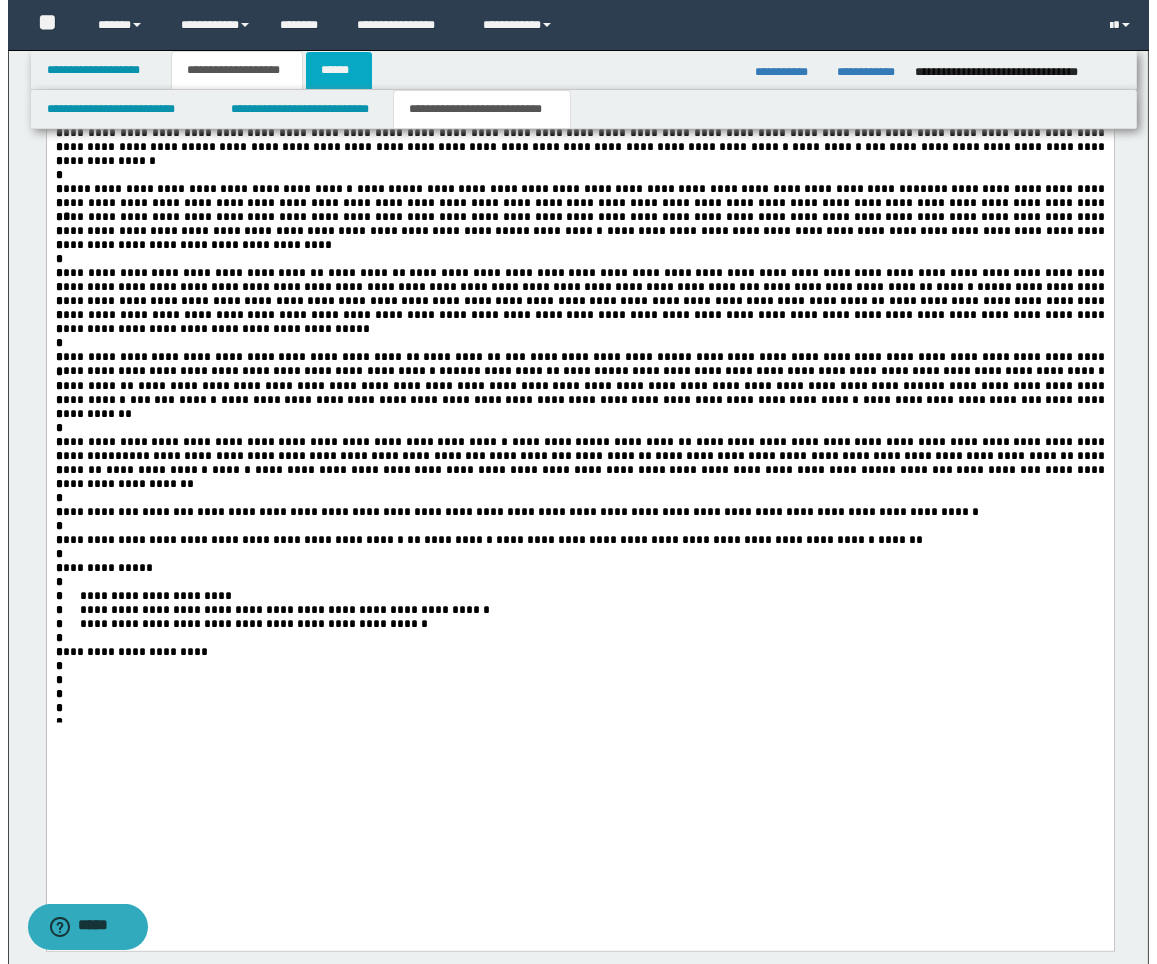 scroll, scrollTop: 0, scrollLeft: 0, axis: both 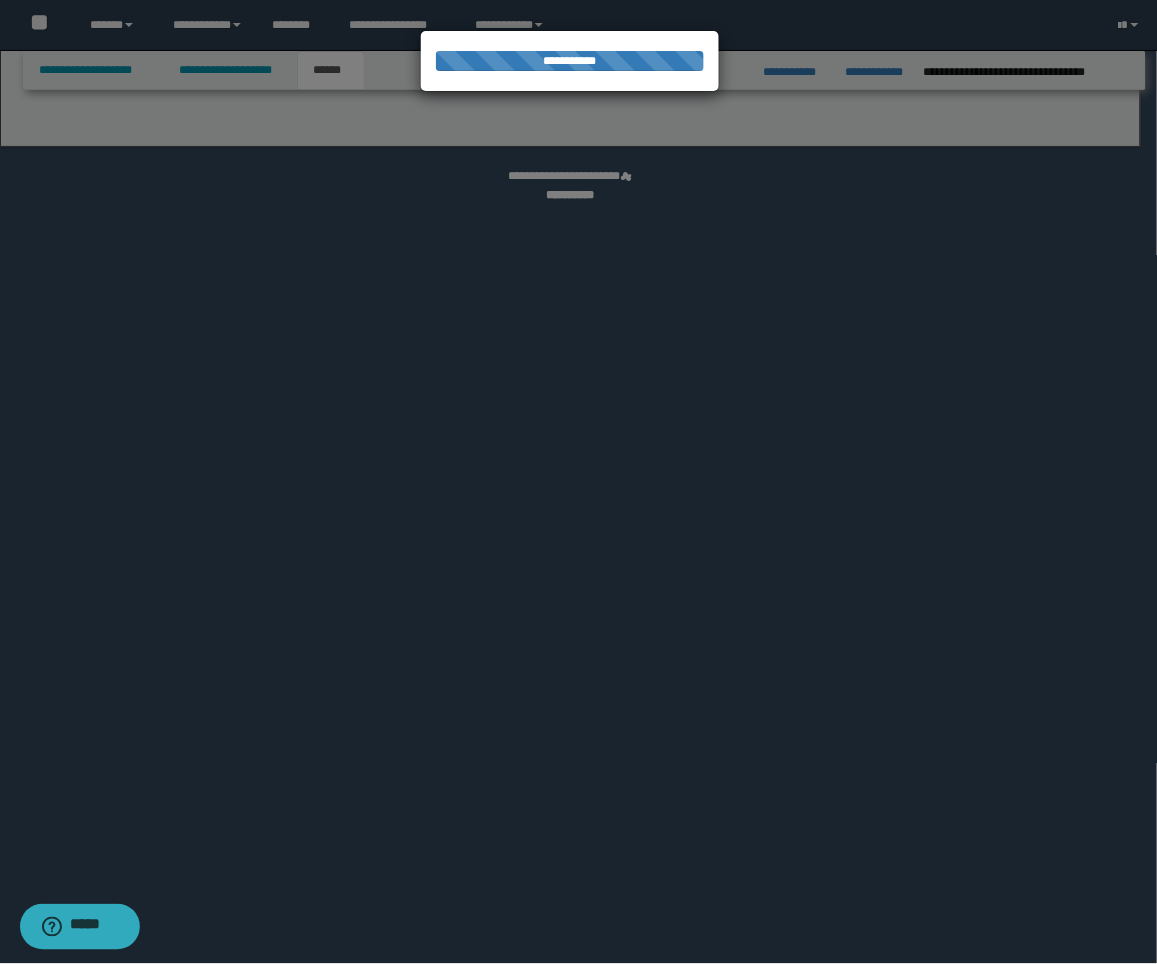 select on "*" 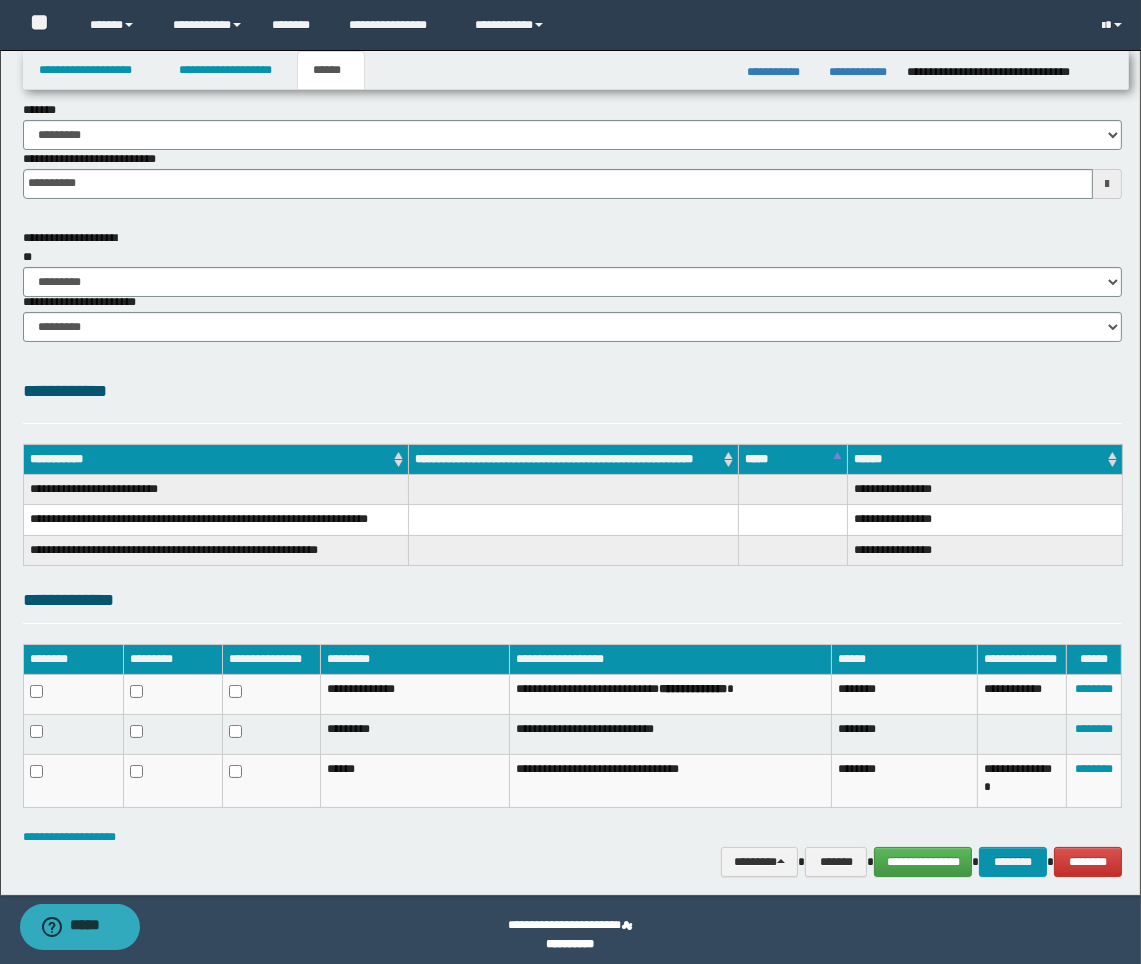 scroll, scrollTop: 167, scrollLeft: 0, axis: vertical 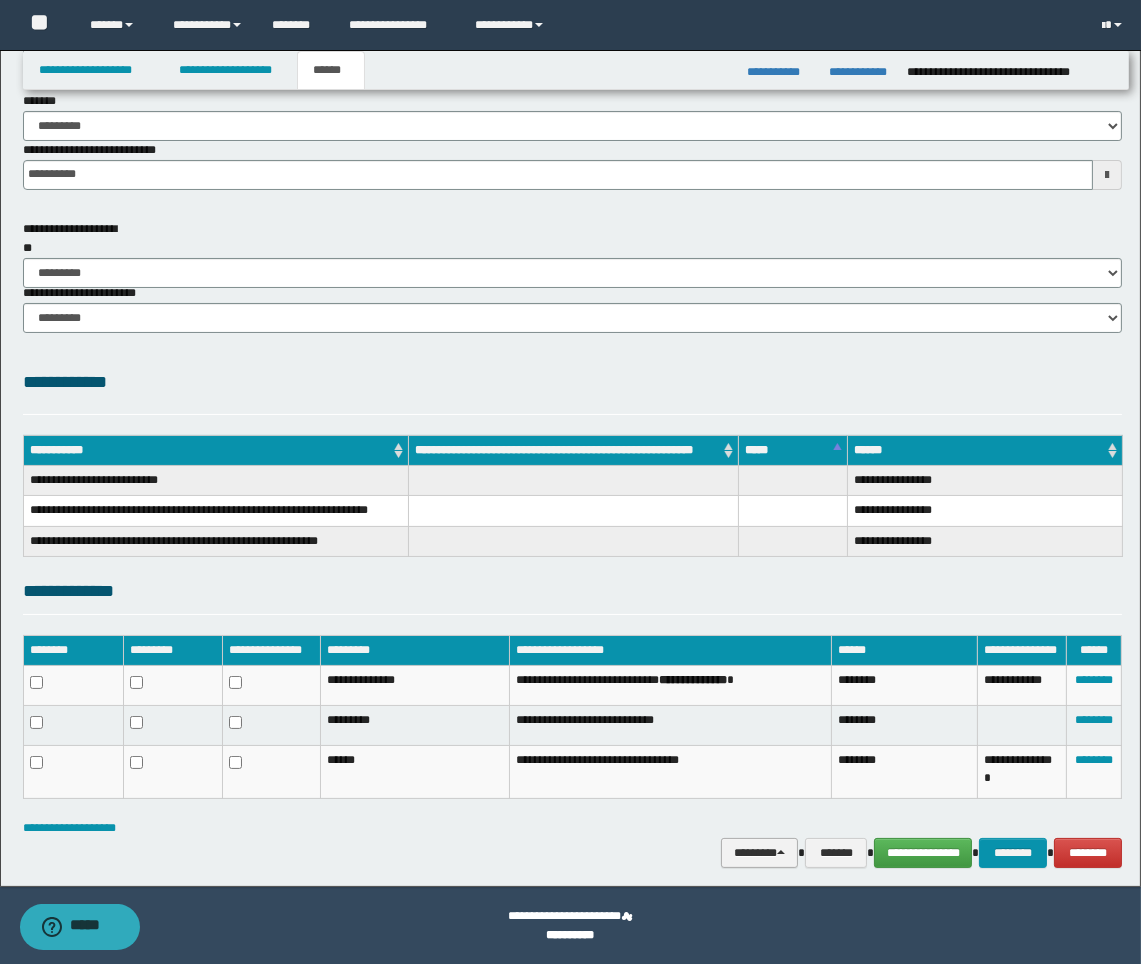 click on "********" at bounding box center [759, 853] 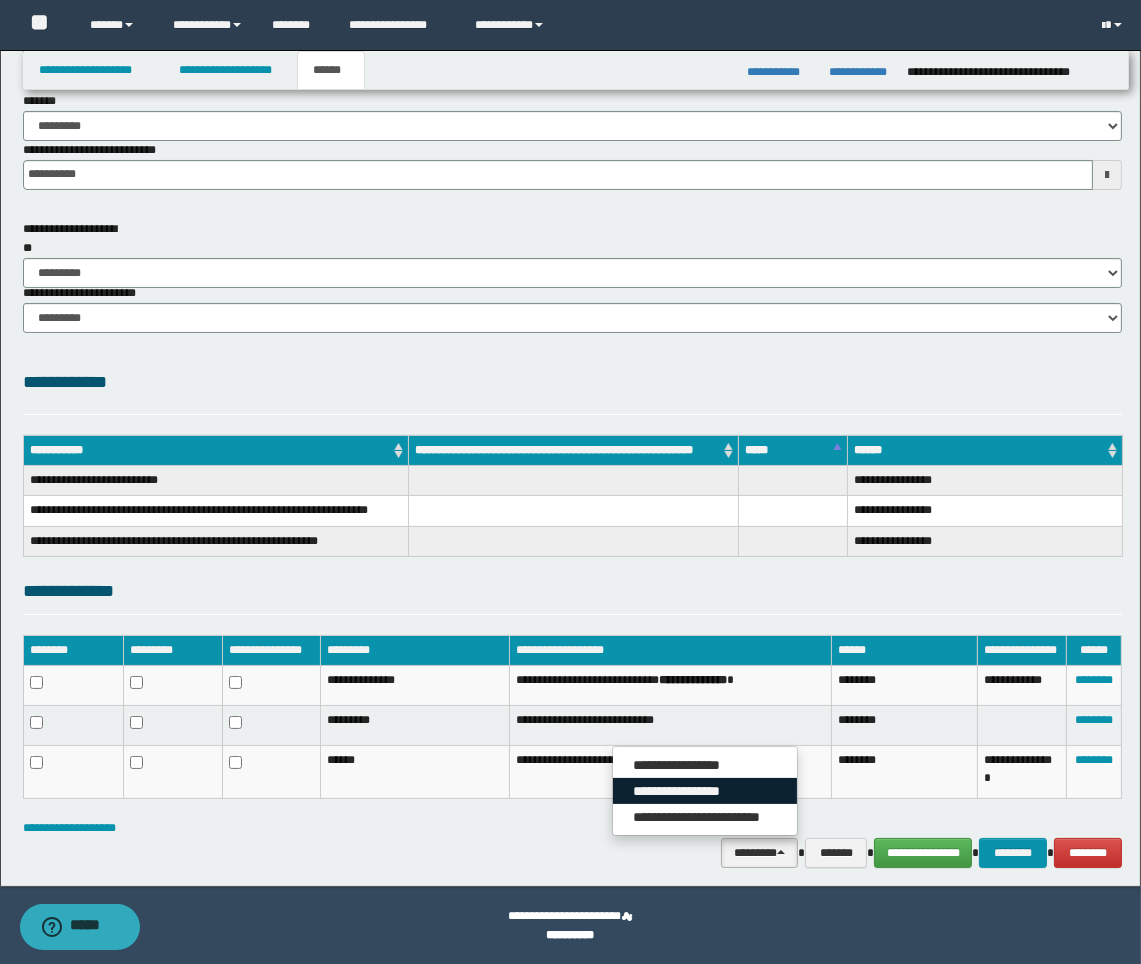 click on "**********" at bounding box center (705, 791) 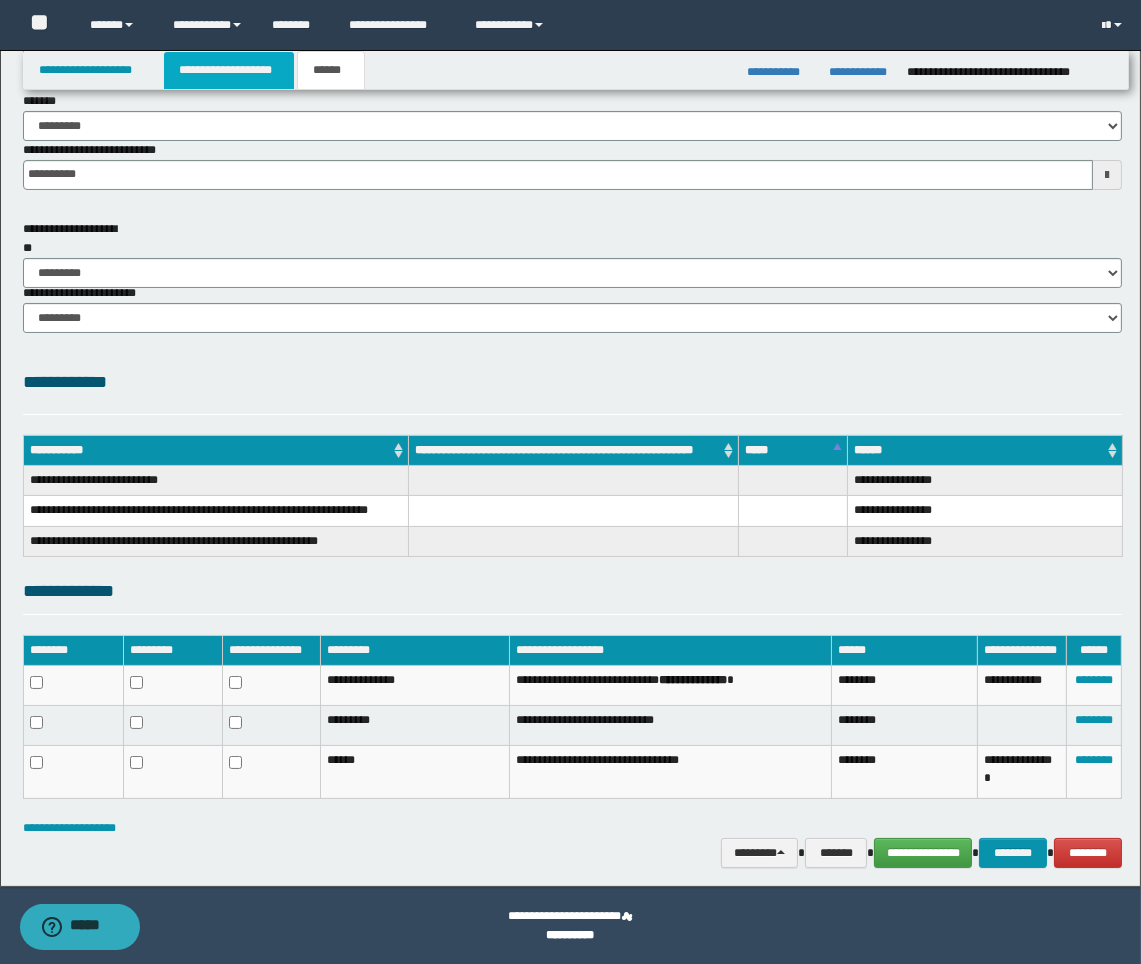 click on "**********" at bounding box center [229, 70] 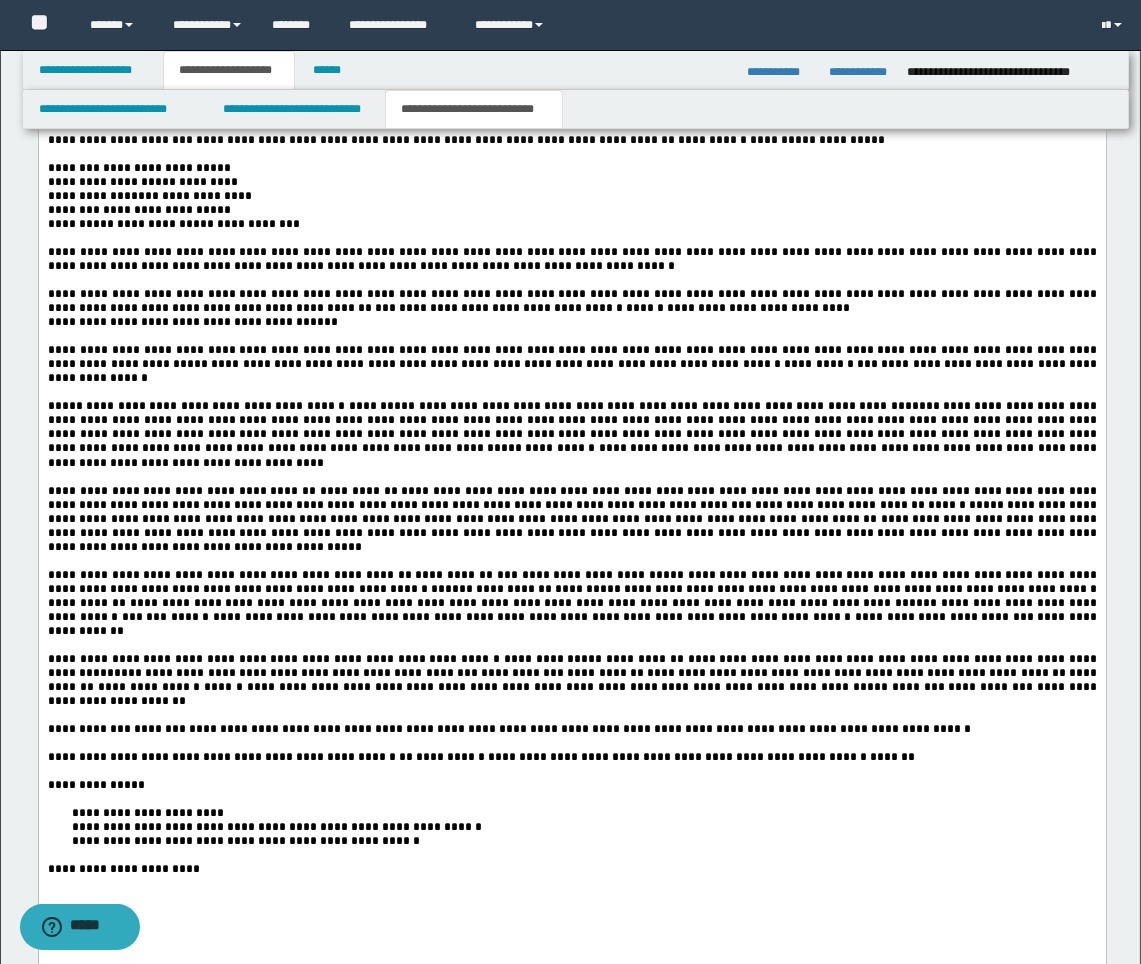 scroll, scrollTop: 3310, scrollLeft: 0, axis: vertical 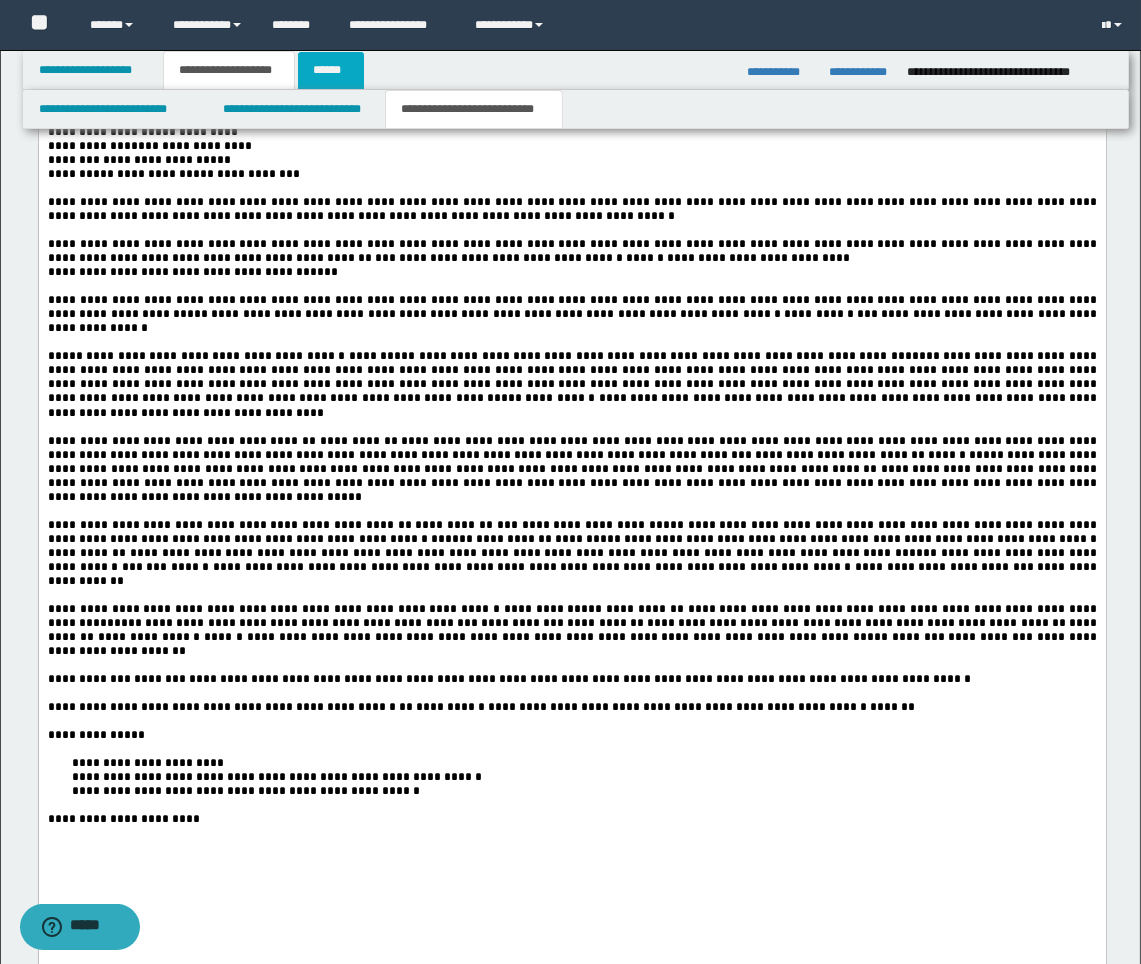click on "******" at bounding box center (331, 70) 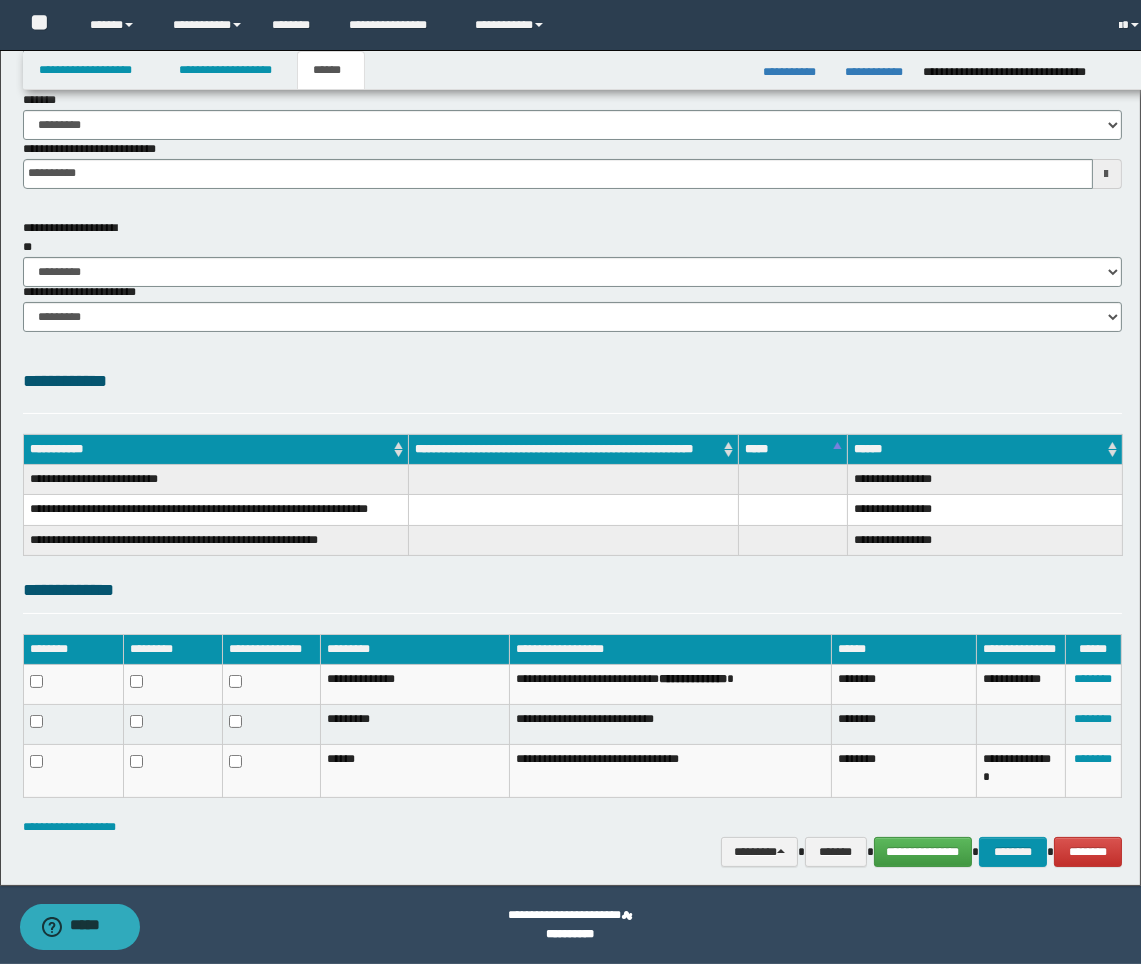 scroll, scrollTop: 167, scrollLeft: 0, axis: vertical 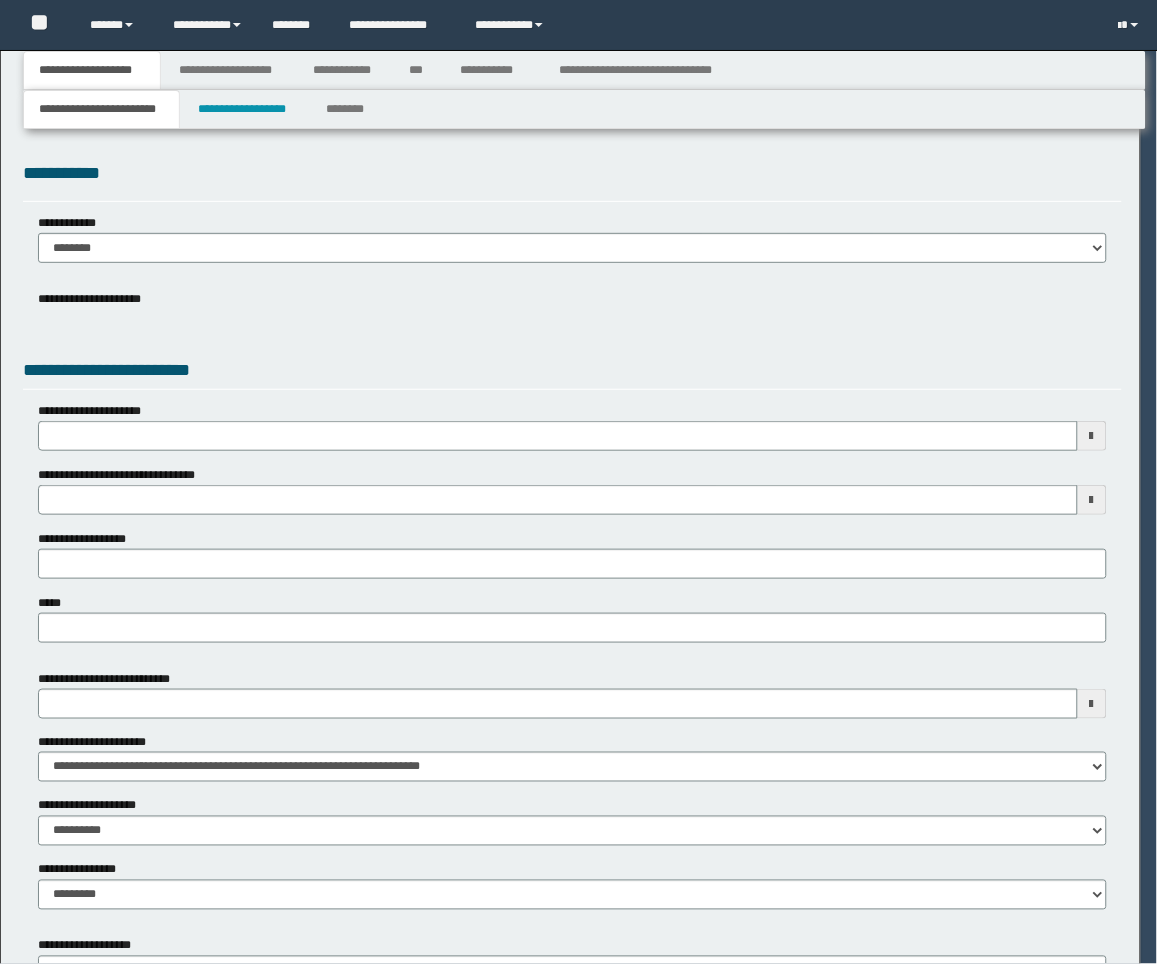 select on "**" 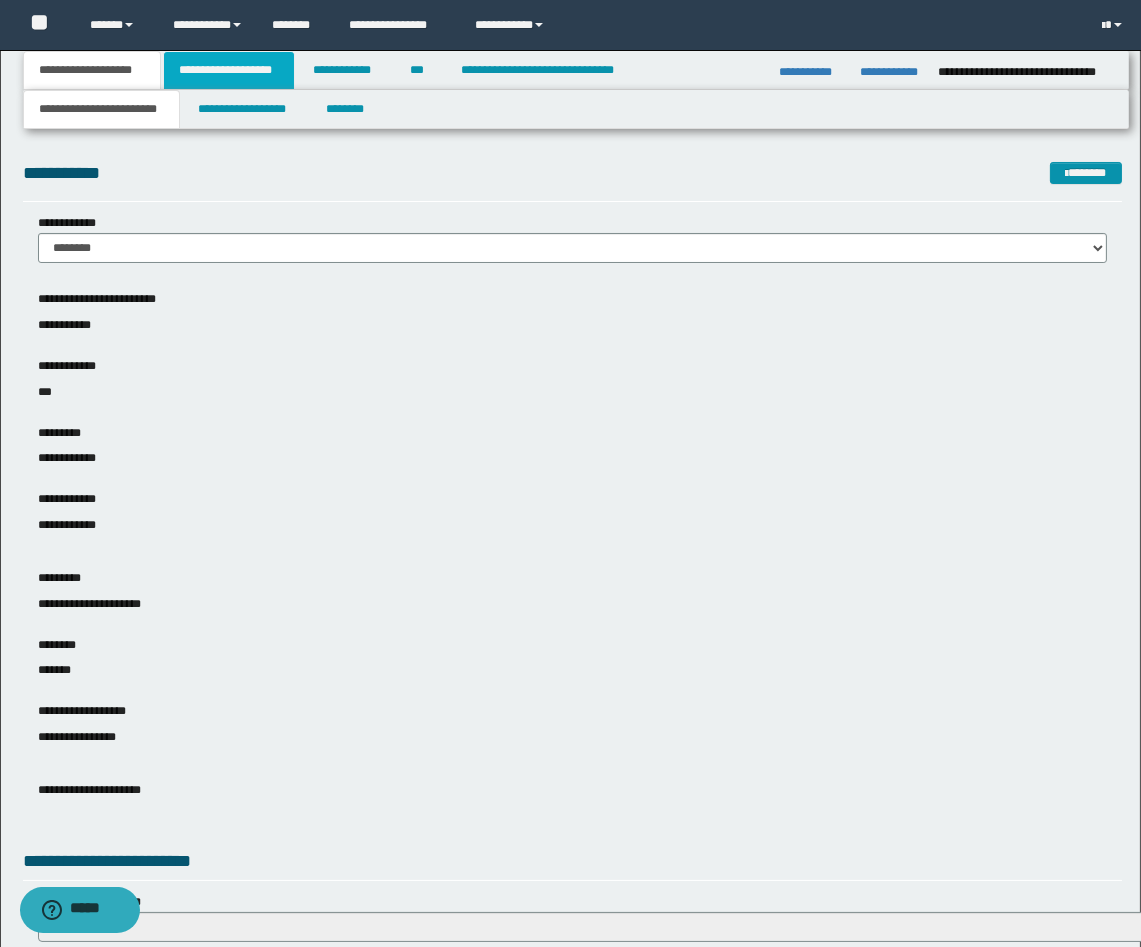 click on "**********" at bounding box center [229, 70] 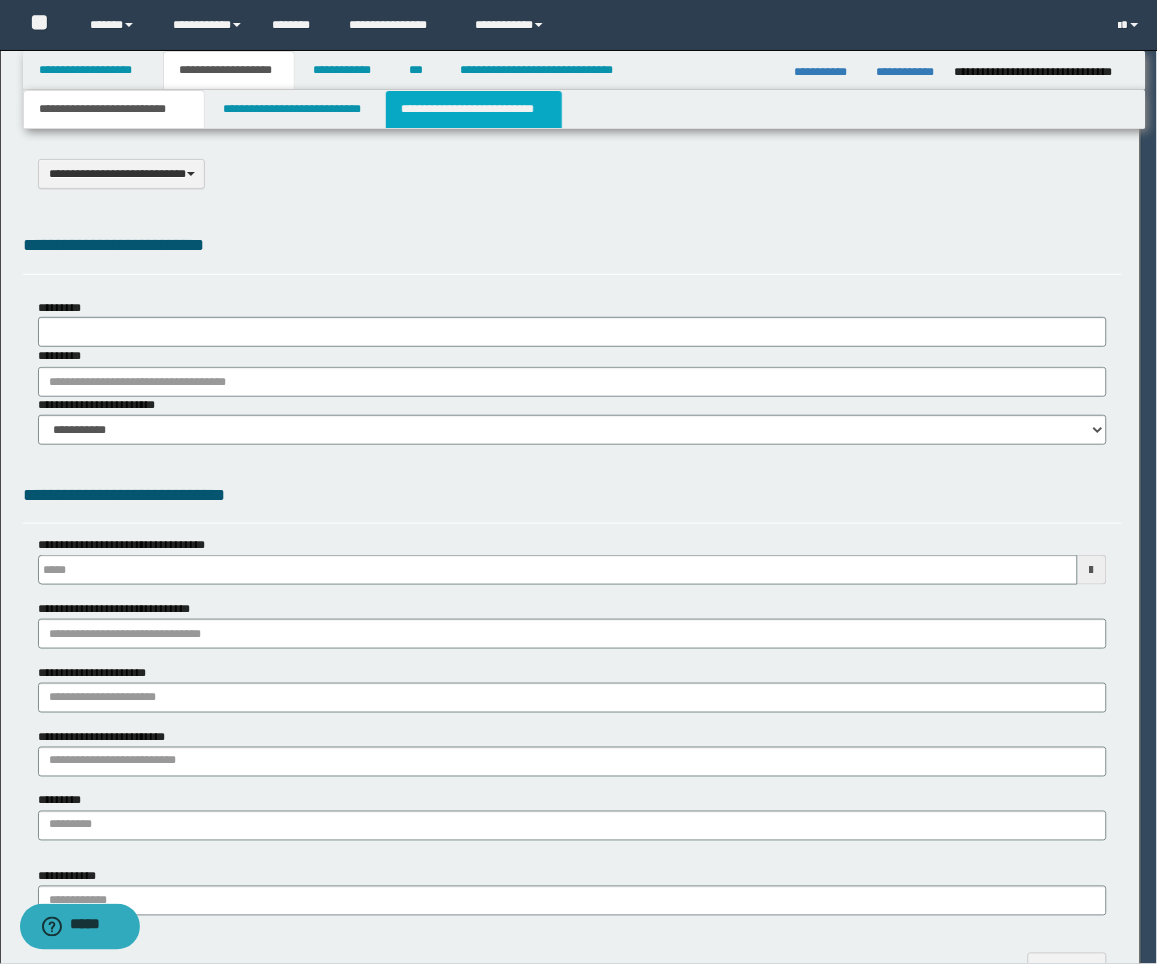 type on "**********" 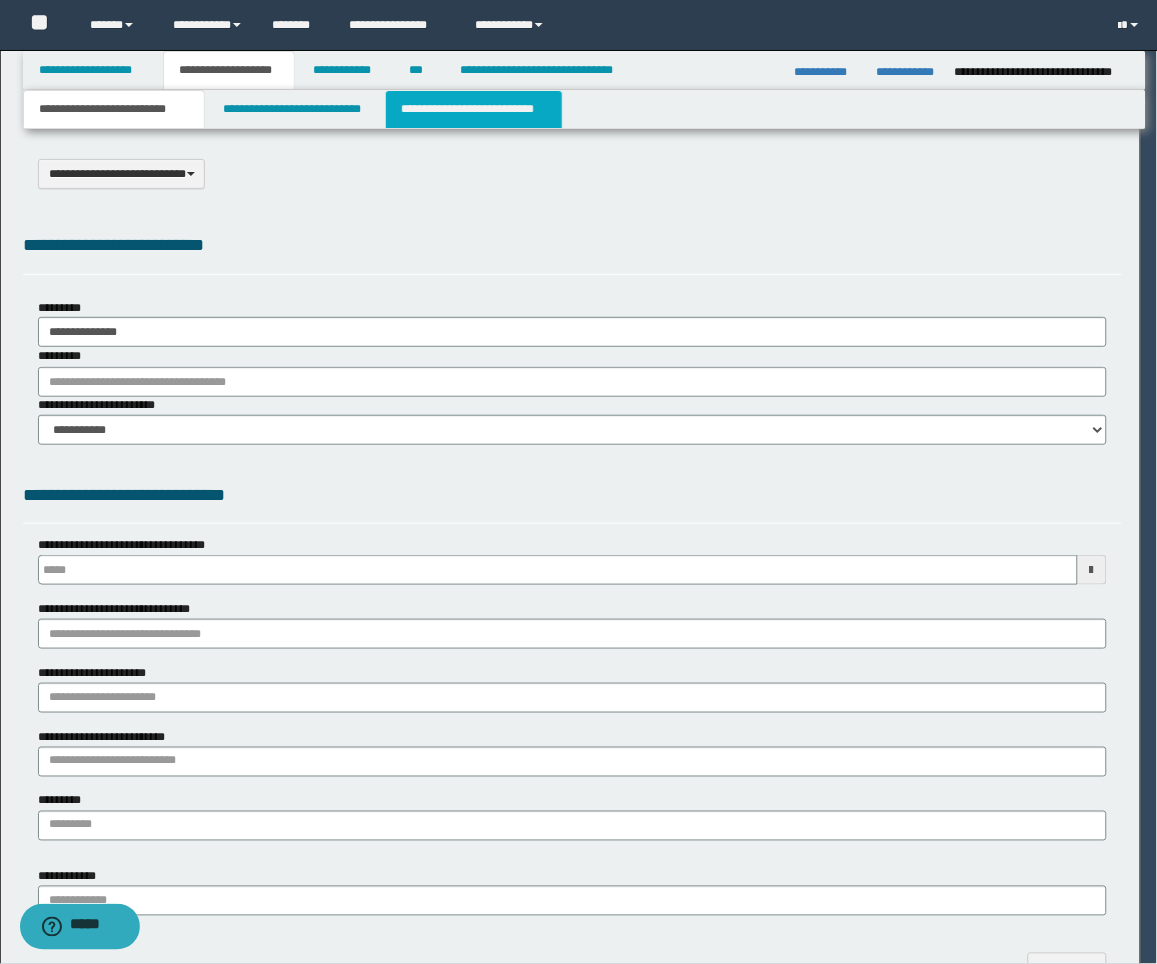 scroll, scrollTop: 0, scrollLeft: 0, axis: both 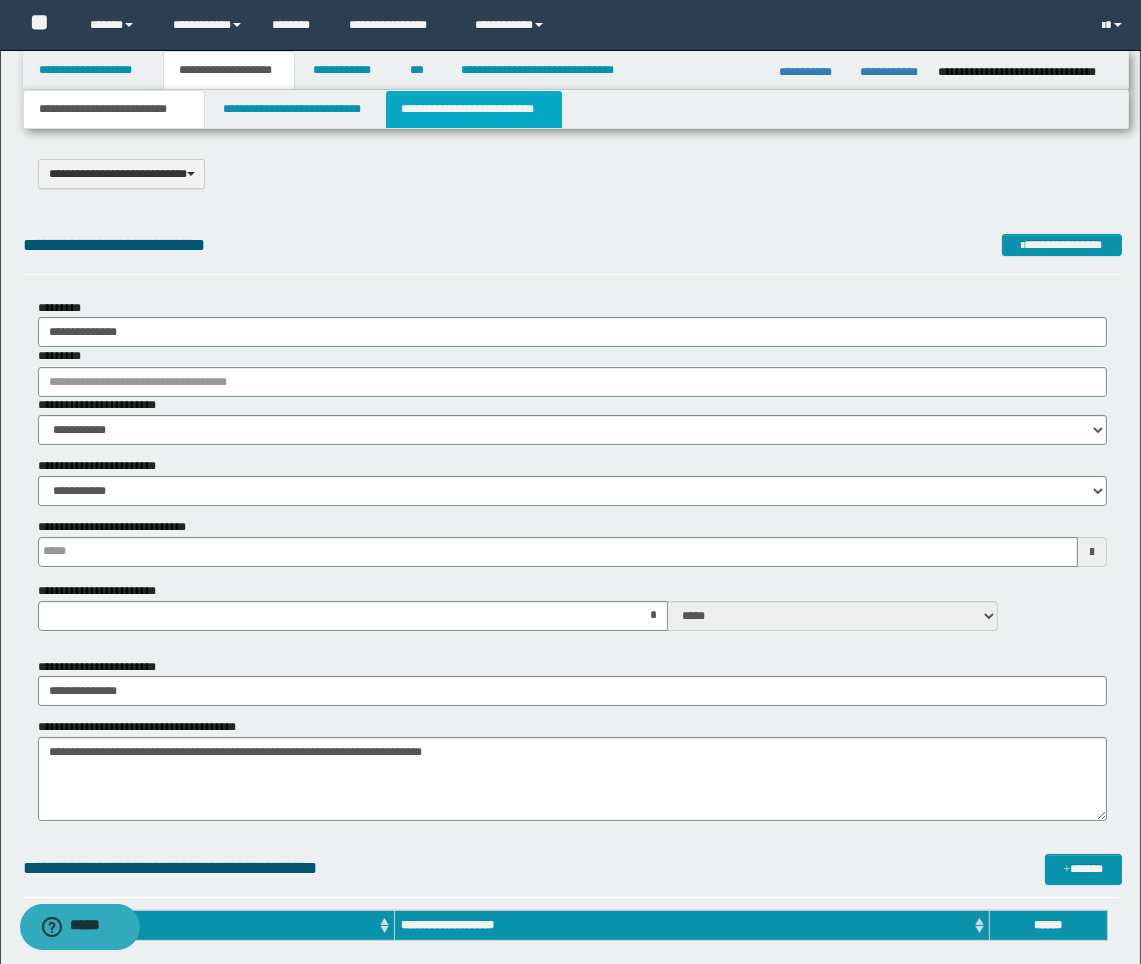 click on "**********" at bounding box center (474, 109) 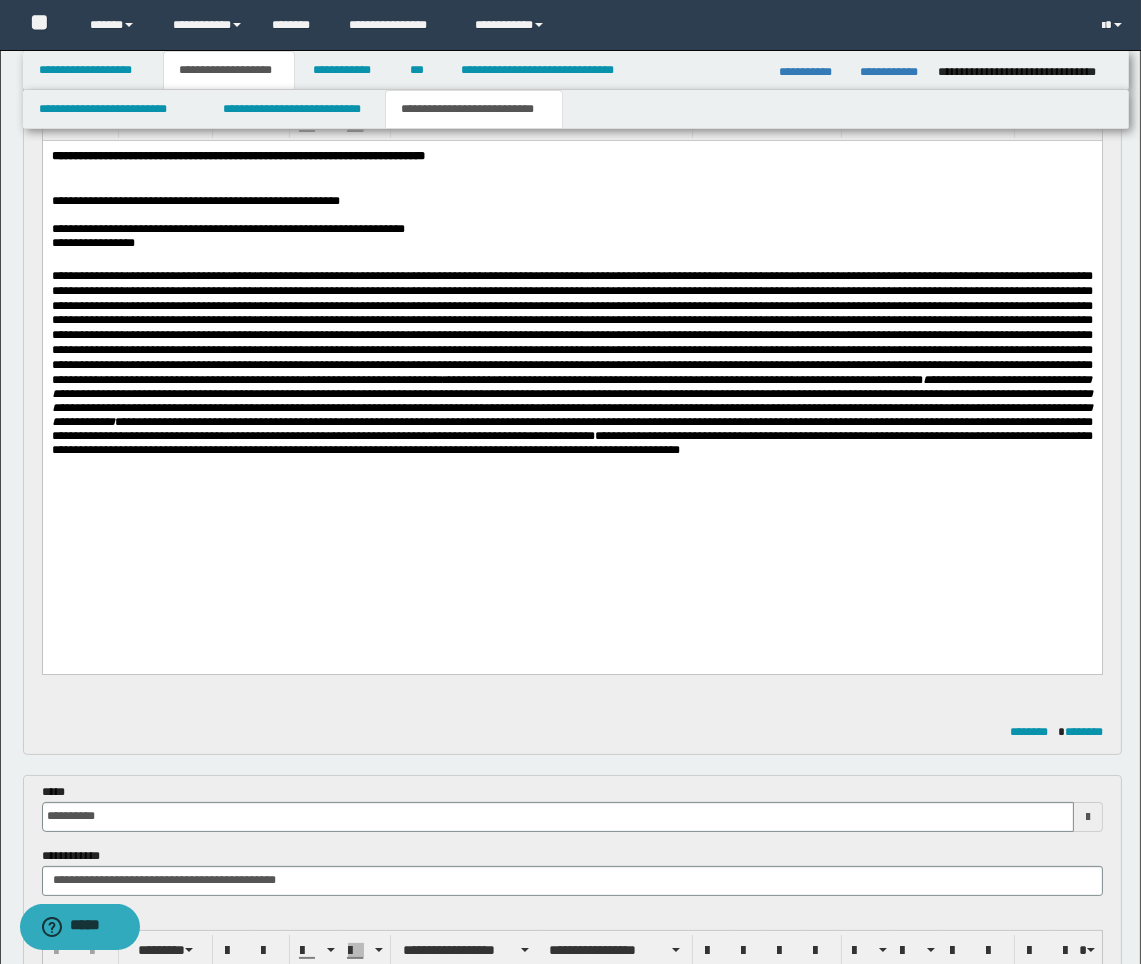 scroll, scrollTop: 444, scrollLeft: 0, axis: vertical 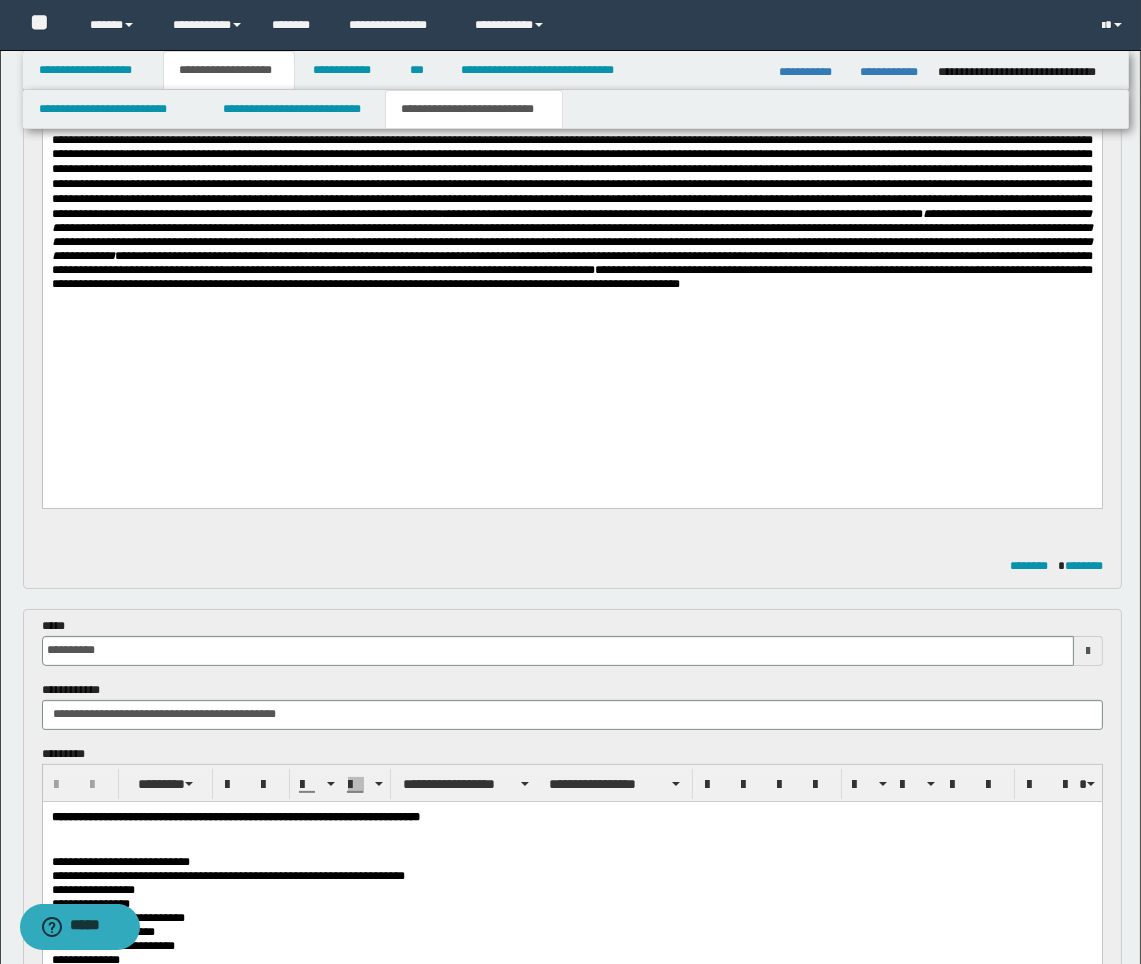 click on "**********" at bounding box center [571, 198] 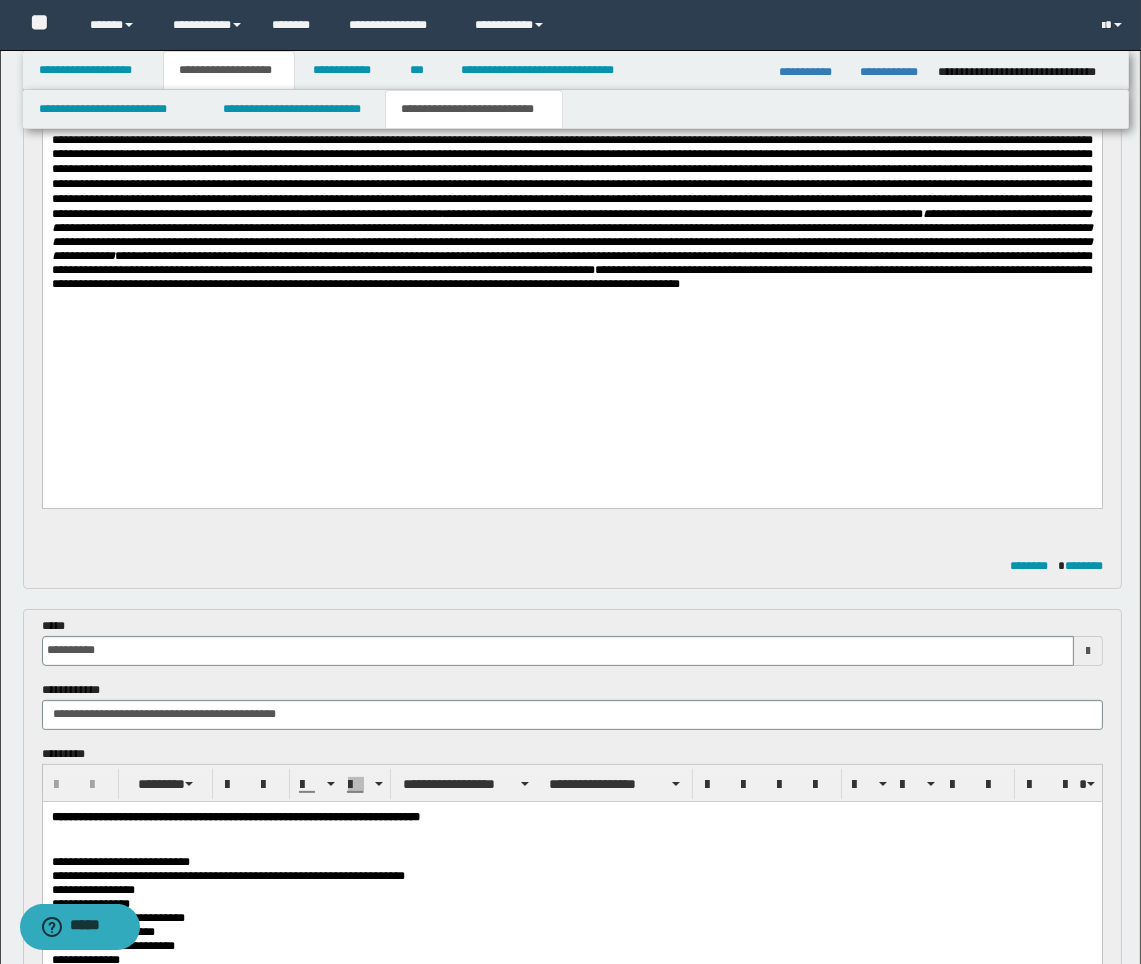 type 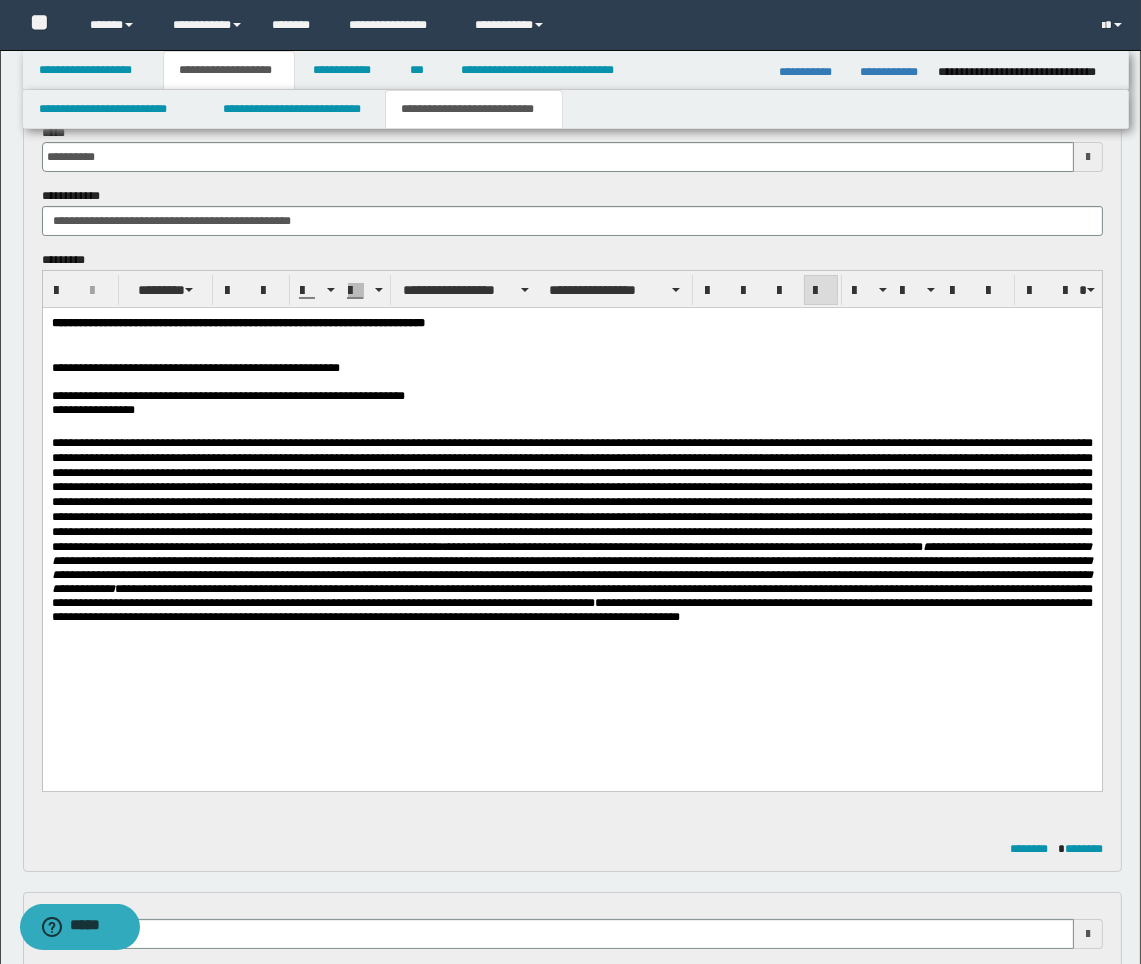 scroll, scrollTop: 444, scrollLeft: 0, axis: vertical 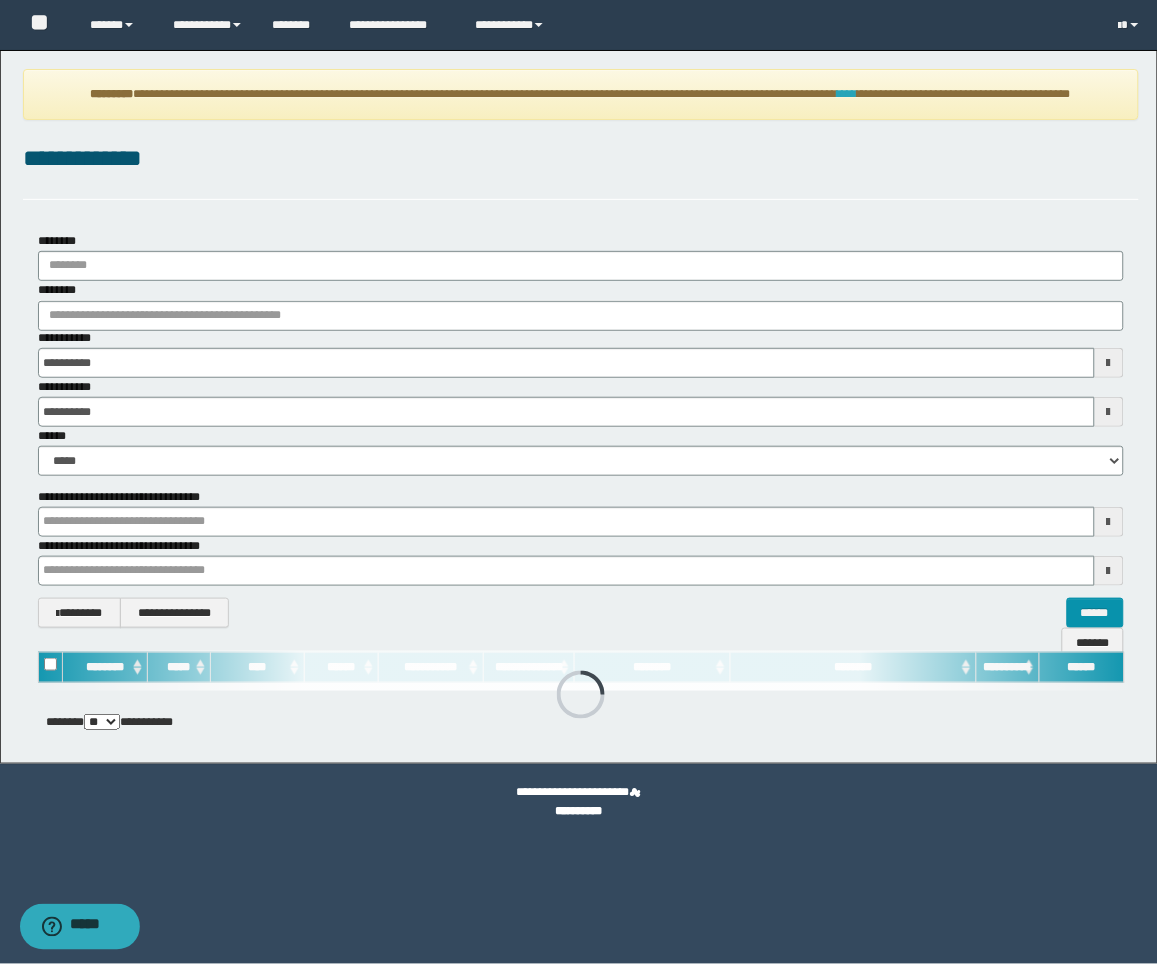 click on "****" at bounding box center [847, 94] 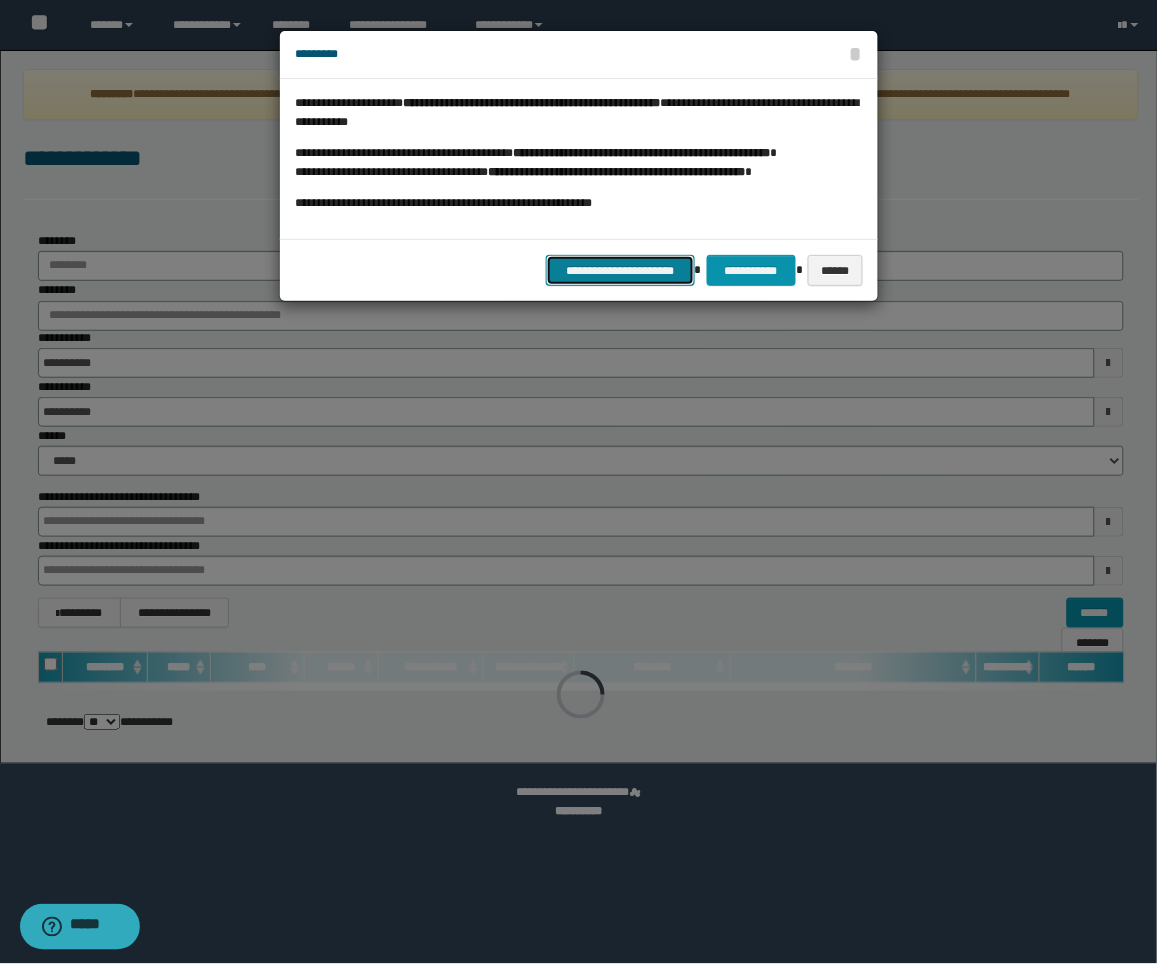 click on "**********" at bounding box center (620, 270) 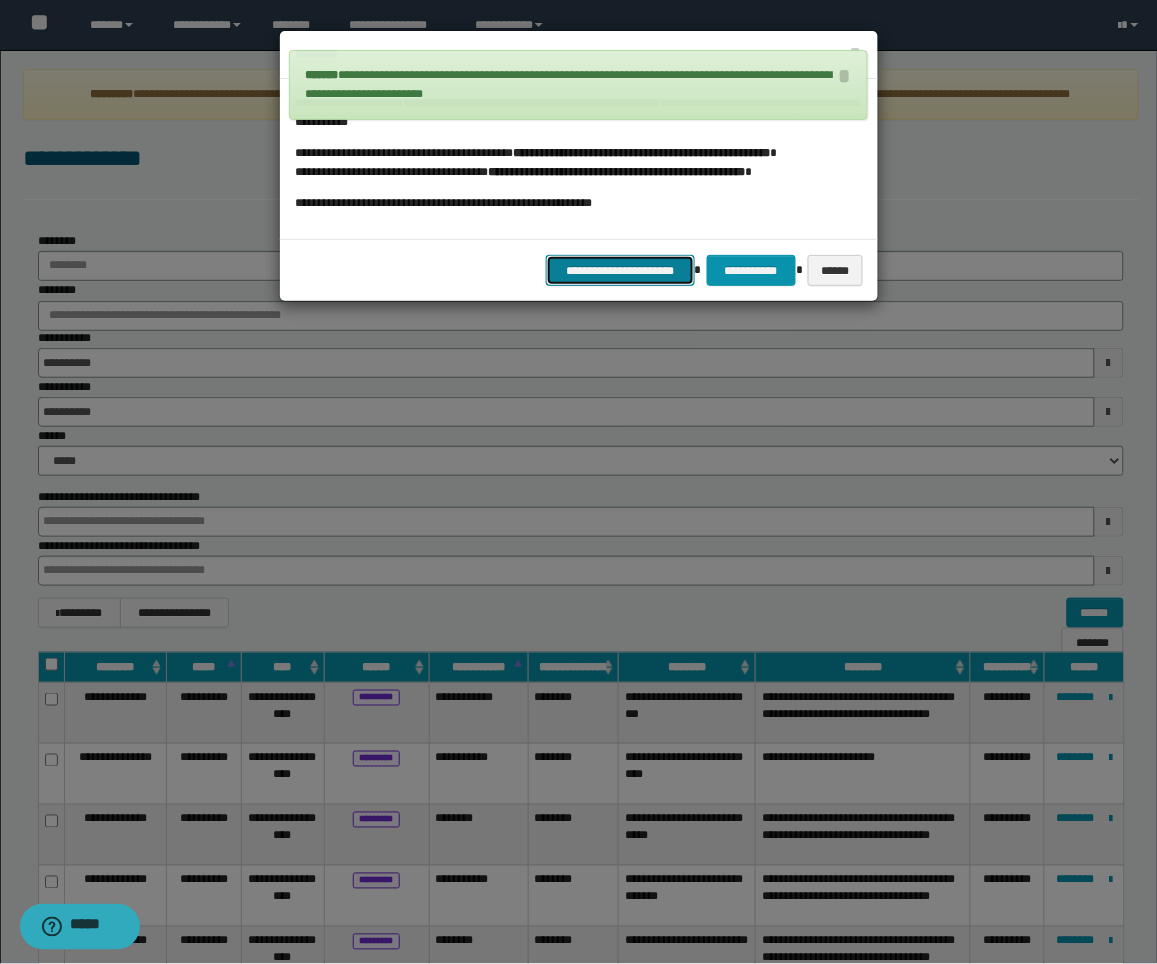 click on "**********" at bounding box center [620, 270] 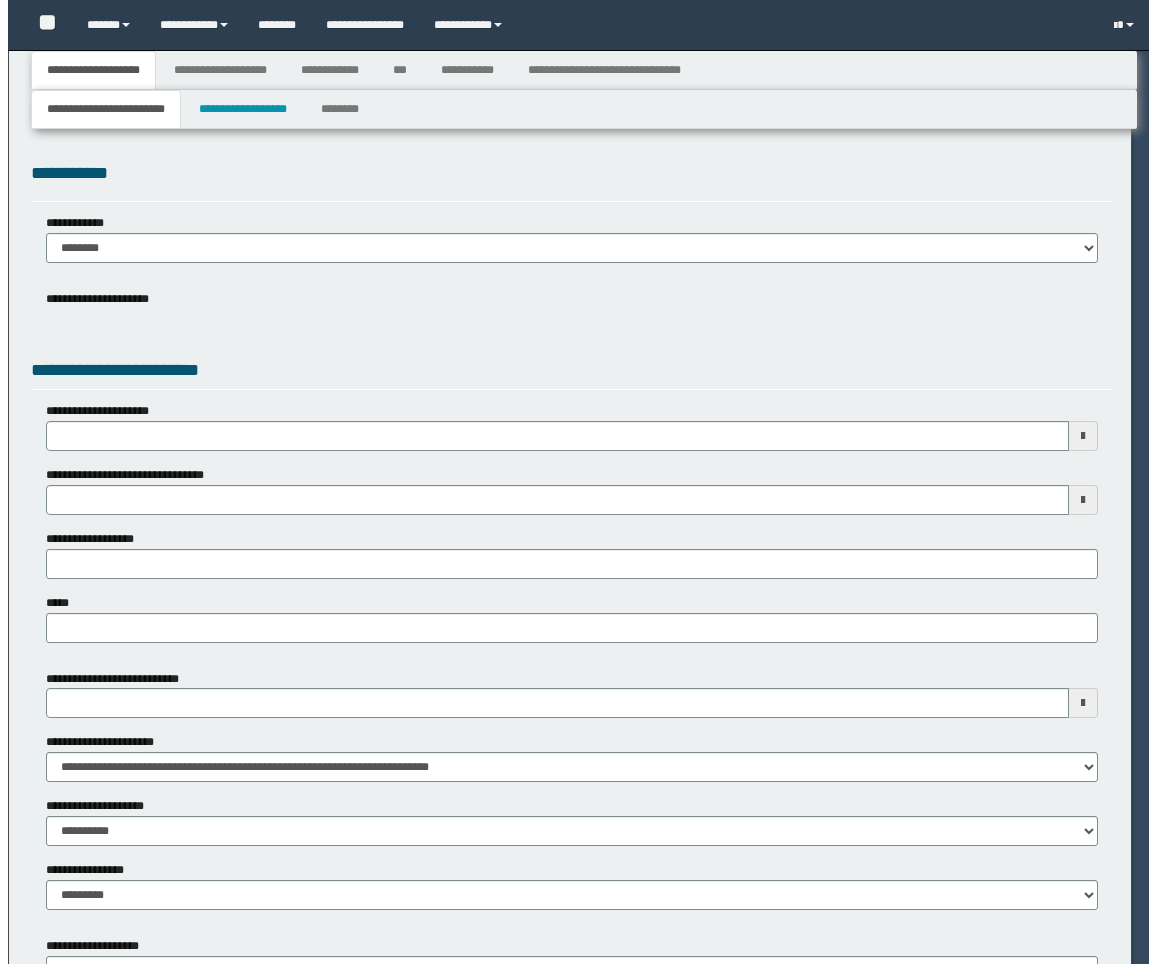 scroll, scrollTop: 0, scrollLeft: 0, axis: both 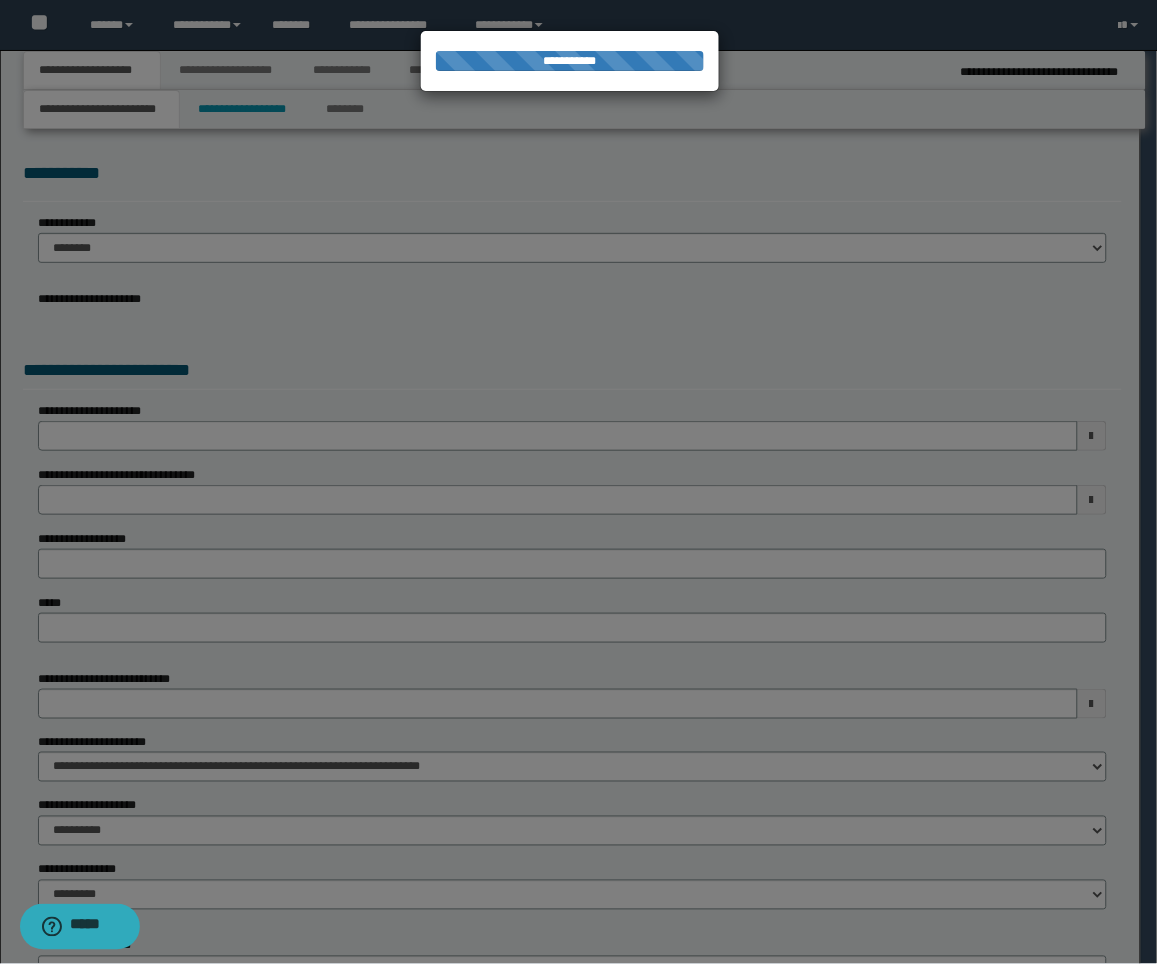 select on "**" 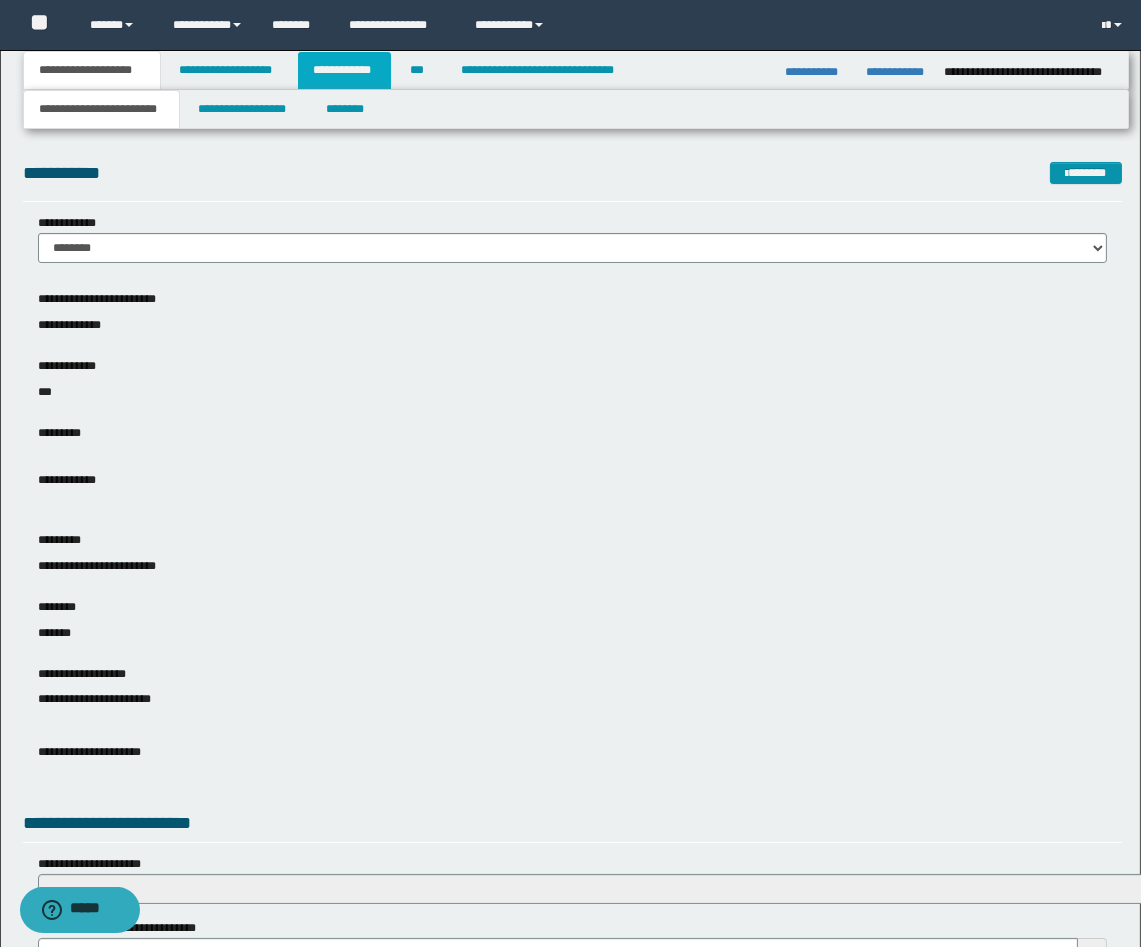 click on "**********" at bounding box center [344, 70] 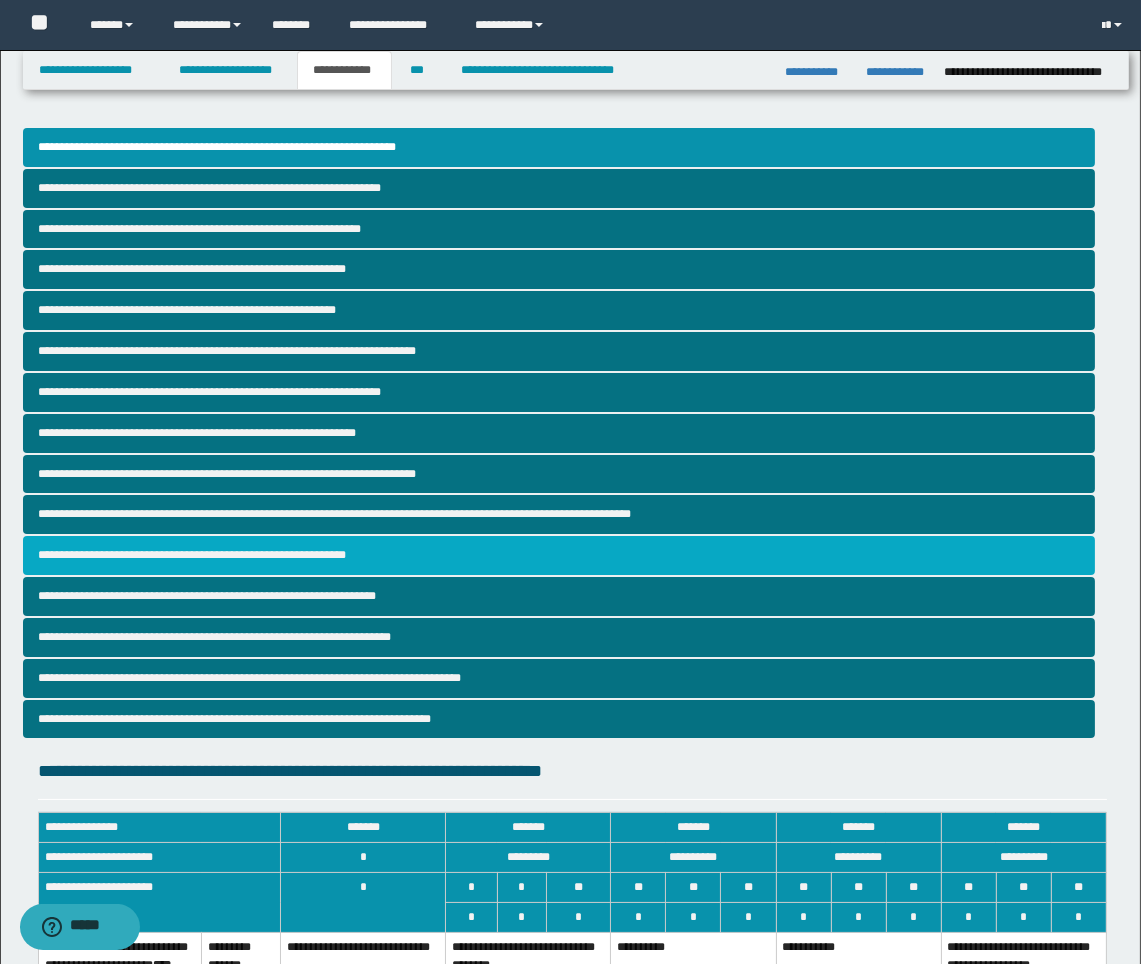 click on "**********" at bounding box center (559, 555) 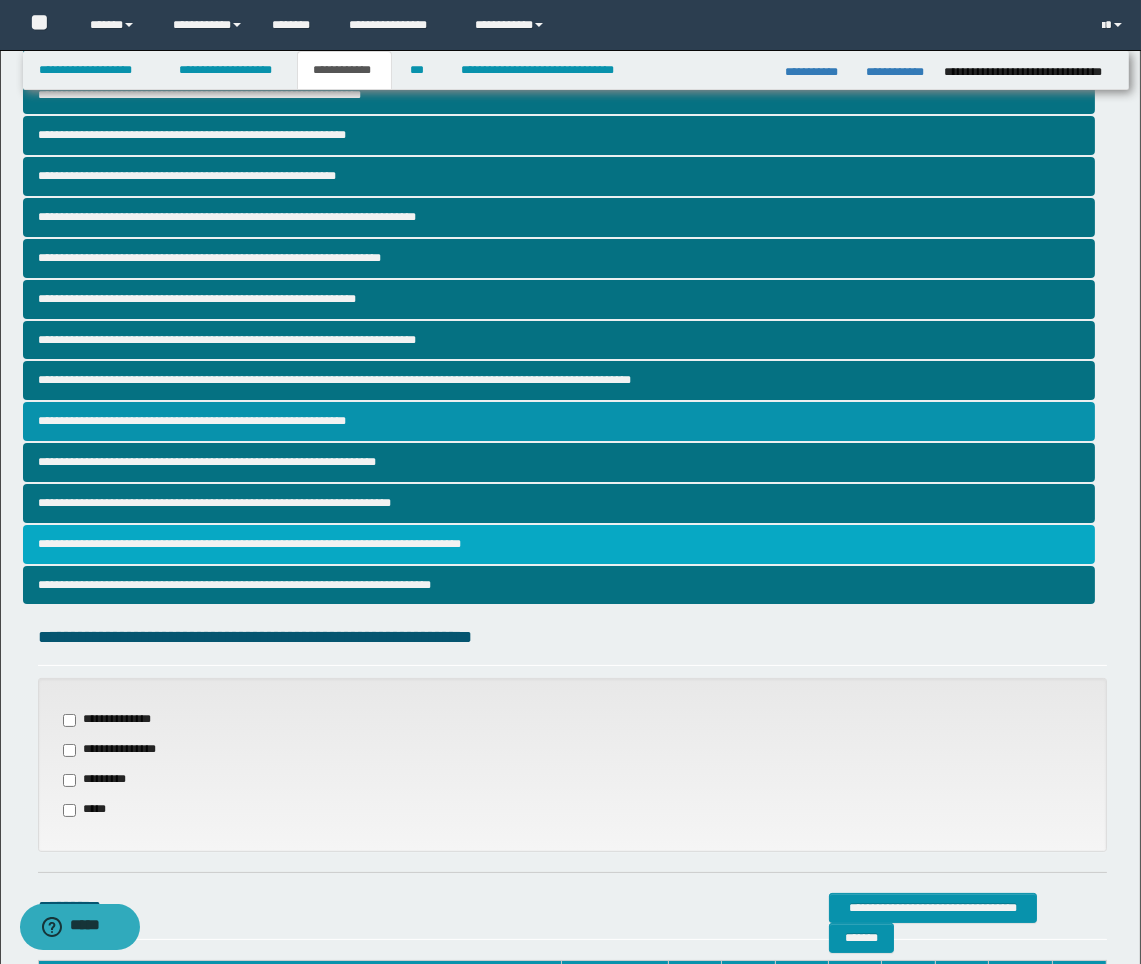 scroll, scrollTop: 381, scrollLeft: 0, axis: vertical 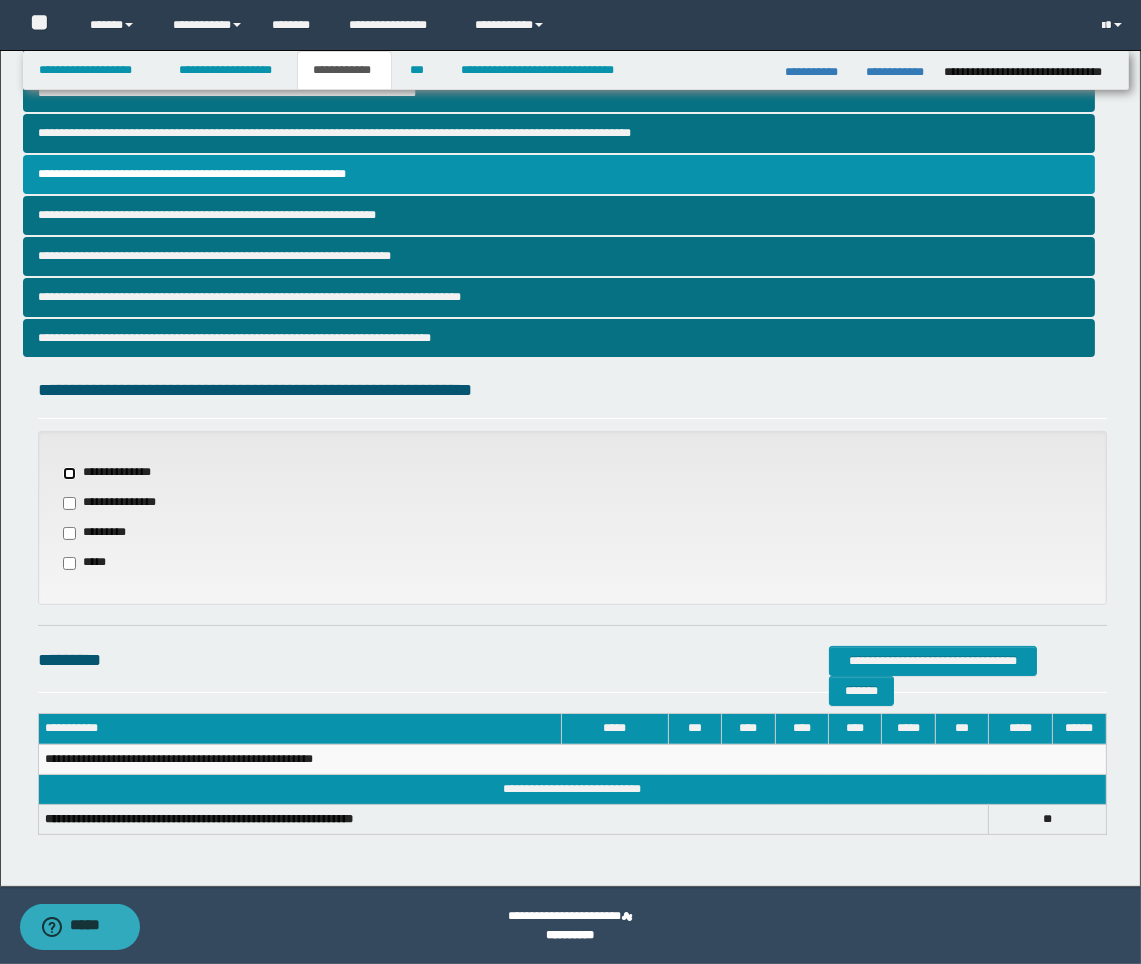 select on "*" 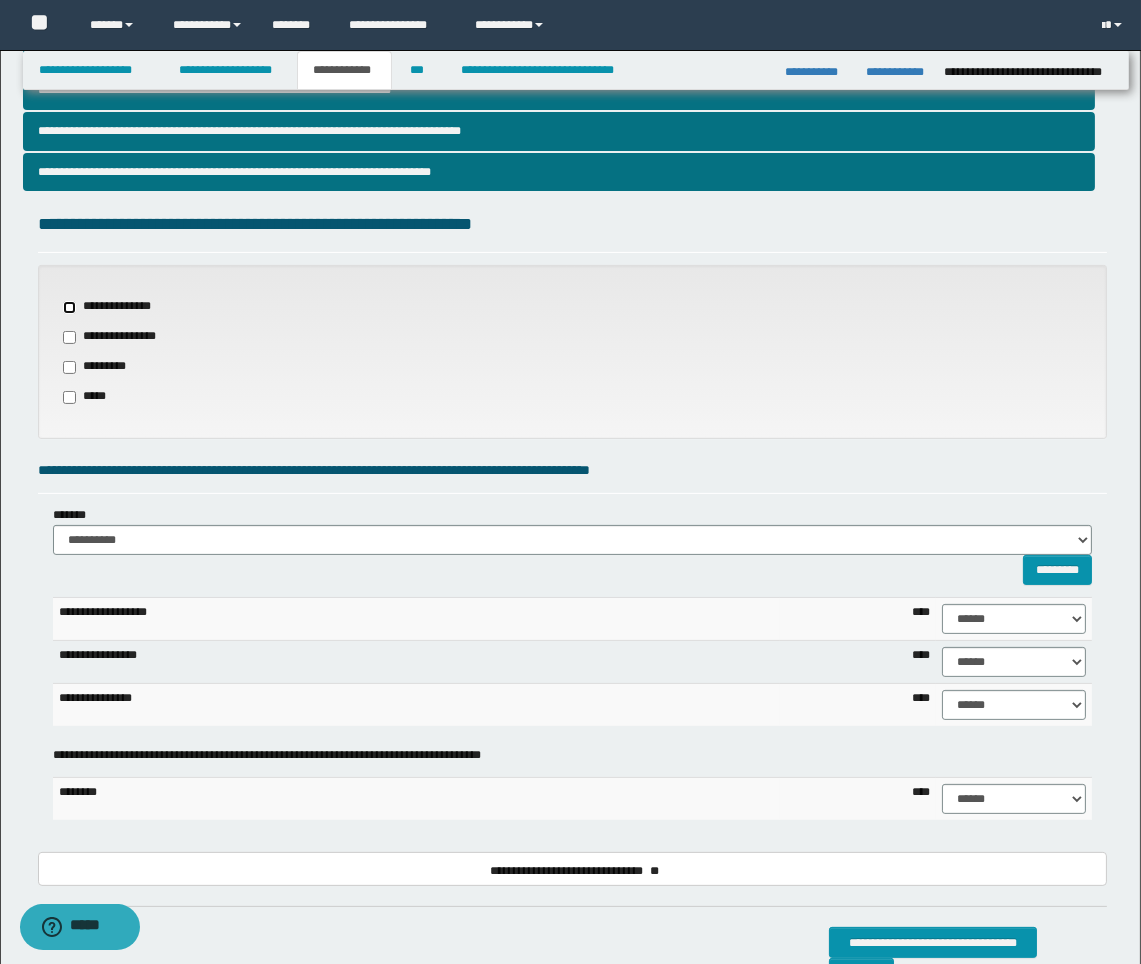scroll, scrollTop: 825, scrollLeft: 0, axis: vertical 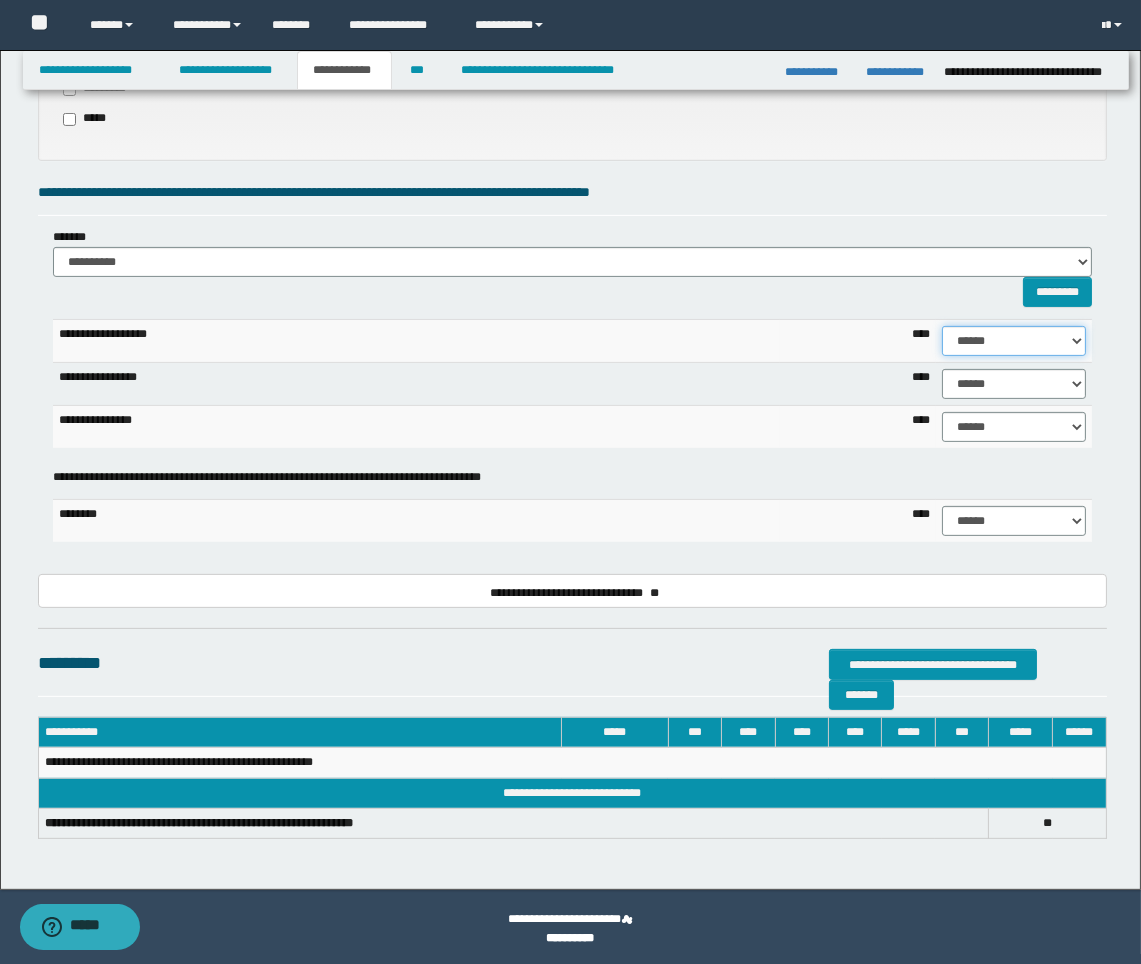 click on "******
****
**
**
**
**
**
**
**
**
***
***
***
***
***
***
***
***
***
***
****
****
****
****" at bounding box center (1014, 341) 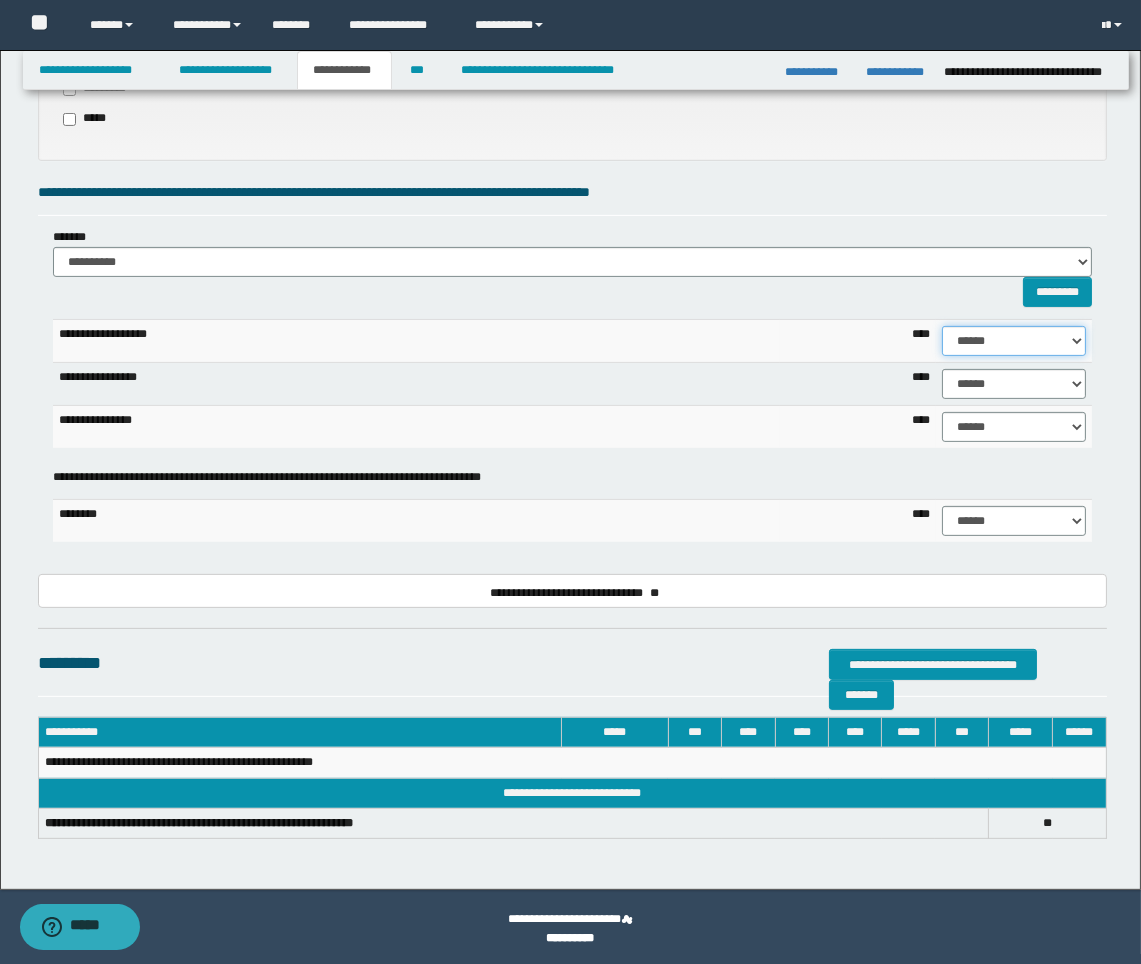 select on "**" 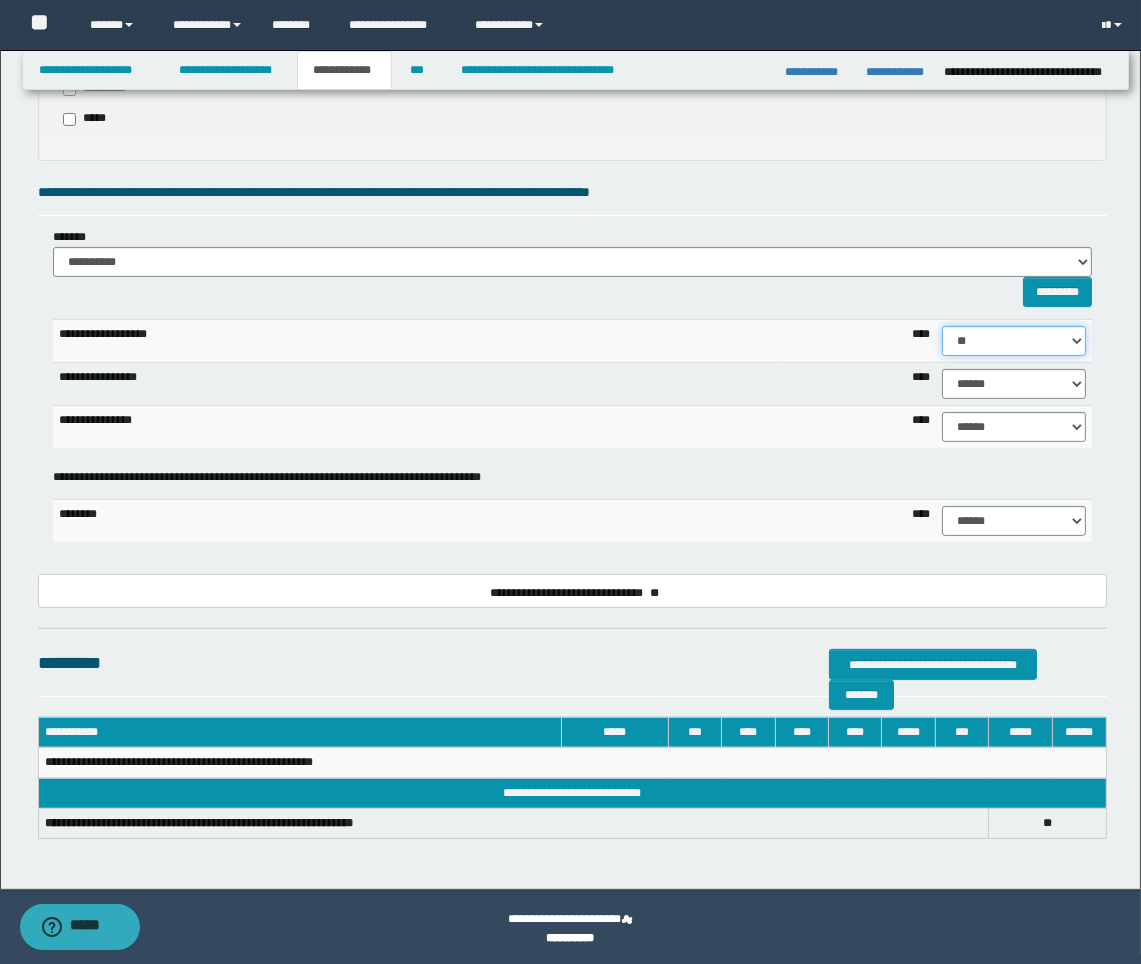 click on "******
****
**
**
**
**
**
**
**
**
***
***
***
***
***
***
***
***
***
***
****
****
****
****" at bounding box center (1014, 341) 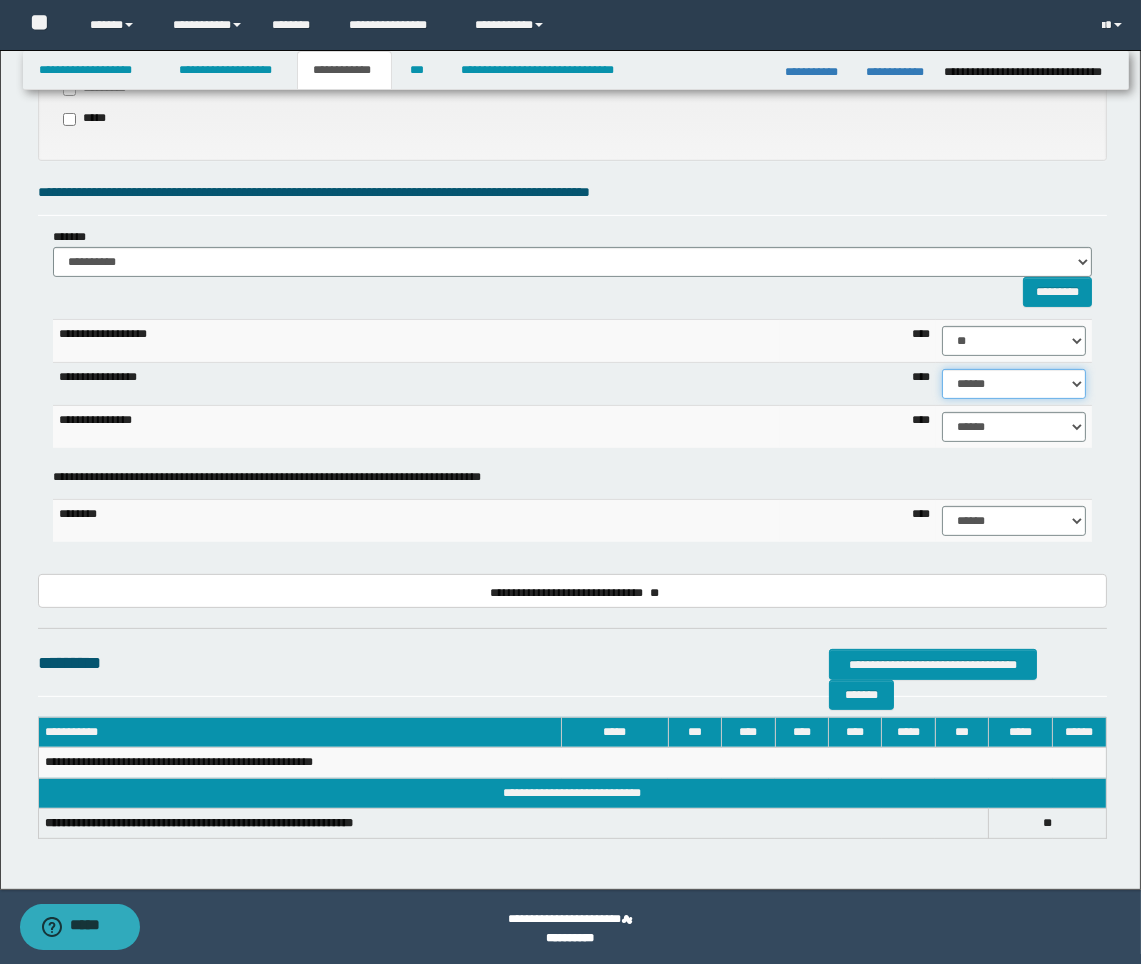 click on "******
****
**
**
**
**
**
**
**
**
***
***
***
***
***
***
***
***
***
***
****
****
****
****" at bounding box center [1014, 384] 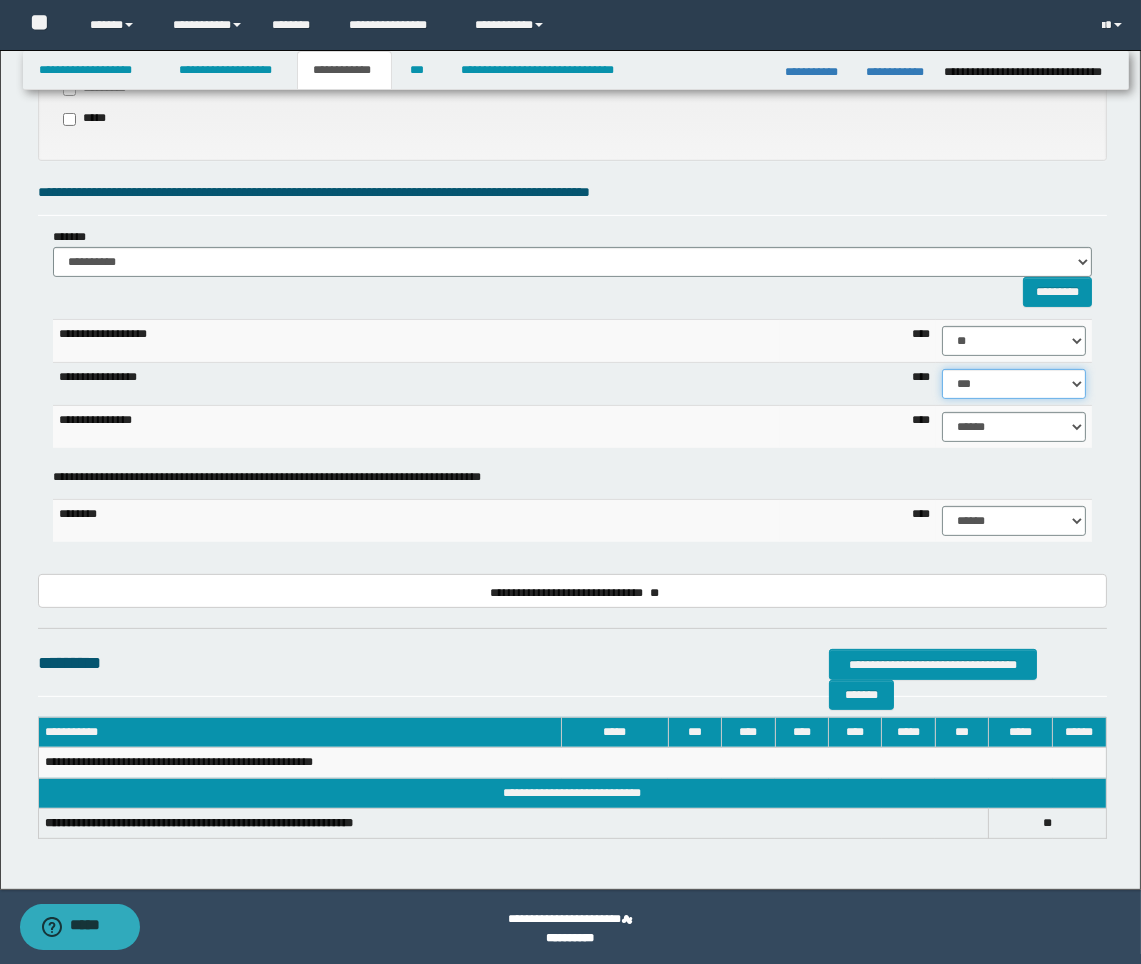 click on "******
****
**
**
**
**
**
**
**
**
***
***
***
***
***
***
***
***
***
***
****
****
****
****" at bounding box center (1014, 384) 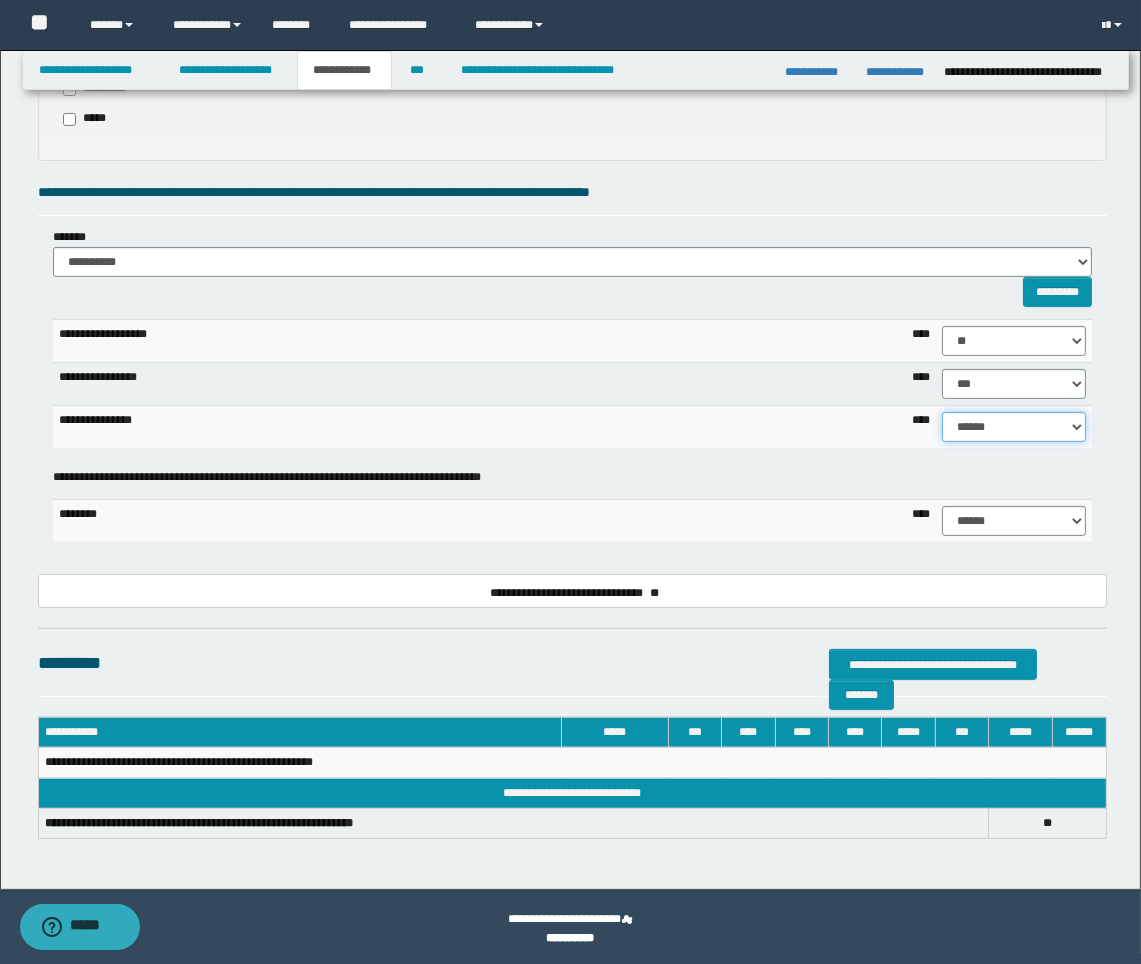 click on "******
****
**
**
**
**
**
**
**
**
***
***
***
***
***
***
***
***
***
***
****
****
****
****" at bounding box center [1014, 427] 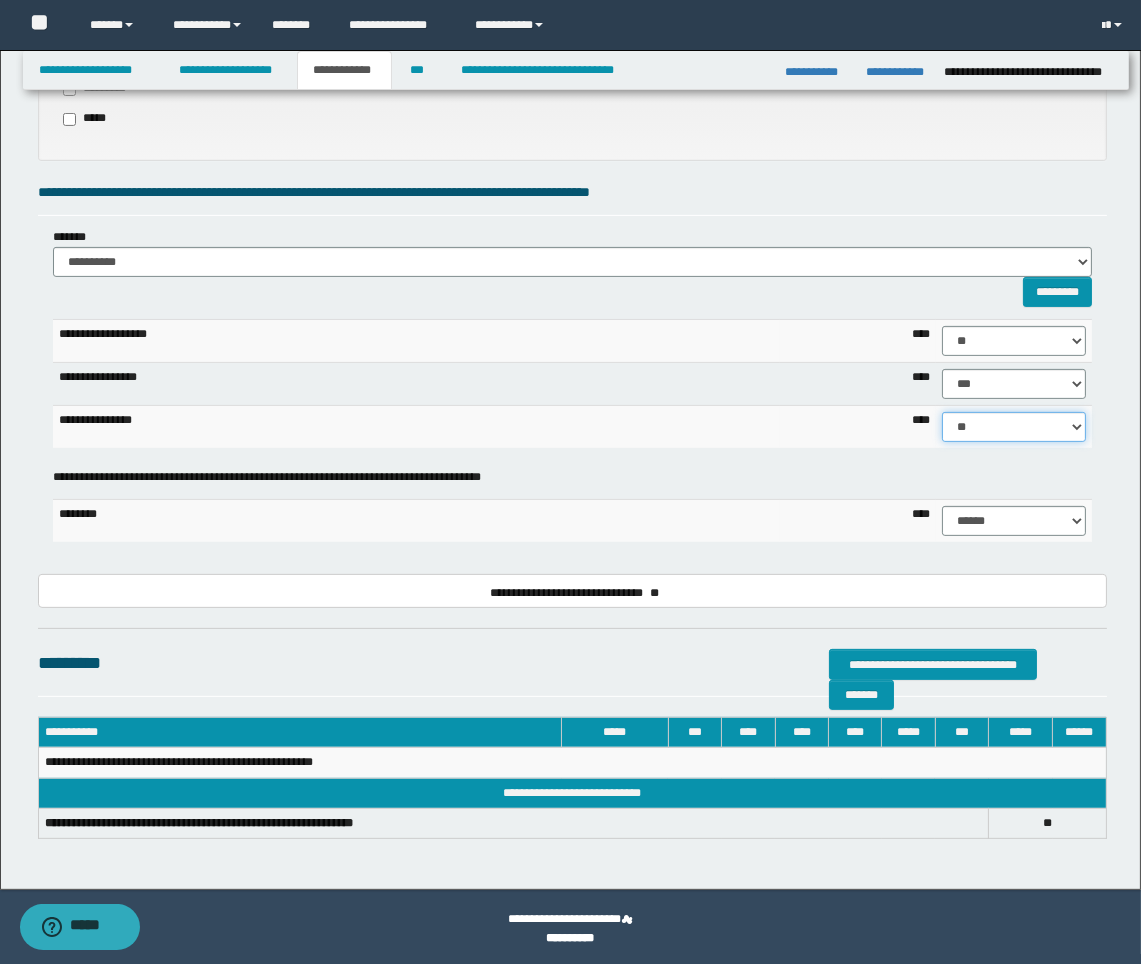 click on "******
****
**
**
**
**
**
**
**
**
***
***
***
***
***
***
***
***
***
***
****
****
****
****" at bounding box center [1014, 427] 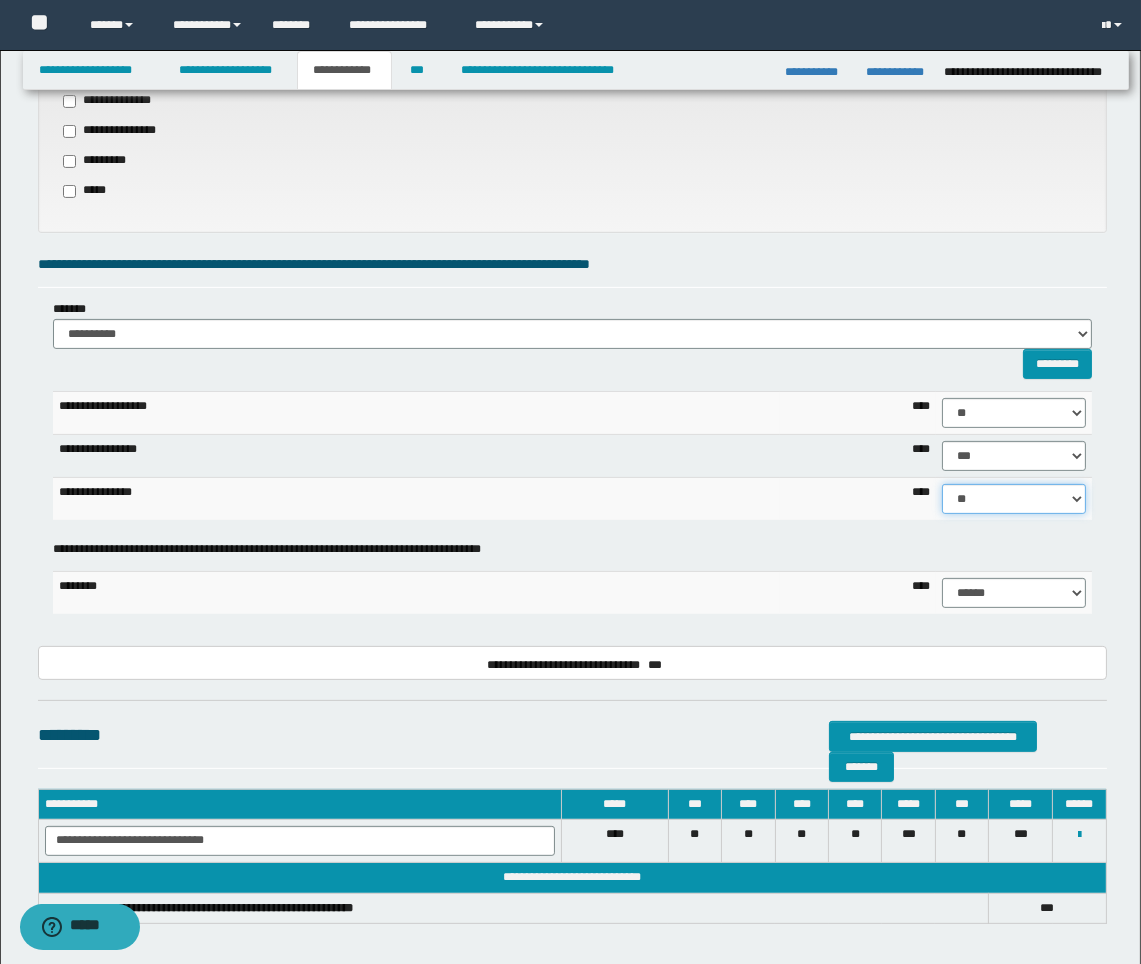 scroll, scrollTop: 714, scrollLeft: 0, axis: vertical 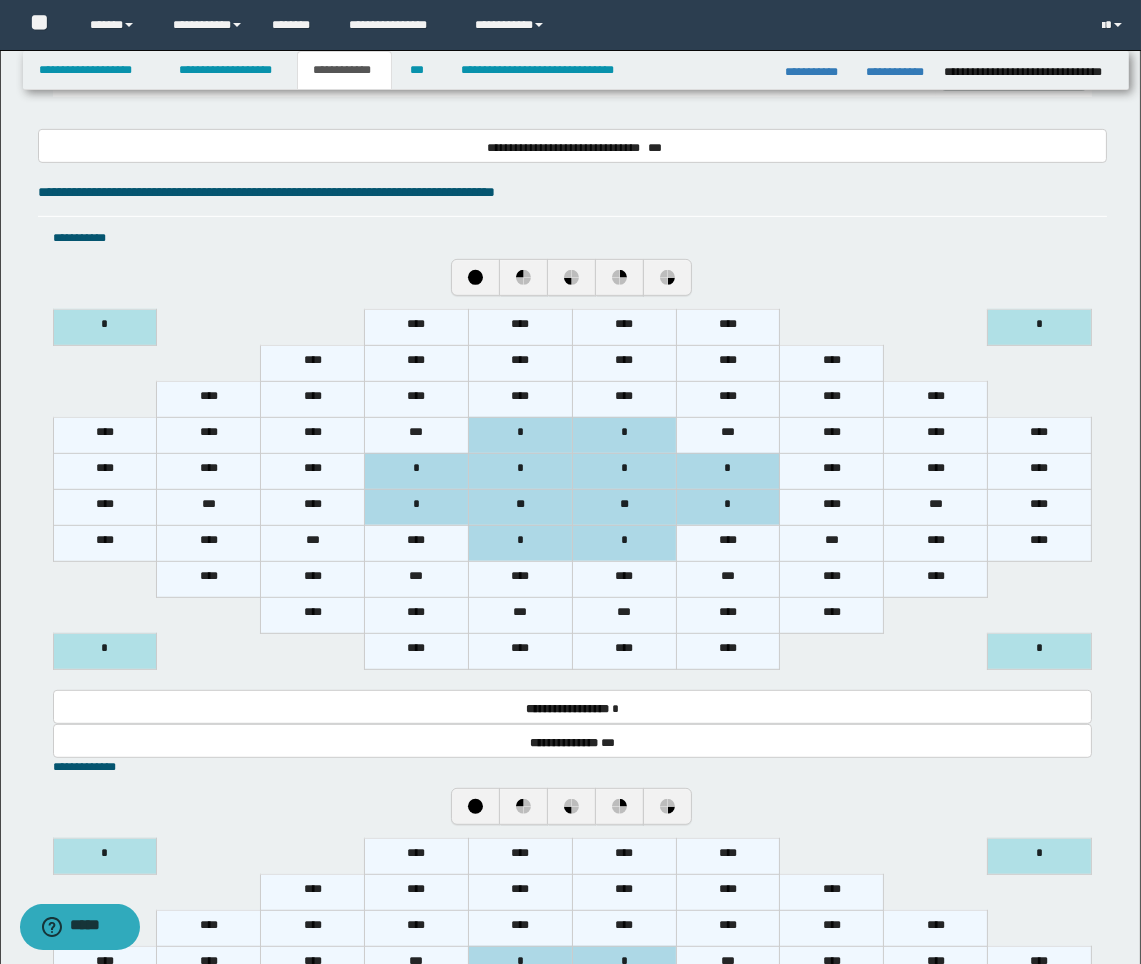 click on "****" at bounding box center (624, 327) 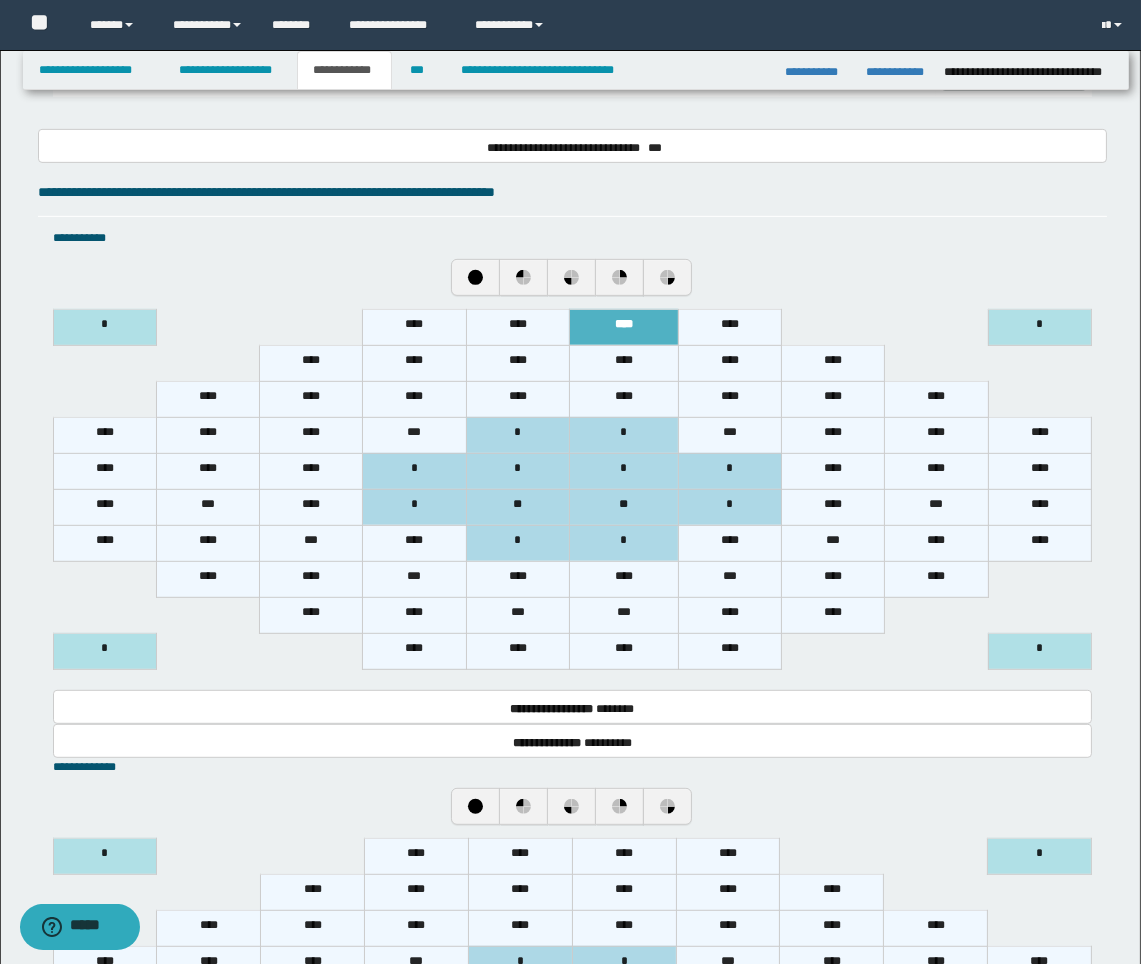 click on "****" at bounding box center [729, 327] 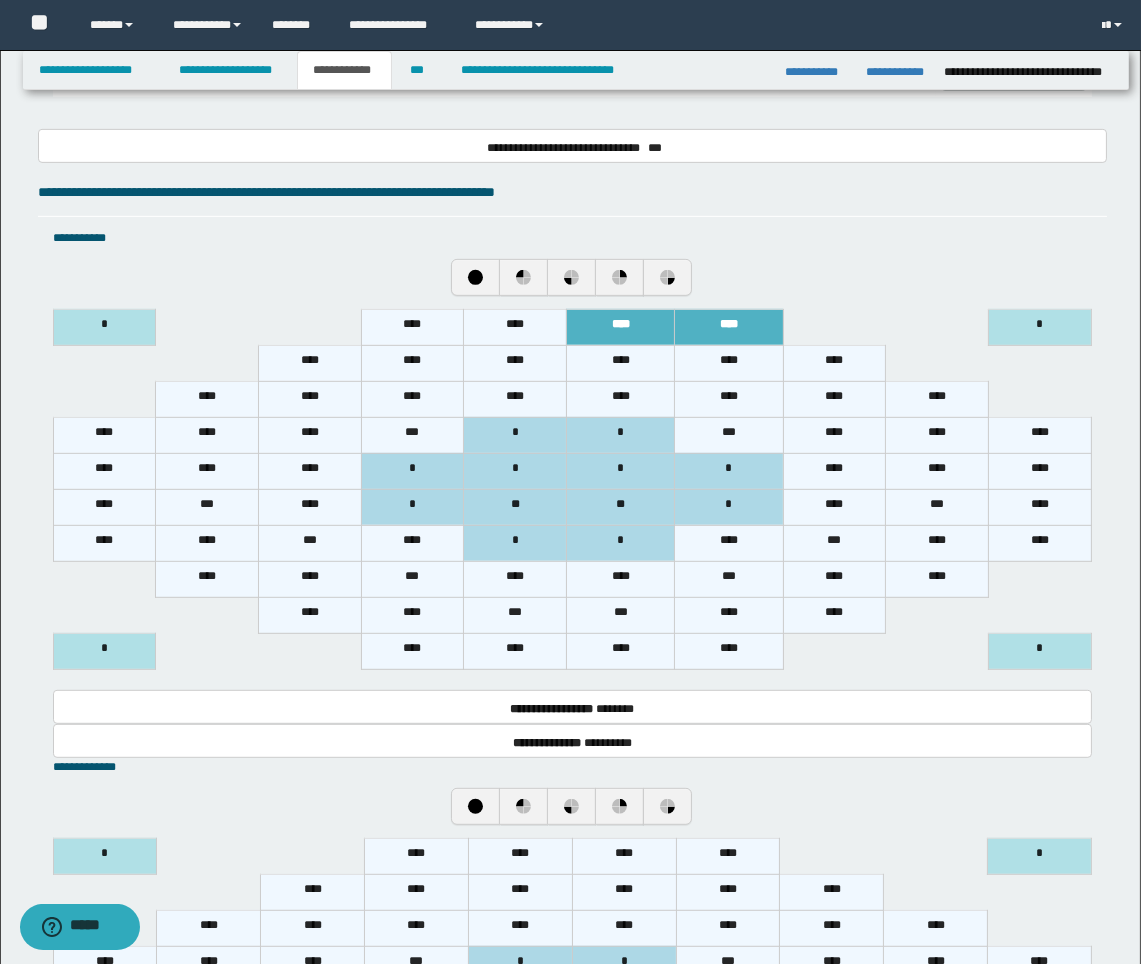click on "****" at bounding box center [620, 363] 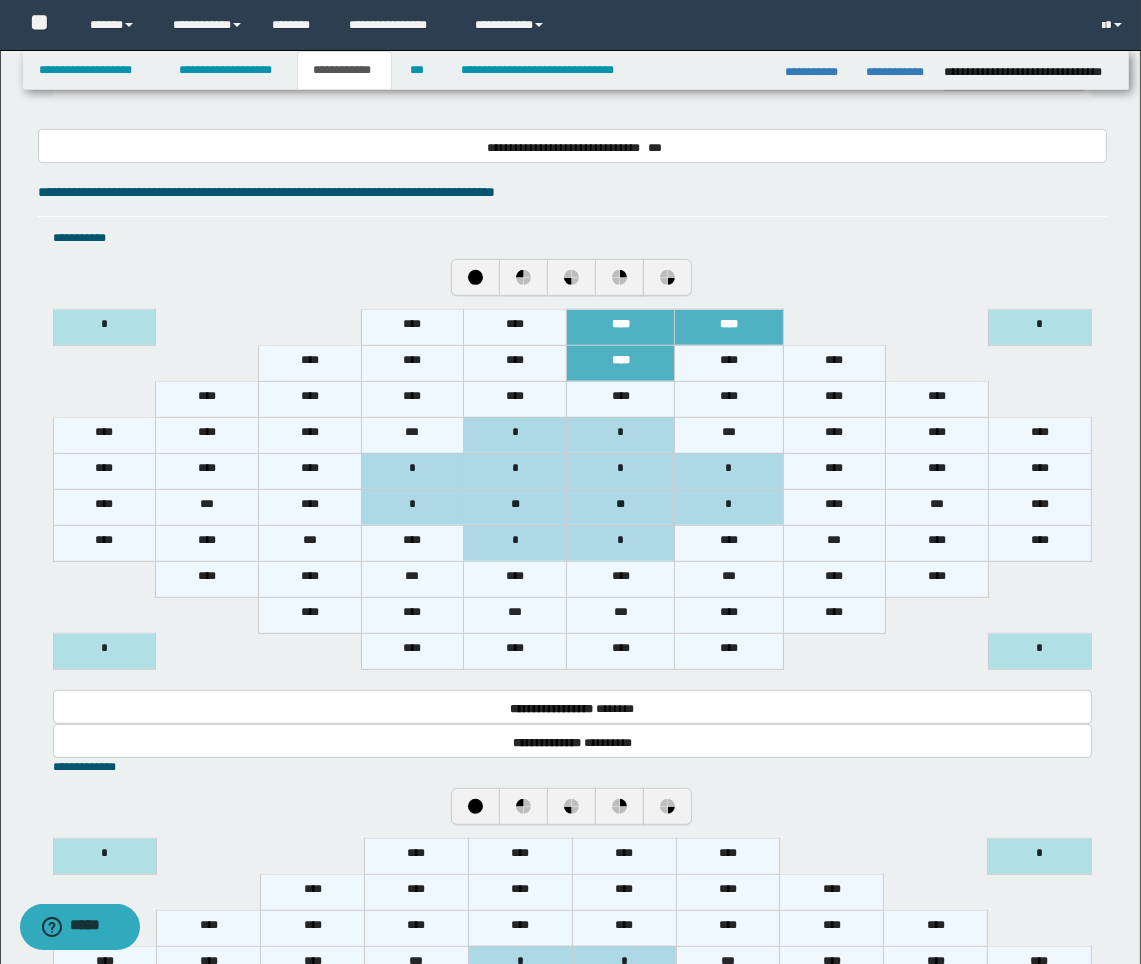 click on "****" at bounding box center [729, 363] 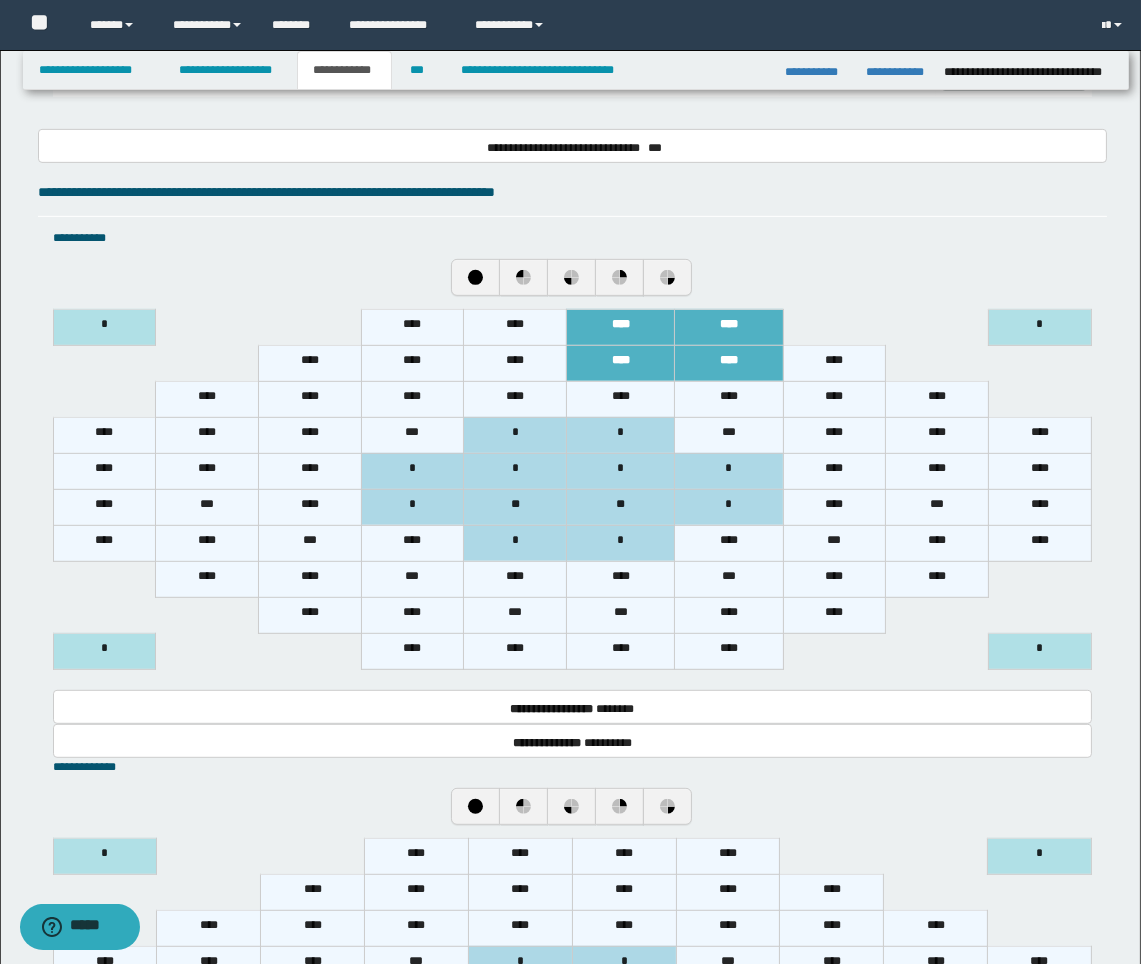 click on "****" at bounding box center [834, 363] 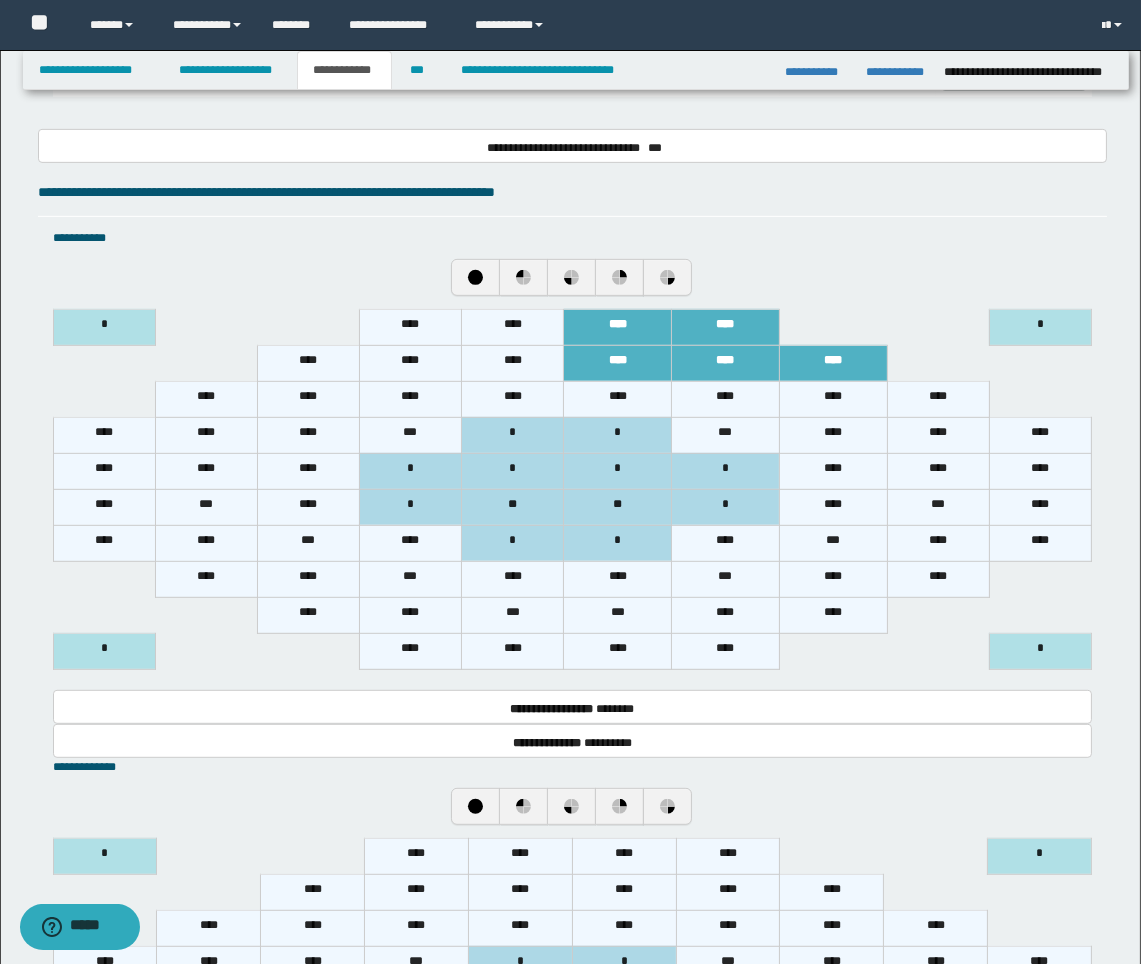 drag, startPoint x: 642, startPoint y: 405, endPoint x: 705, endPoint y: 398, distance: 63.387695 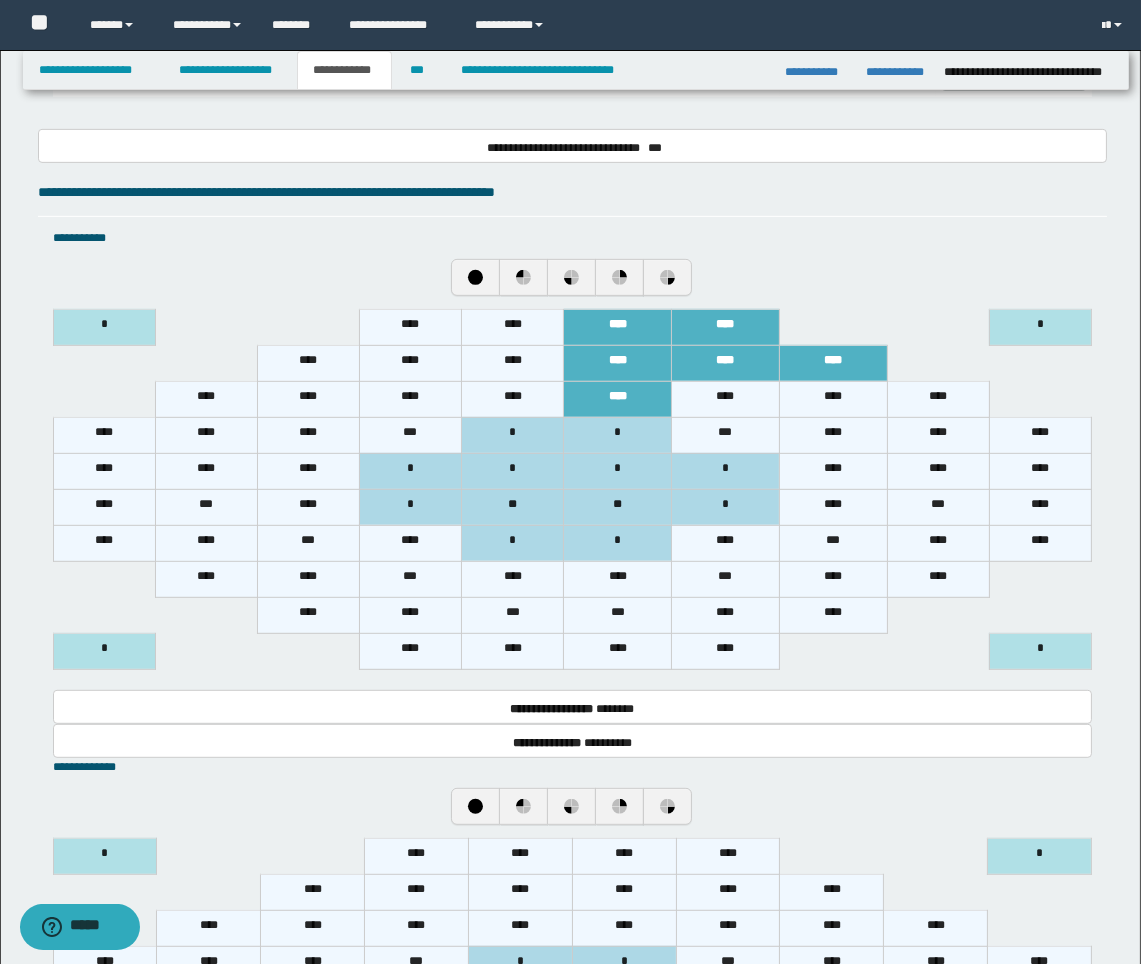 click on "****" at bounding box center [726, 399] 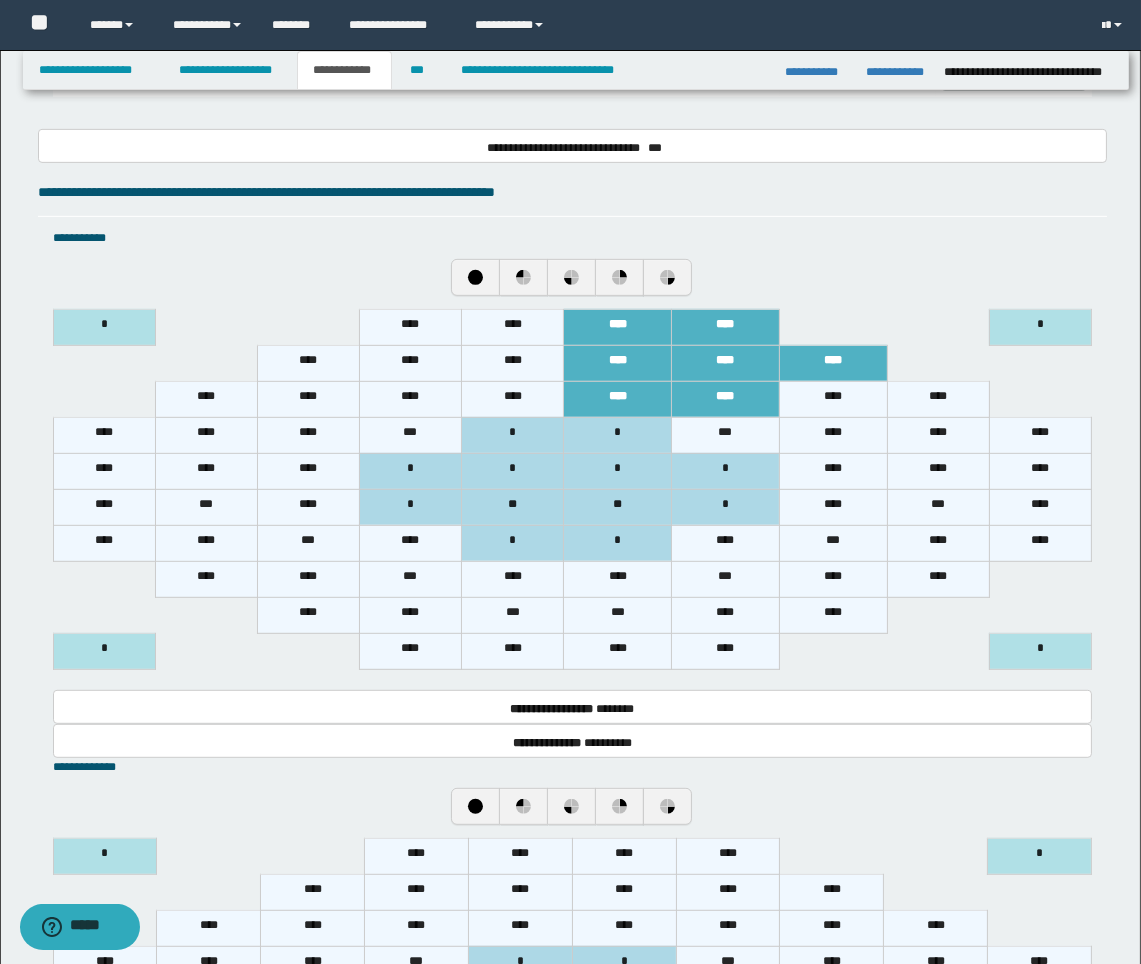 click on "****" at bounding box center (833, 399) 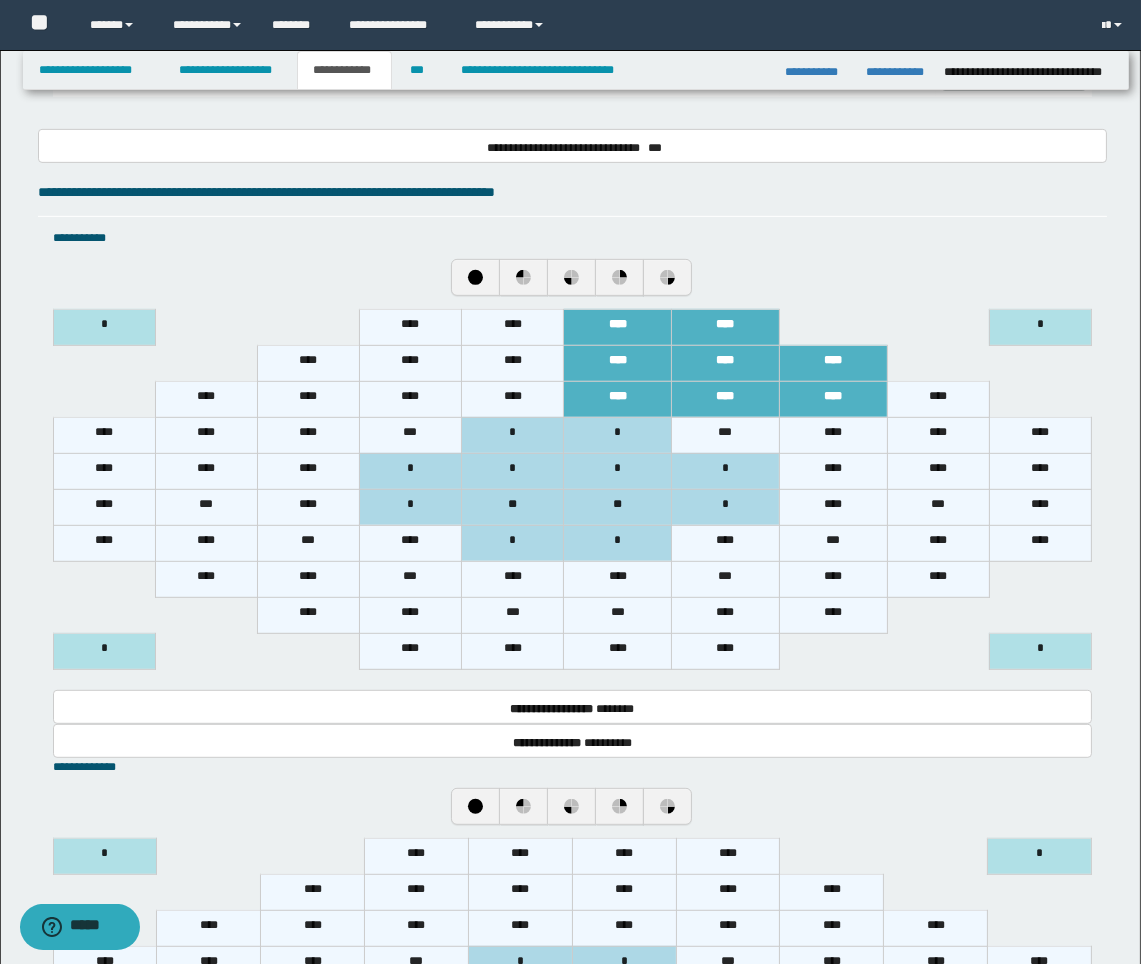click on "****" at bounding box center [938, 399] 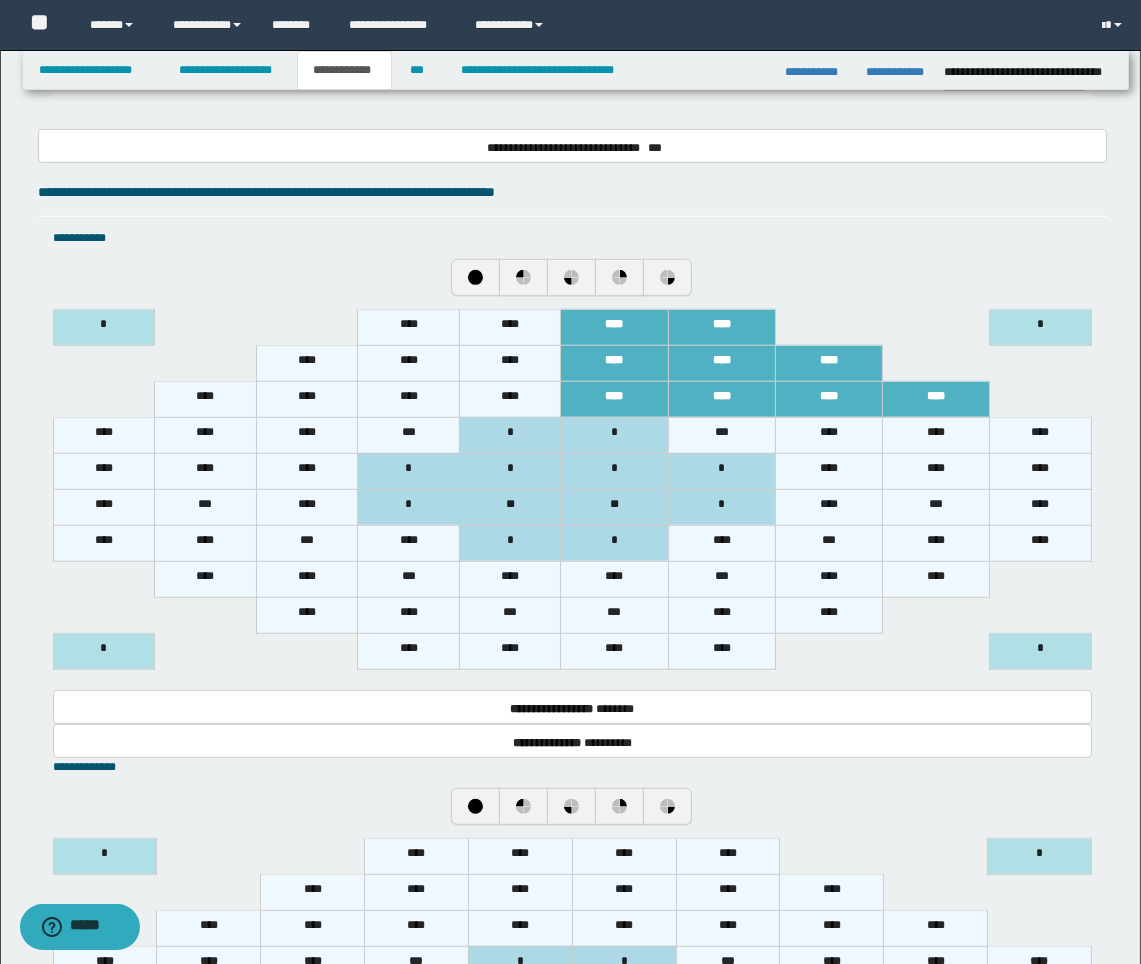 click on "*" at bounding box center [614, 435] 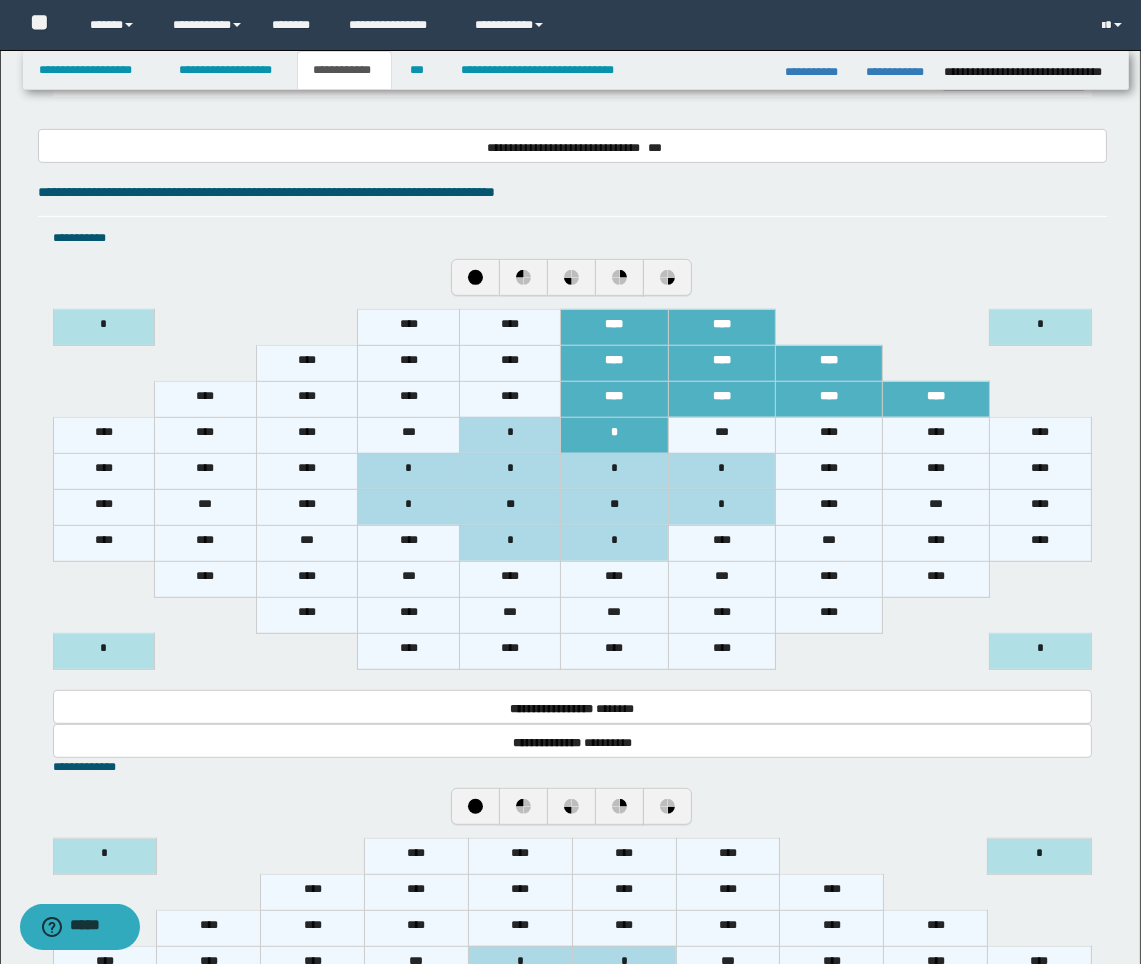click on "***" at bounding box center (721, 435) 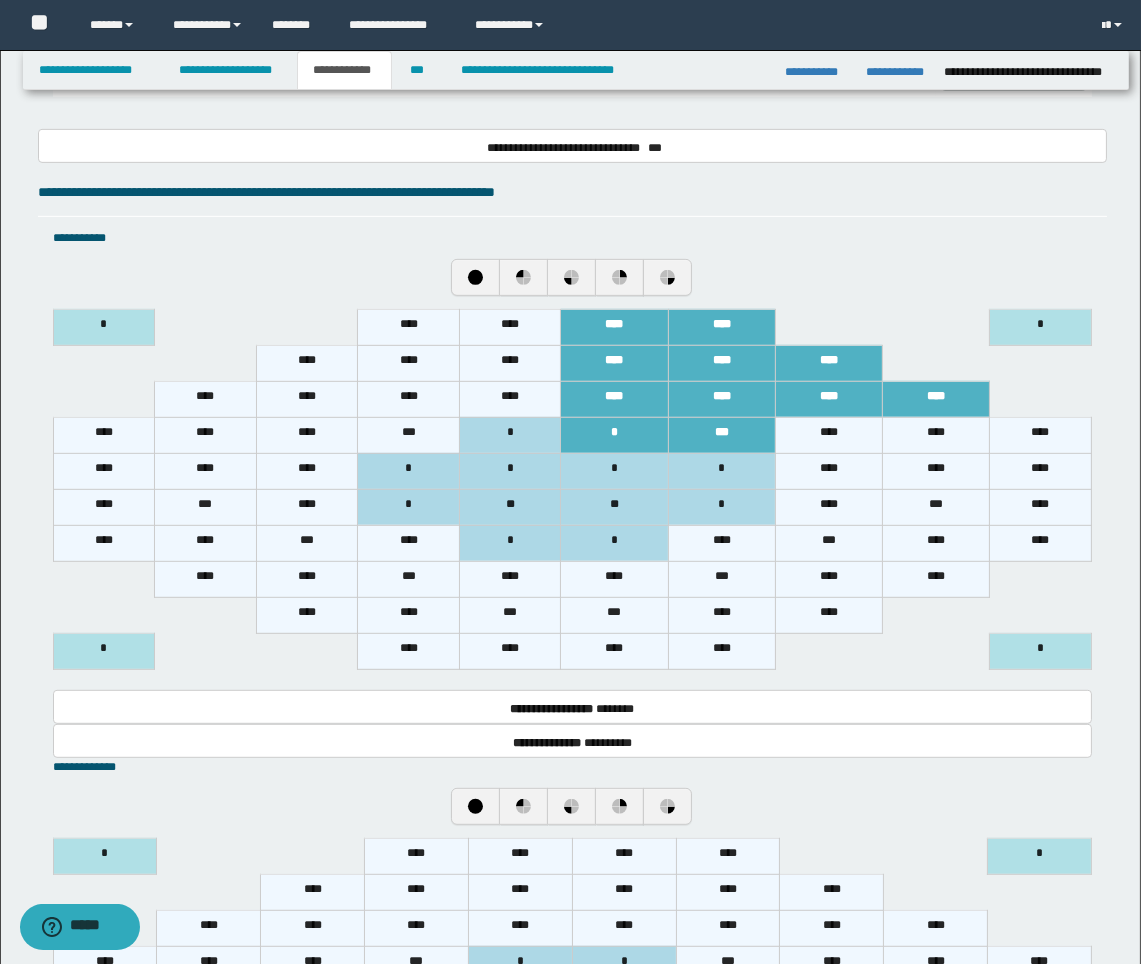 click on "****" at bounding box center [828, 435] 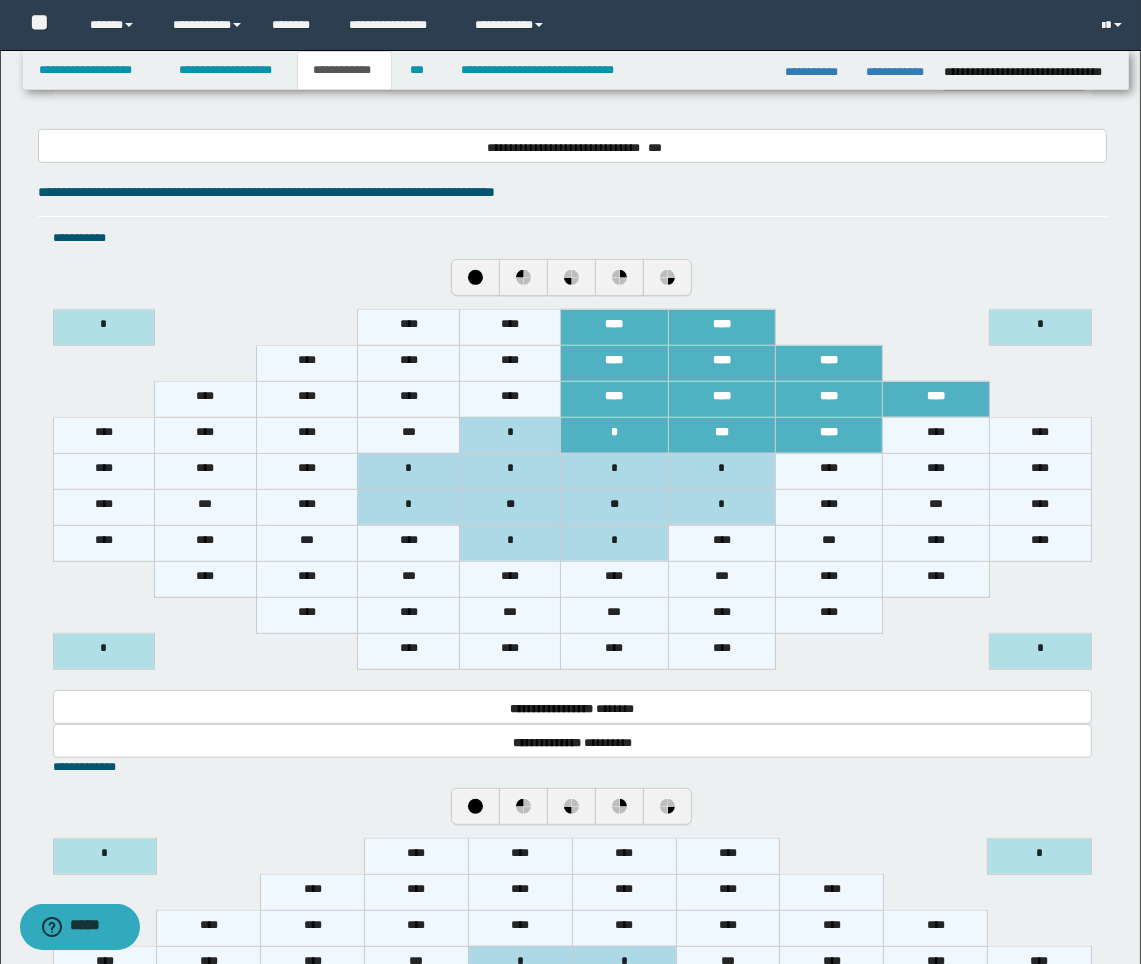 click on "****" at bounding box center [935, 435] 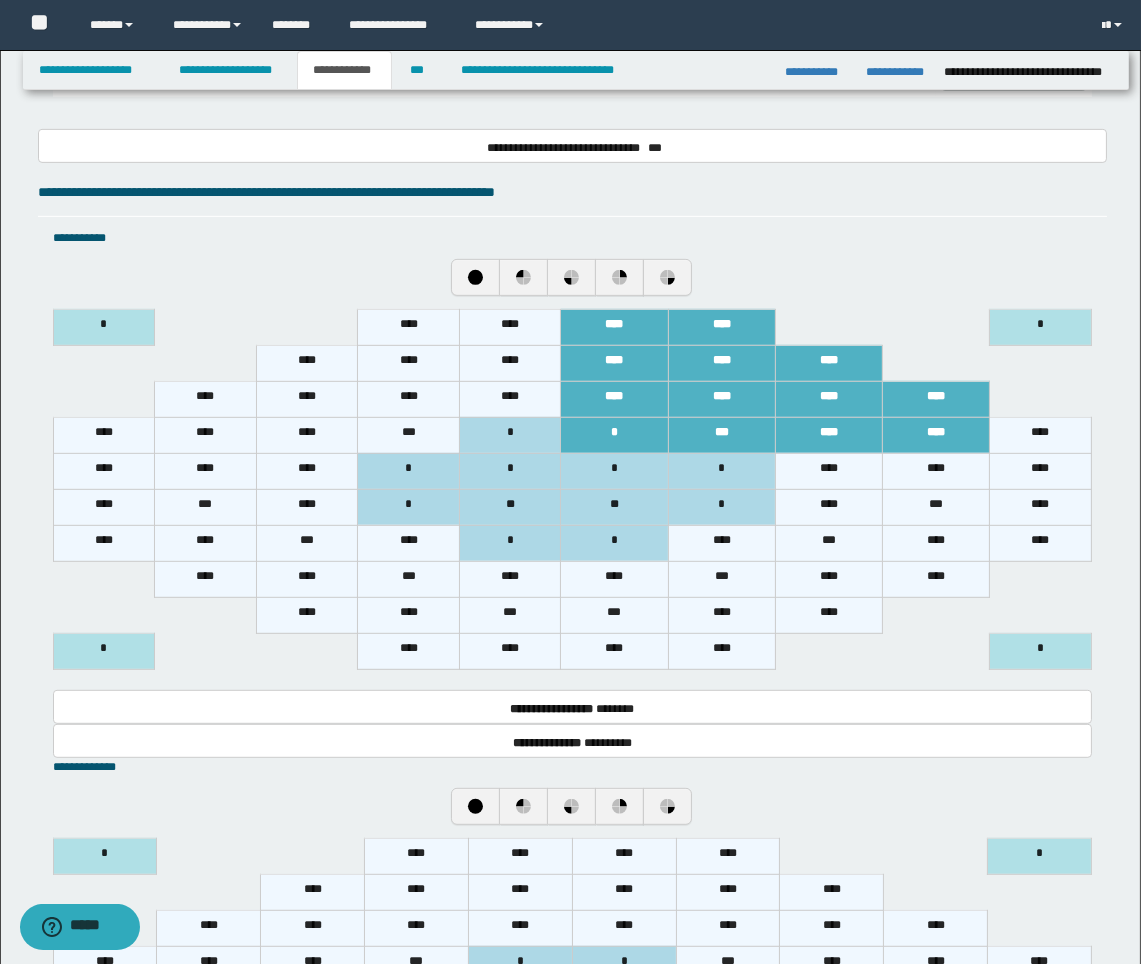 click on "****" at bounding box center [1041, 435] 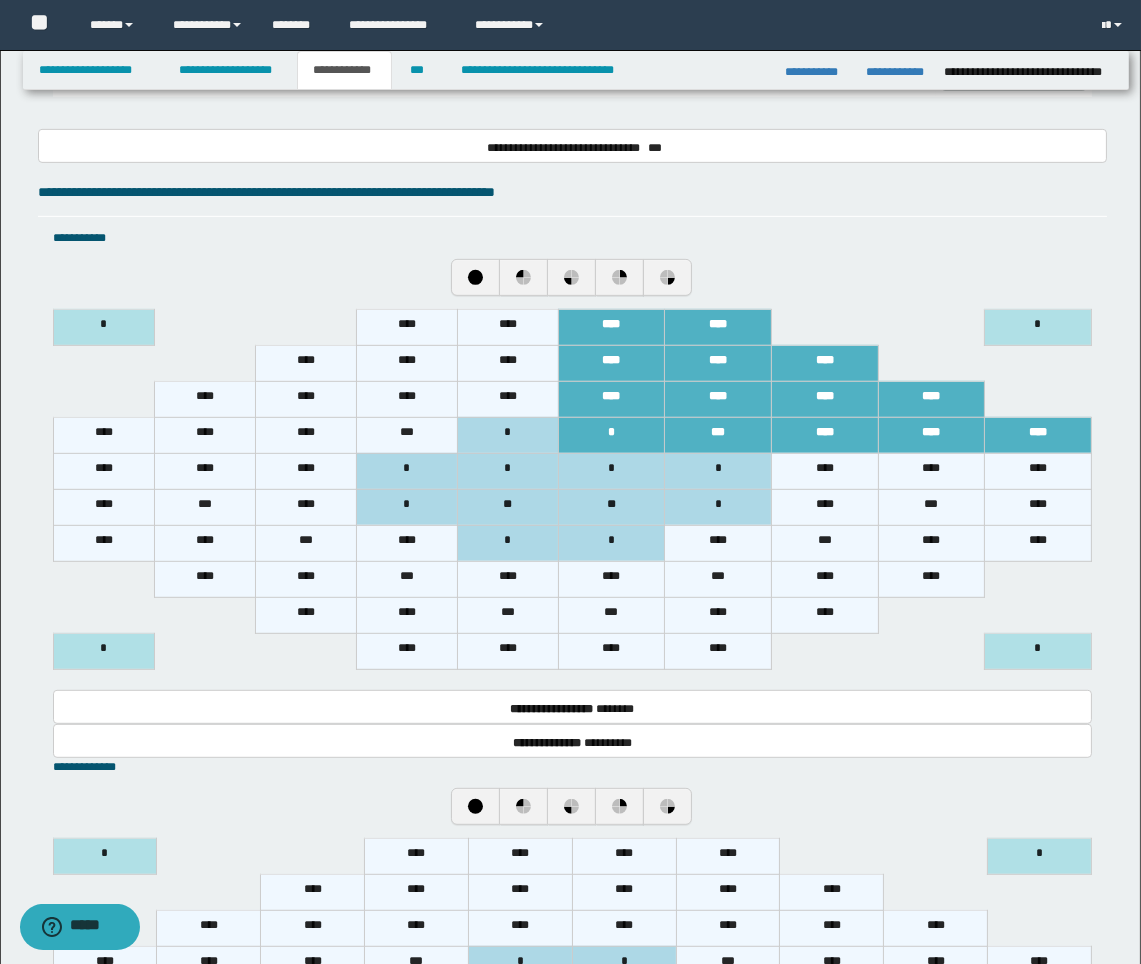click on "****" at bounding box center [824, 471] 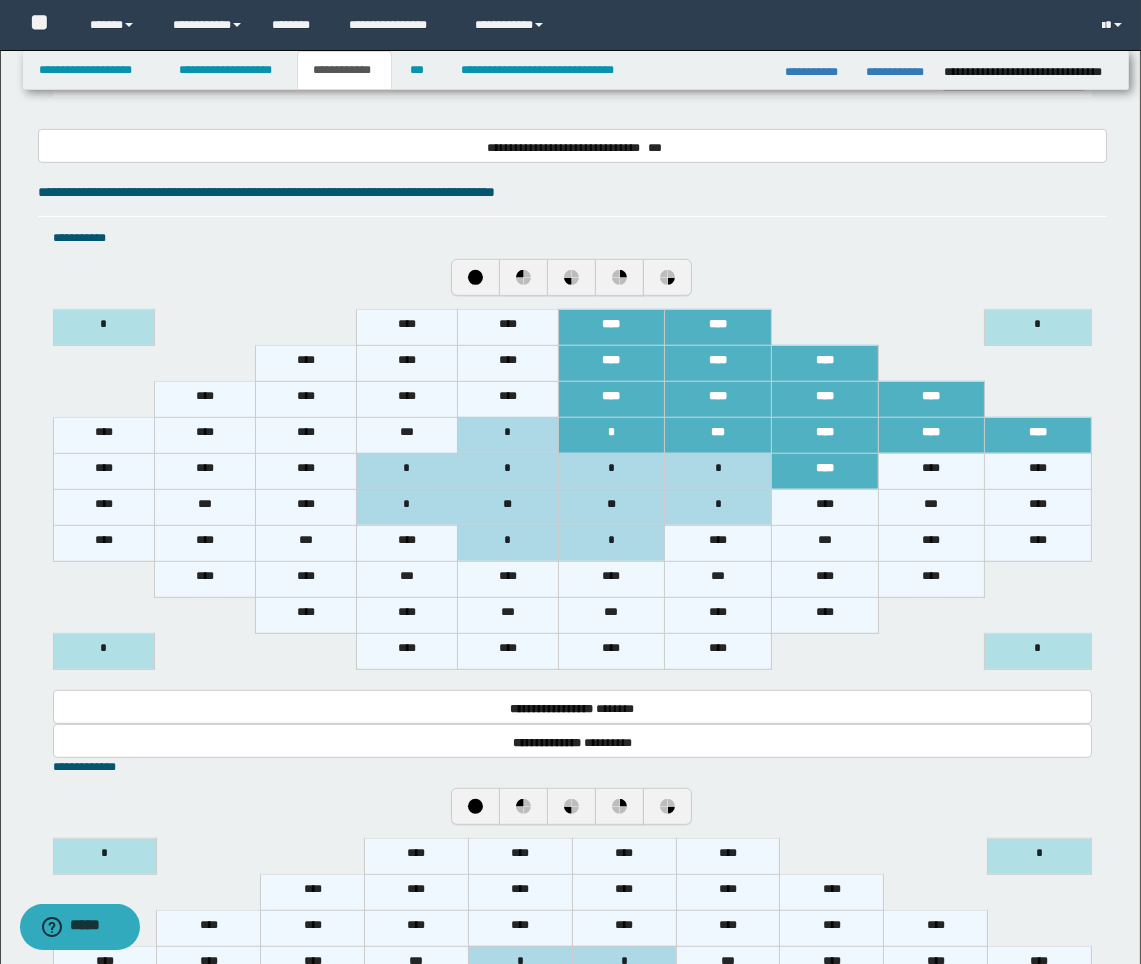 click on "****" at bounding box center [931, 471] 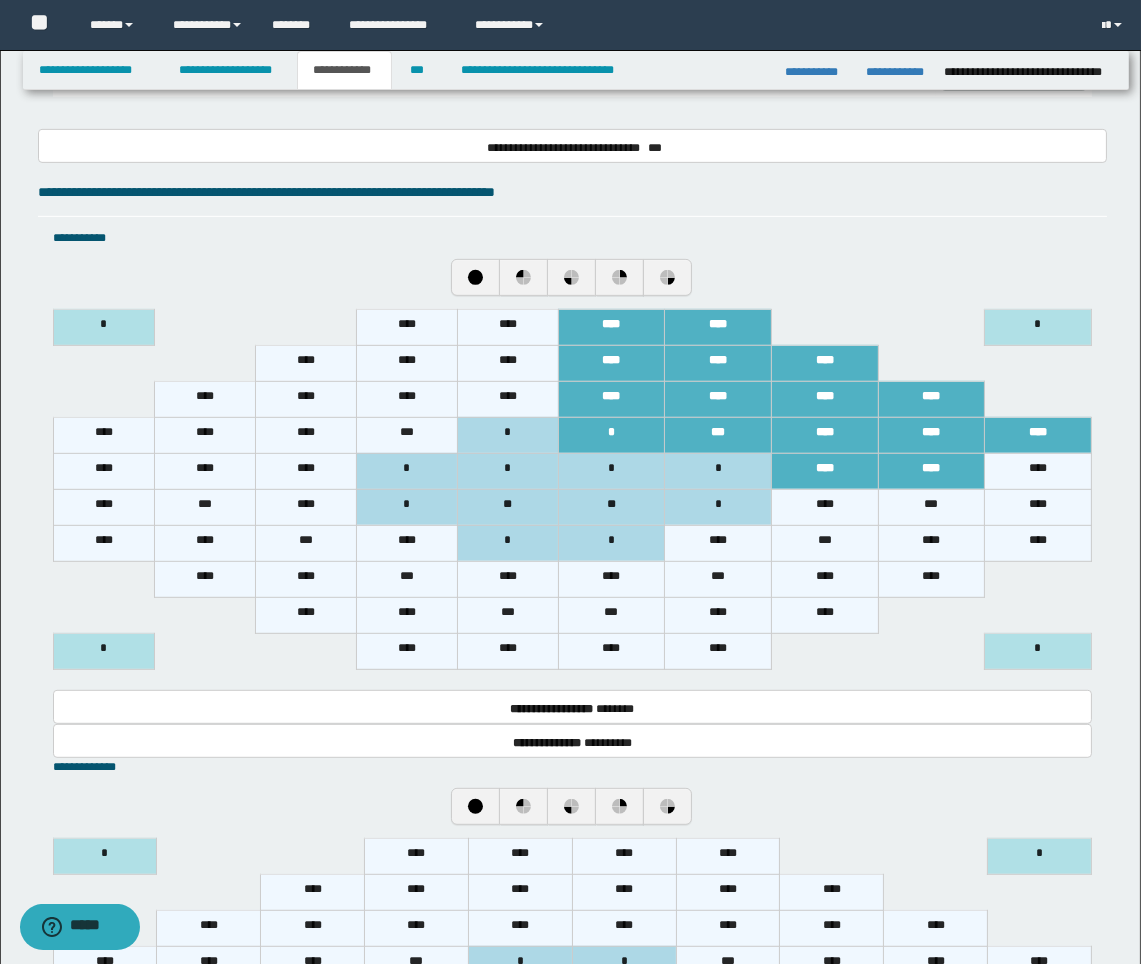 click on "****" at bounding box center [1038, 471] 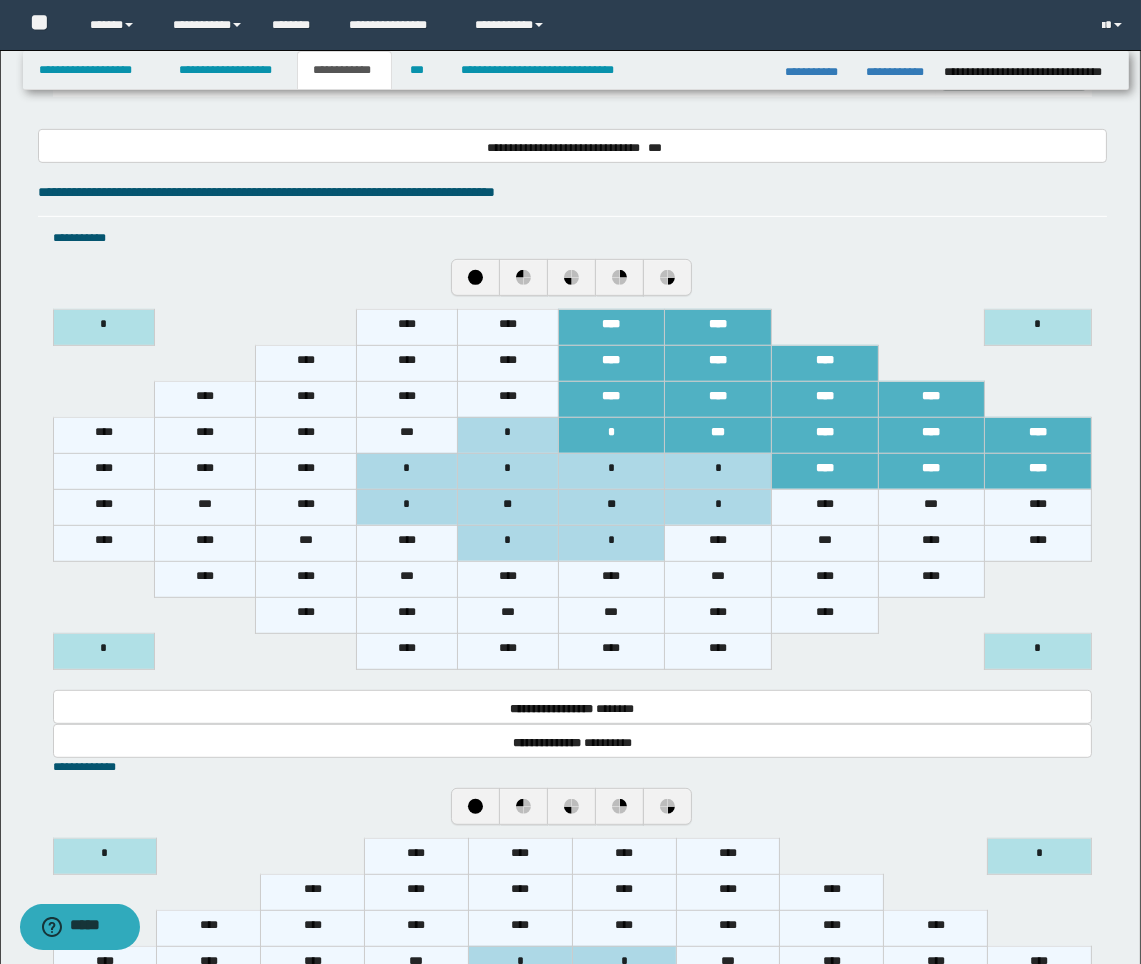 click on "****" at bounding box center (1038, 507) 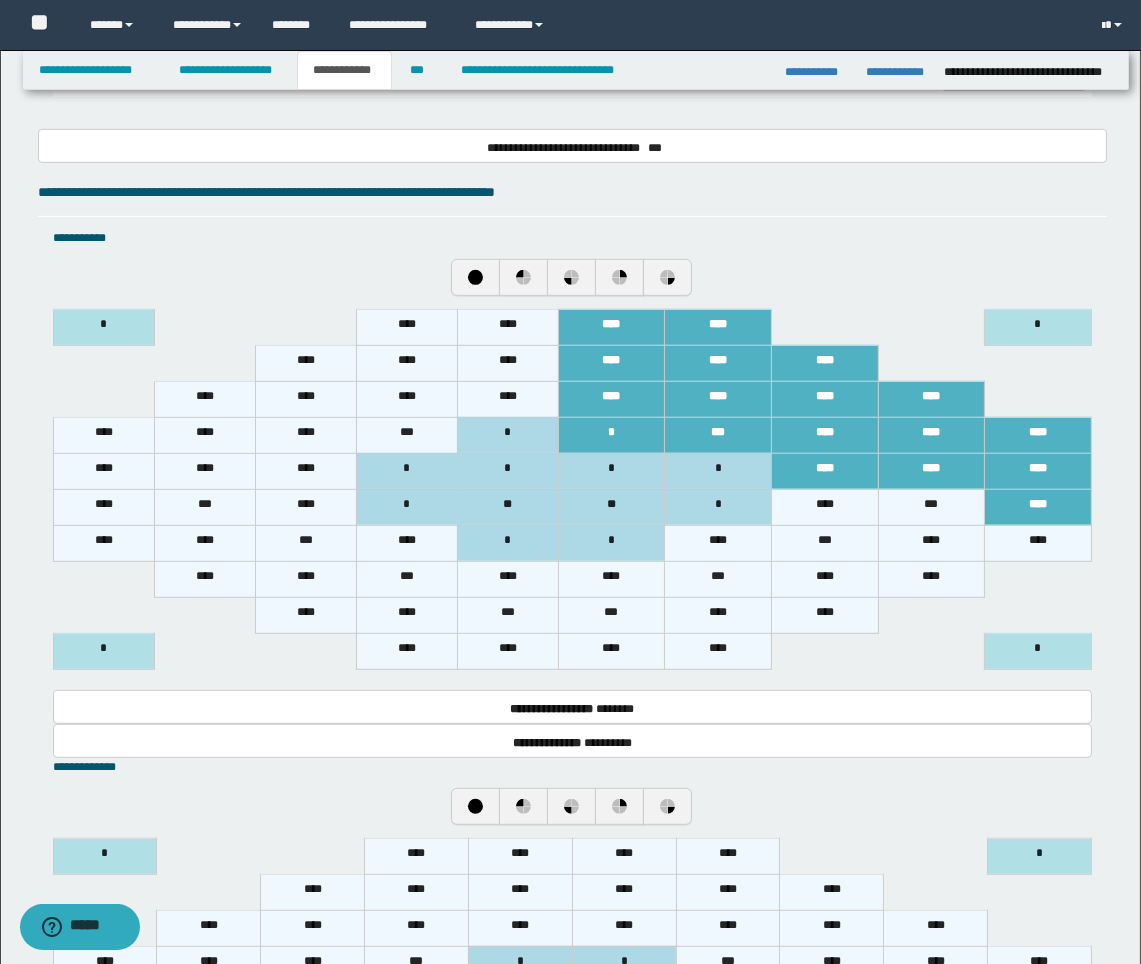 click on "***" at bounding box center [931, 507] 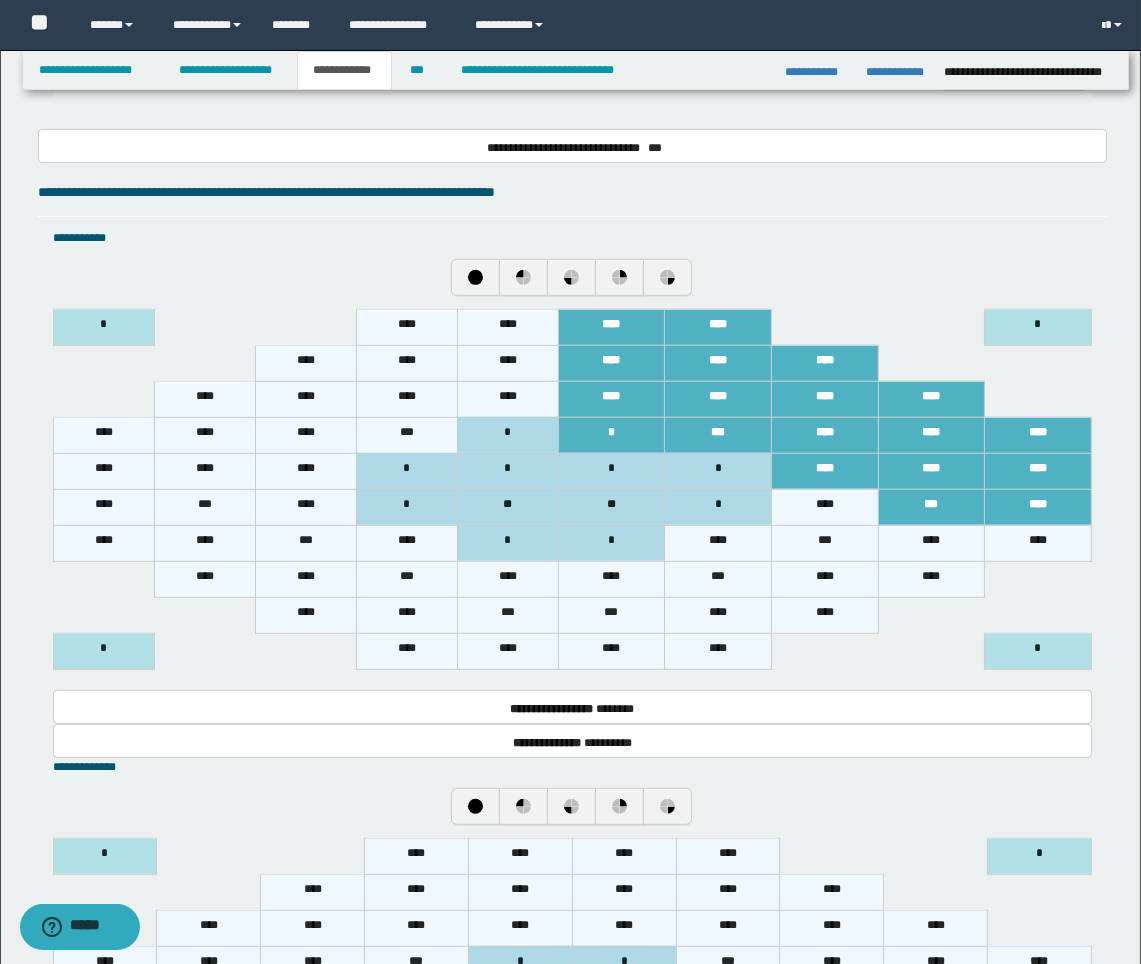 click on "****" at bounding box center (824, 507) 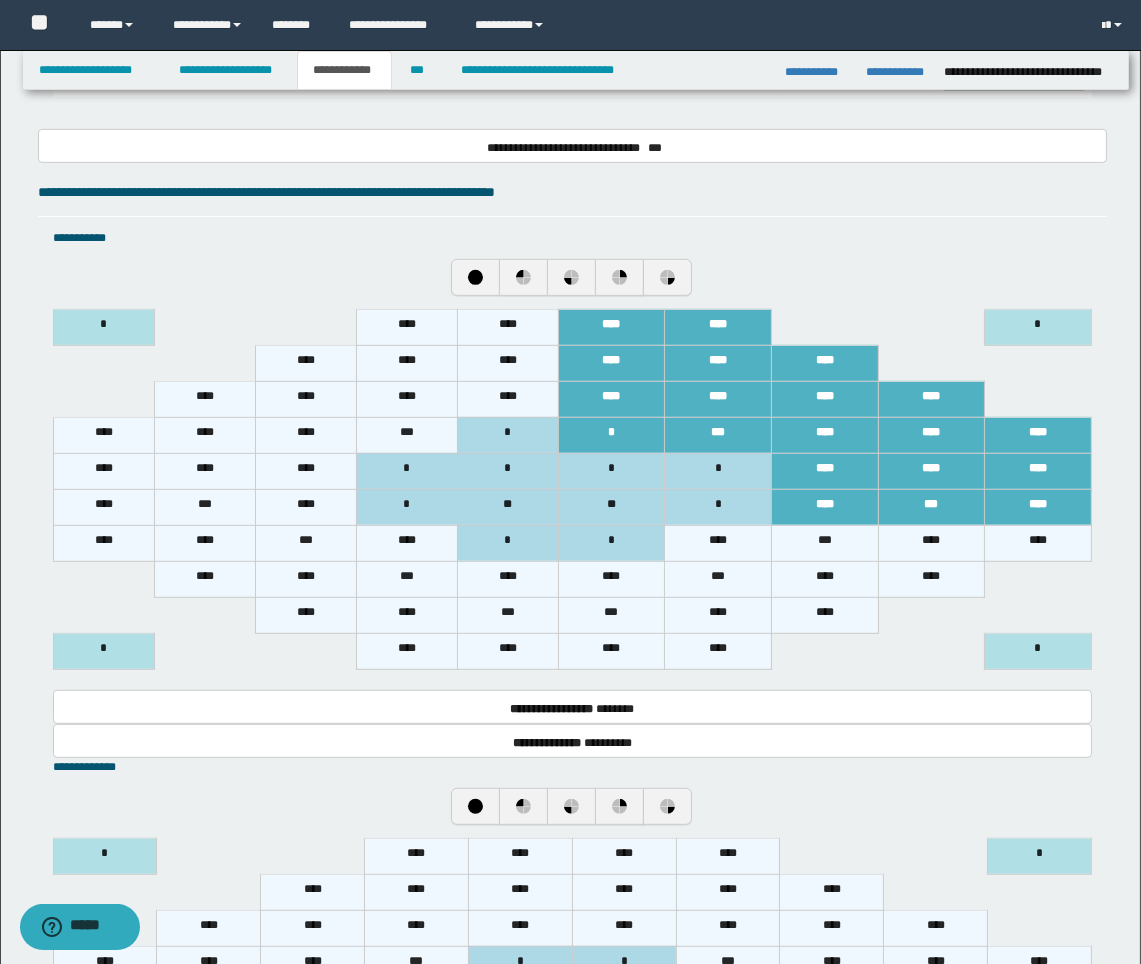 click on "****" at bounding box center (1038, 543) 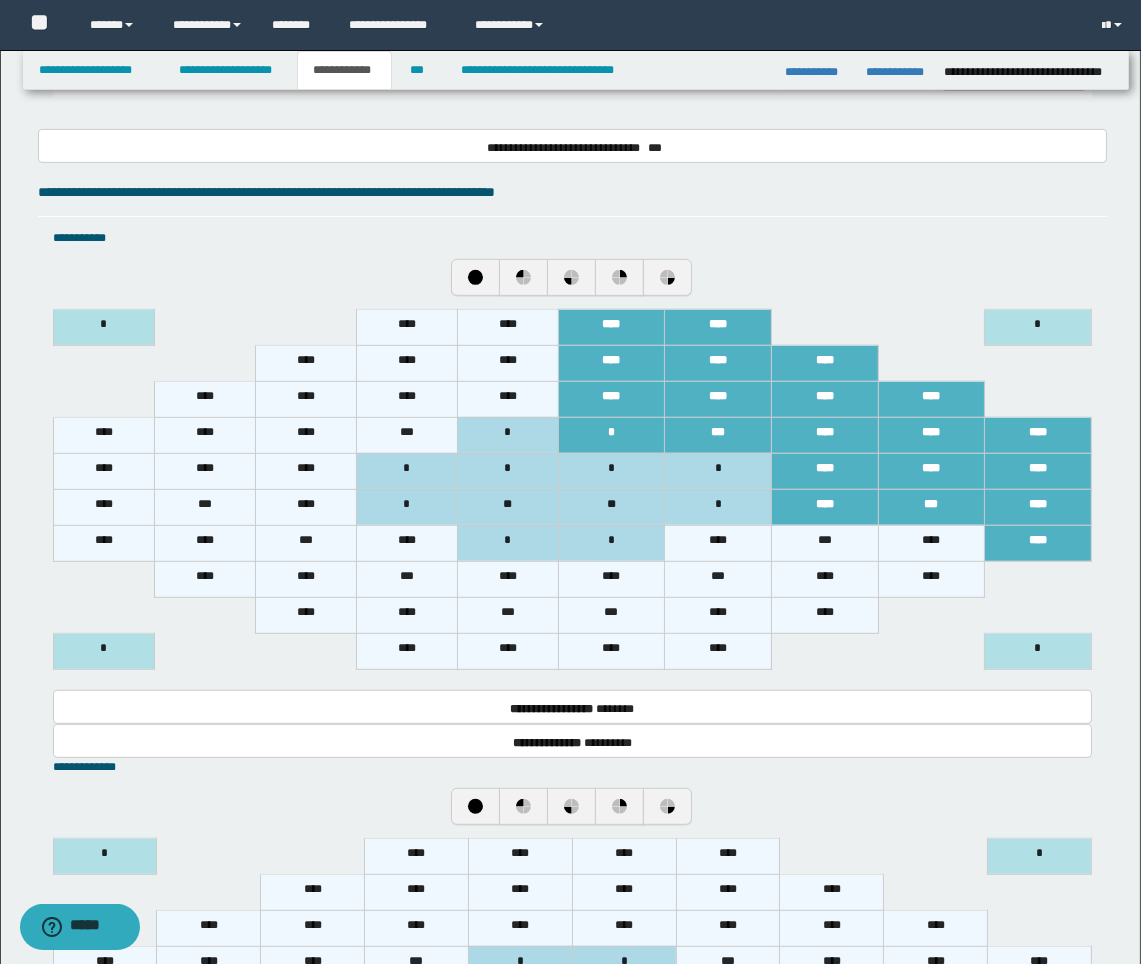 click on "****" at bounding box center [931, 543] 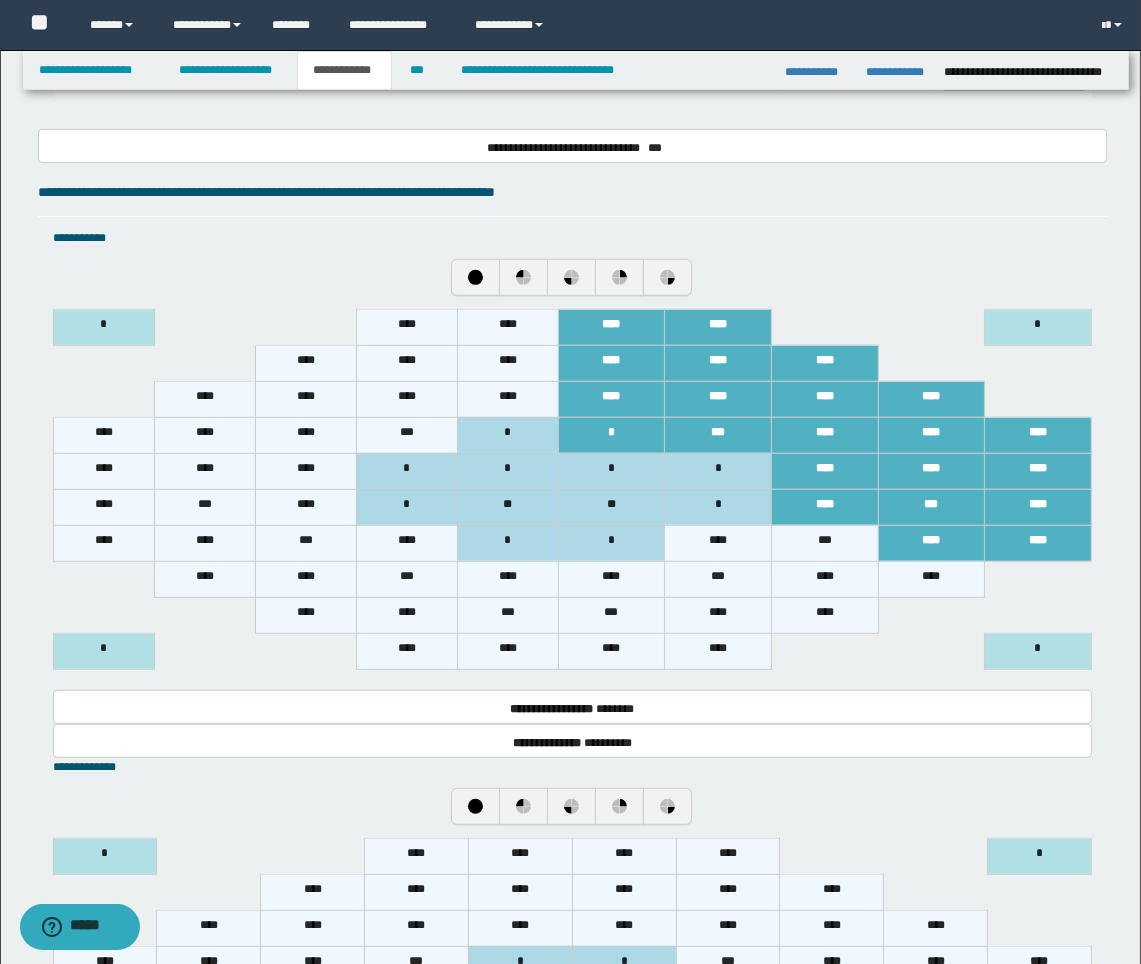 click on "***" at bounding box center [824, 543] 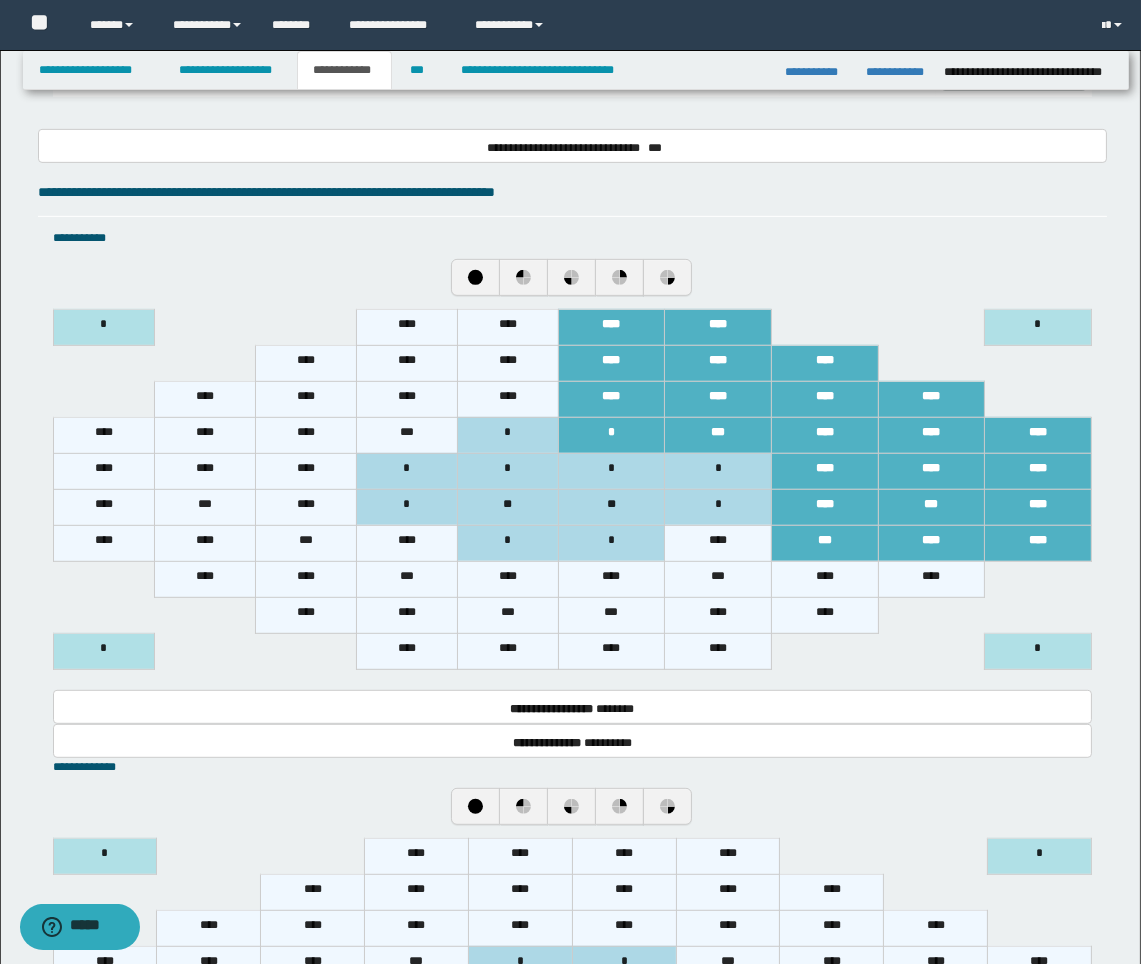 click on "****" at bounding box center [931, 579] 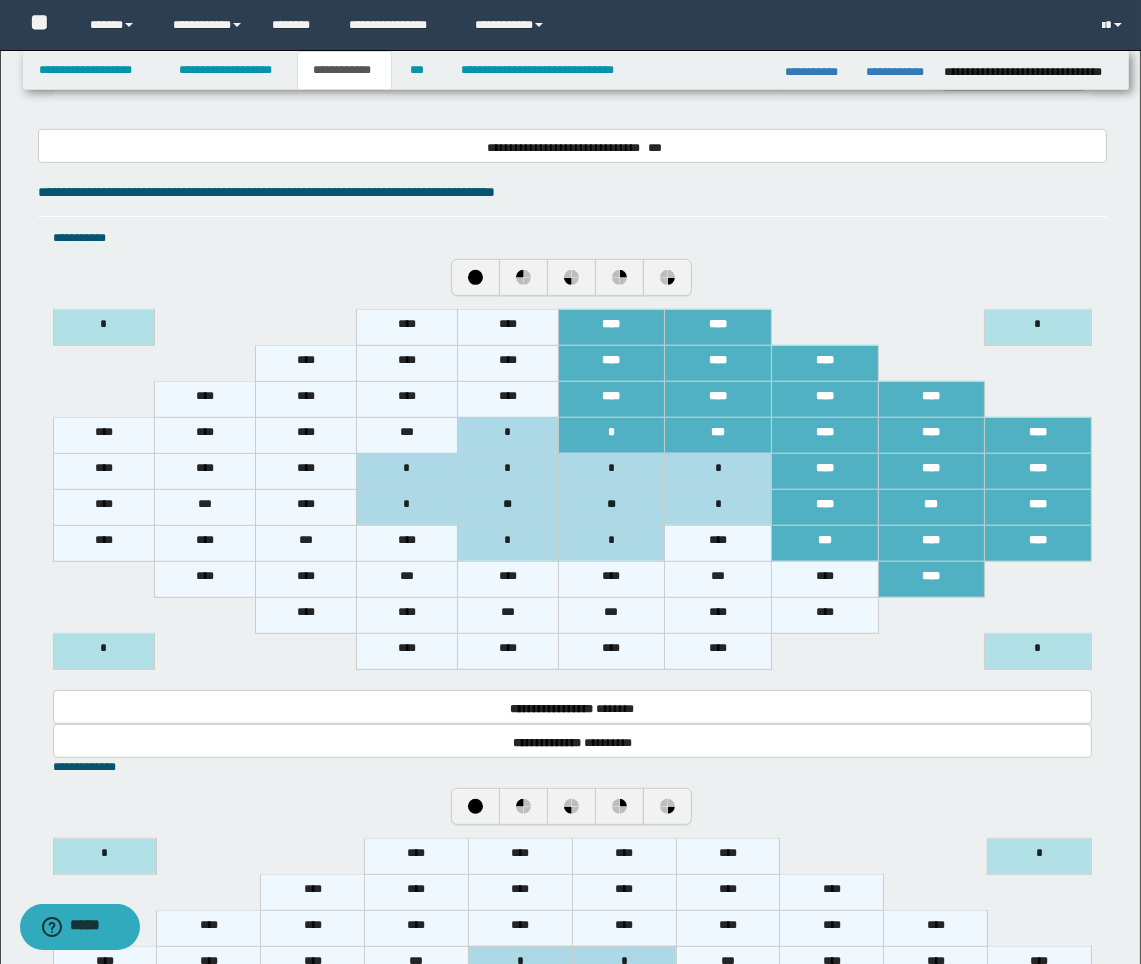click on "****" at bounding box center [824, 579] 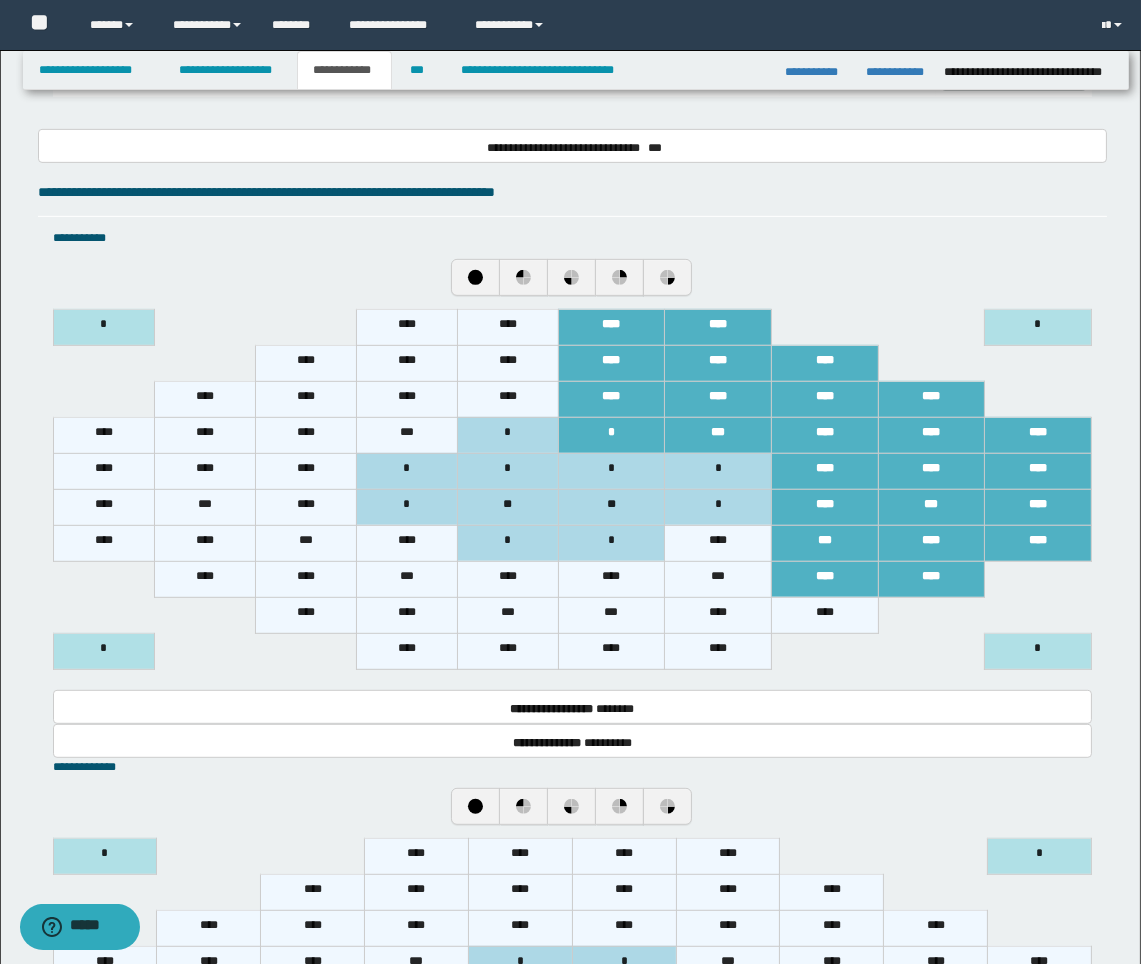 click on "****" at bounding box center (824, 615) 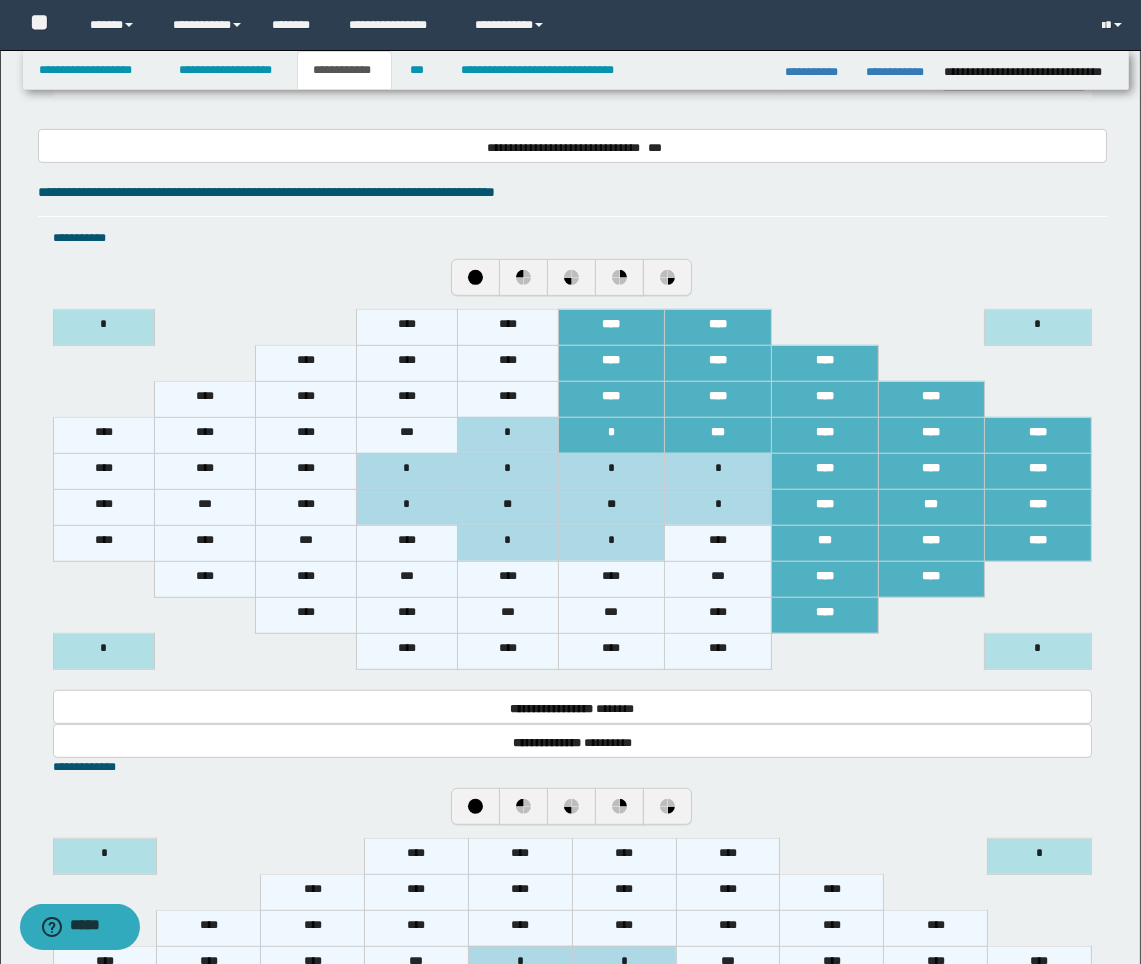 click on "****" at bounding box center (718, 615) 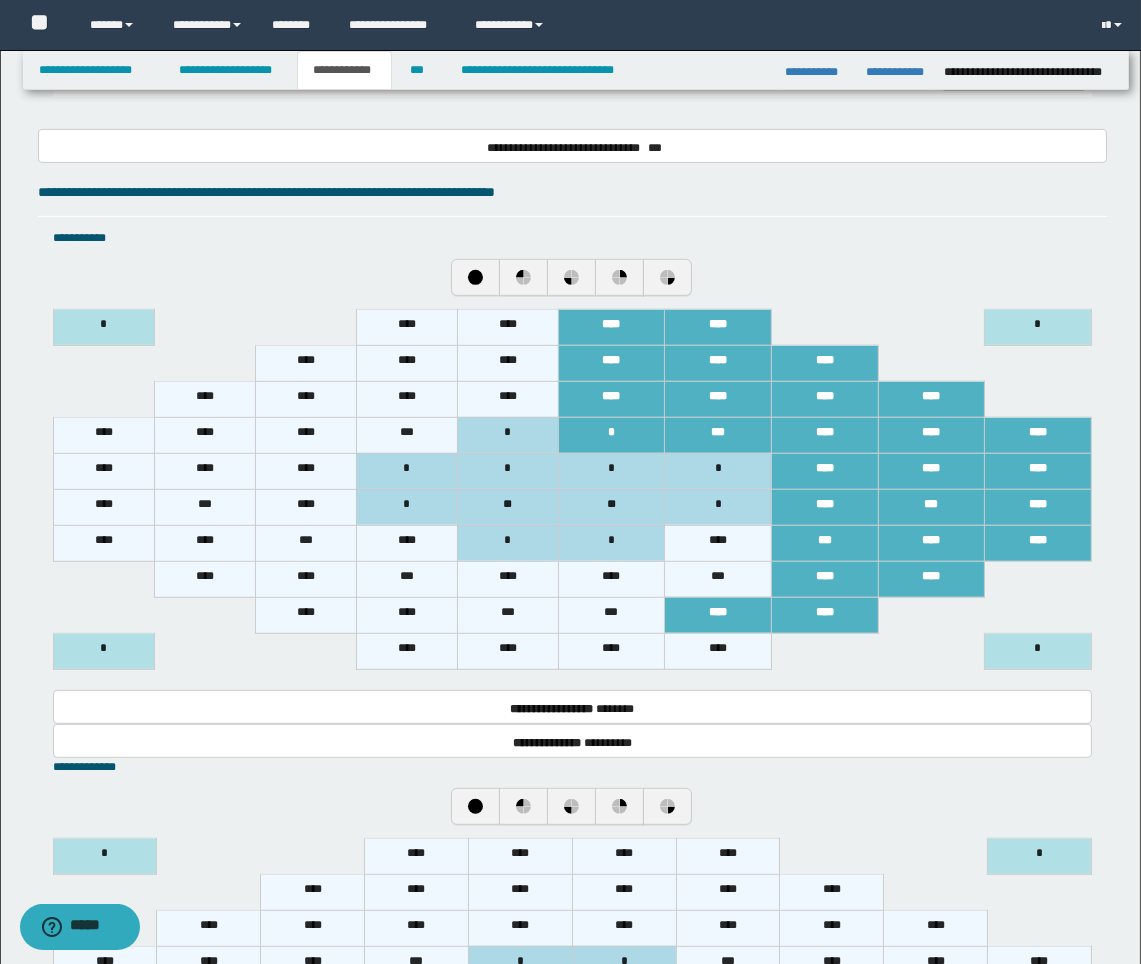 click on "***" at bounding box center (611, 615) 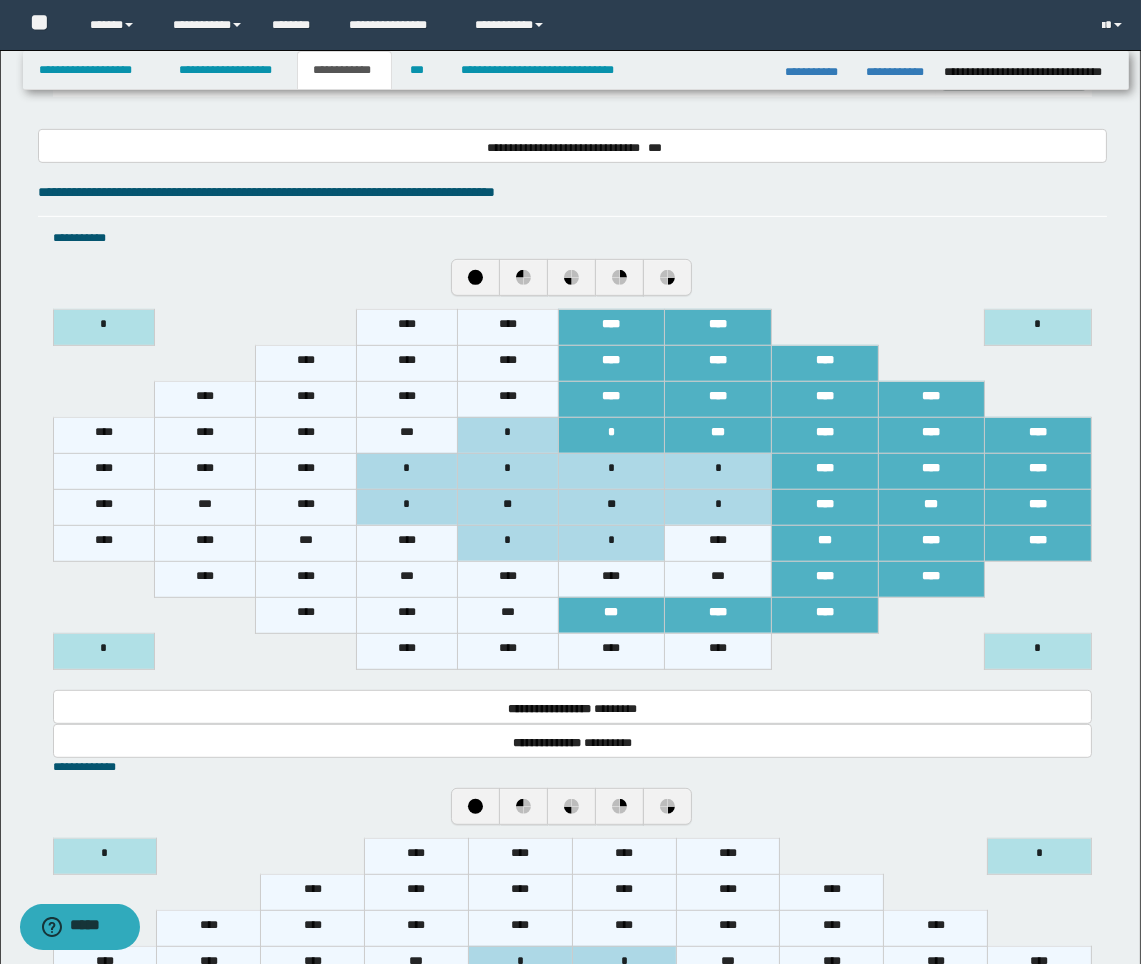 click on "****" at bounding box center [718, 651] 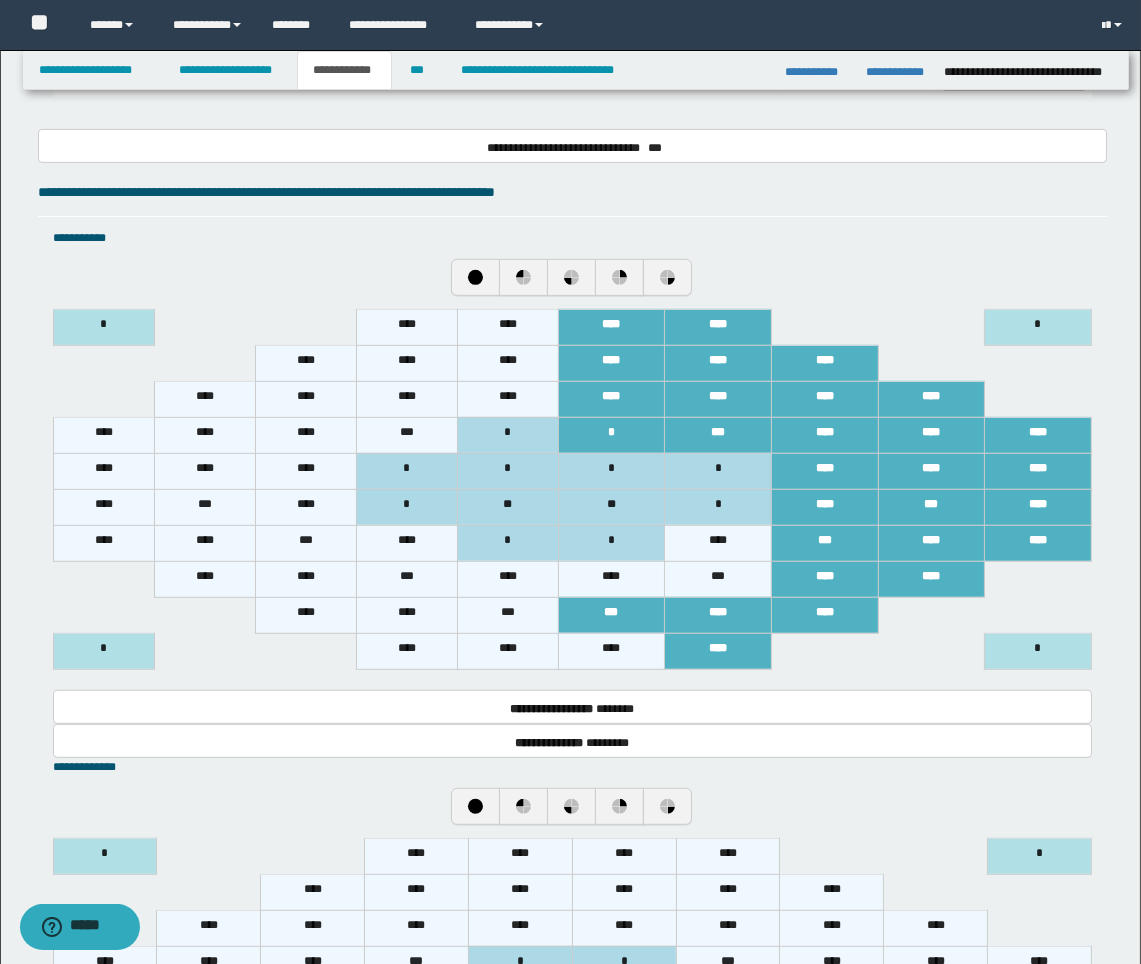 click on "****" at bounding box center (611, 651) 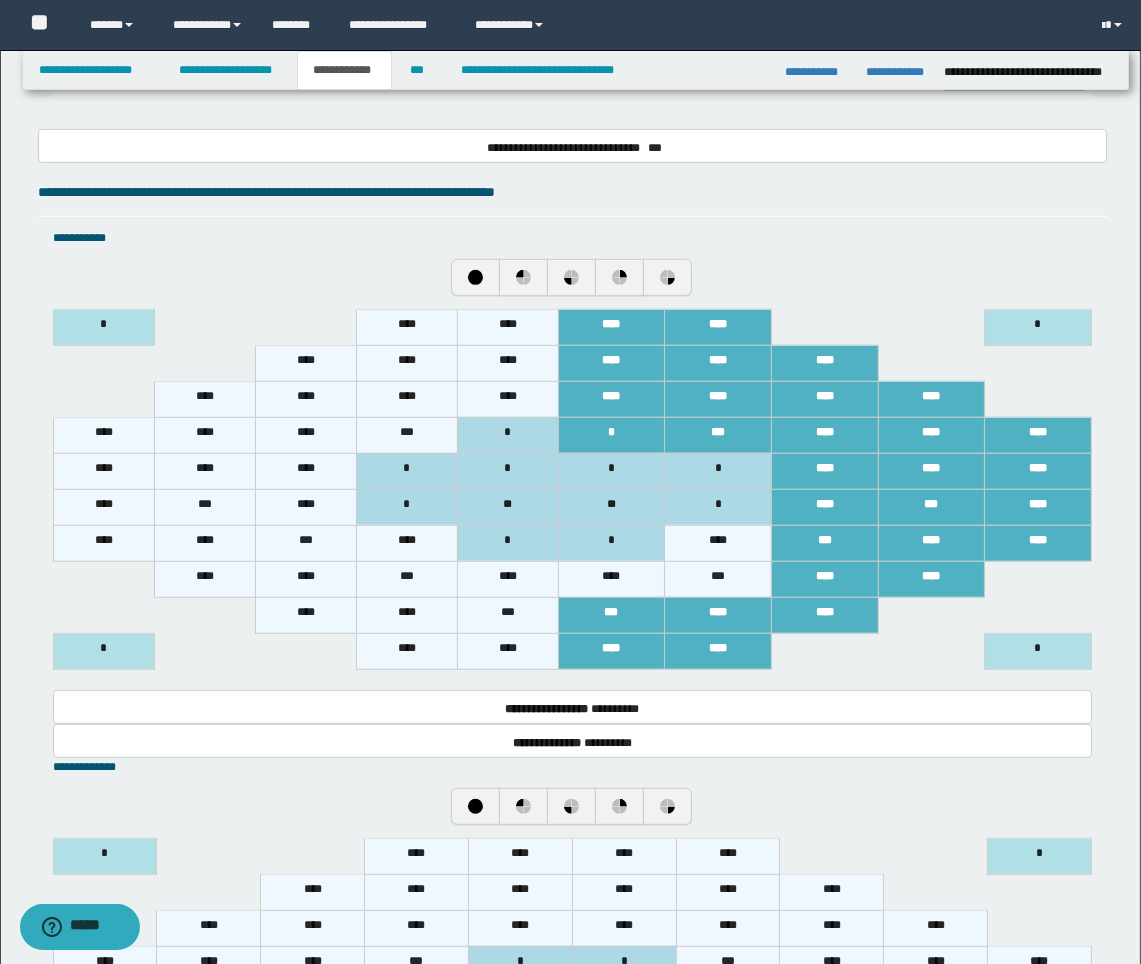 click on "****" at bounding box center (507, 651) 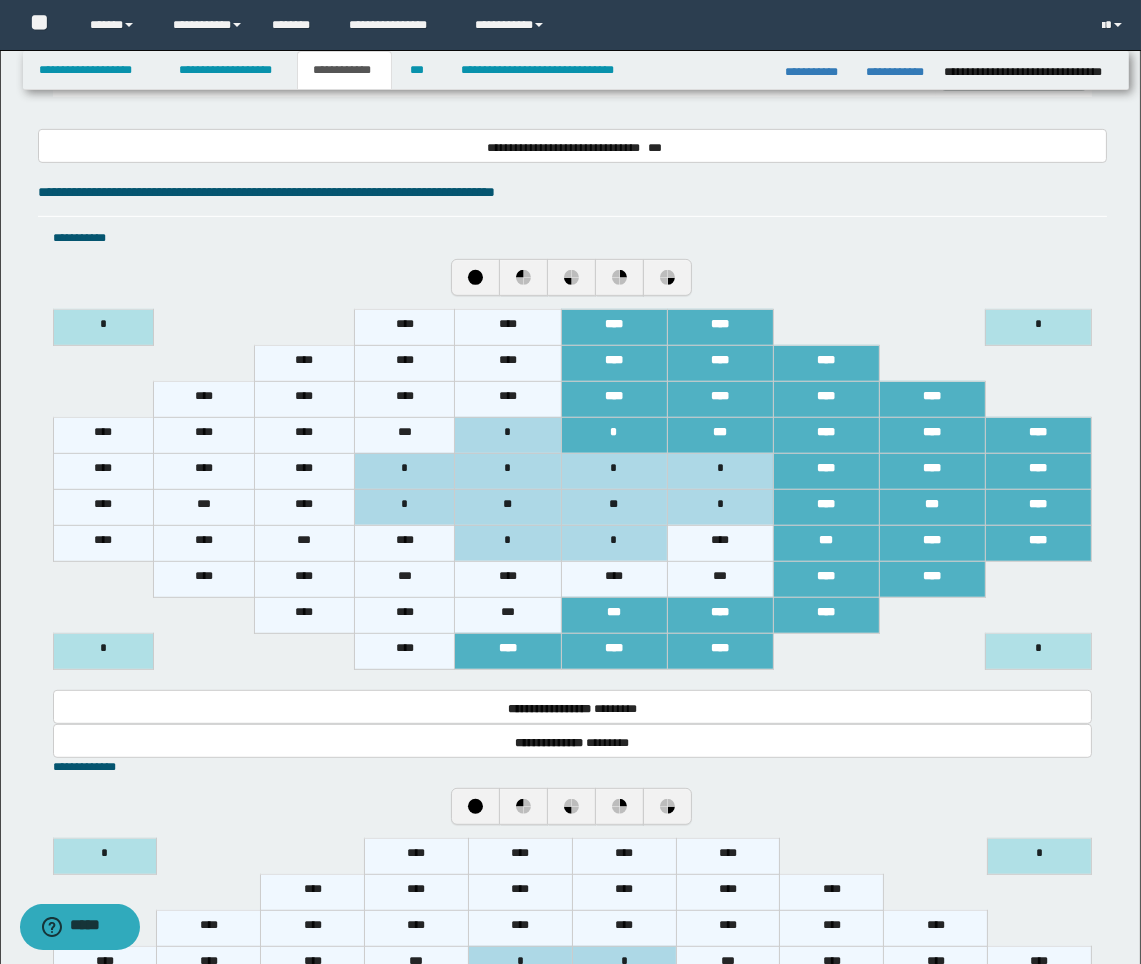 click on "****" at bounding box center (405, 651) 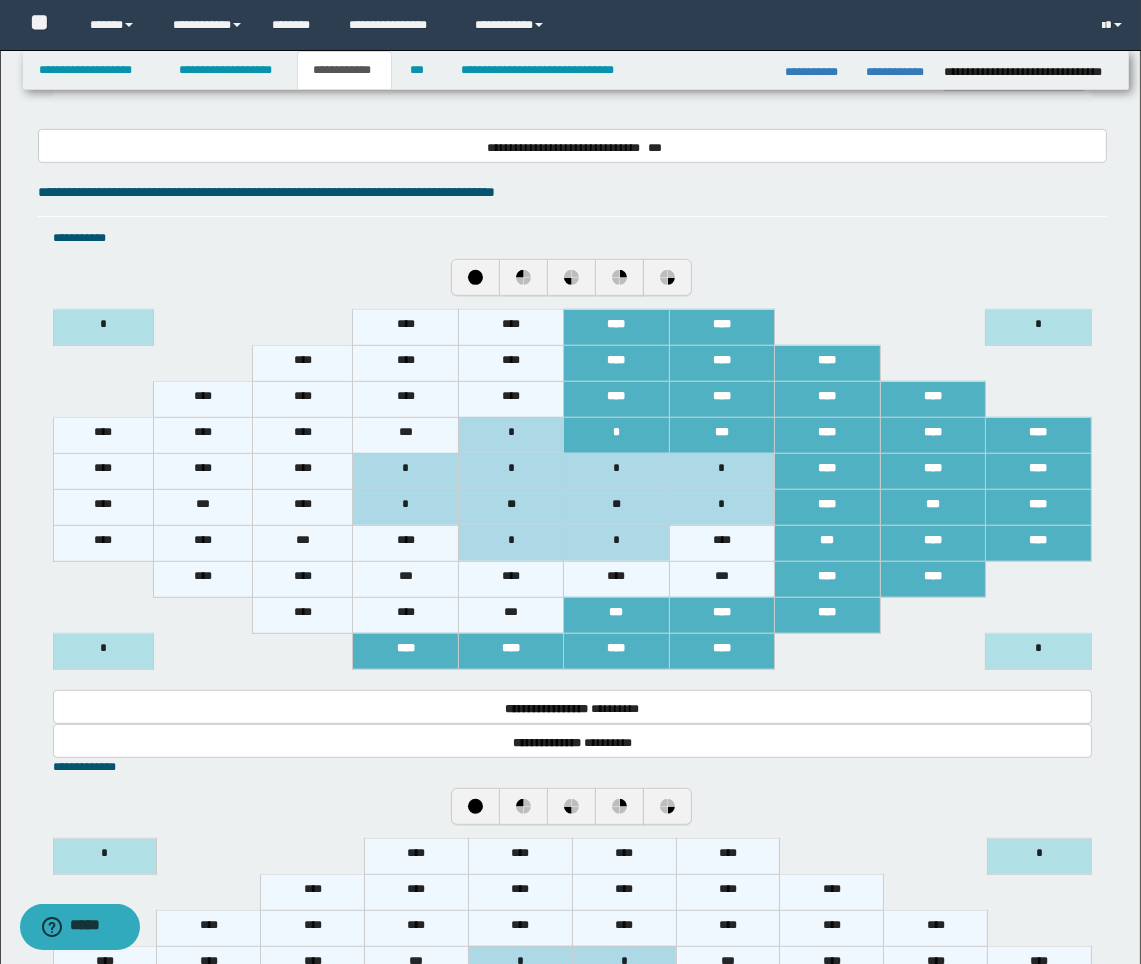 click on "***" at bounding box center (510, 615) 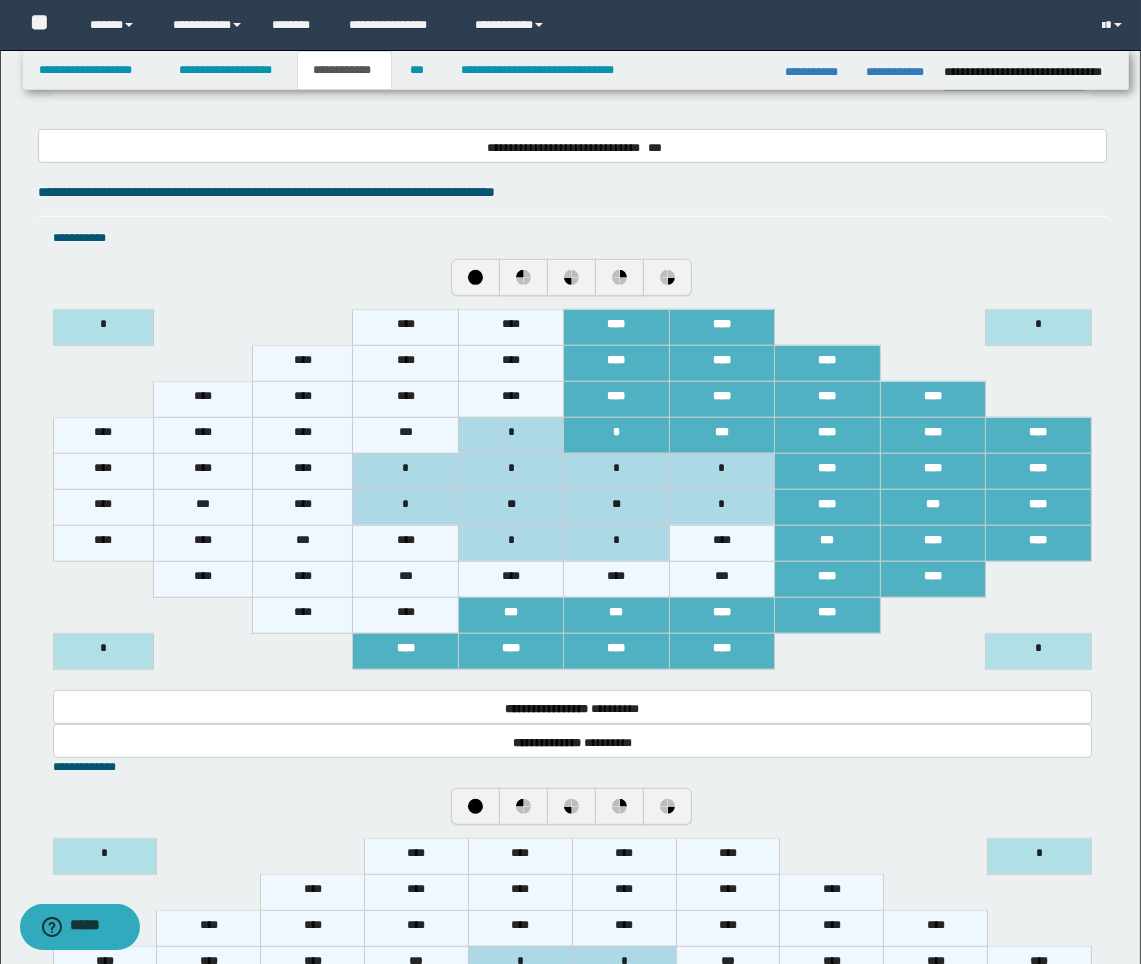click on "****" at bounding box center (405, 615) 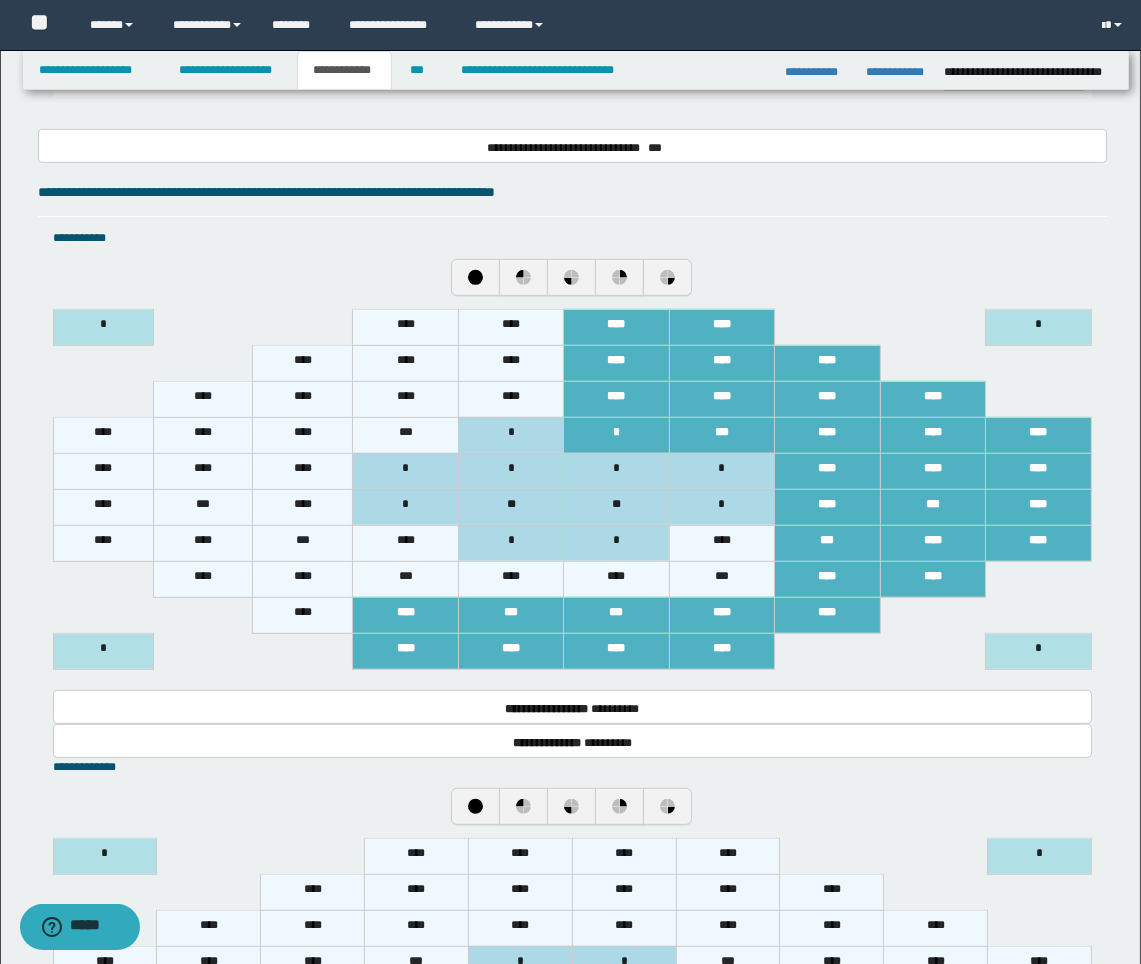 click on "****" at bounding box center (303, 615) 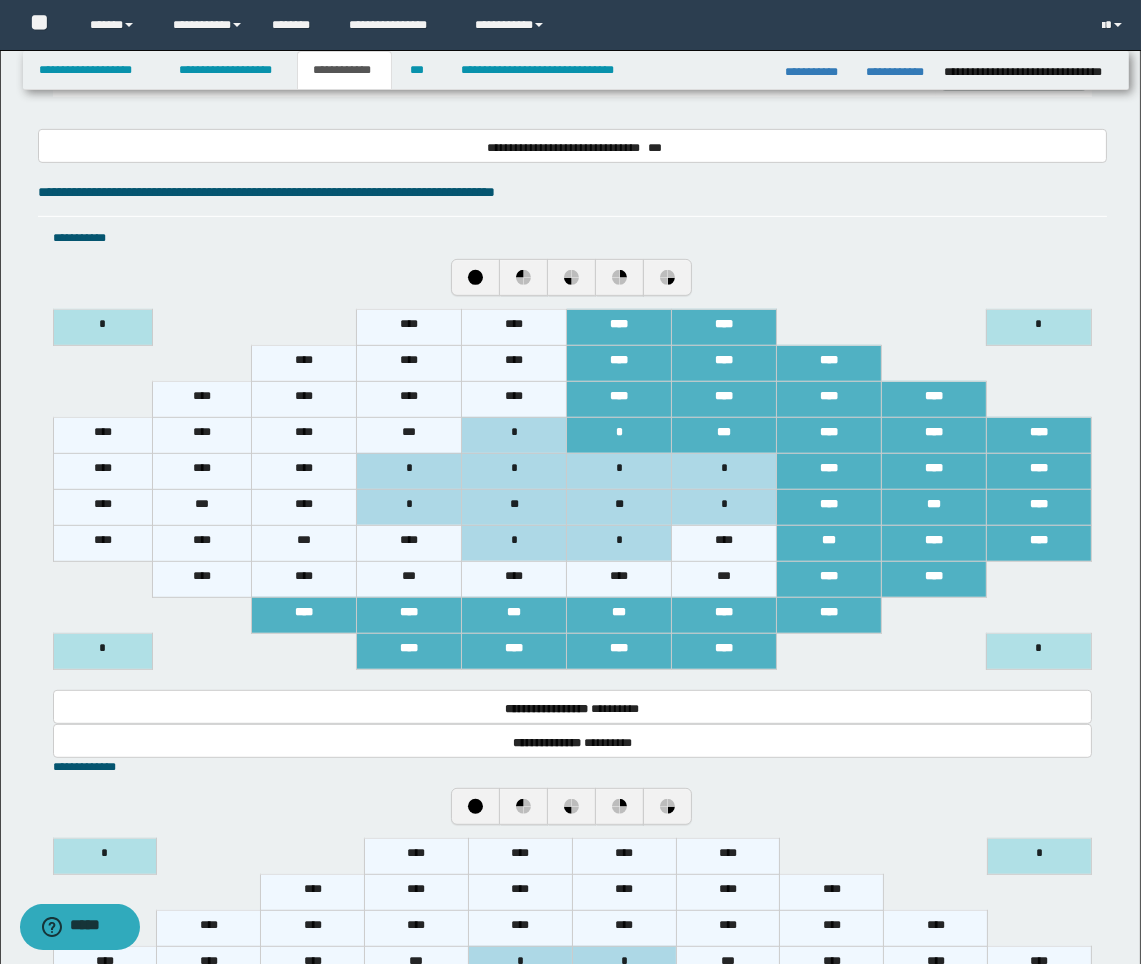 click on "****" at bounding box center [514, 579] 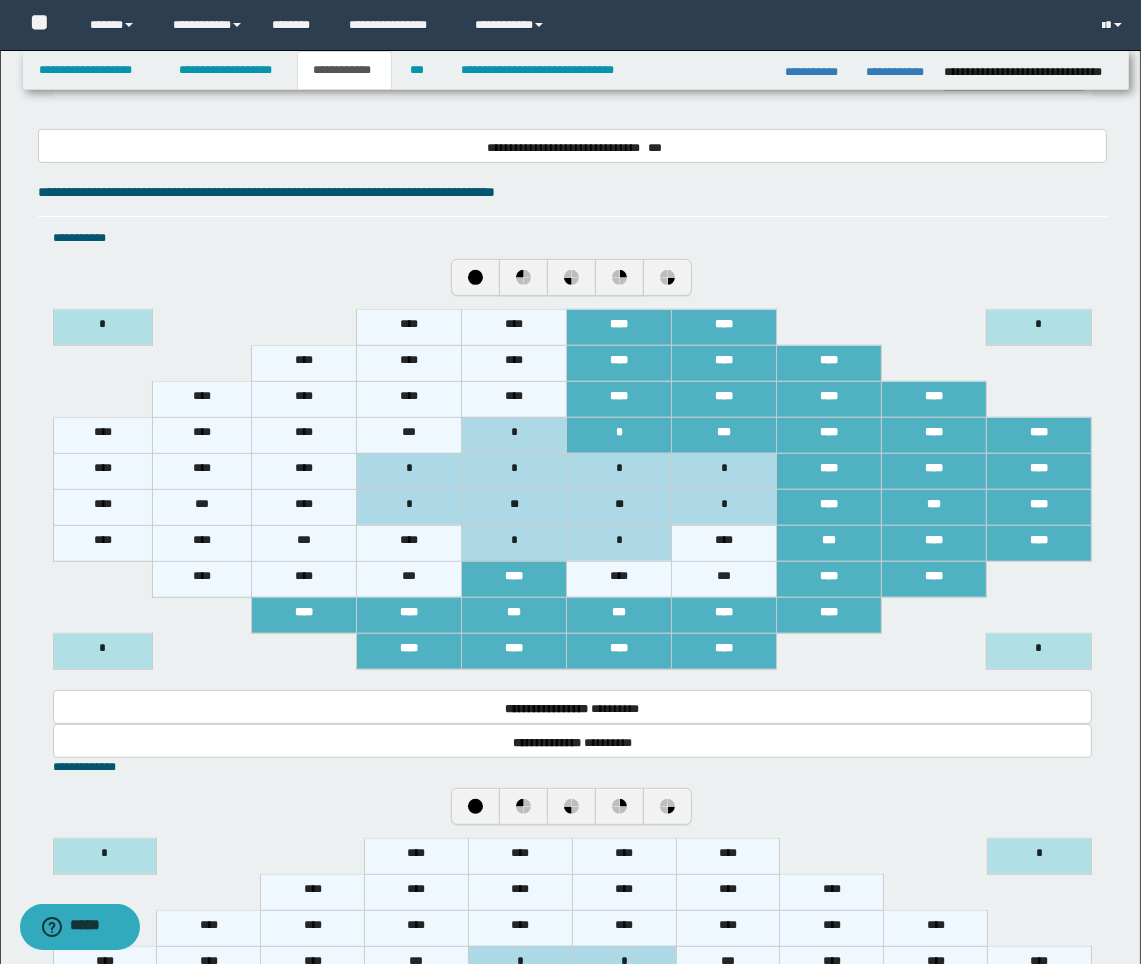 click on "***" at bounding box center [409, 579] 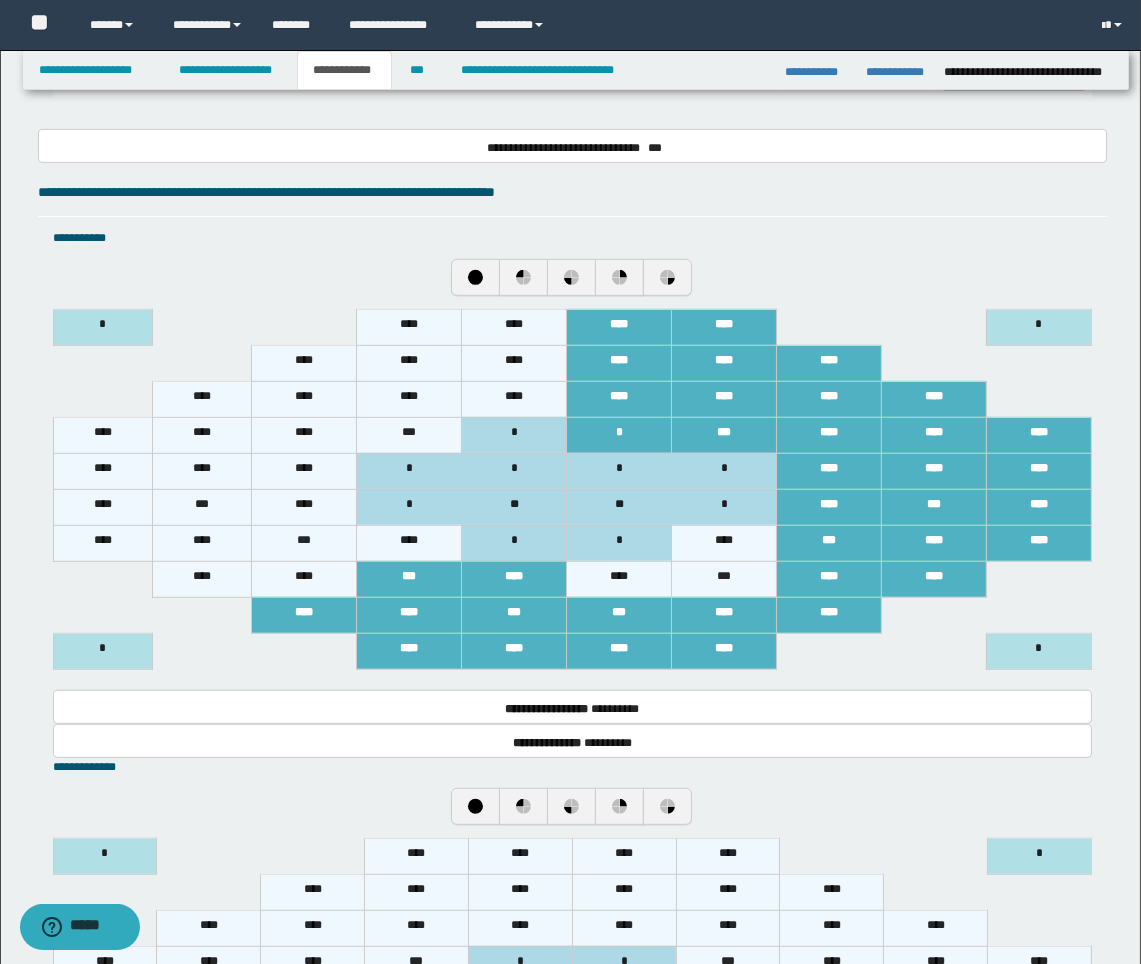 click on "****" at bounding box center (304, 579) 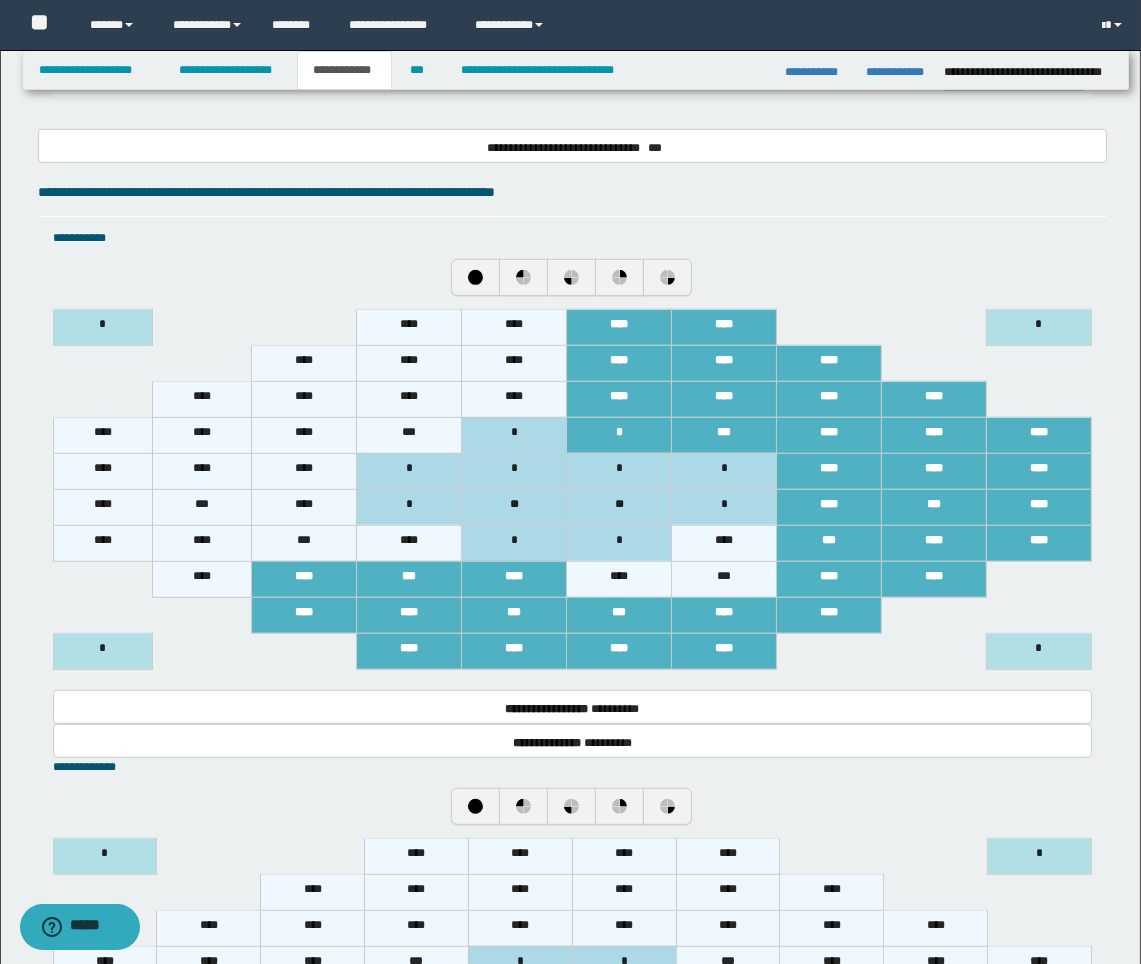 click on "****" at bounding box center (202, 579) 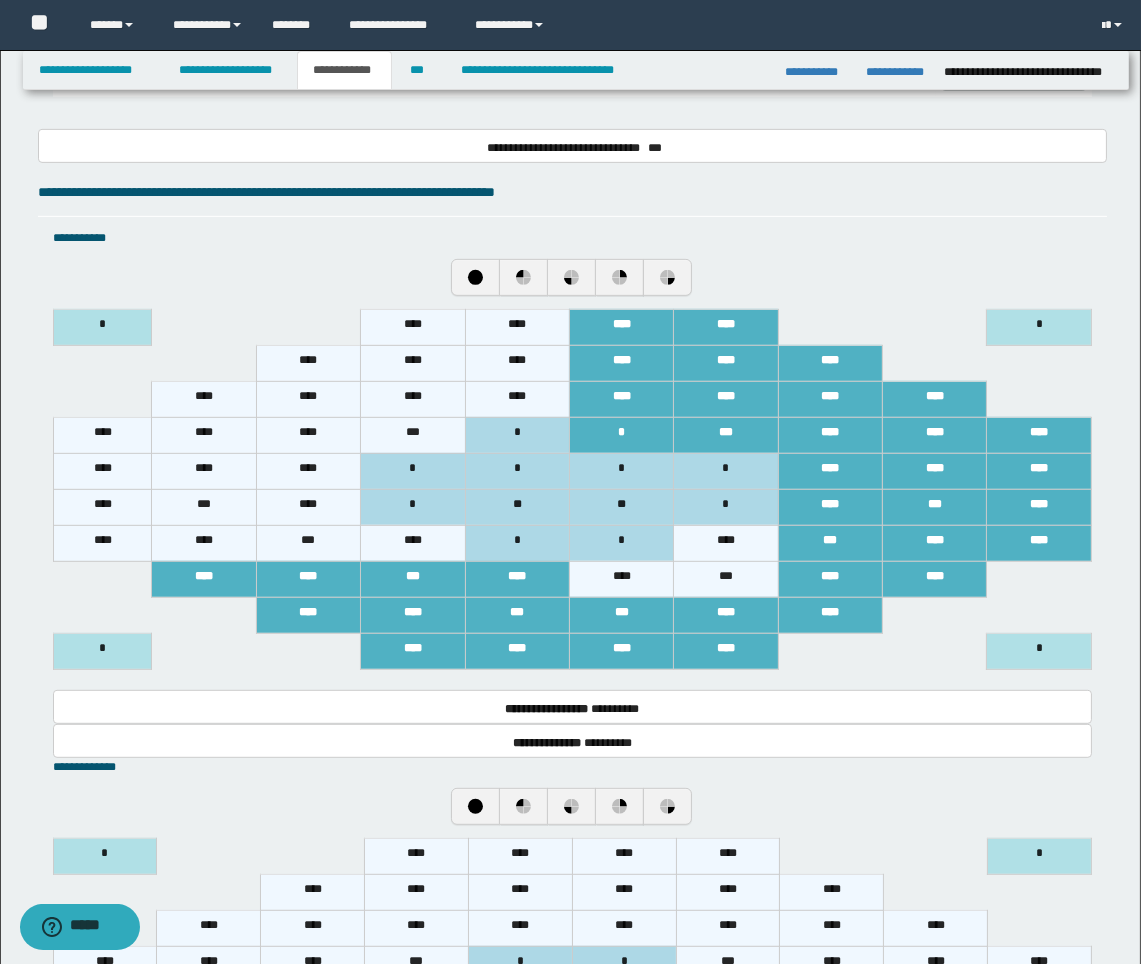 drag, startPoint x: 227, startPoint y: 542, endPoint x: 136, endPoint y: 540, distance: 91.02197 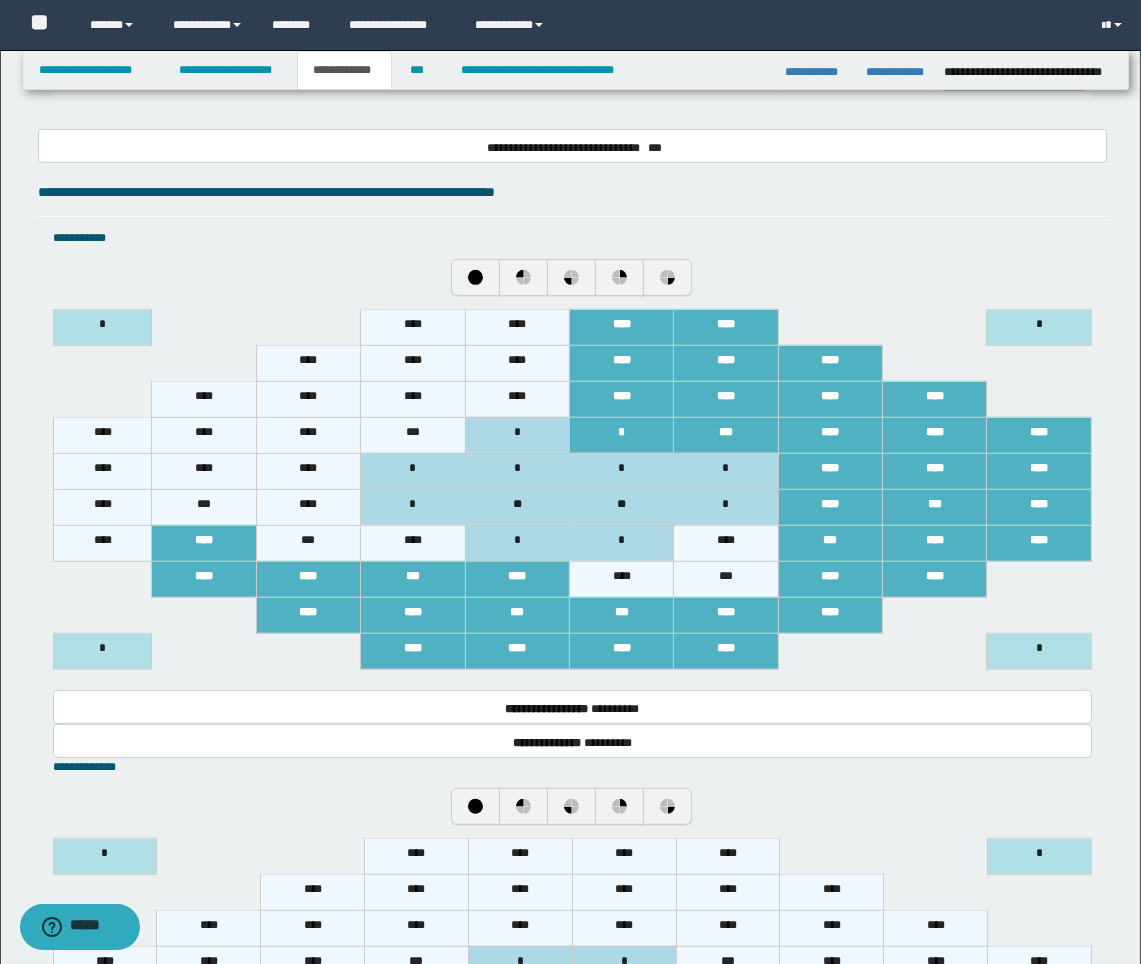 click on "****" at bounding box center [102, 543] 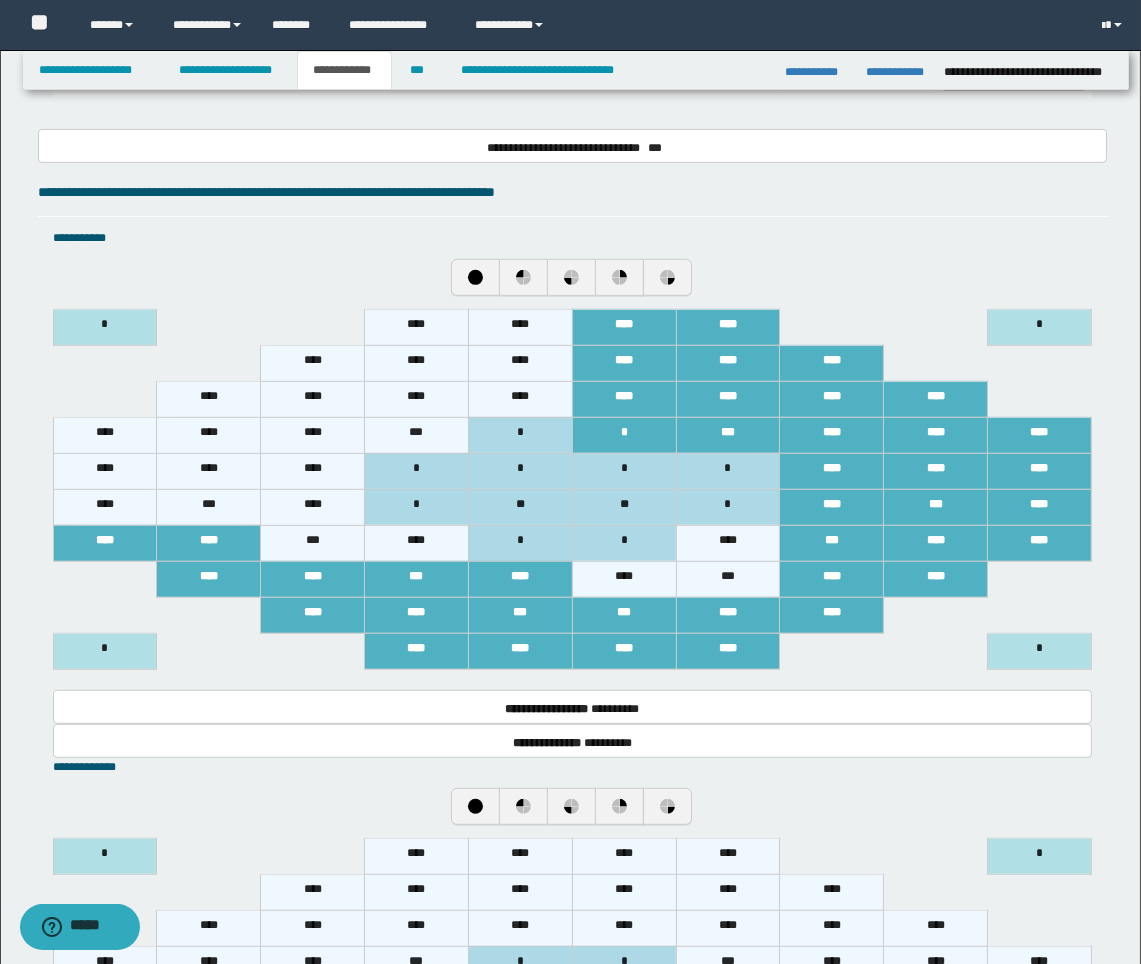 click on "*" at bounding box center (417, 507) 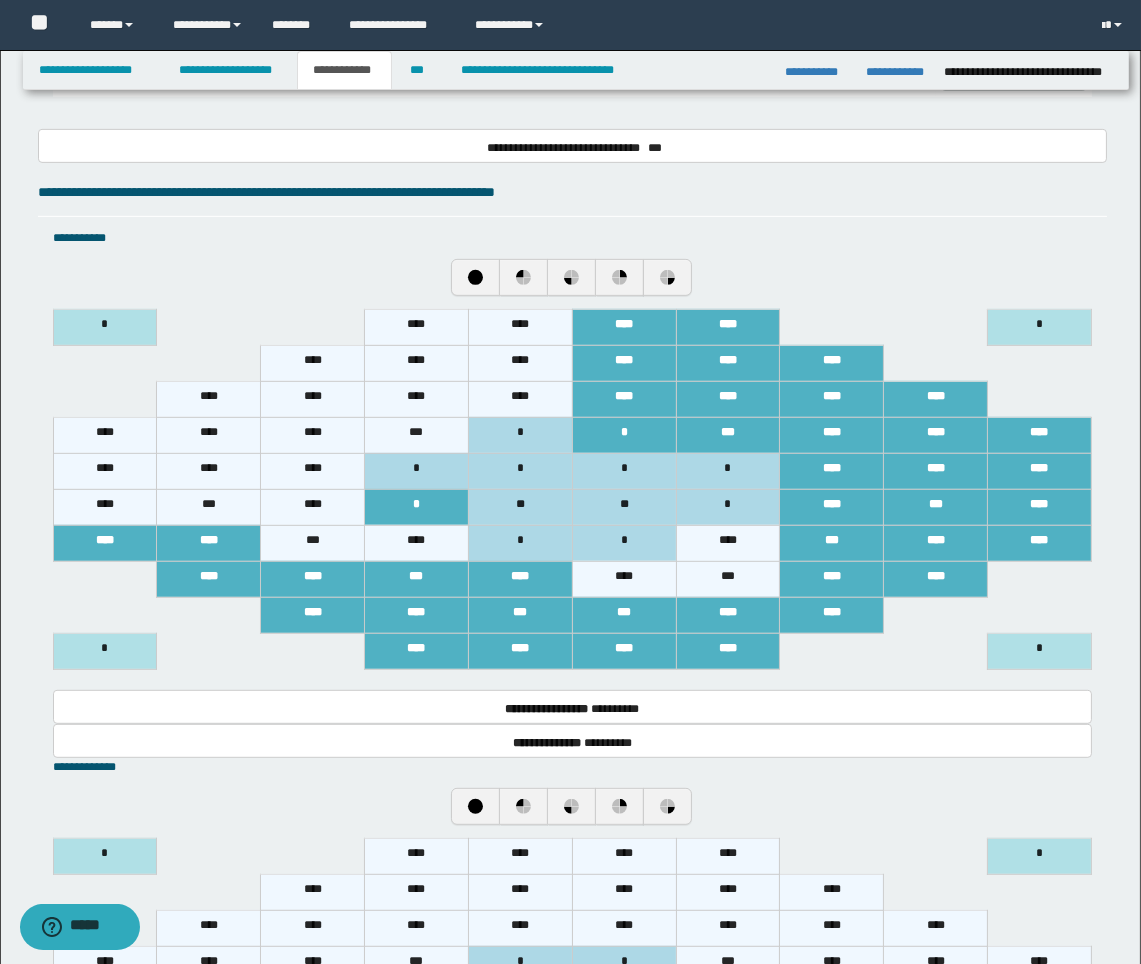 click on "****" at bounding box center (313, 507) 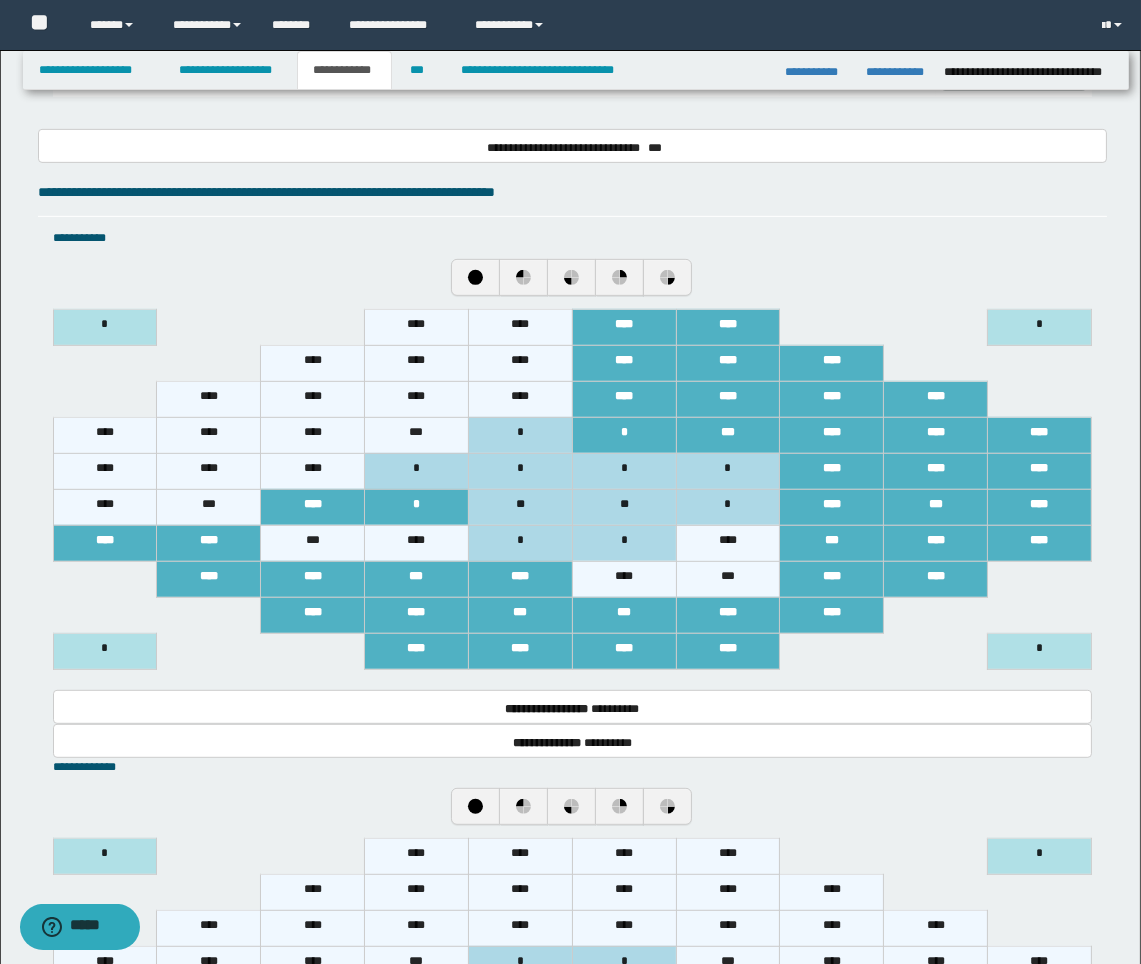 click on "***" at bounding box center [209, 507] 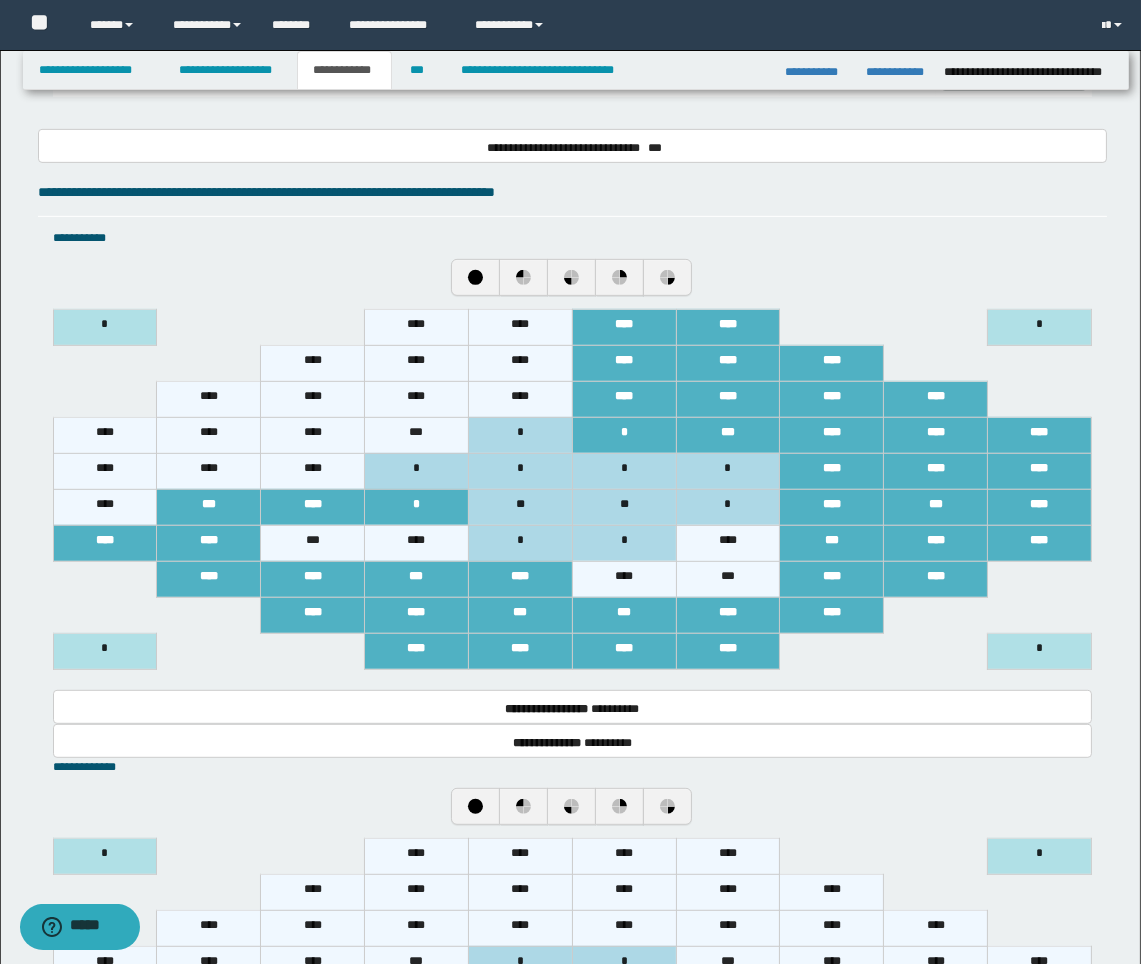 click on "****" at bounding box center [105, 507] 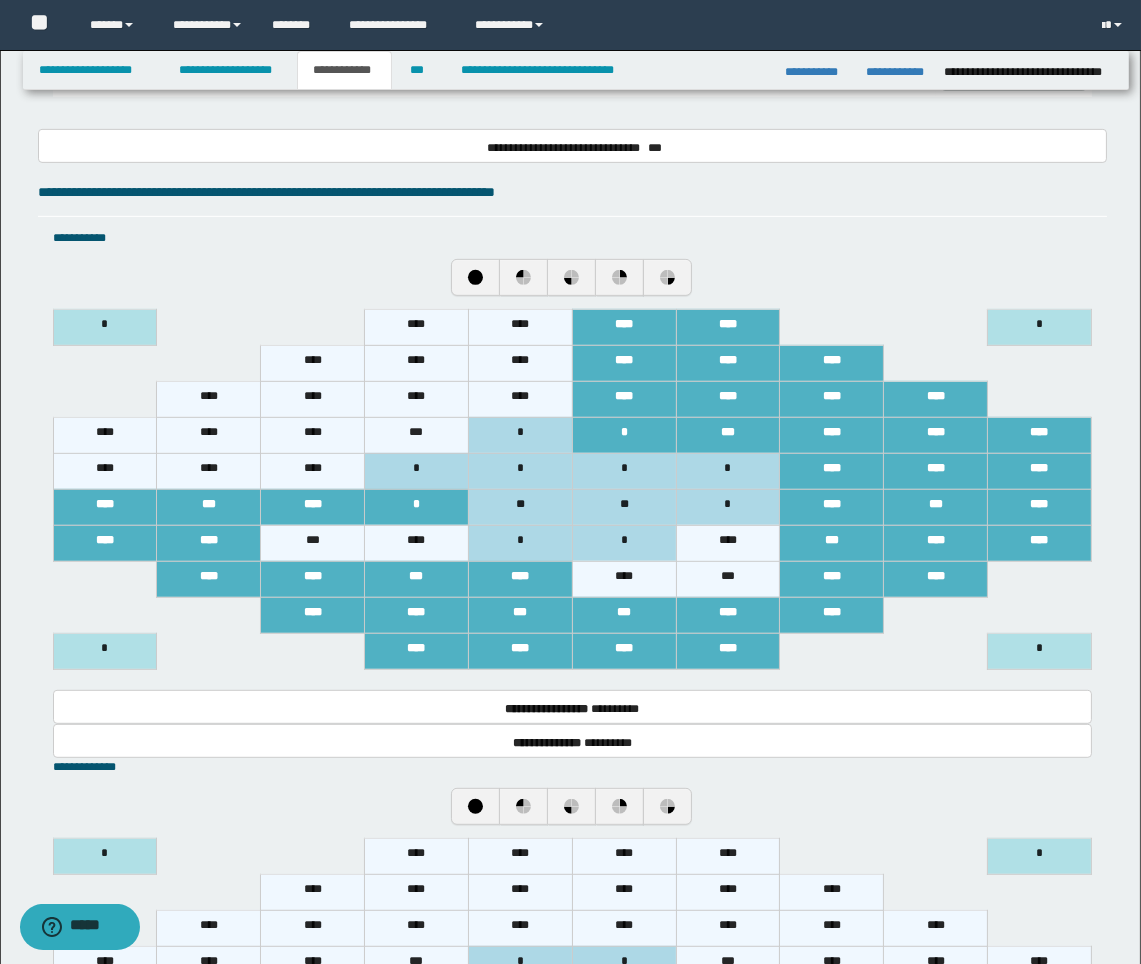 click on "****" at bounding box center [313, 471] 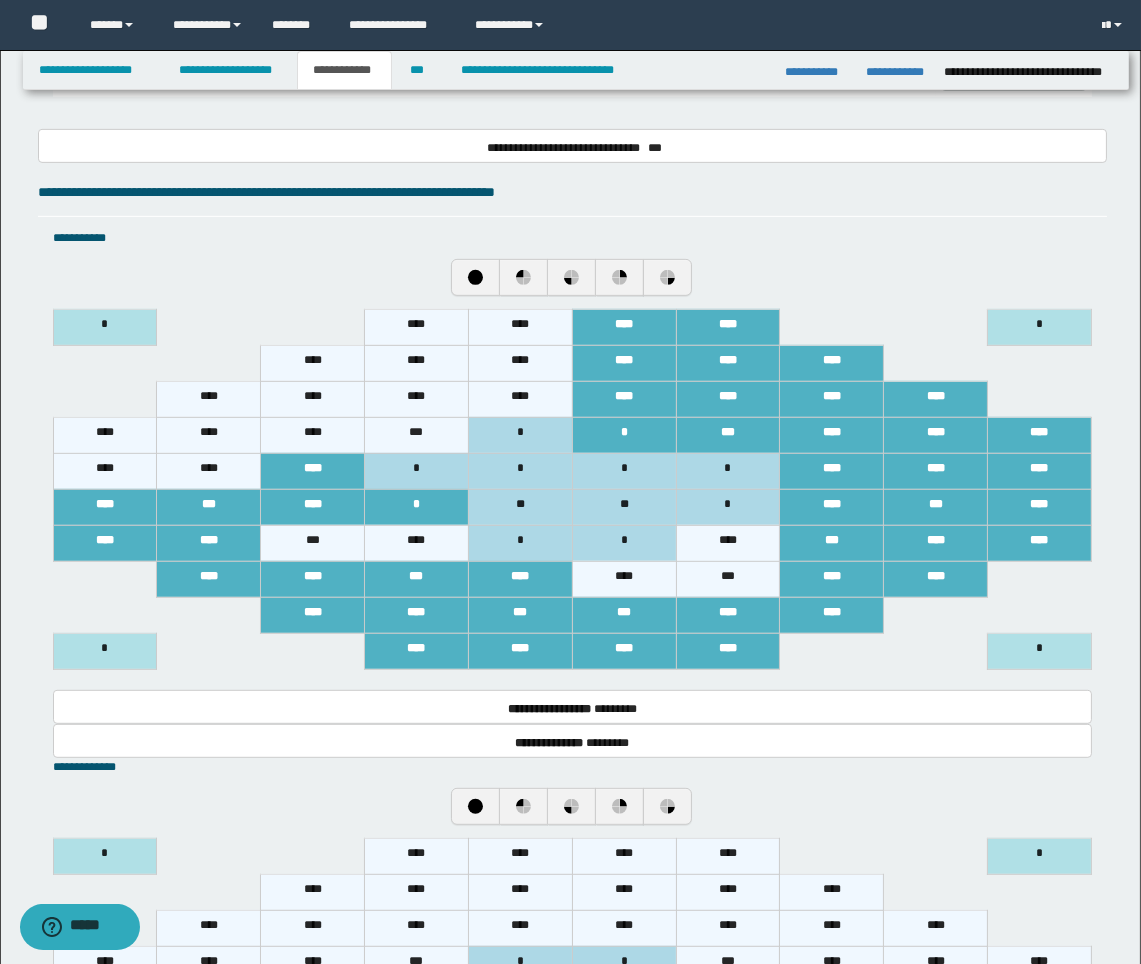 click on "****" at bounding box center (209, 471) 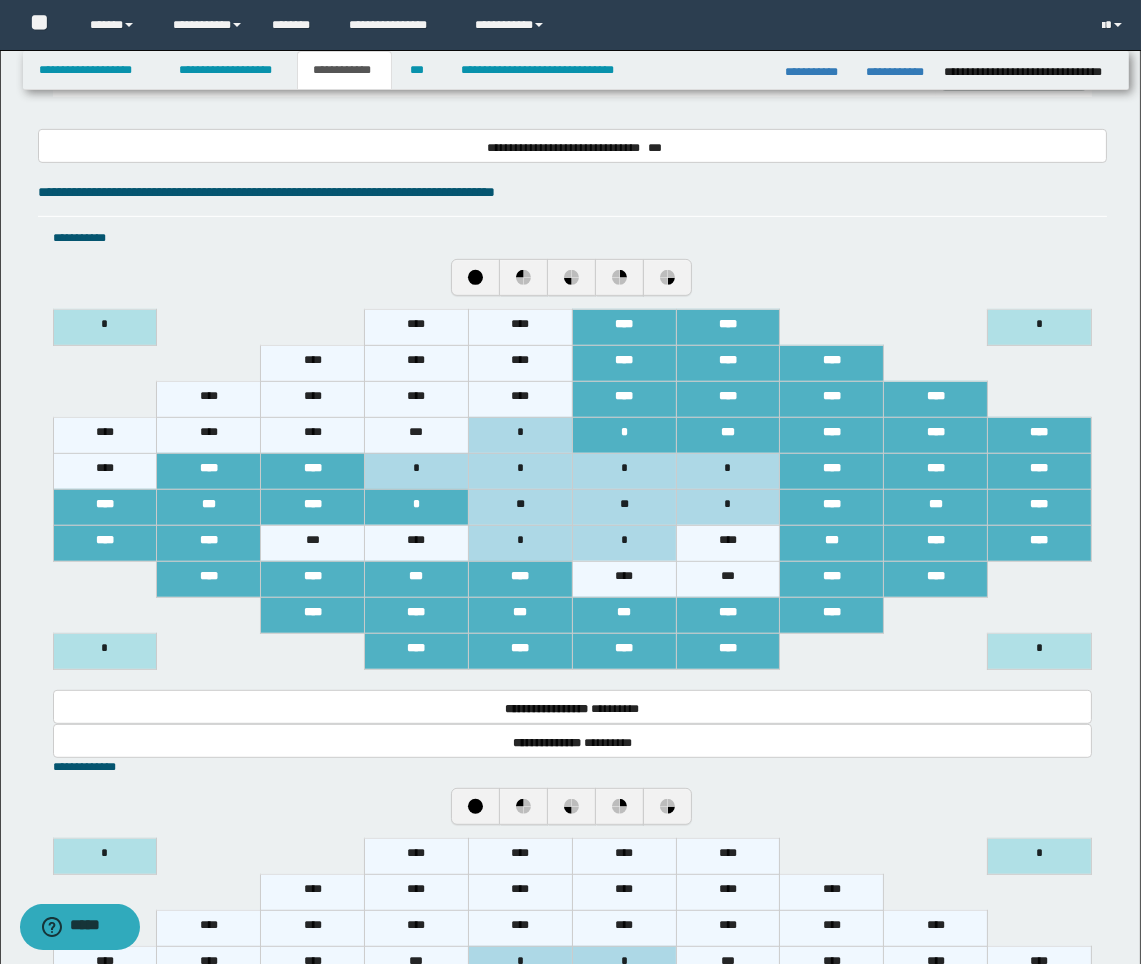 click on "****" at bounding box center (105, 471) 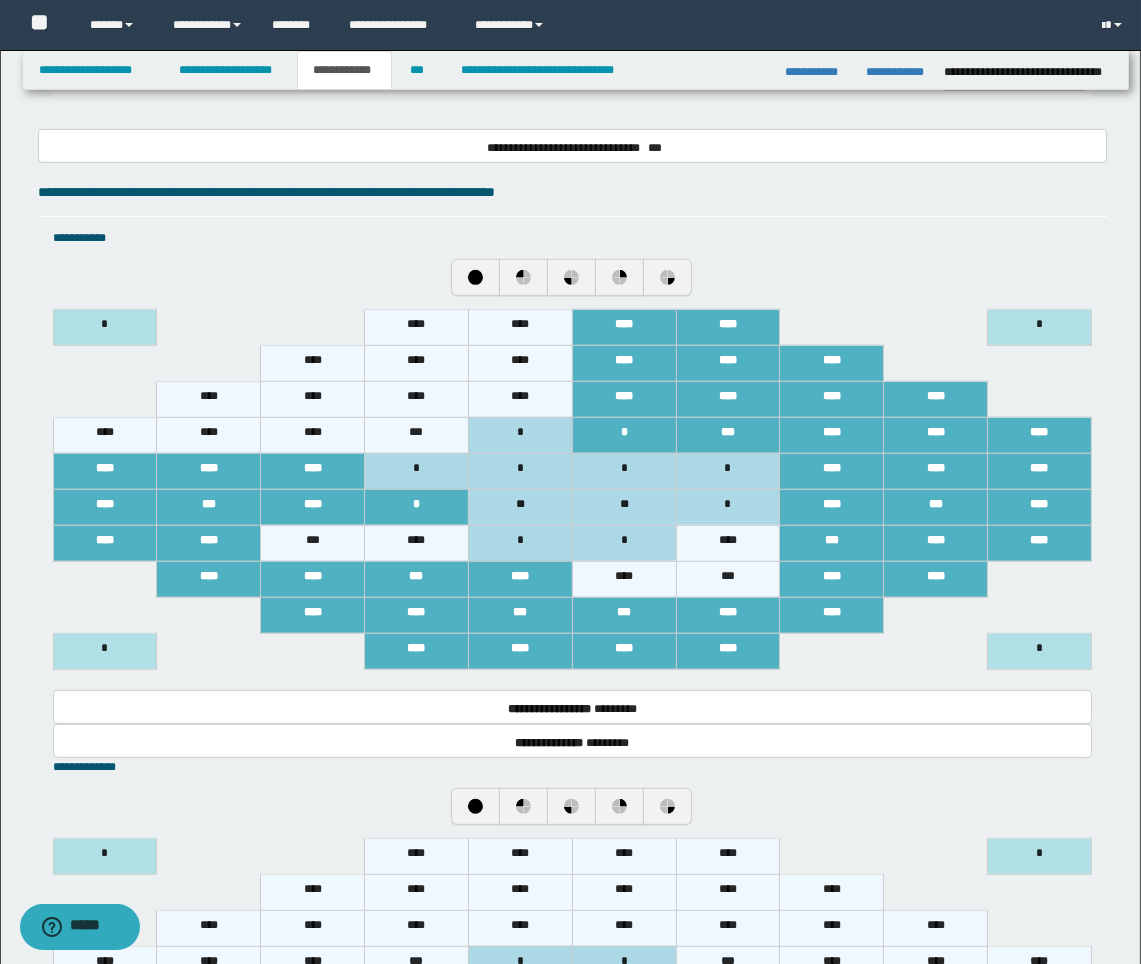 click on "*" at bounding box center [520, 435] 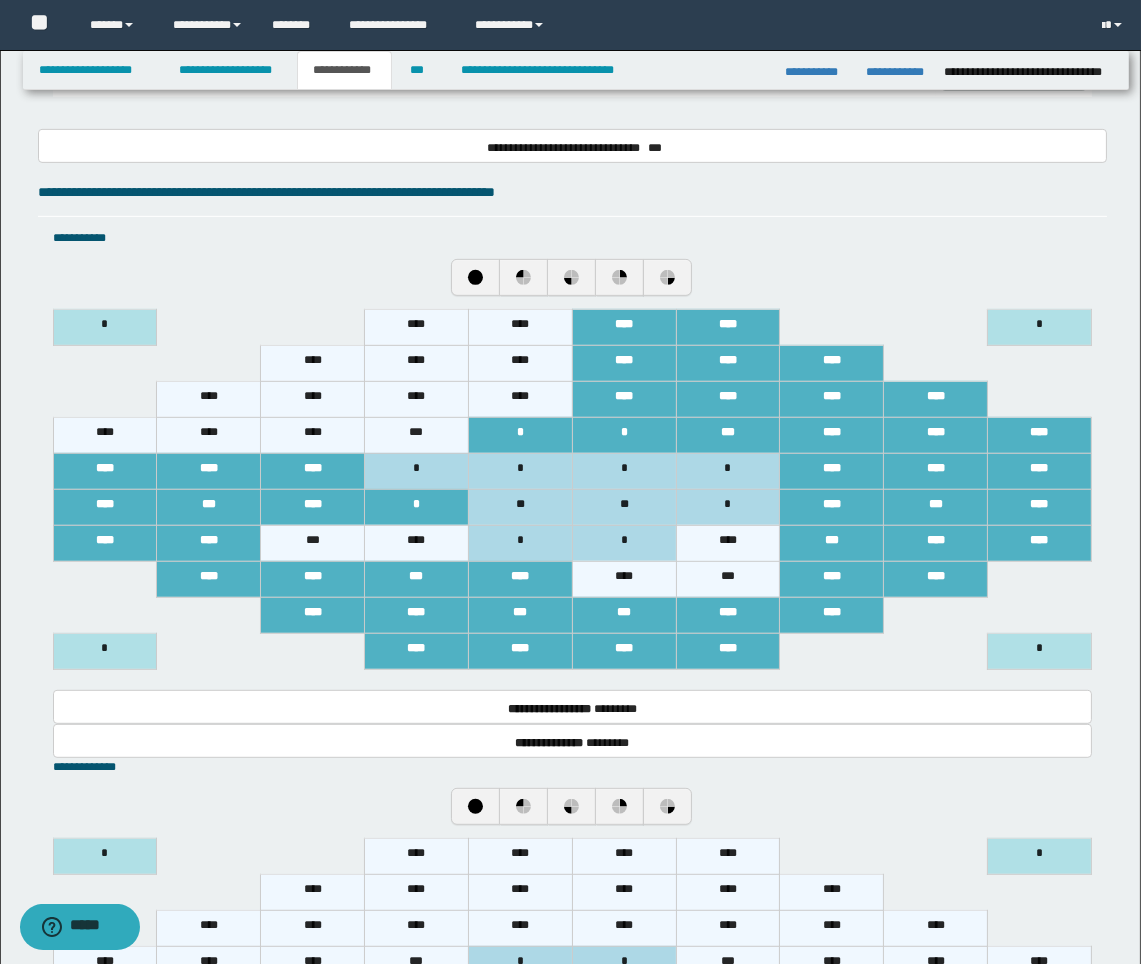 click on "****" at bounding box center [313, 435] 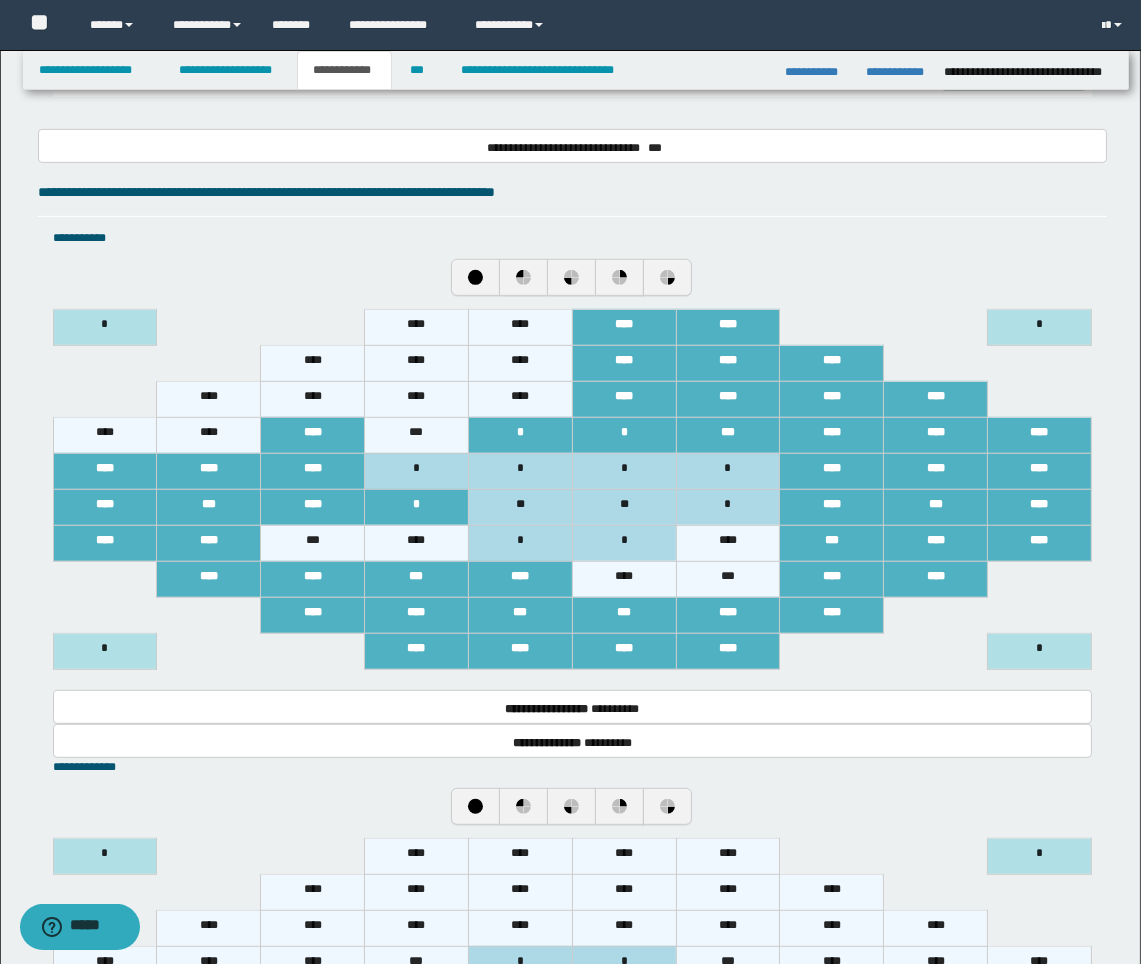 click on "****" at bounding box center [209, 435] 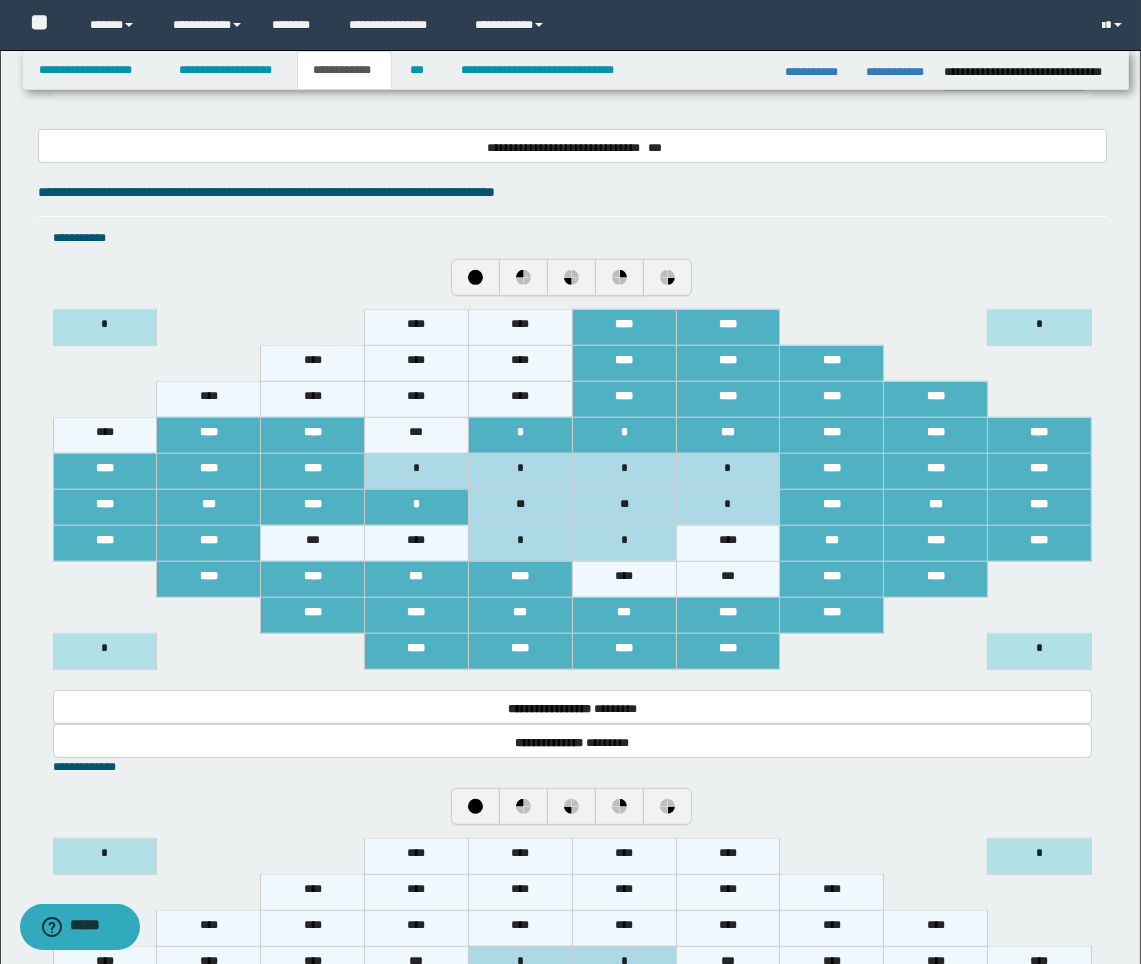 click on "****" at bounding box center (105, 435) 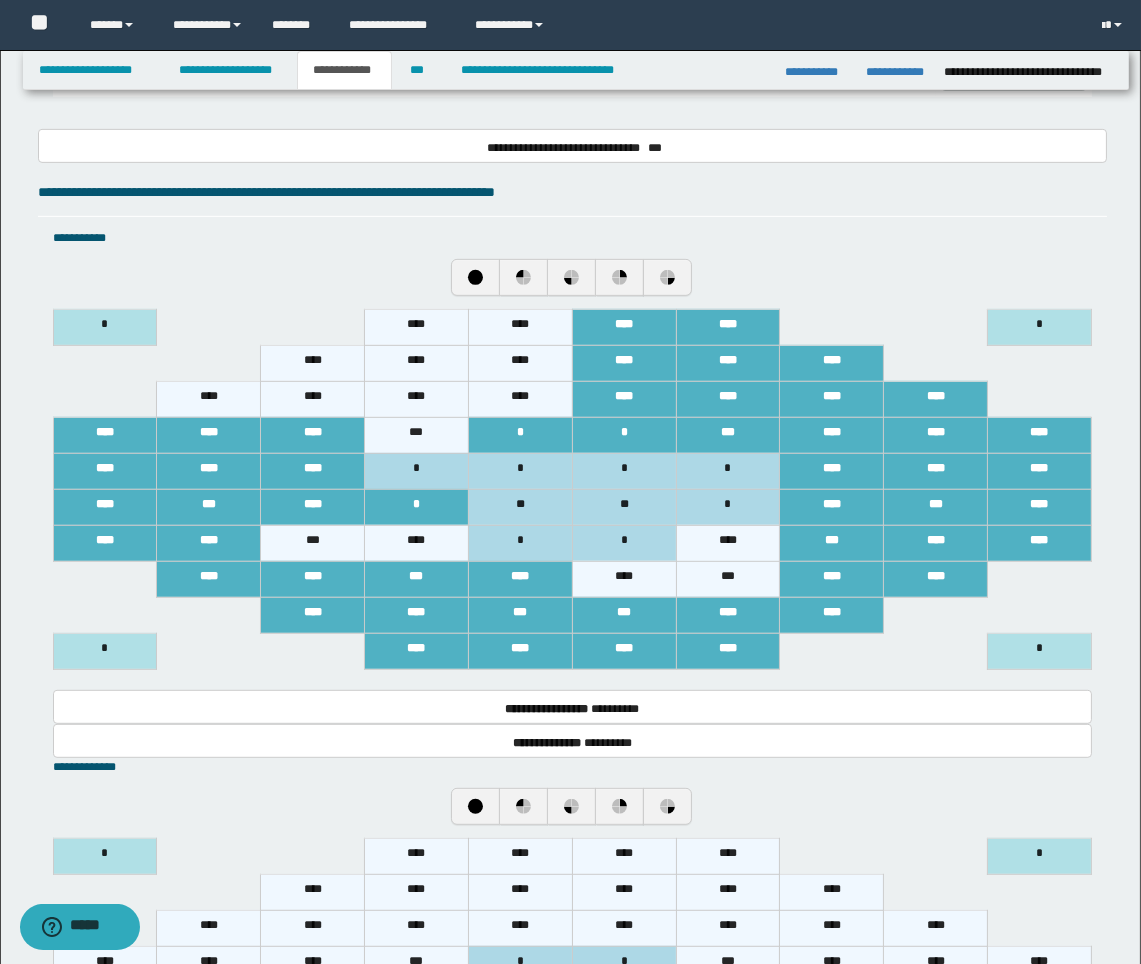 click on "****" at bounding box center [520, 399] 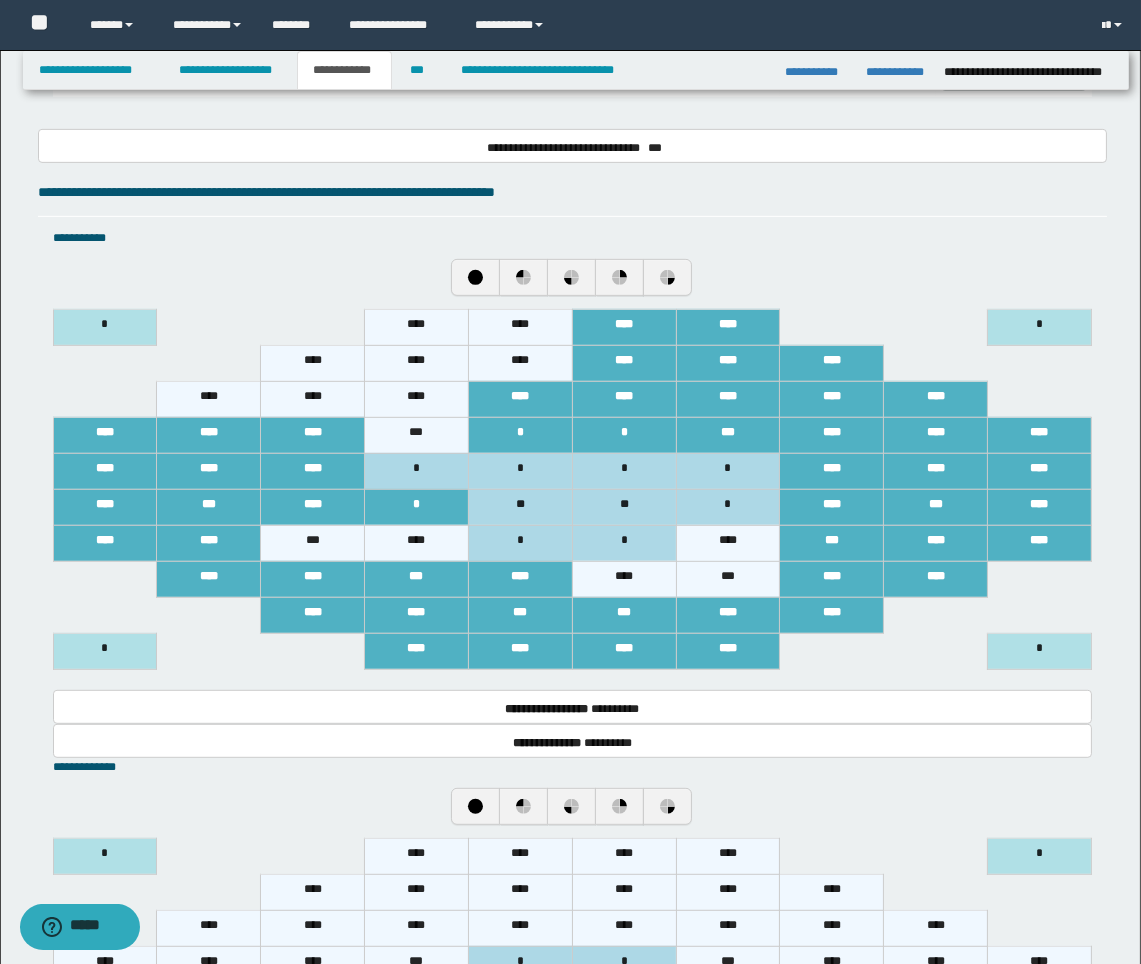 click on "****" at bounding box center [417, 399] 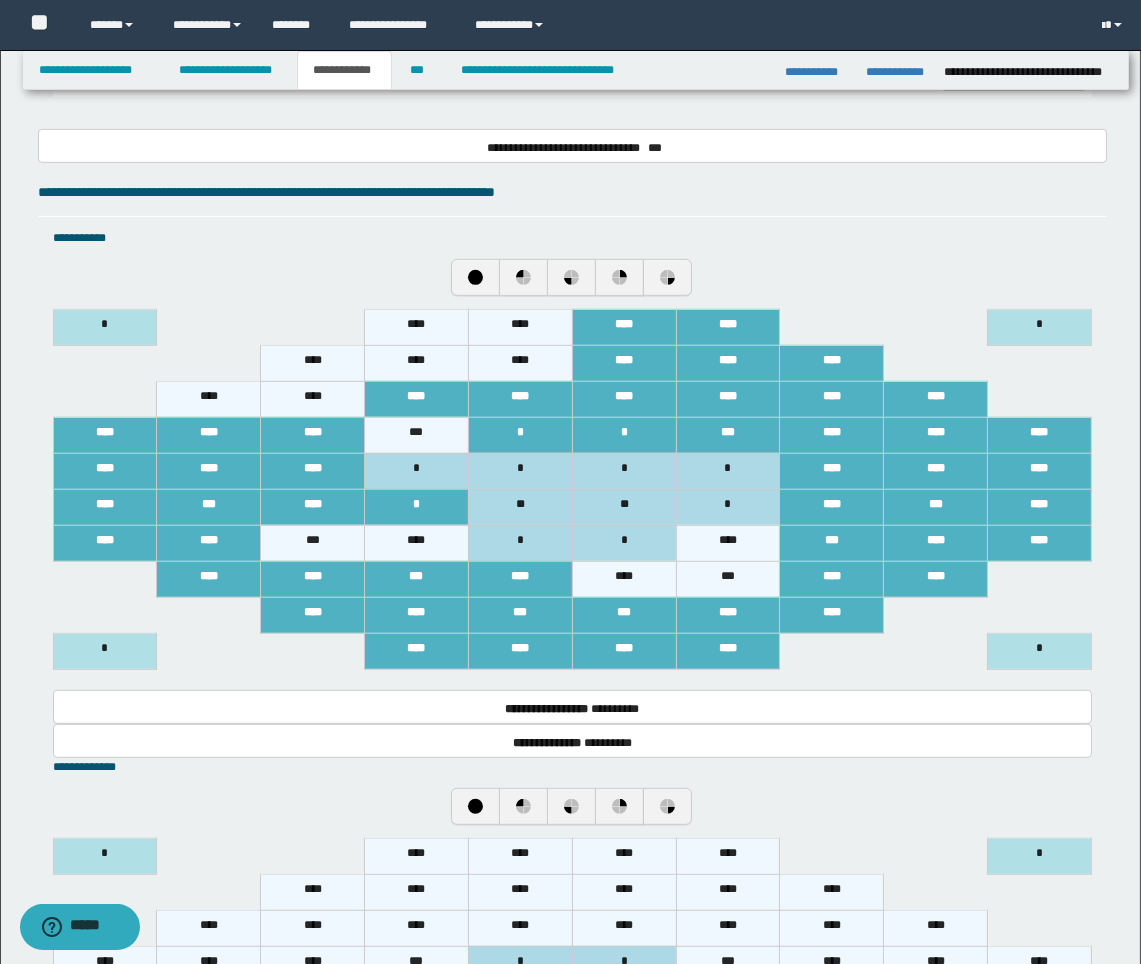 click on "****" at bounding box center (313, 399) 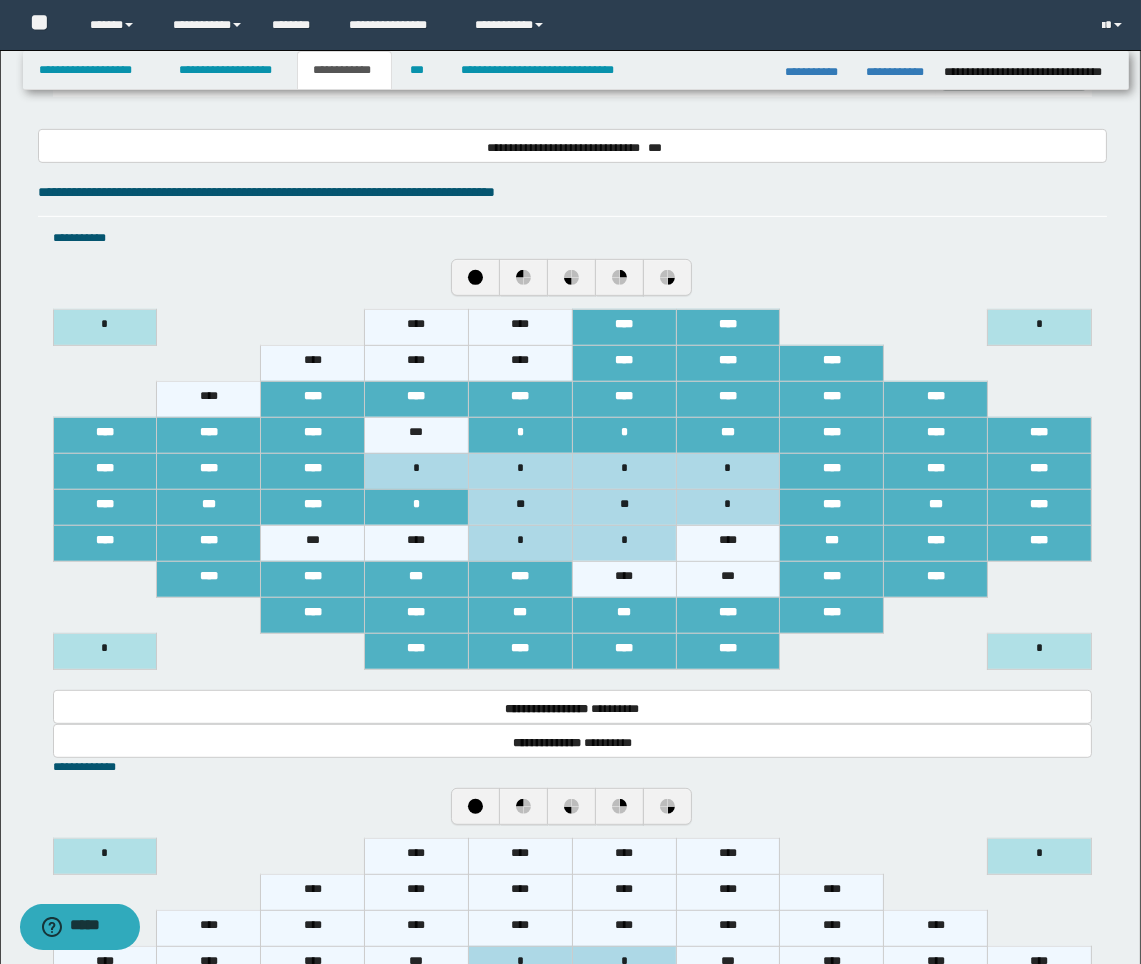 click on "****" at bounding box center [209, 399] 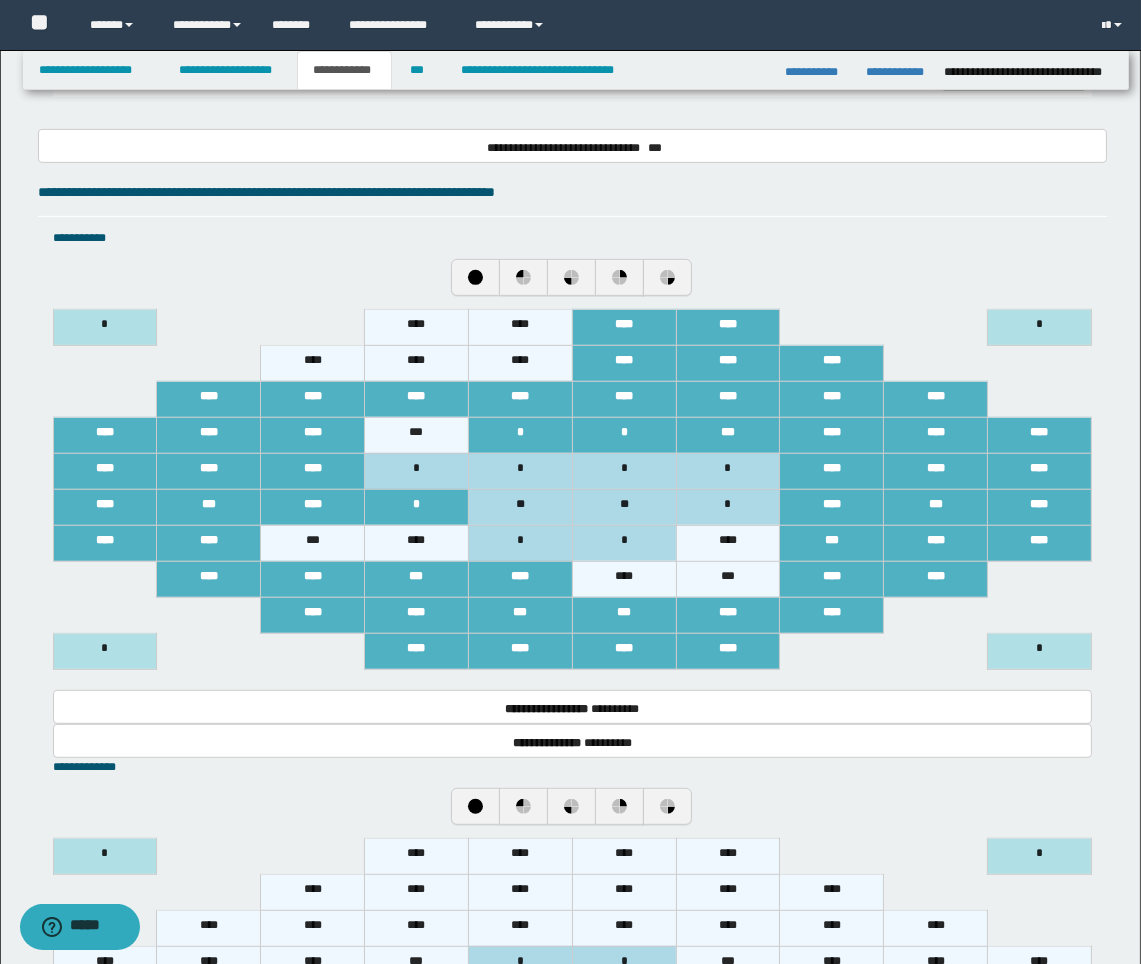click on "****" at bounding box center [520, 363] 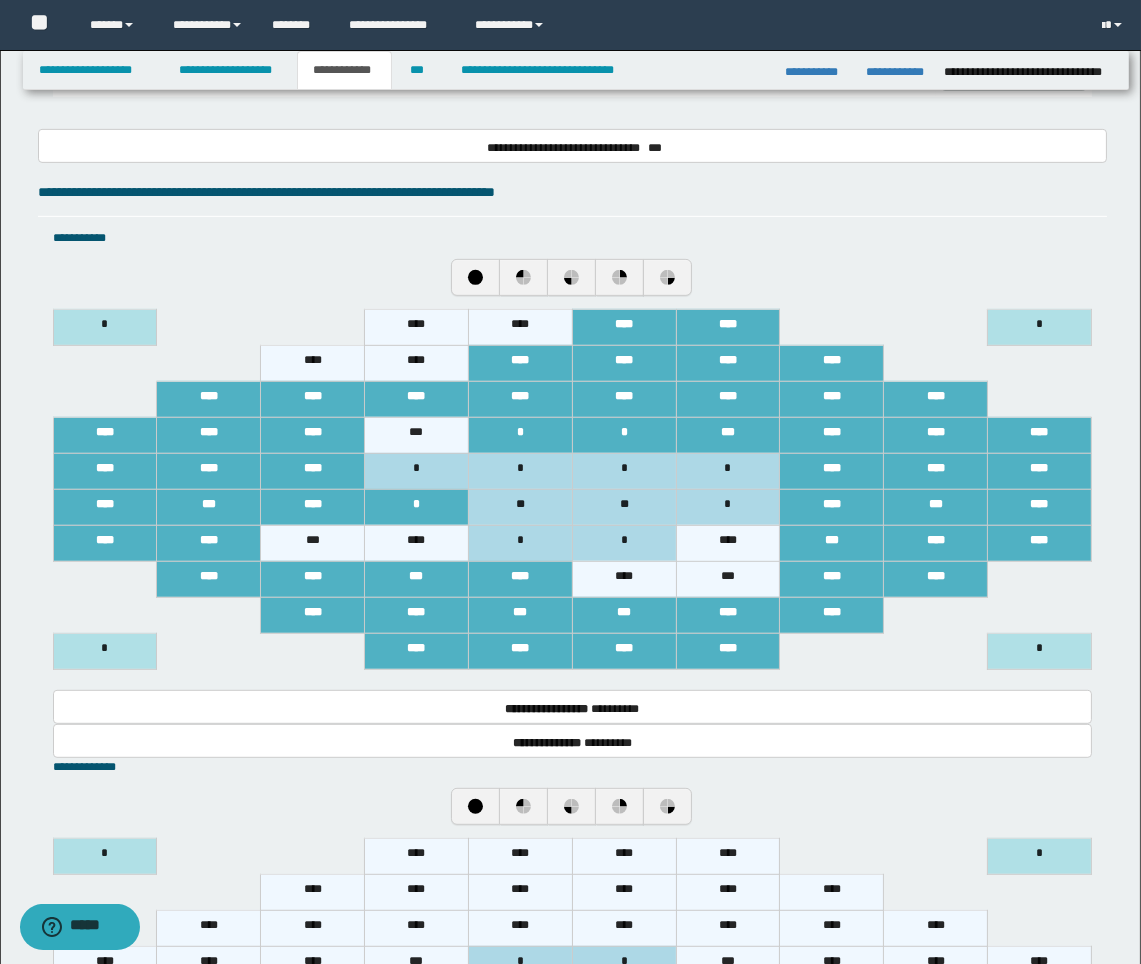 click on "****" at bounding box center [417, 363] 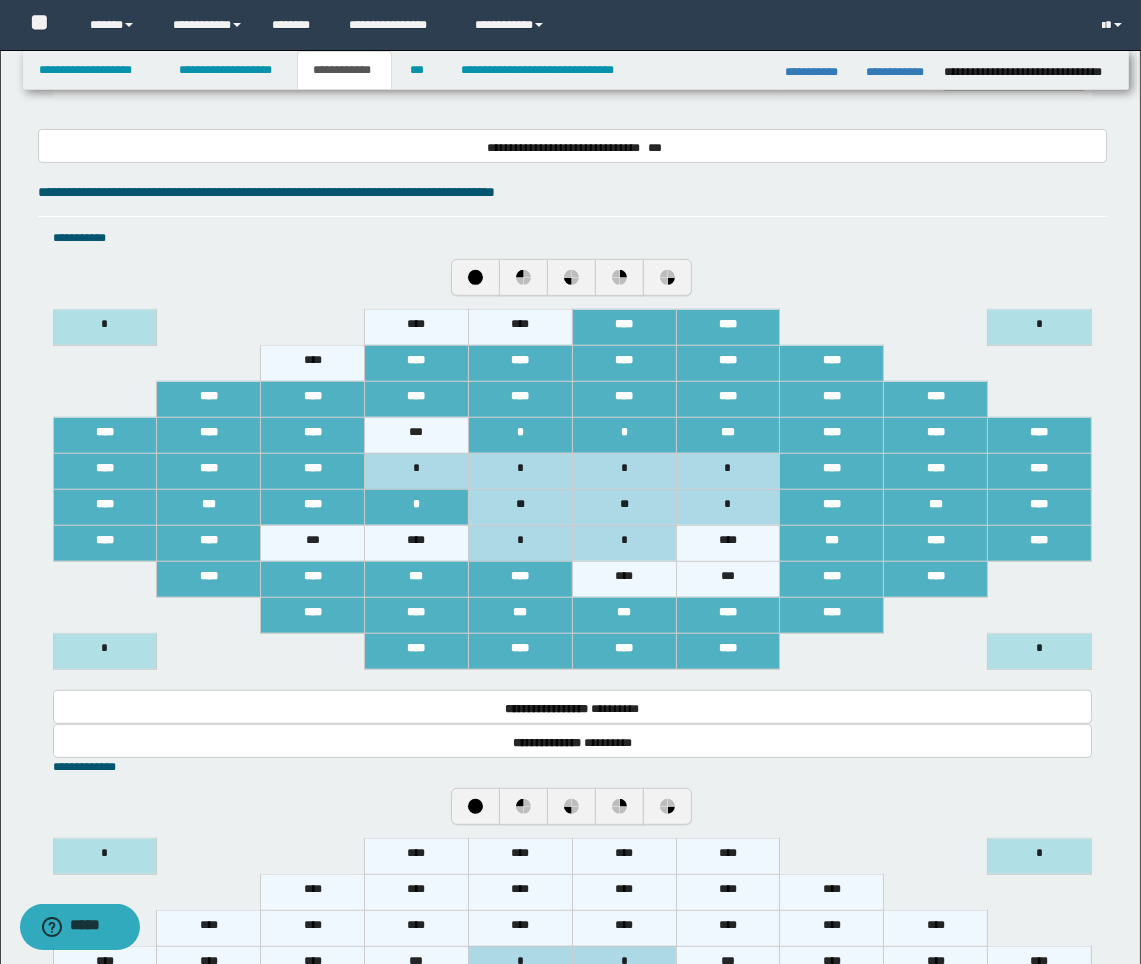 click on "****" at bounding box center (313, 363) 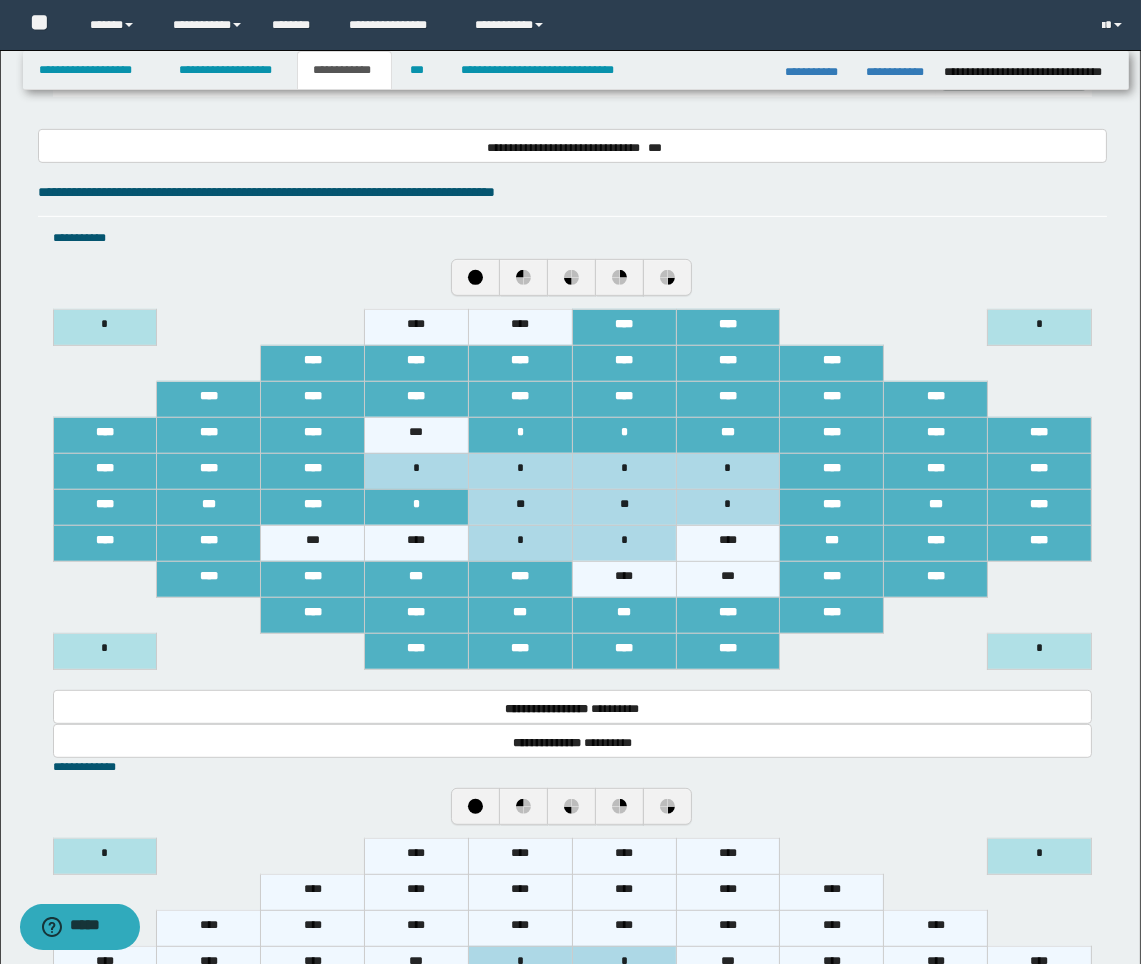 click on "****" at bounding box center (520, 327) 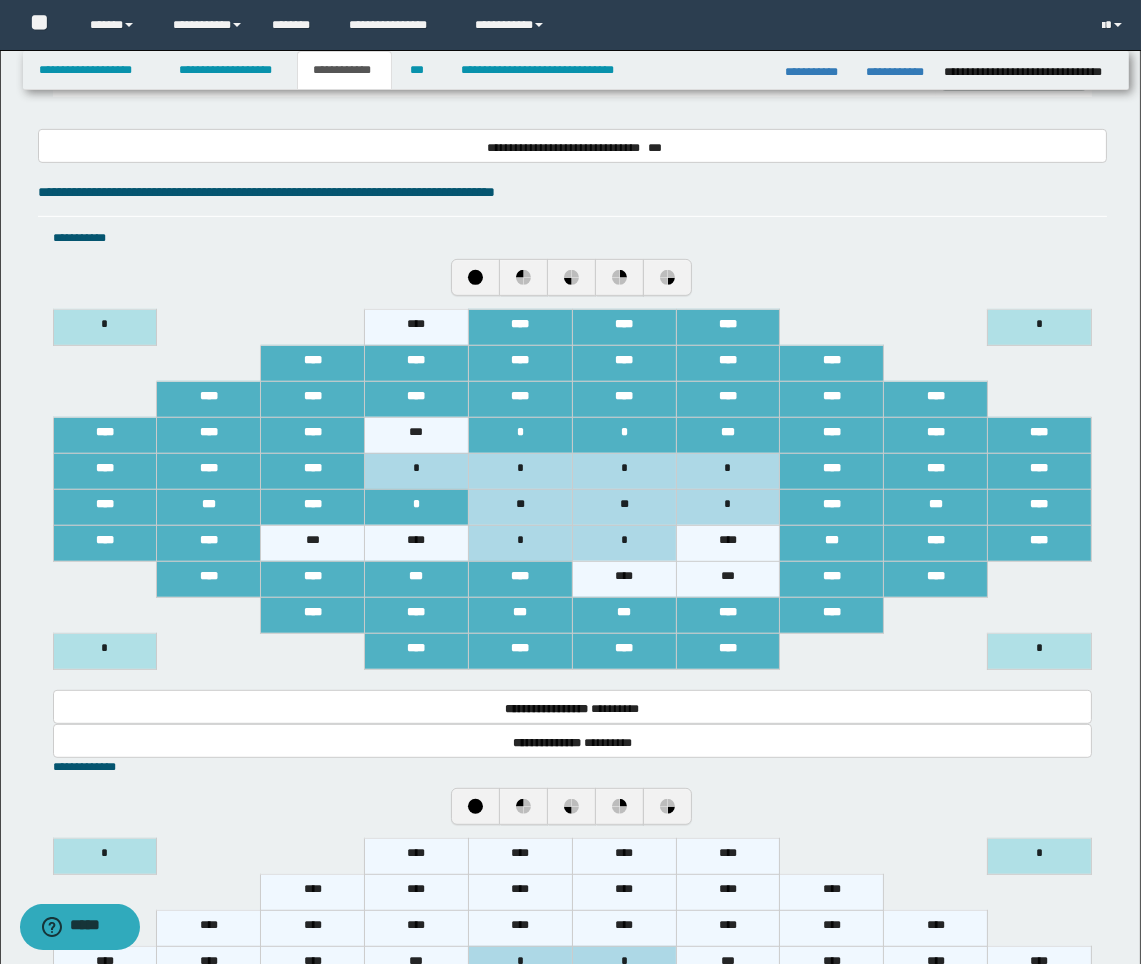click on "****" at bounding box center (417, 327) 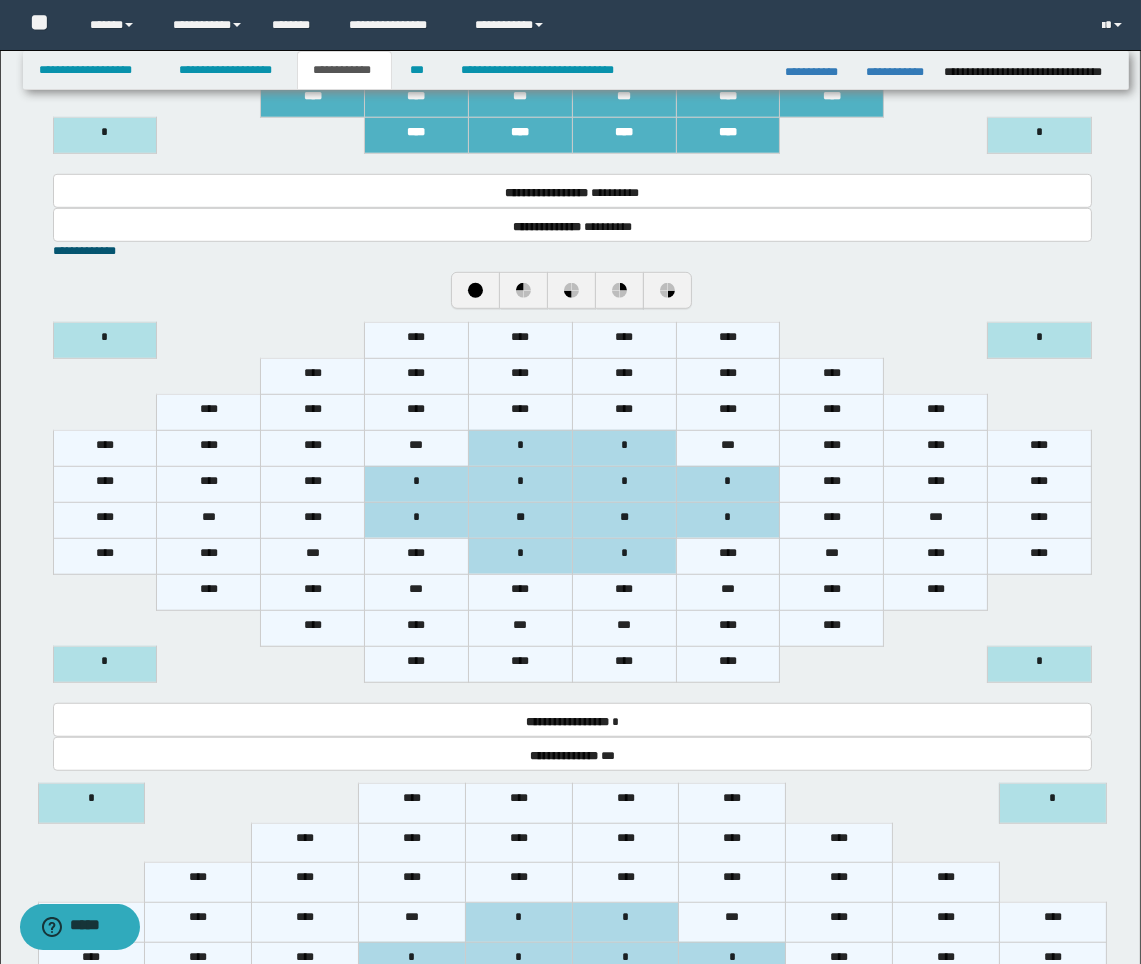 scroll, scrollTop: 1825, scrollLeft: 0, axis: vertical 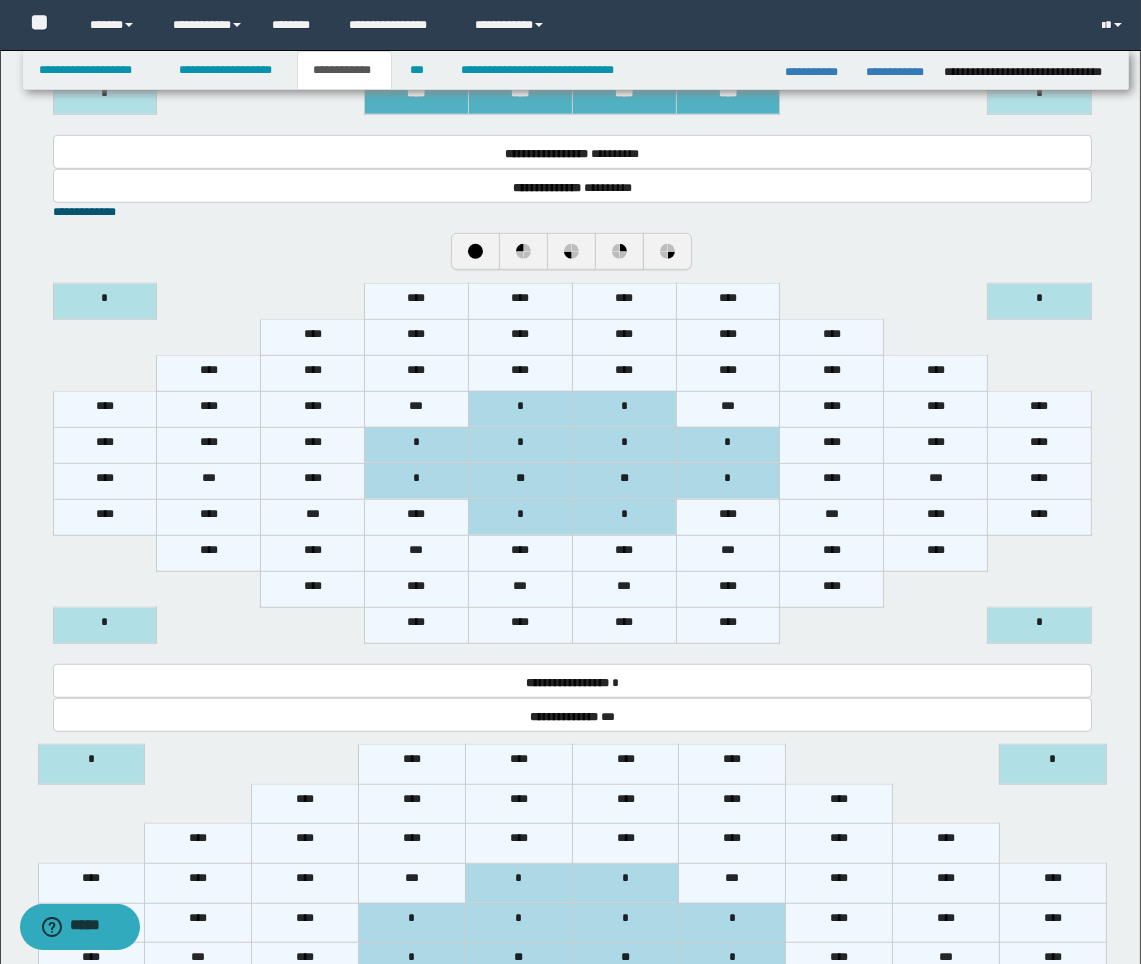 click on "****" at bounding box center [417, 301] 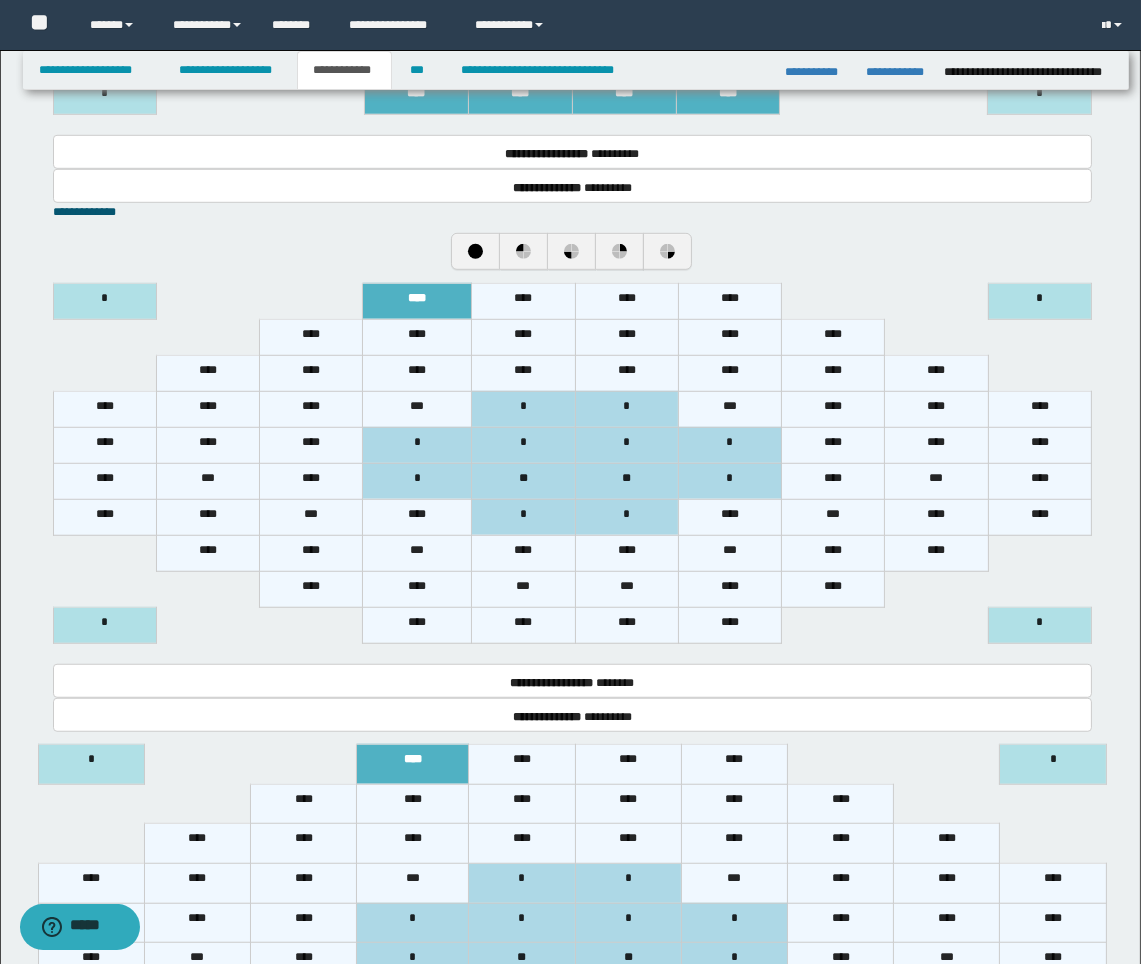 click on "****" at bounding box center [523, 301] 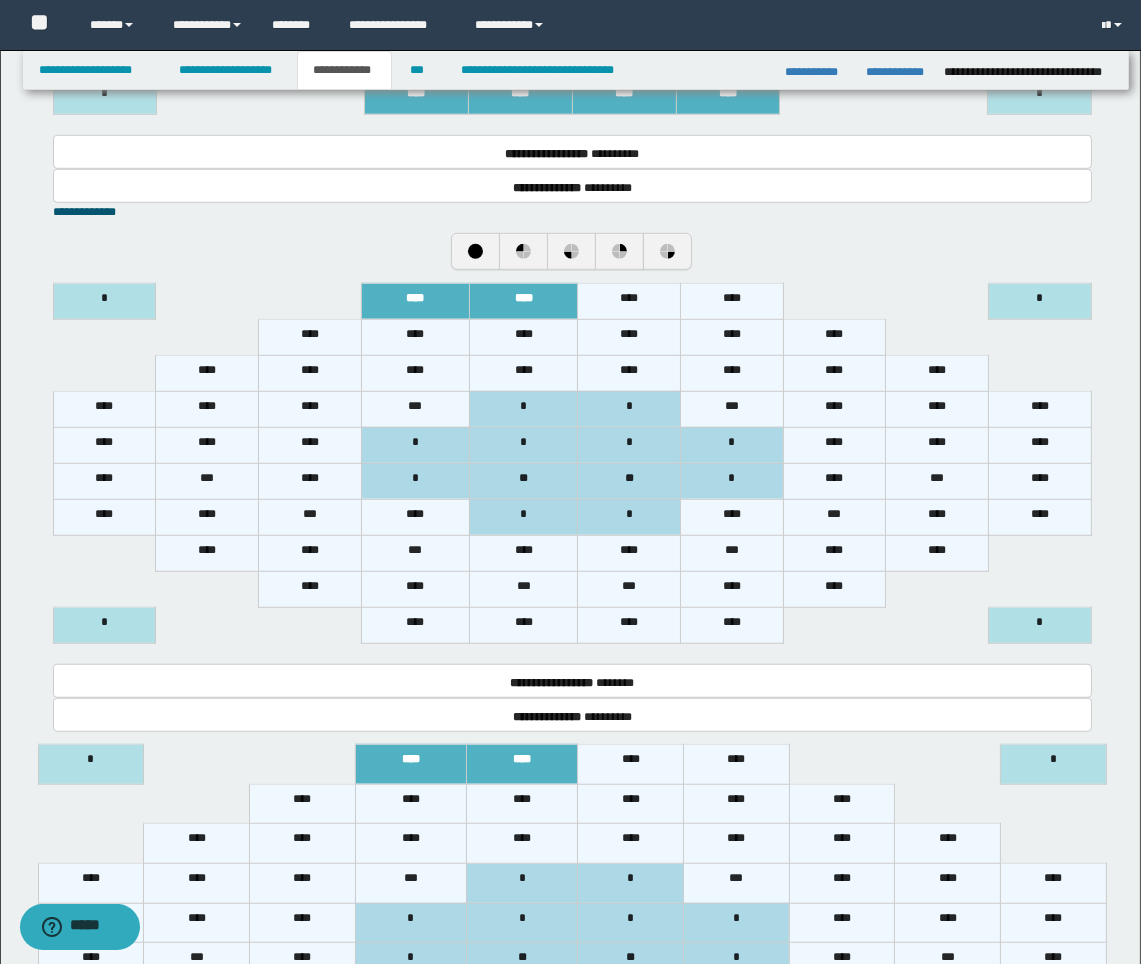 click on "****" at bounding box center (629, 301) 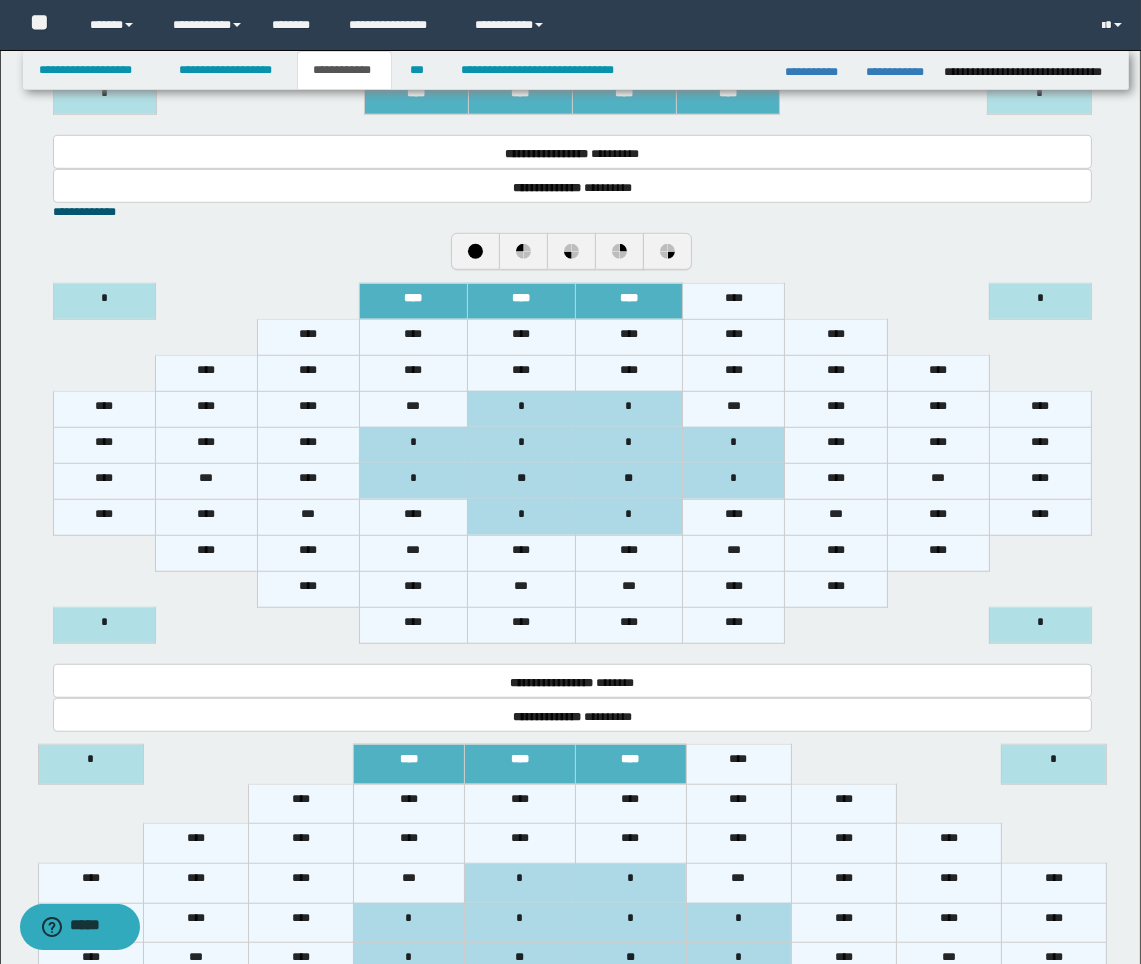 click on "****" at bounding box center [734, 301] 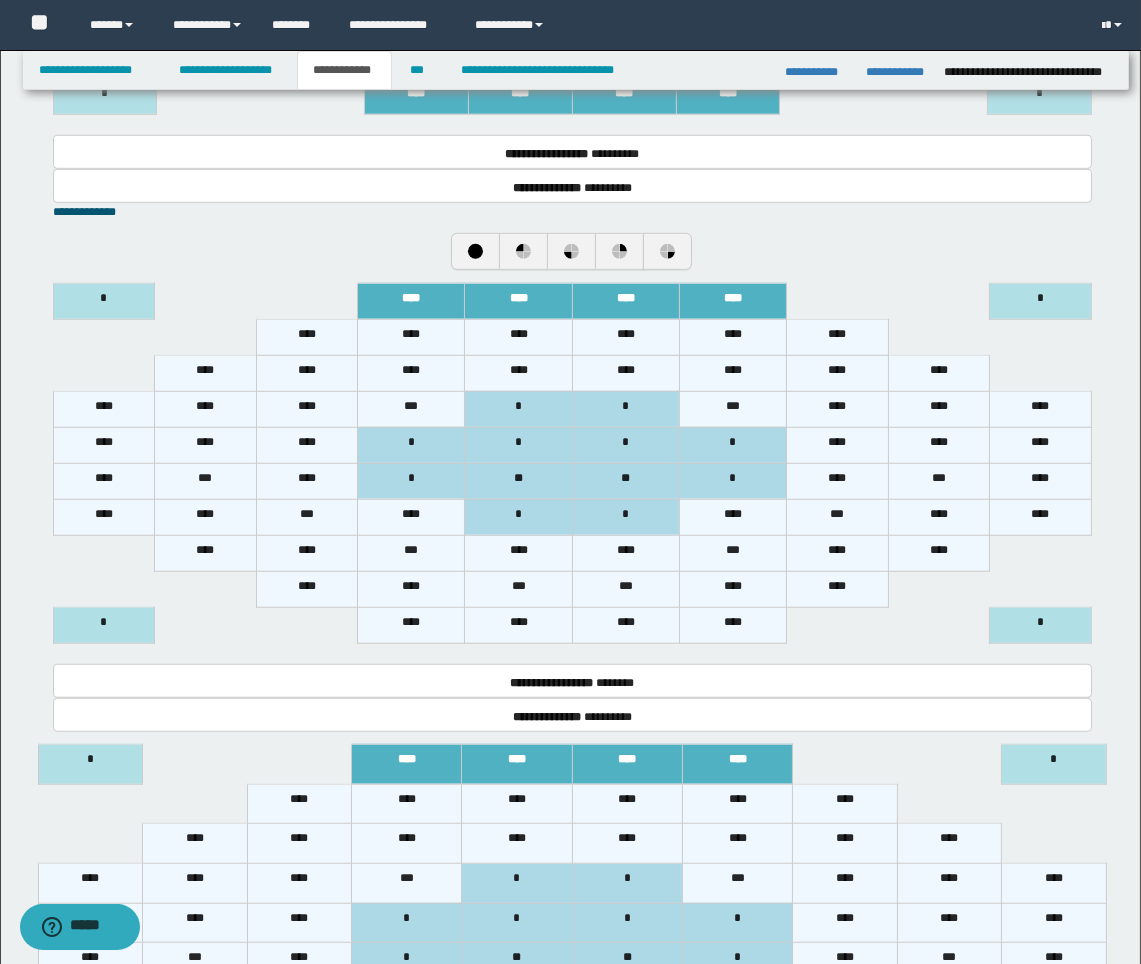 click on "****" at bounding box center [625, 337] 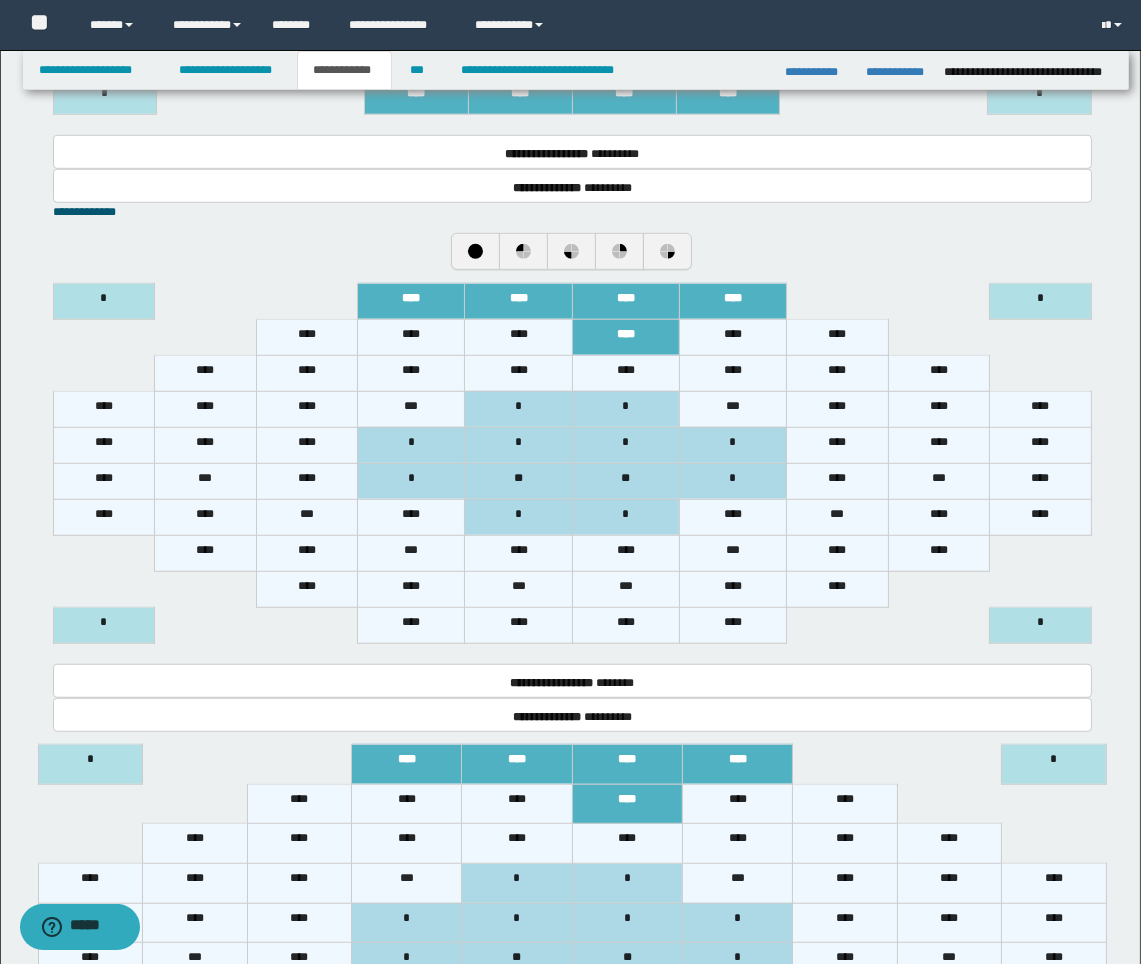 click on "****" at bounding box center (732, 337) 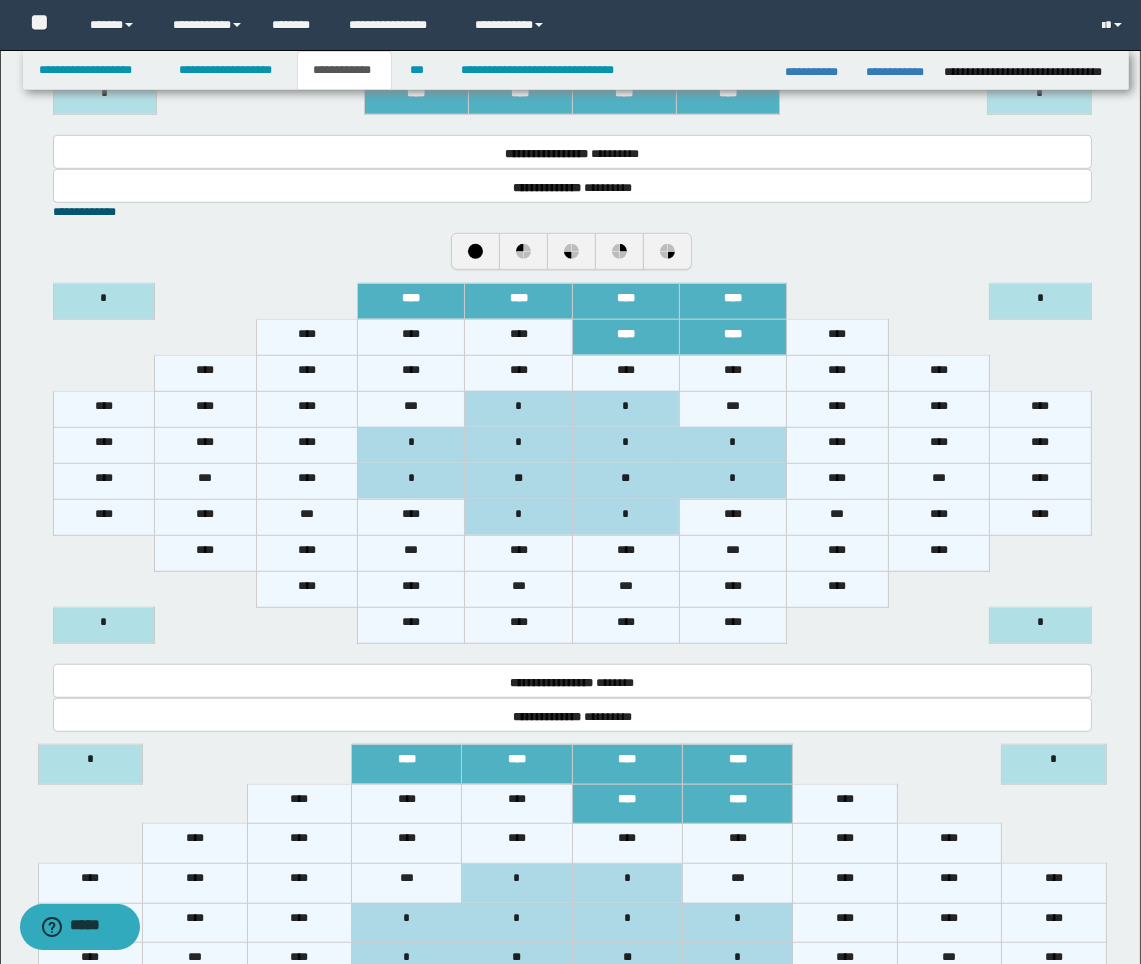 click on "****" at bounding box center [838, 337] 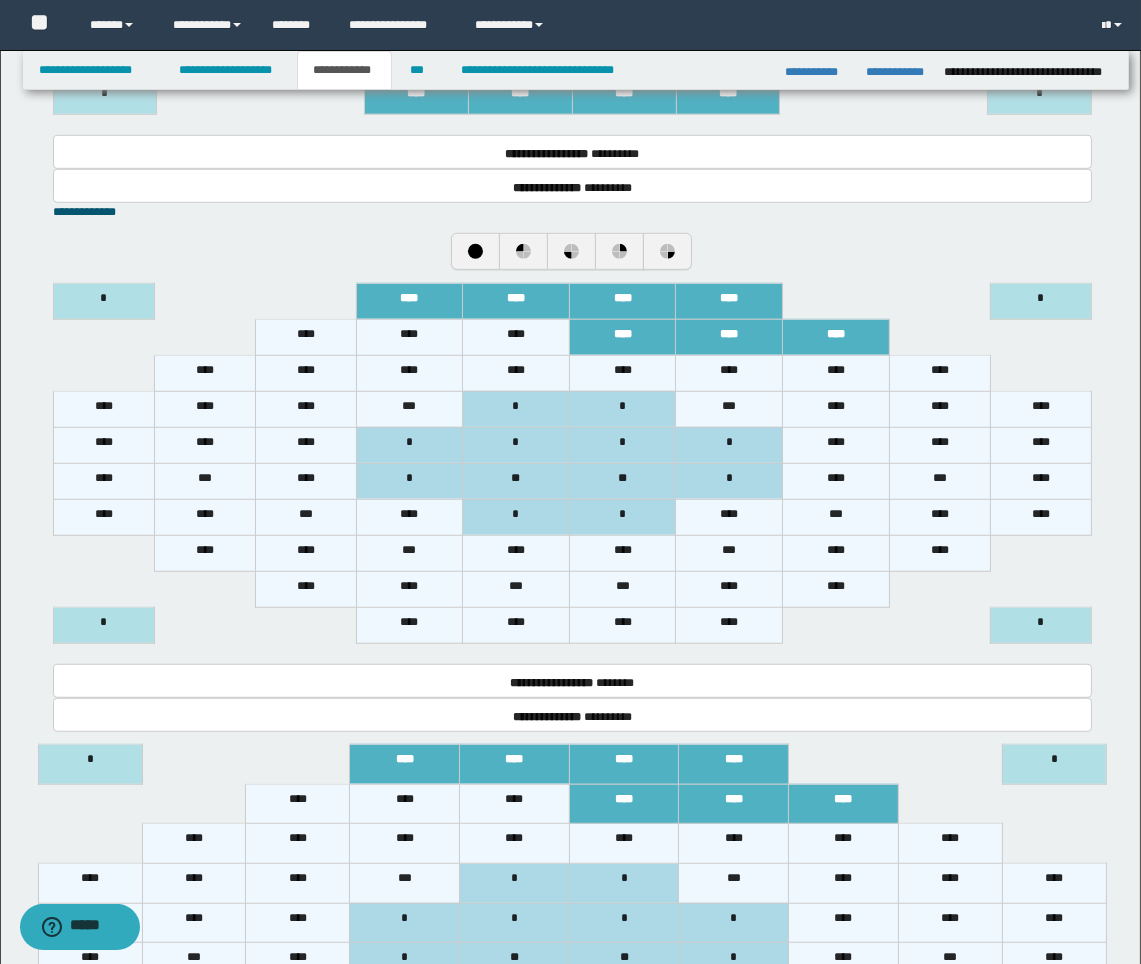 click on "****" at bounding box center [729, 373] 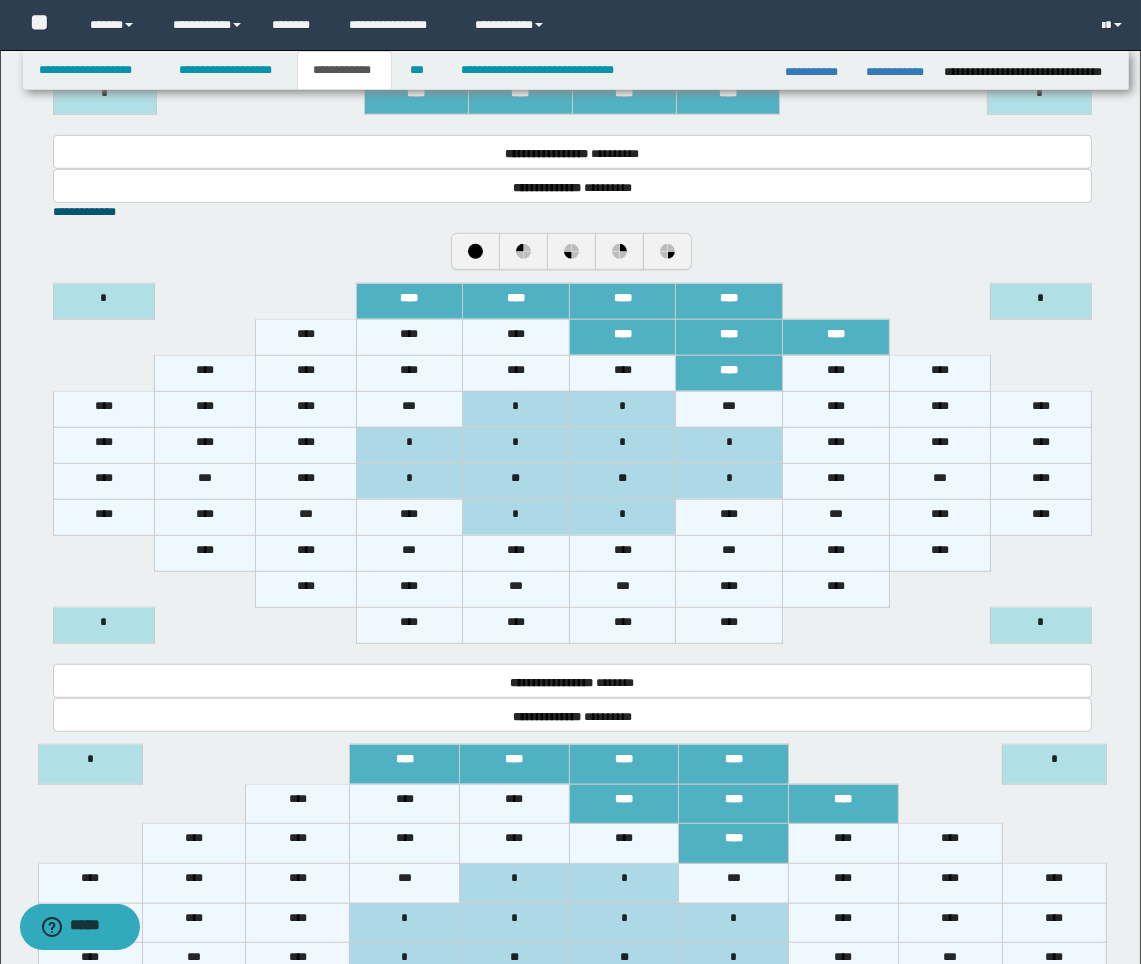 click on "****" at bounding box center (836, 373) 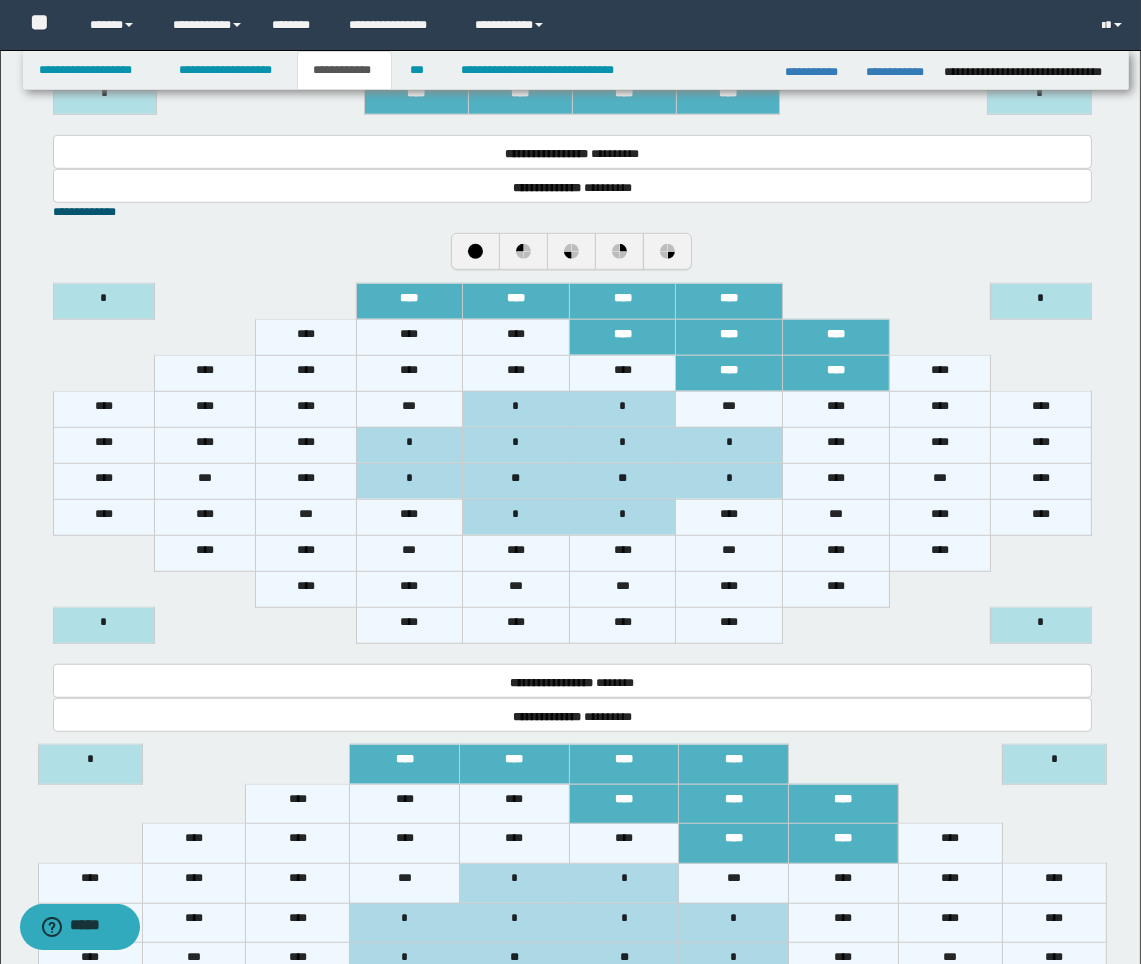 click on "****" at bounding box center (939, 373) 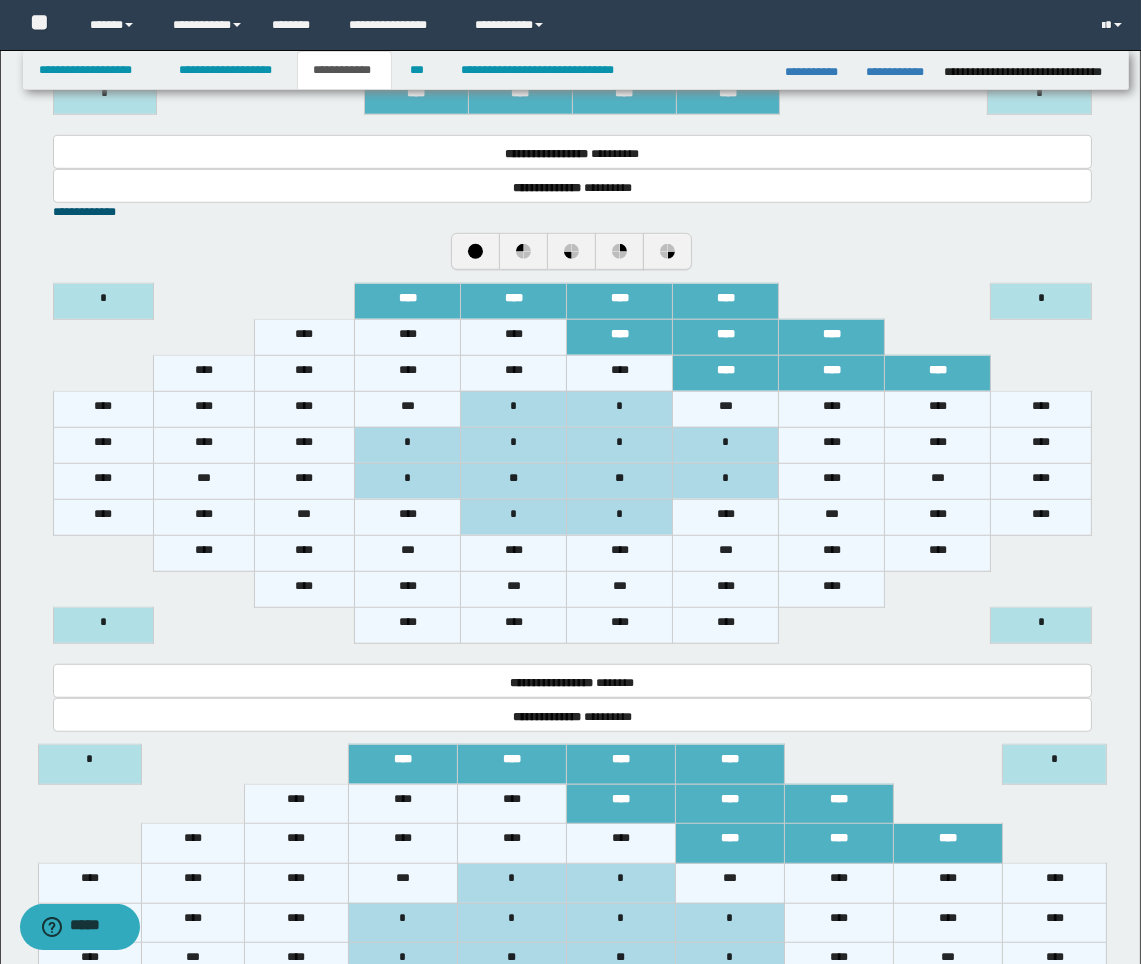 click on "****" at bounding box center [938, 409] 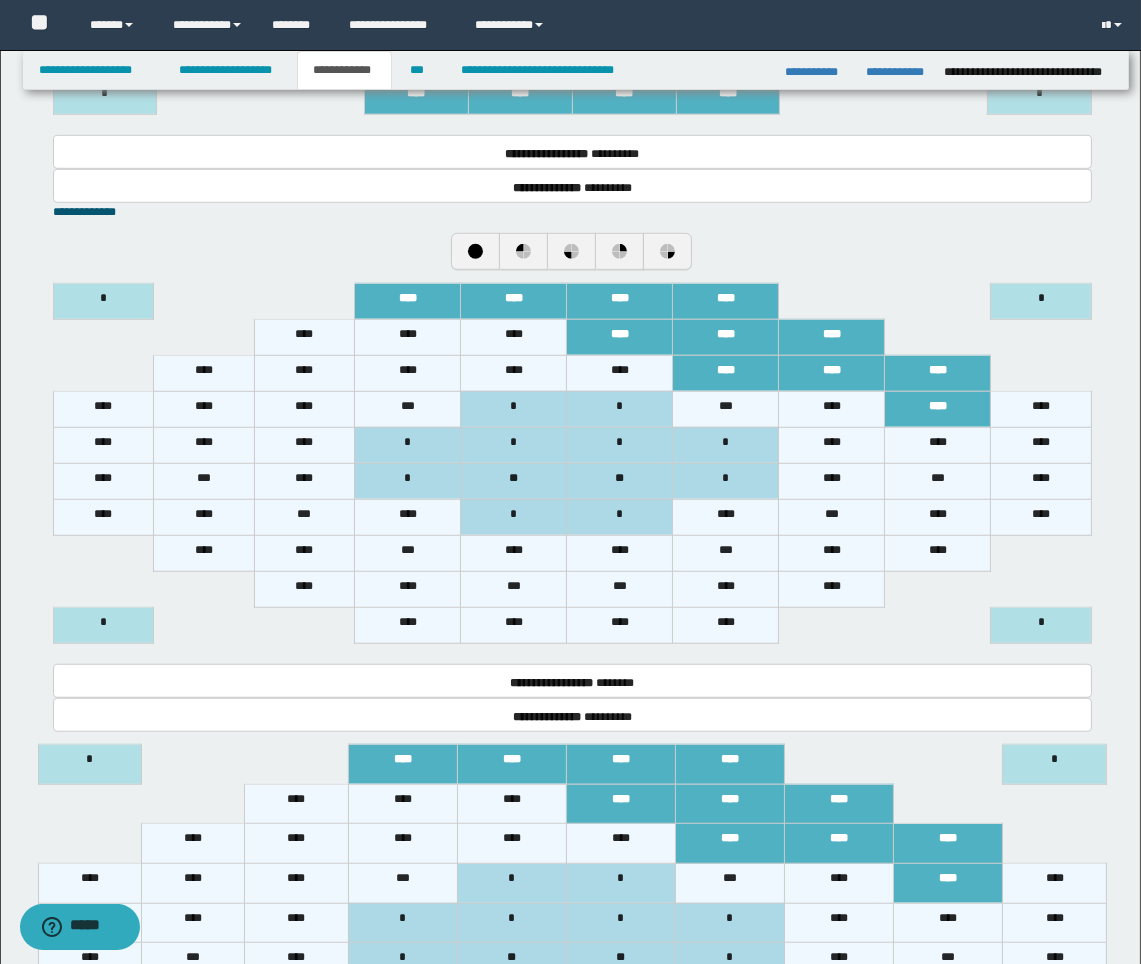 click on "****" at bounding box center [1041, 409] 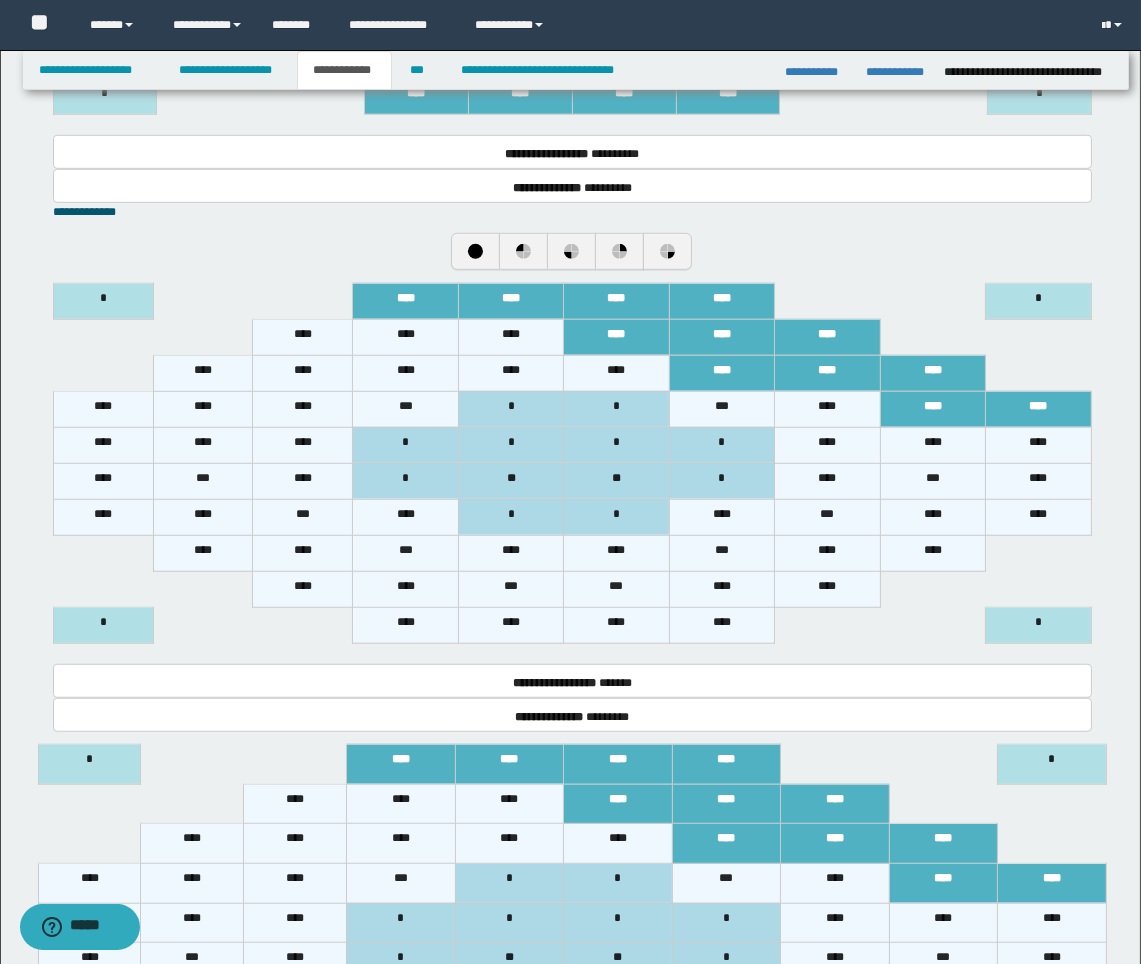 click on "****" at bounding box center (1039, 445) 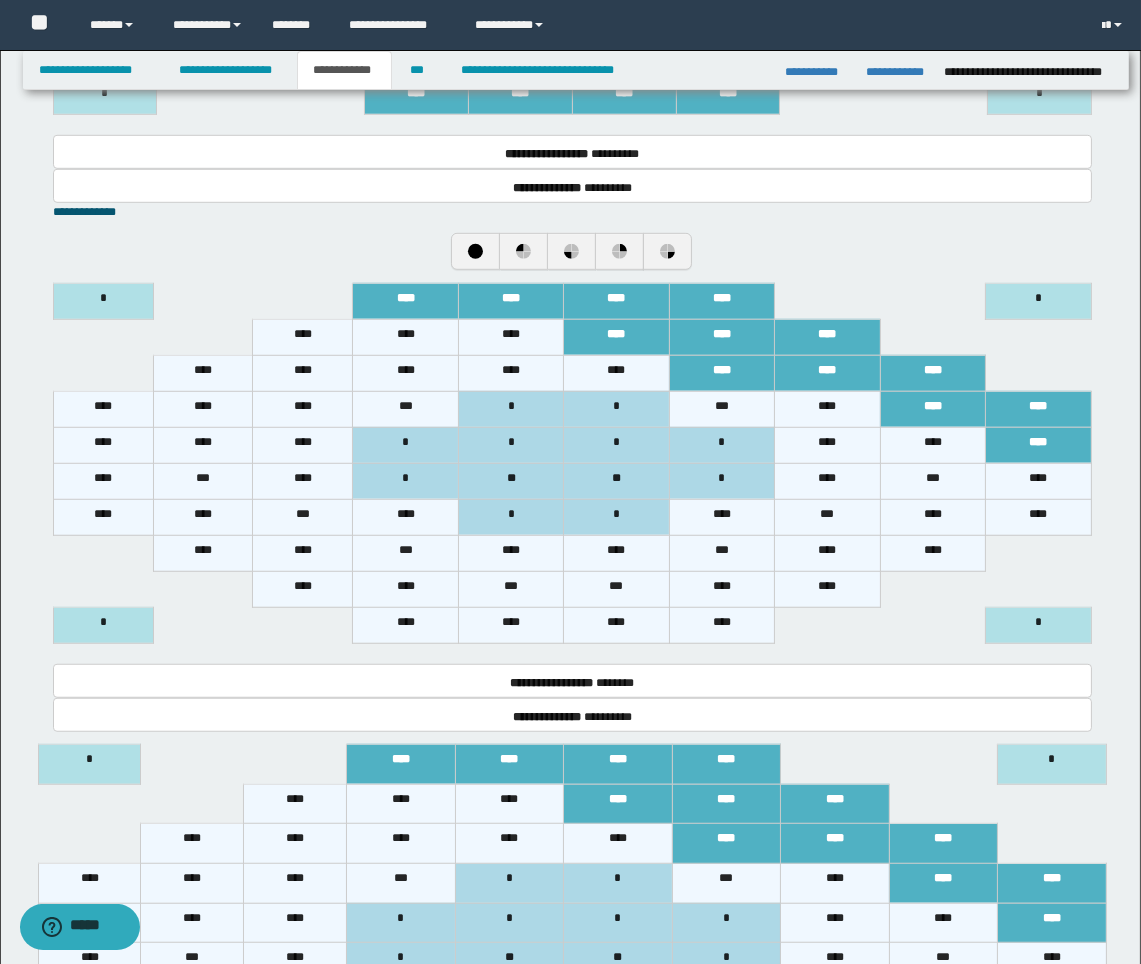 click on "****" at bounding box center (932, 445) 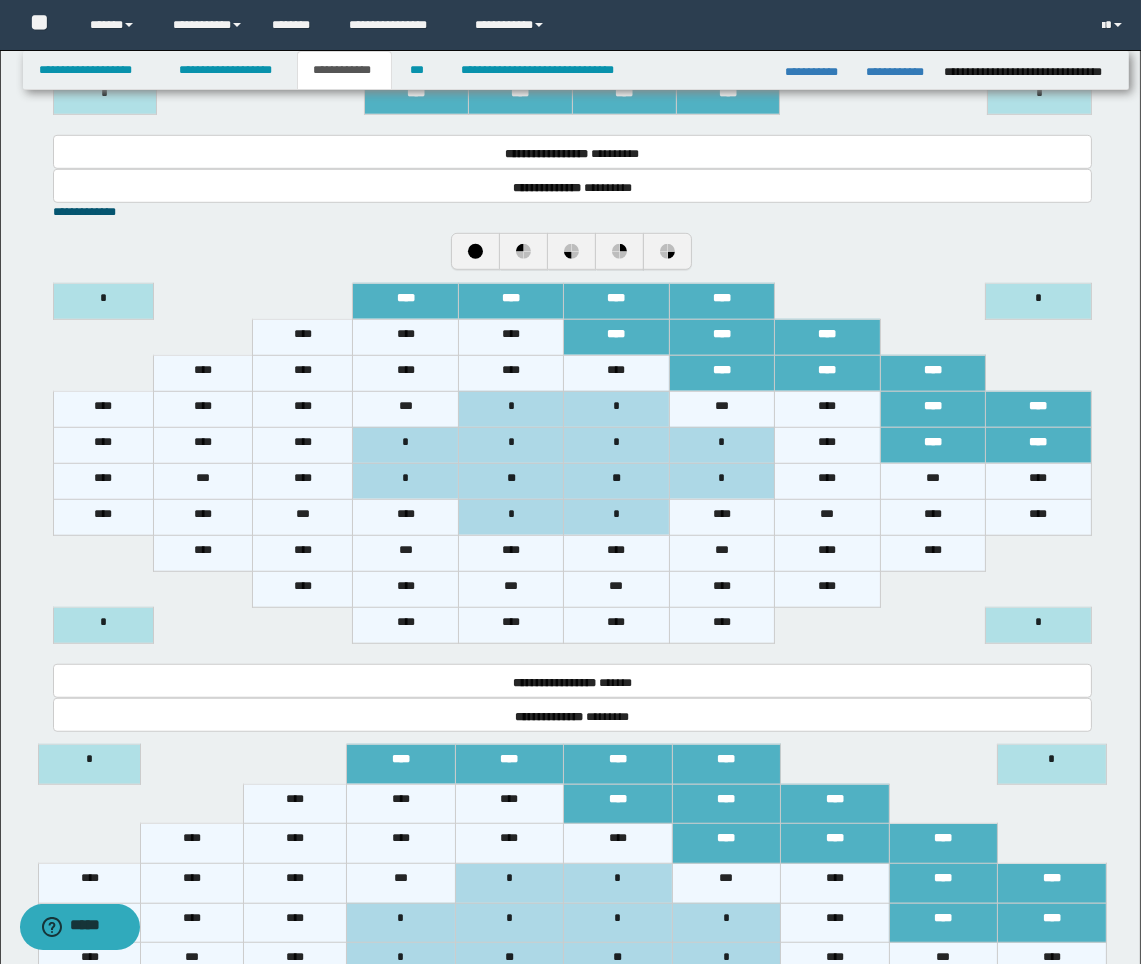 click on "****" at bounding box center (1039, 481) 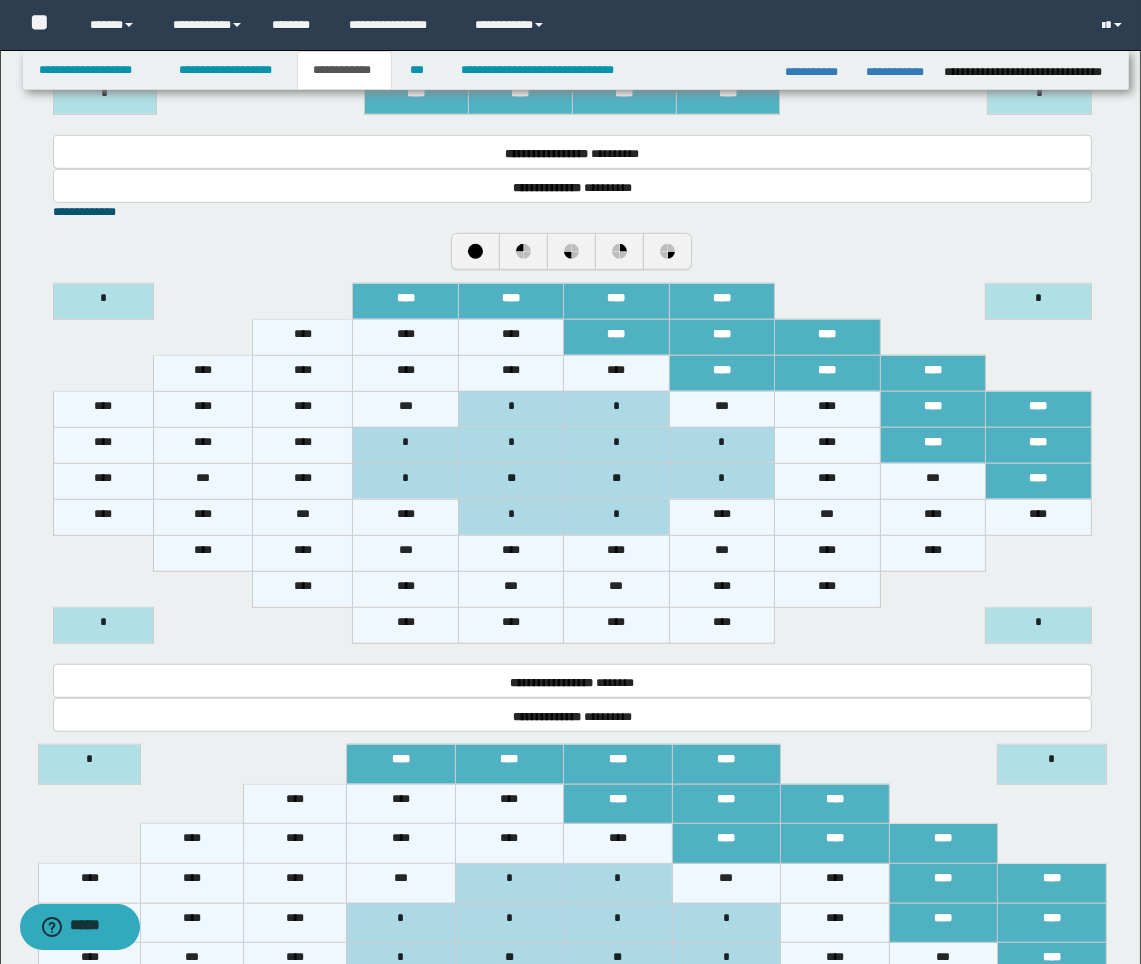 click on "***" at bounding box center [932, 481] 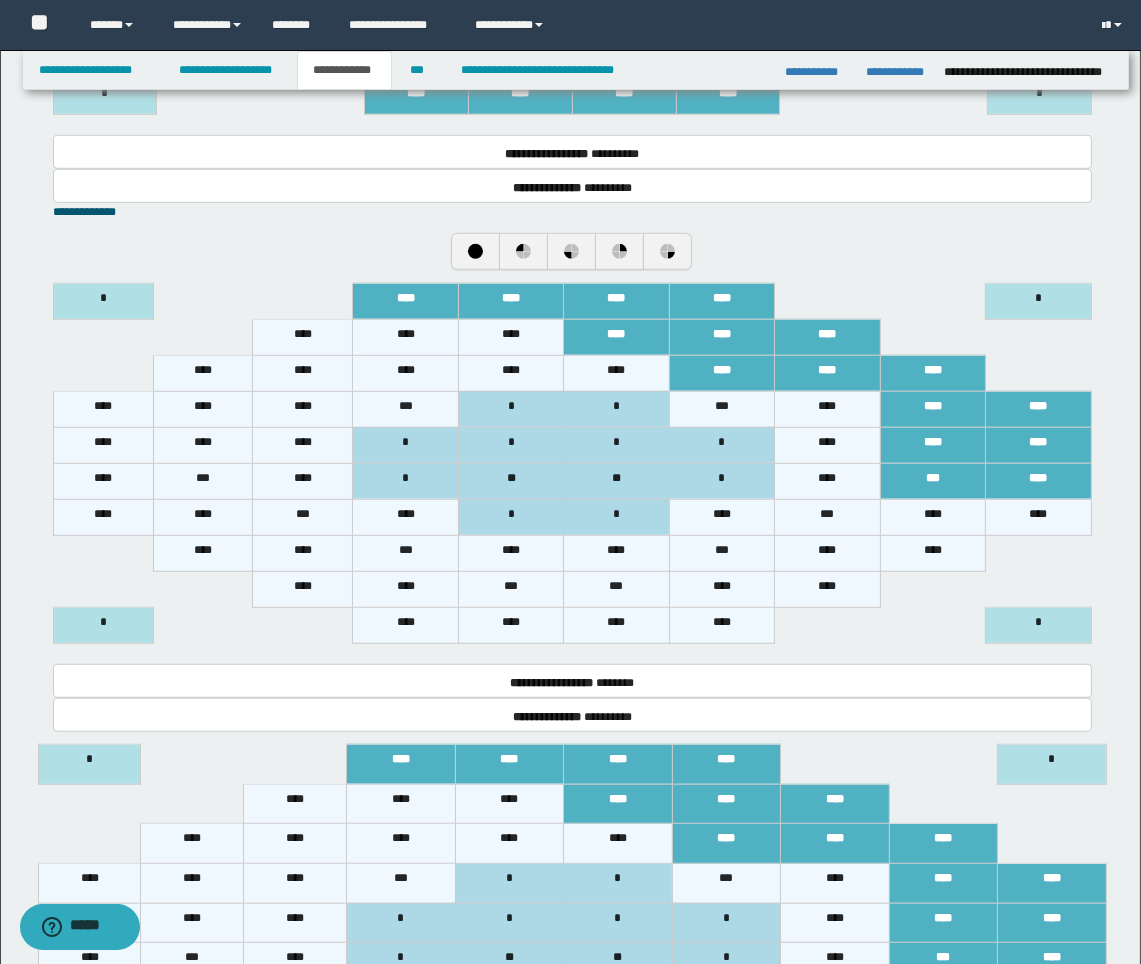 click on "****" at bounding box center (1039, 517) 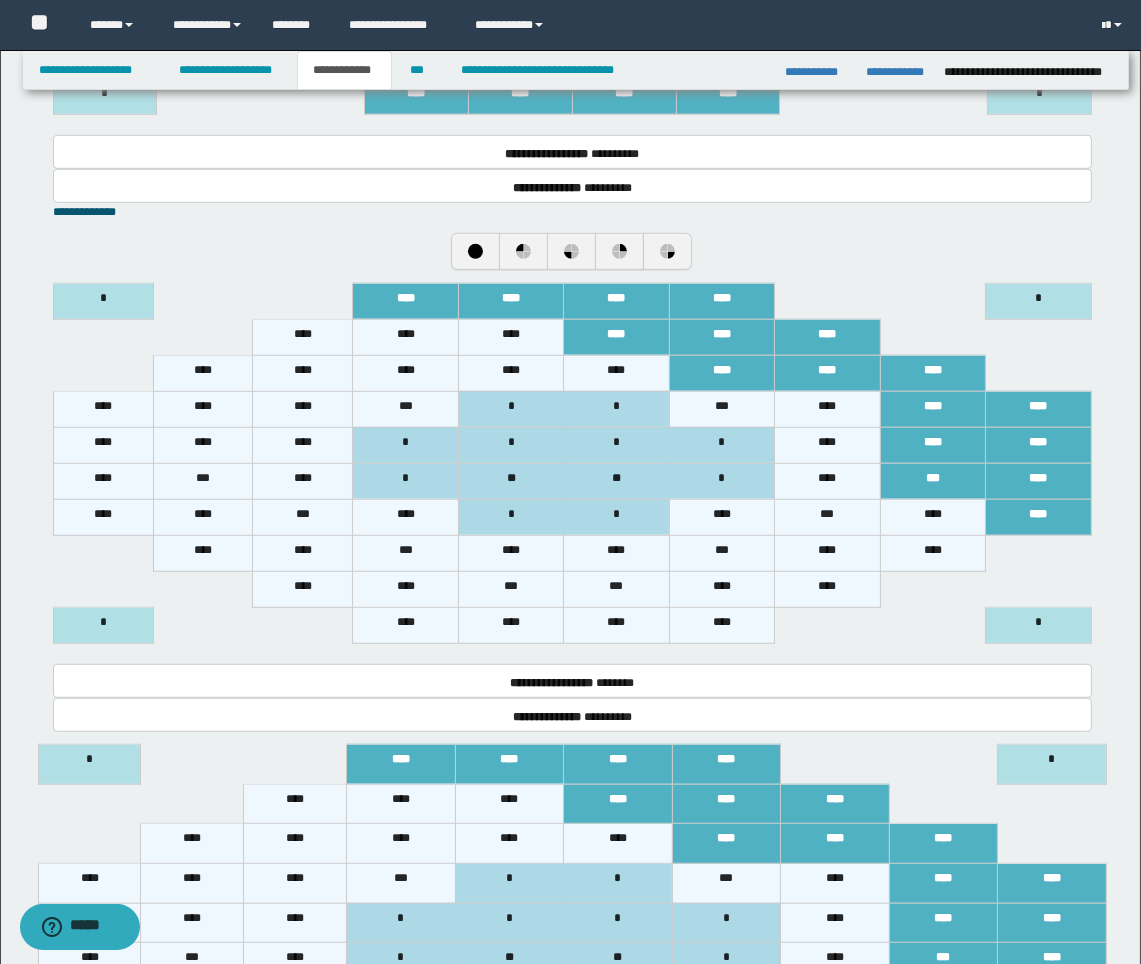 click on "****" at bounding box center [932, 517] 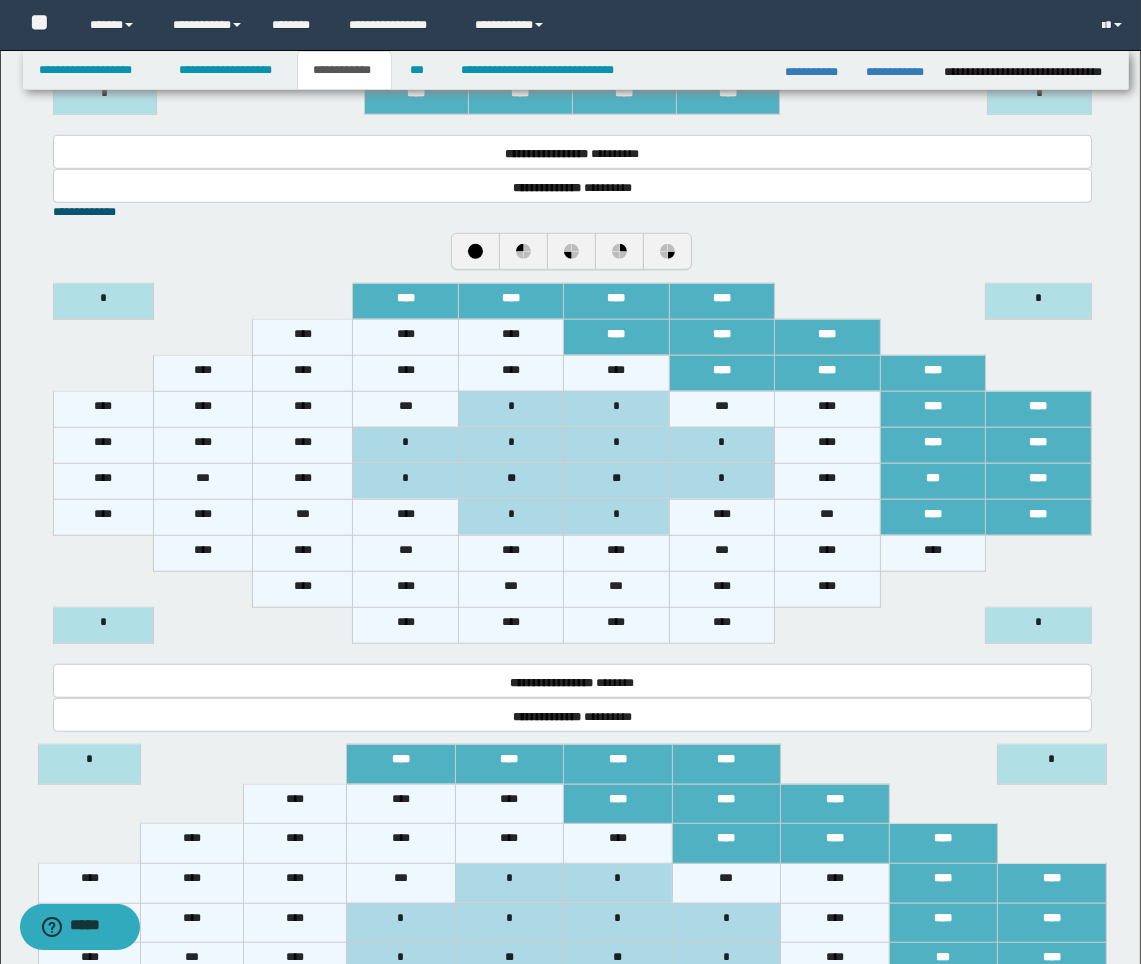 click on "****" at bounding box center (932, 553) 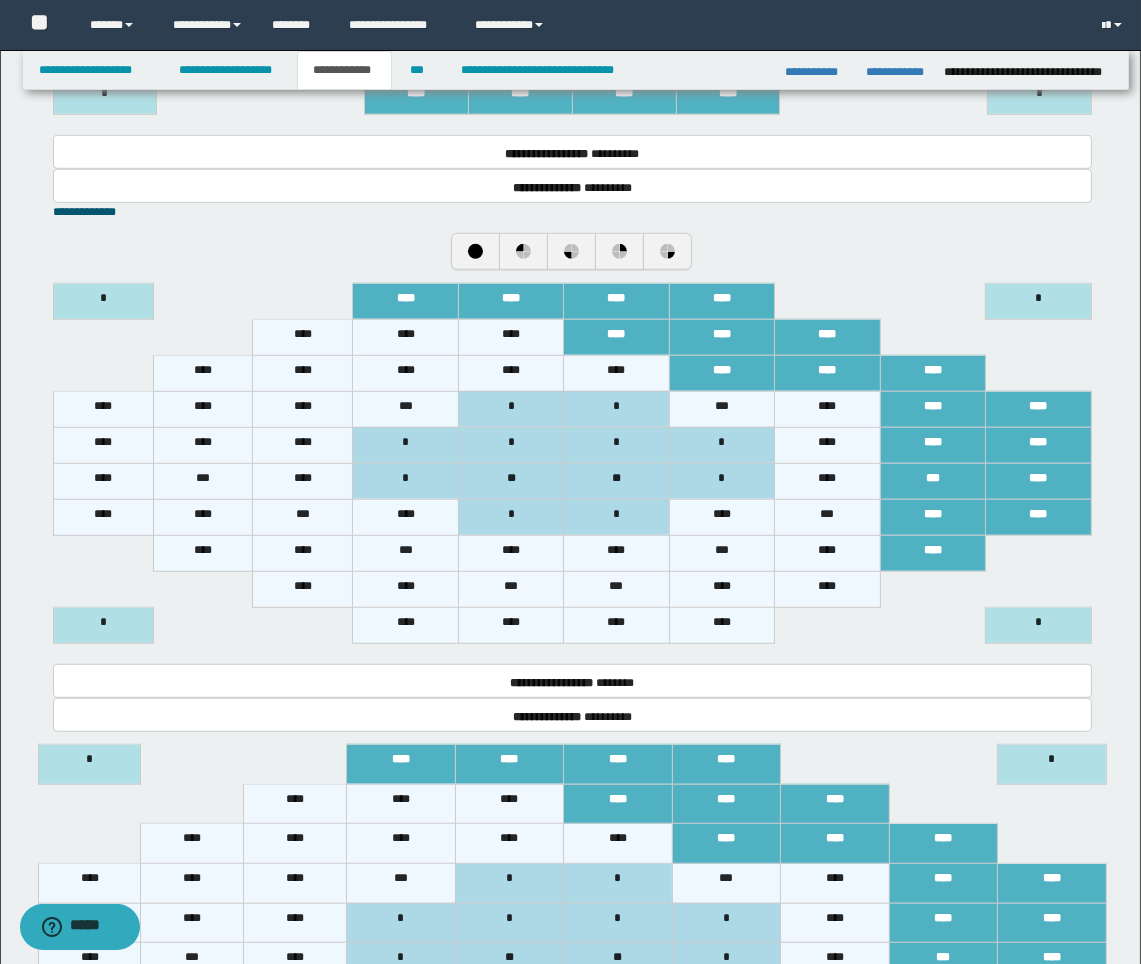 click on "****" at bounding box center [827, 589] 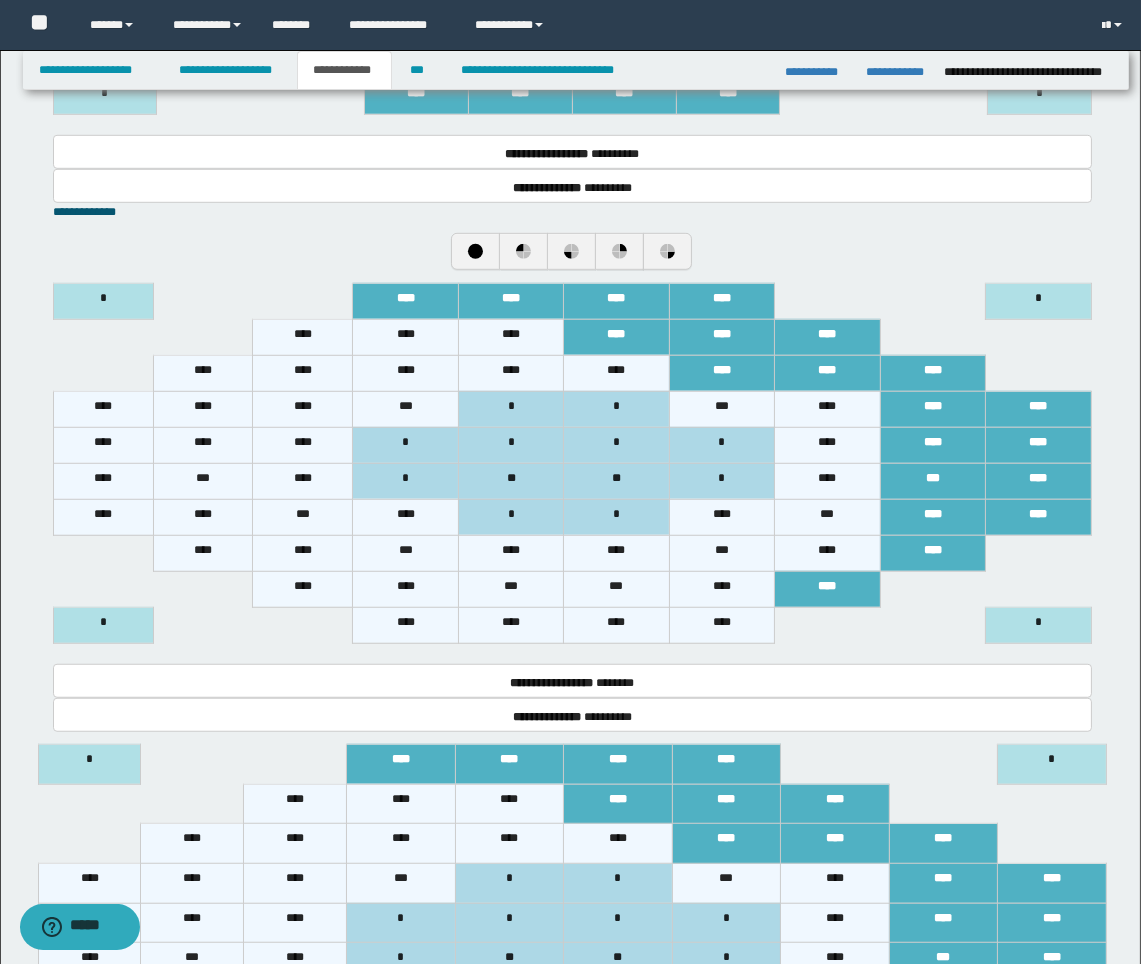 click on "****" at bounding box center (721, 589) 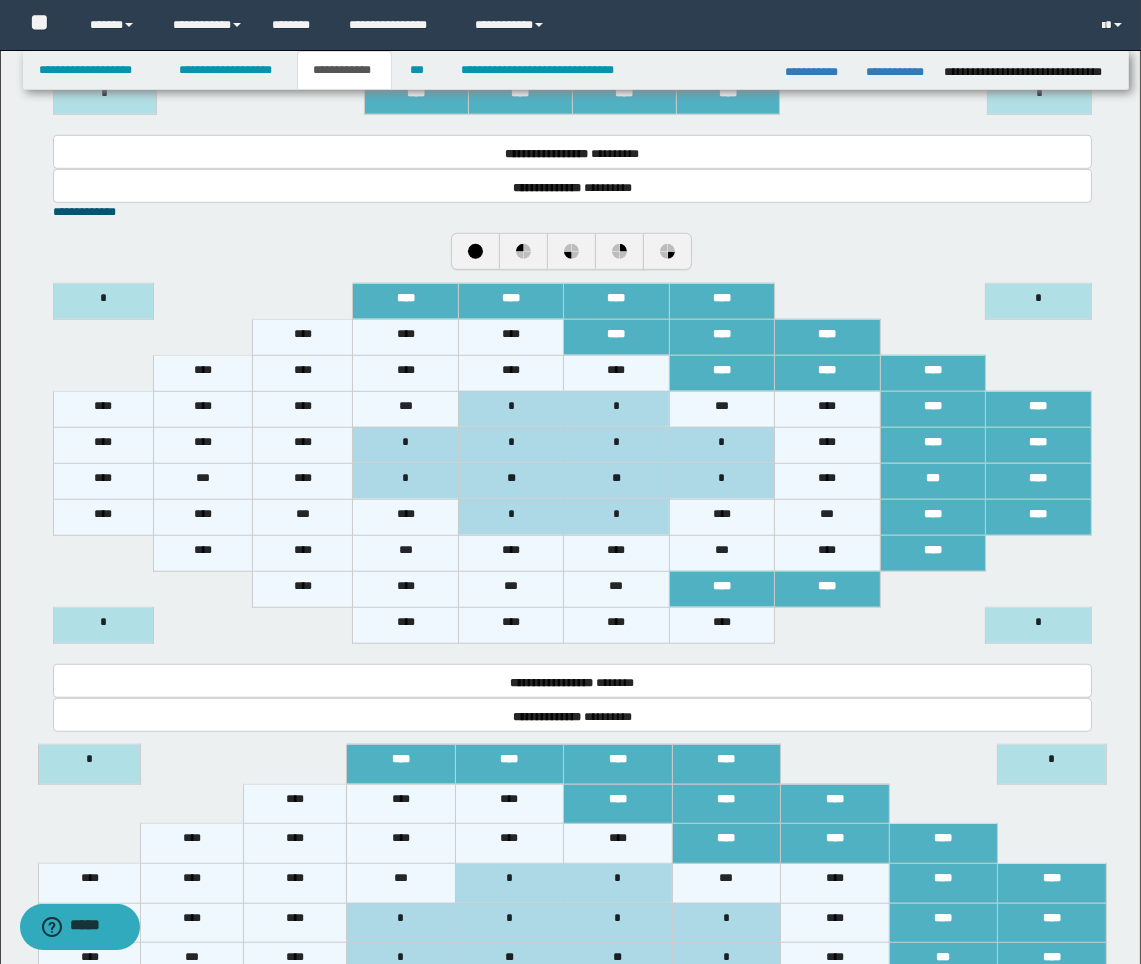 click on "****" at bounding box center (721, 625) 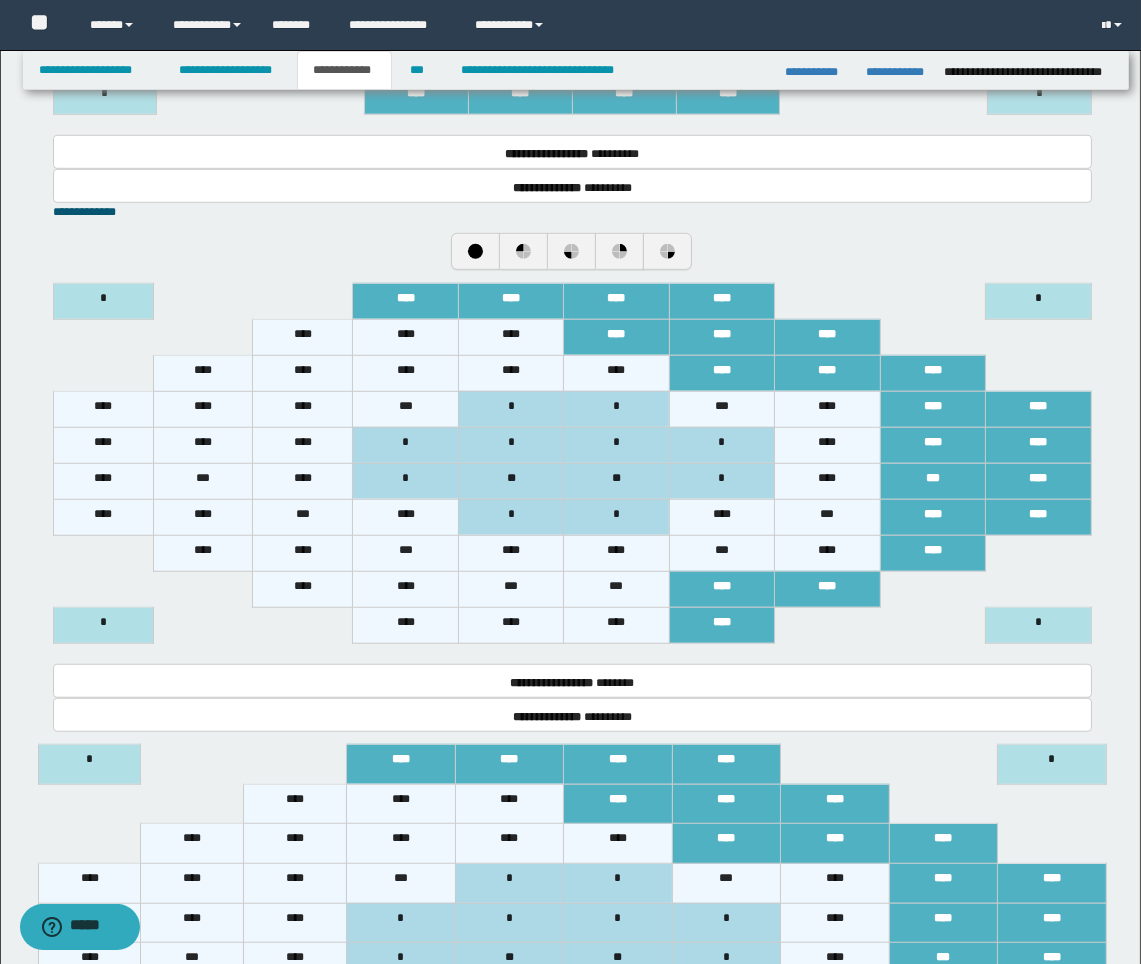 click on "****" at bounding box center [303, 337] 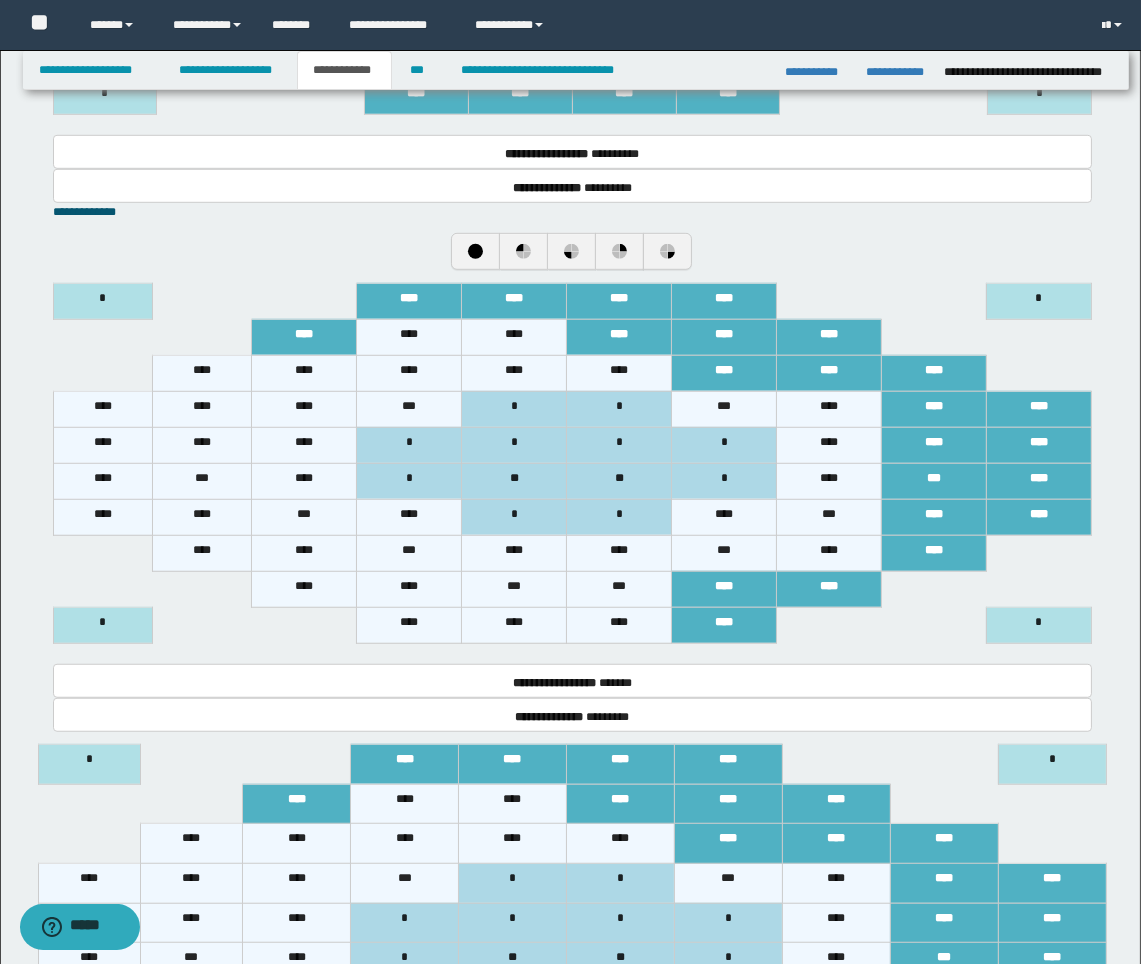 click on "****" at bounding box center (409, 337) 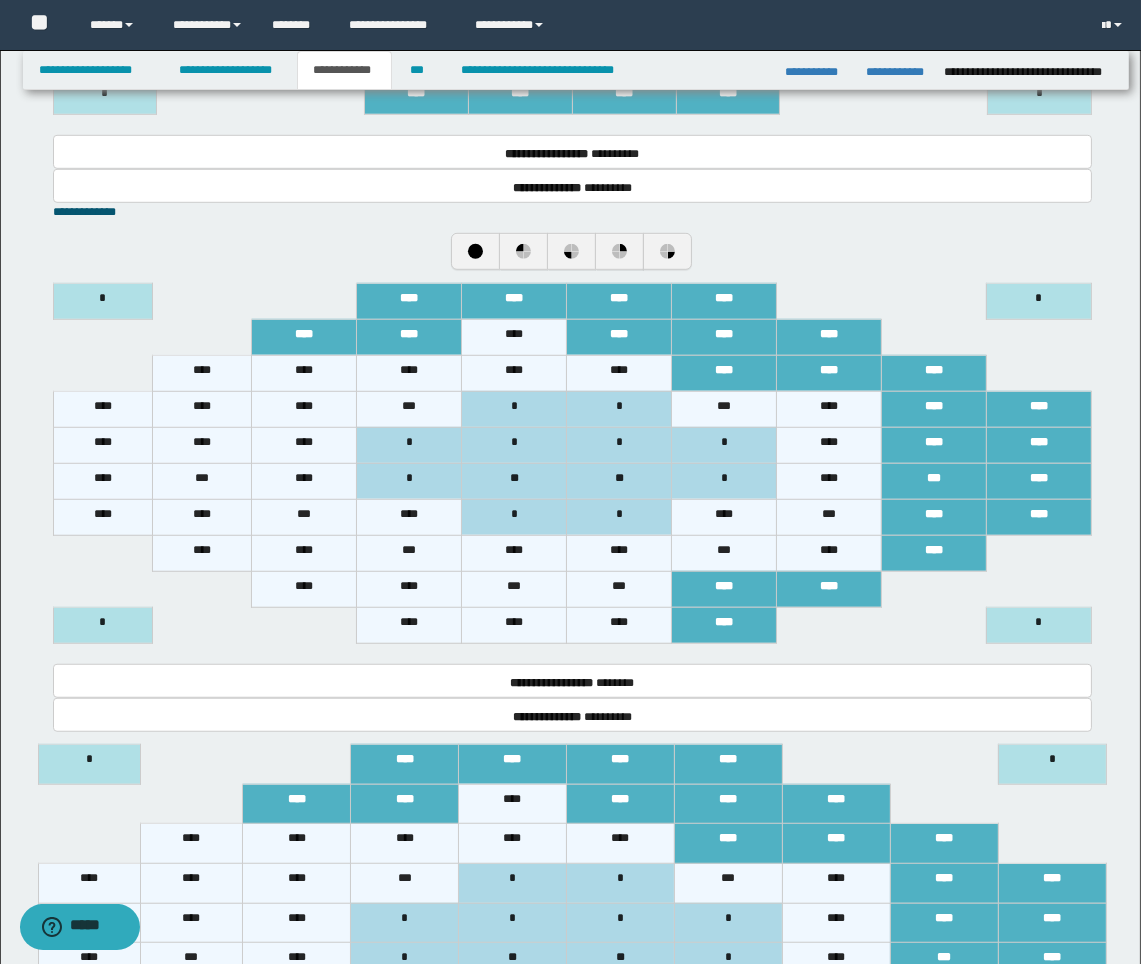click on "****" at bounding box center (514, 337) 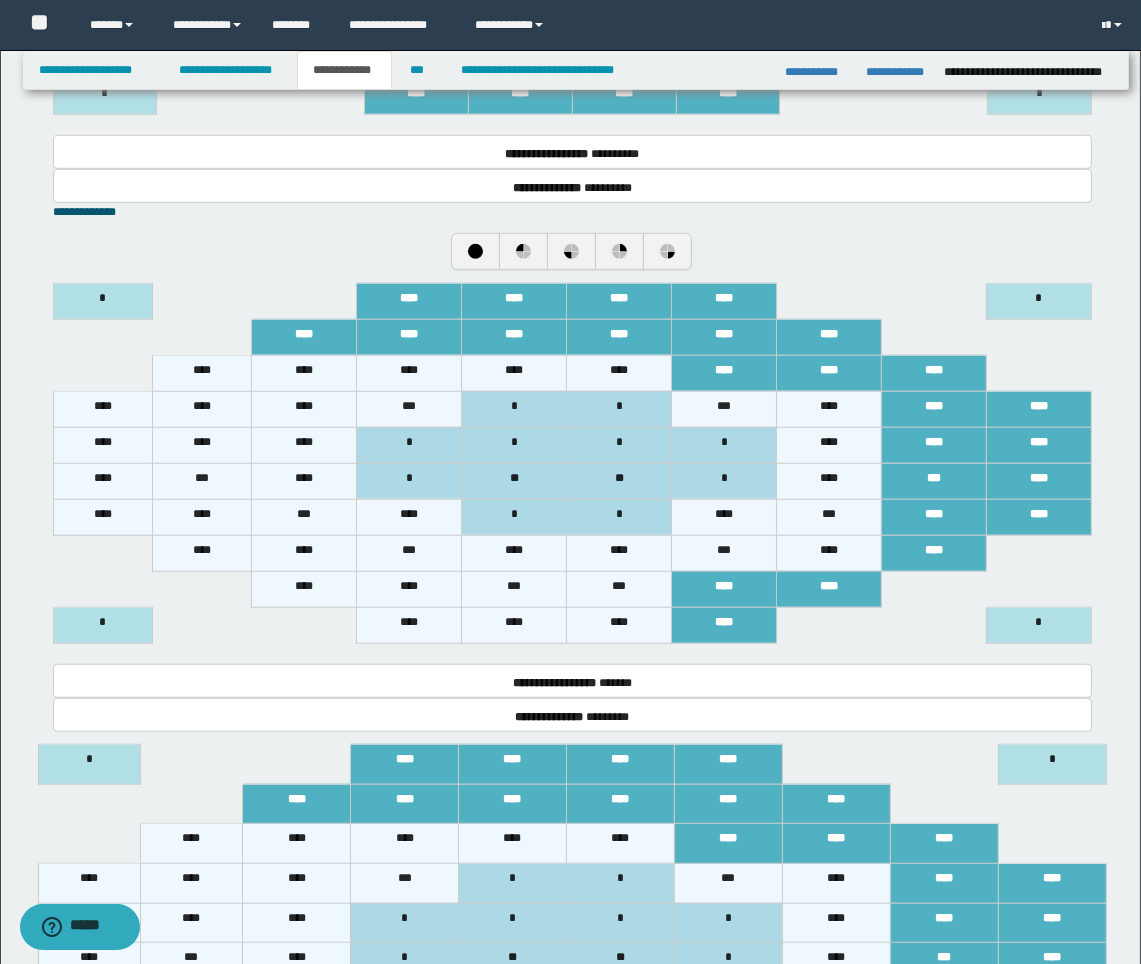click on "****" at bounding box center [202, 373] 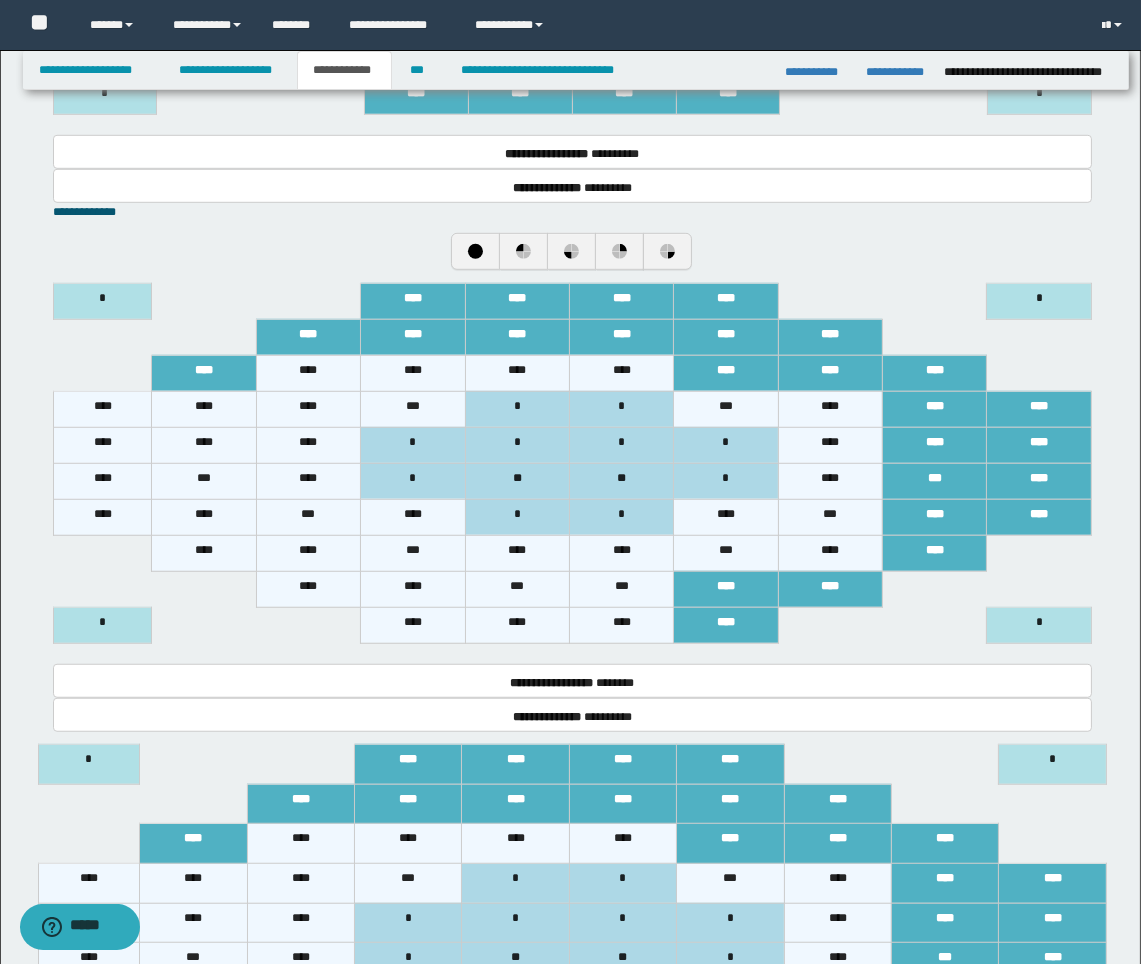 click on "****" at bounding box center (308, 373) 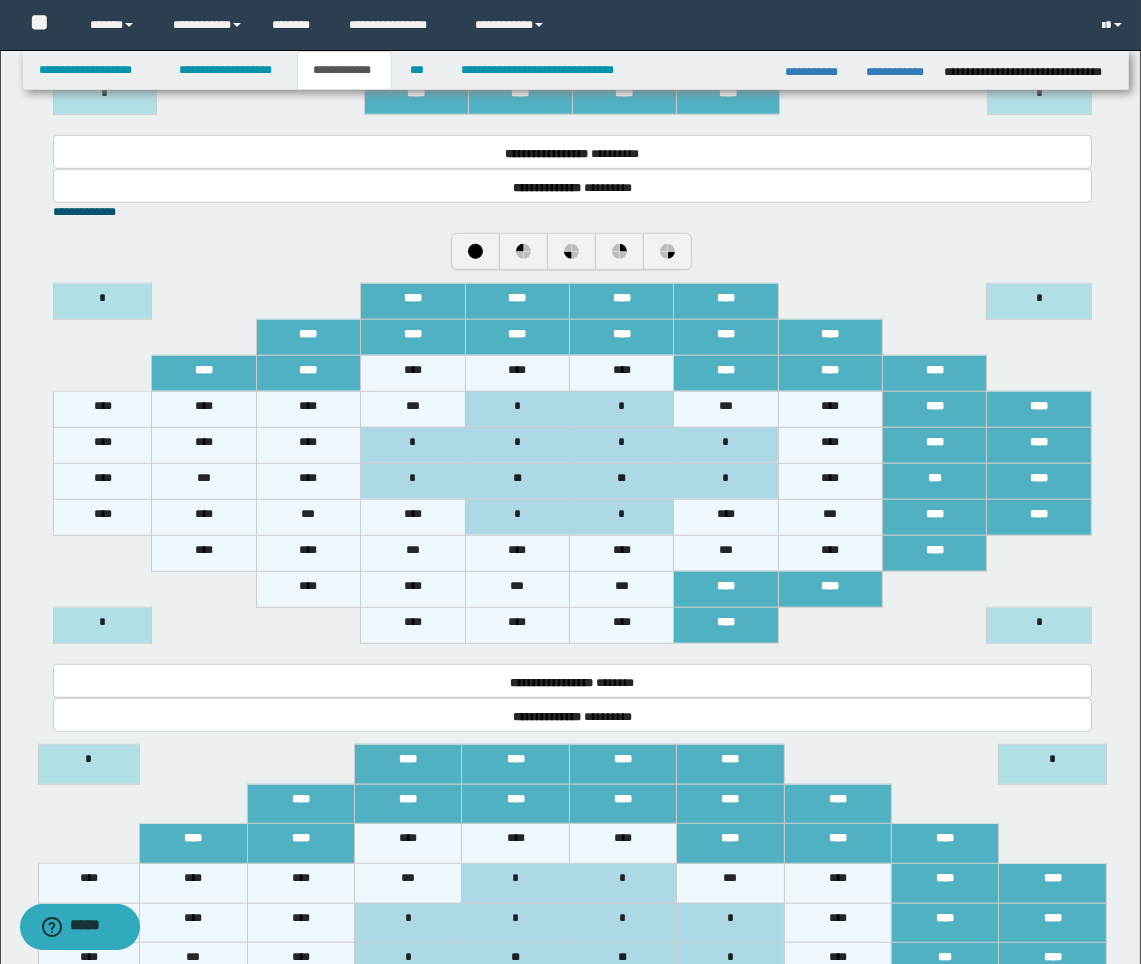 click on "****" at bounding box center (102, 409) 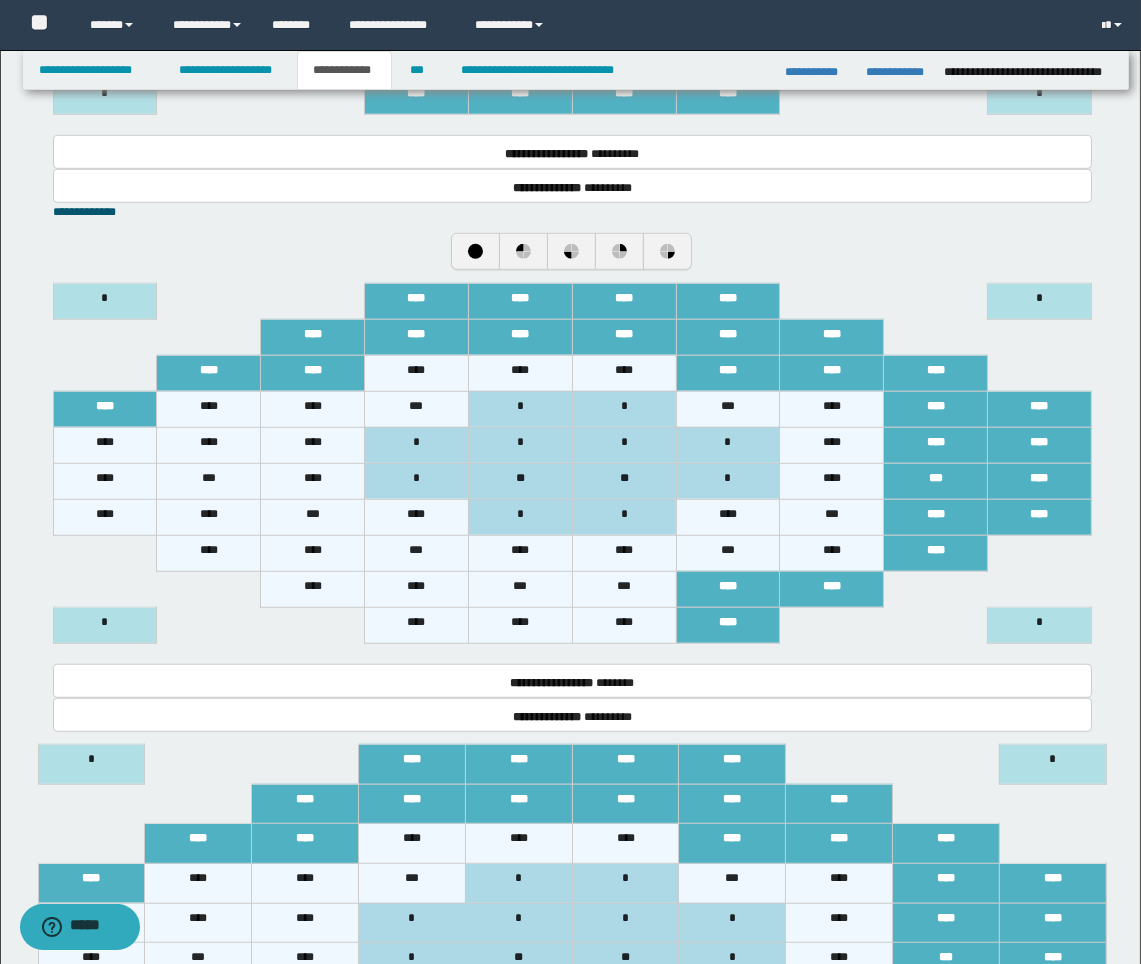 click on "****" at bounding box center [209, 409] 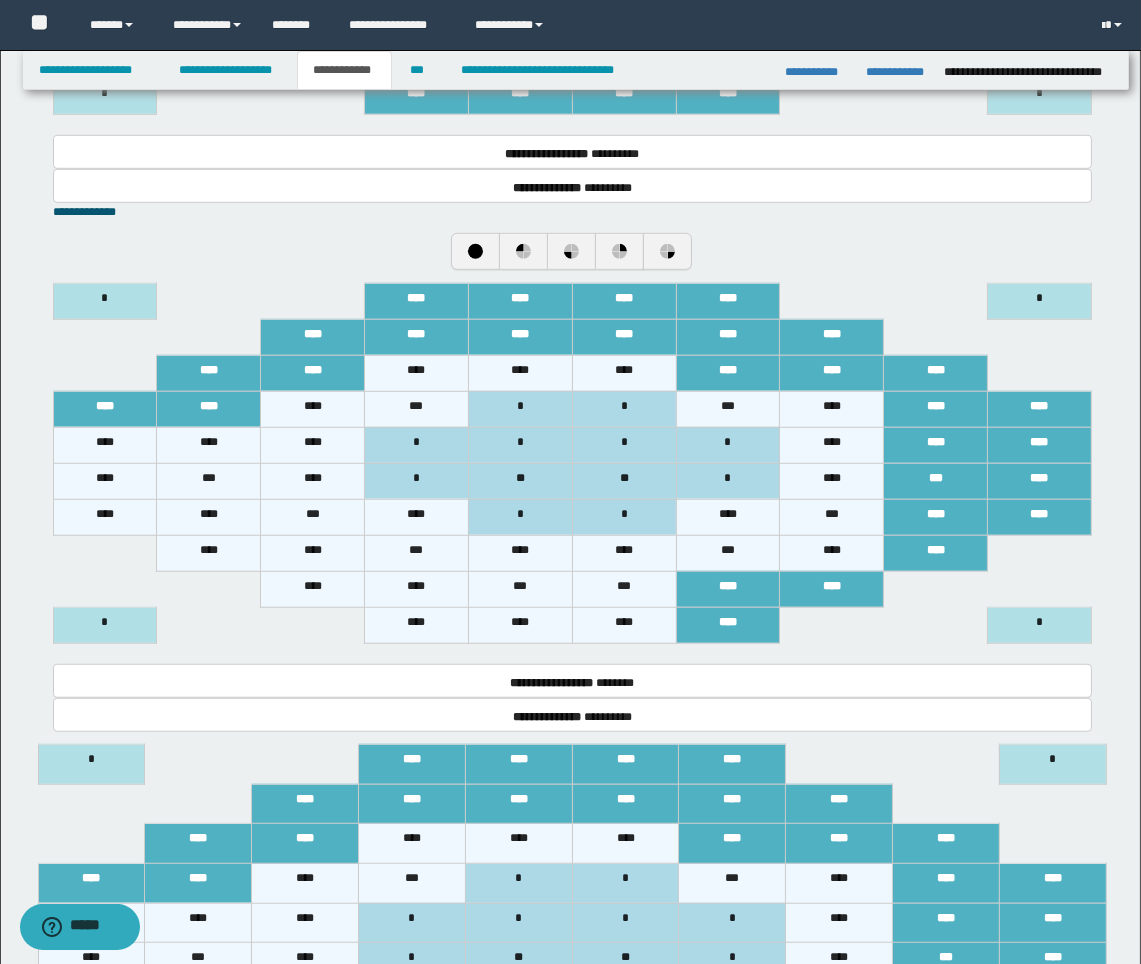 click on "****" at bounding box center (313, 409) 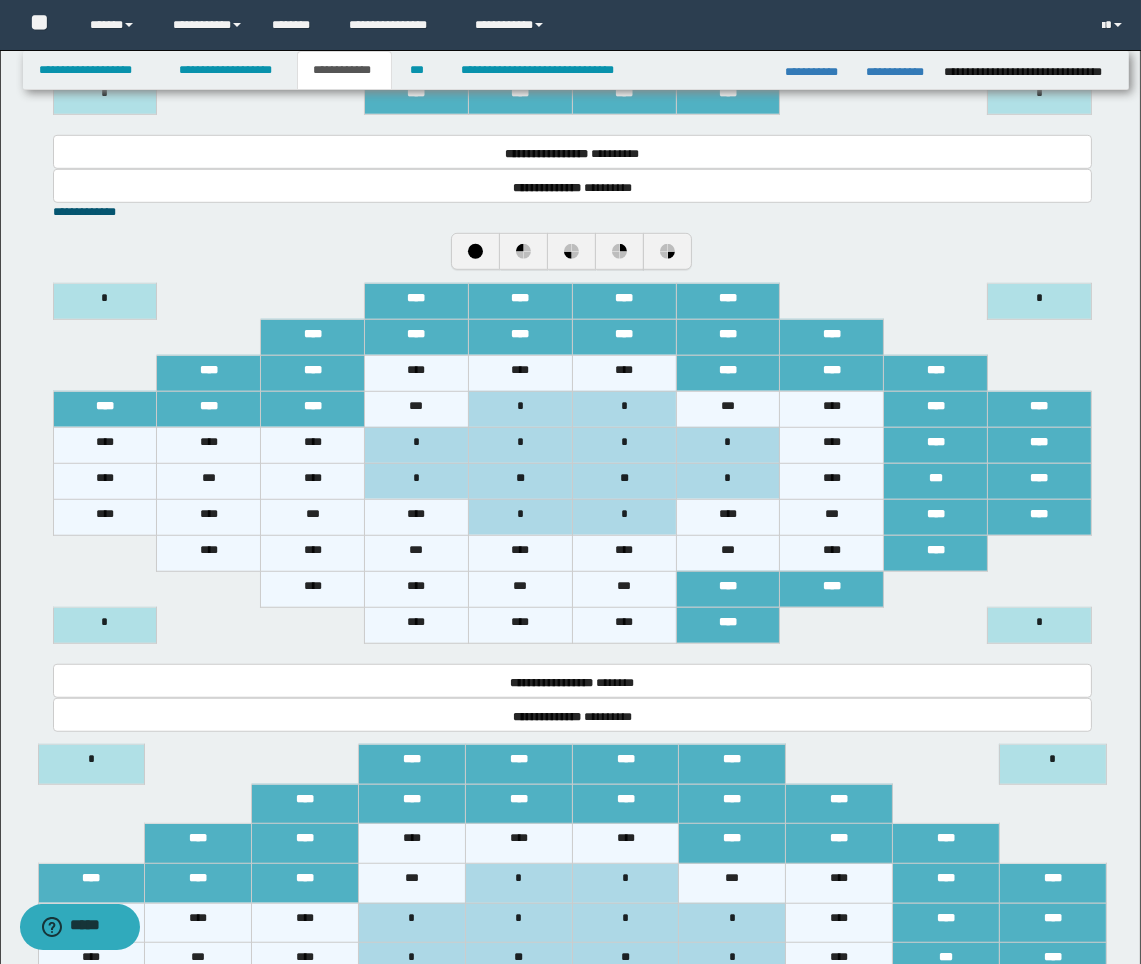 click on "****" at bounding box center [105, 445] 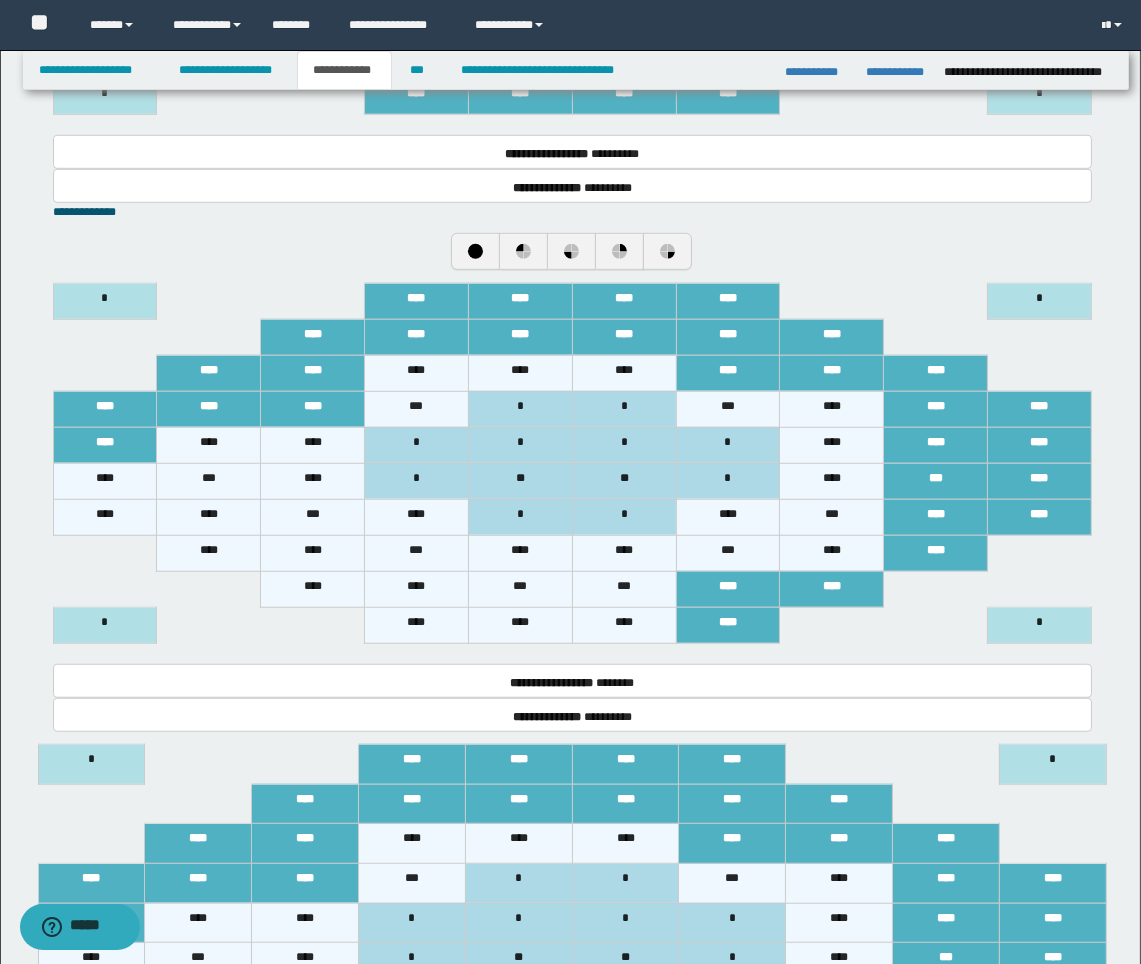 click on "****" at bounding box center [105, 517] 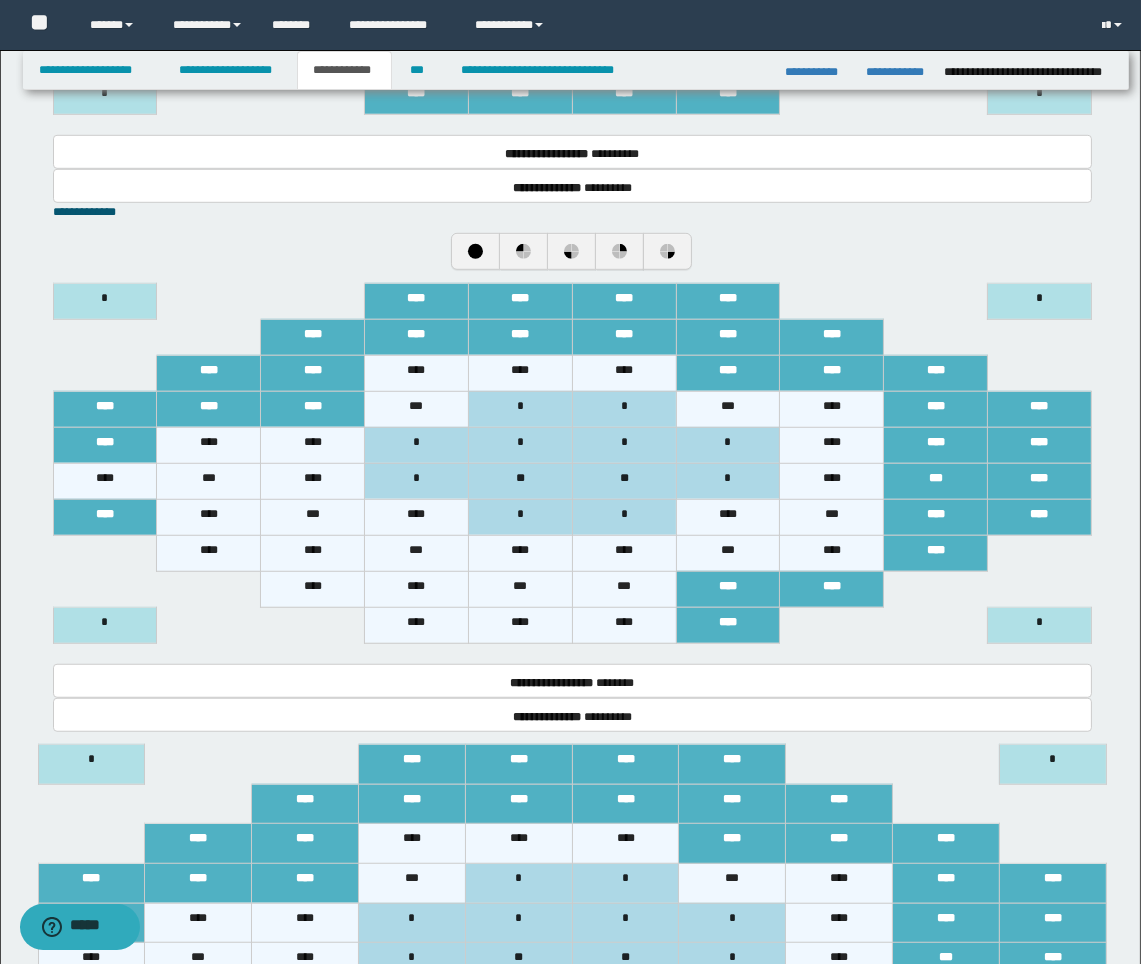 click on "****" at bounding box center [209, 553] 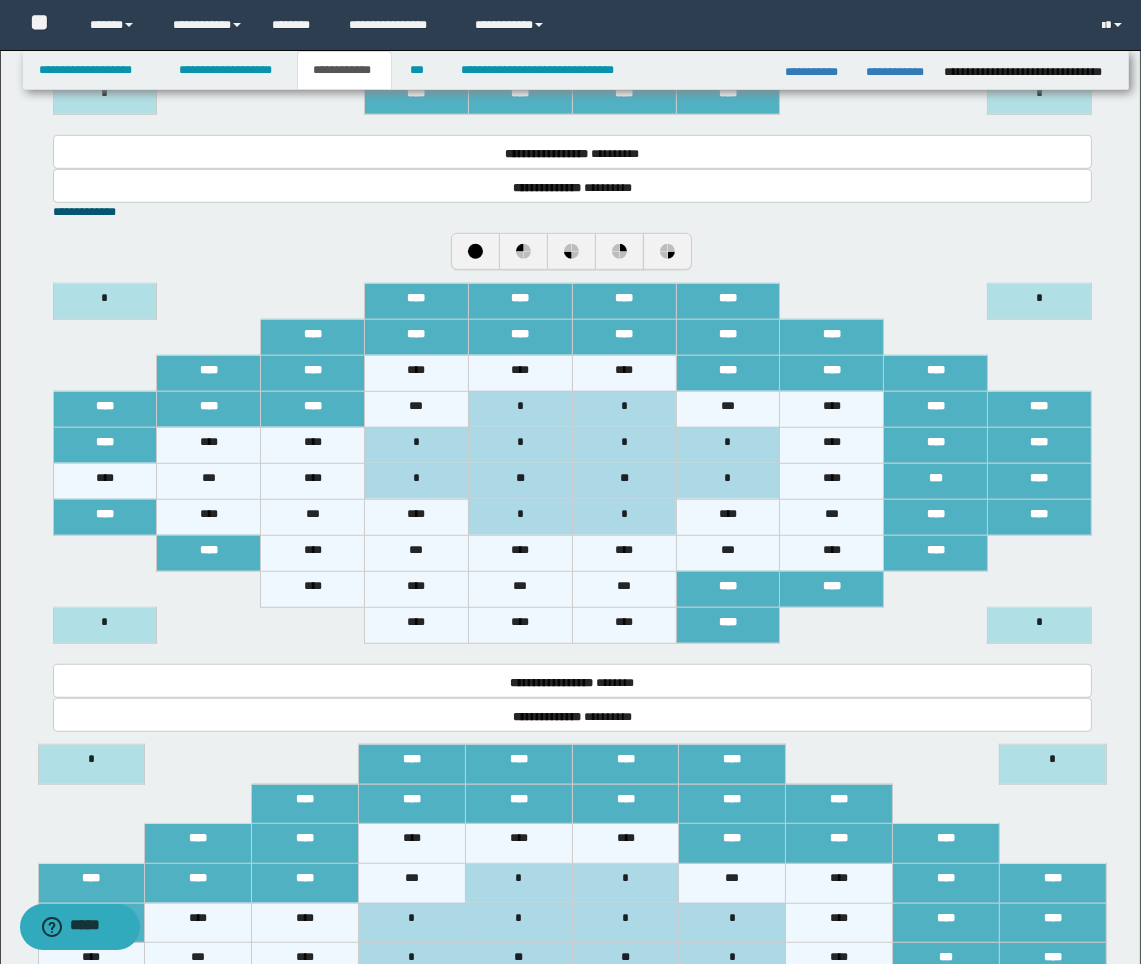 drag, startPoint x: 448, startPoint y: 584, endPoint x: 477, endPoint y: 588, distance: 29.274563 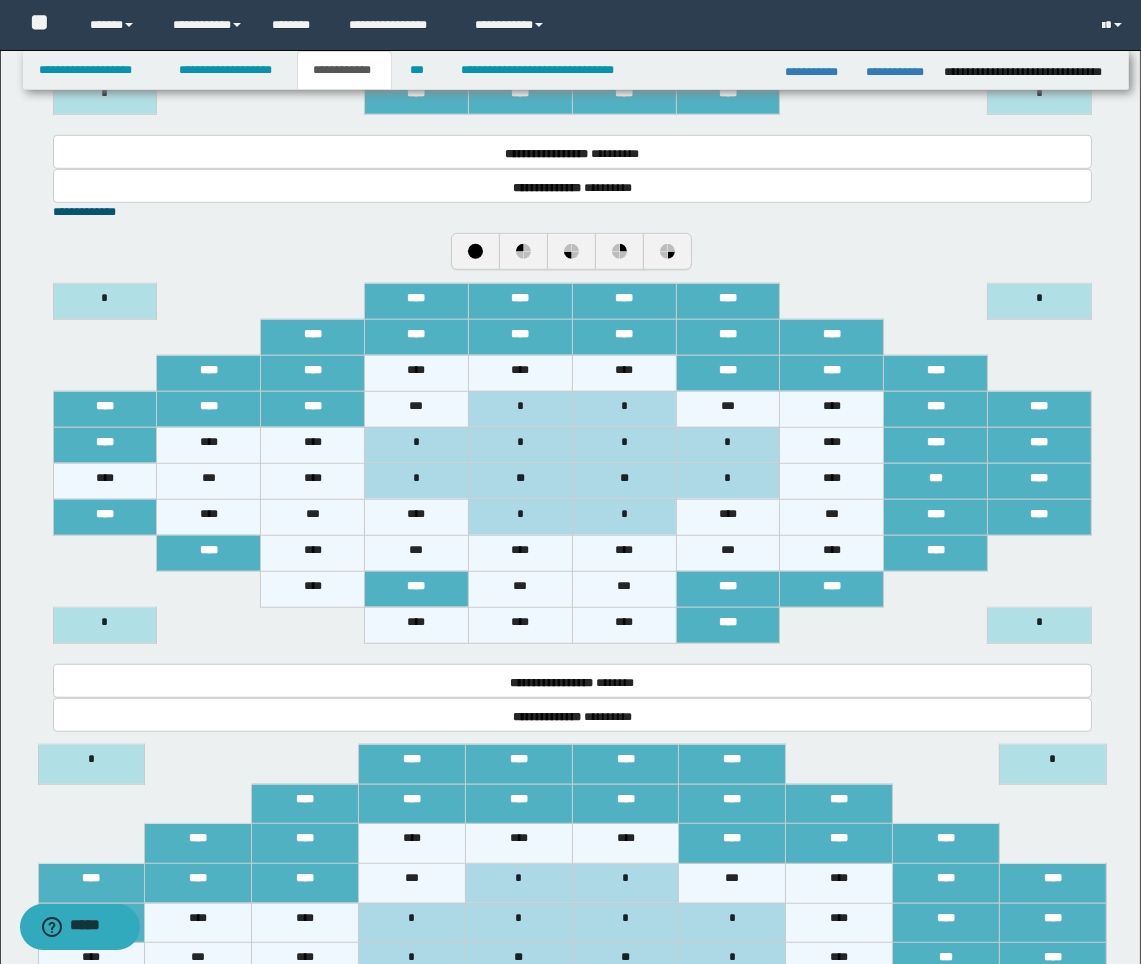 click on "***" at bounding box center [520, 589] 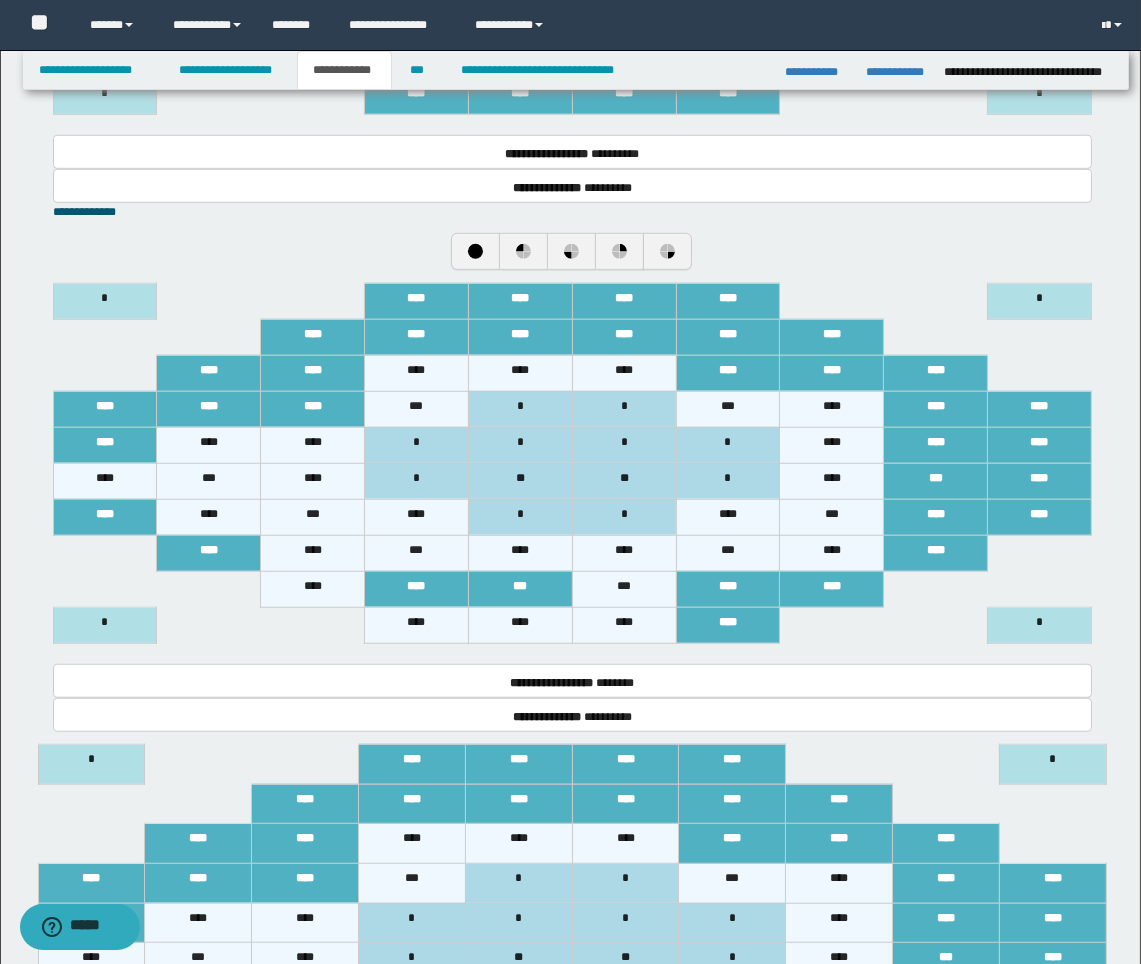 click on "****" at bounding box center (417, 625) 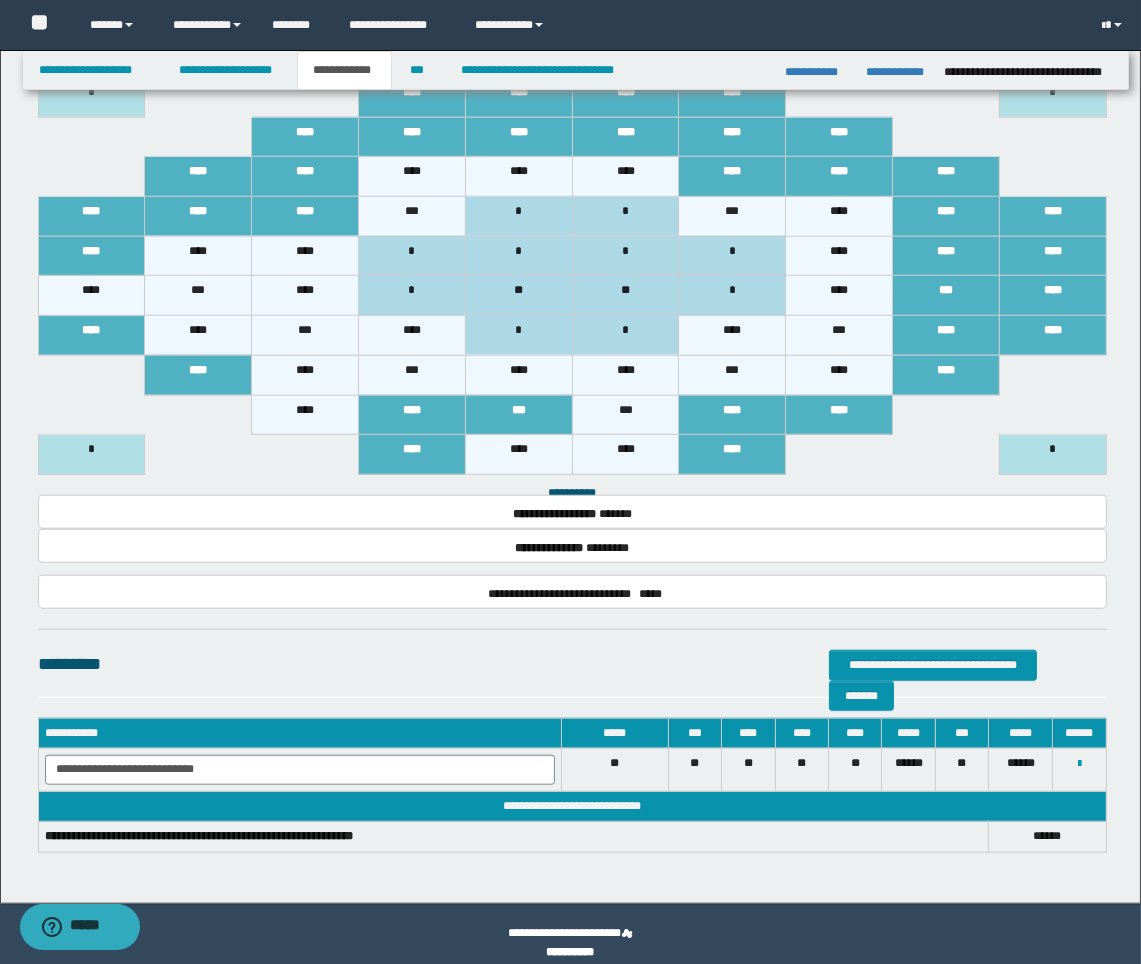 scroll, scrollTop: 2508, scrollLeft: 0, axis: vertical 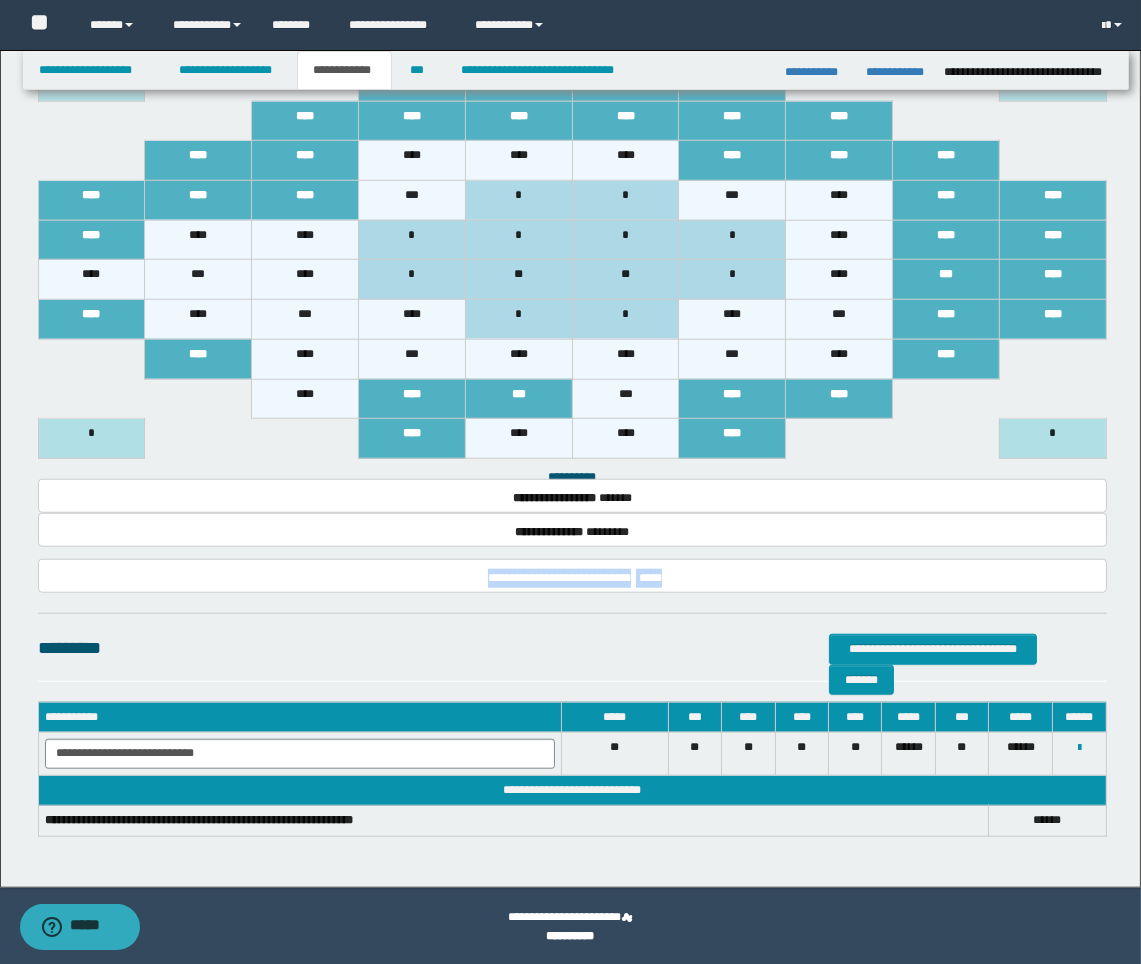 drag, startPoint x: 683, startPoint y: 573, endPoint x: 464, endPoint y: 574, distance: 219.00229 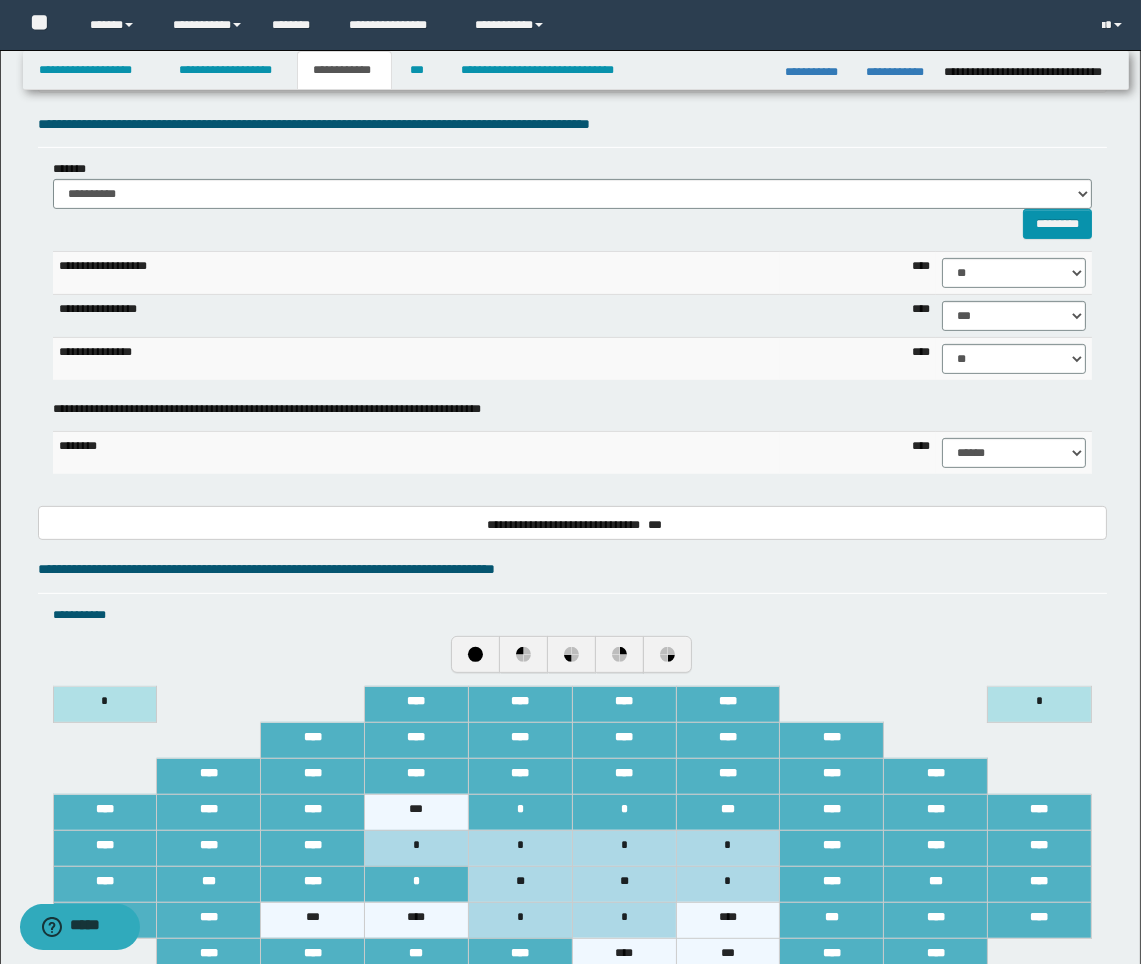 scroll, scrollTop: 842, scrollLeft: 0, axis: vertical 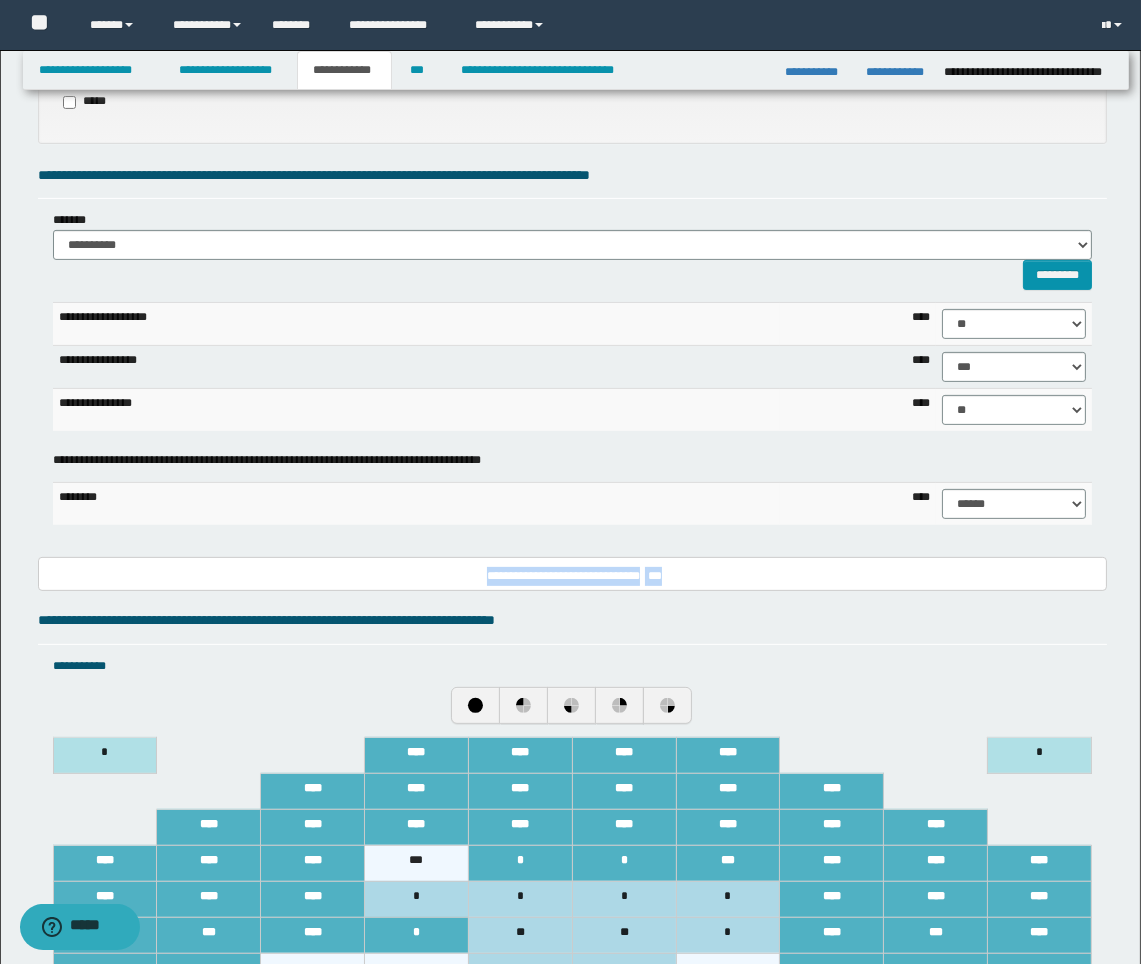 drag, startPoint x: 678, startPoint y: 572, endPoint x: 478, endPoint y: 577, distance: 200.06248 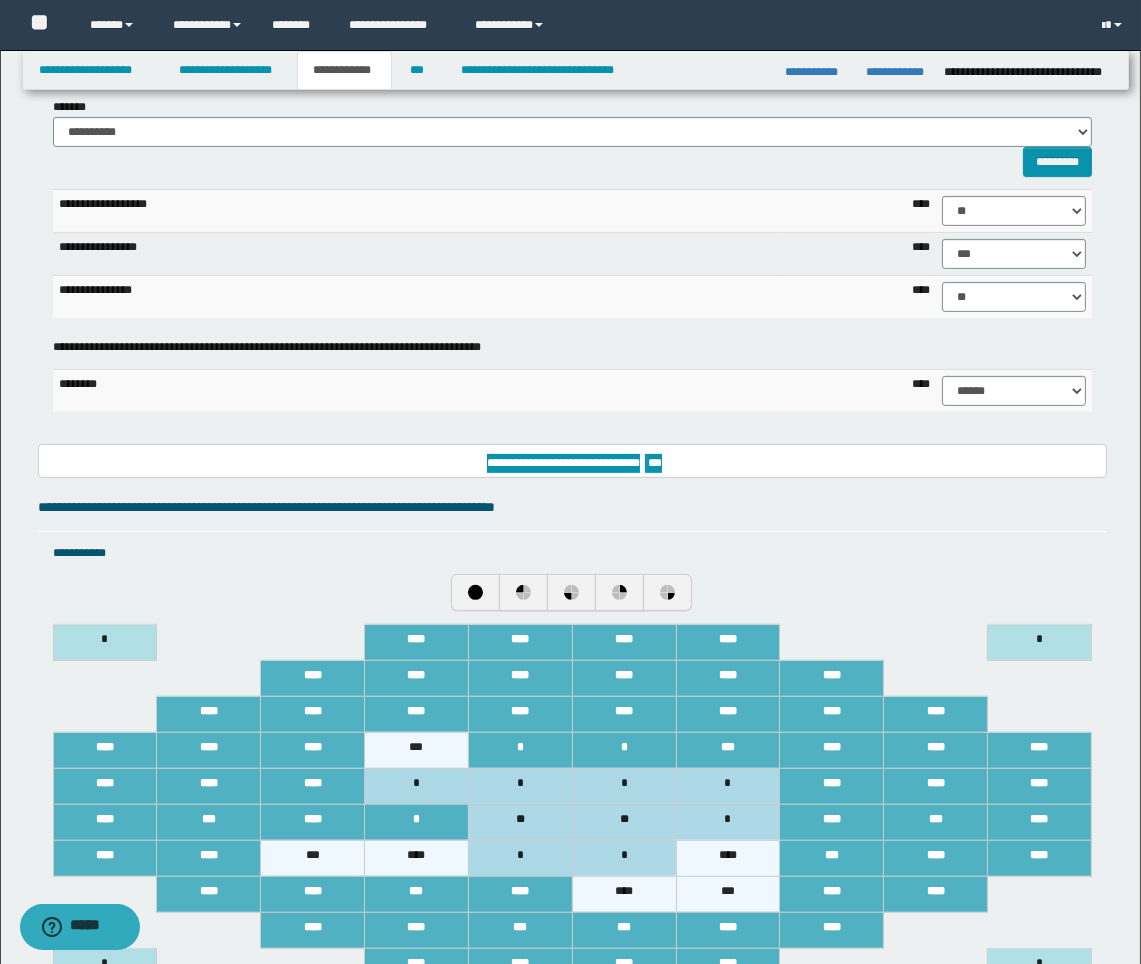 scroll, scrollTop: 953, scrollLeft: 0, axis: vertical 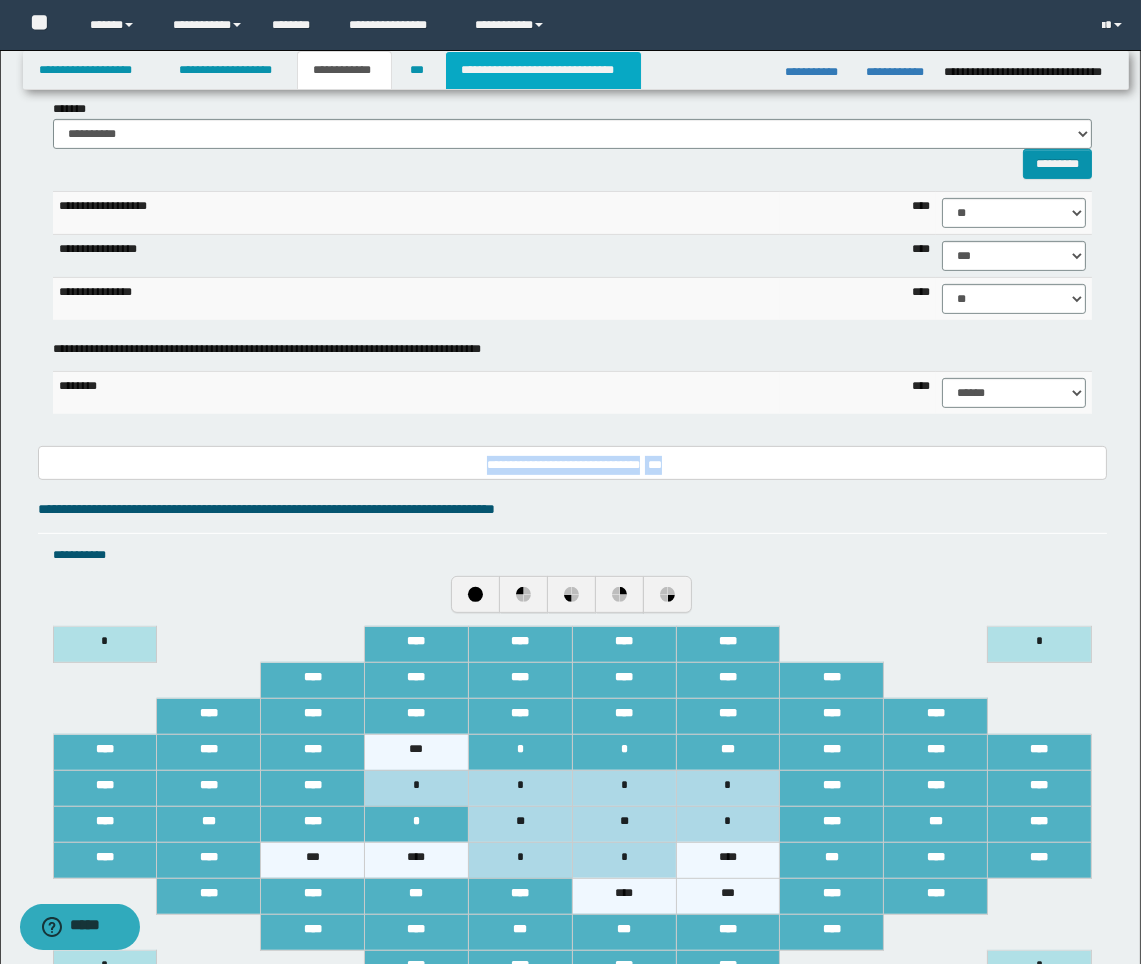 click on "**********" at bounding box center (543, 70) 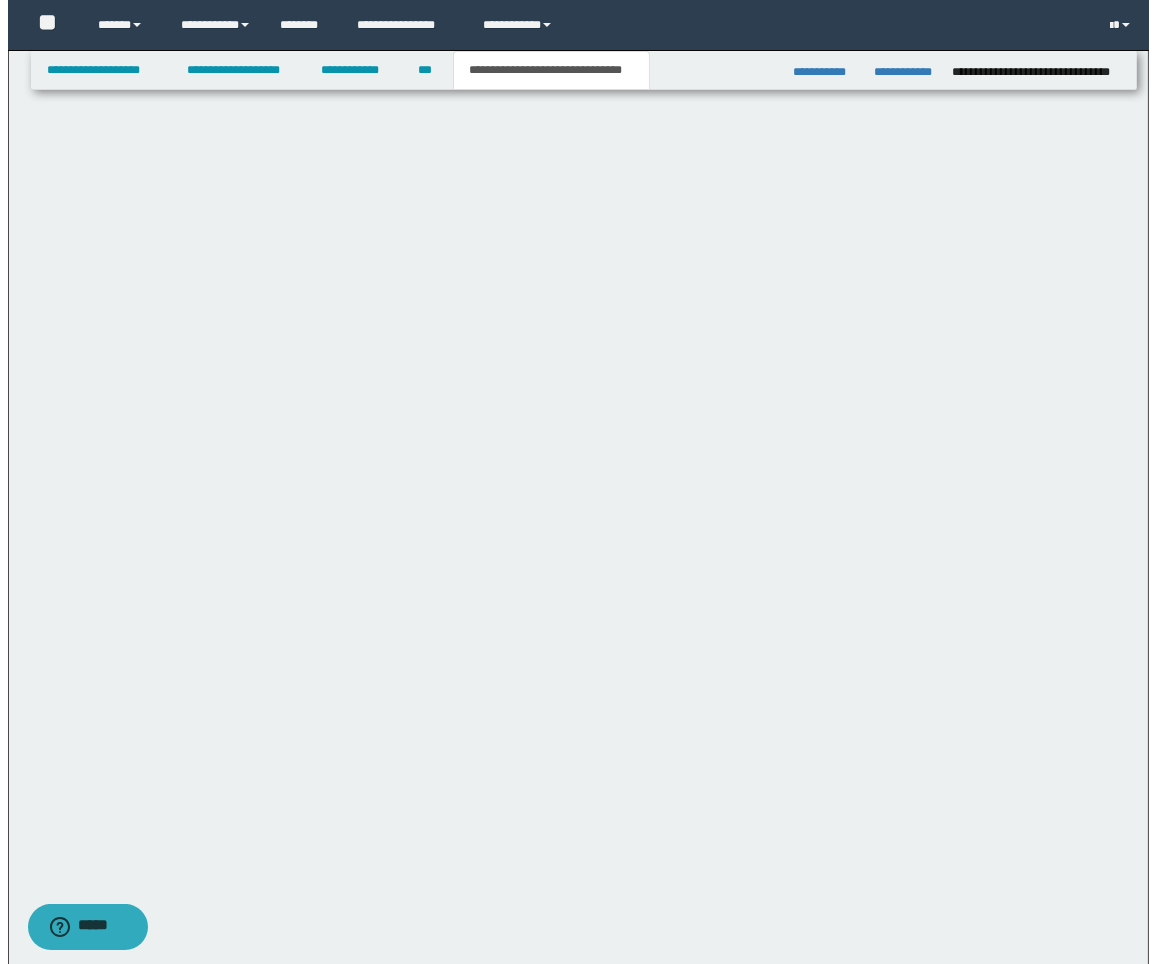 scroll, scrollTop: 0, scrollLeft: 0, axis: both 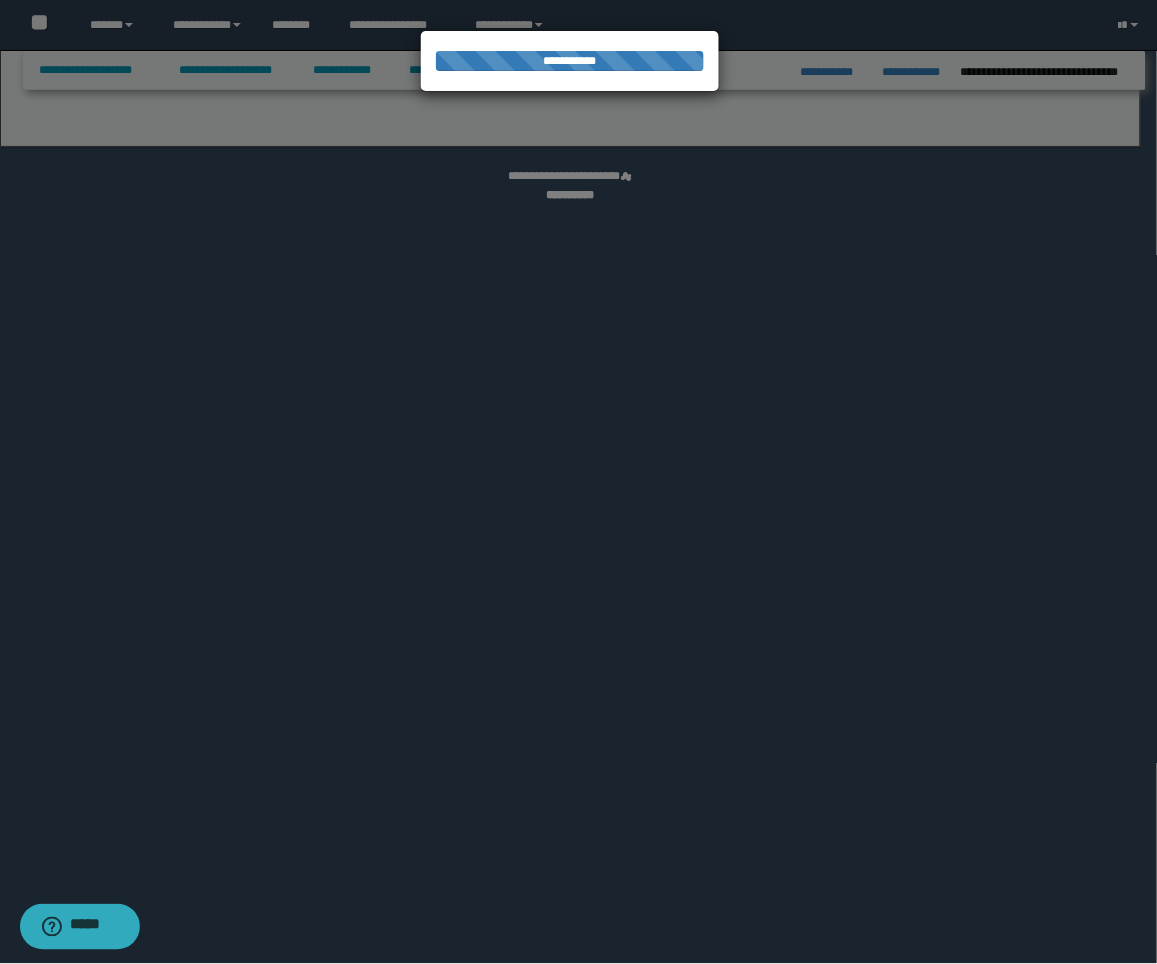 select on "*" 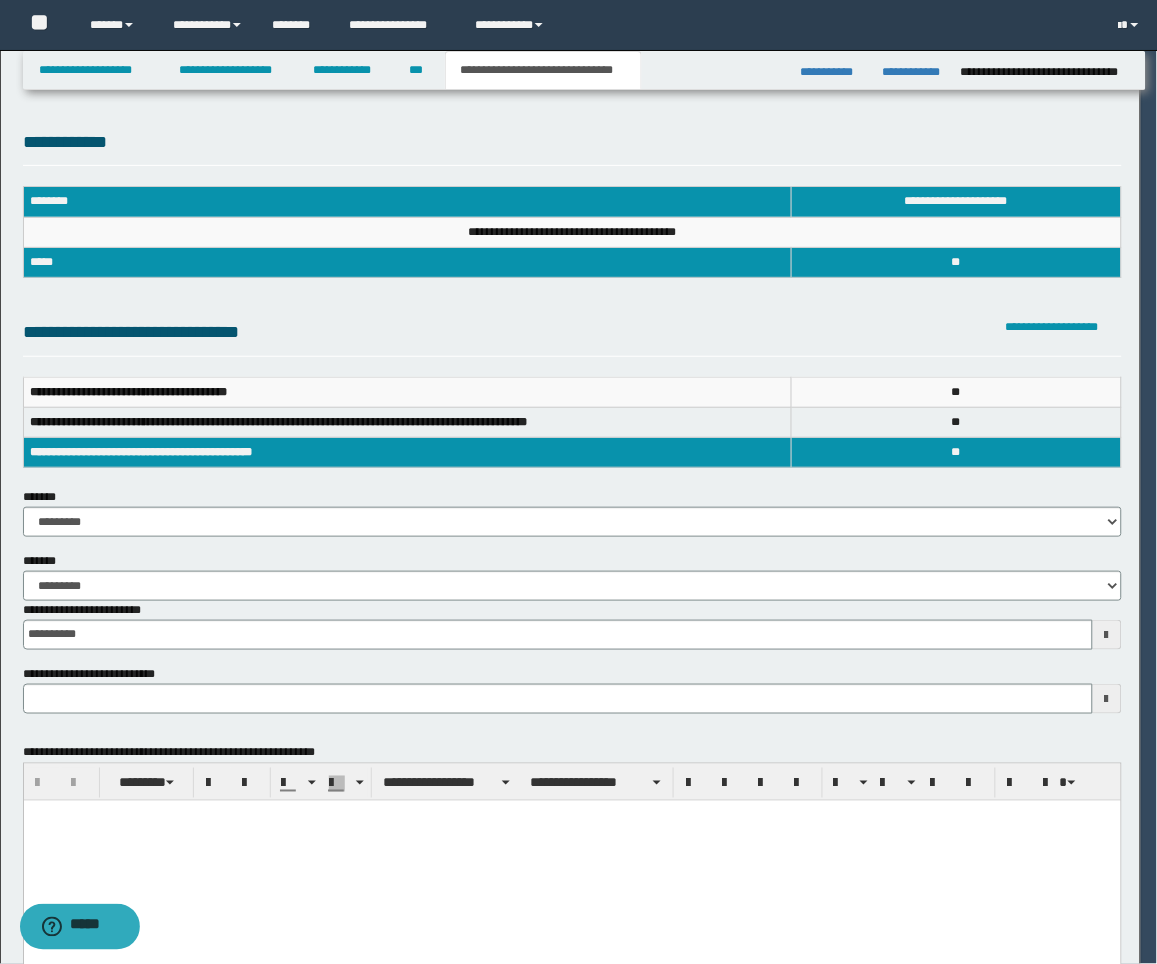 scroll, scrollTop: 0, scrollLeft: 0, axis: both 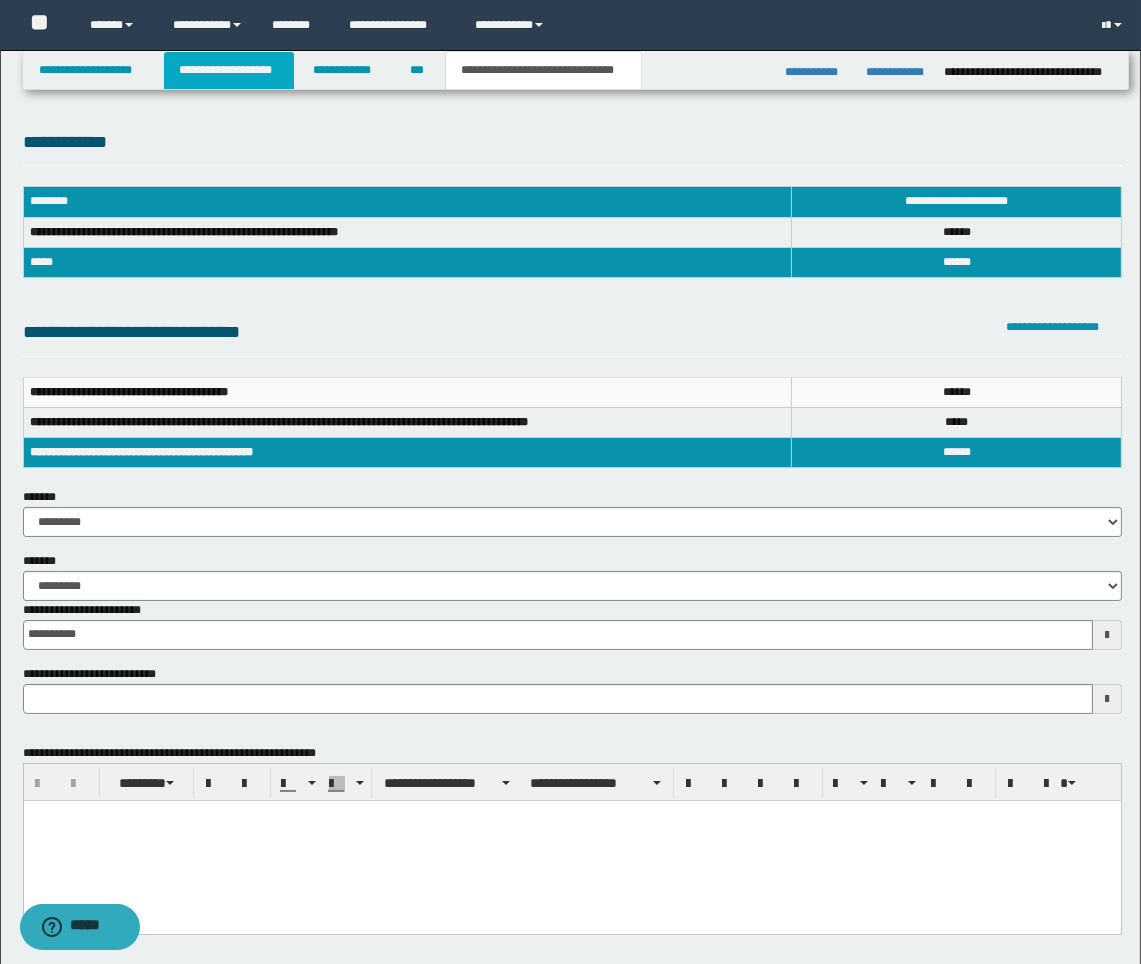 click on "**********" at bounding box center [229, 70] 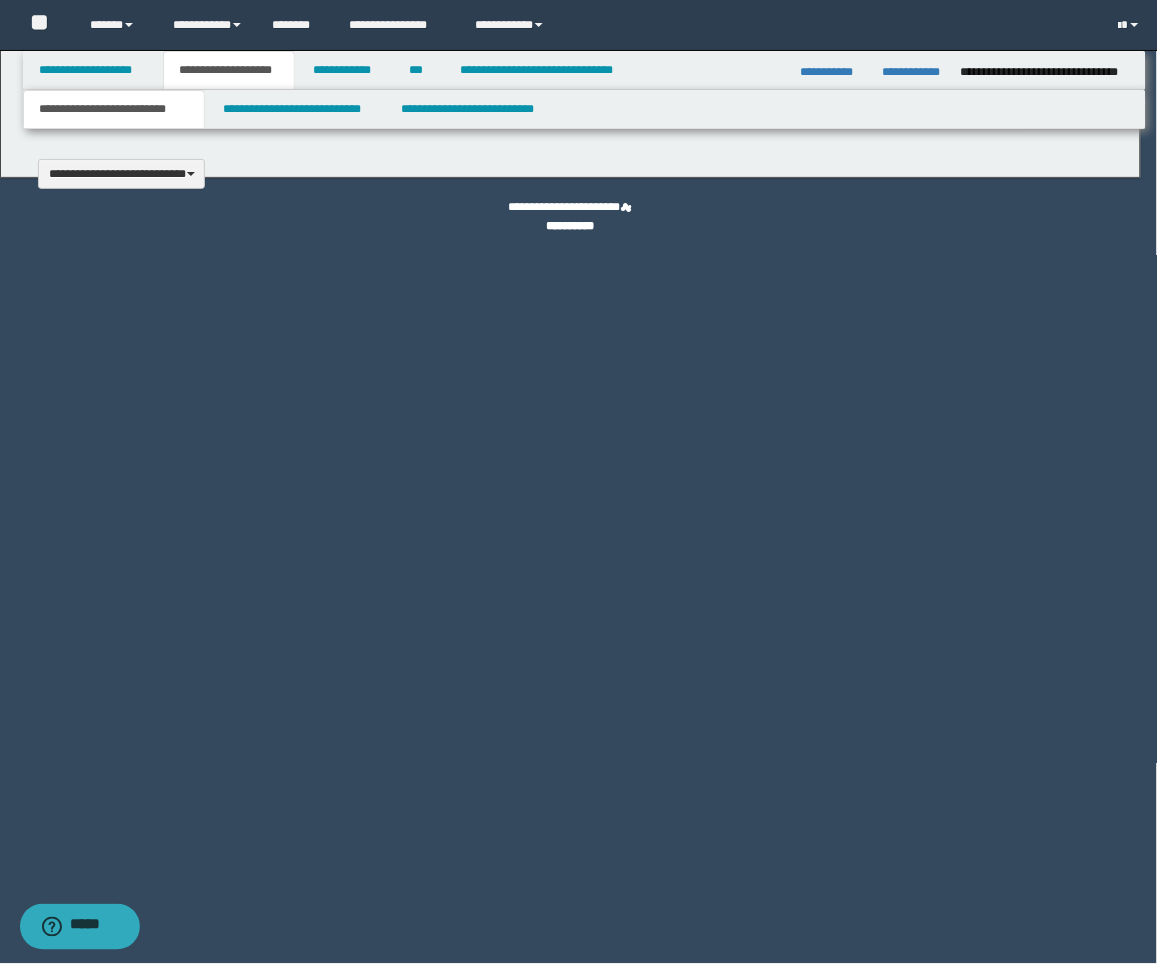 scroll, scrollTop: 0, scrollLeft: 0, axis: both 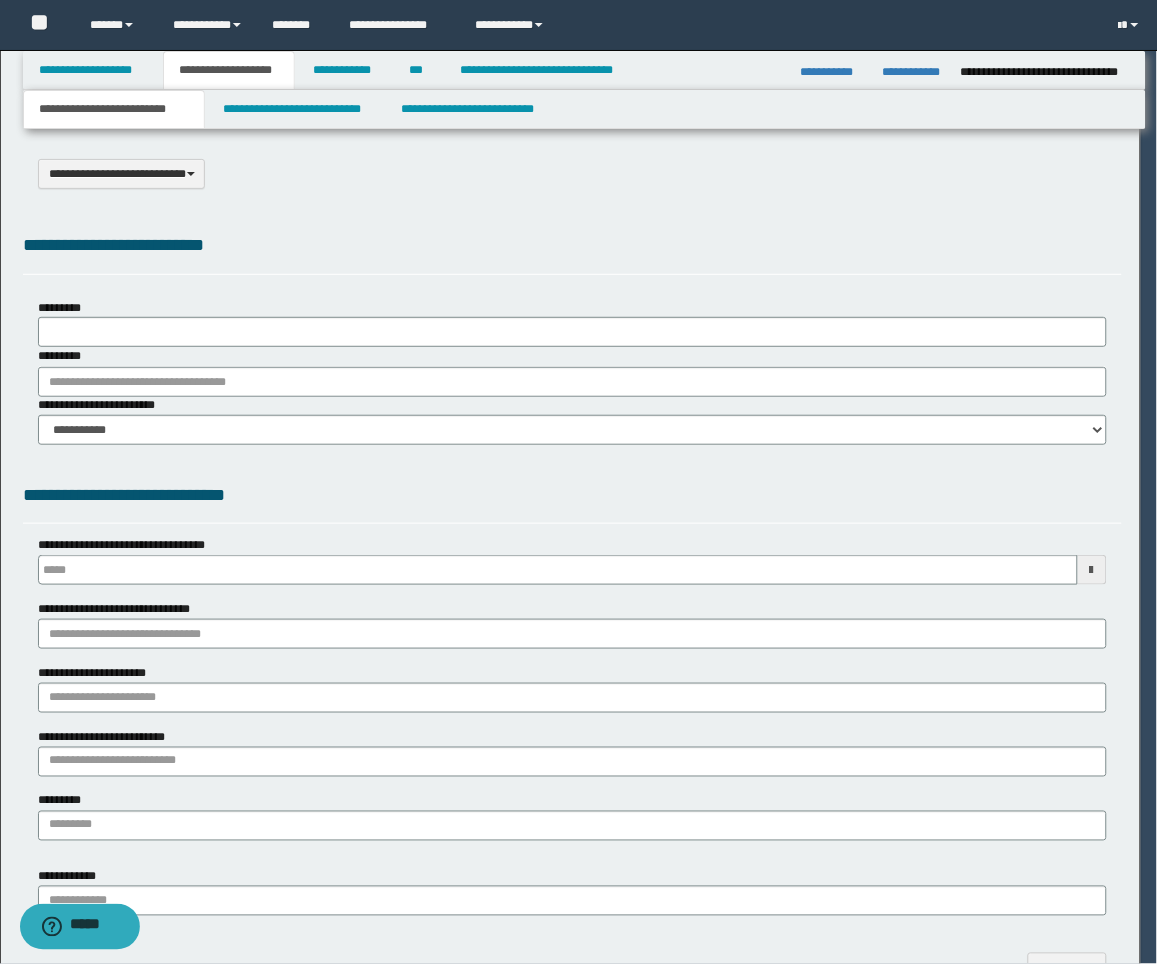 type on "**********" 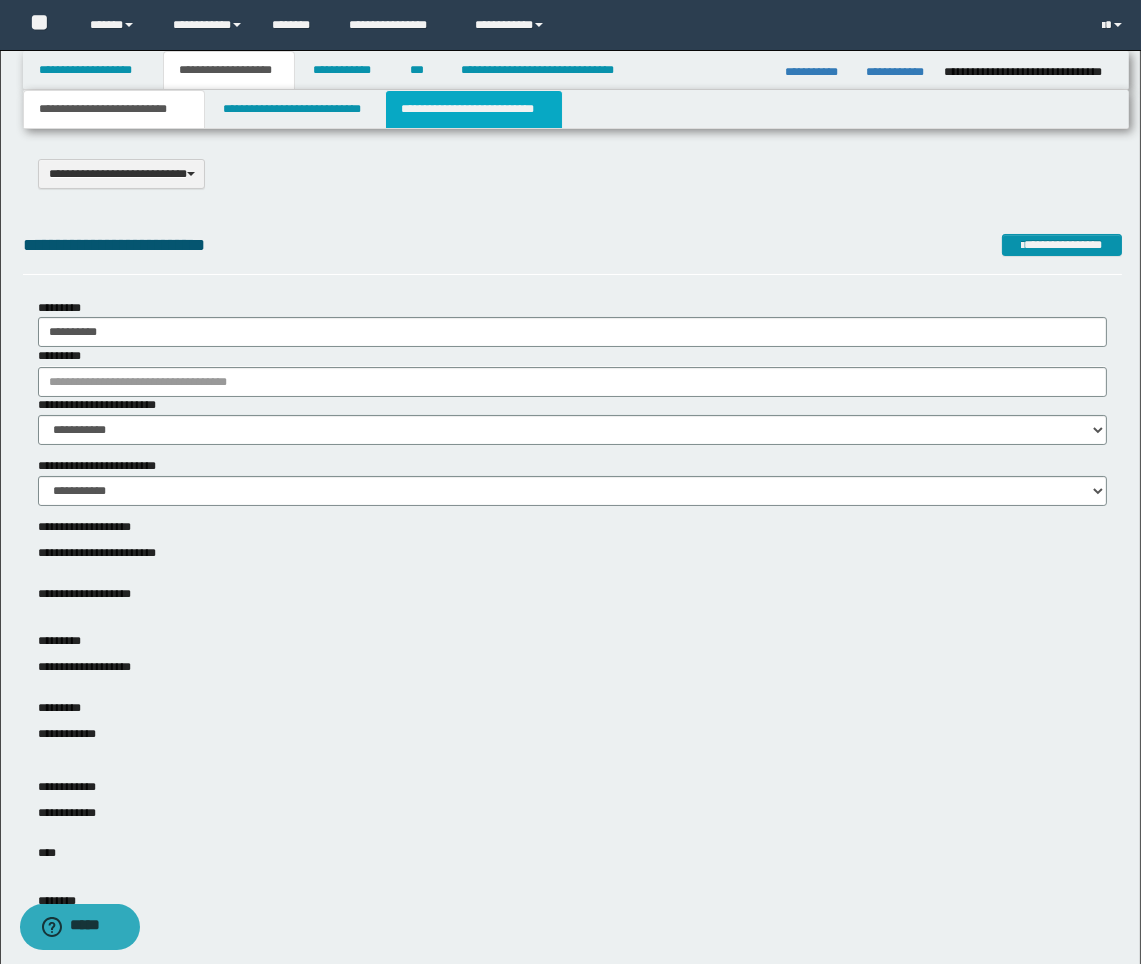 click on "**********" at bounding box center [474, 109] 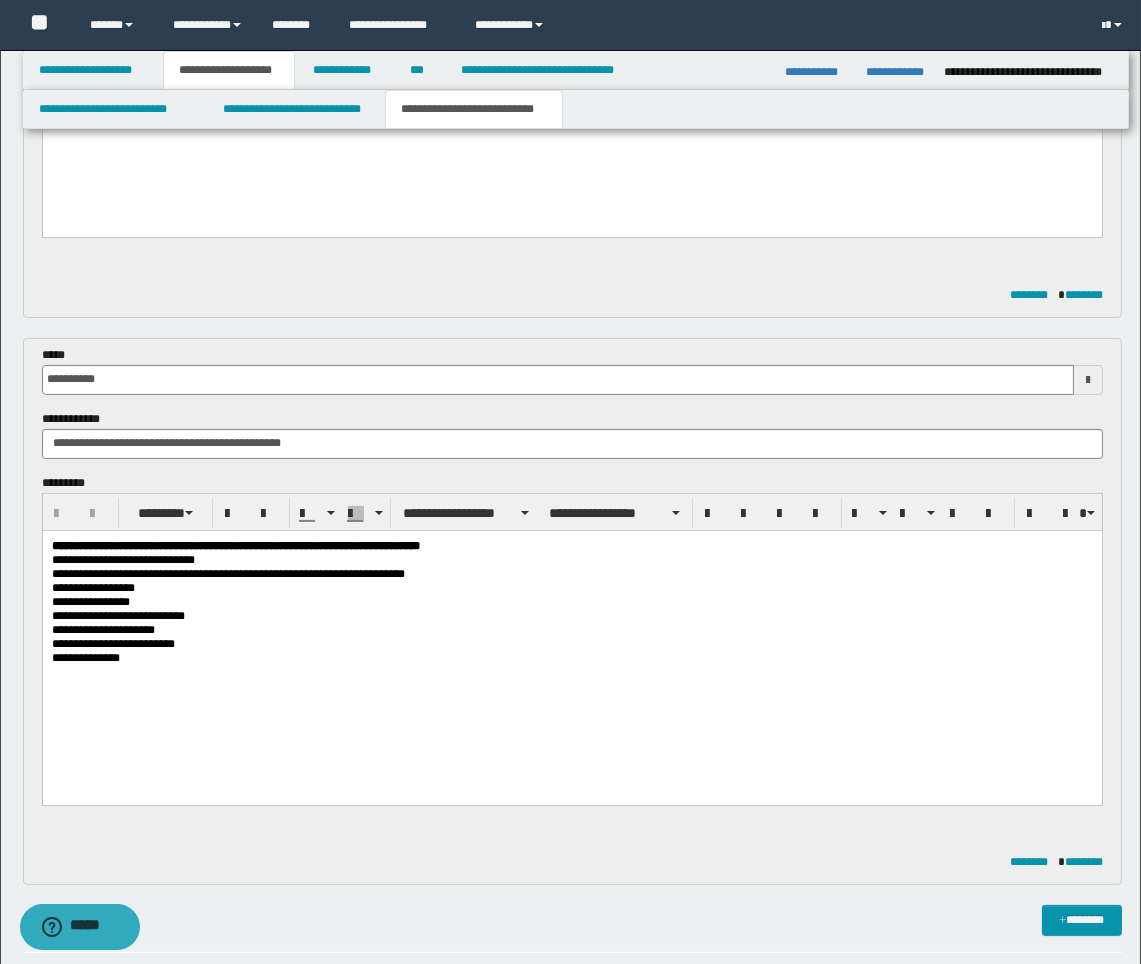 scroll, scrollTop: 666, scrollLeft: 0, axis: vertical 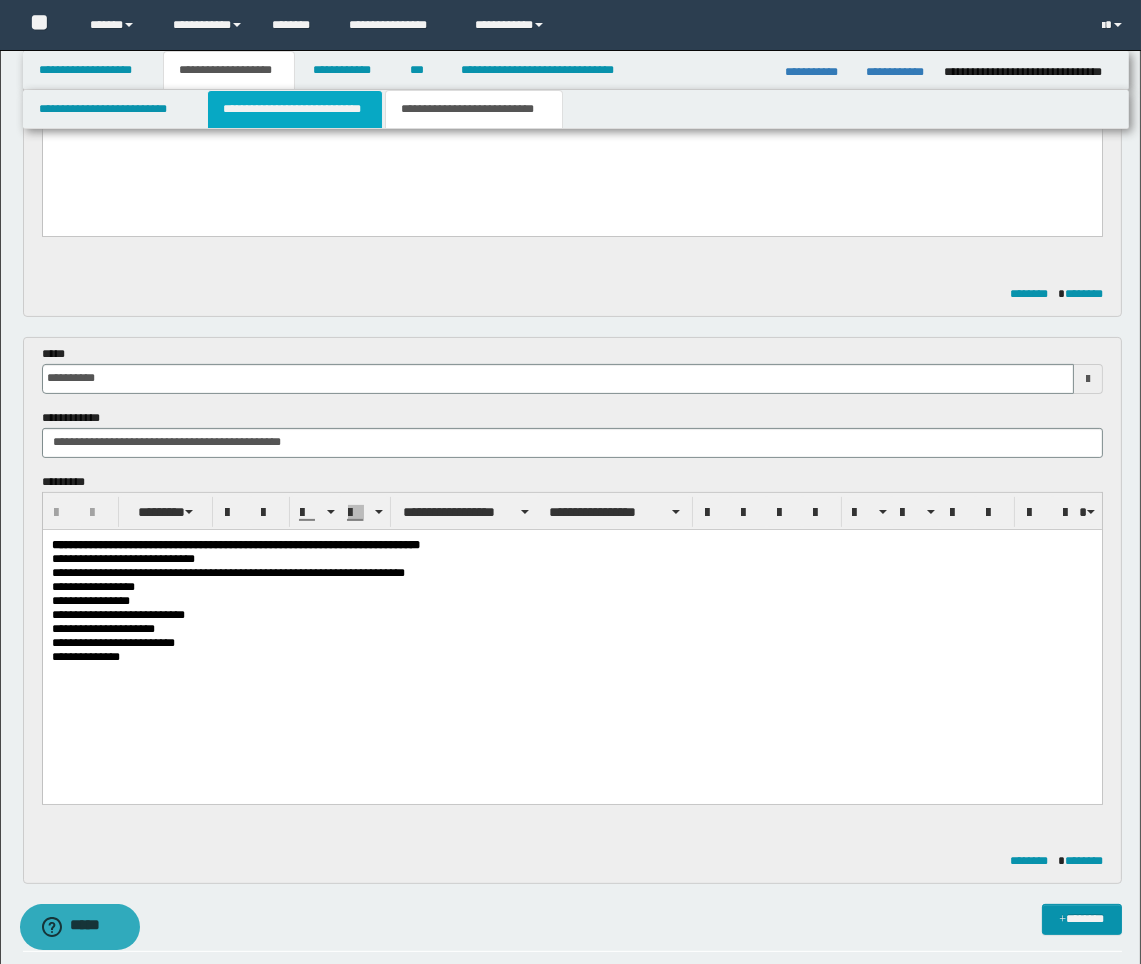 click on "**********" at bounding box center (295, 109) 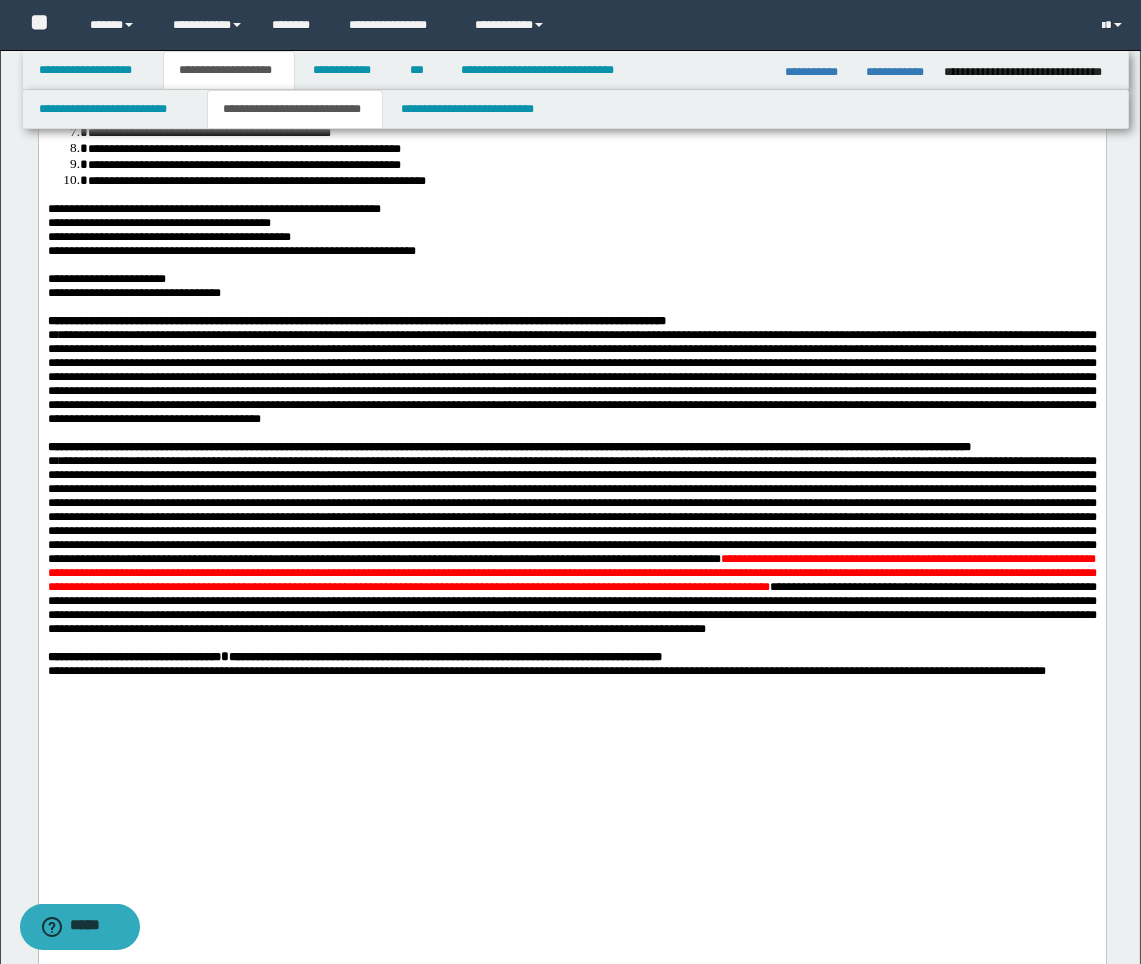 scroll, scrollTop: 888, scrollLeft: 0, axis: vertical 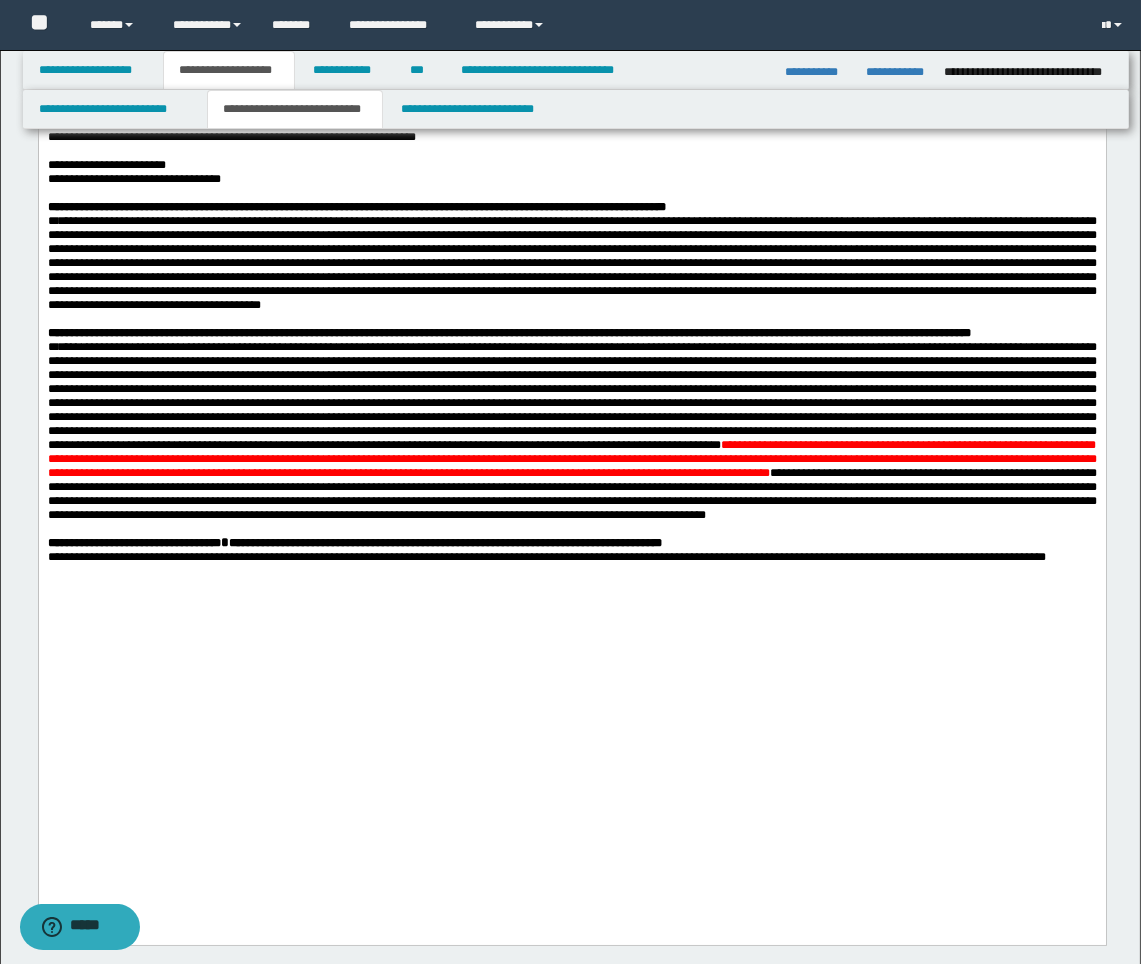 click on "**********" at bounding box center [571, 431] 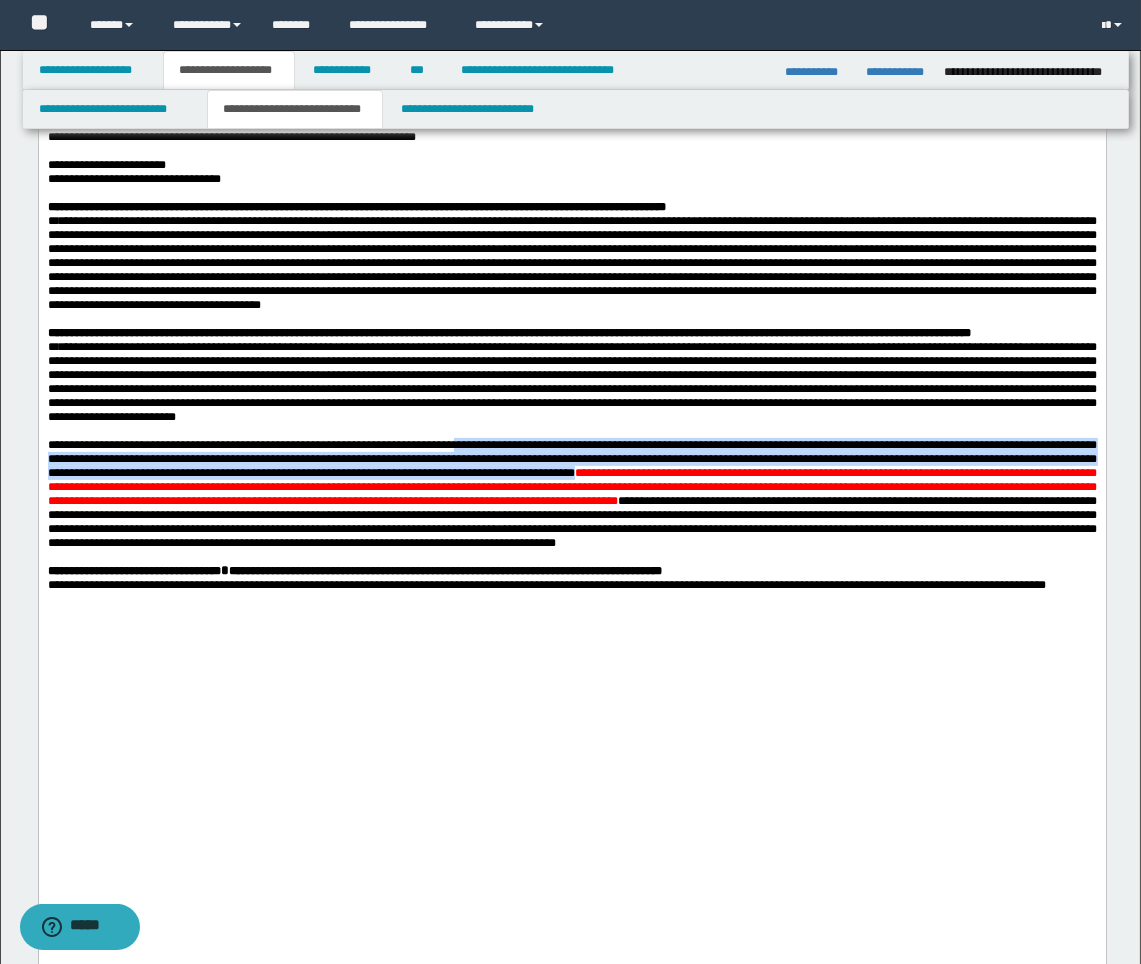 drag, startPoint x: 493, startPoint y: 661, endPoint x: 781, endPoint y: 697, distance: 290.24127 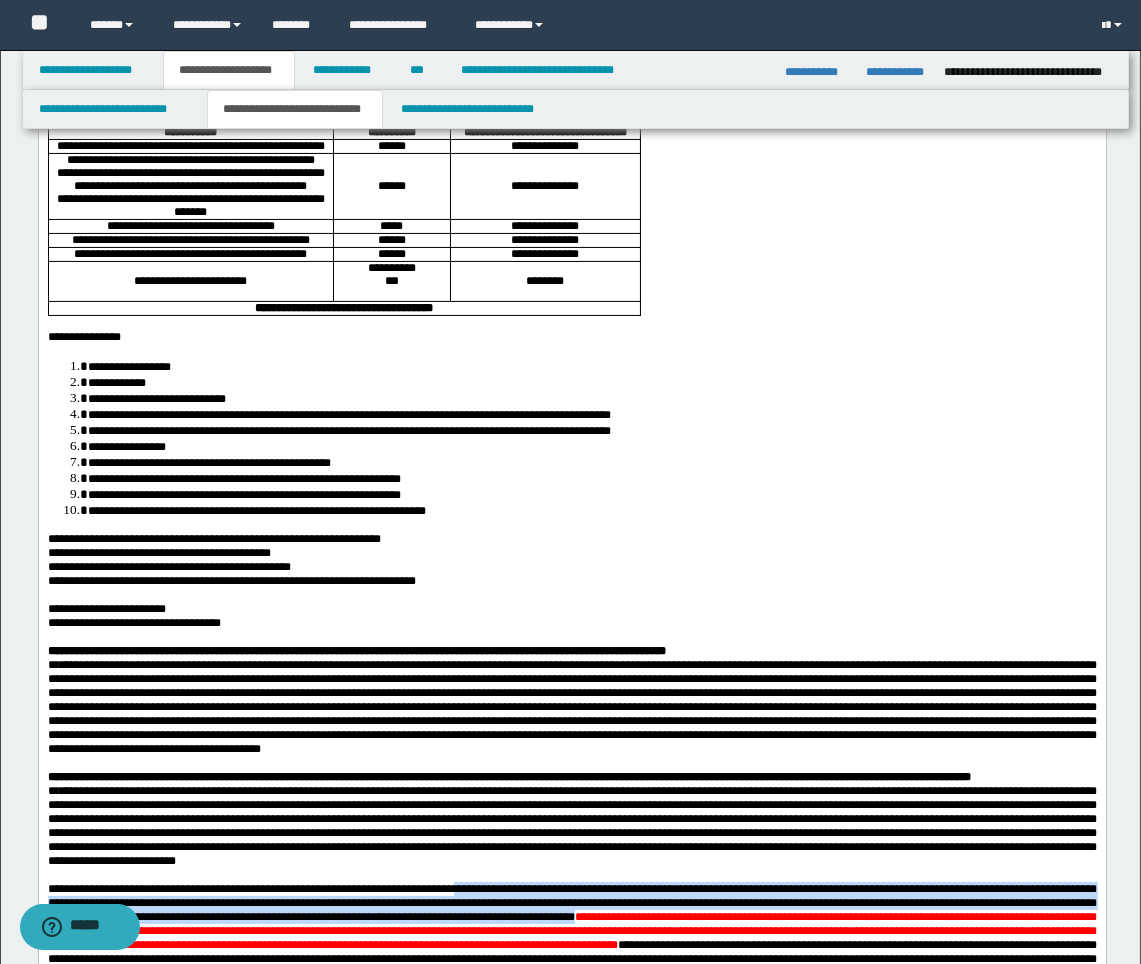 scroll, scrollTop: 0, scrollLeft: 0, axis: both 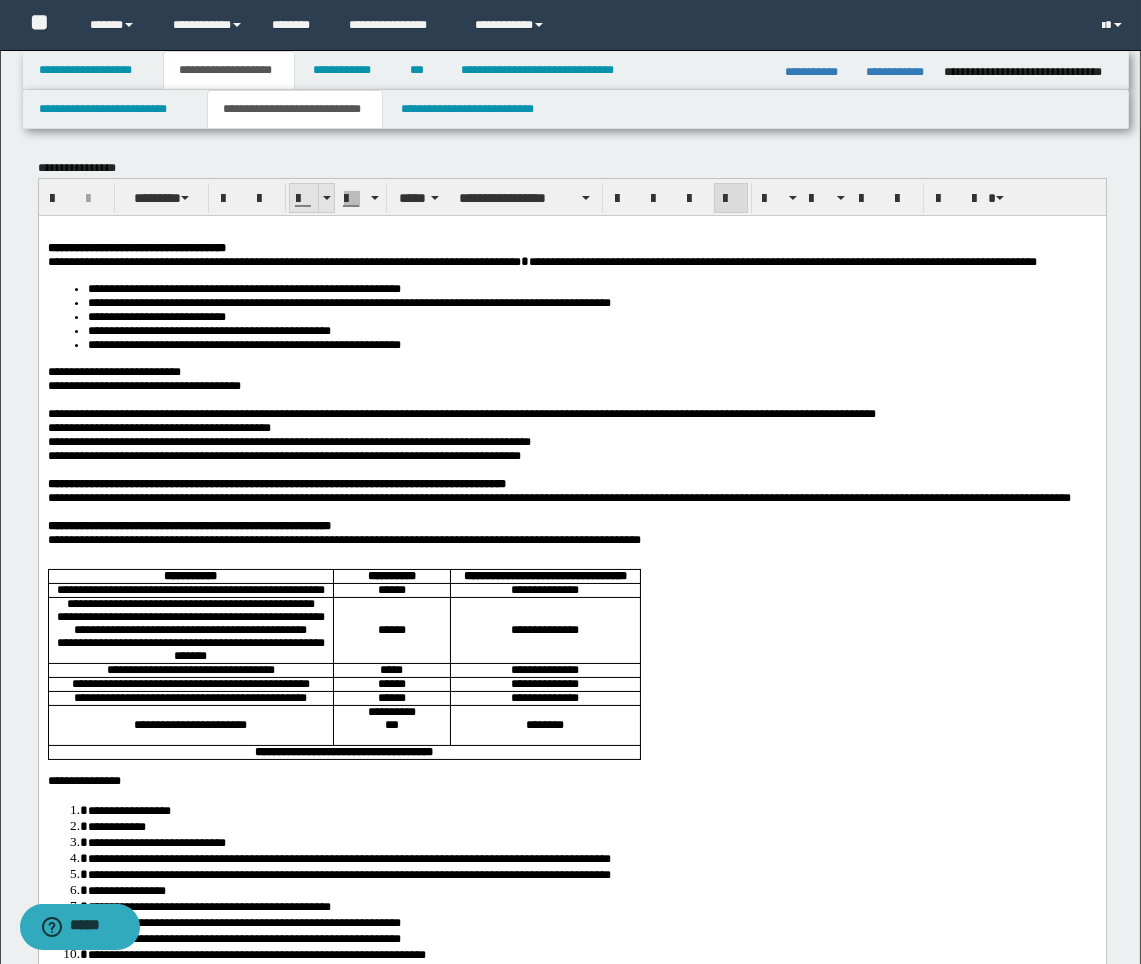 click at bounding box center [327, 198] 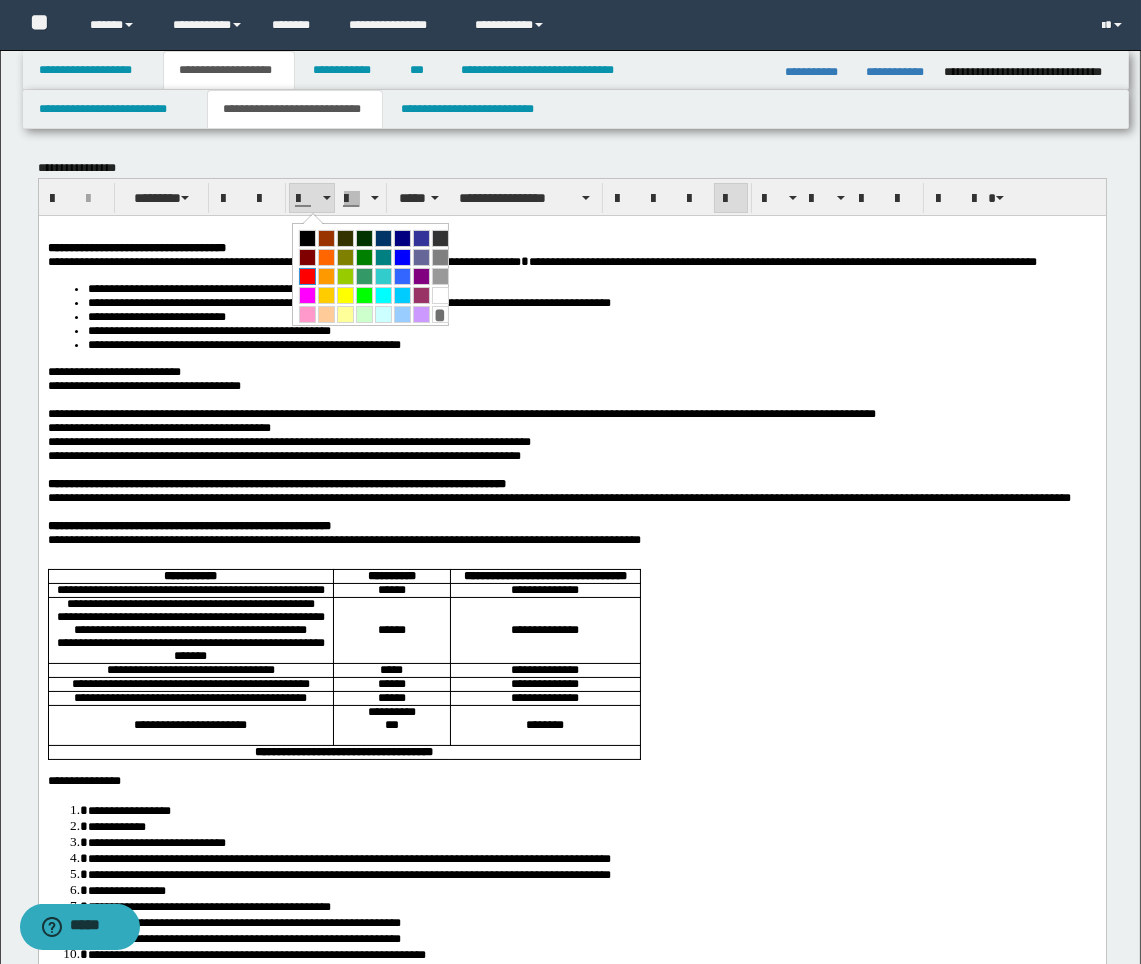 click at bounding box center (307, 276) 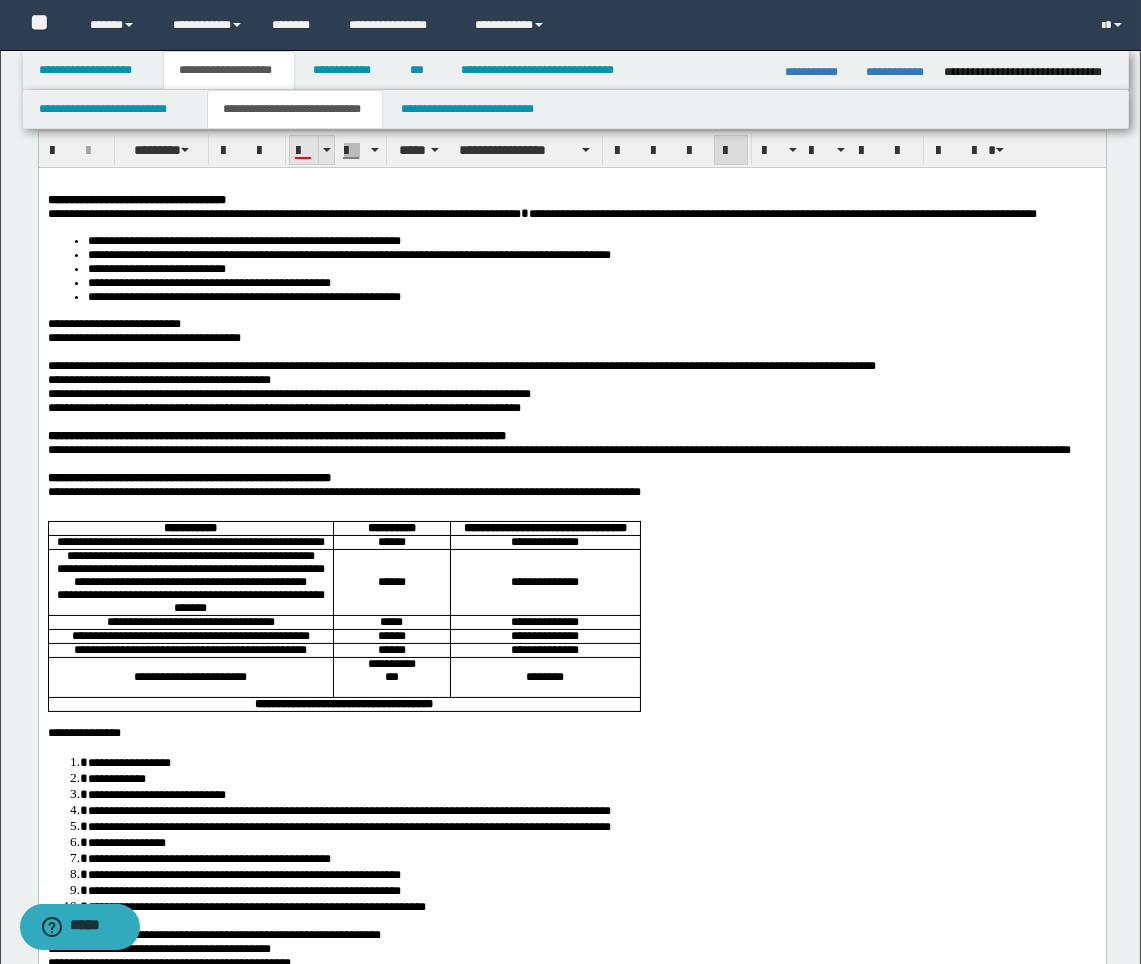 scroll, scrollTop: 0, scrollLeft: 0, axis: both 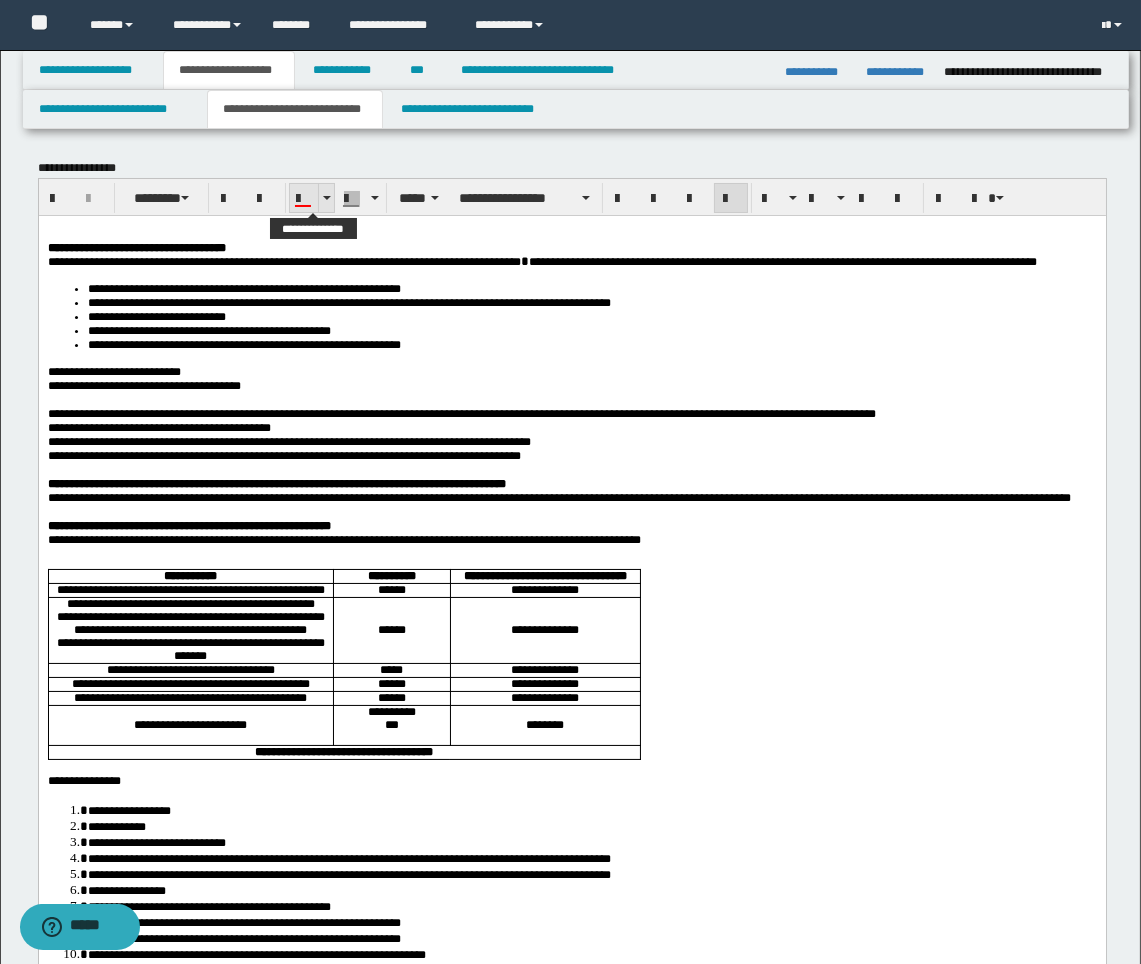 click at bounding box center [326, 198] 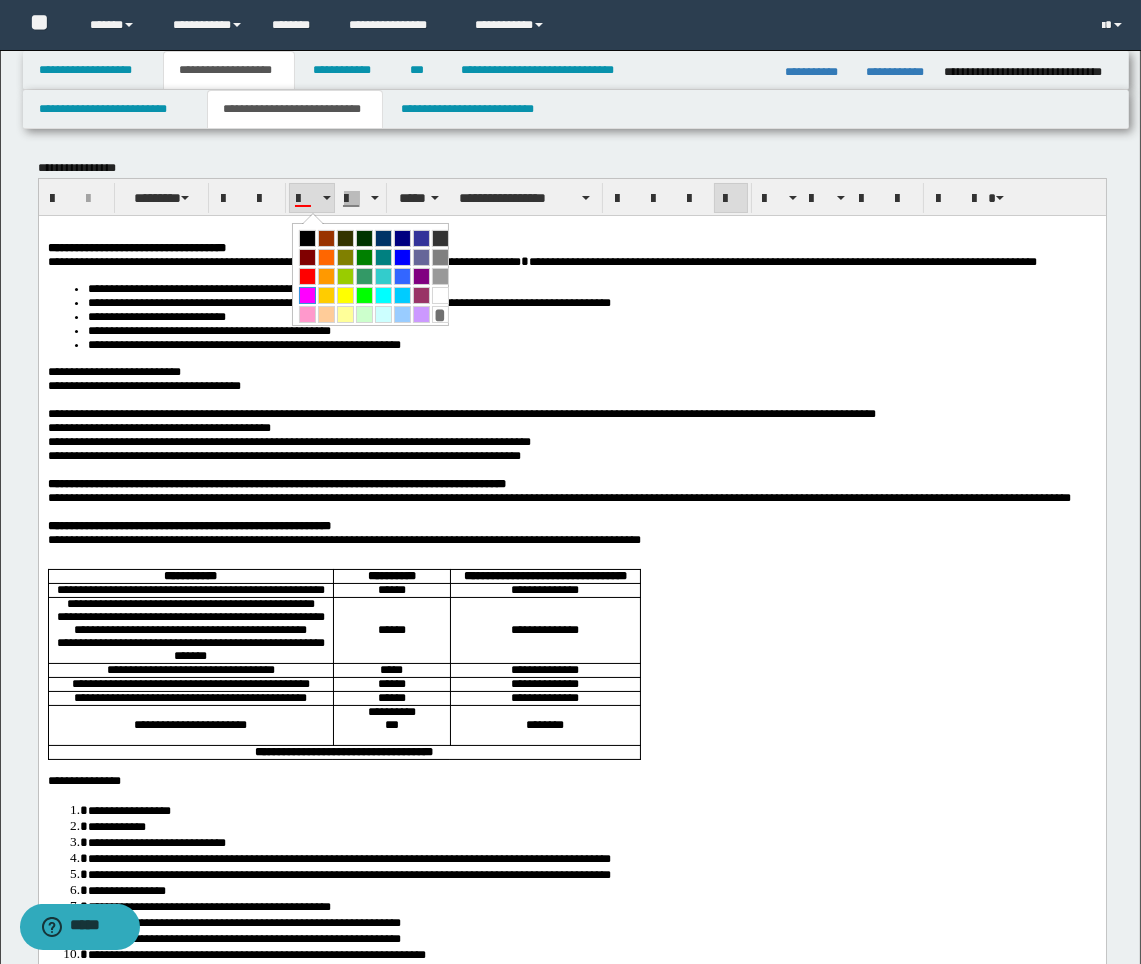 click at bounding box center (307, 295) 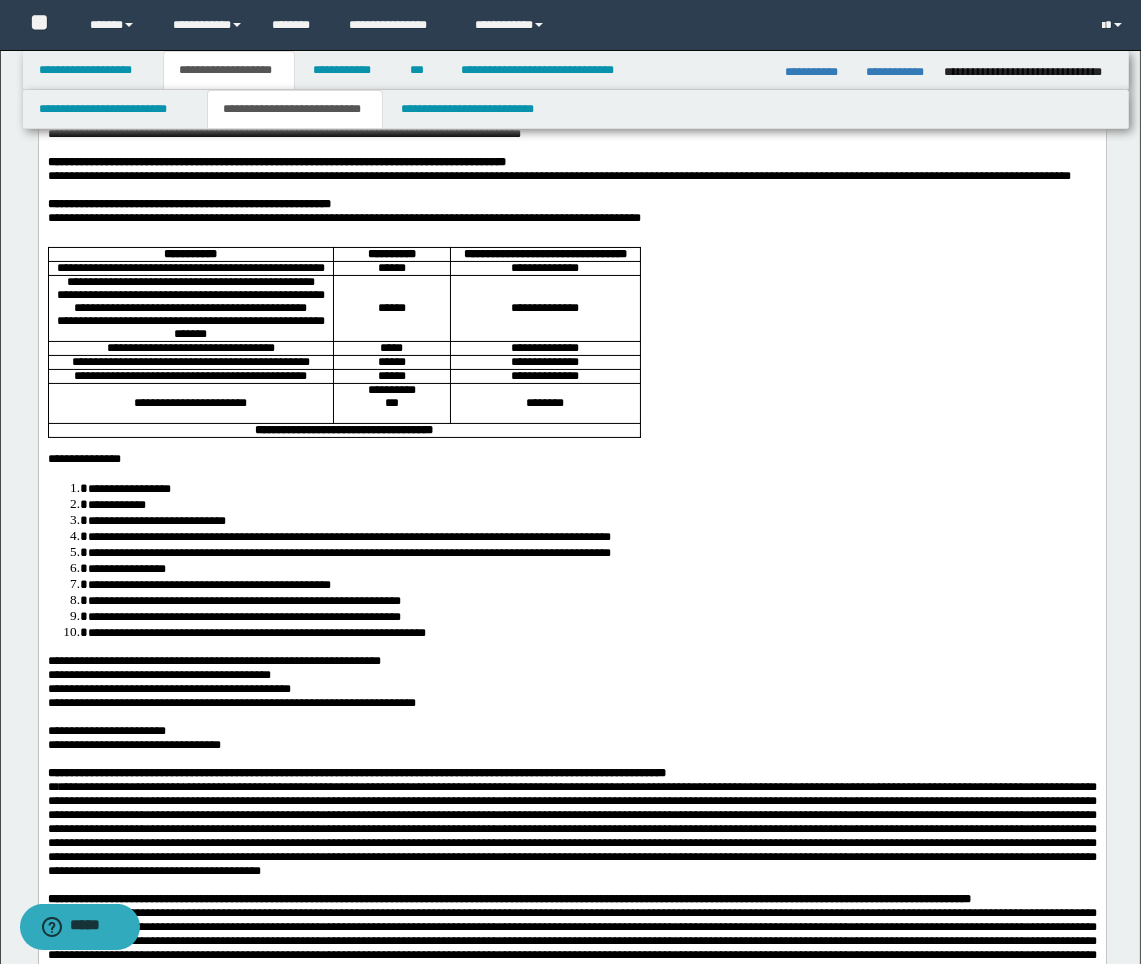 scroll, scrollTop: 666, scrollLeft: 0, axis: vertical 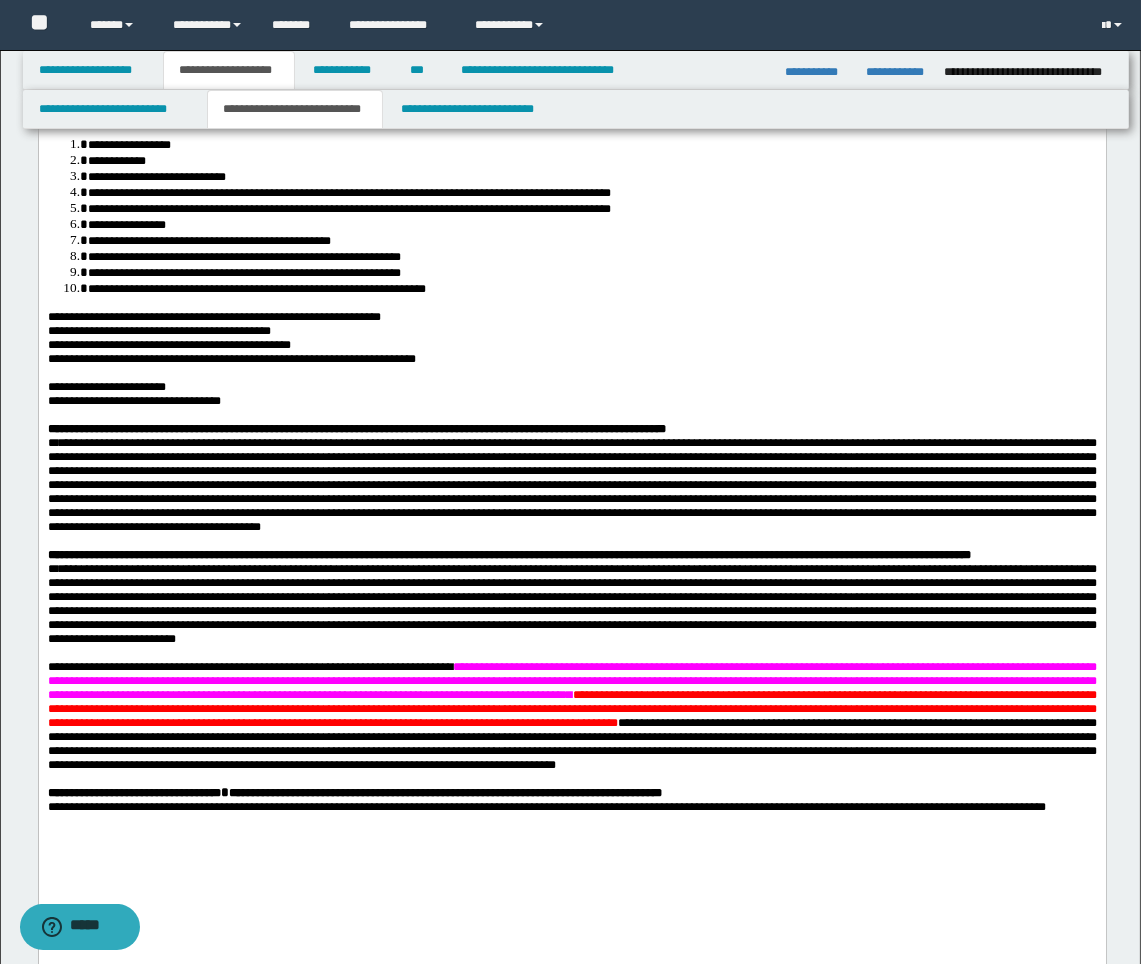 click on "**********" at bounding box center (356, 429) 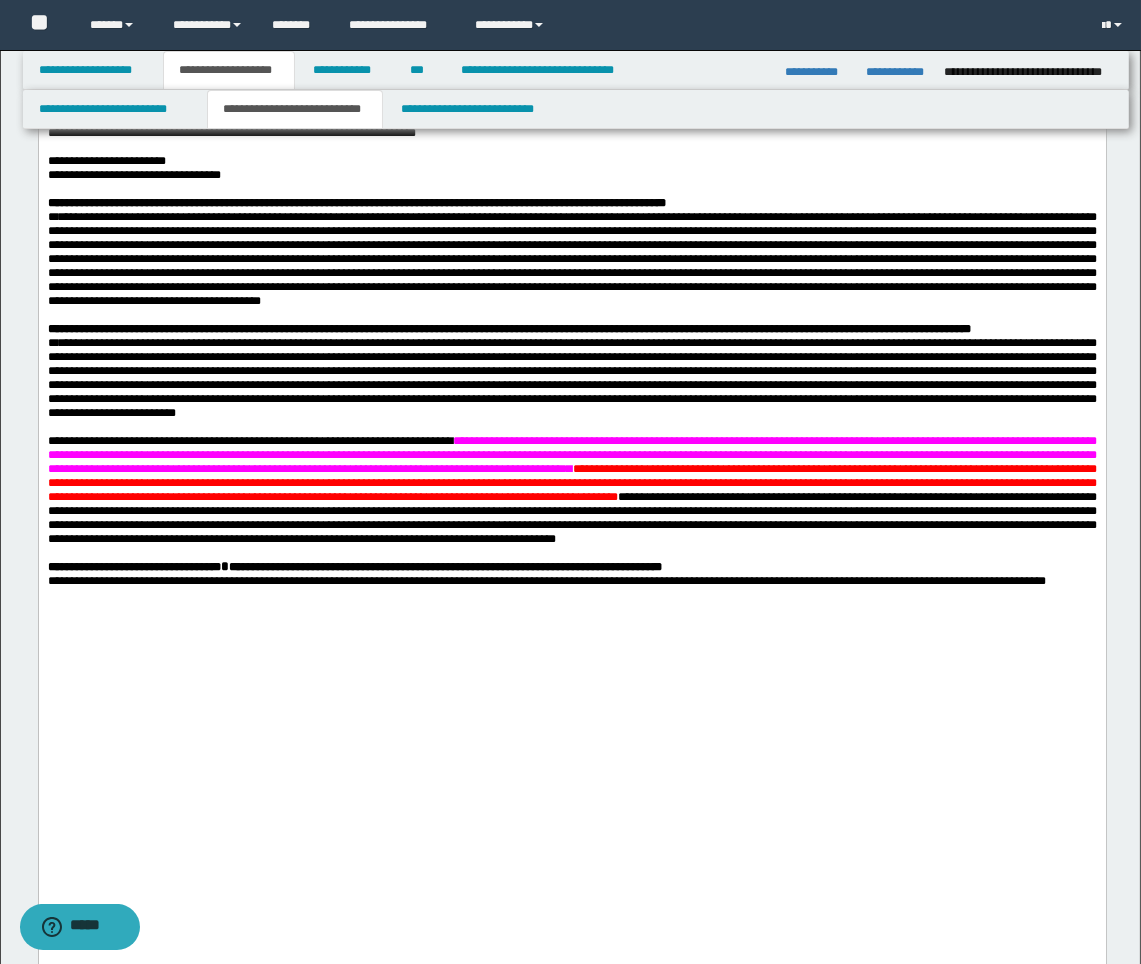 scroll, scrollTop: 1222, scrollLeft: 0, axis: vertical 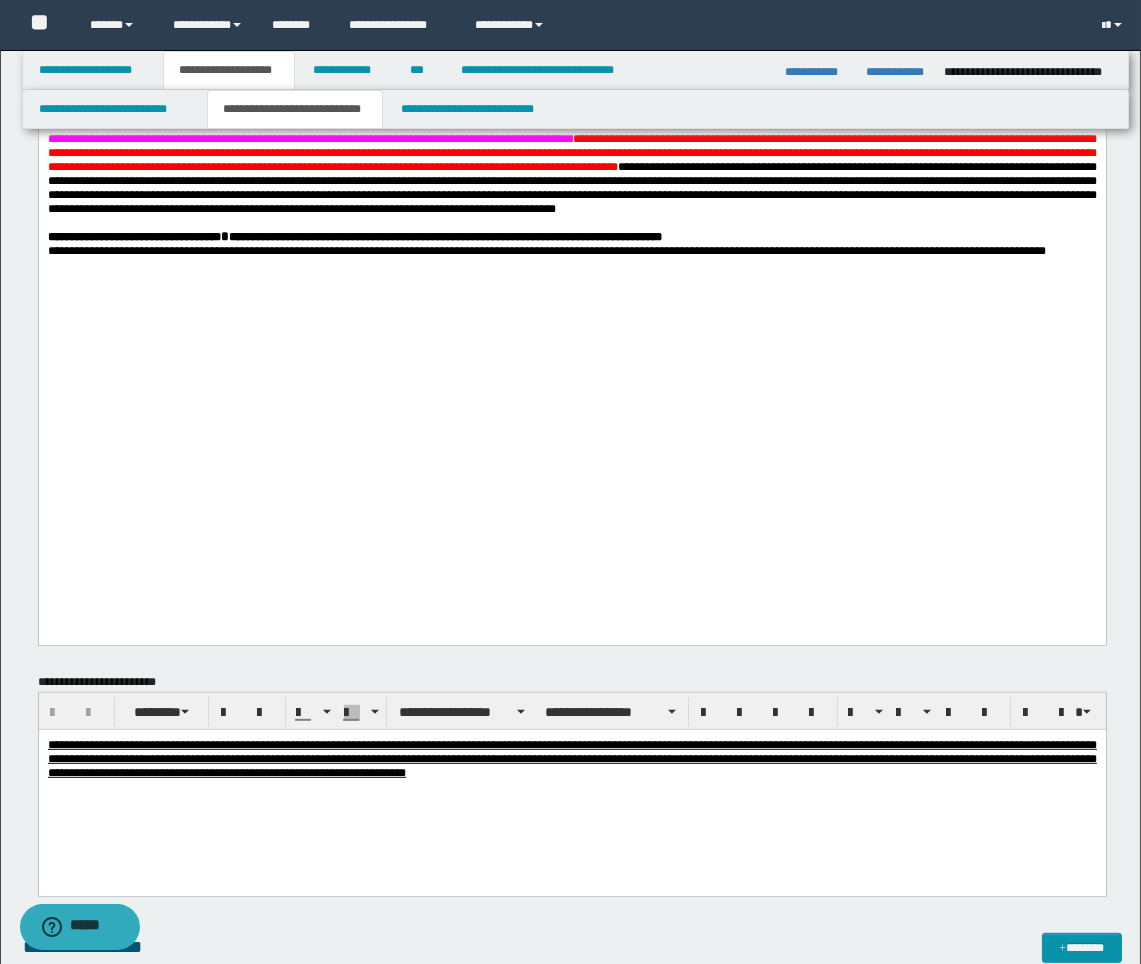 click on "**********" at bounding box center [571, 160] 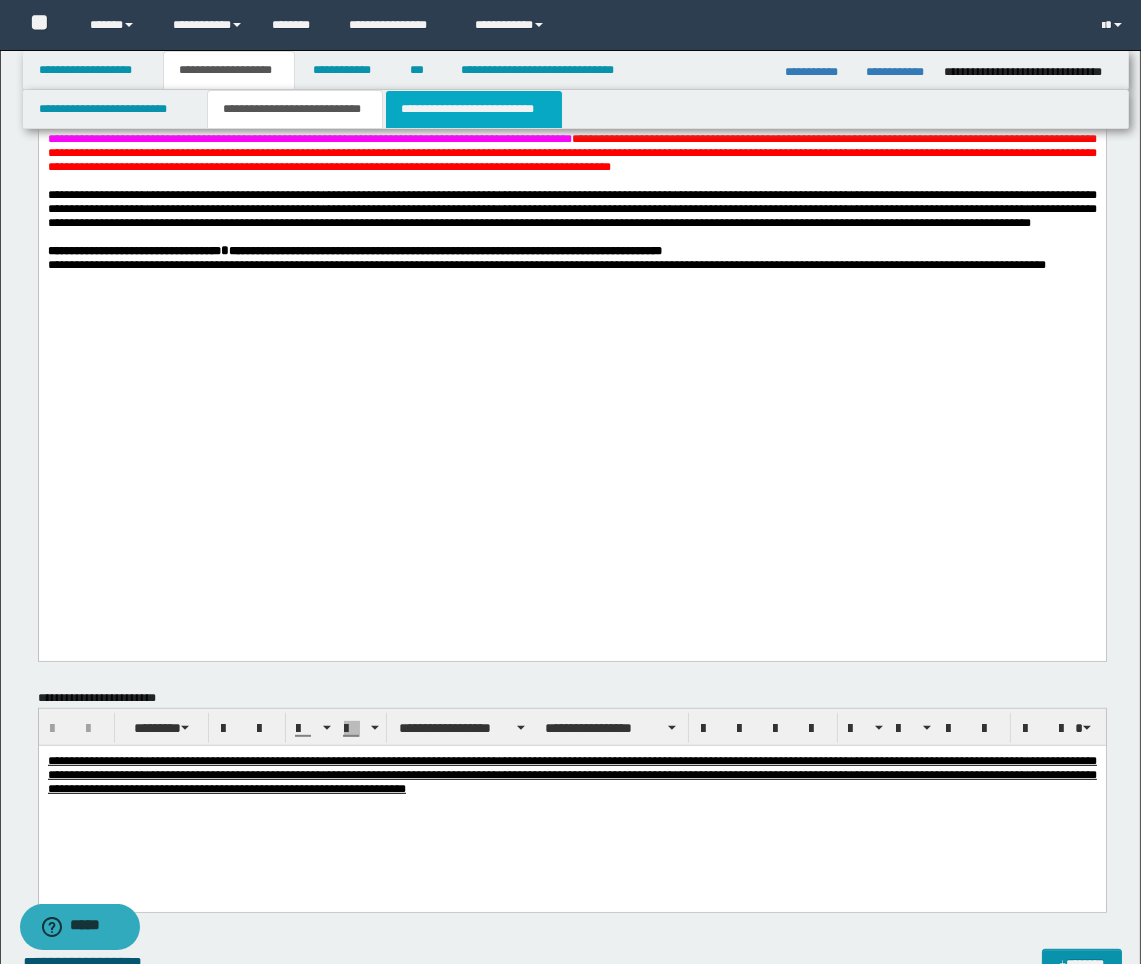click on "**********" at bounding box center (474, 109) 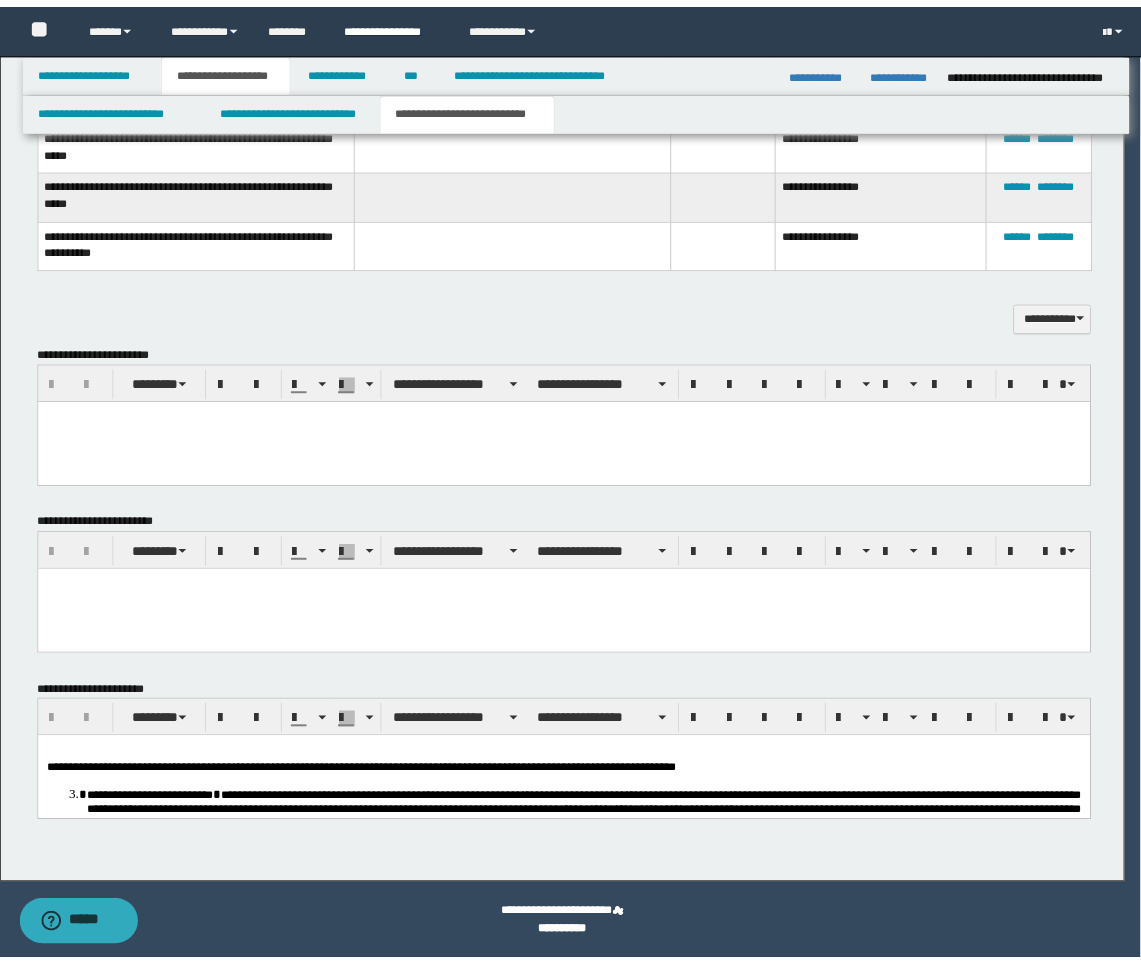 scroll, scrollTop: 1083, scrollLeft: 0, axis: vertical 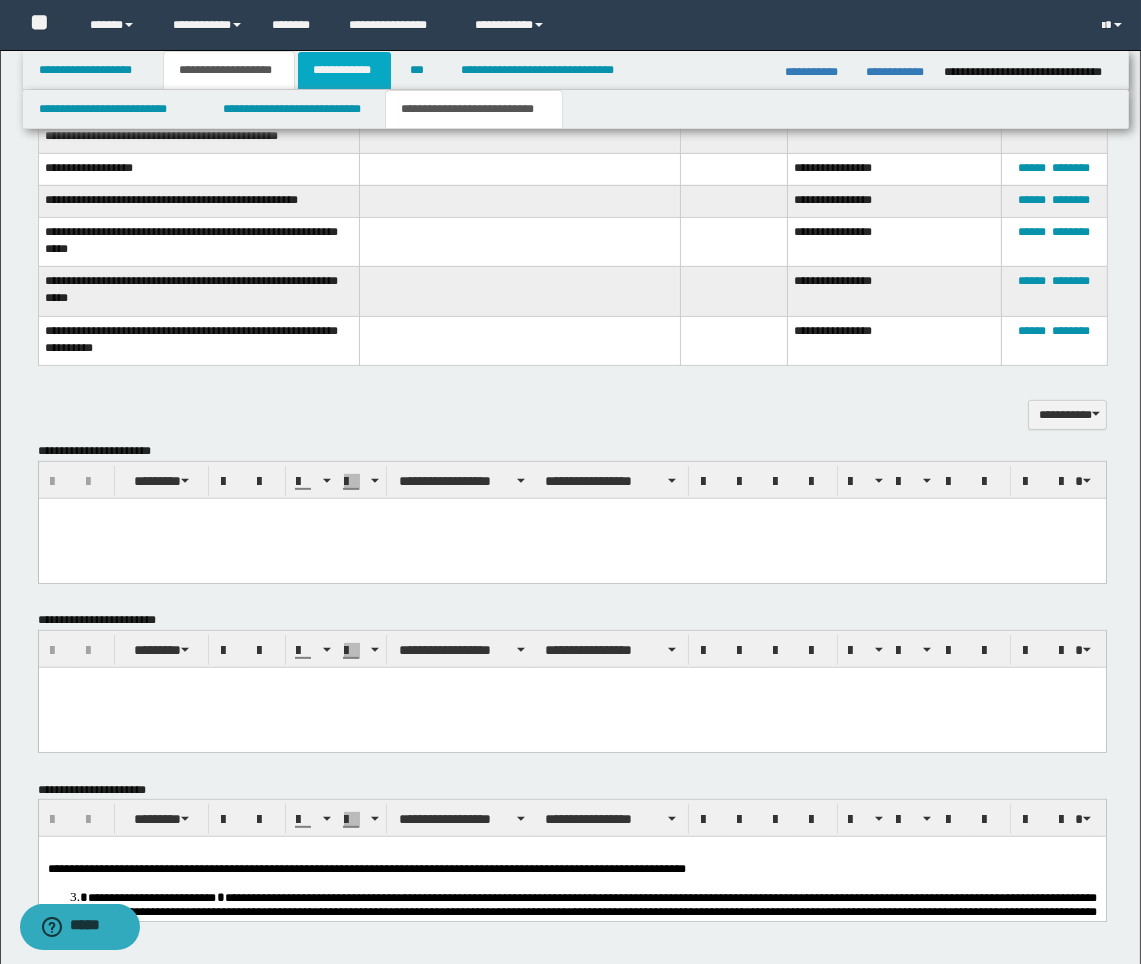 click on "**********" at bounding box center (344, 70) 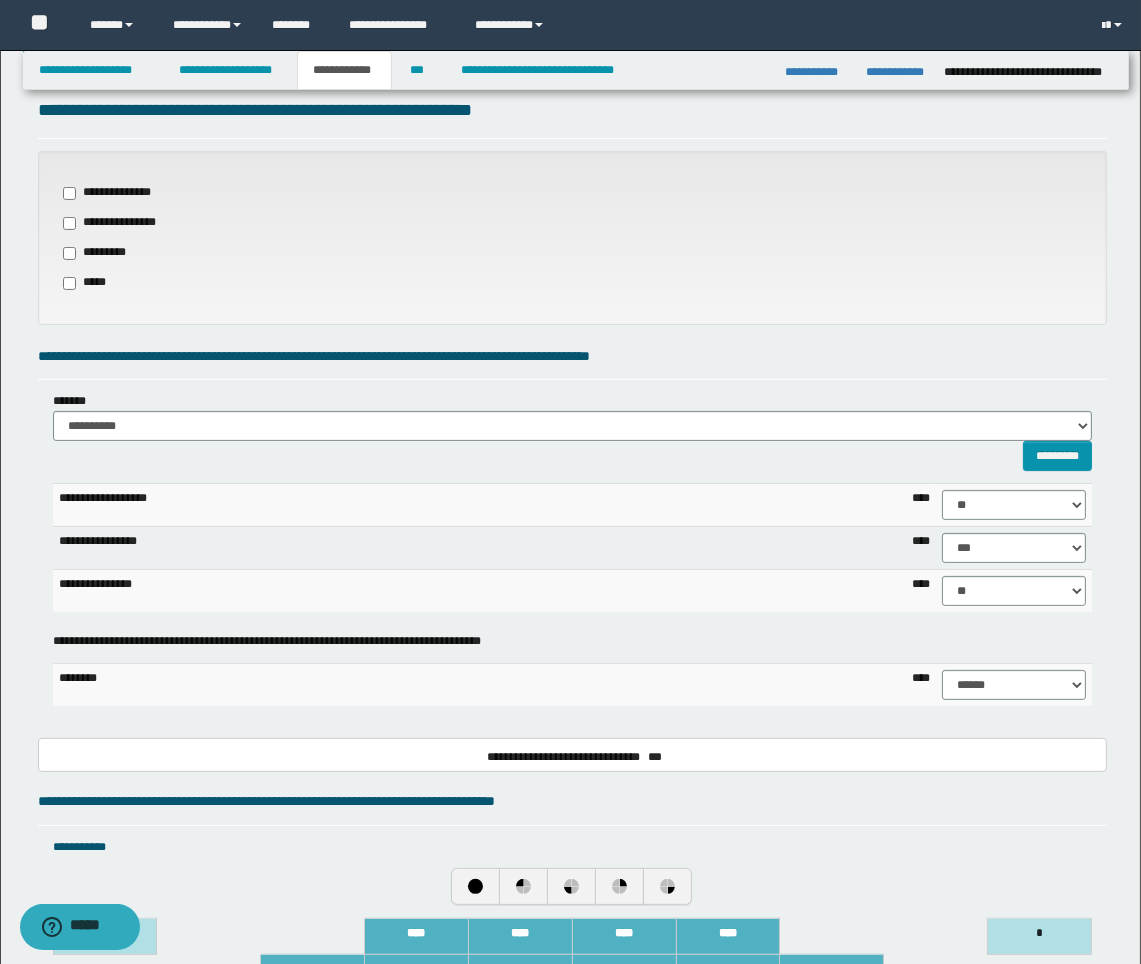 scroll, scrollTop: 607, scrollLeft: 0, axis: vertical 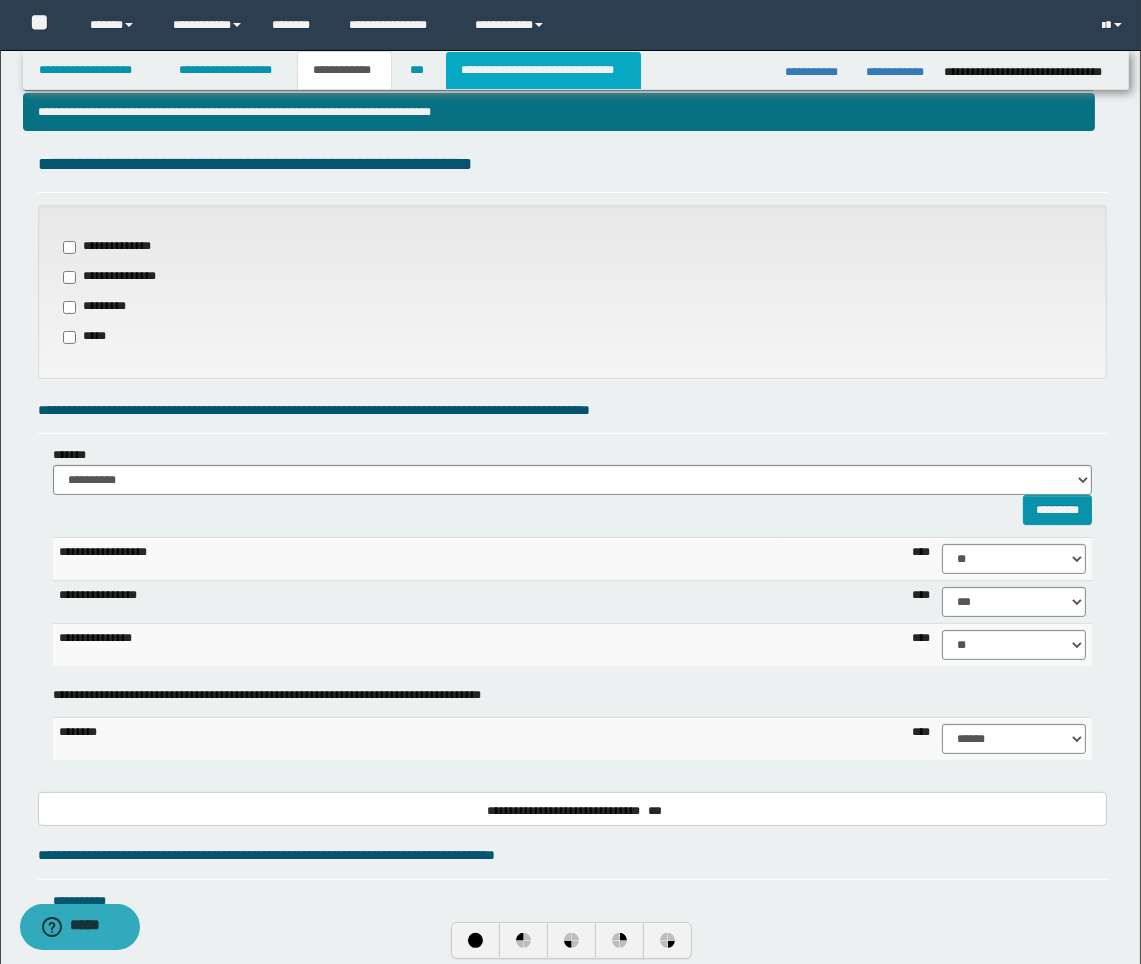 click on "**********" at bounding box center [543, 70] 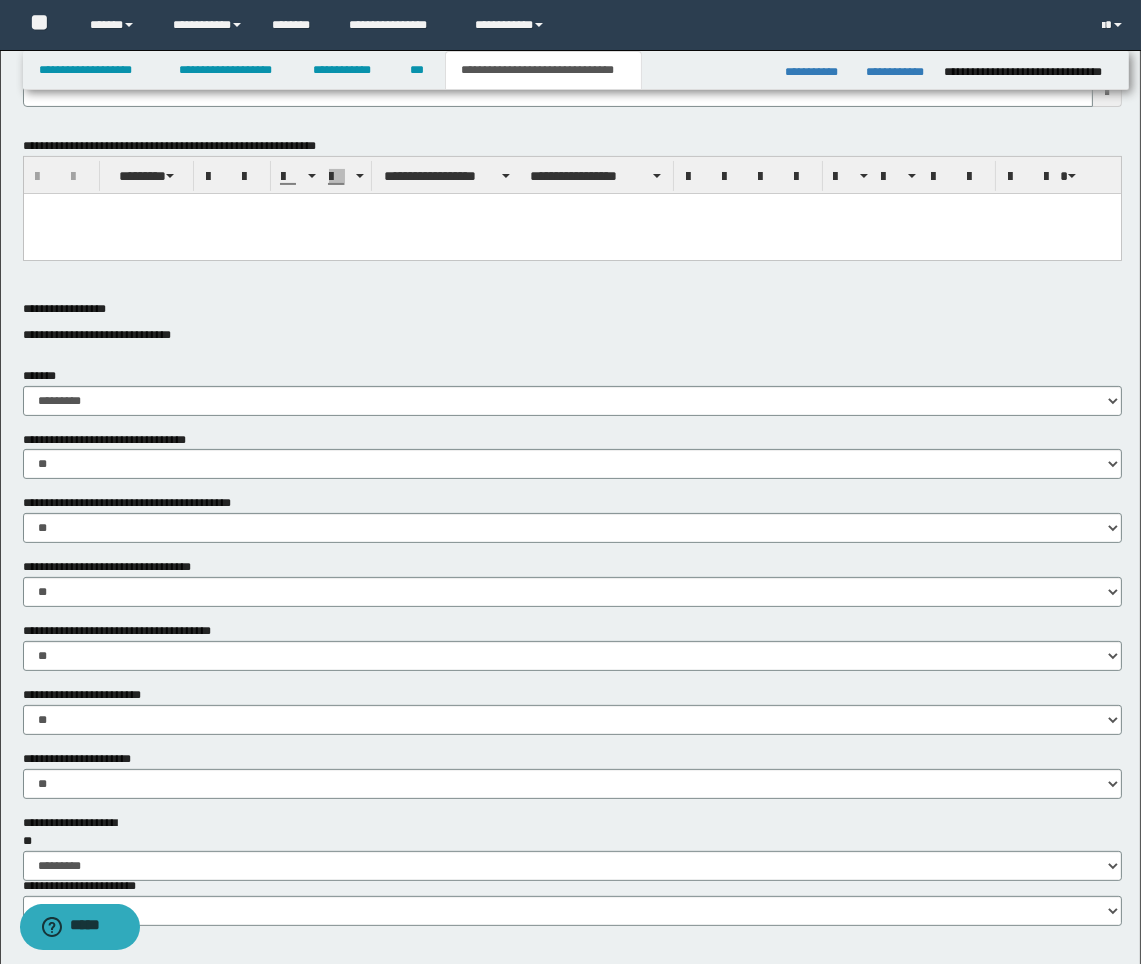 type 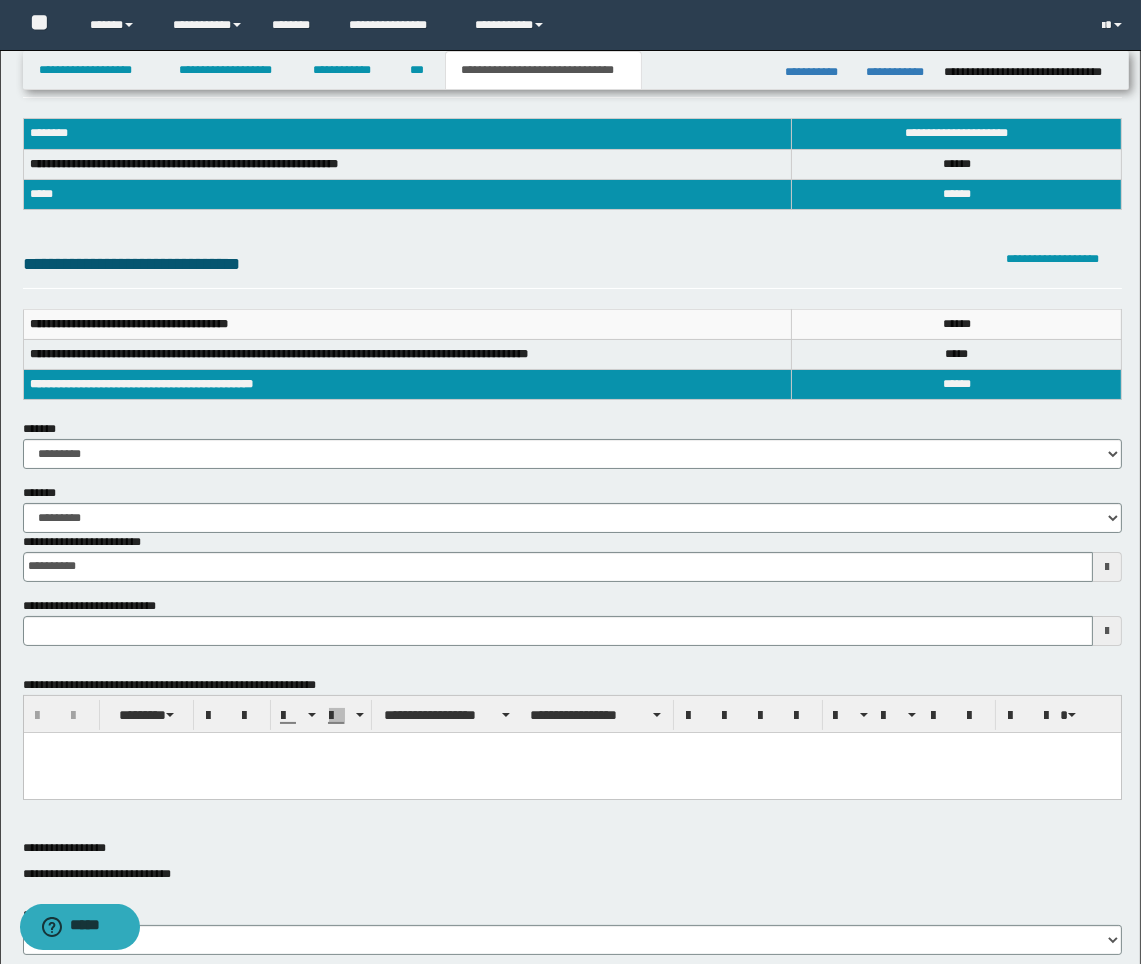 scroll, scrollTop: 52, scrollLeft: 0, axis: vertical 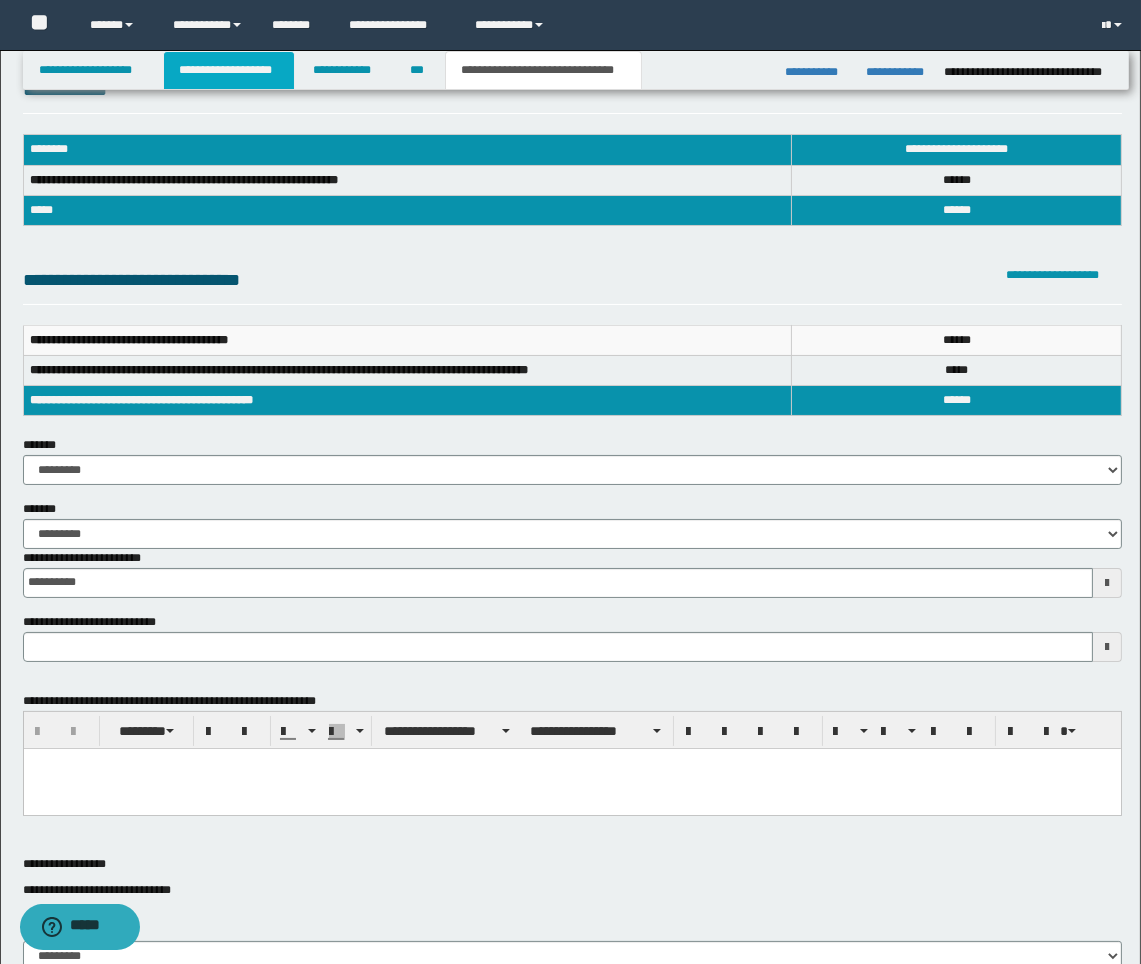 click on "**********" at bounding box center (229, 70) 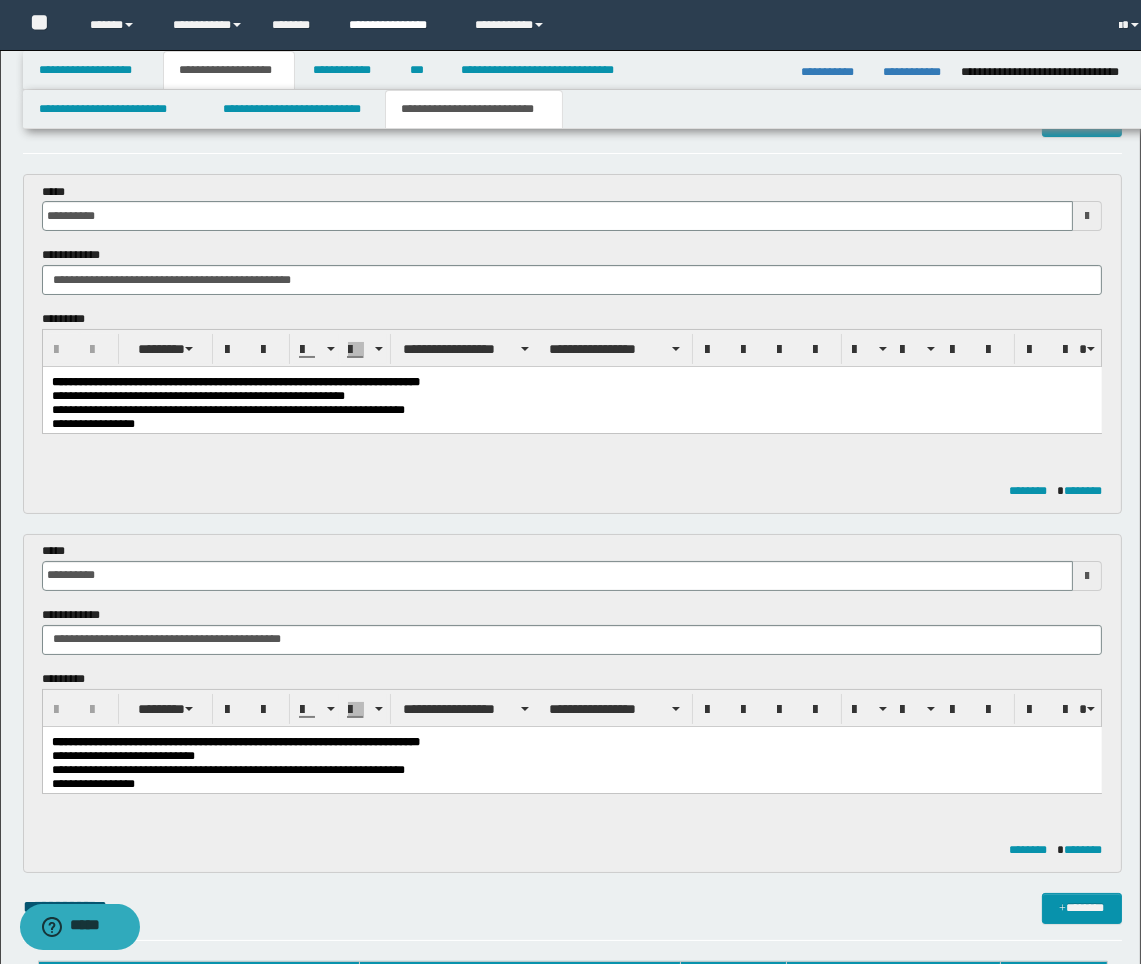scroll, scrollTop: 83, scrollLeft: 0, axis: vertical 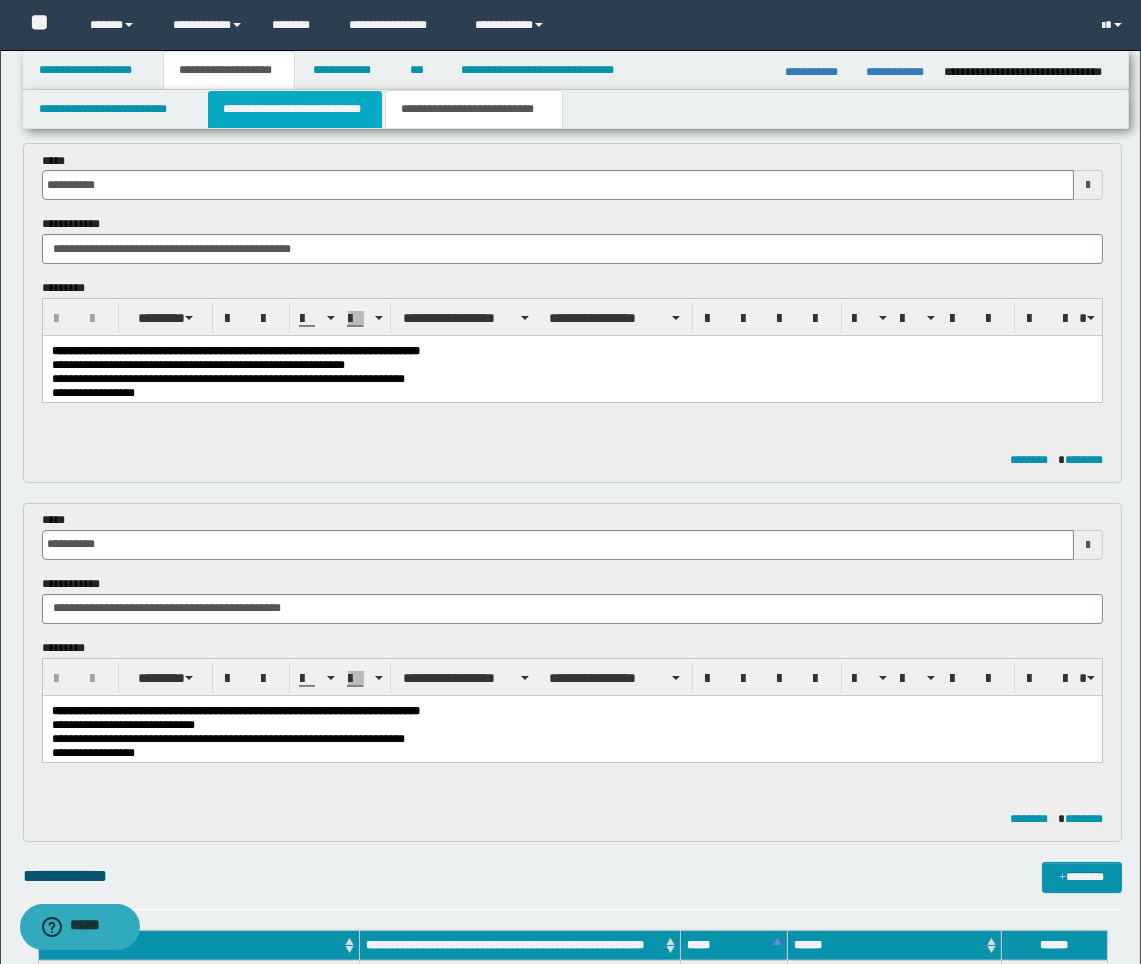 click on "**********" at bounding box center (295, 109) 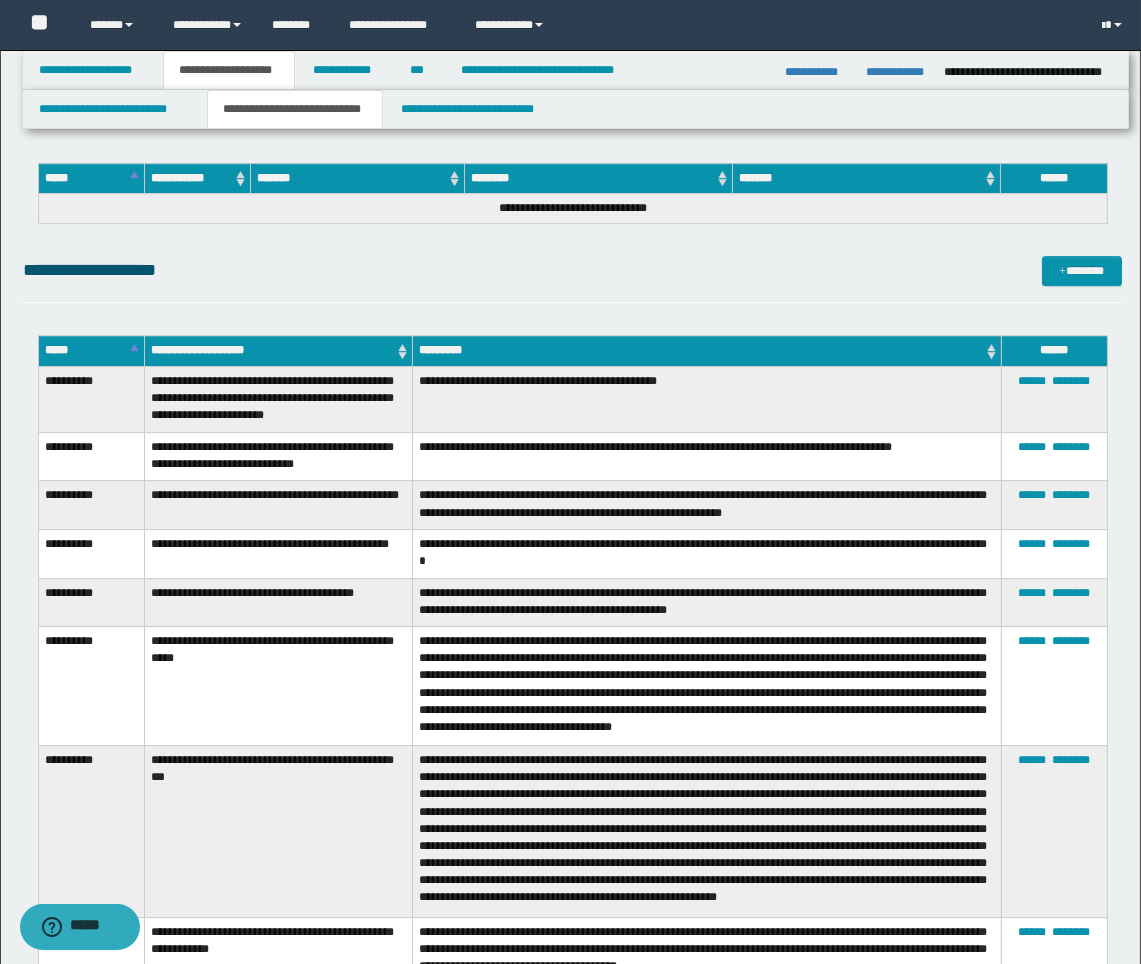 scroll, scrollTop: 8396, scrollLeft: 0, axis: vertical 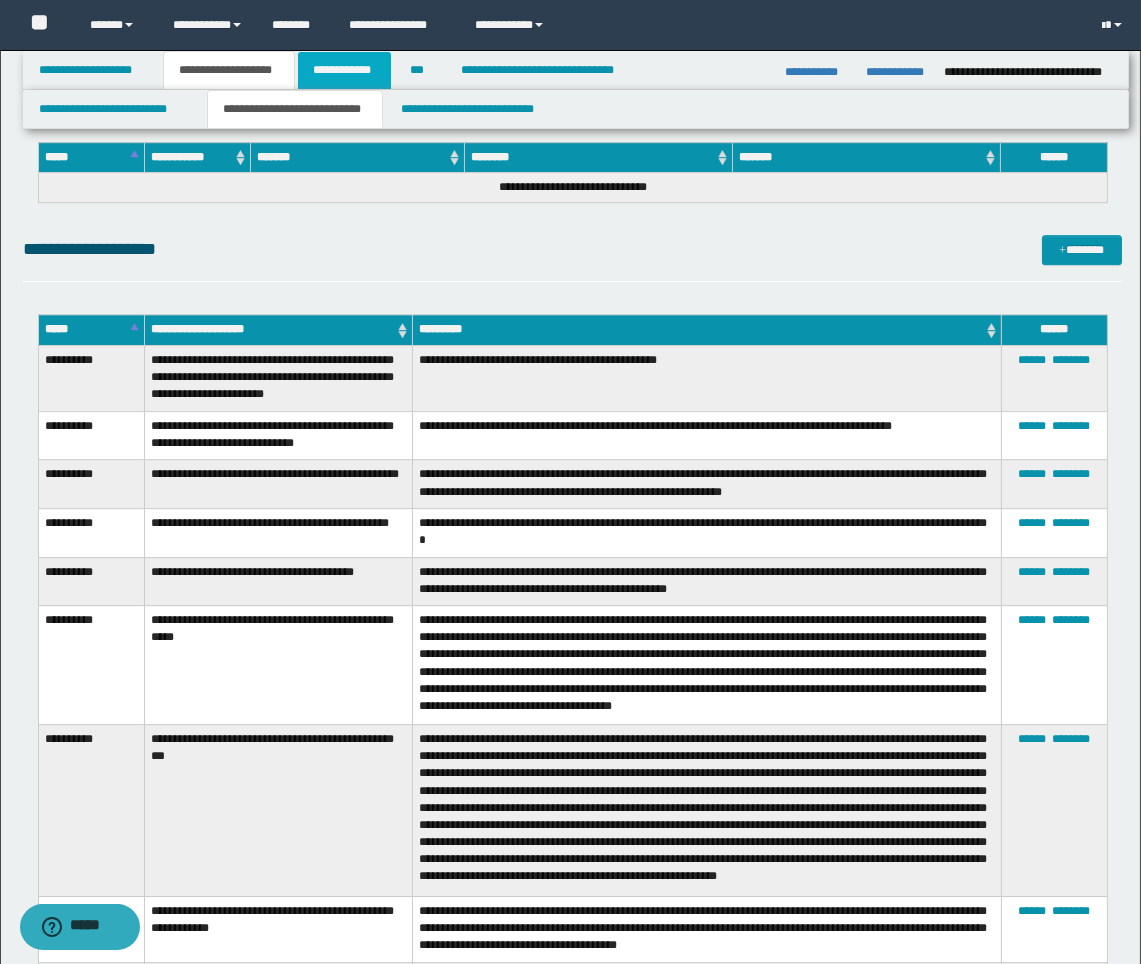 click on "**********" at bounding box center [344, 70] 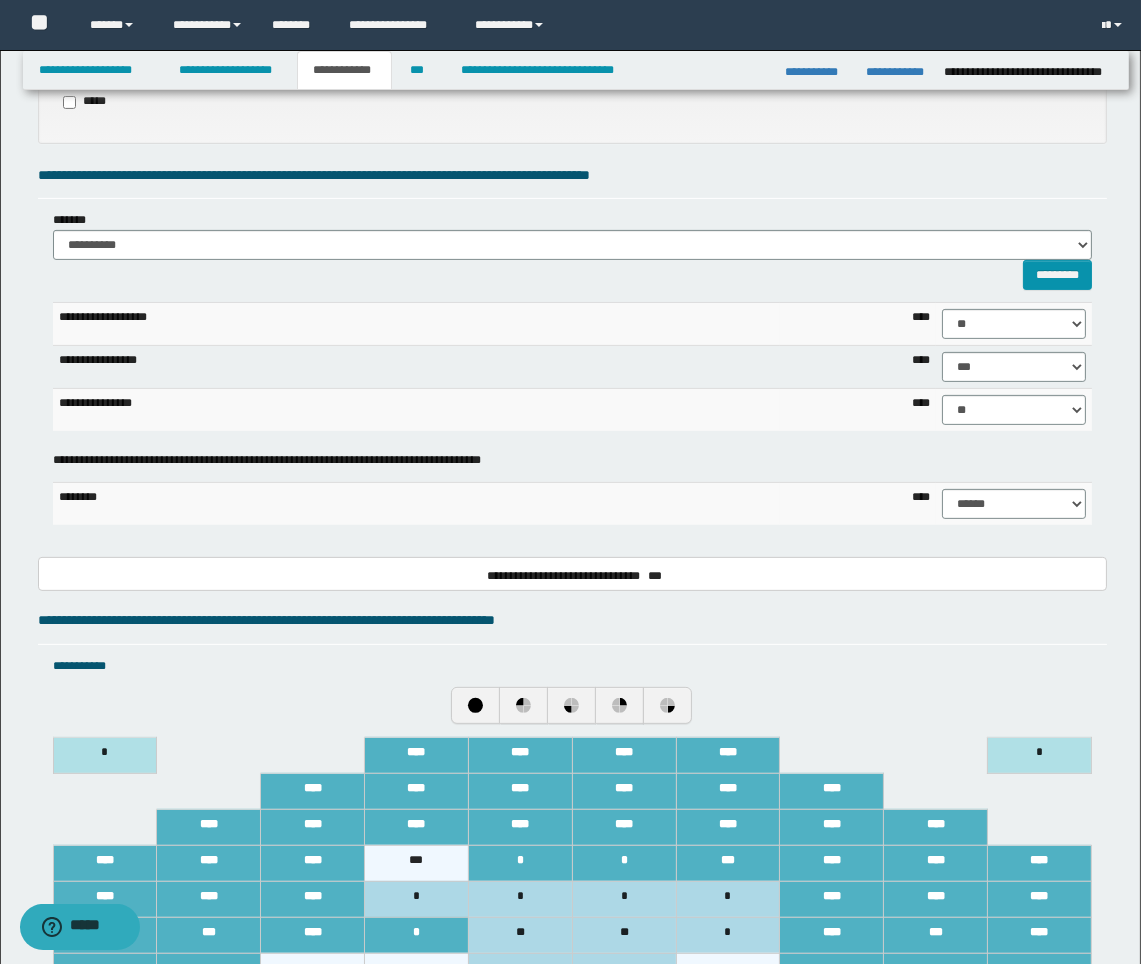 scroll, scrollTop: 397, scrollLeft: 0, axis: vertical 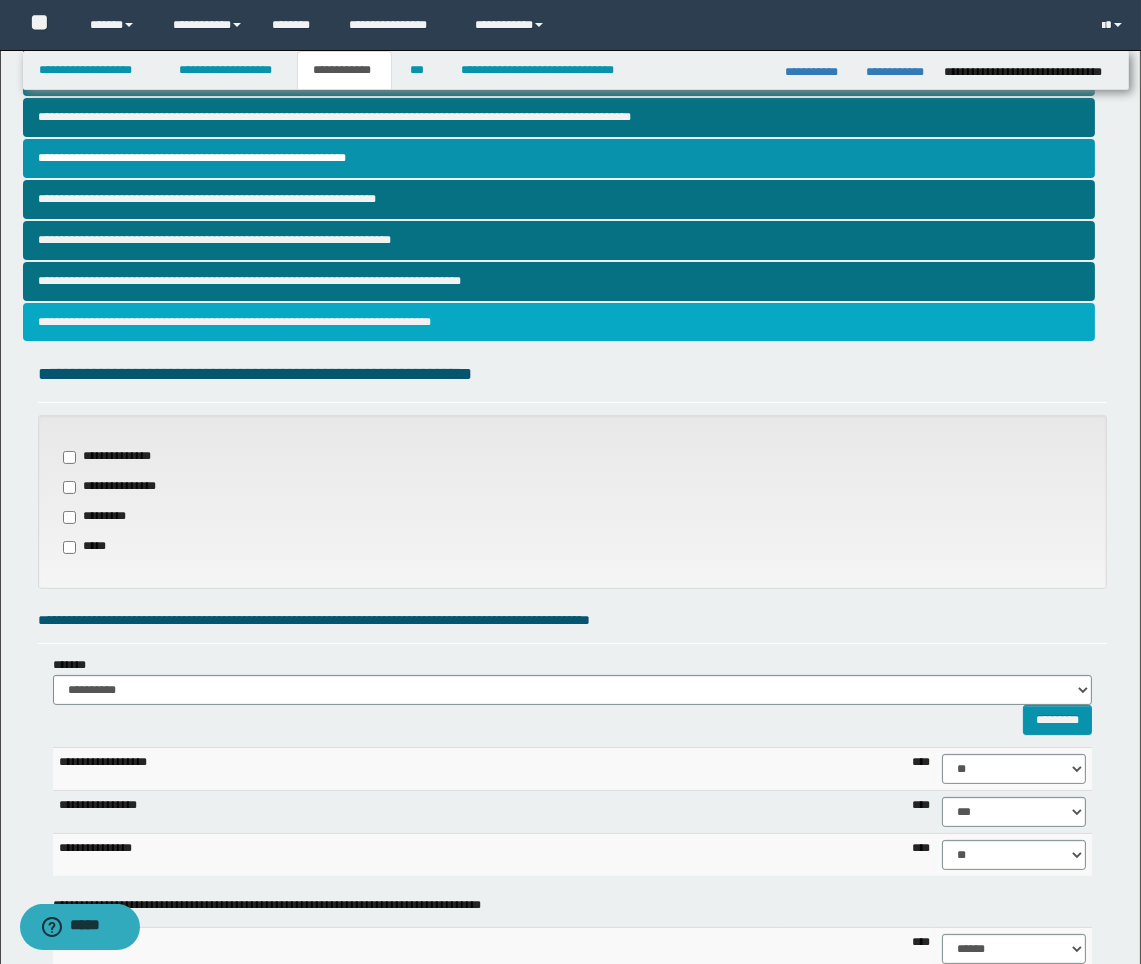 click on "**********" at bounding box center (559, 322) 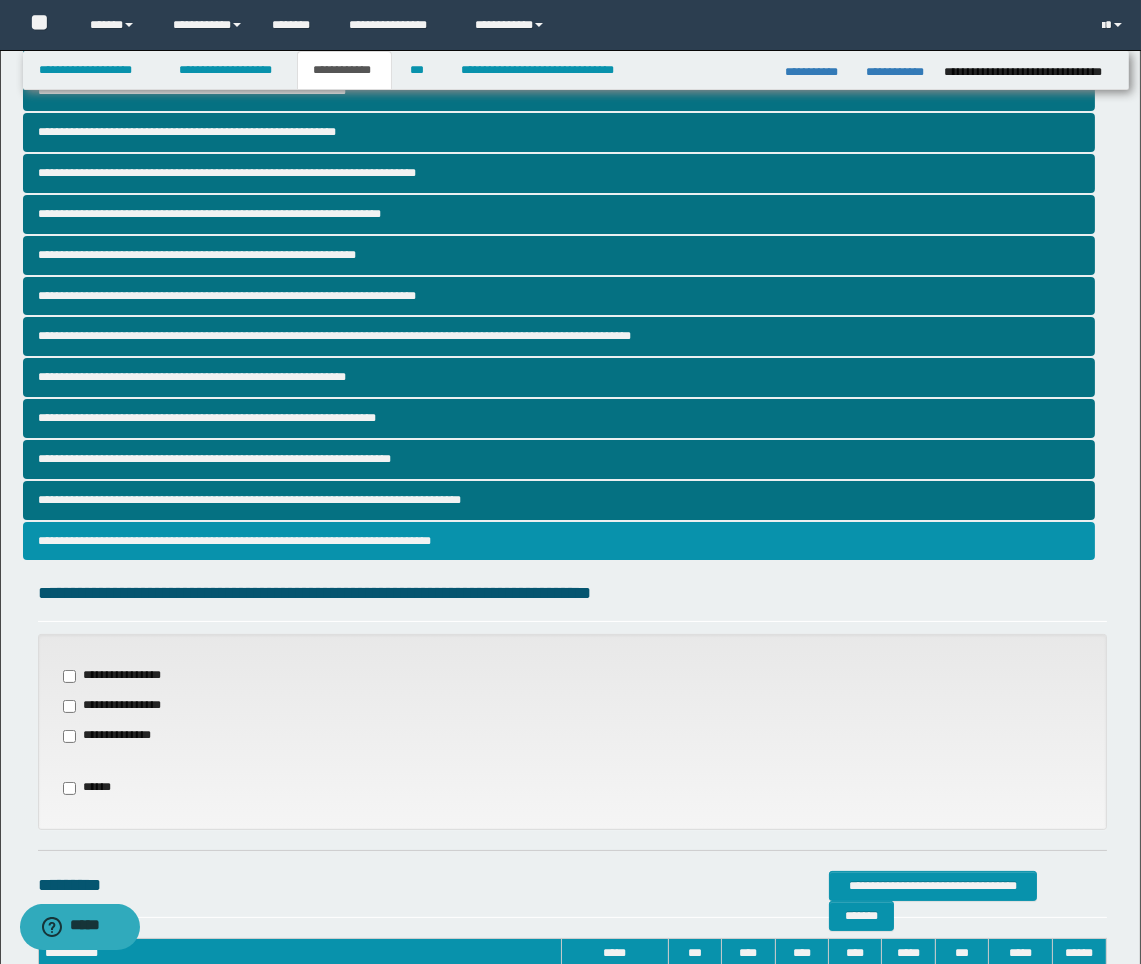 scroll, scrollTop: 403, scrollLeft: 0, axis: vertical 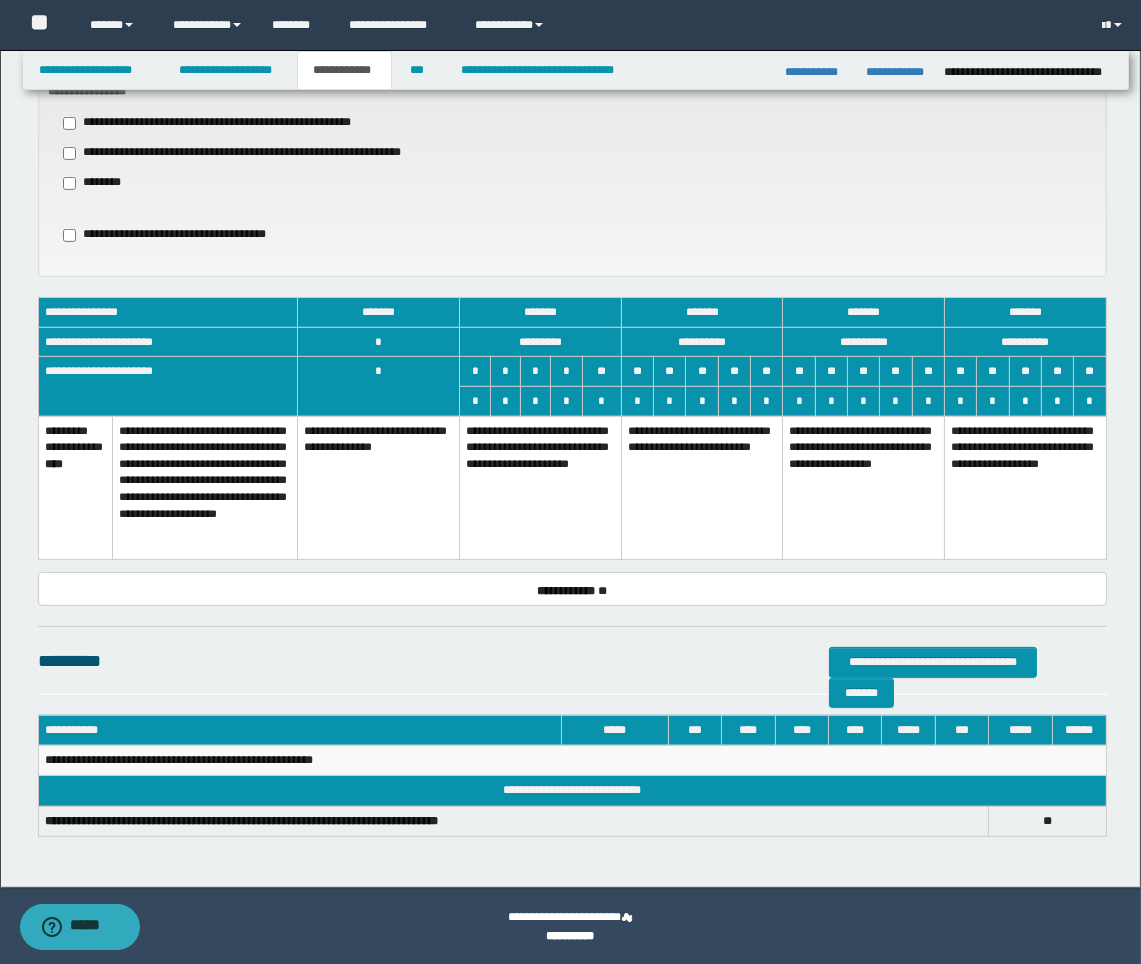 click on "**********" at bounding box center (541, 488) 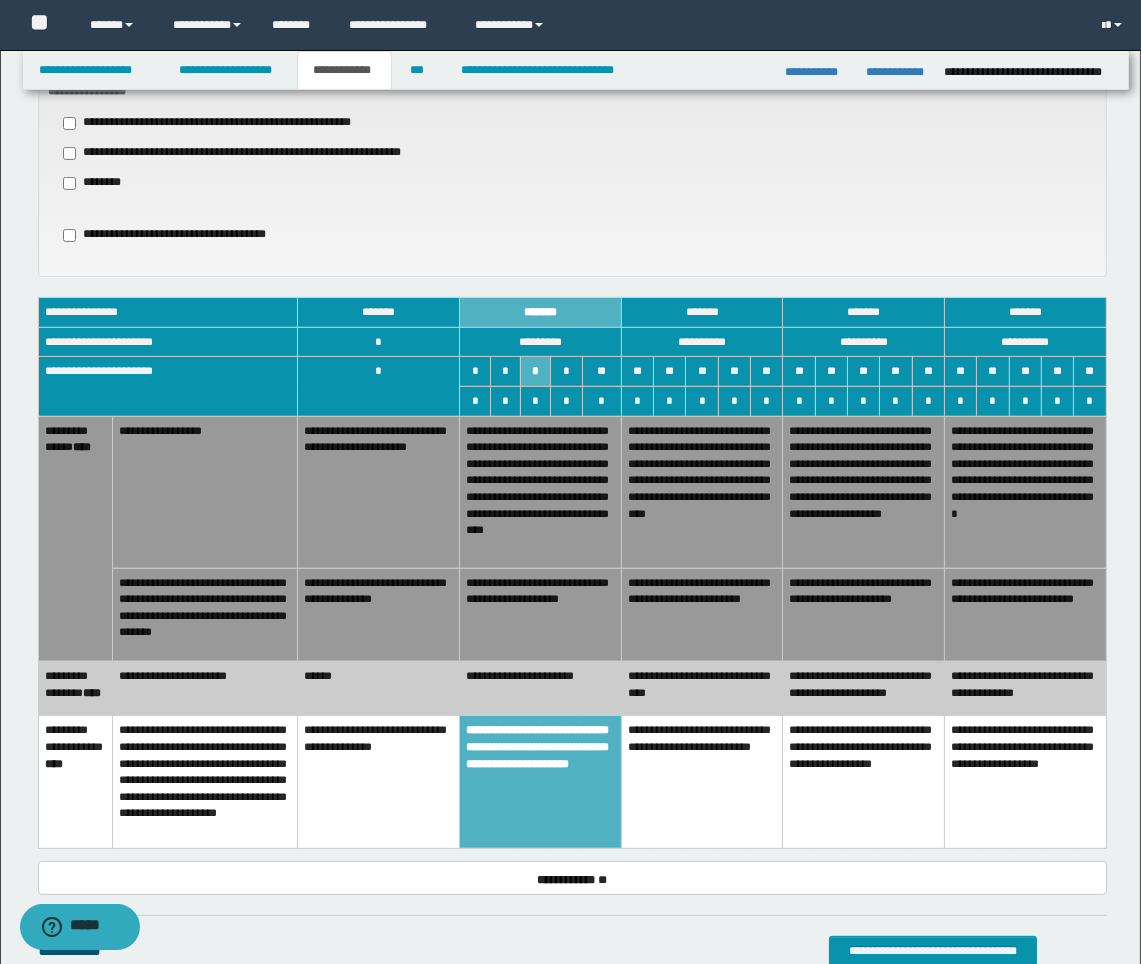 click on "******" at bounding box center [379, 688] 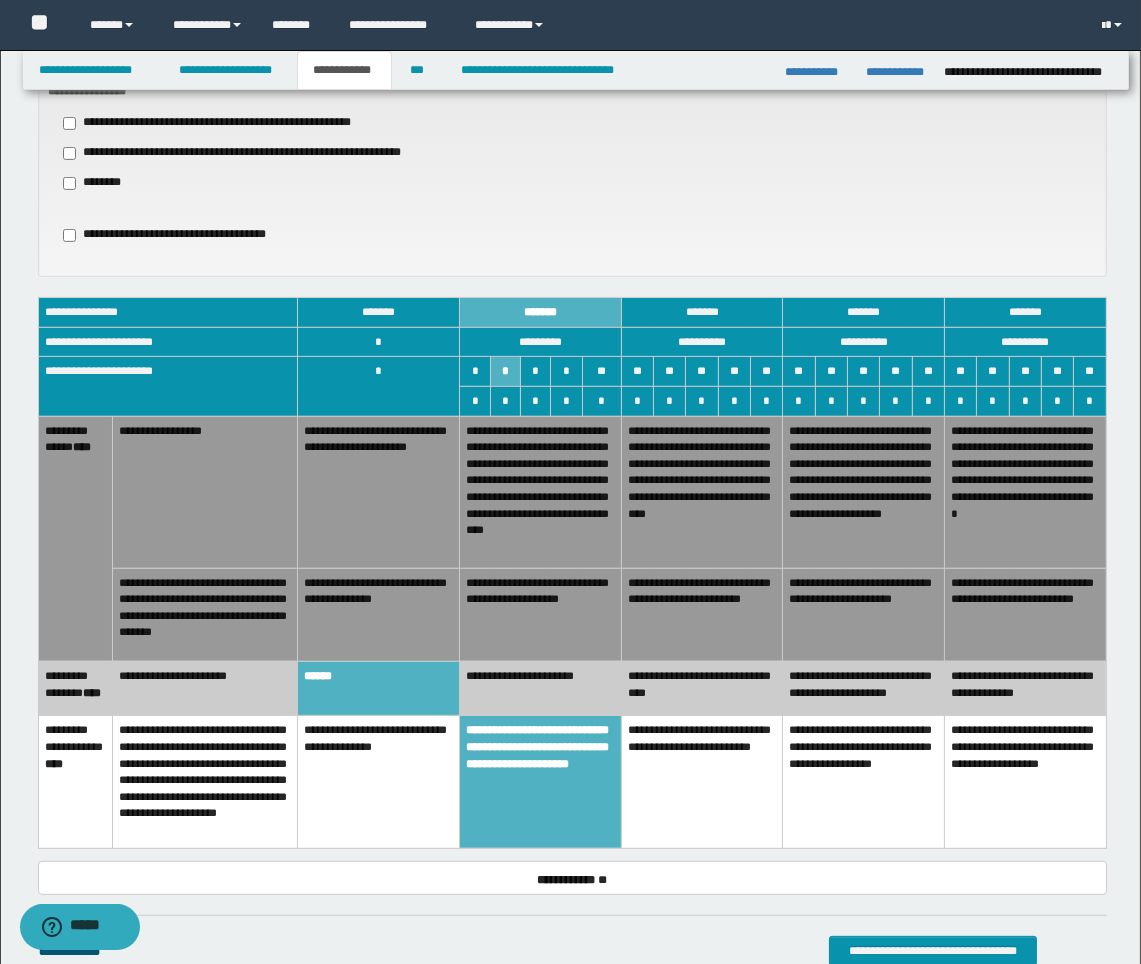 click on "**********" at bounding box center (541, 614) 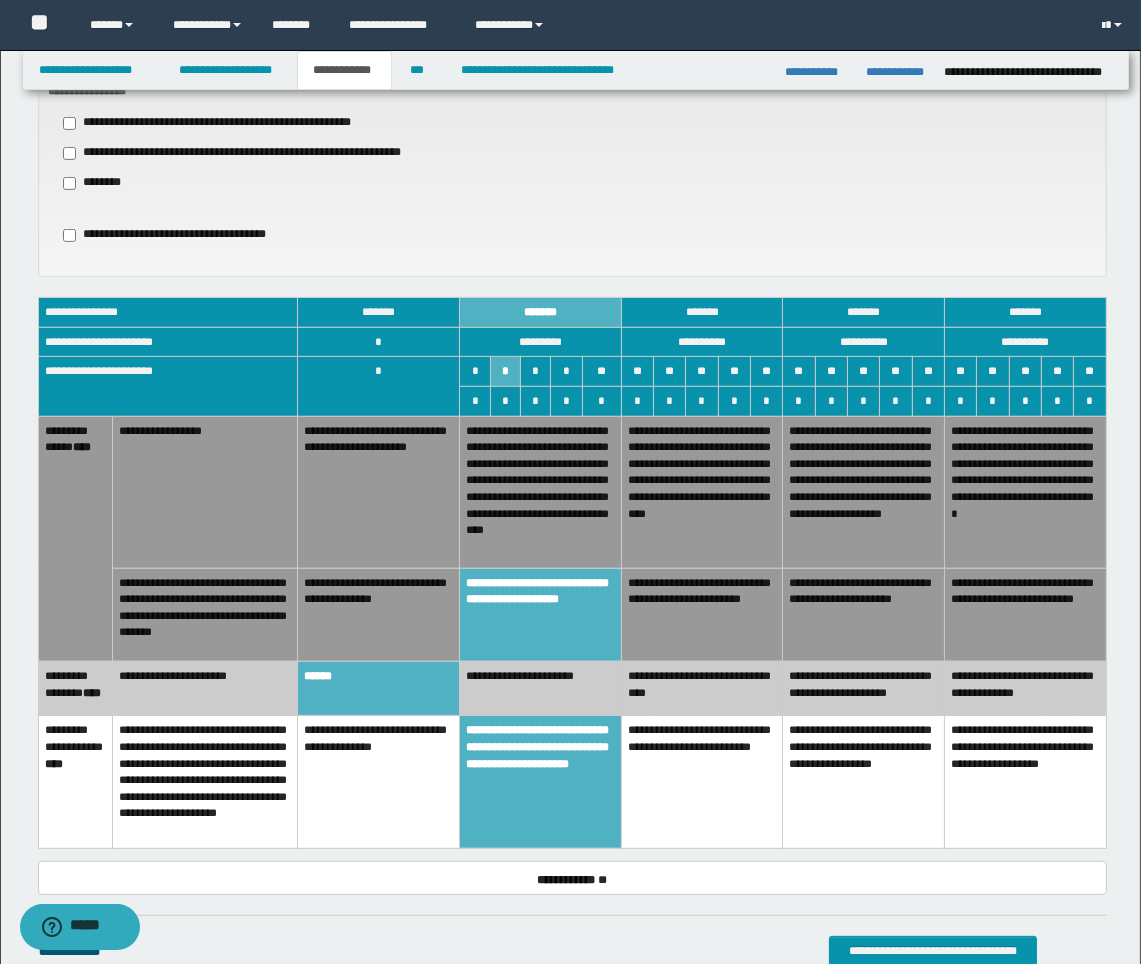 click on "**********" at bounding box center (379, 614) 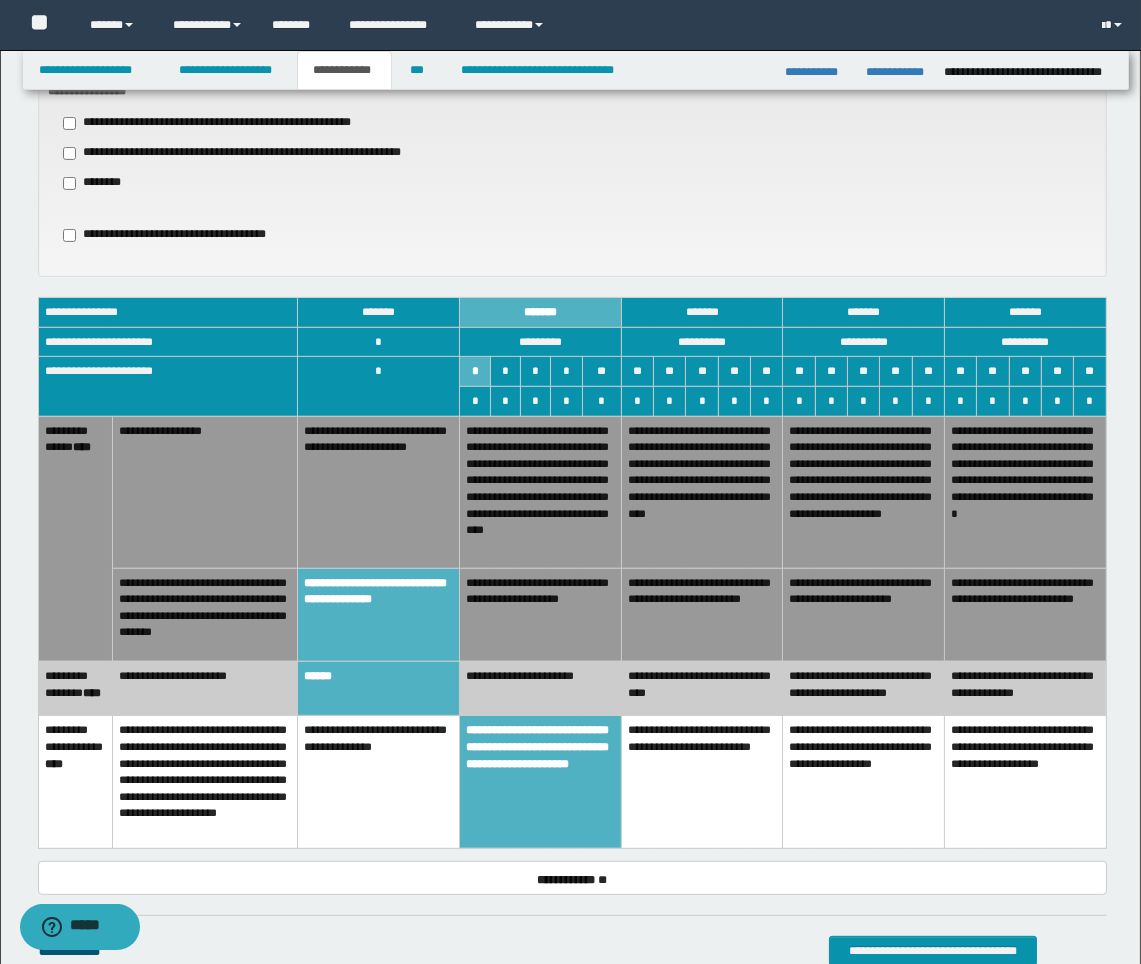 click on "**********" at bounding box center [541, 614] 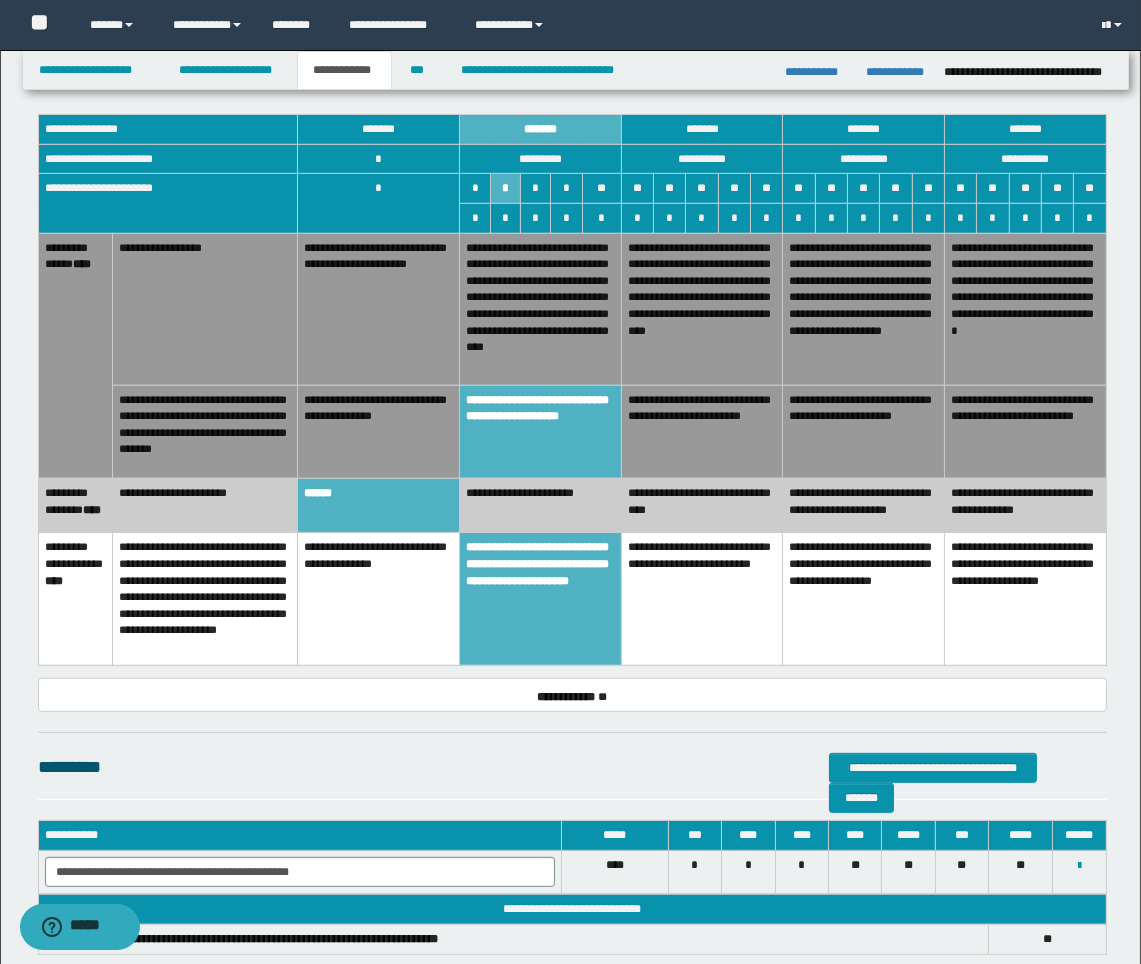 scroll, scrollTop: 1271, scrollLeft: 0, axis: vertical 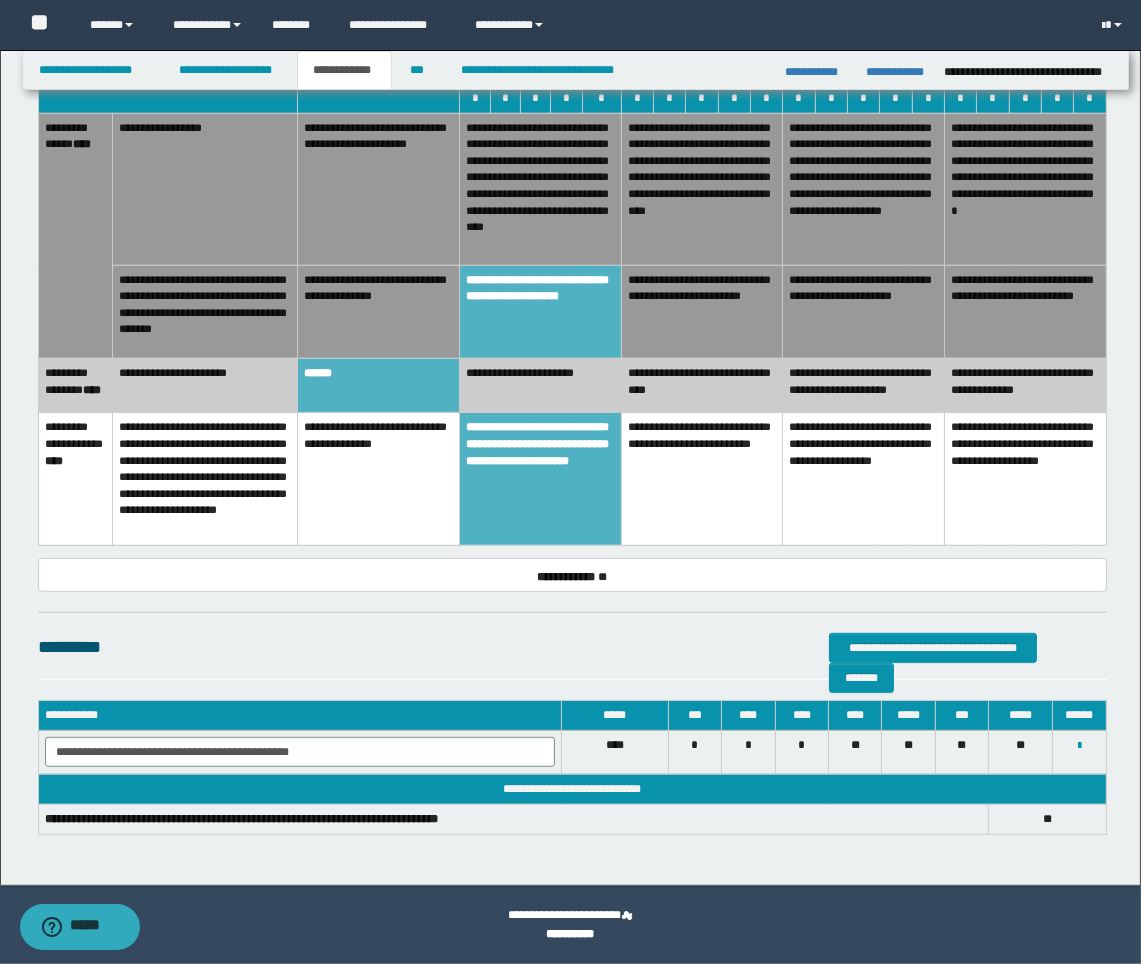 drag, startPoint x: 392, startPoint y: 767, endPoint x: 171, endPoint y: 738, distance: 222.89459 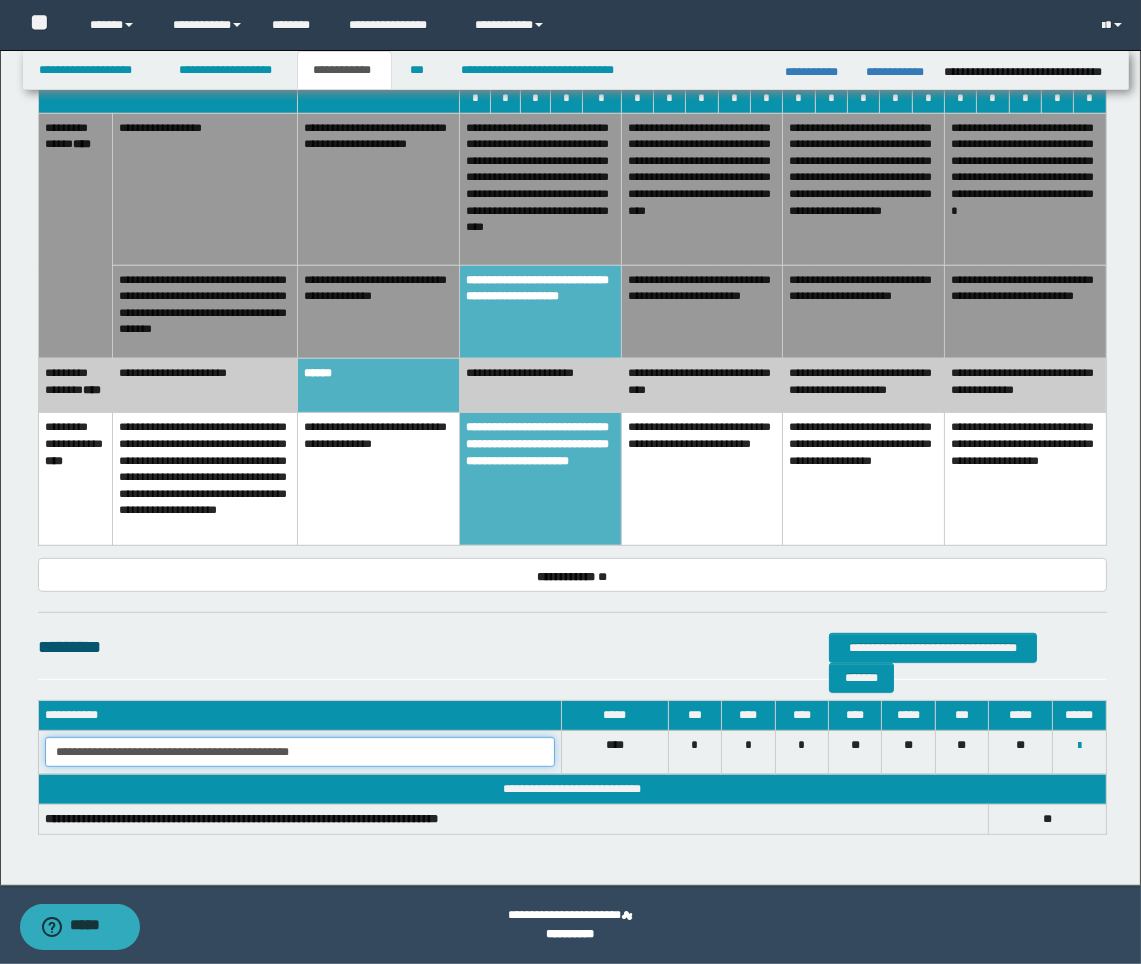 drag, startPoint x: 335, startPoint y: 764, endPoint x: -15, endPoint y: 715, distance: 353.41336 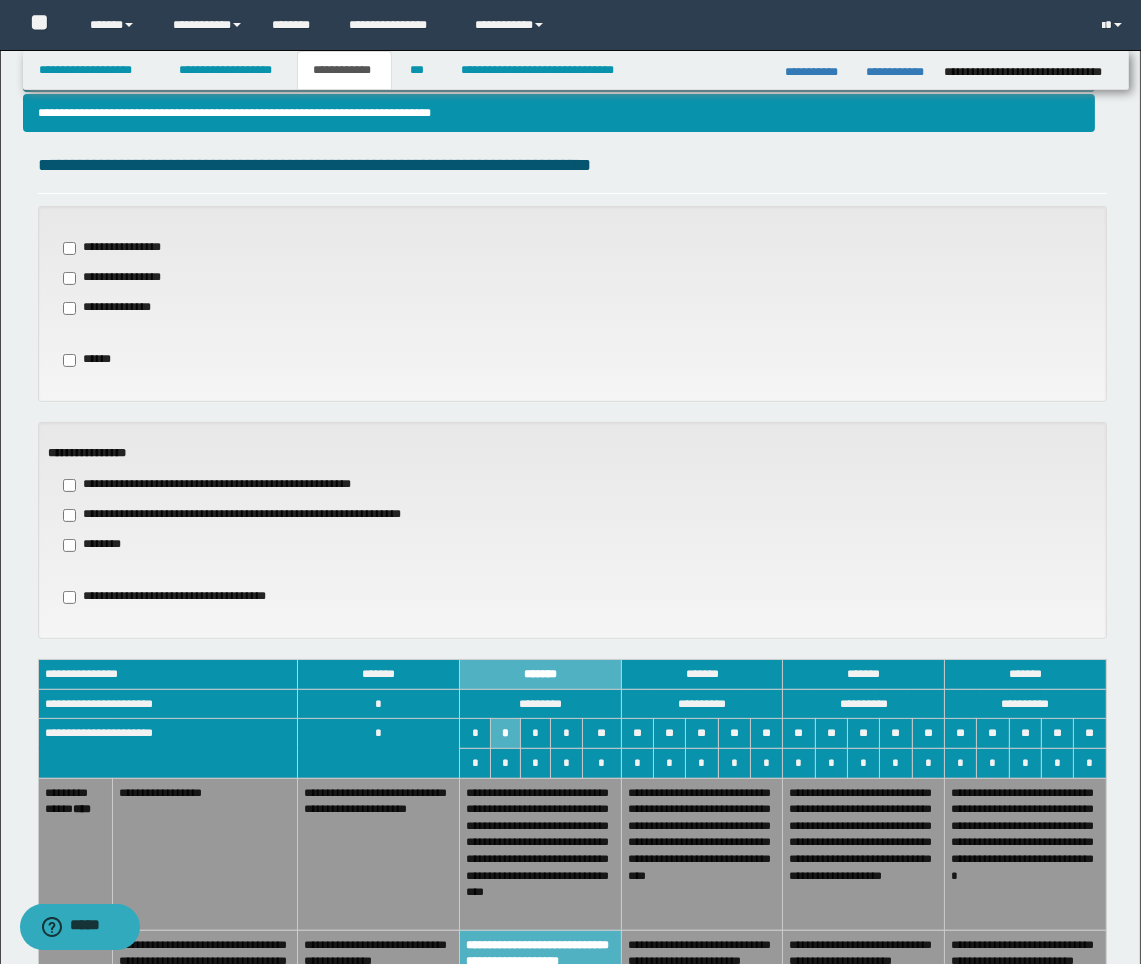 scroll, scrollTop: 604, scrollLeft: 0, axis: vertical 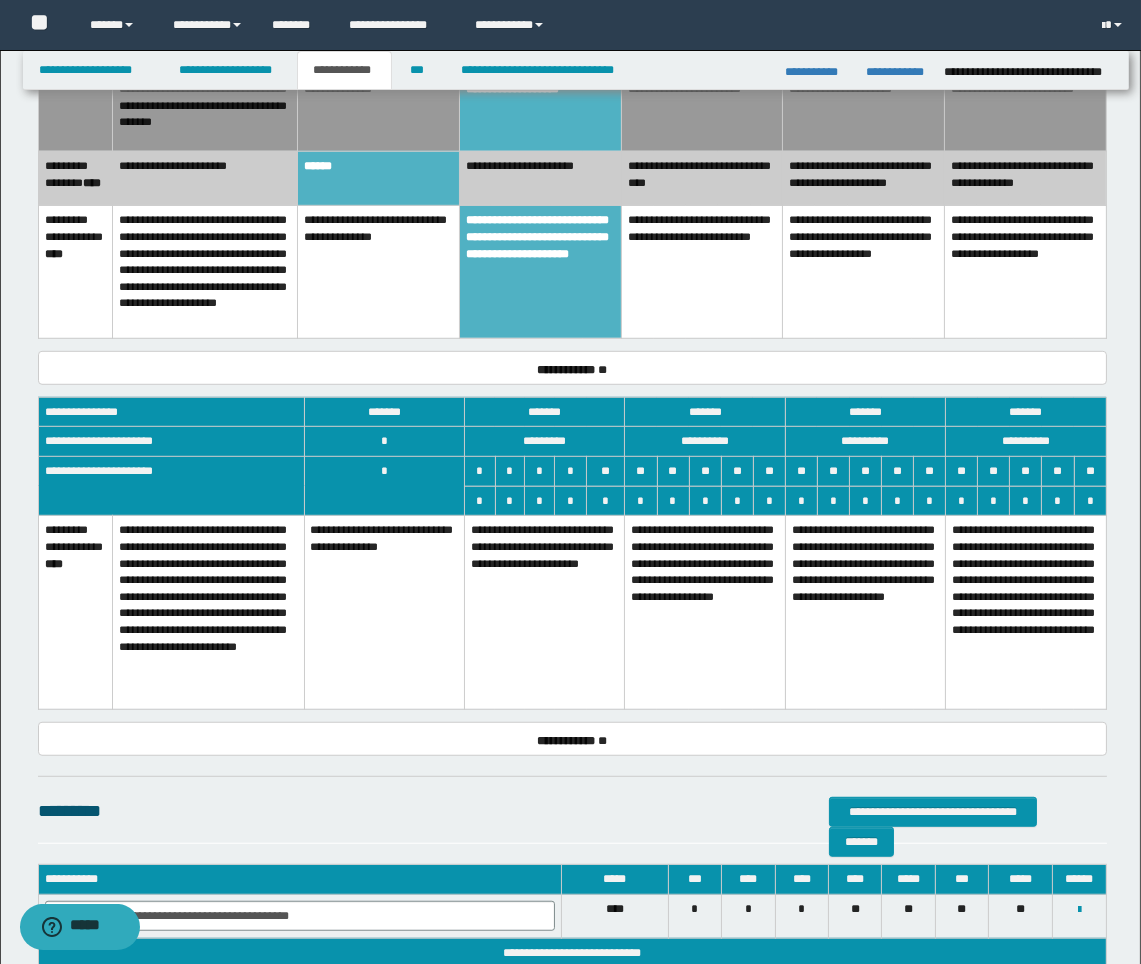 click on "**********" at bounding box center [545, 613] 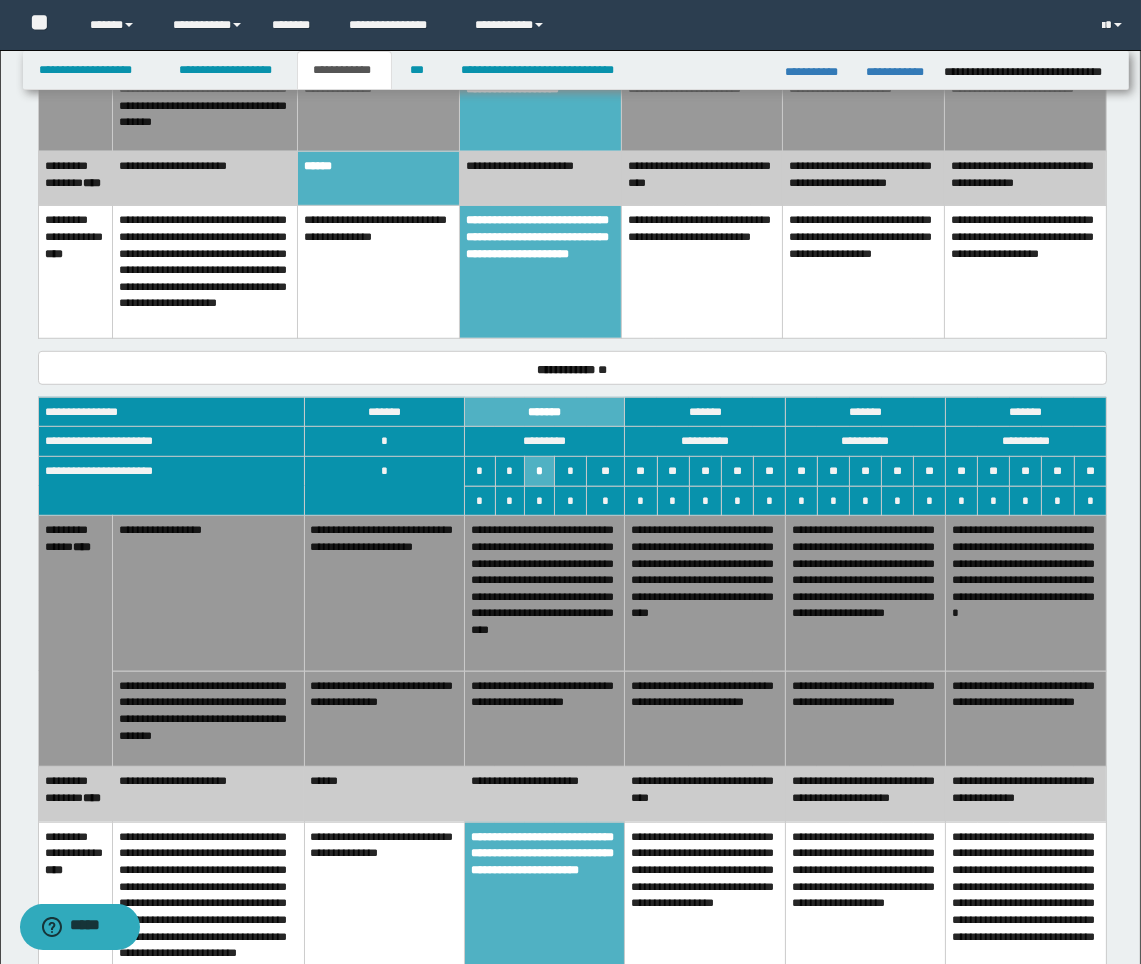 click on "******" at bounding box center (384, 795) 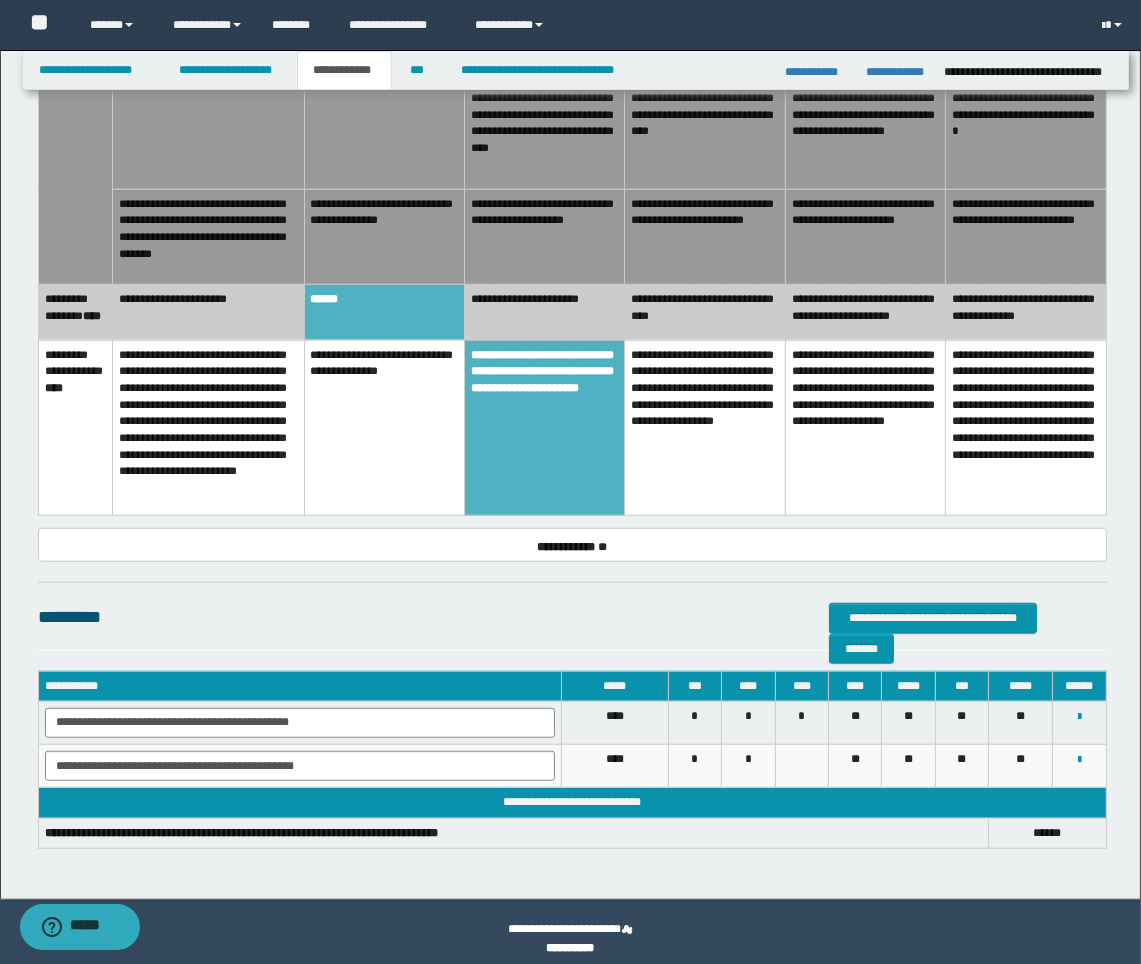 scroll, scrollTop: 2210, scrollLeft: 0, axis: vertical 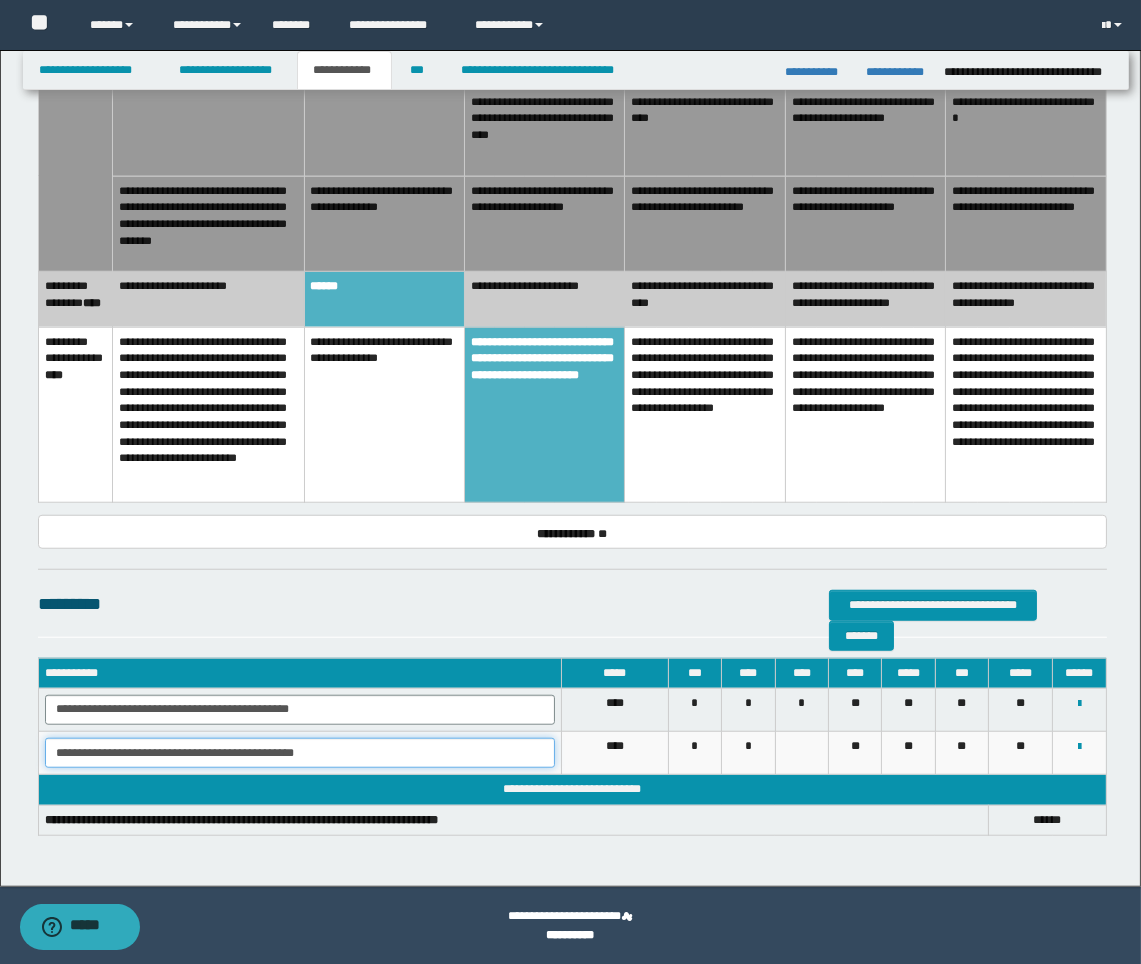 drag, startPoint x: 306, startPoint y: 760, endPoint x: -15, endPoint y: 767, distance: 321.07632 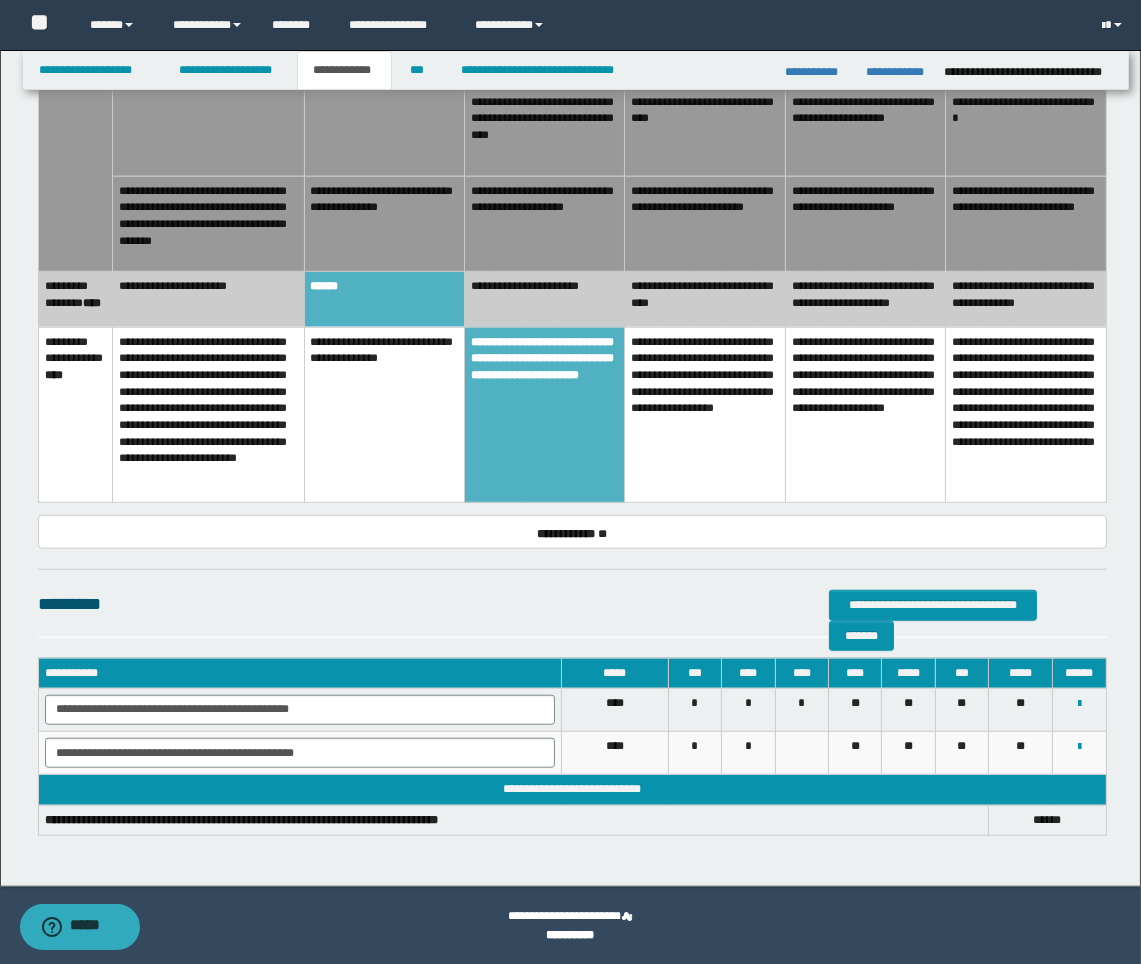 click on "**********" at bounding box center (572, 604) 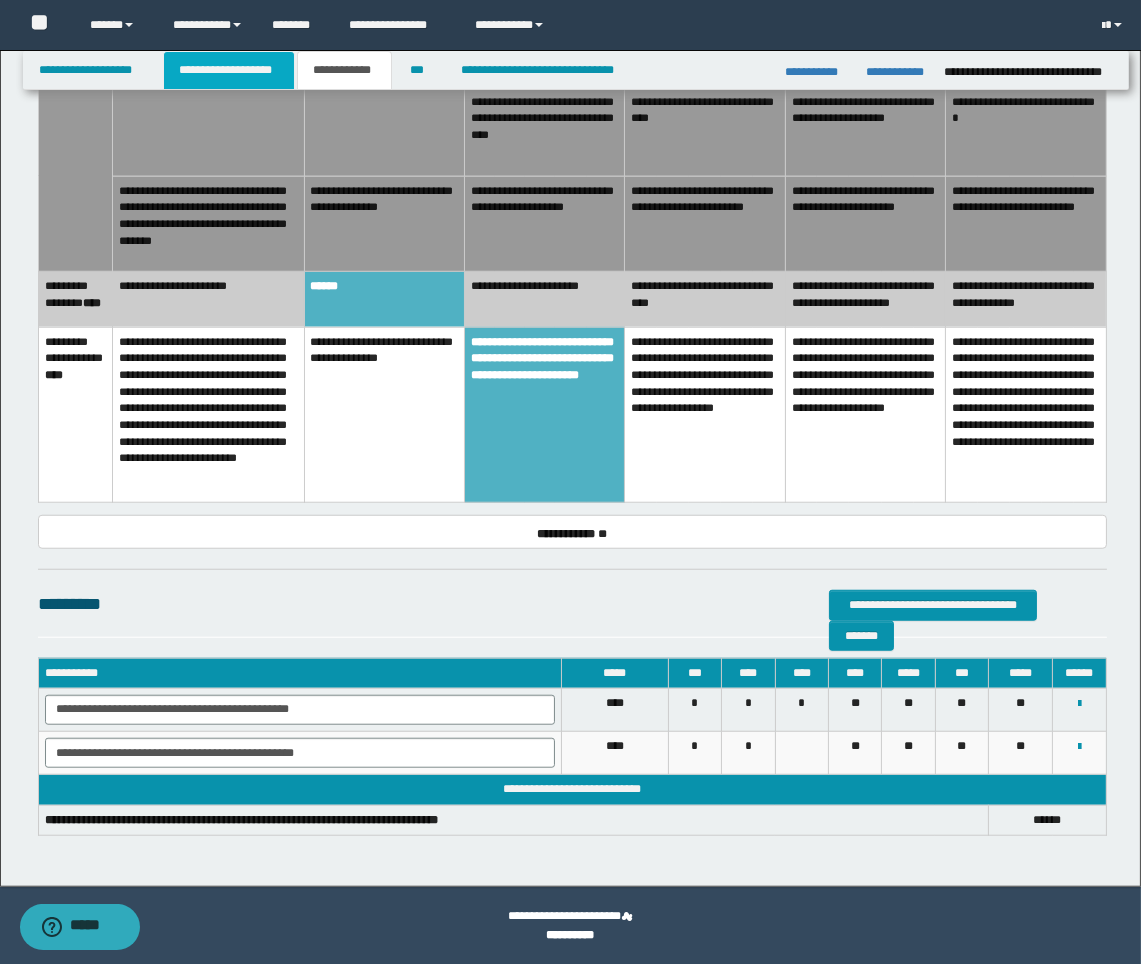 click on "**********" at bounding box center [229, 70] 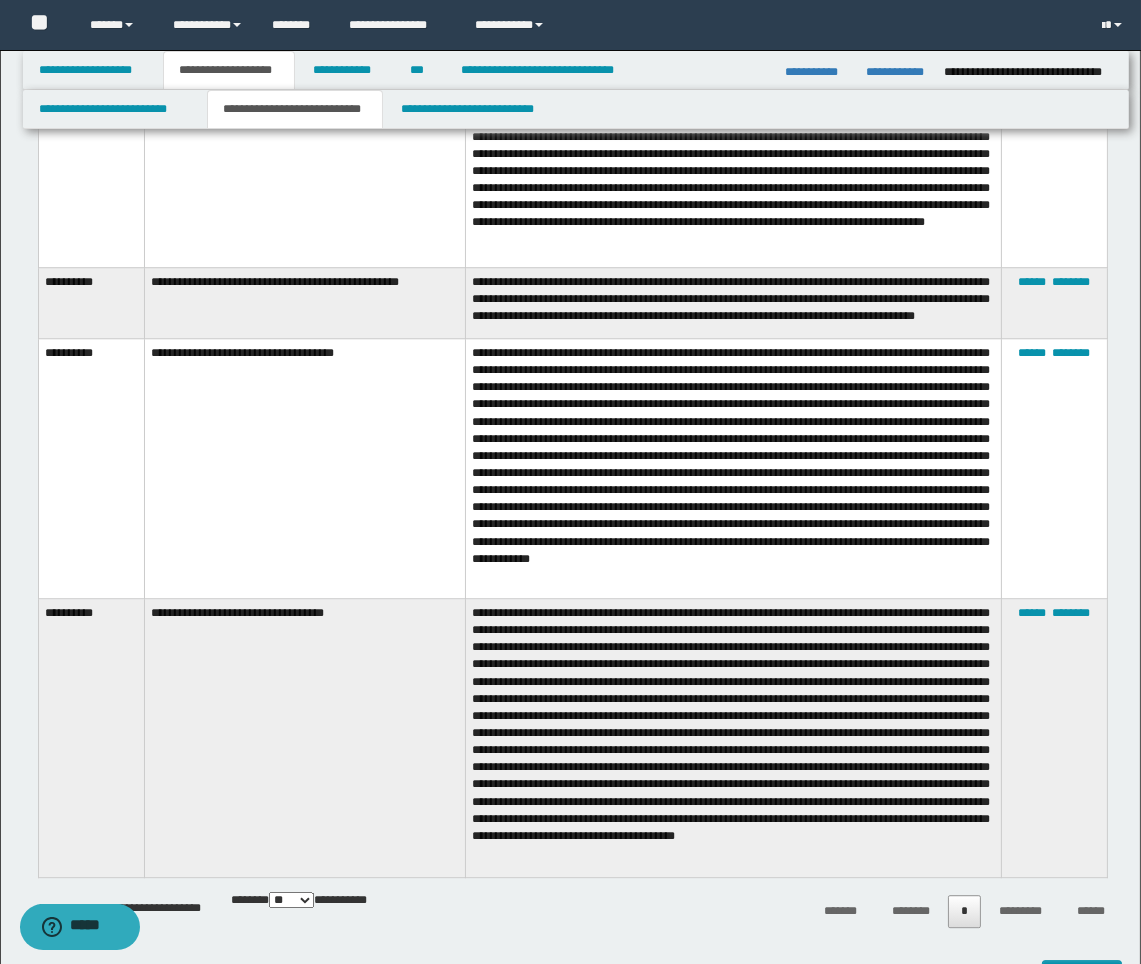 scroll, scrollTop: 7463, scrollLeft: 0, axis: vertical 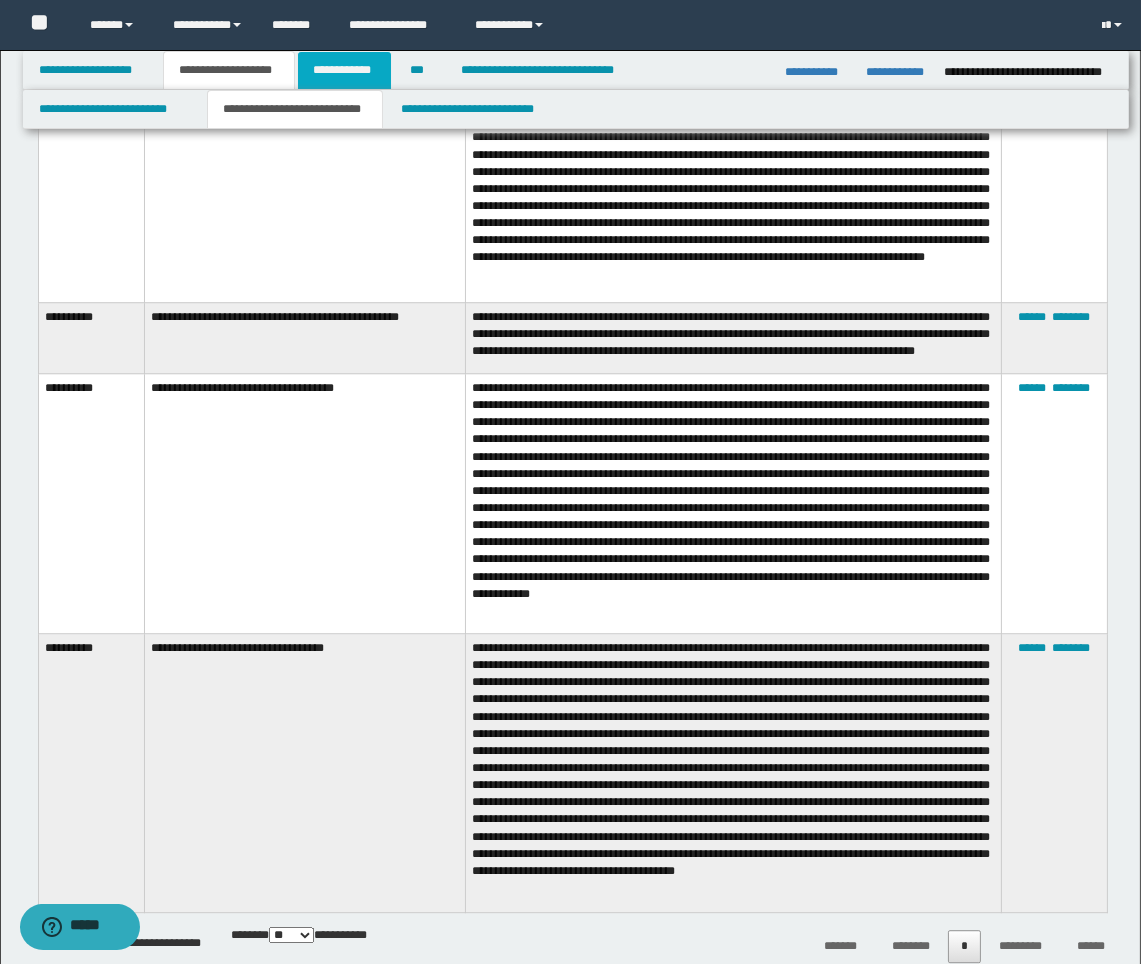 click on "**********" at bounding box center (344, 70) 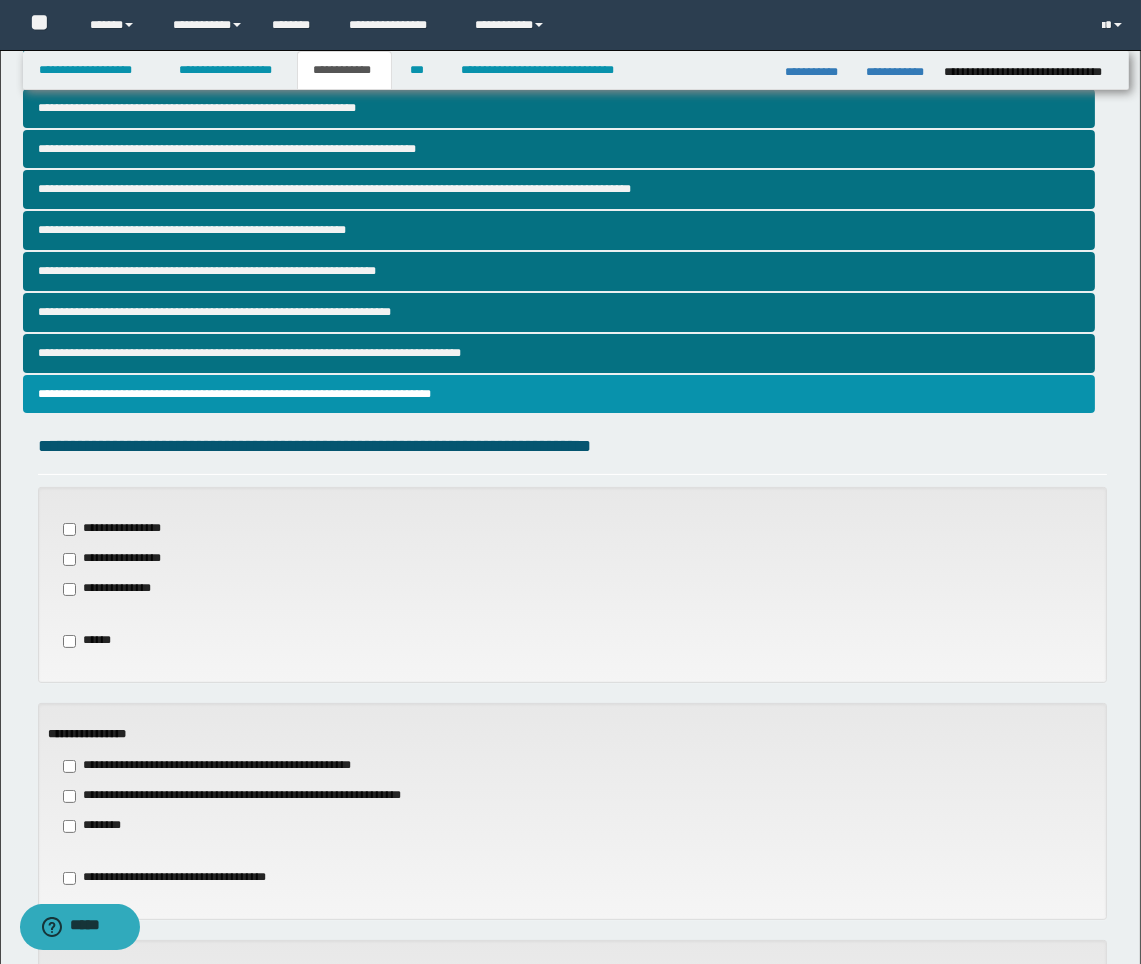 scroll, scrollTop: 321, scrollLeft: 0, axis: vertical 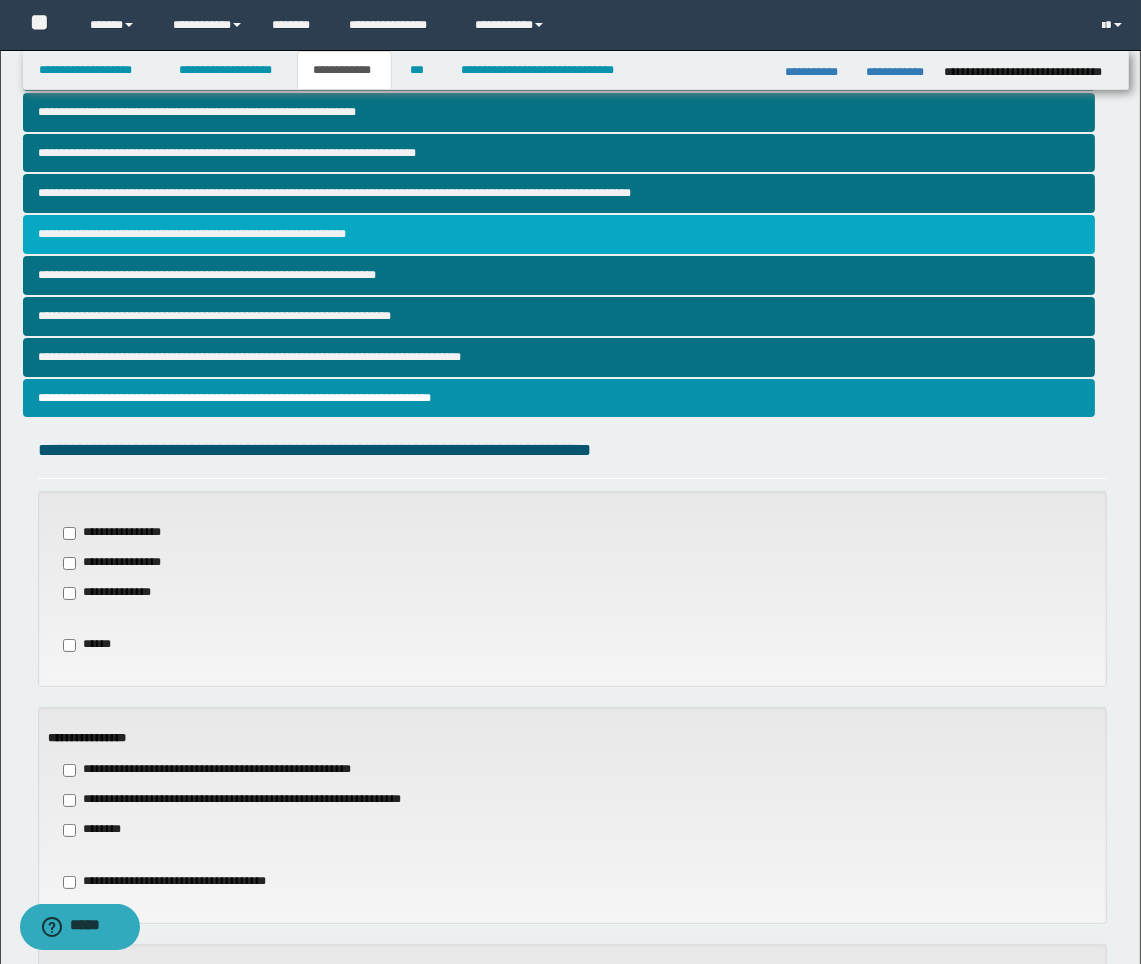 click on "**********" at bounding box center [559, 234] 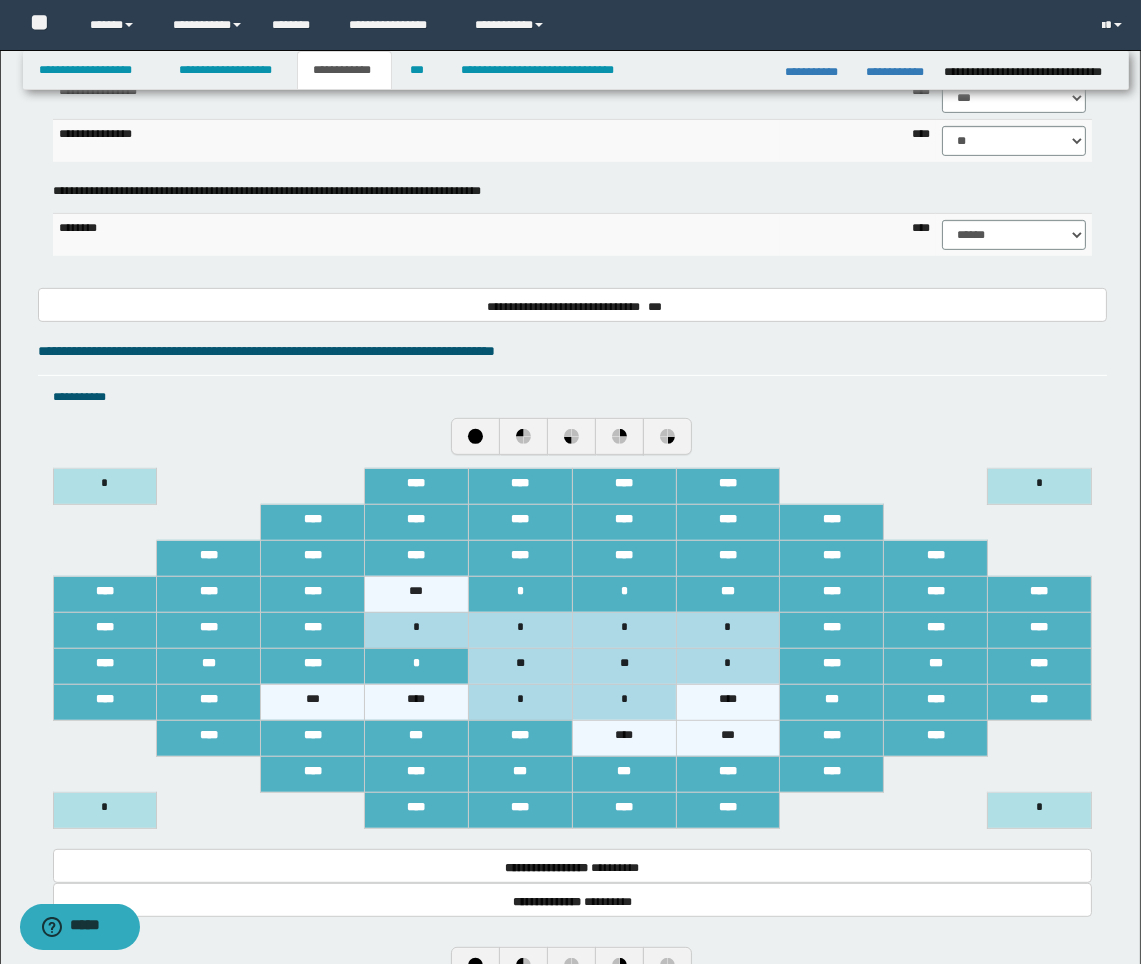 scroll, scrollTop: 666, scrollLeft: 0, axis: vertical 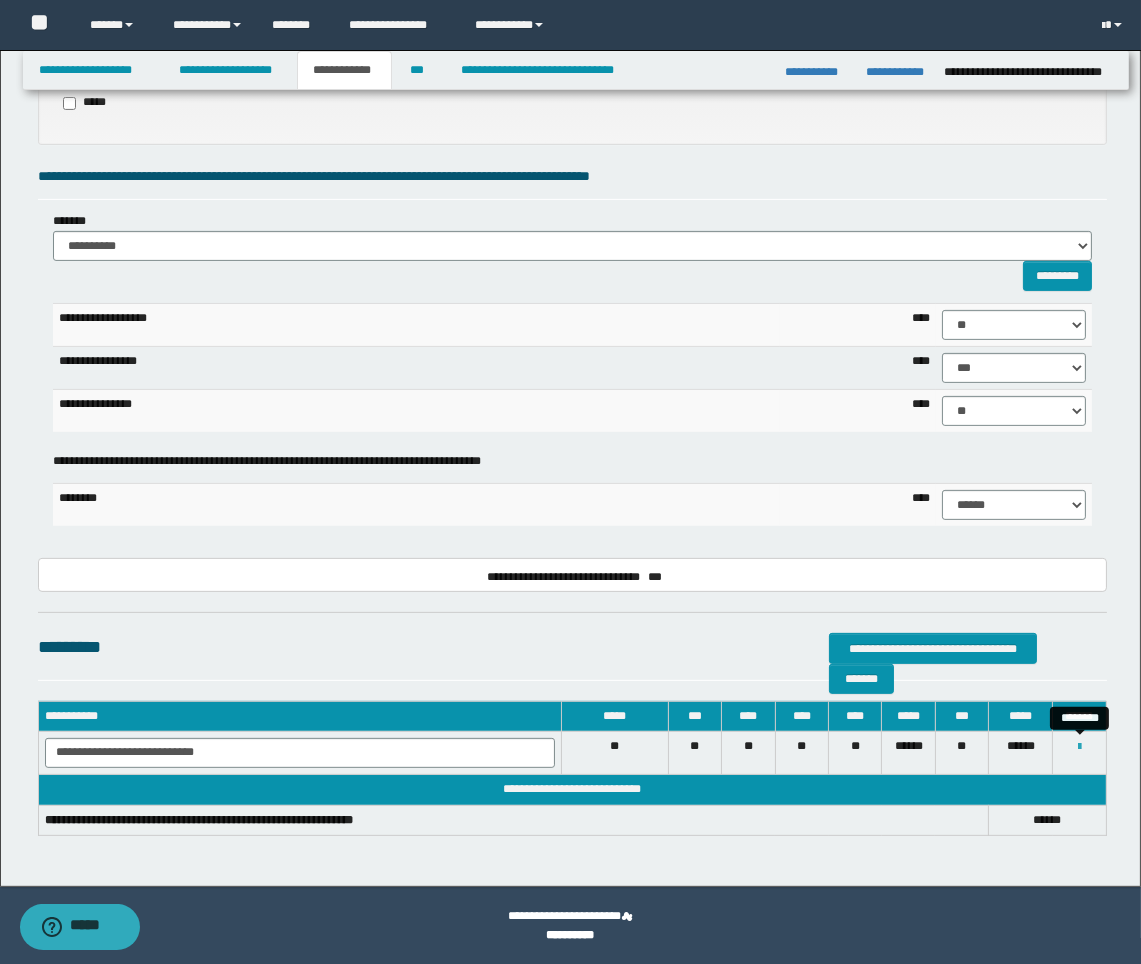 click at bounding box center [1079, 747] 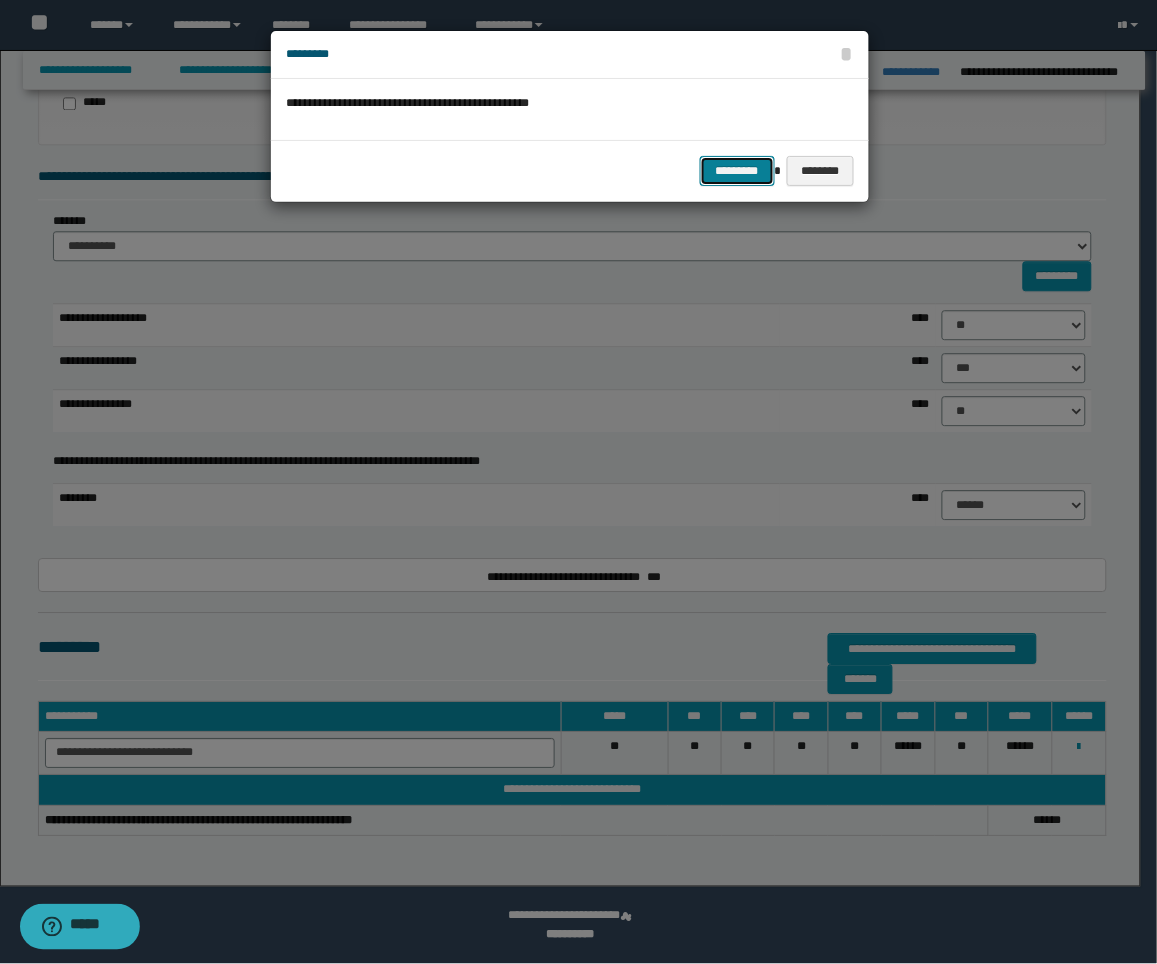 click on "*********" at bounding box center [737, 171] 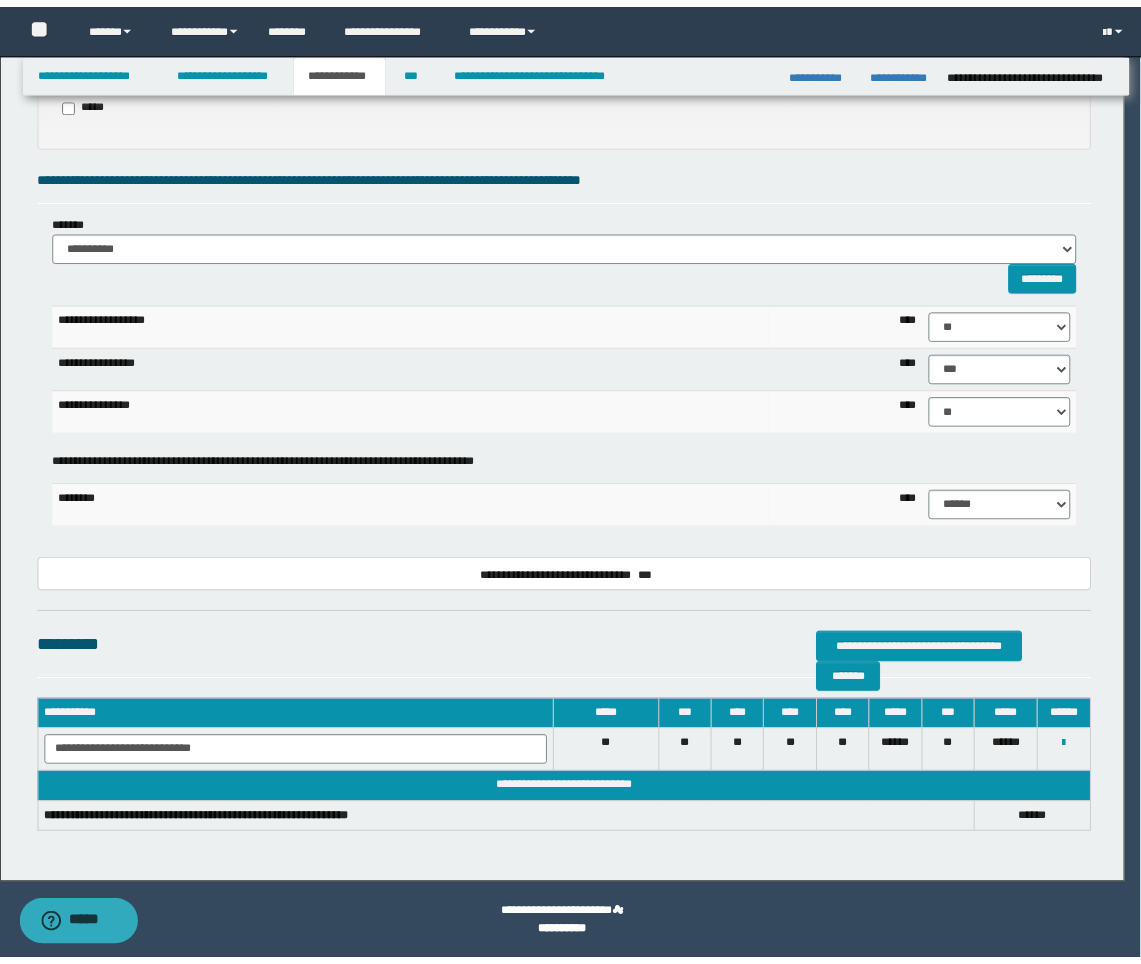 scroll, scrollTop: 828, scrollLeft: 0, axis: vertical 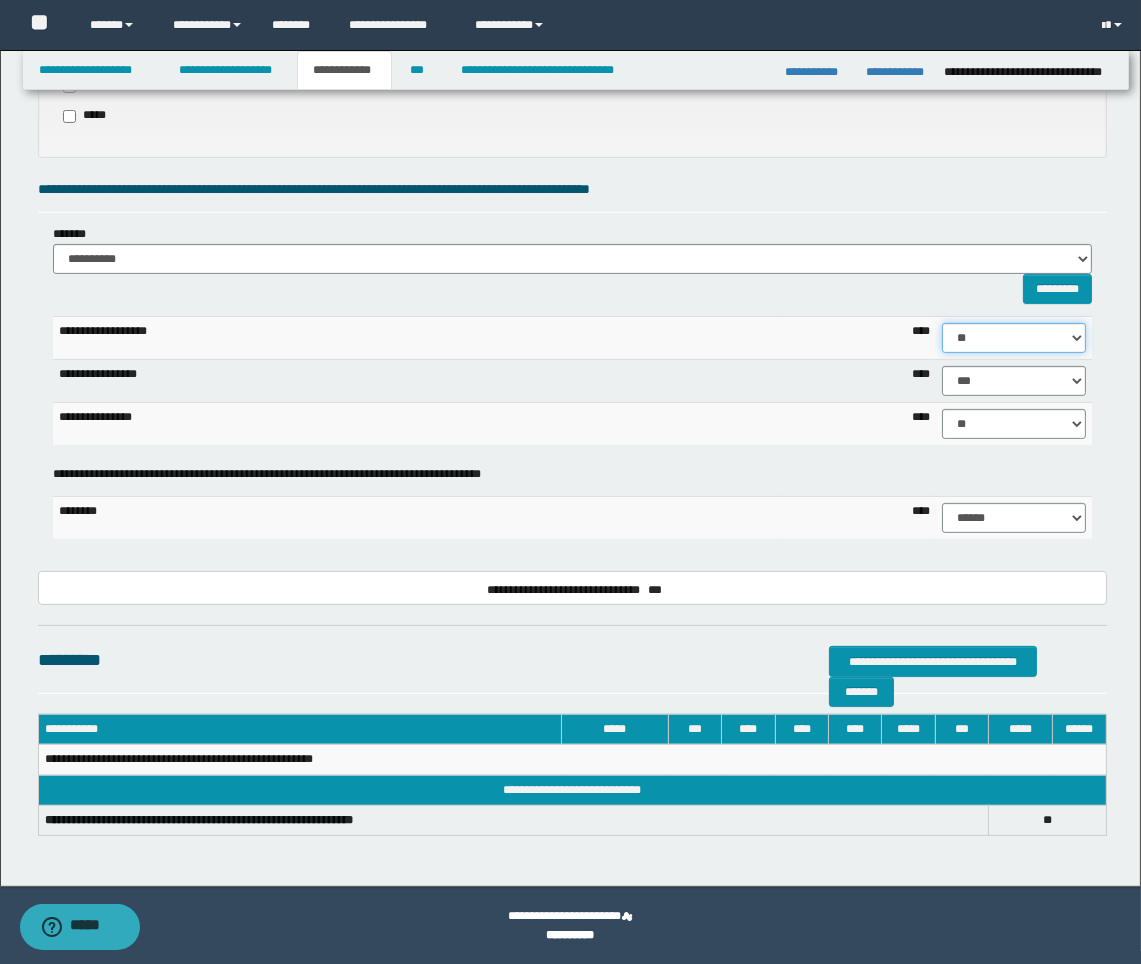 click on "******
****
**
**
**
**
**
**
**
**
***
***
***
***
***
***
***
***
***
***
****
****
****
****" at bounding box center [1014, 338] 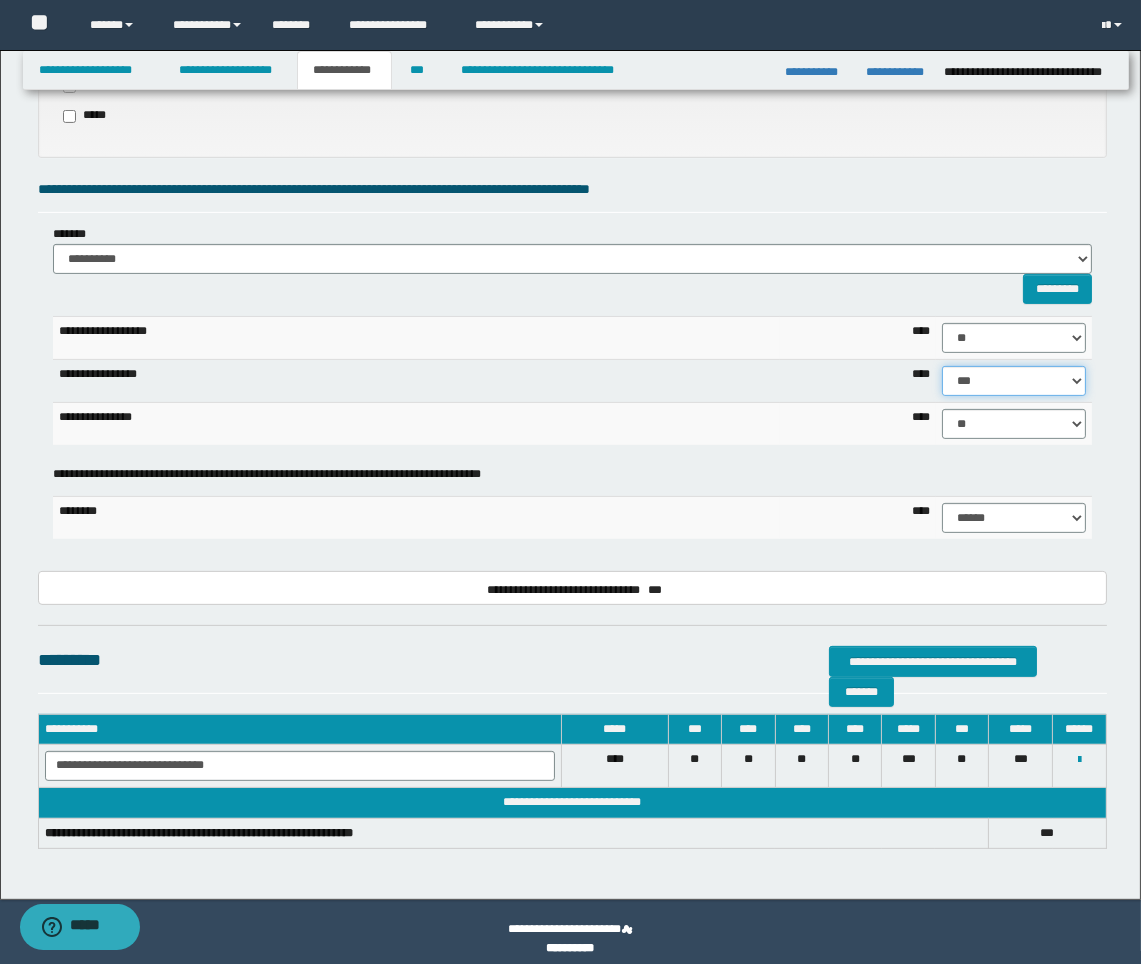 click on "******
****
**
**
**
**
**
**
**
**
***
***
***
***
***
***
***
***
***
***
****
****
****
****" at bounding box center [1014, 381] 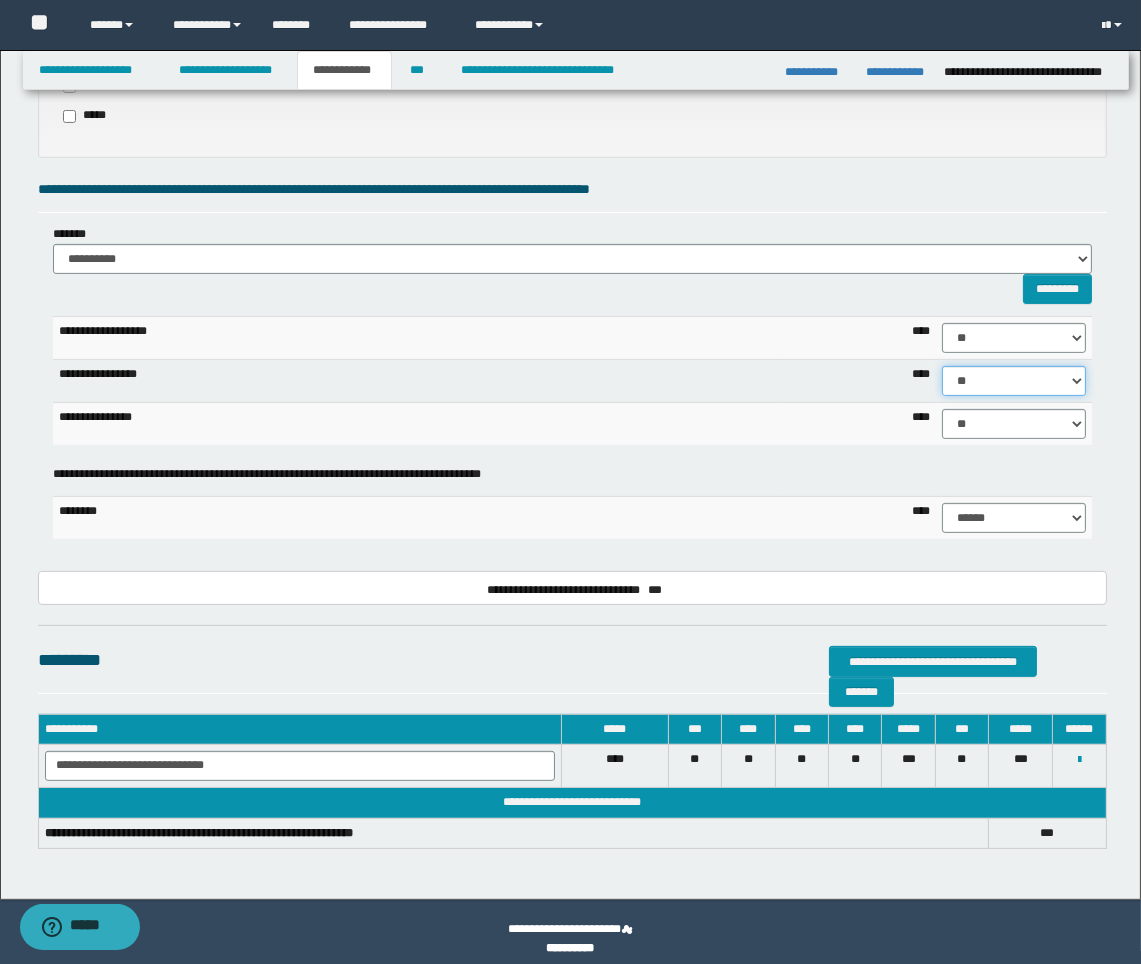 click on "******
****
**
**
**
**
**
**
**
**
***
***
***
***
***
***
***
***
***
***
****
****
****
****" at bounding box center (1014, 381) 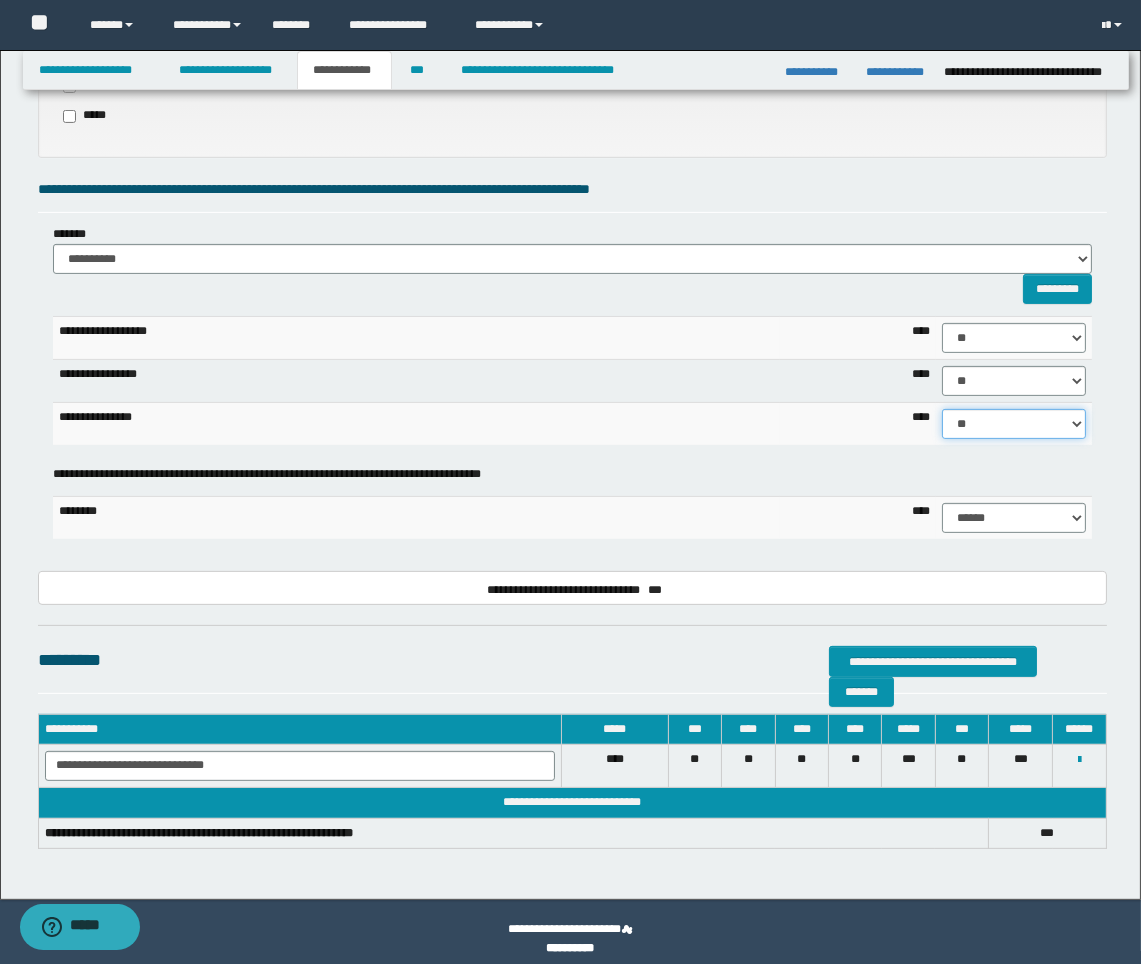 click on "******
****
**
**
**
**
**
**
**
**
***
***
***
***
***
***
***
***
***
***
****
****
****
****" at bounding box center [1014, 424] 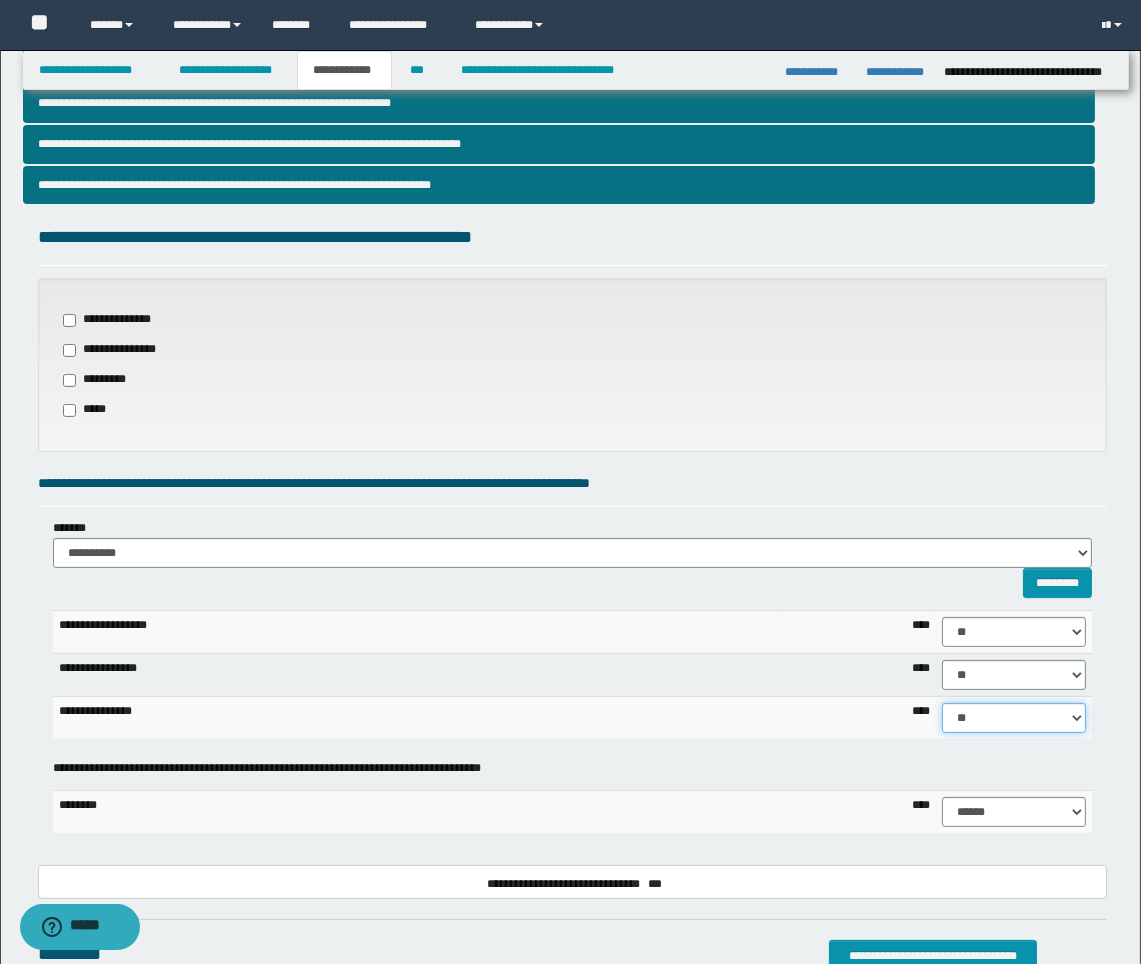 scroll, scrollTop: 495, scrollLeft: 0, axis: vertical 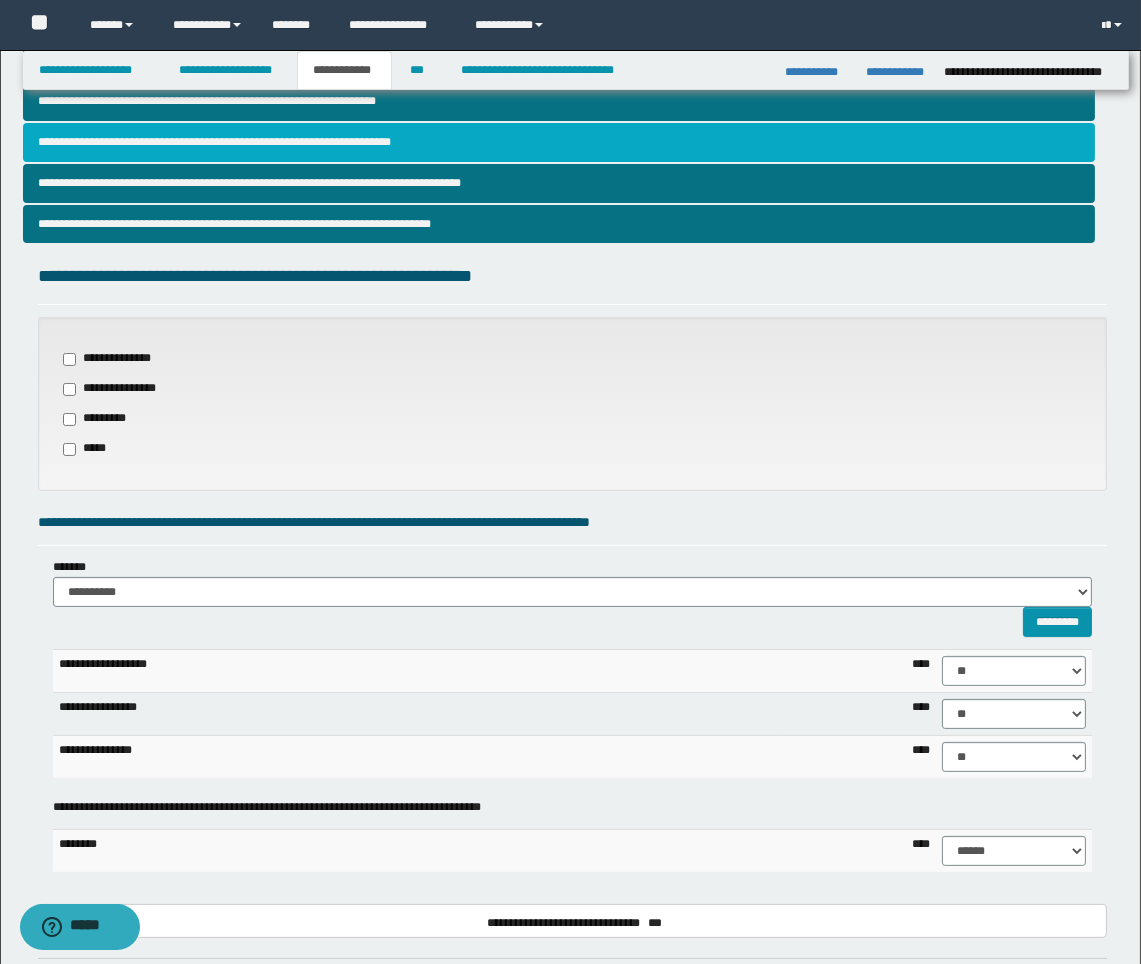 click on "**********" at bounding box center (559, 142) 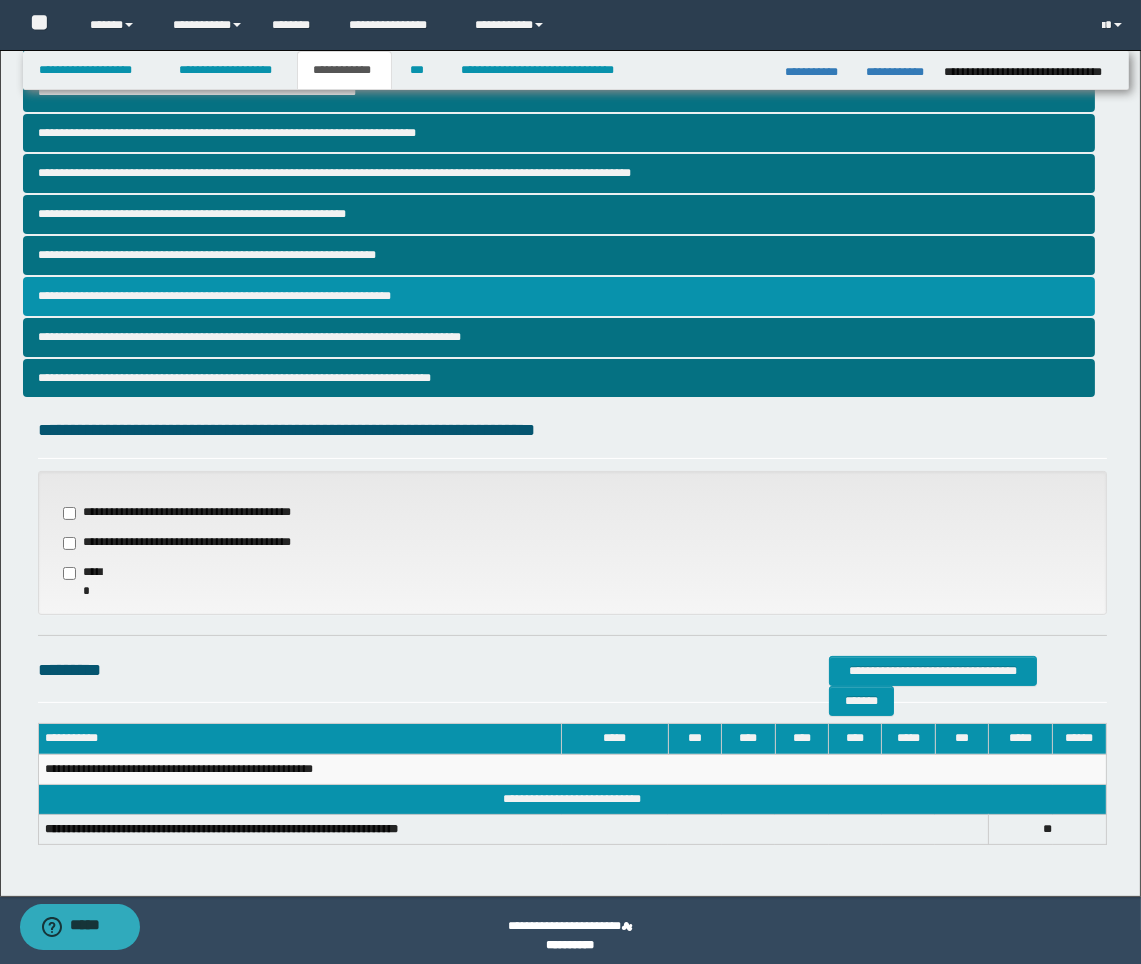 scroll, scrollTop: 351, scrollLeft: 0, axis: vertical 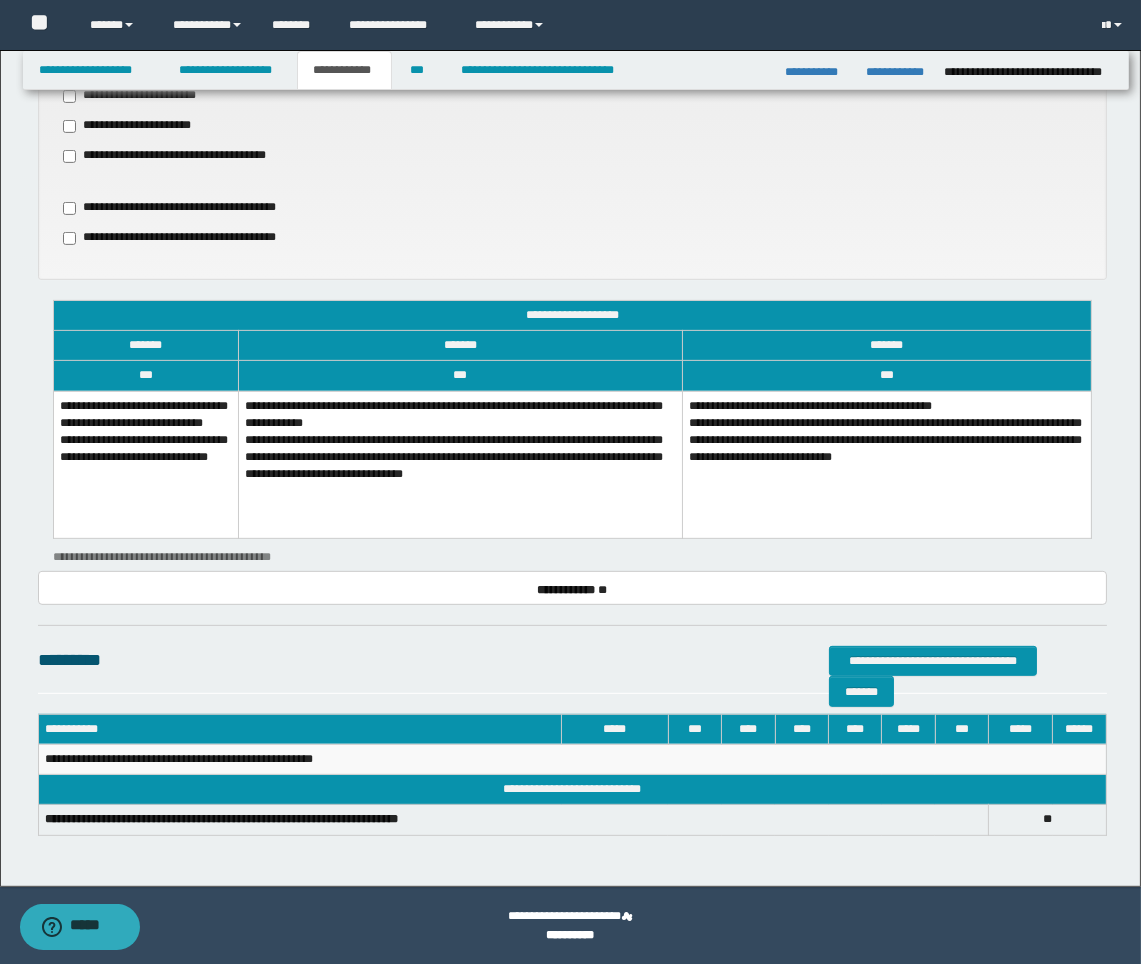 click on "**********" at bounding box center [145, 465] 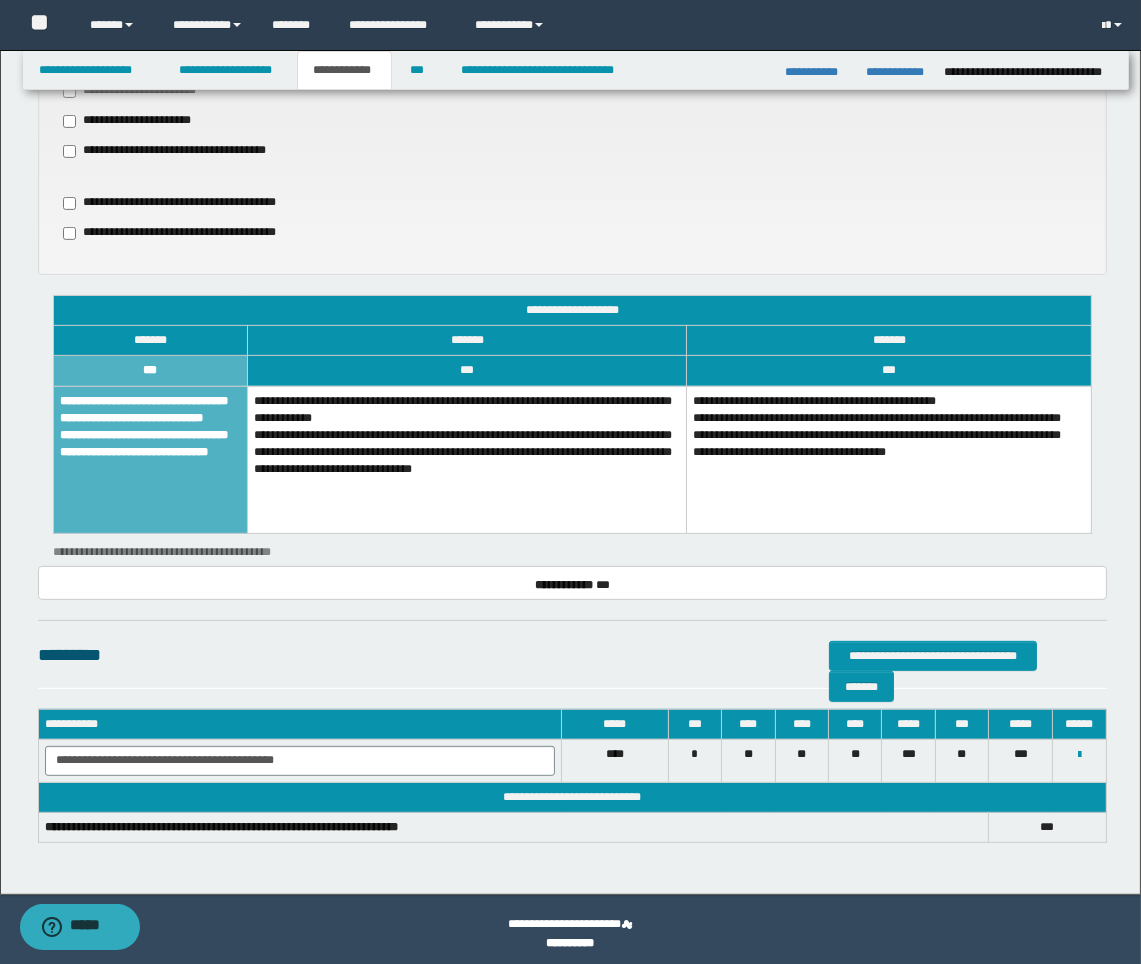 scroll, scrollTop: 1067, scrollLeft: 0, axis: vertical 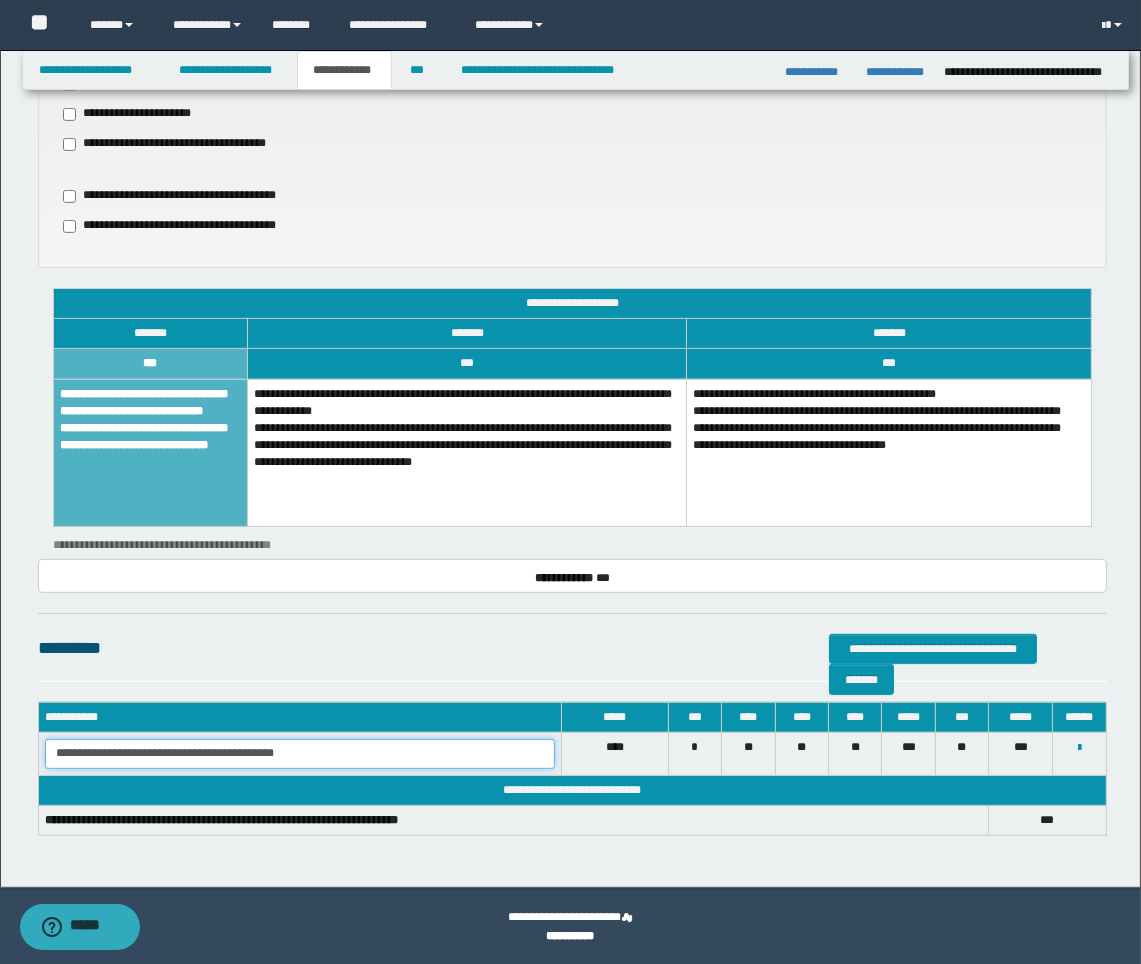 drag, startPoint x: 328, startPoint y: 744, endPoint x: -15, endPoint y: 716, distance: 344.14096 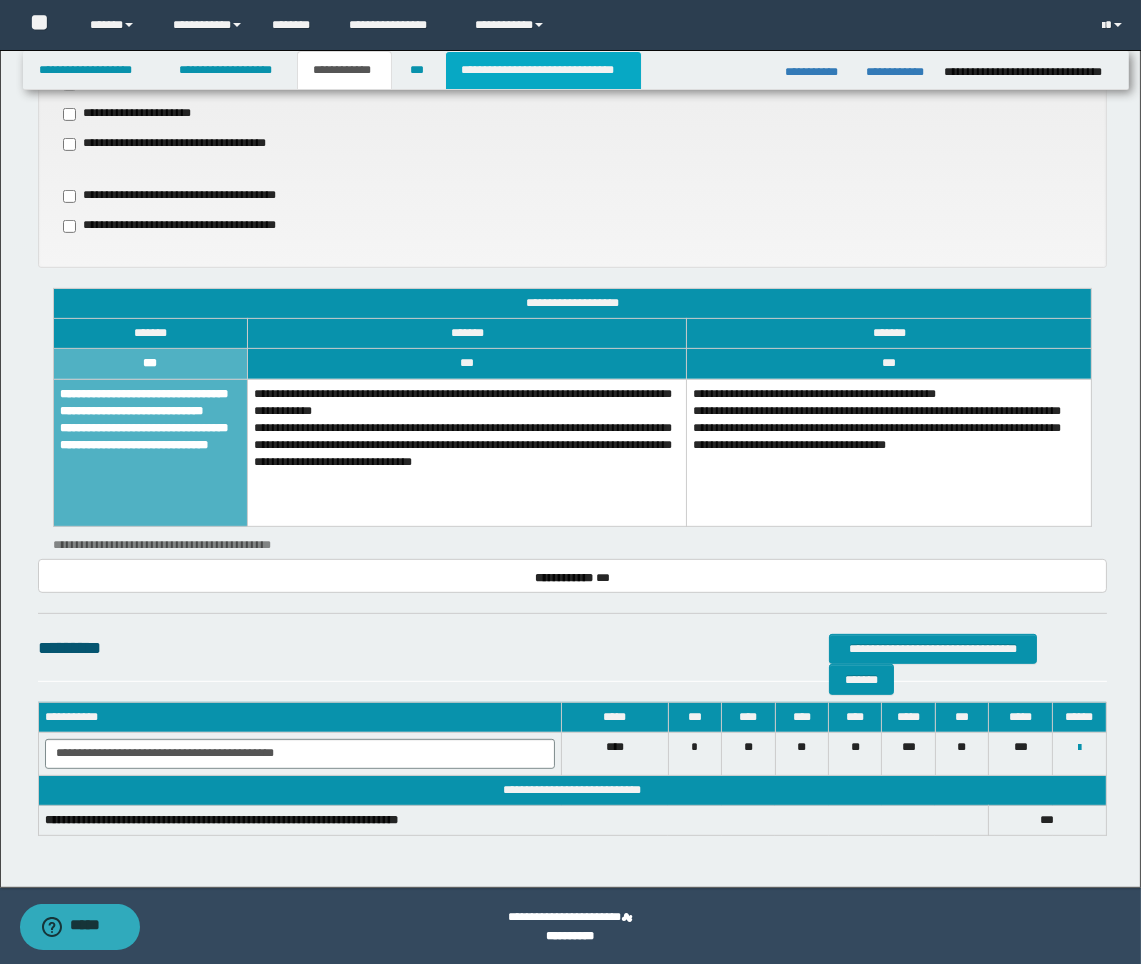 click on "**********" at bounding box center (543, 70) 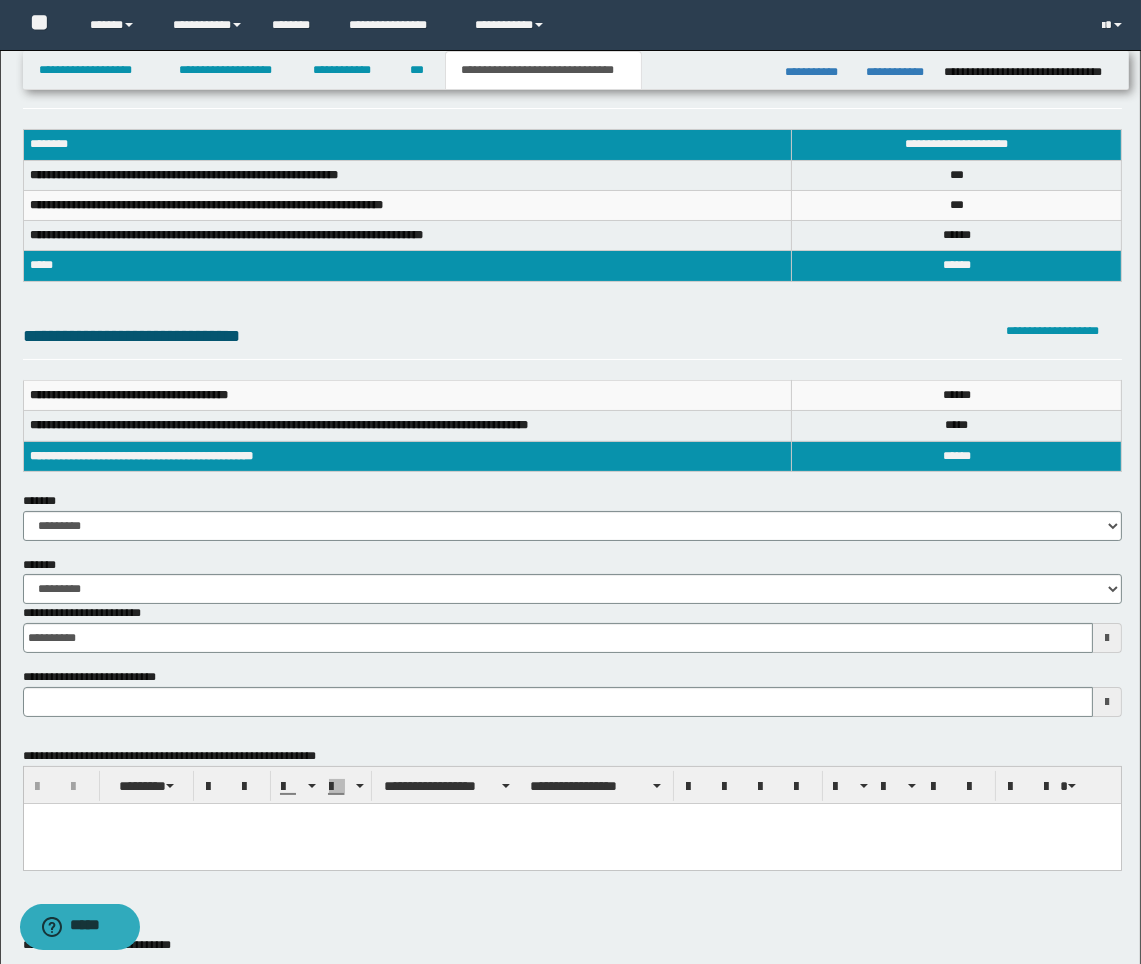 scroll, scrollTop: 52, scrollLeft: 0, axis: vertical 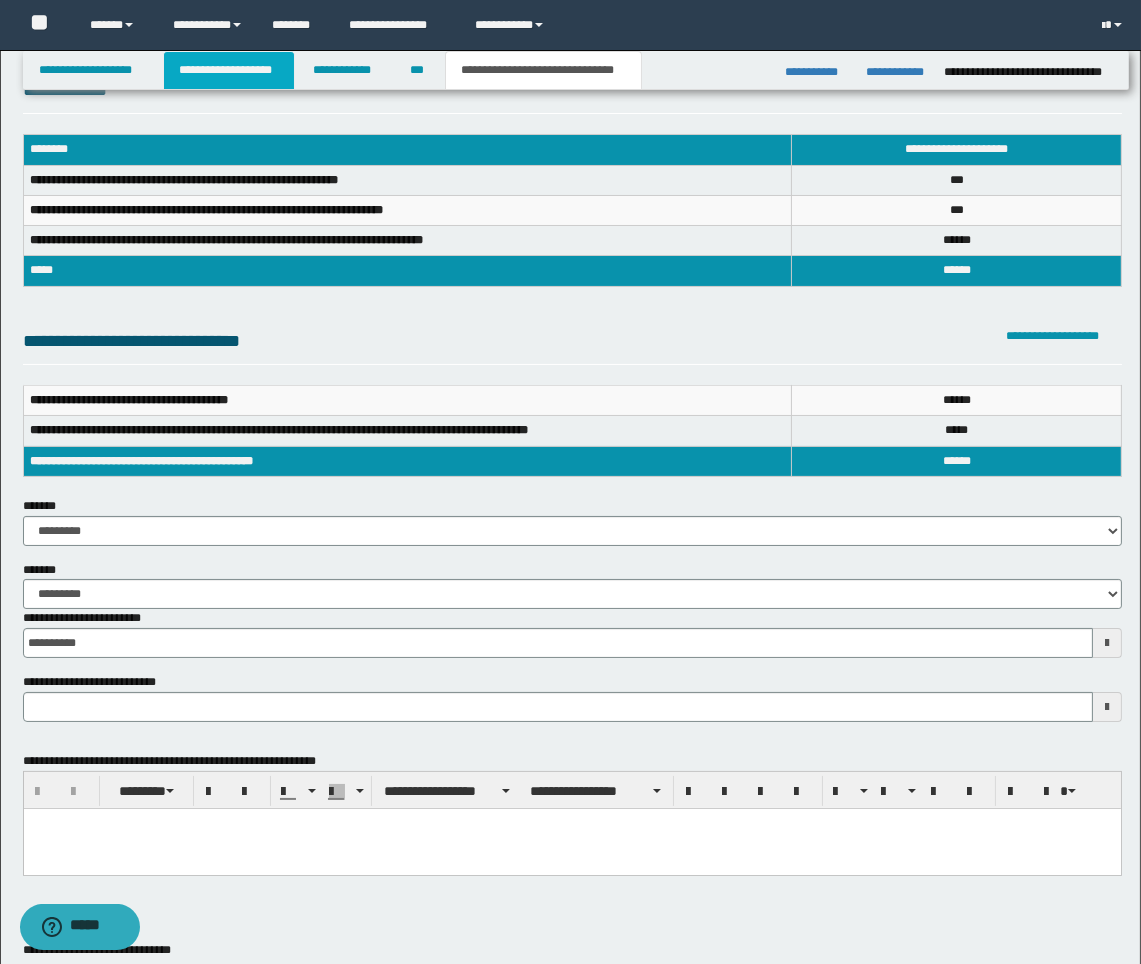 click on "**********" at bounding box center (229, 70) 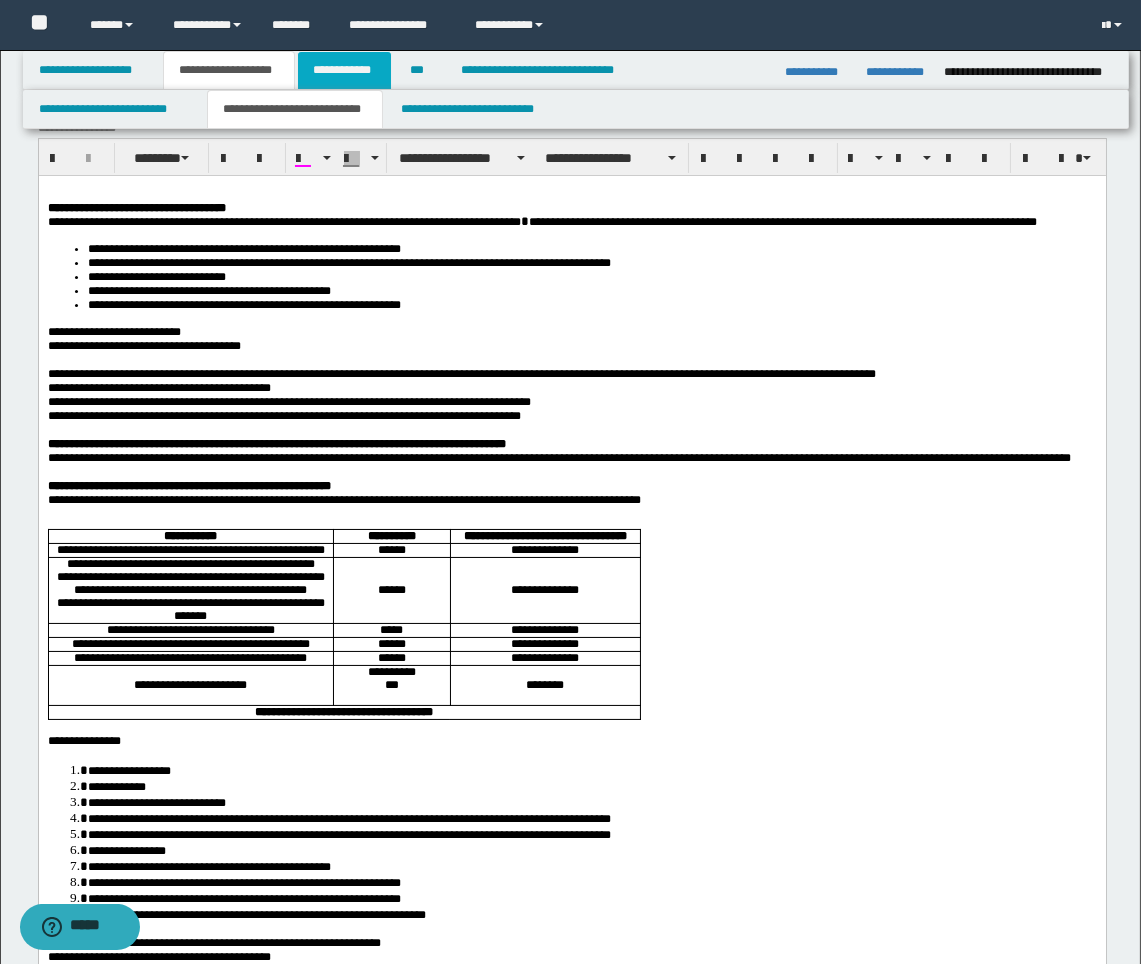 scroll, scrollTop: 0, scrollLeft: 0, axis: both 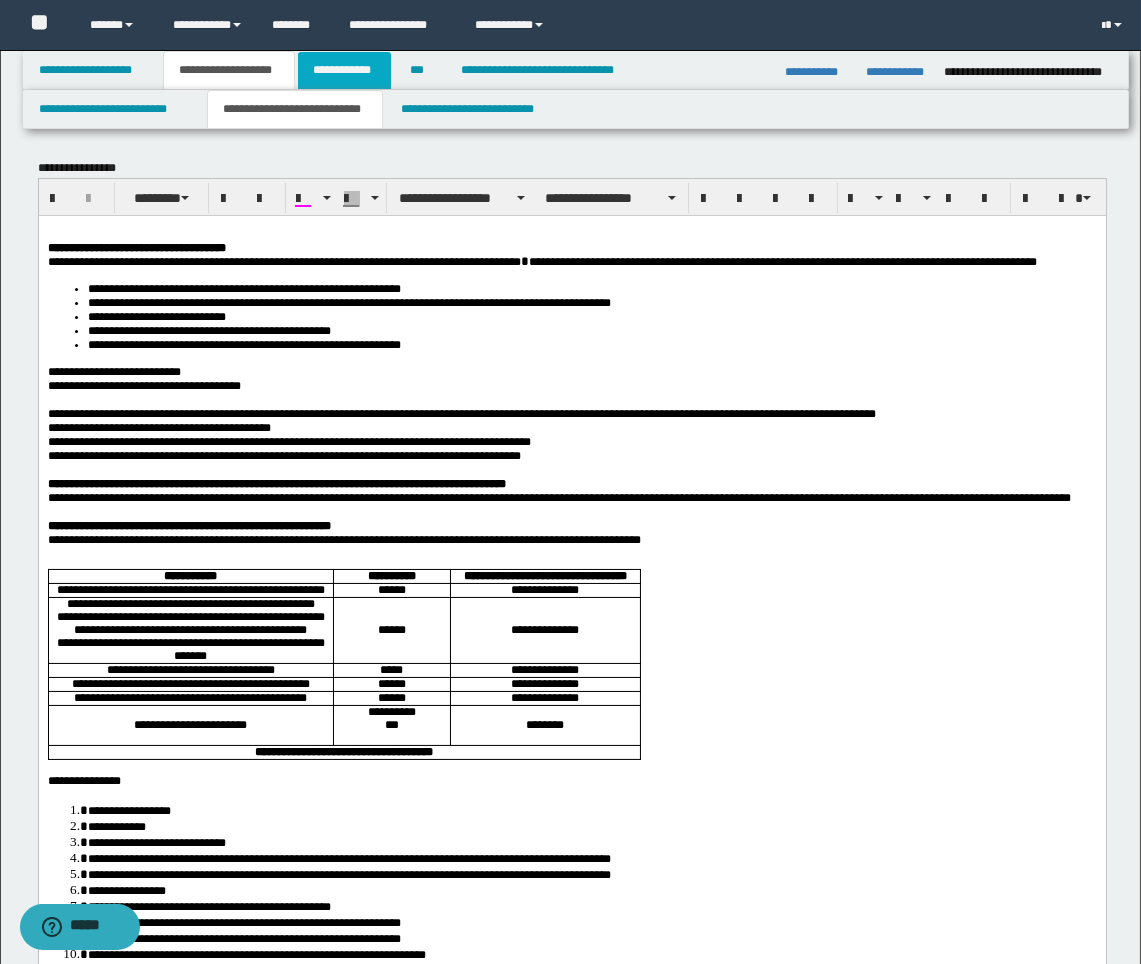 click on "**********" at bounding box center (344, 70) 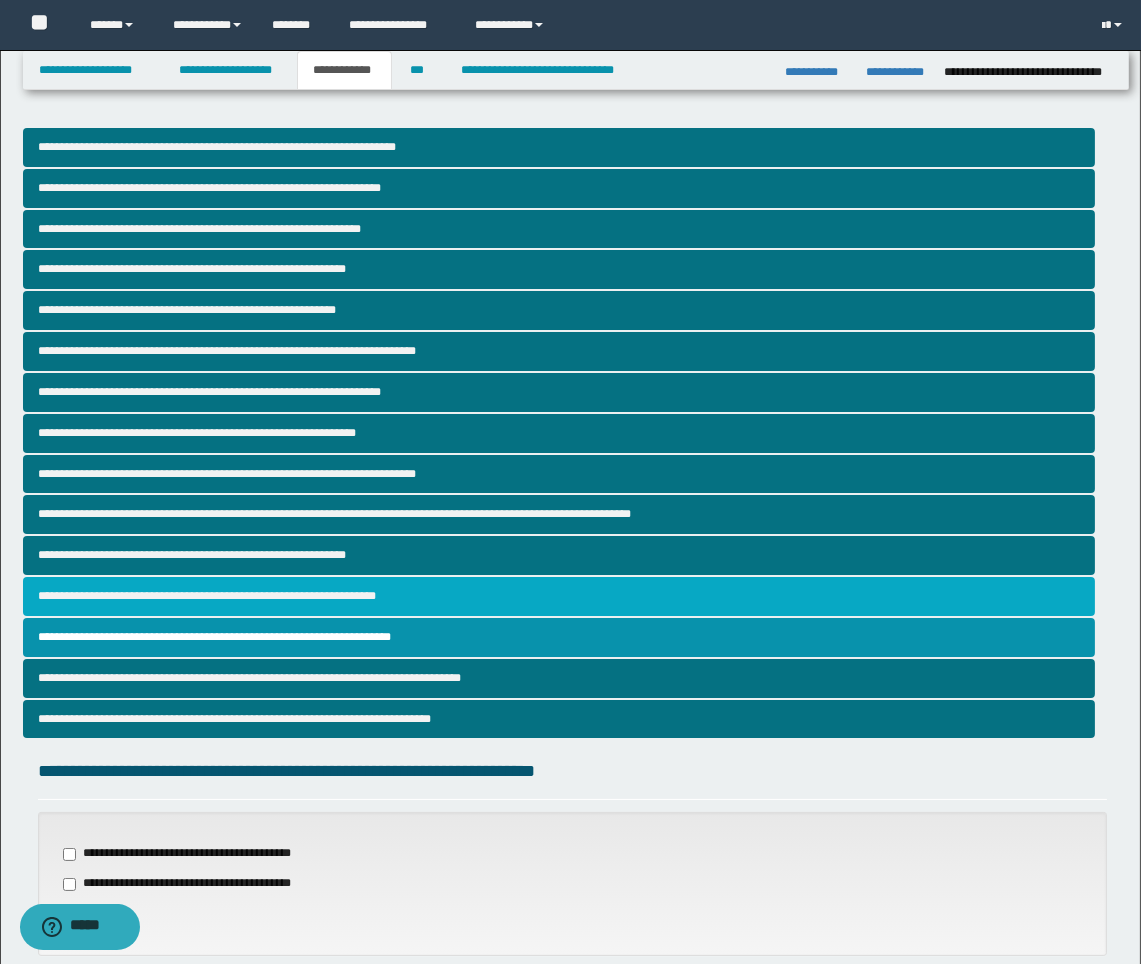 click on "**********" at bounding box center (559, 596) 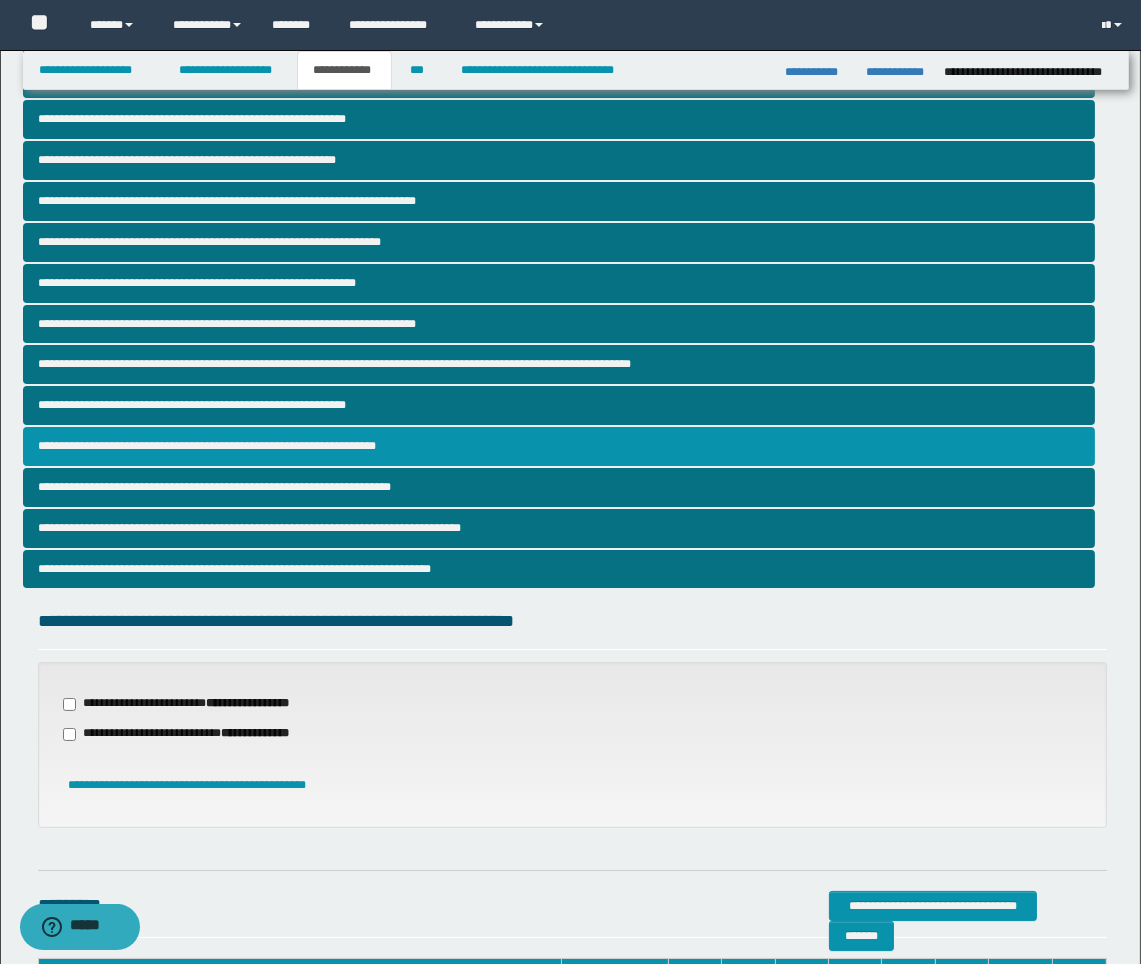 scroll, scrollTop: 394, scrollLeft: 0, axis: vertical 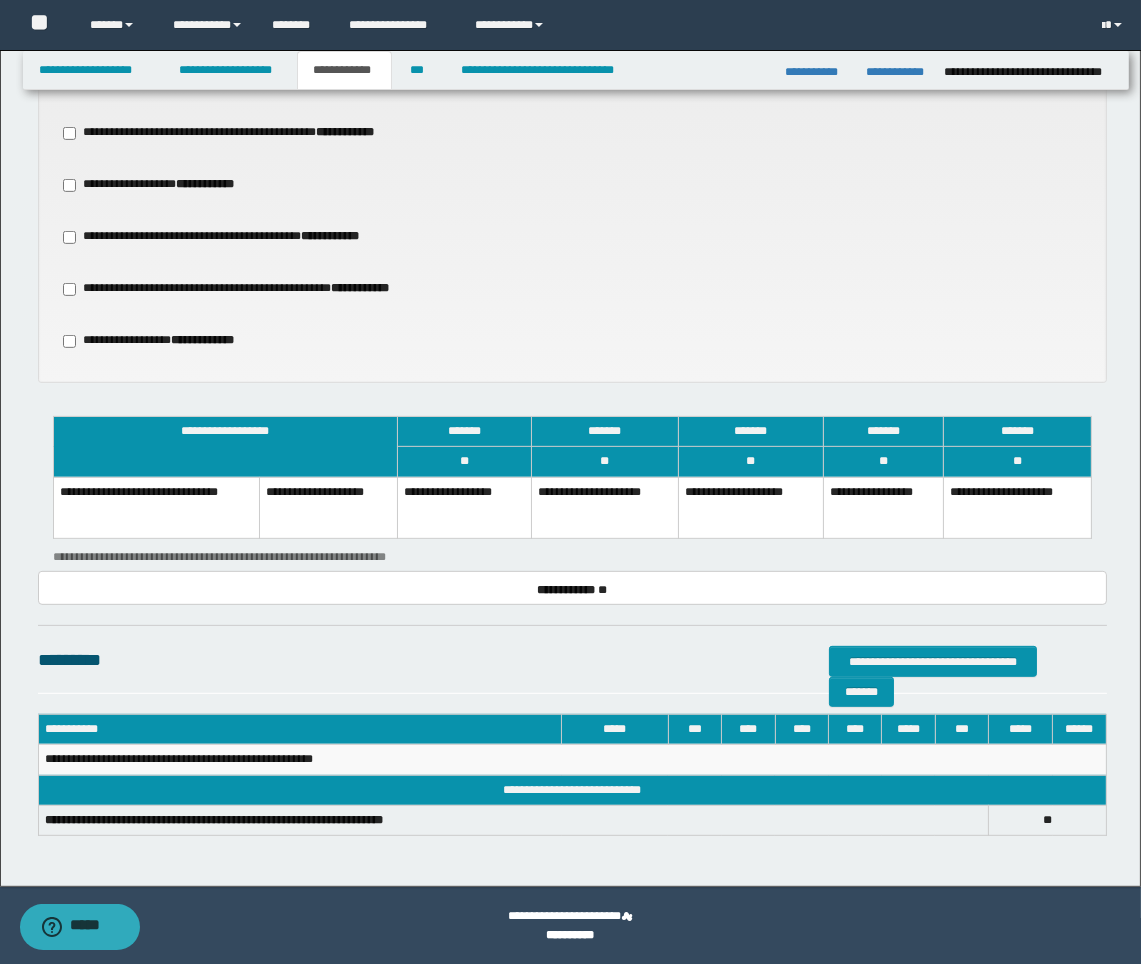 click on "**********" at bounding box center (750, 508) 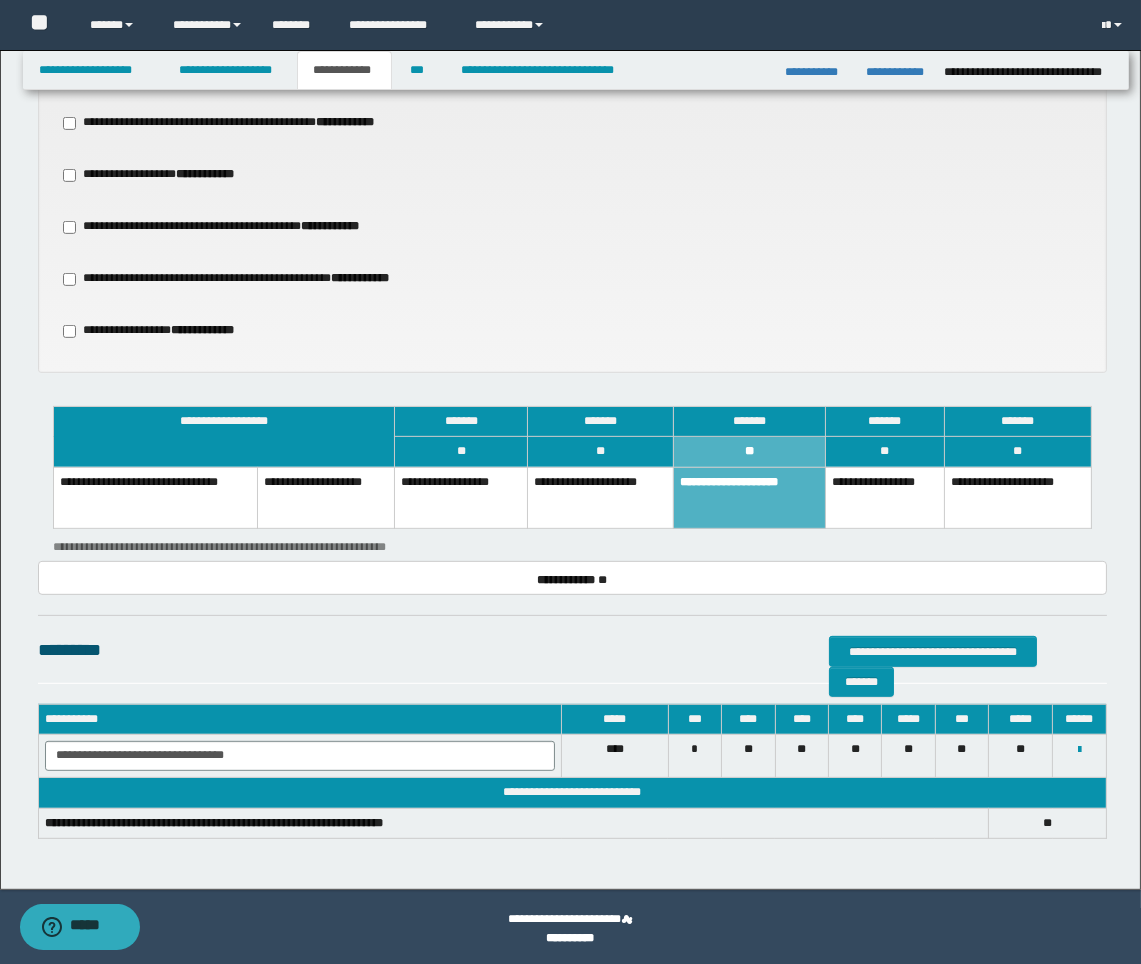 scroll, scrollTop: 1127, scrollLeft: 0, axis: vertical 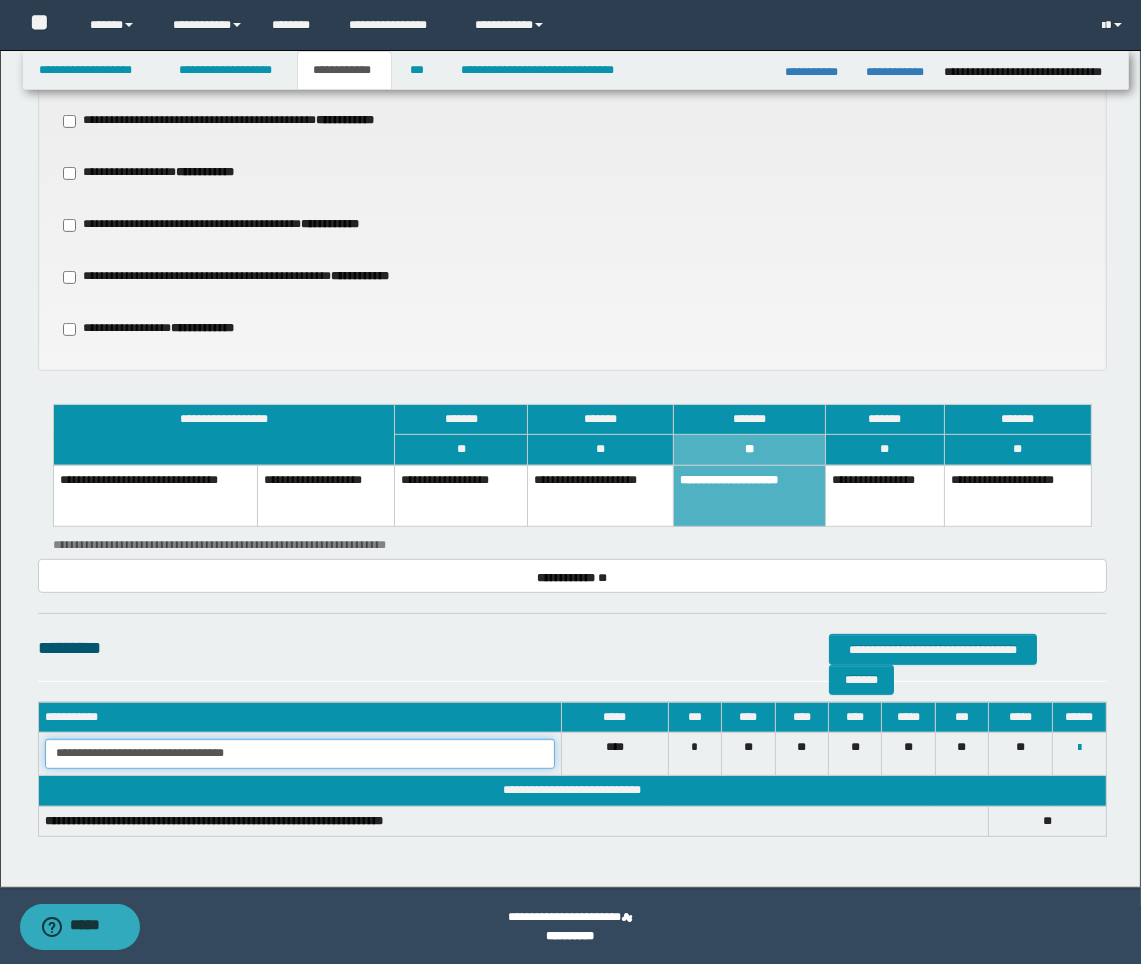 drag, startPoint x: 337, startPoint y: 744, endPoint x: -15, endPoint y: 735, distance: 352.11505 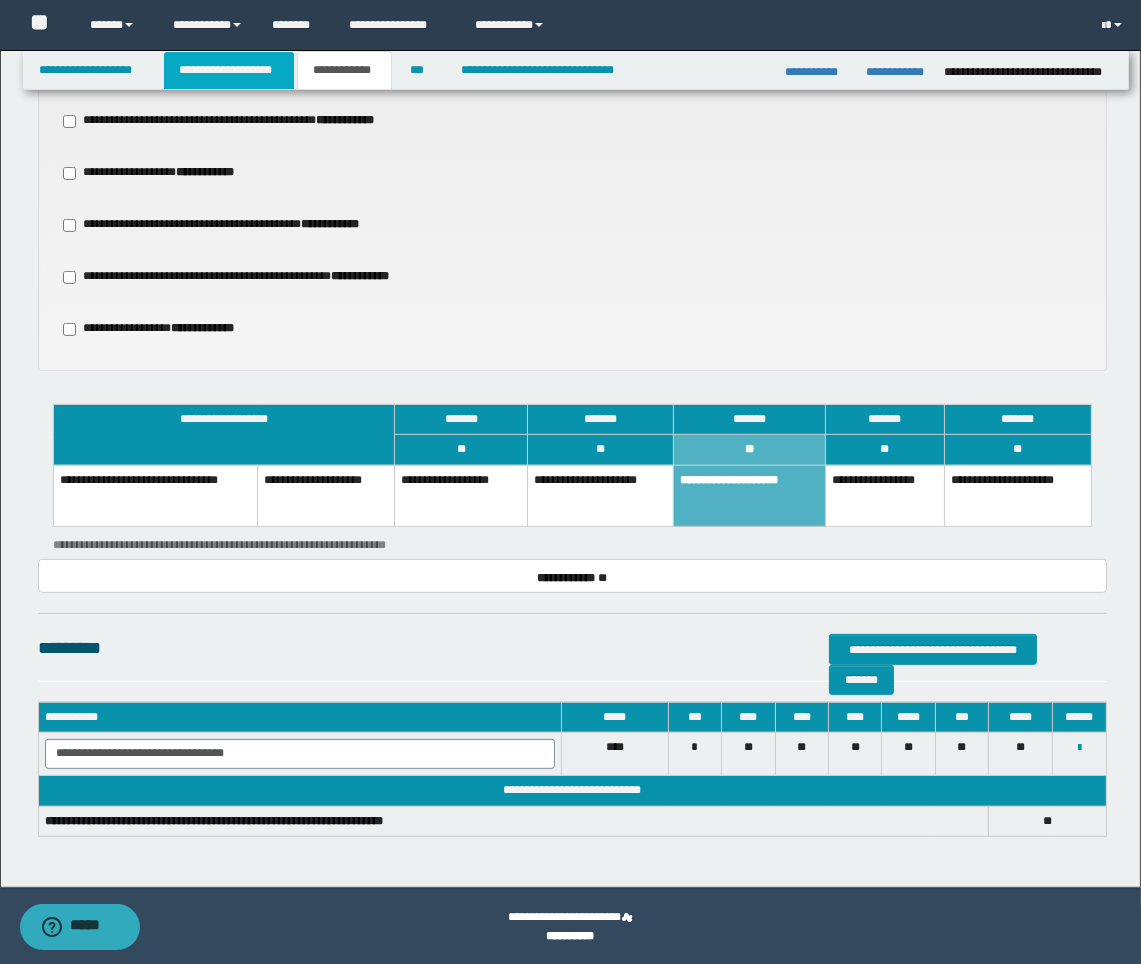 click on "**********" at bounding box center (229, 70) 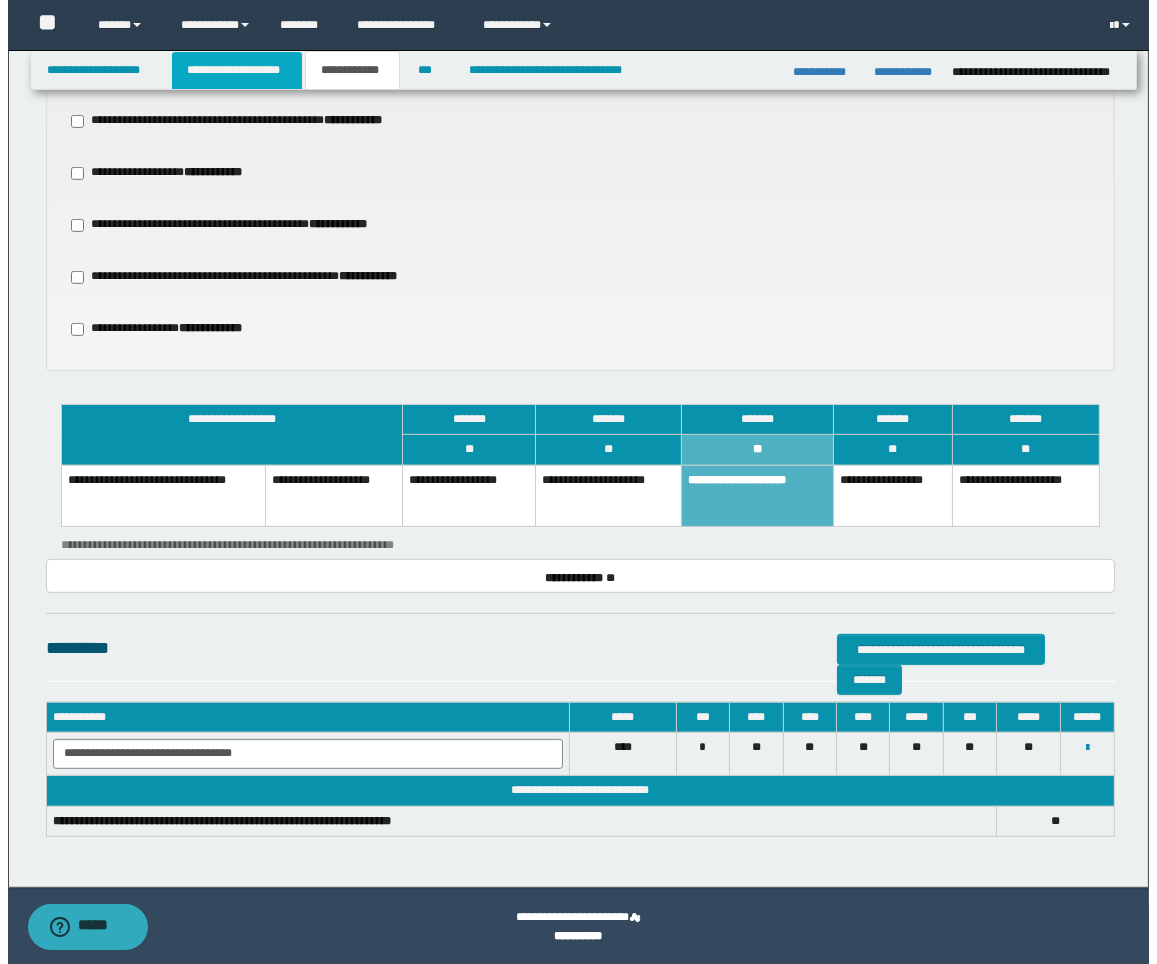 scroll, scrollTop: 1158, scrollLeft: 0, axis: vertical 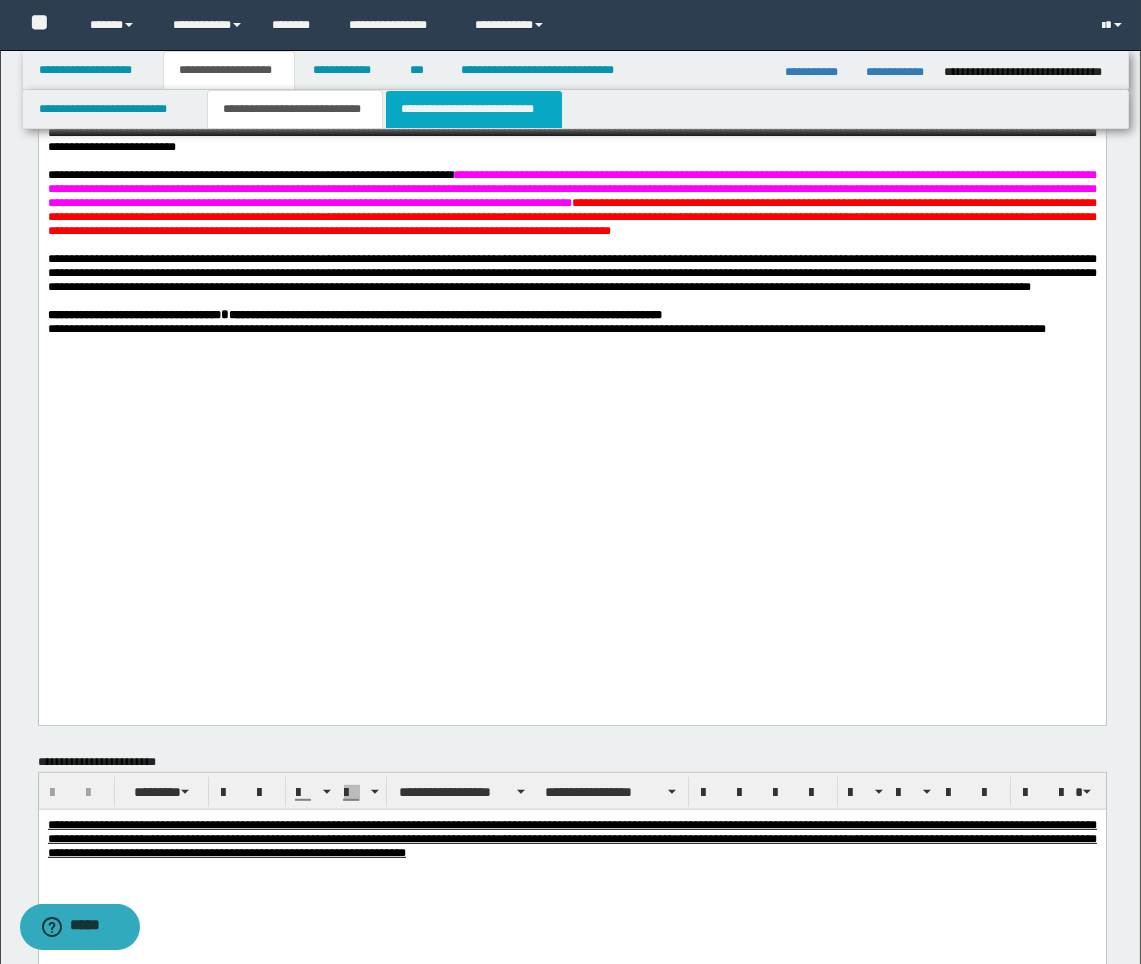 click on "**********" at bounding box center (474, 109) 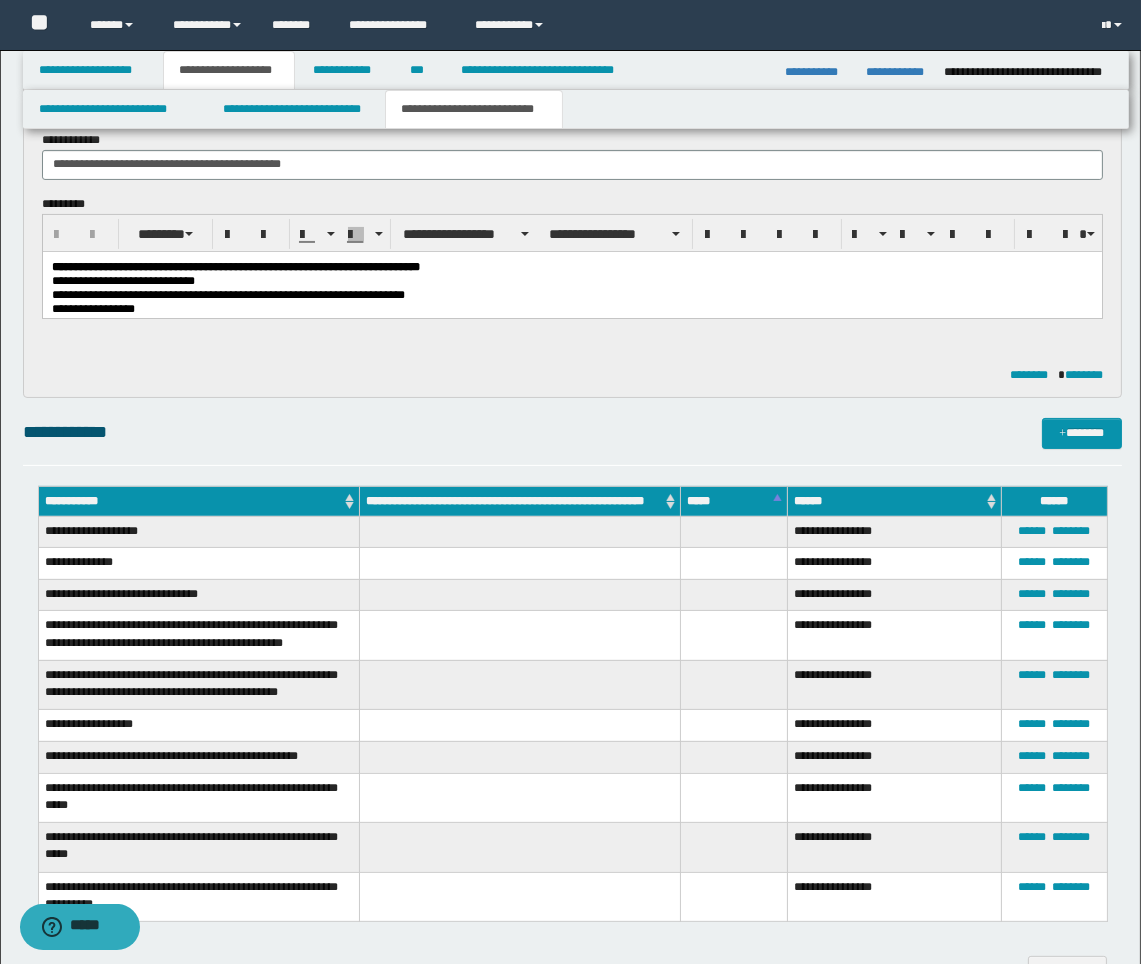 scroll, scrollTop: 416, scrollLeft: 0, axis: vertical 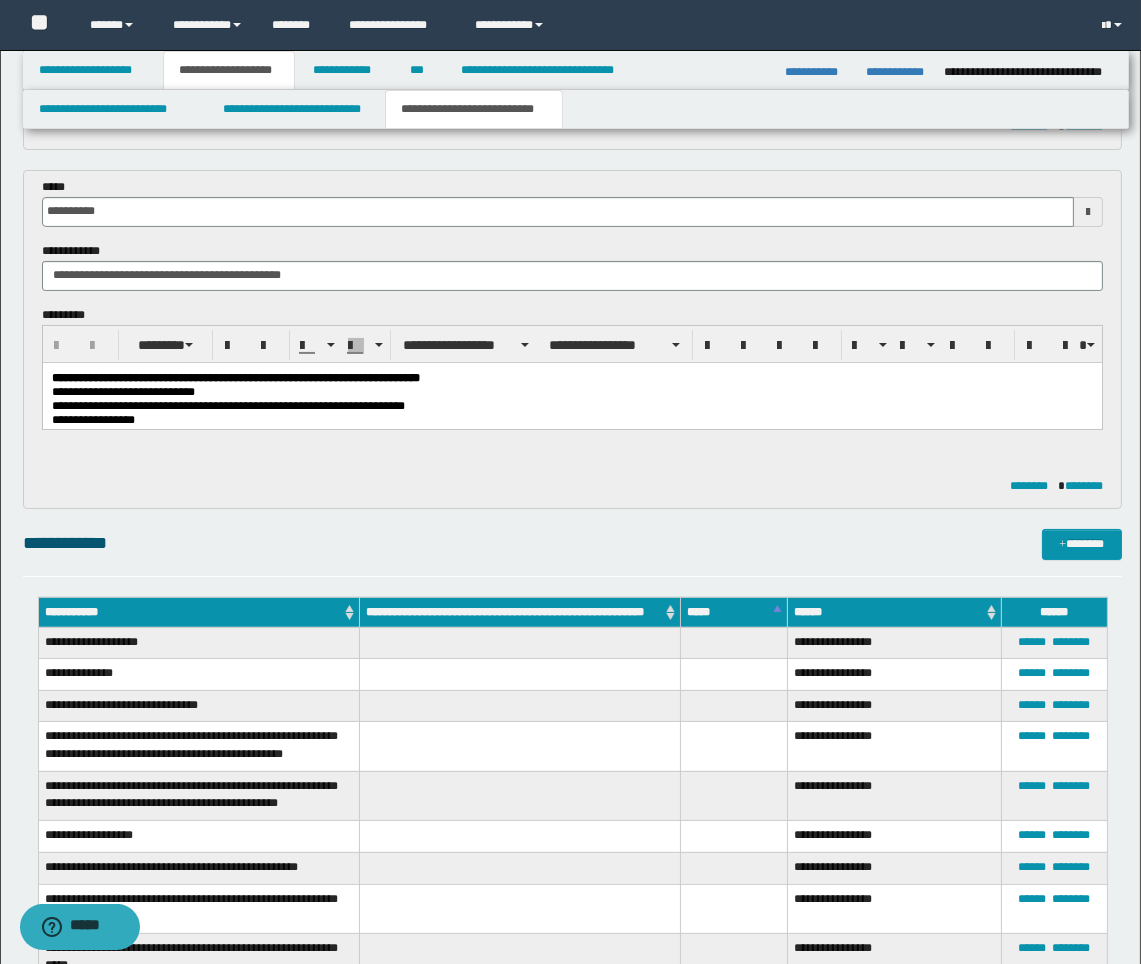 click on "**********" at bounding box center (571, 462) 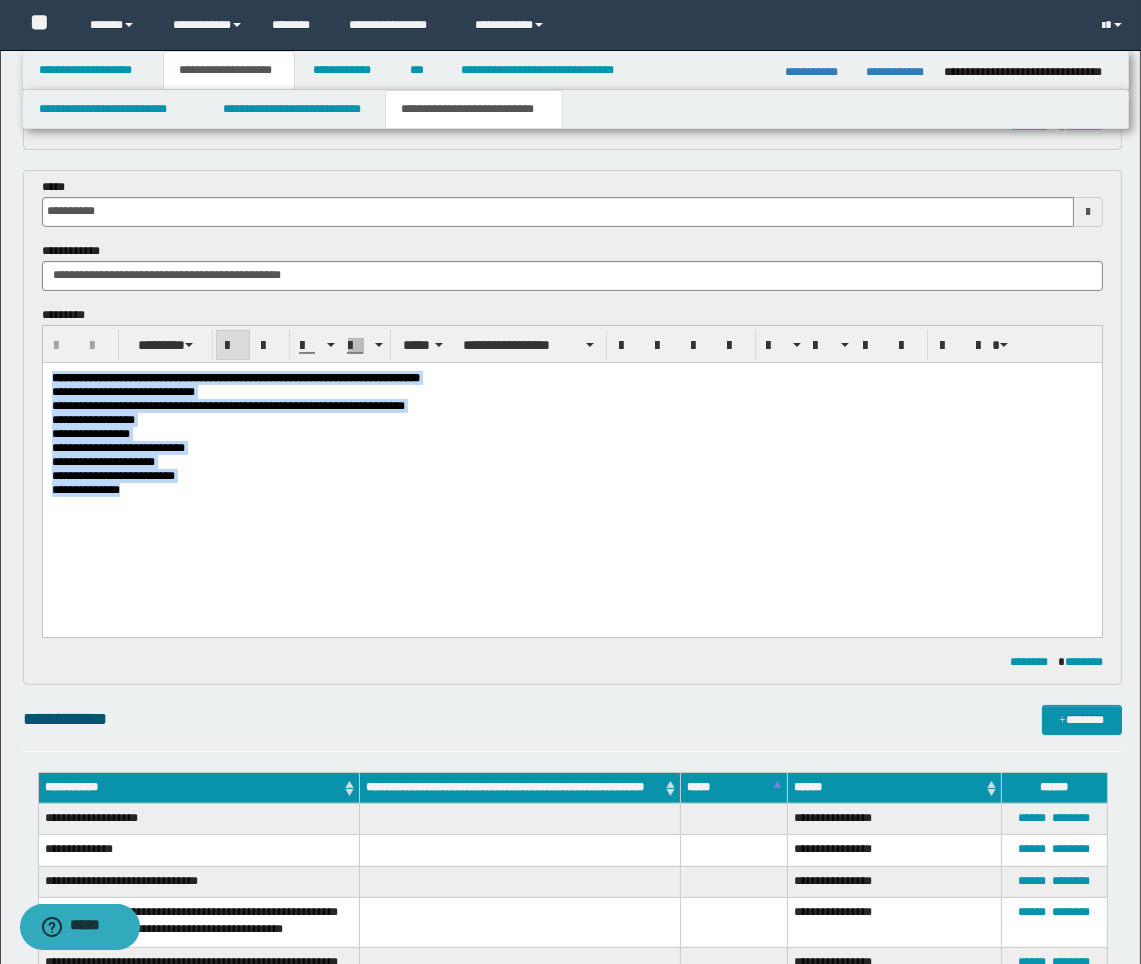 drag, startPoint x: 173, startPoint y: 539, endPoint x: -8, endPoint y: 359, distance: 255.26653 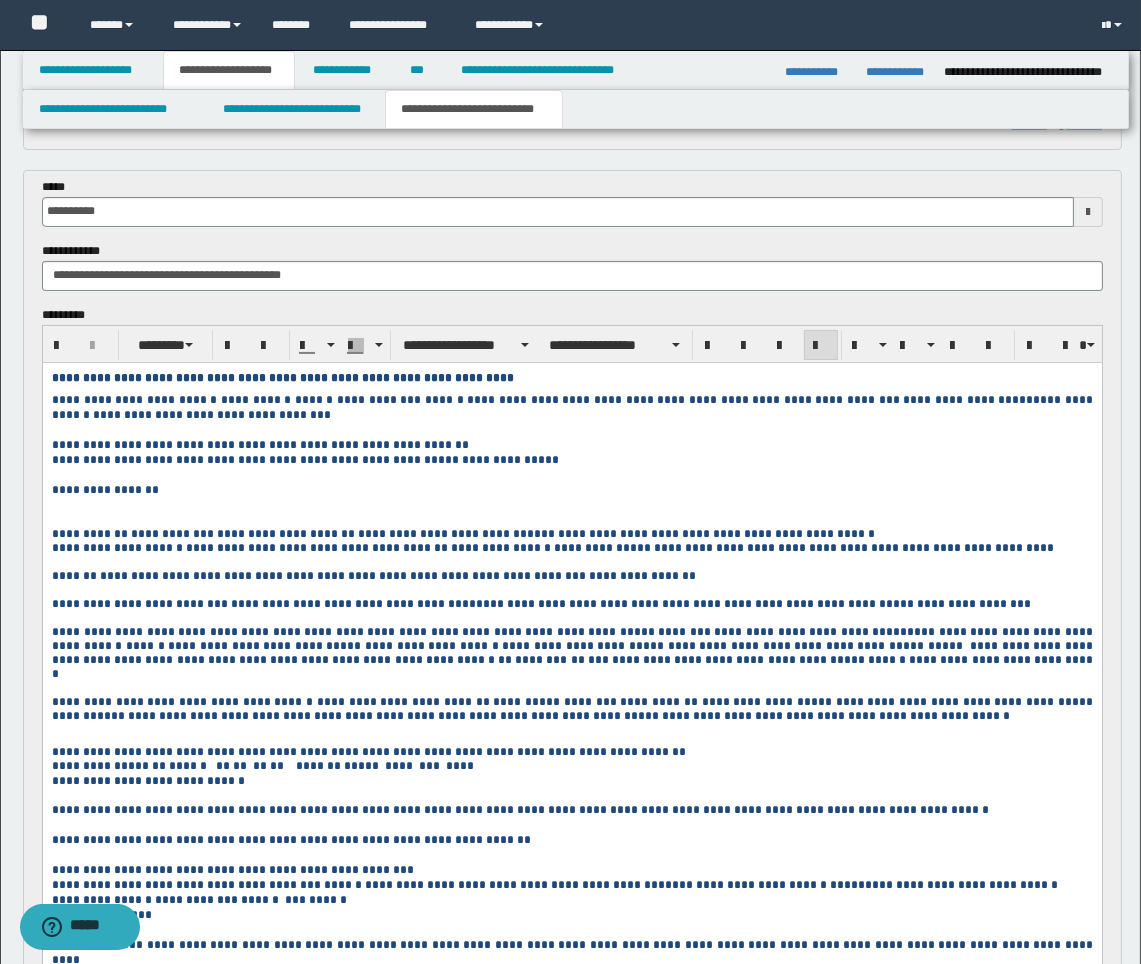 click at bounding box center [571, 519] 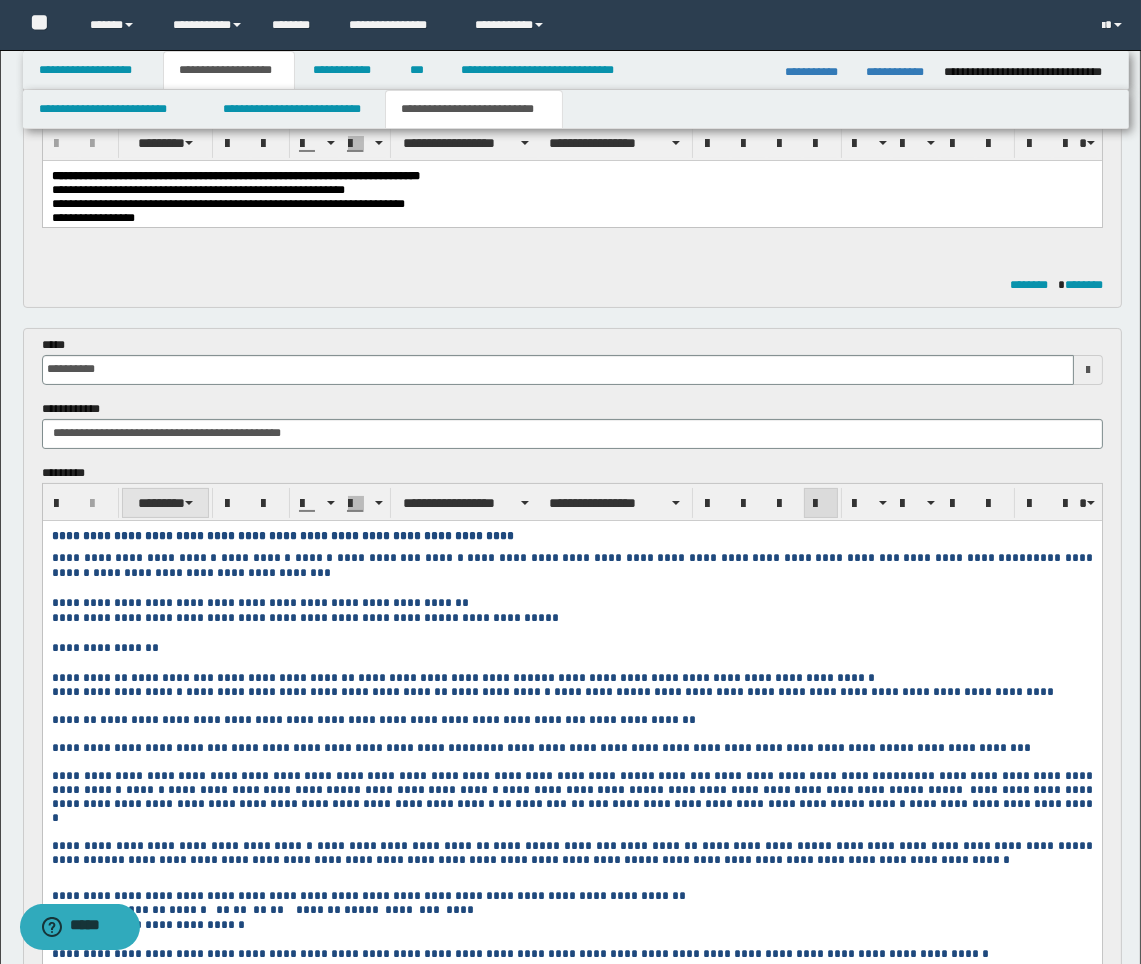 scroll, scrollTop: 0, scrollLeft: 0, axis: both 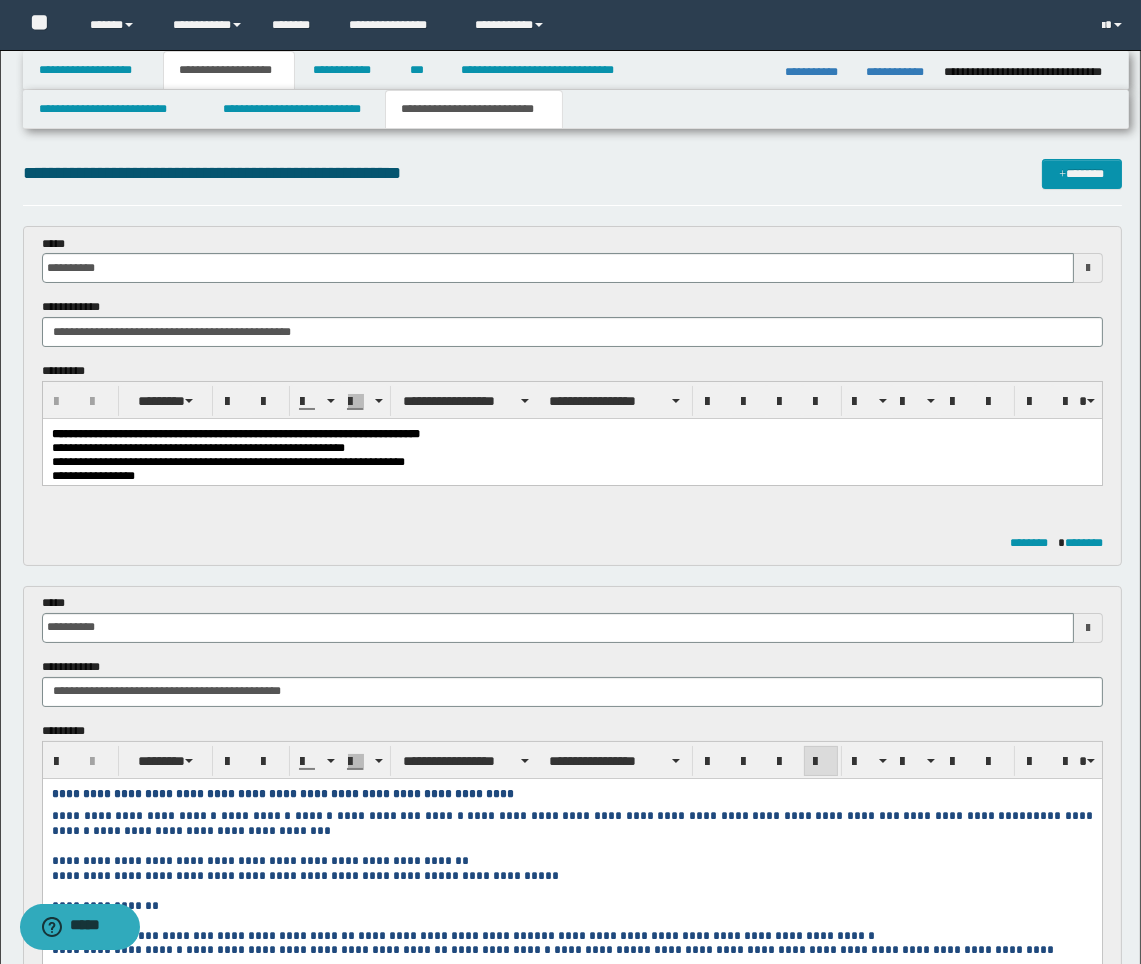 click on "**********" at bounding box center (571, 605) 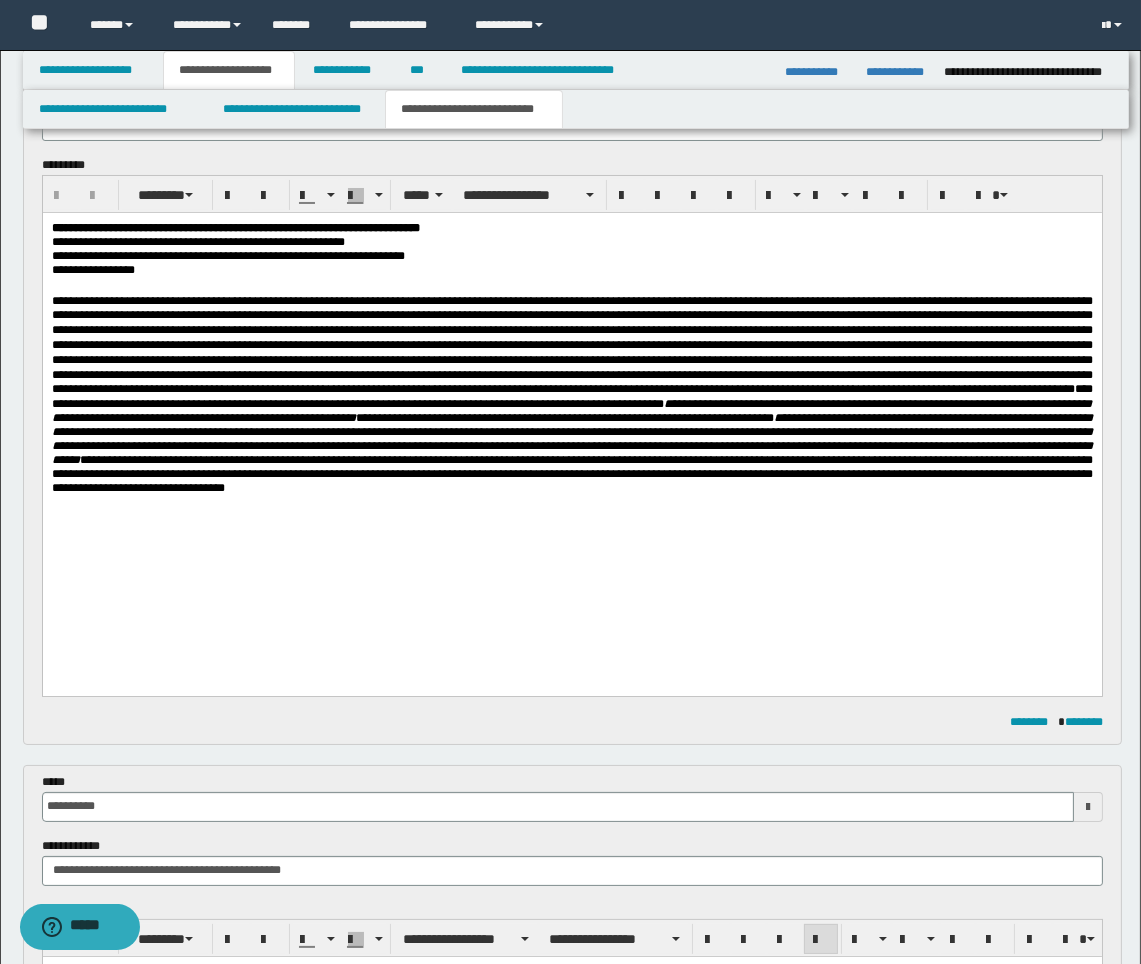 scroll, scrollTop: 222, scrollLeft: 0, axis: vertical 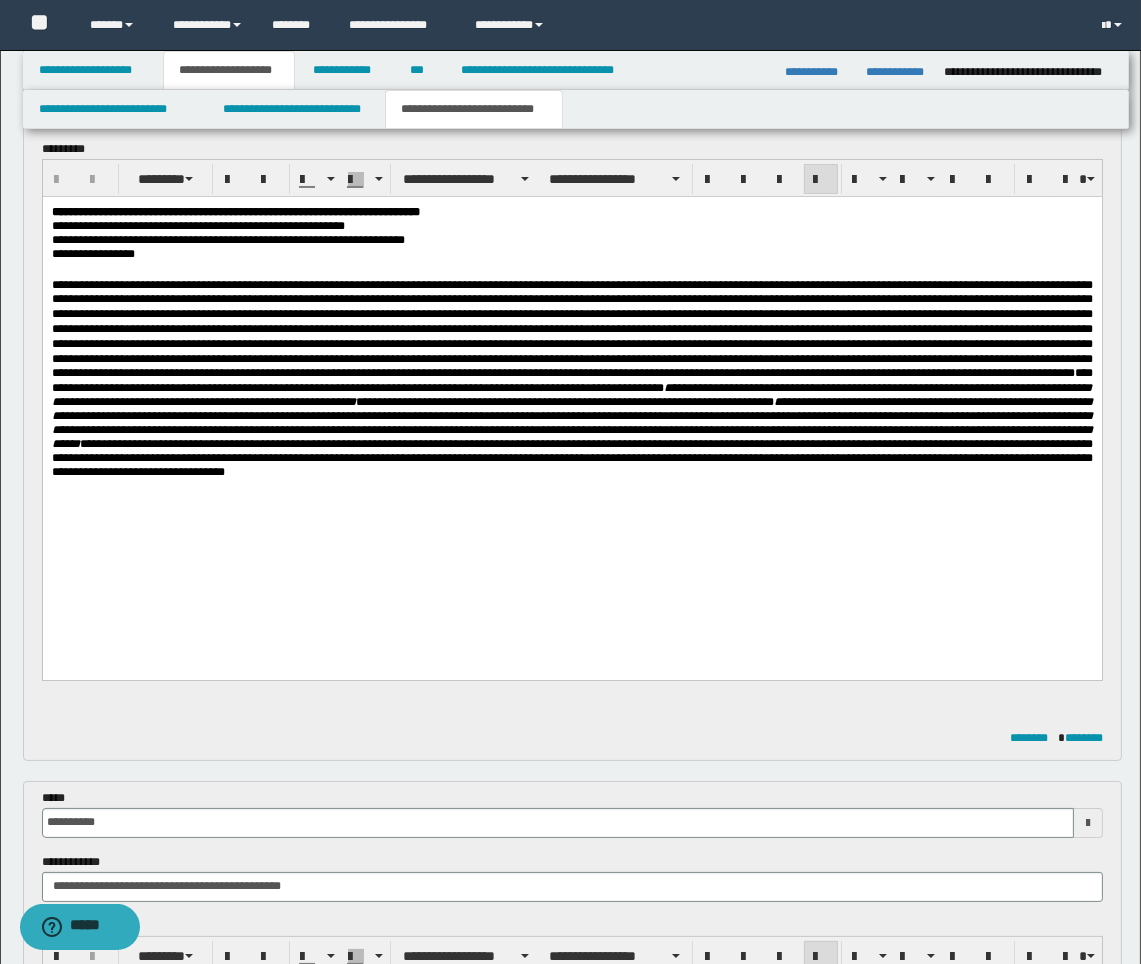 click on "**********" at bounding box center [571, 379] 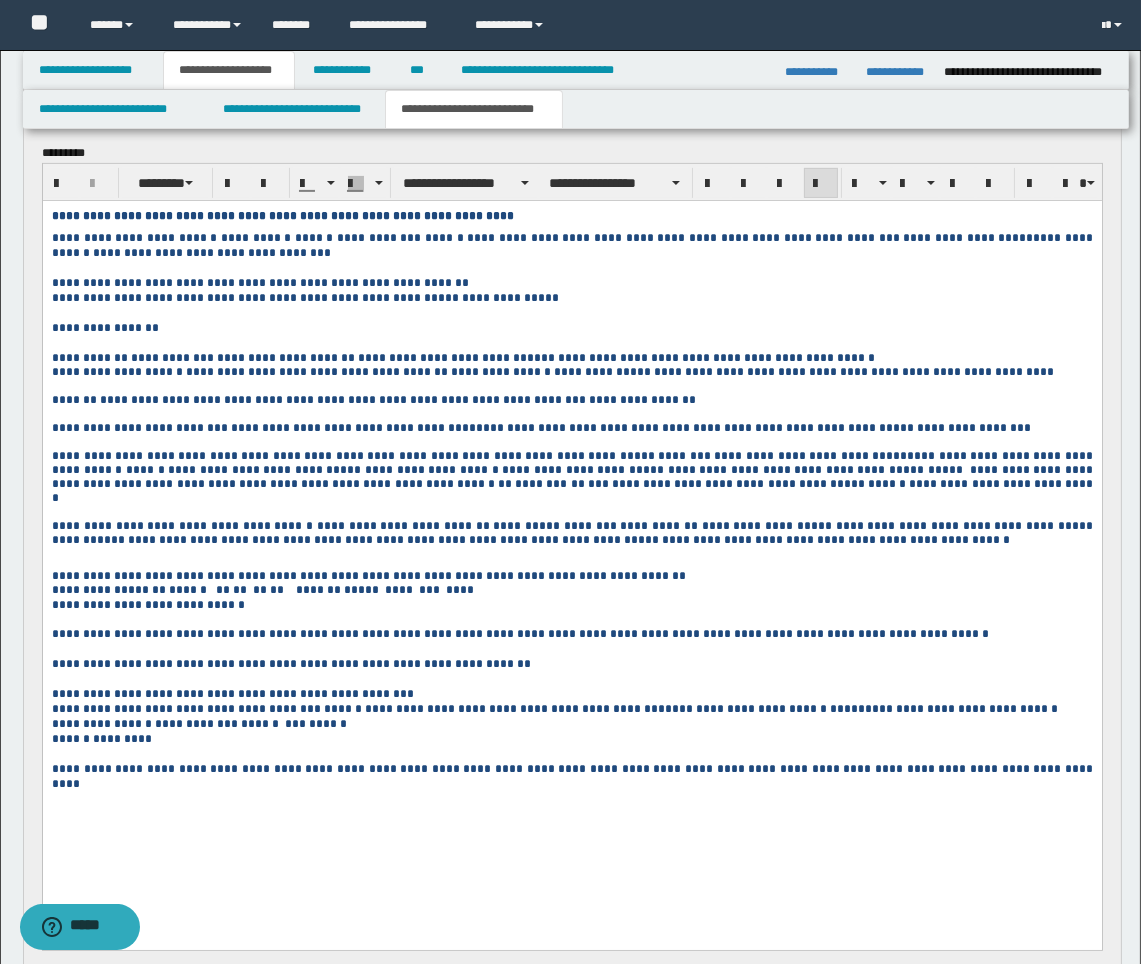 scroll, scrollTop: 1000, scrollLeft: 0, axis: vertical 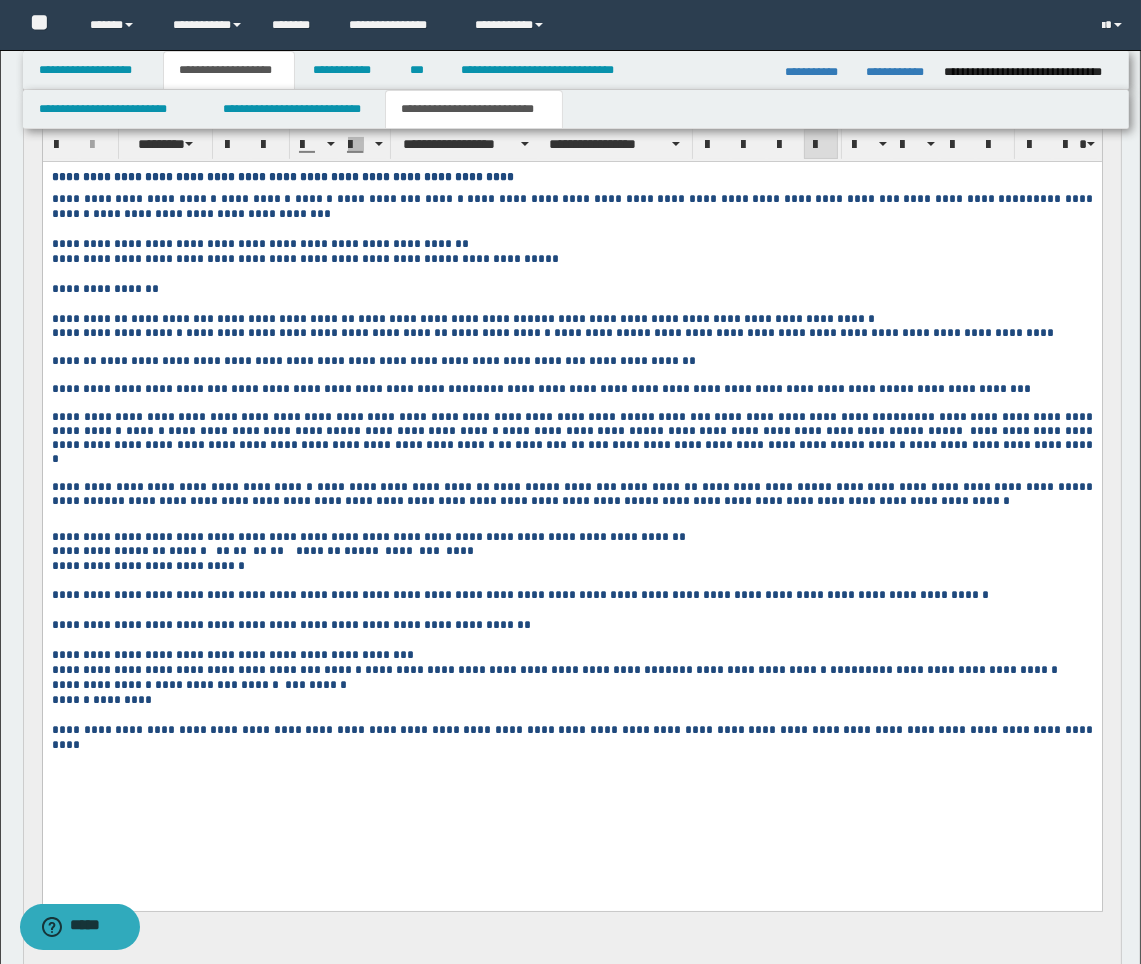 click on "**********" at bounding box center (571, 536) 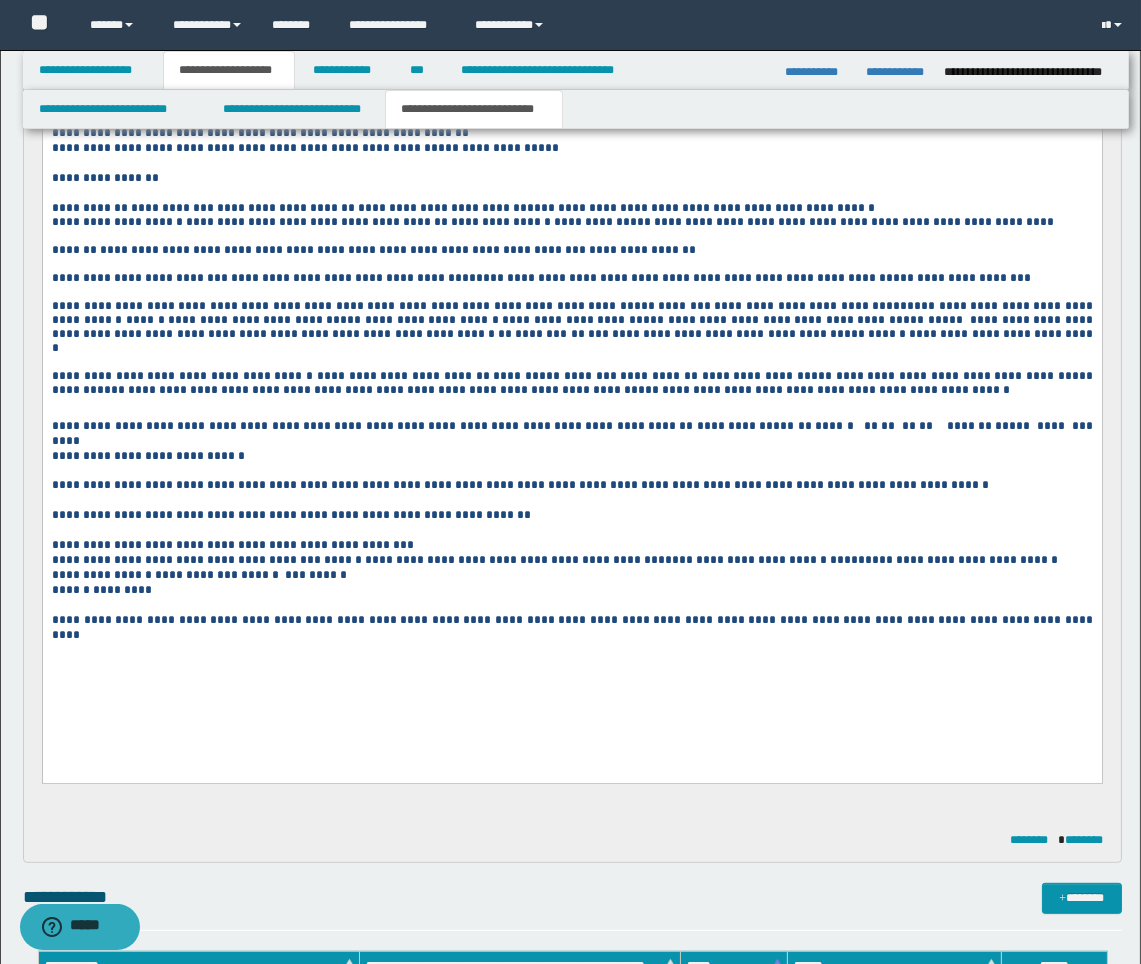 scroll, scrollTop: 1222, scrollLeft: 0, axis: vertical 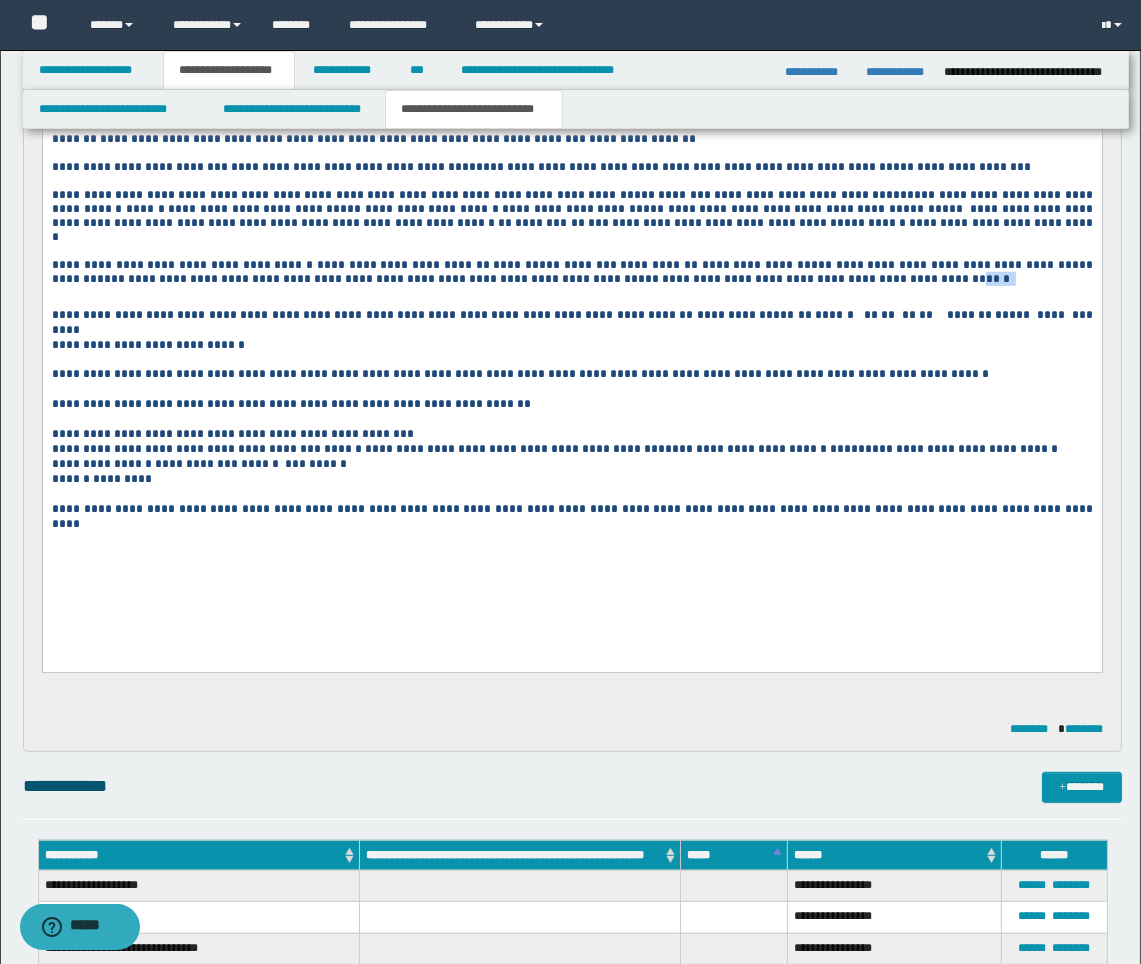 drag, startPoint x: 789, startPoint y: 321, endPoint x: 754, endPoint y: 313, distance: 35.902645 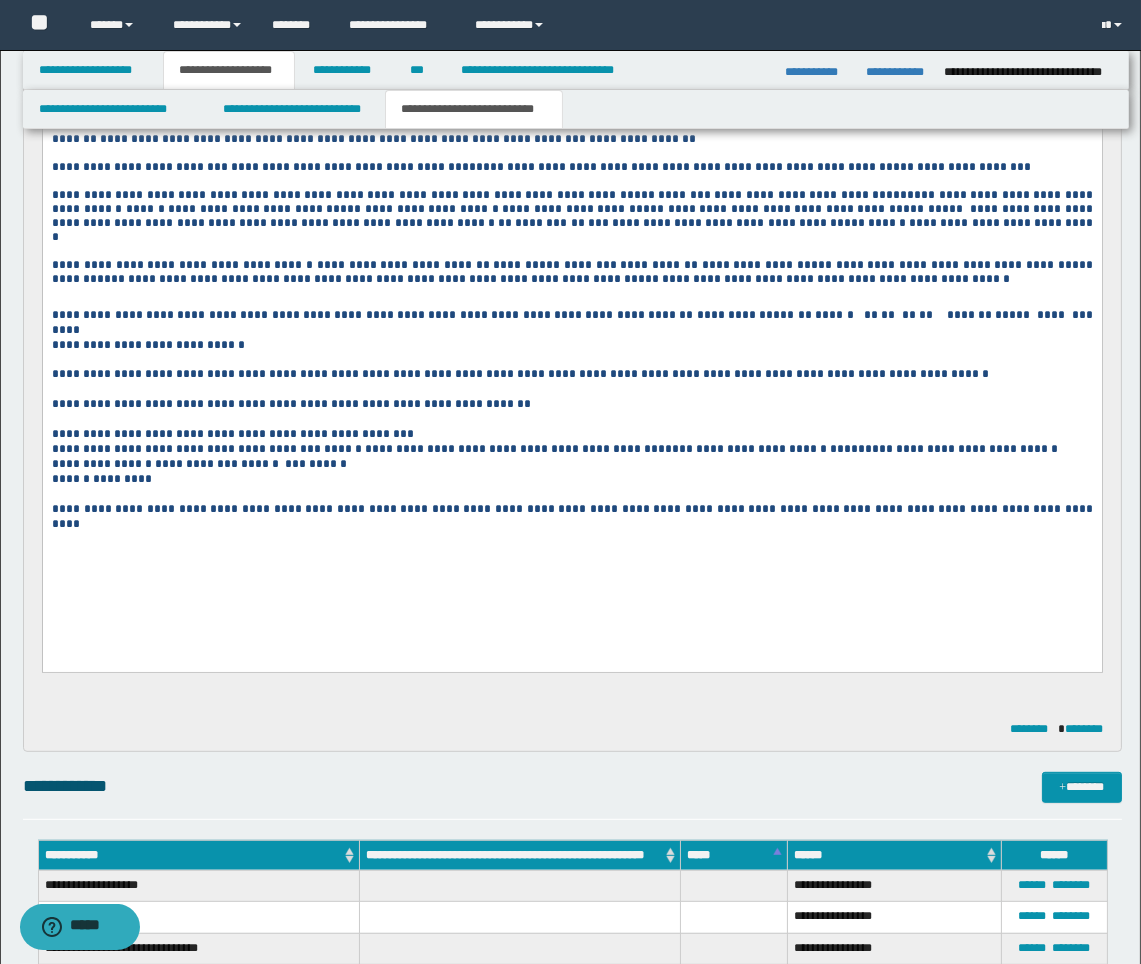click on "**********" at bounding box center [835, 279] 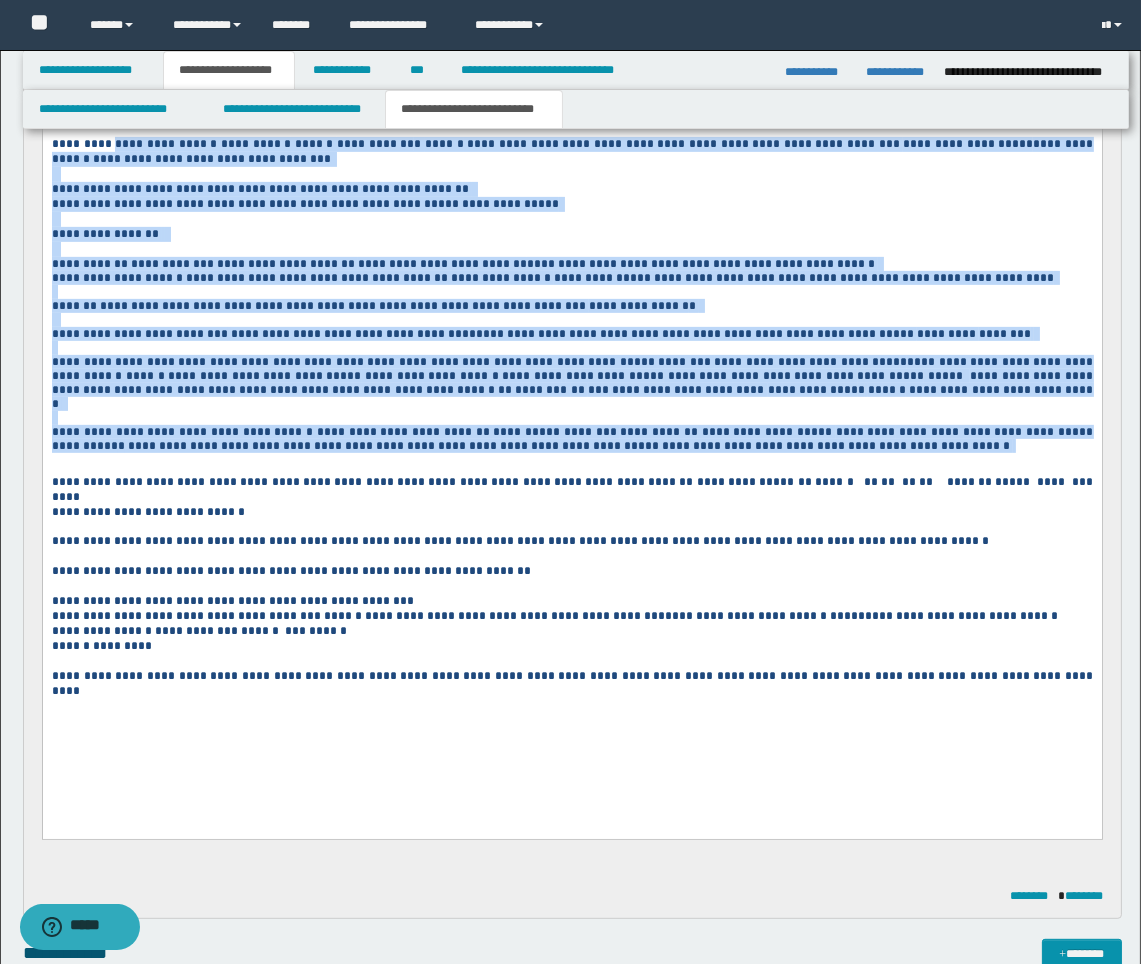 scroll, scrollTop: 1000, scrollLeft: 0, axis: vertical 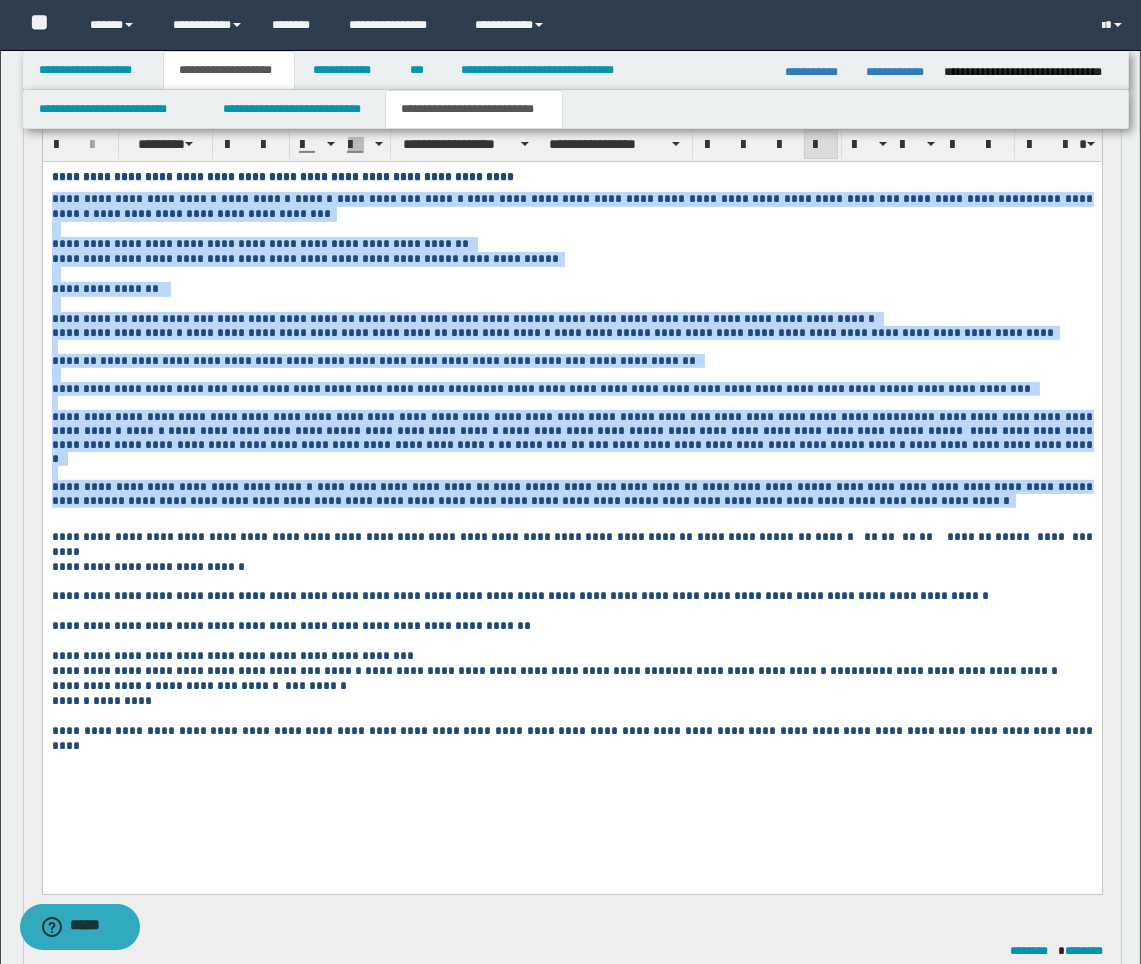 drag, startPoint x: 814, startPoint y: 542, endPoint x: 49, endPoint y: 208, distance: 834.7341 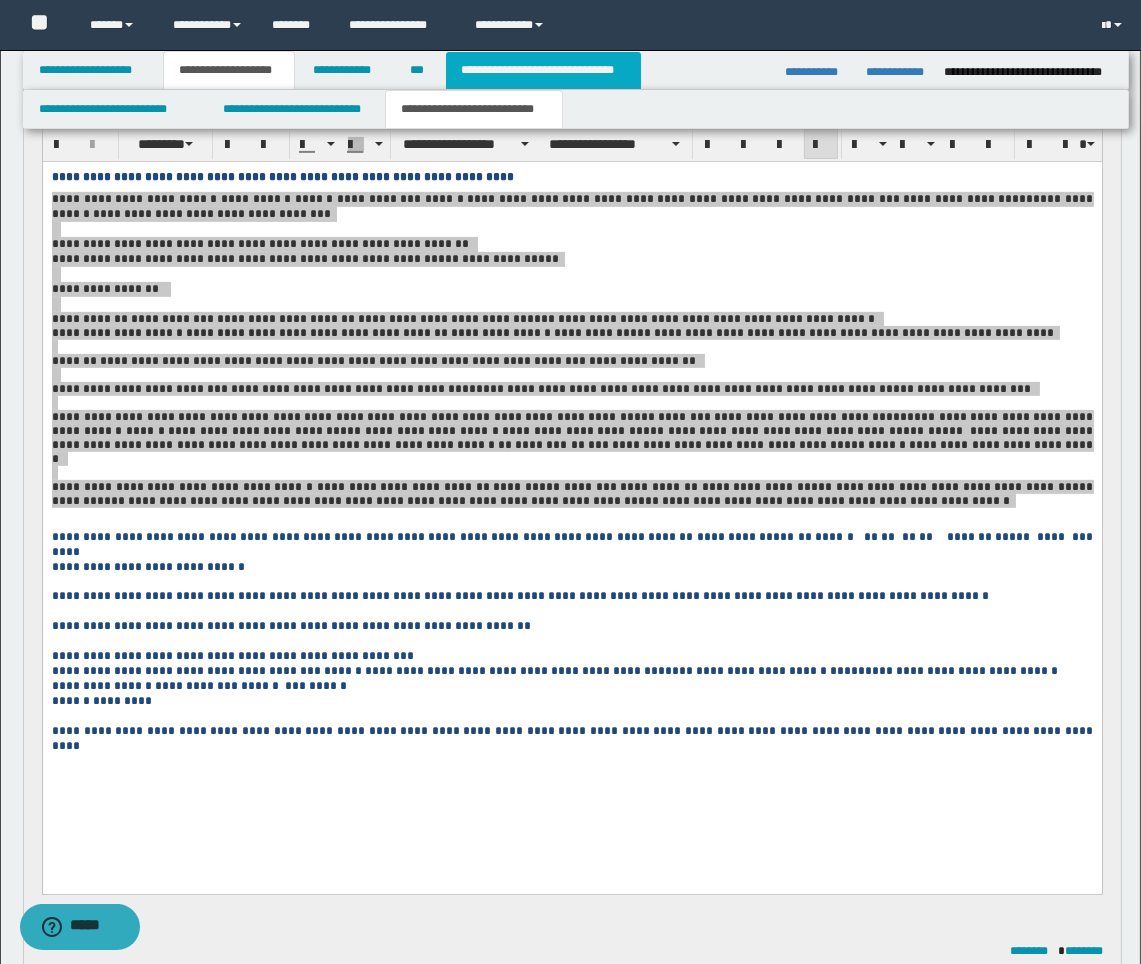 click on "**********" at bounding box center (543, 70) 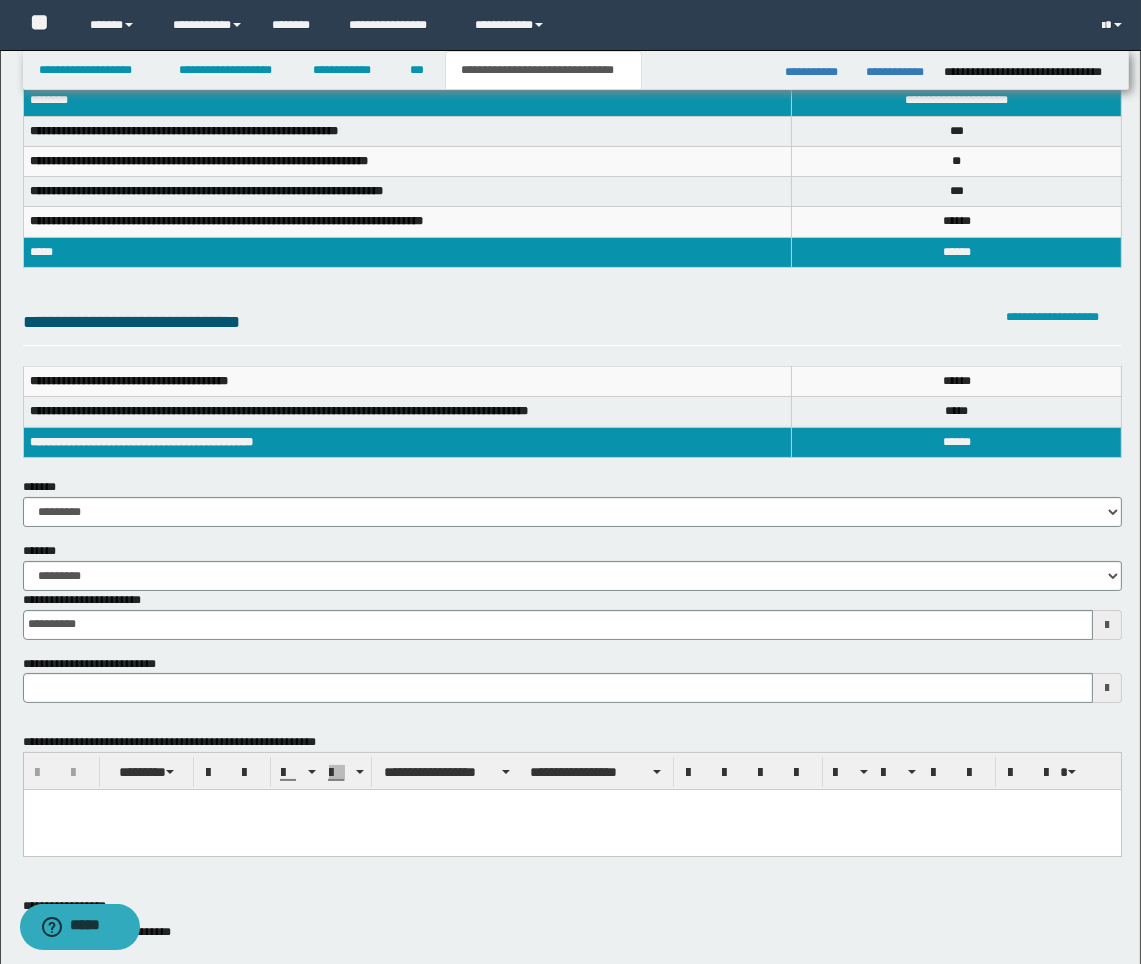 scroll, scrollTop: 0, scrollLeft: 0, axis: both 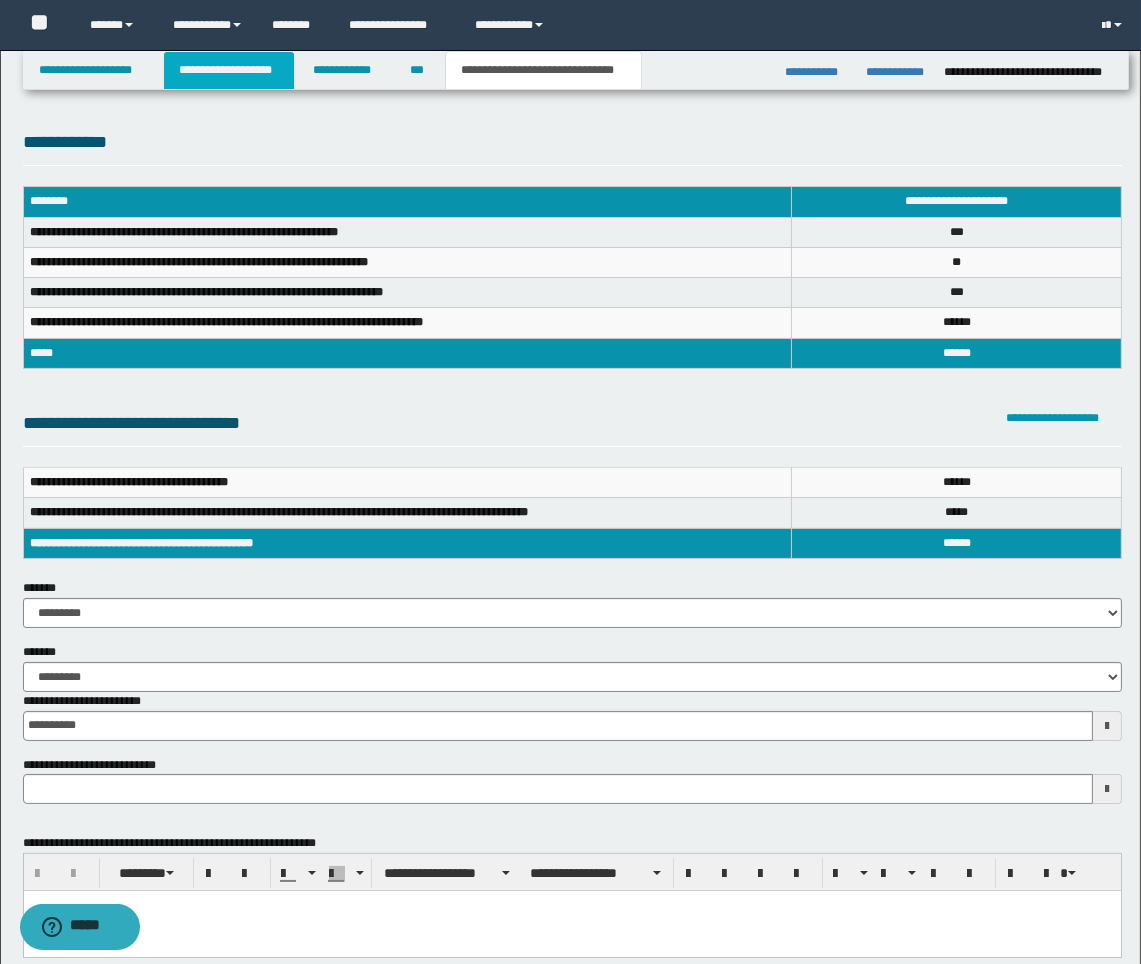 click on "**********" at bounding box center [229, 70] 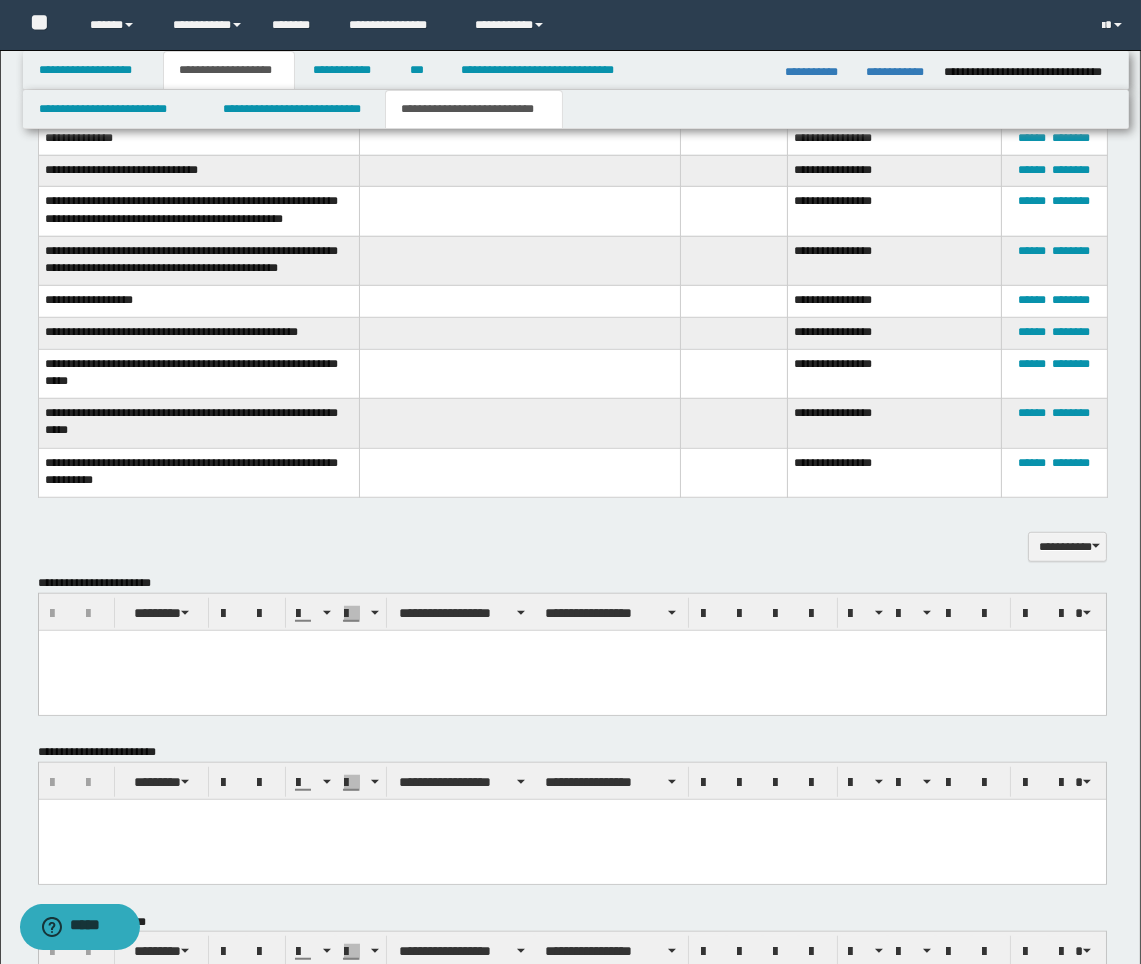 scroll, scrollTop: 1888, scrollLeft: 0, axis: vertical 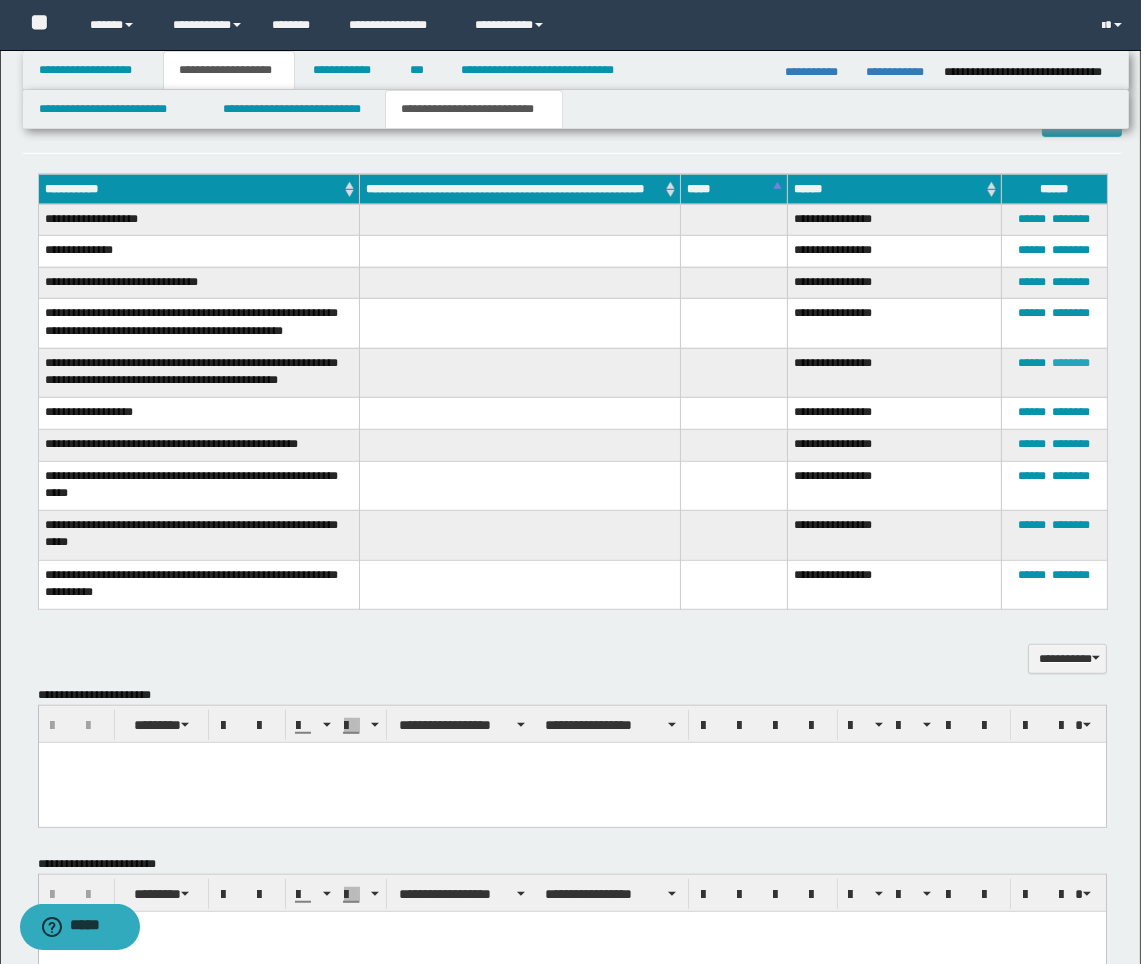click on "********" at bounding box center (1071, 363) 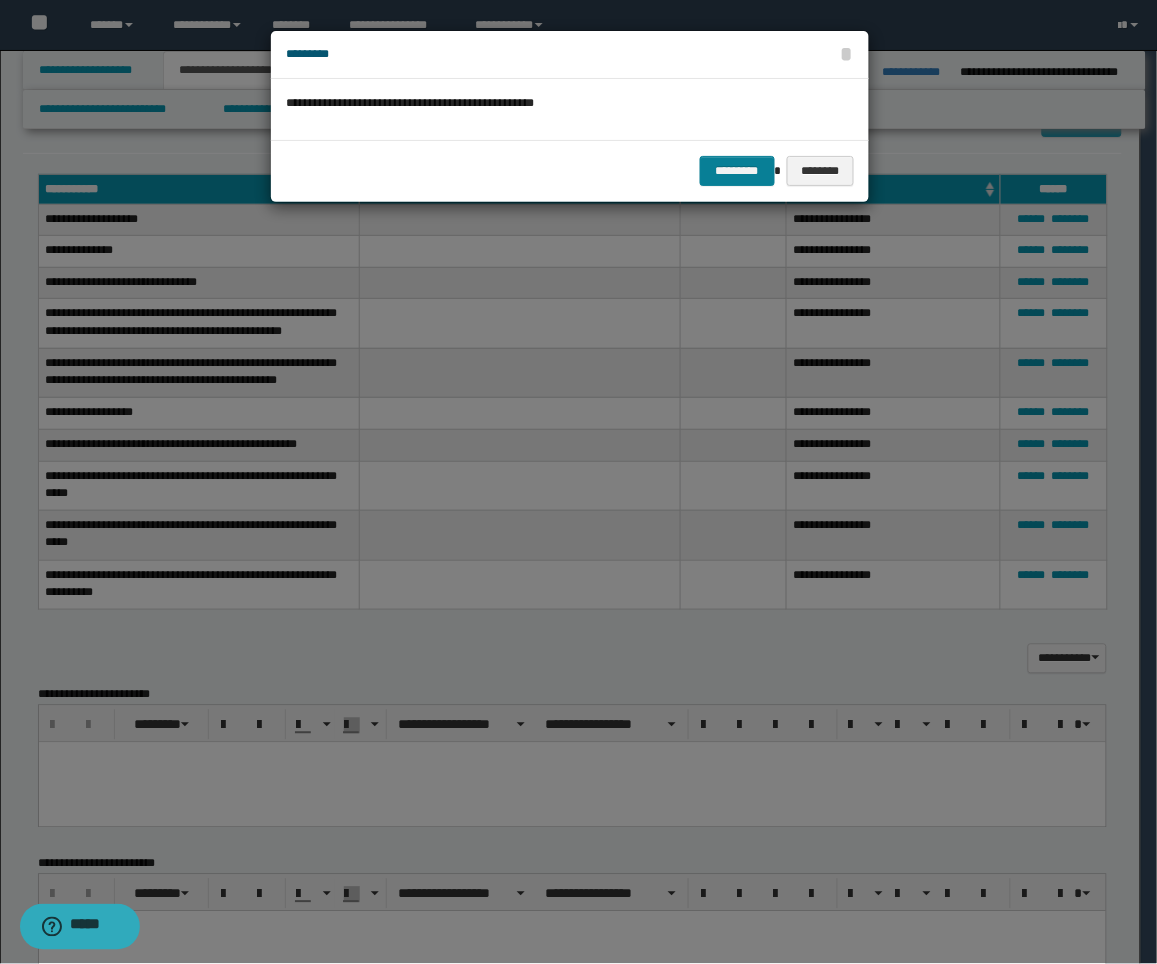 click on "*********
********" at bounding box center (570, 170) 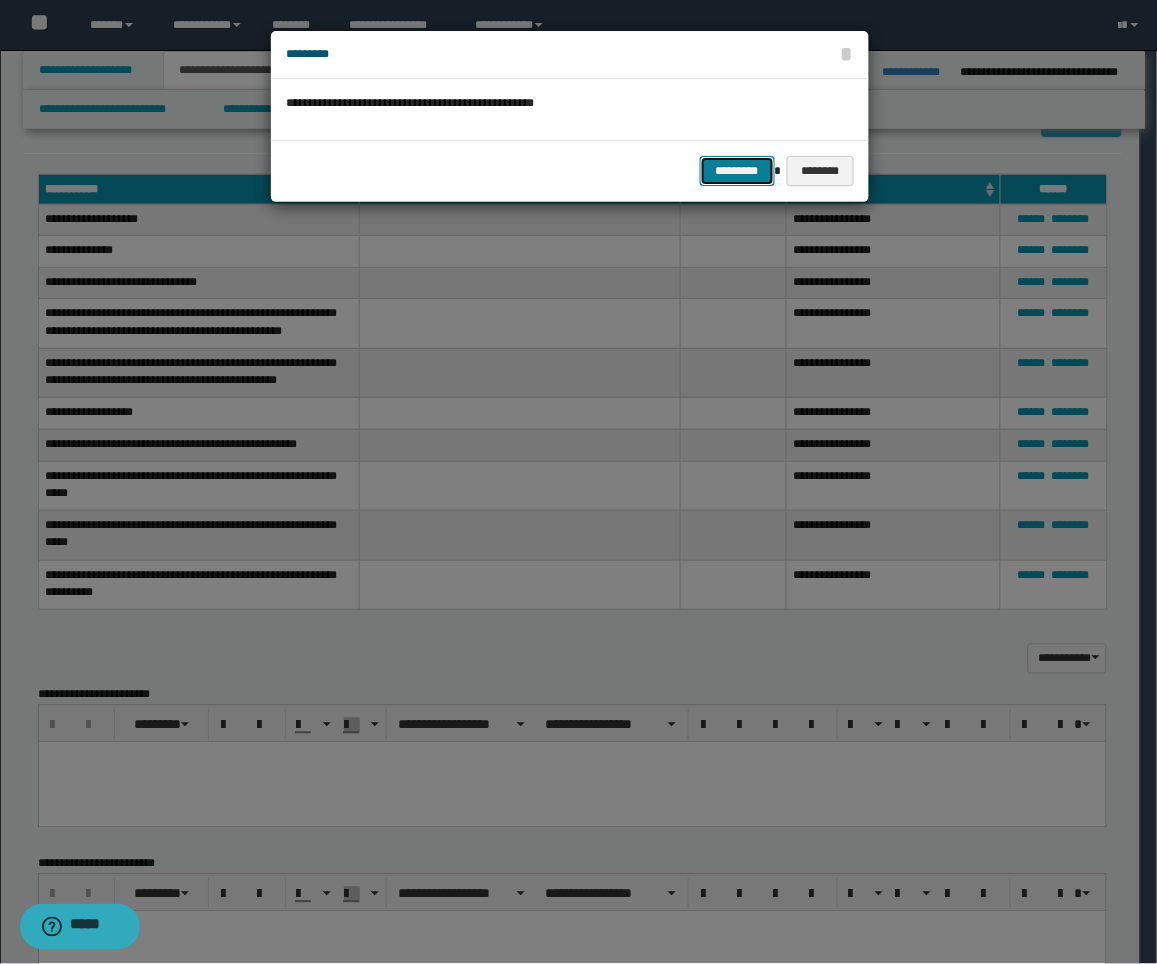click on "*********" at bounding box center [737, 171] 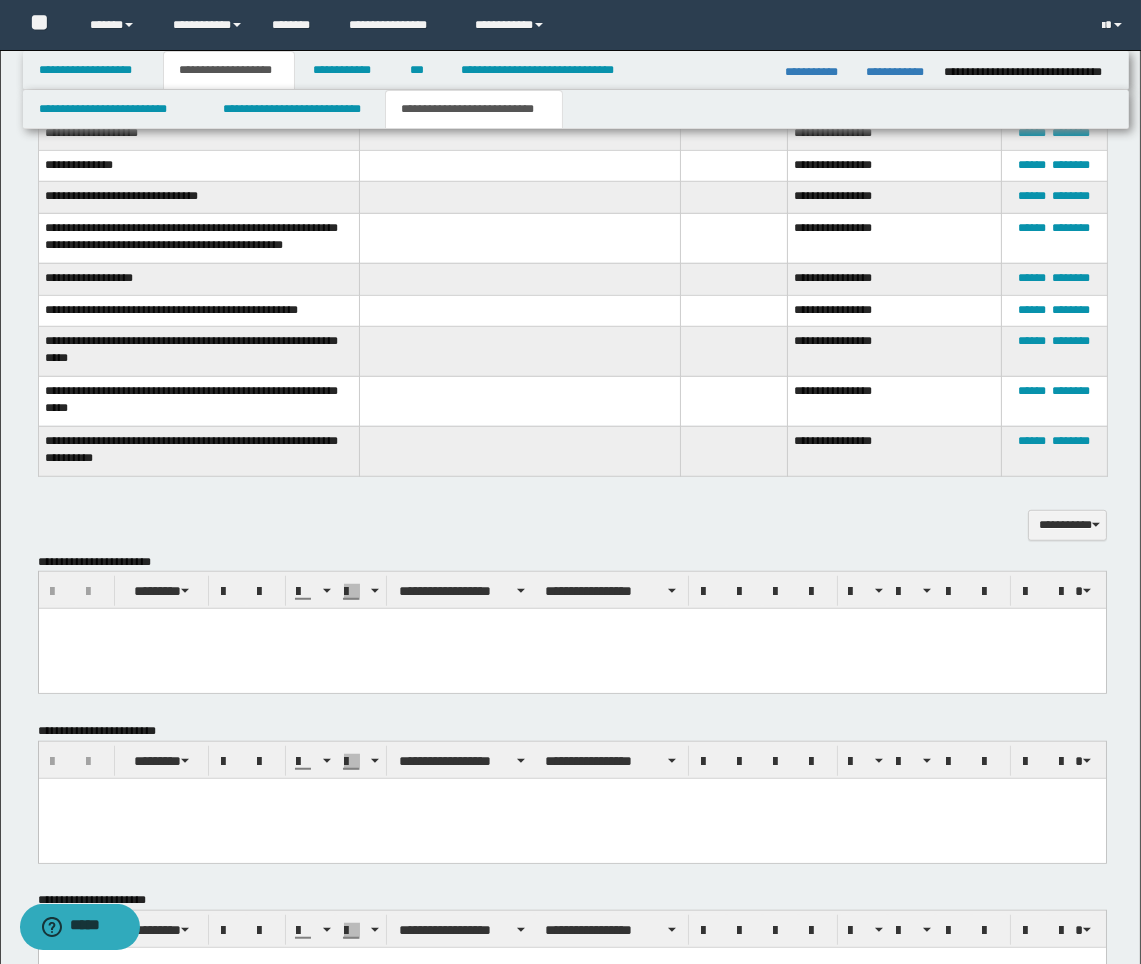 scroll, scrollTop: 2000, scrollLeft: 0, axis: vertical 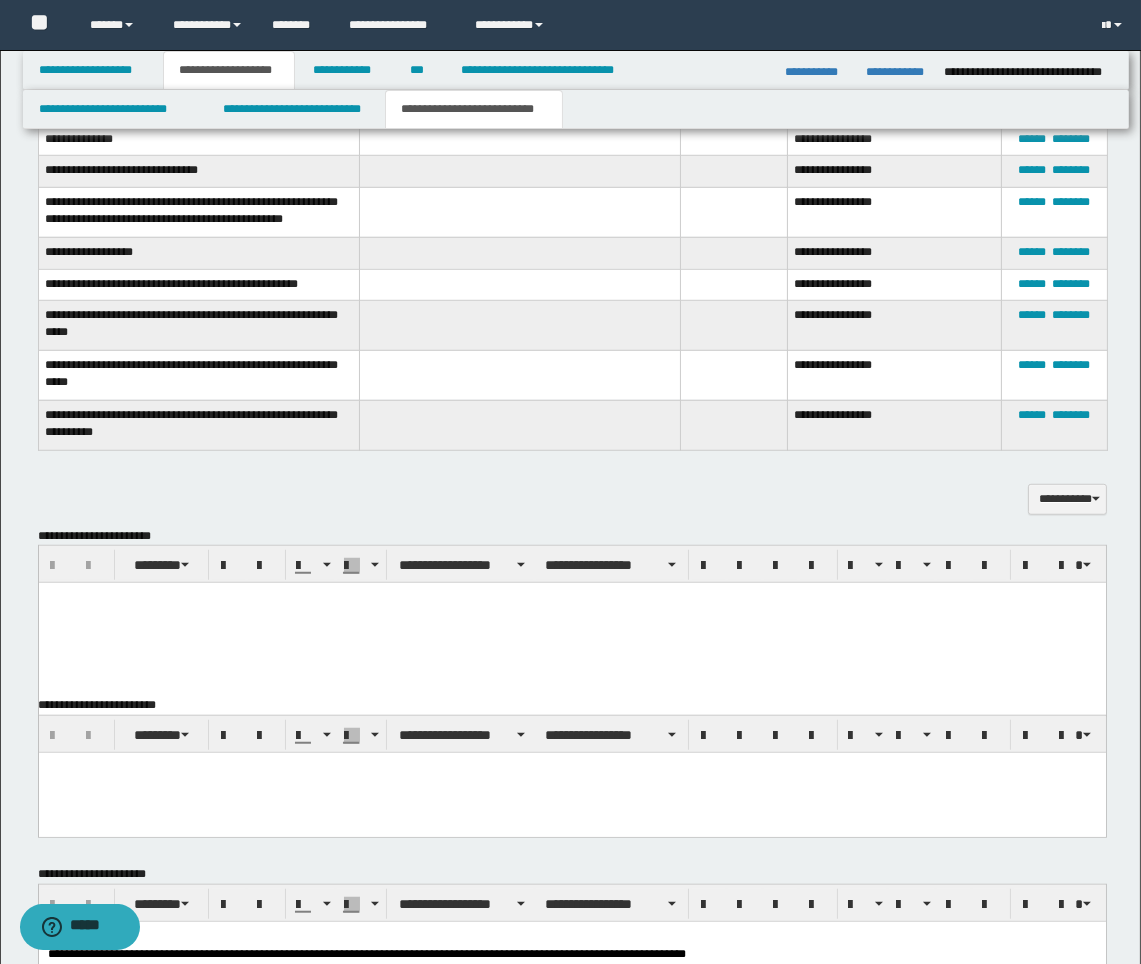click at bounding box center (571, 598) 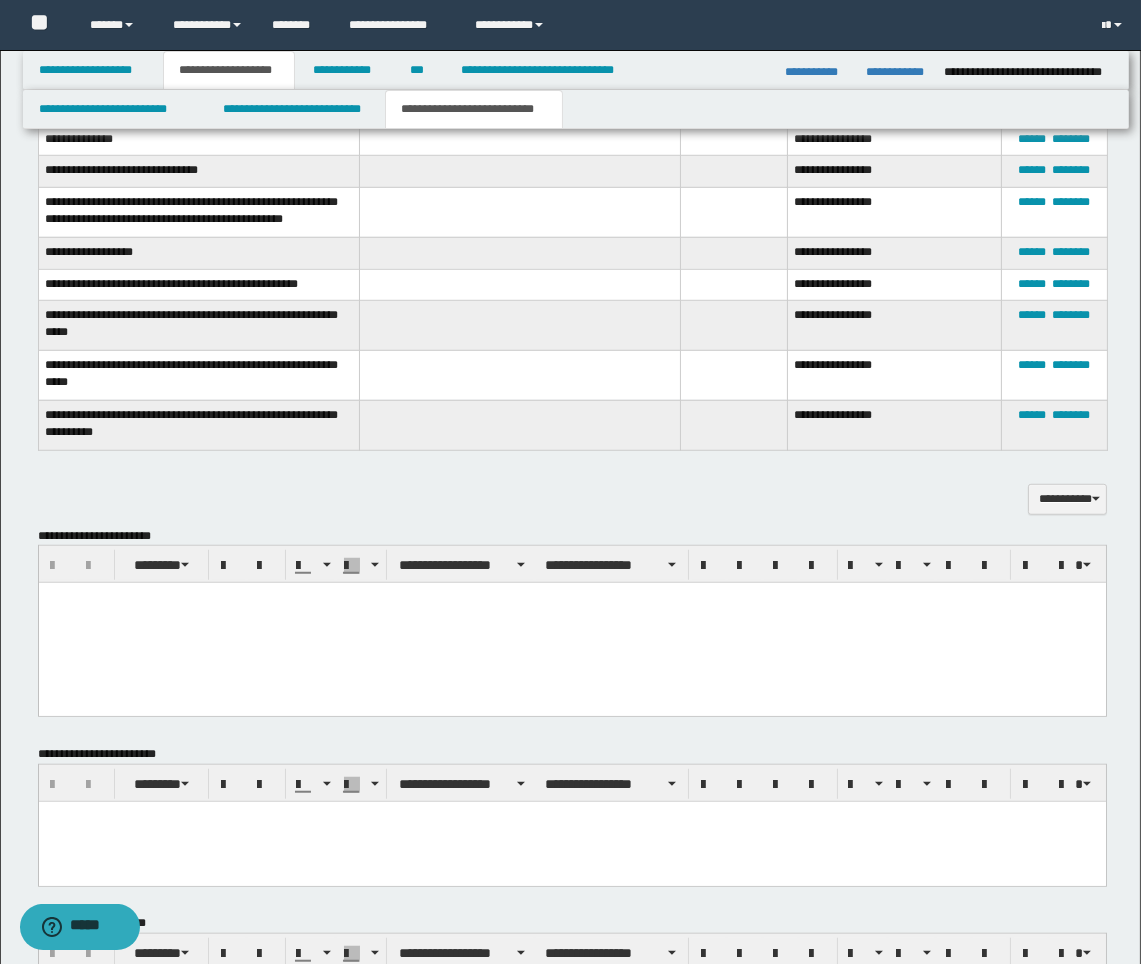 paste 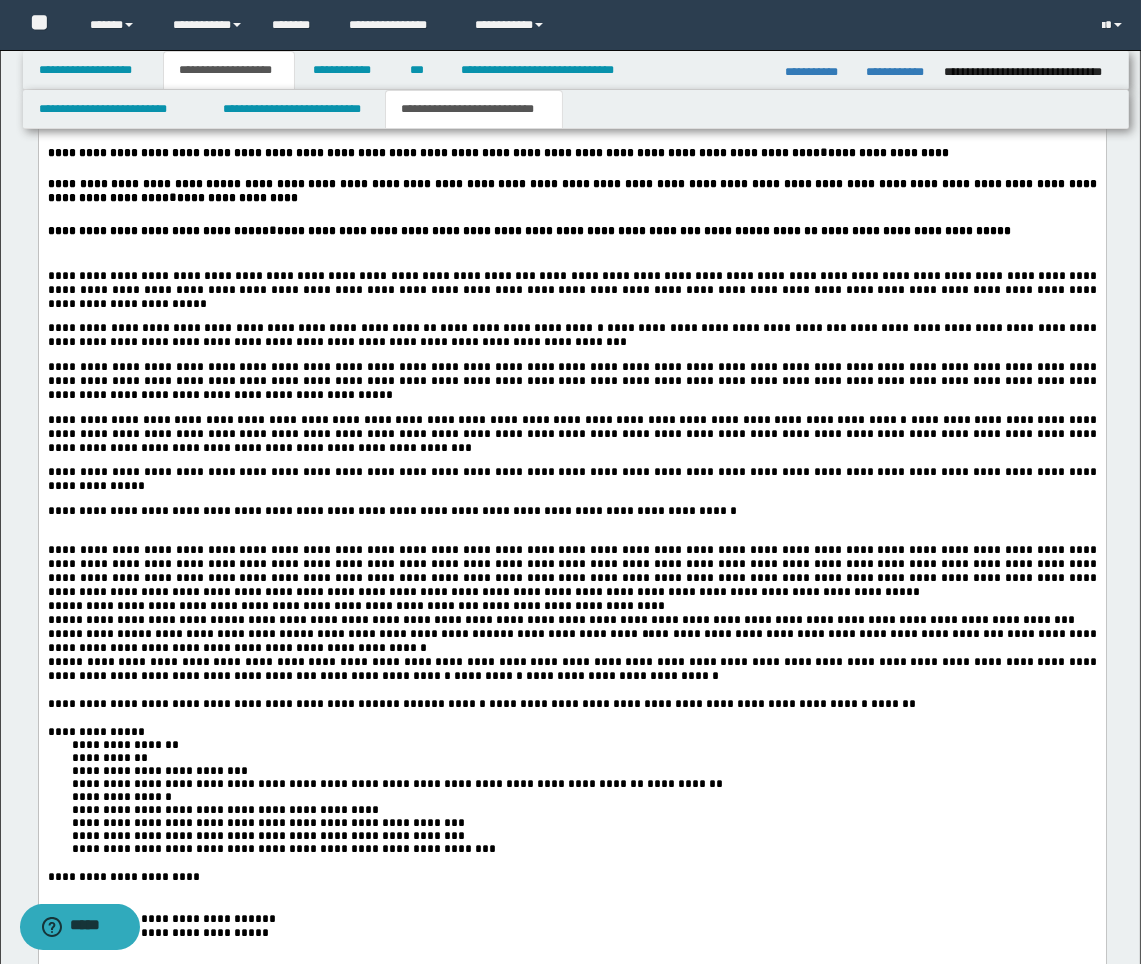 scroll, scrollTop: 3444, scrollLeft: 0, axis: vertical 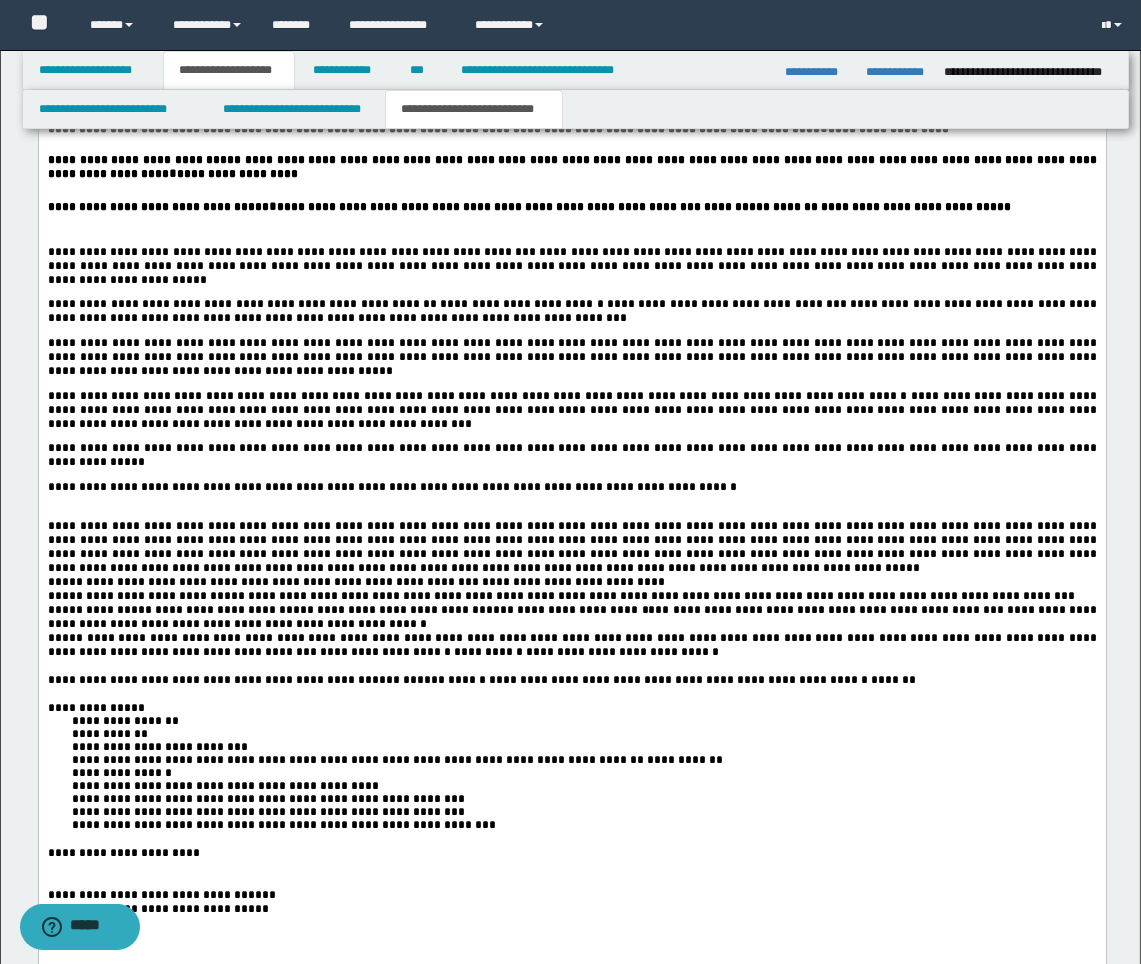 click at bounding box center (571, 513) 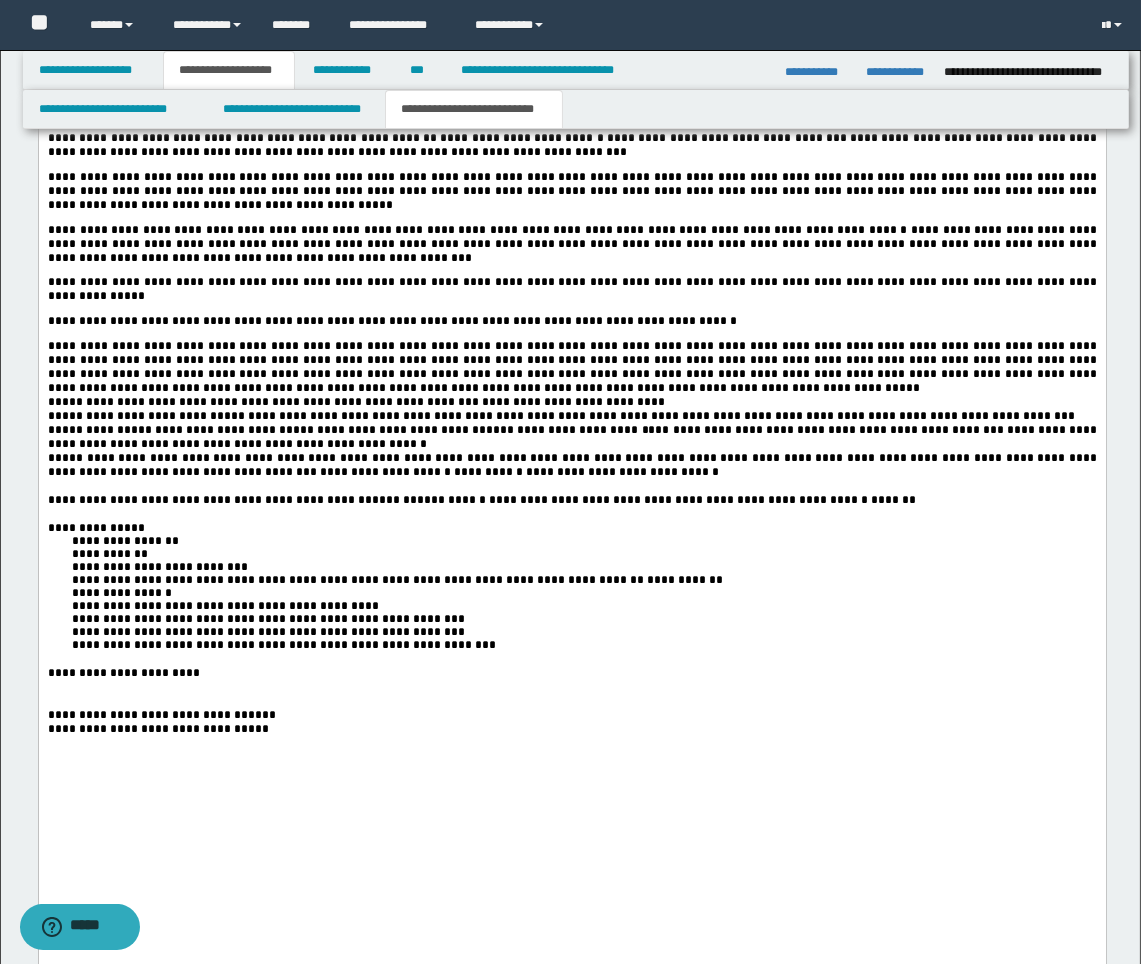 scroll, scrollTop: 3666, scrollLeft: 0, axis: vertical 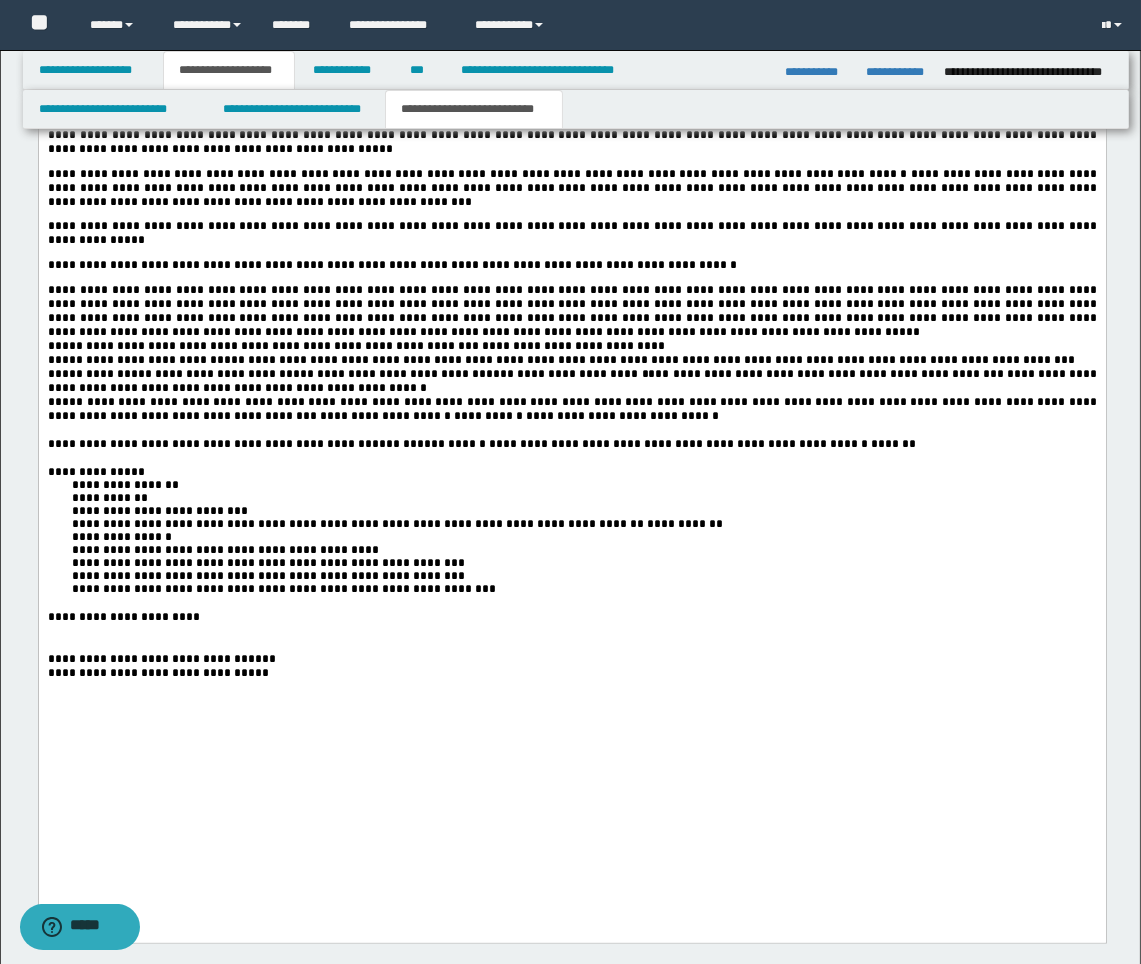 click at bounding box center [571, 646] 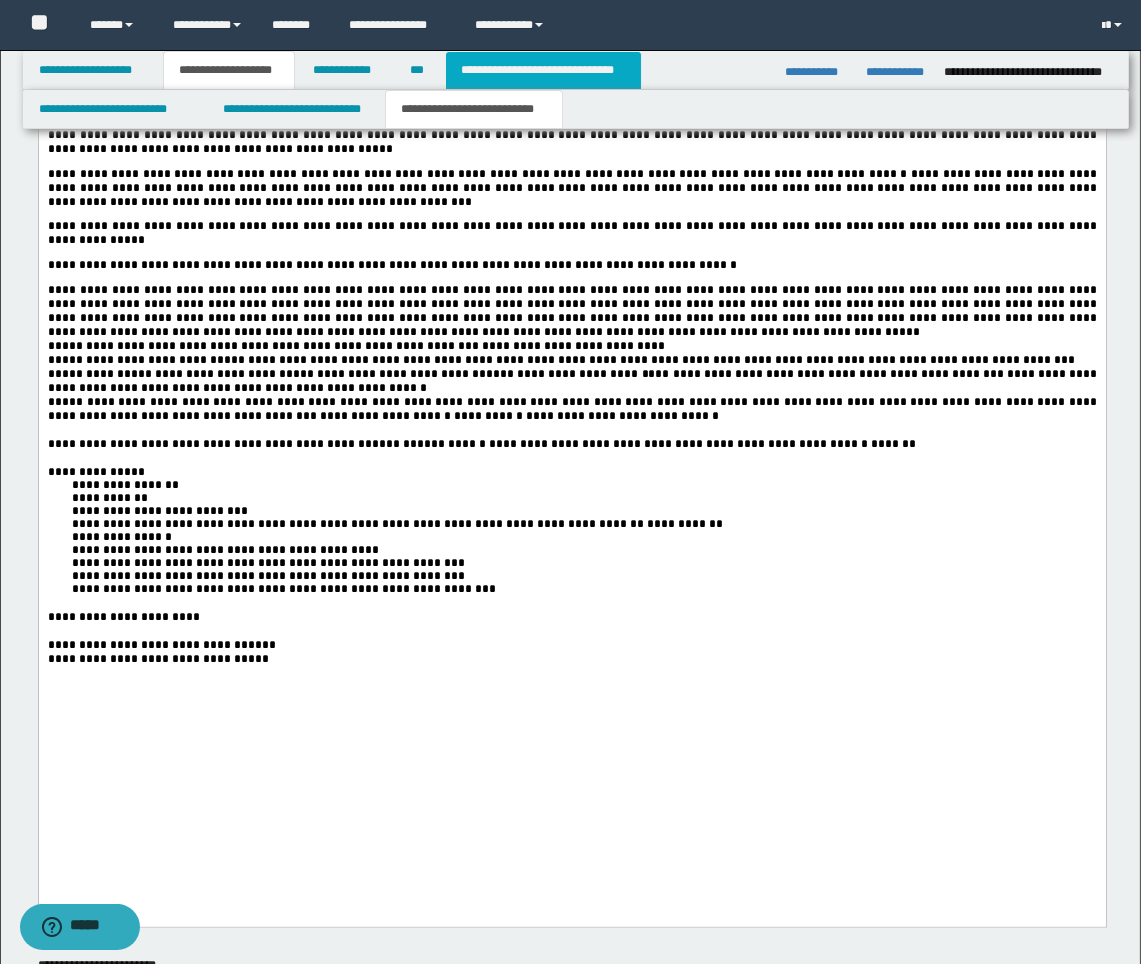 click on "**********" at bounding box center [543, 70] 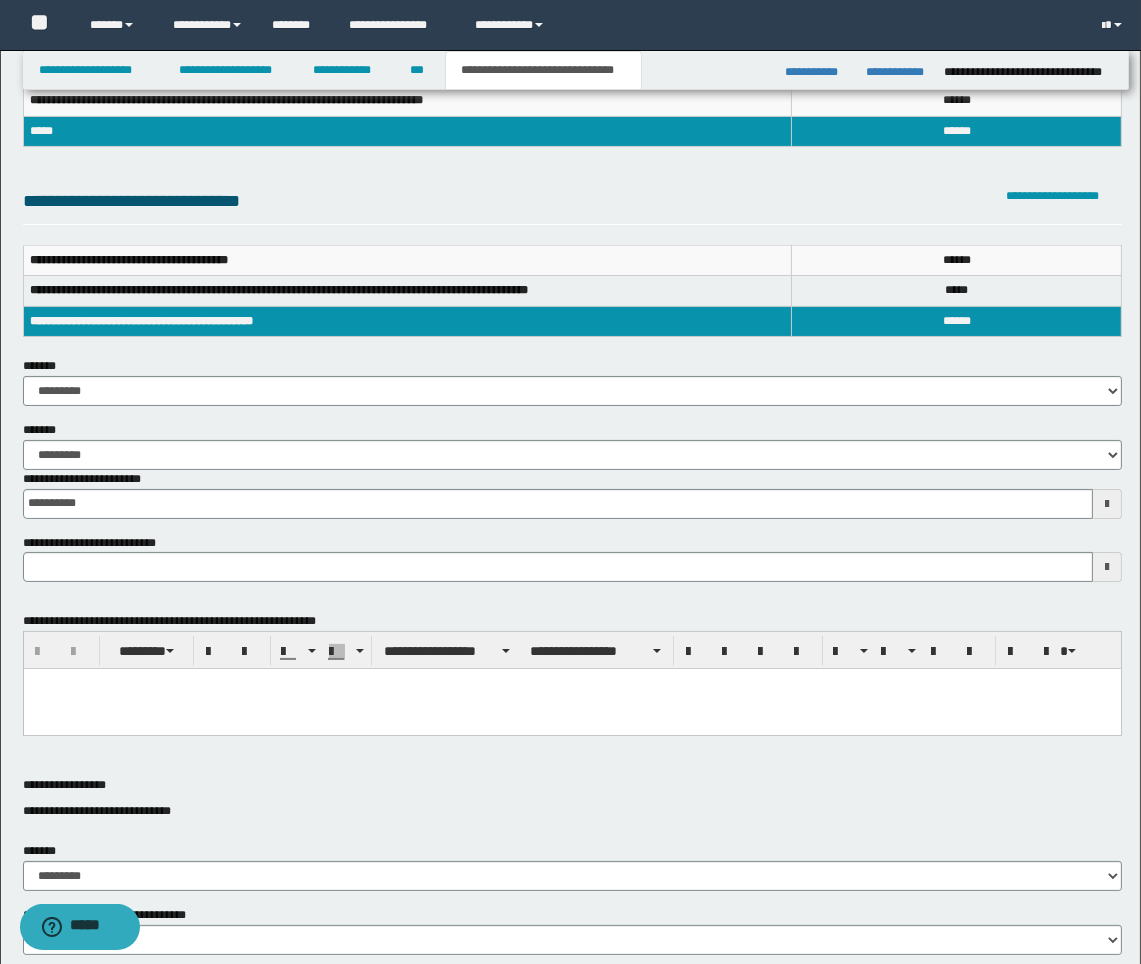 scroll, scrollTop: 333, scrollLeft: 0, axis: vertical 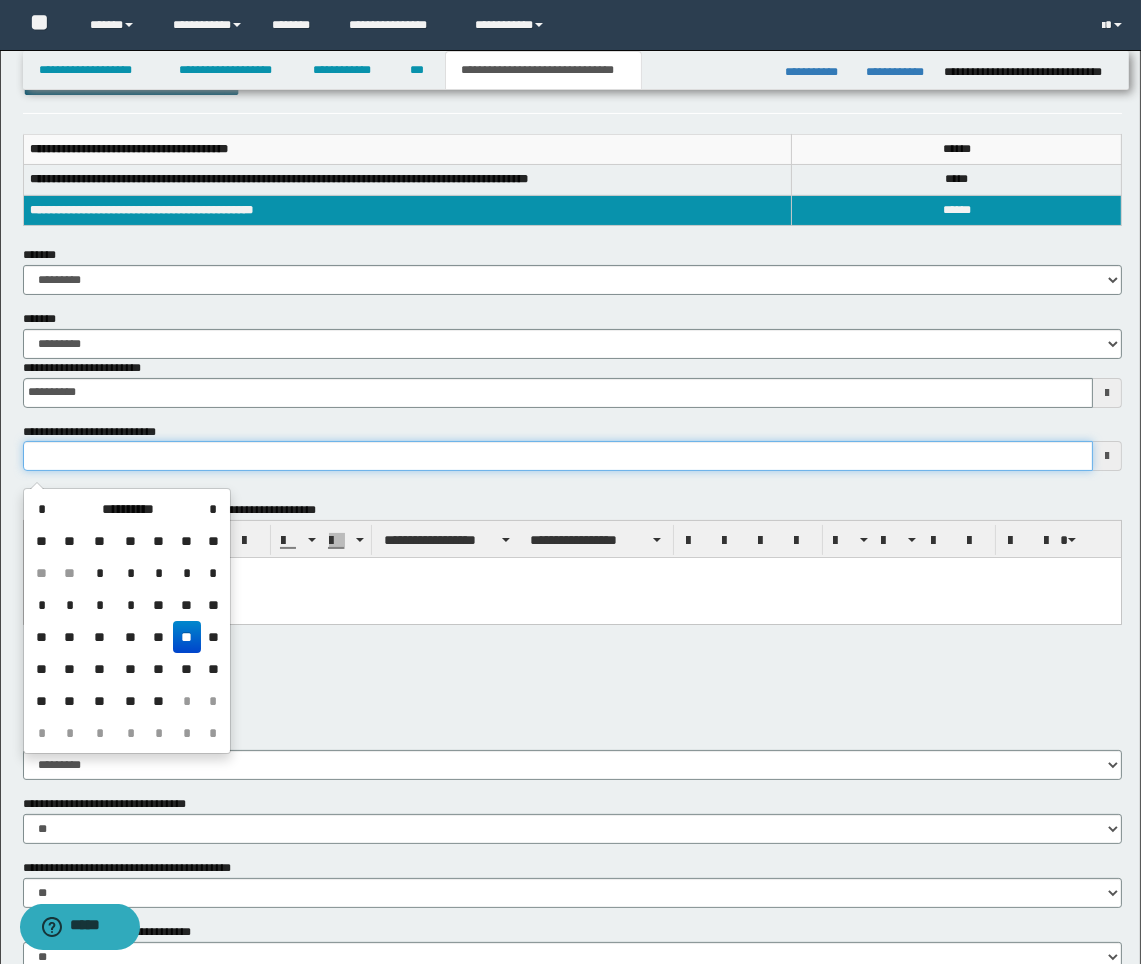 click on "**********" at bounding box center (558, 456) 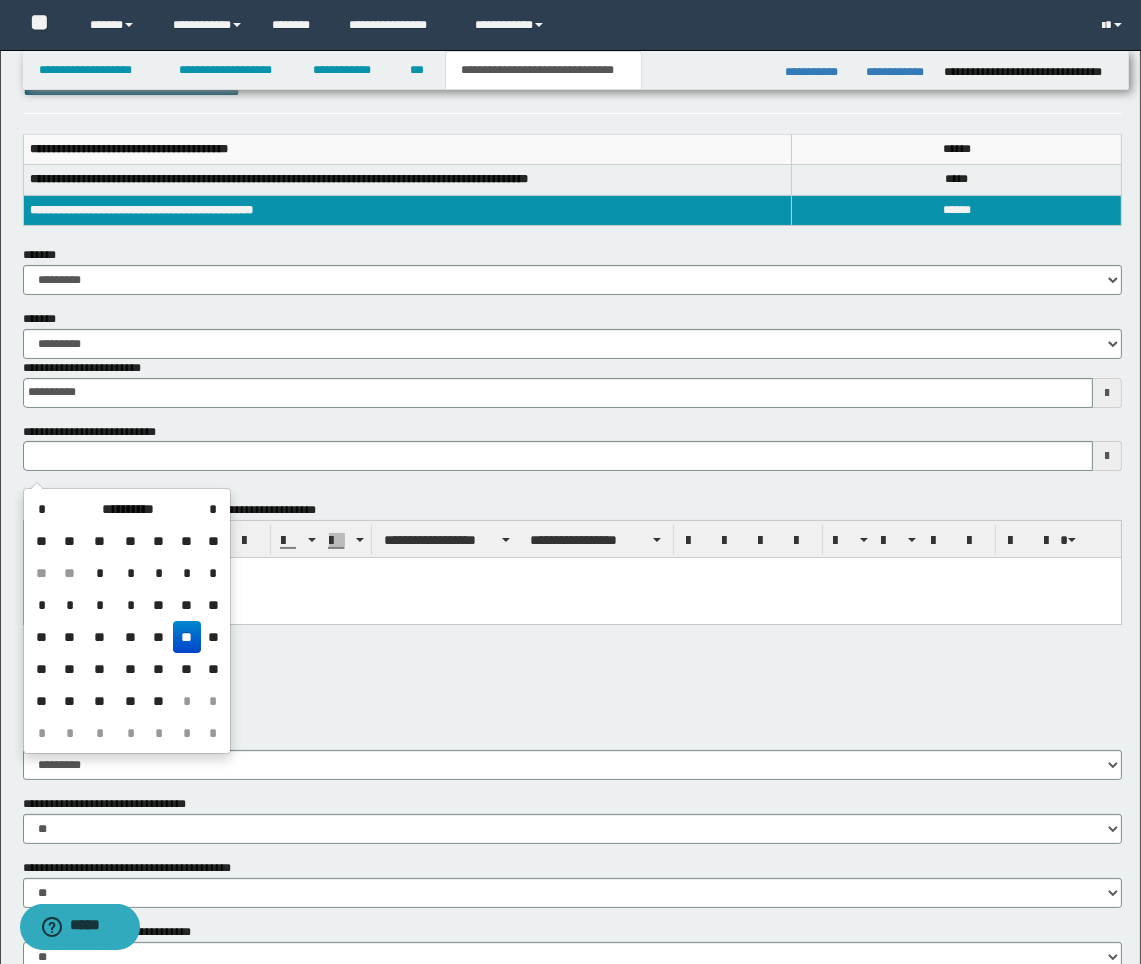 click on "**" at bounding box center (187, 637) 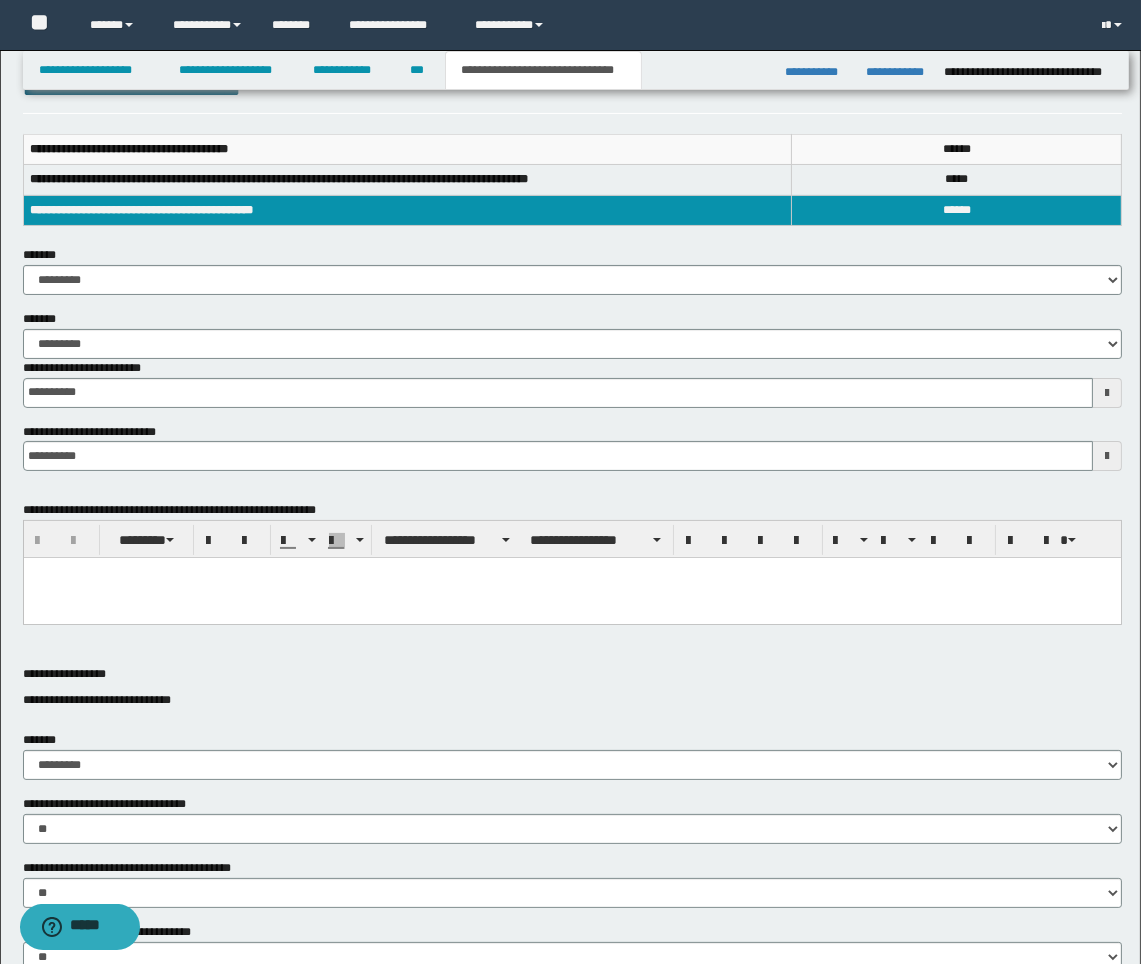 click at bounding box center [571, 598] 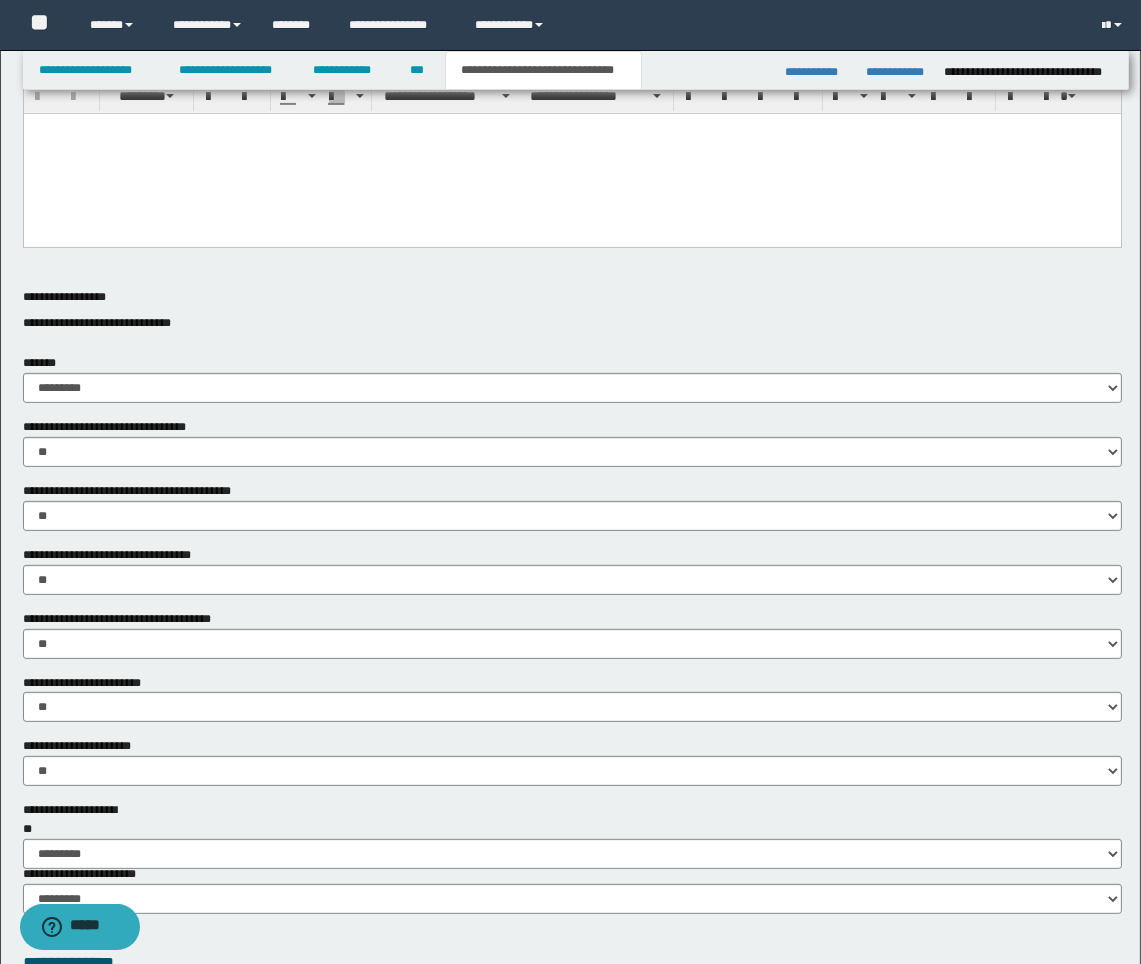scroll, scrollTop: 888, scrollLeft: 0, axis: vertical 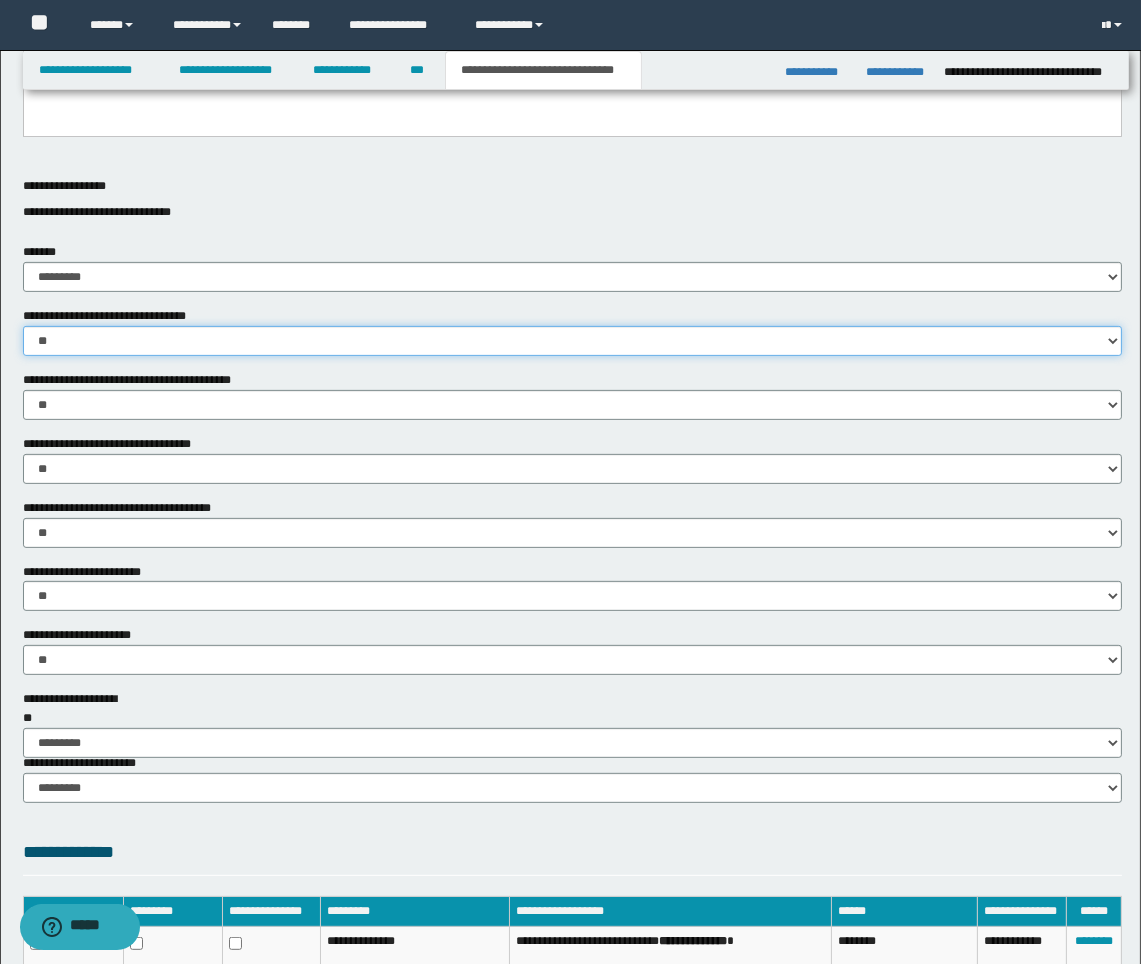 click on "*********
**
**" at bounding box center (572, 341) 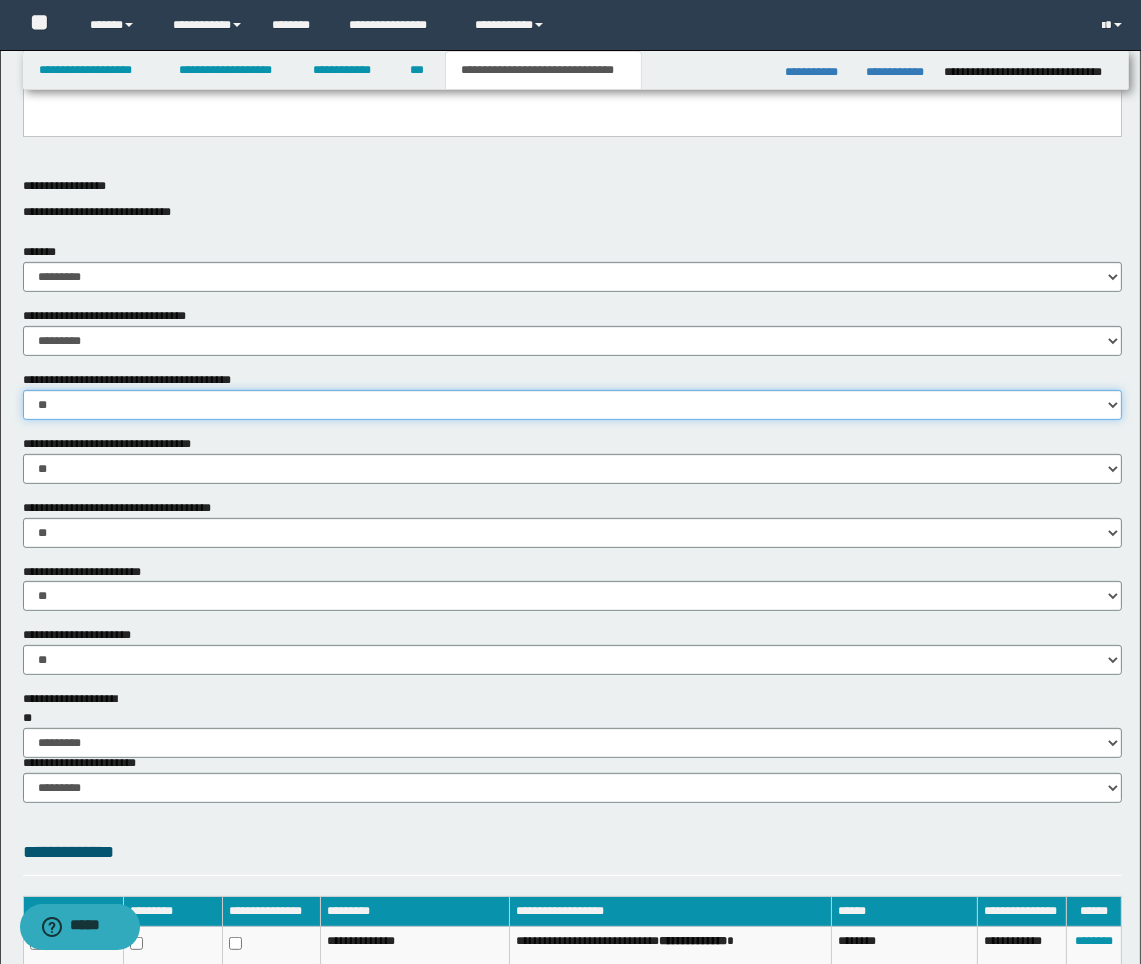 click on "*********
**
**" at bounding box center [572, 405] 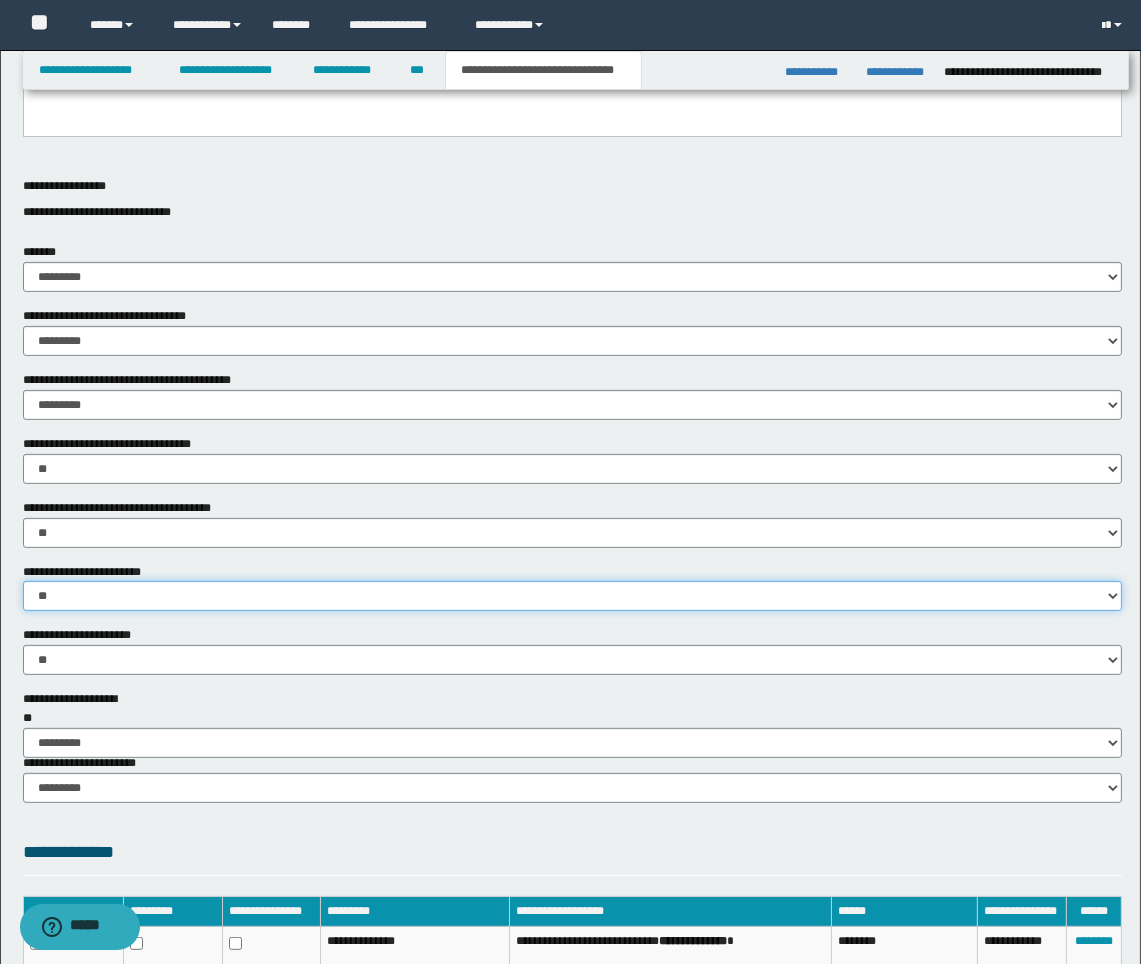 click on "*********
**
**" at bounding box center [572, 596] 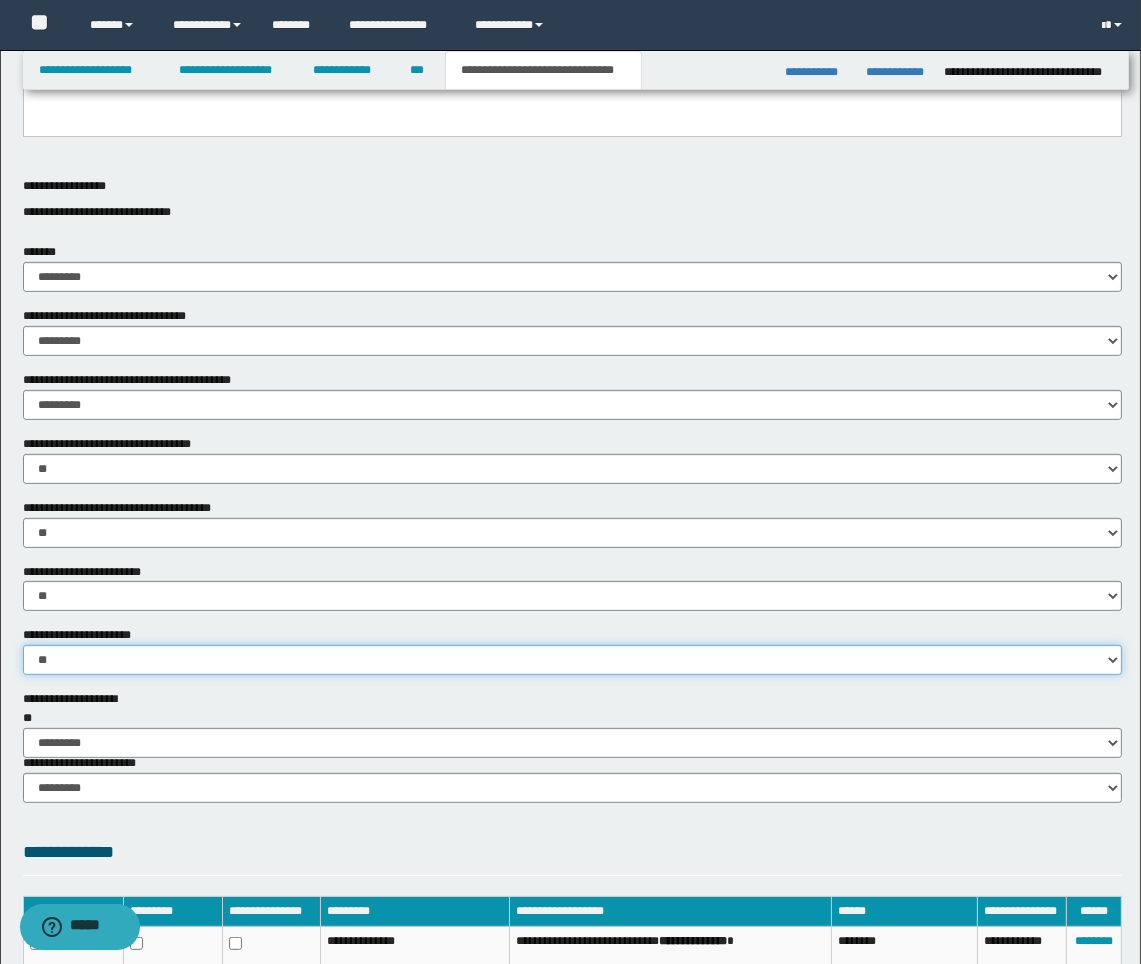 click on "*********
**
**" at bounding box center [572, 660] 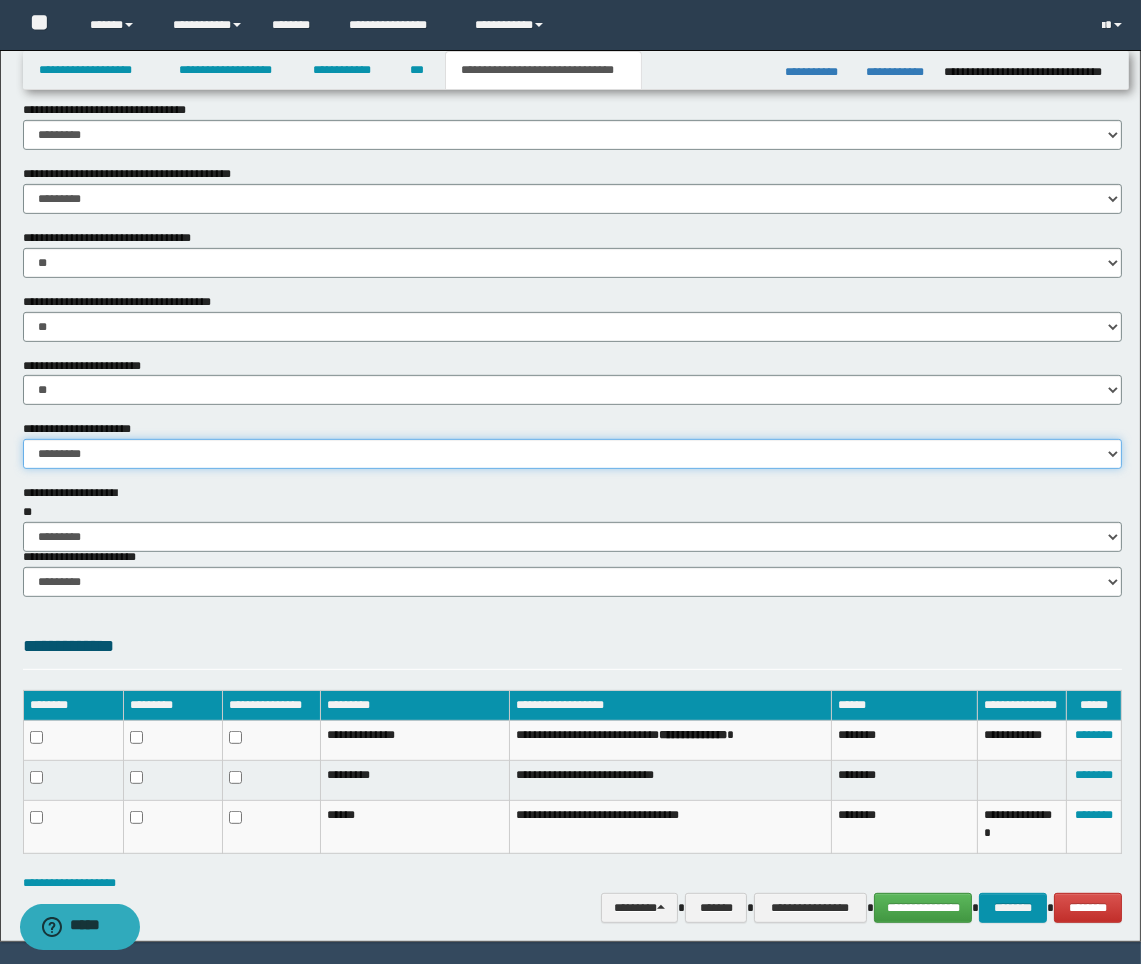 scroll, scrollTop: 1148, scrollLeft: 0, axis: vertical 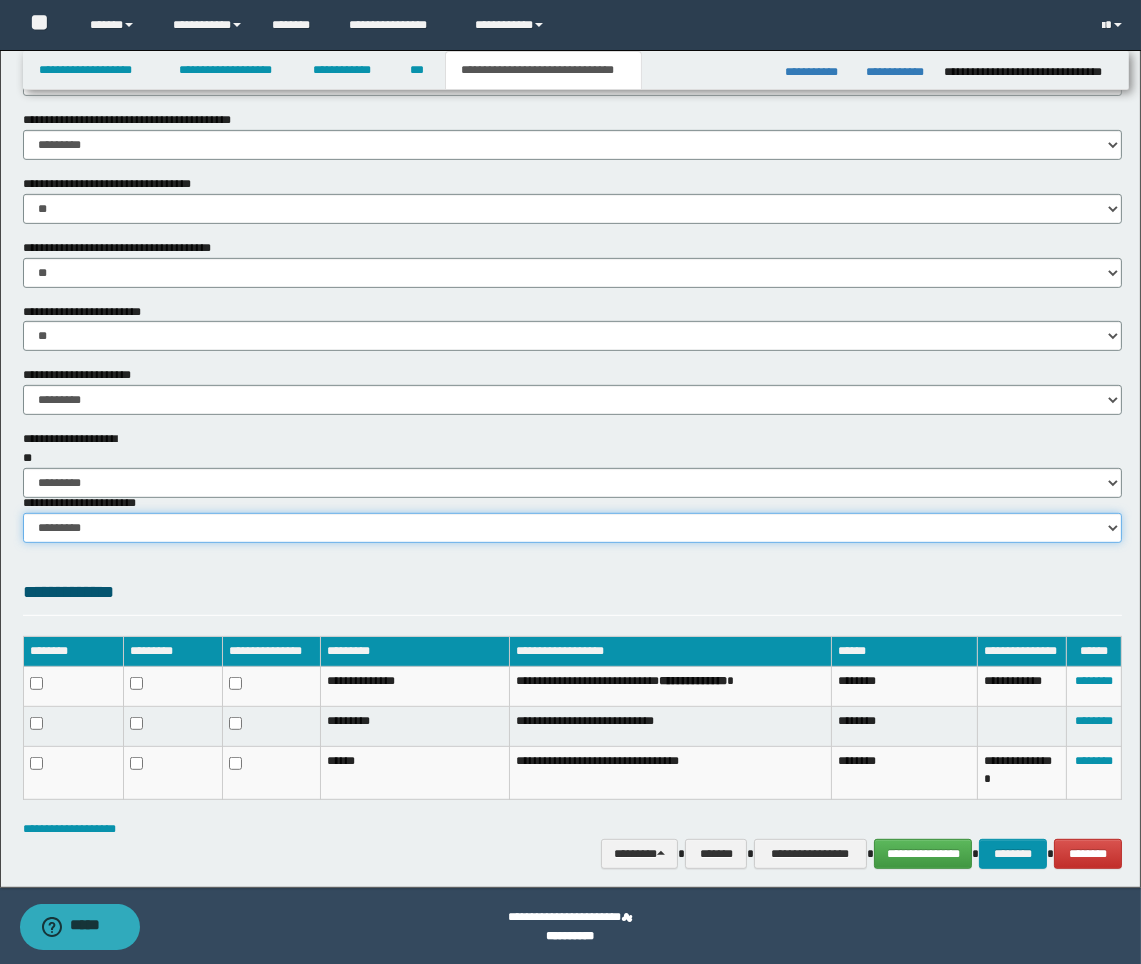 click on "*********
*********
*********" at bounding box center (572, 528) 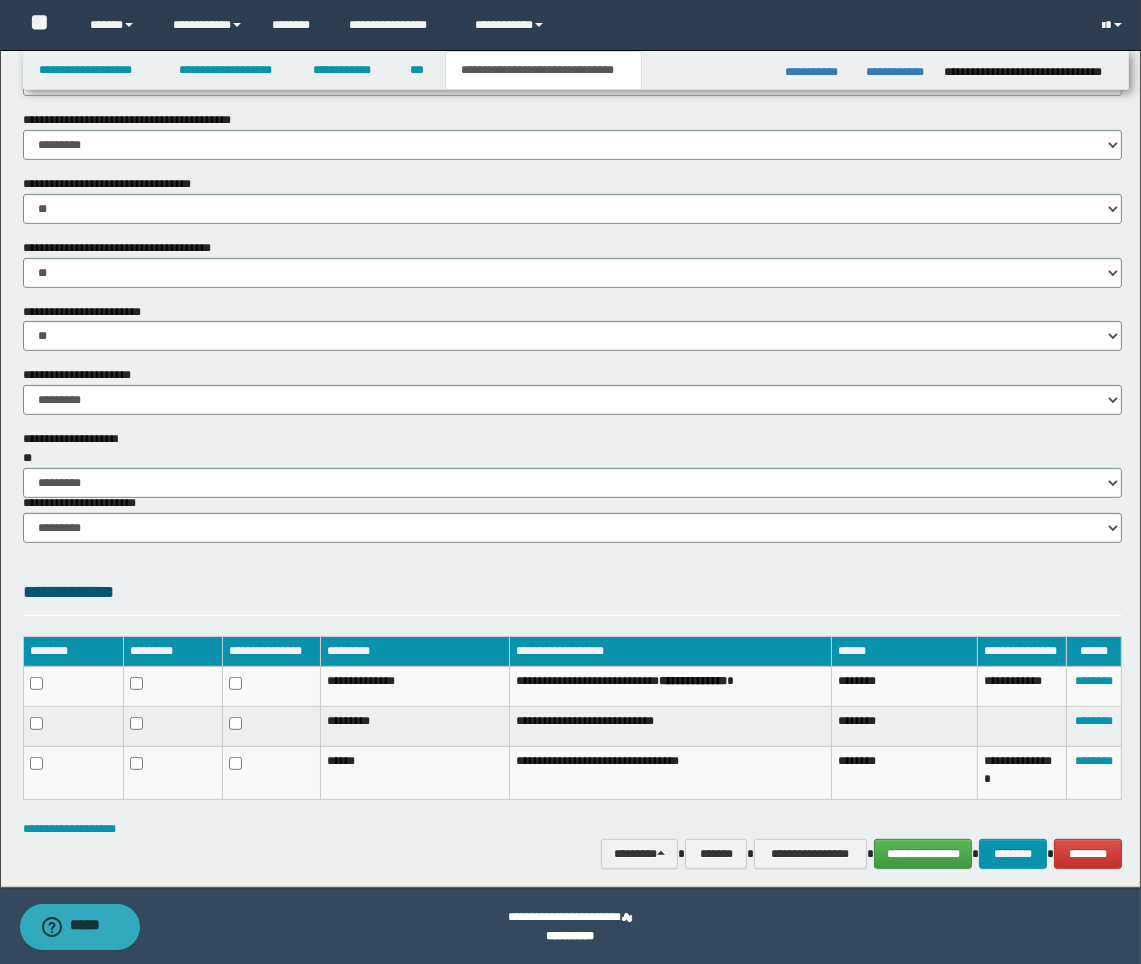 drag, startPoint x: 162, startPoint y: 593, endPoint x: 174, endPoint y: 592, distance: 12.0415945 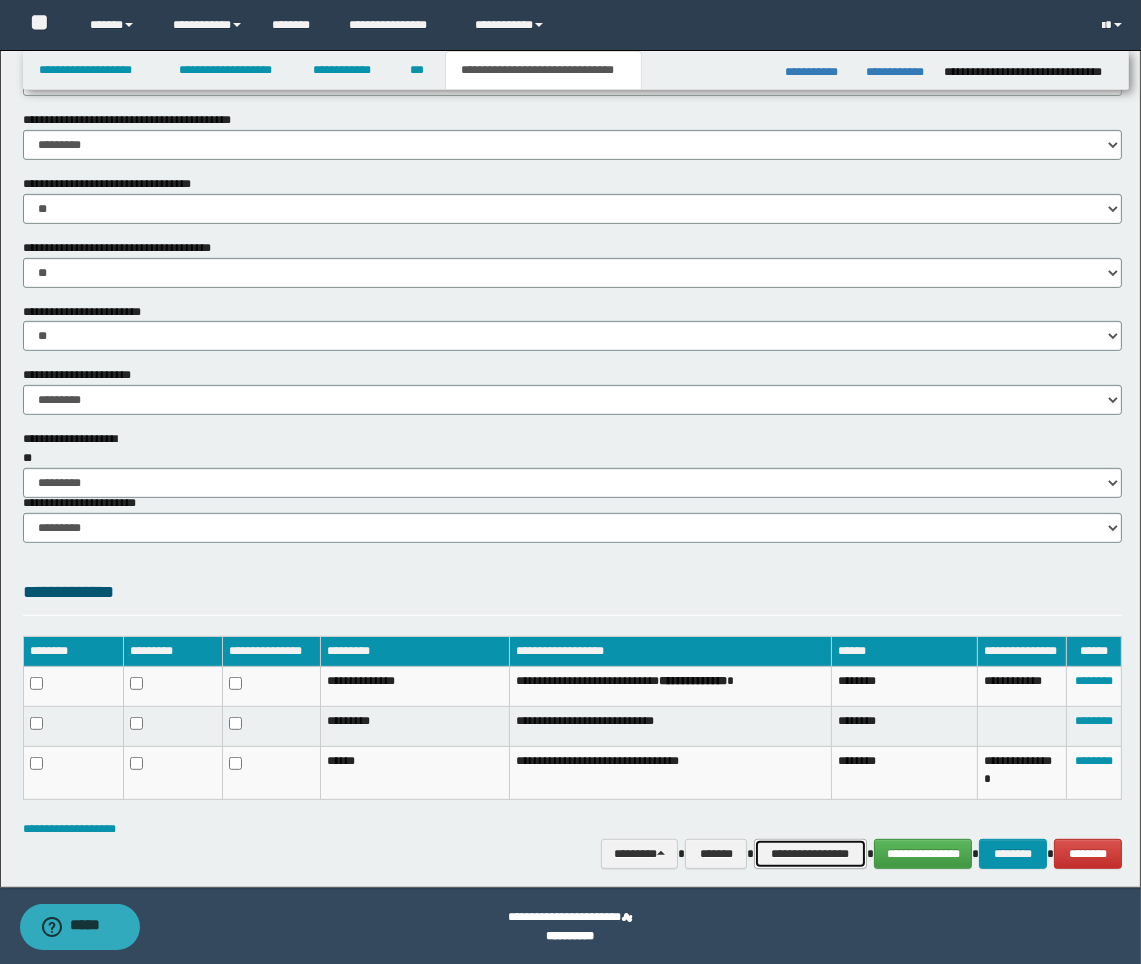 click on "**********" at bounding box center [810, 854] 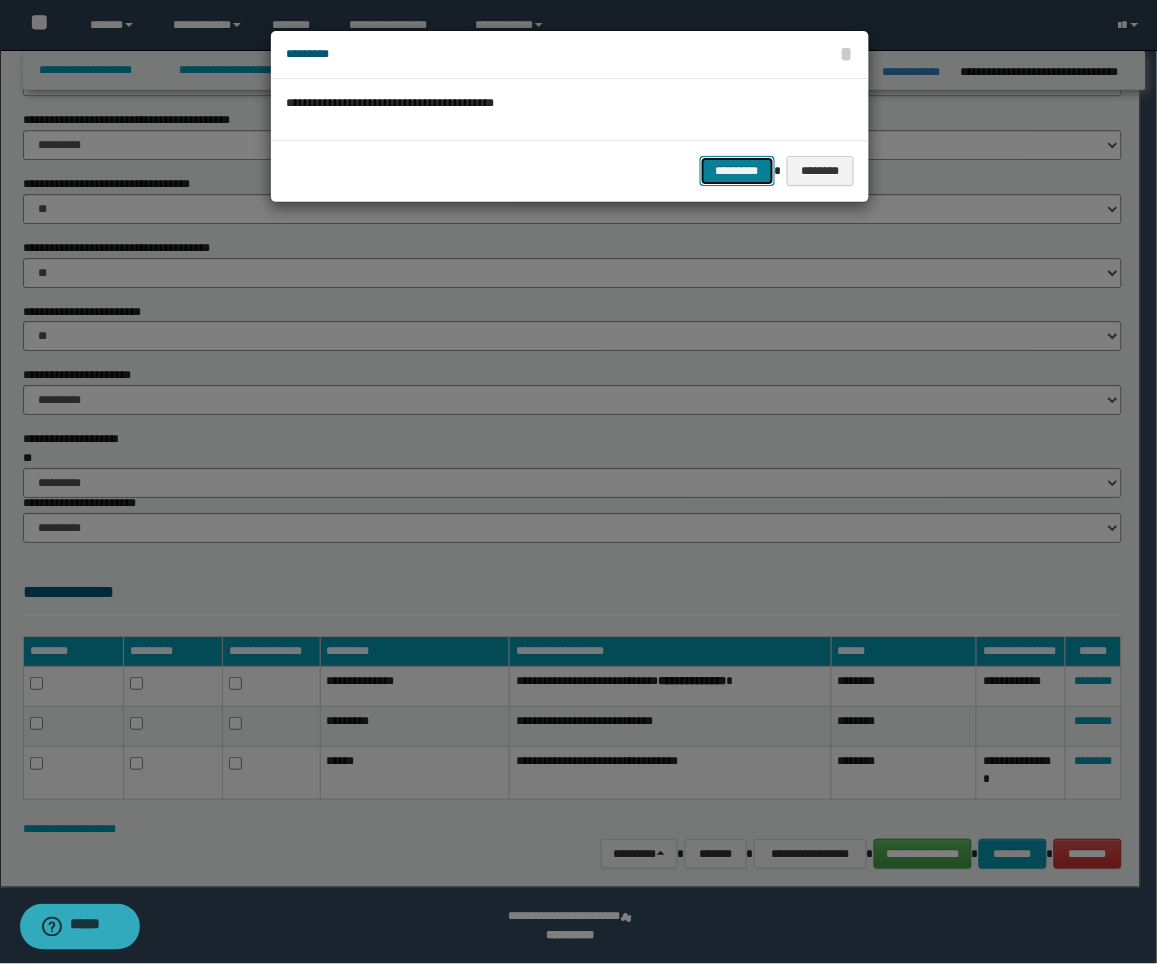 click on "*********" at bounding box center [737, 171] 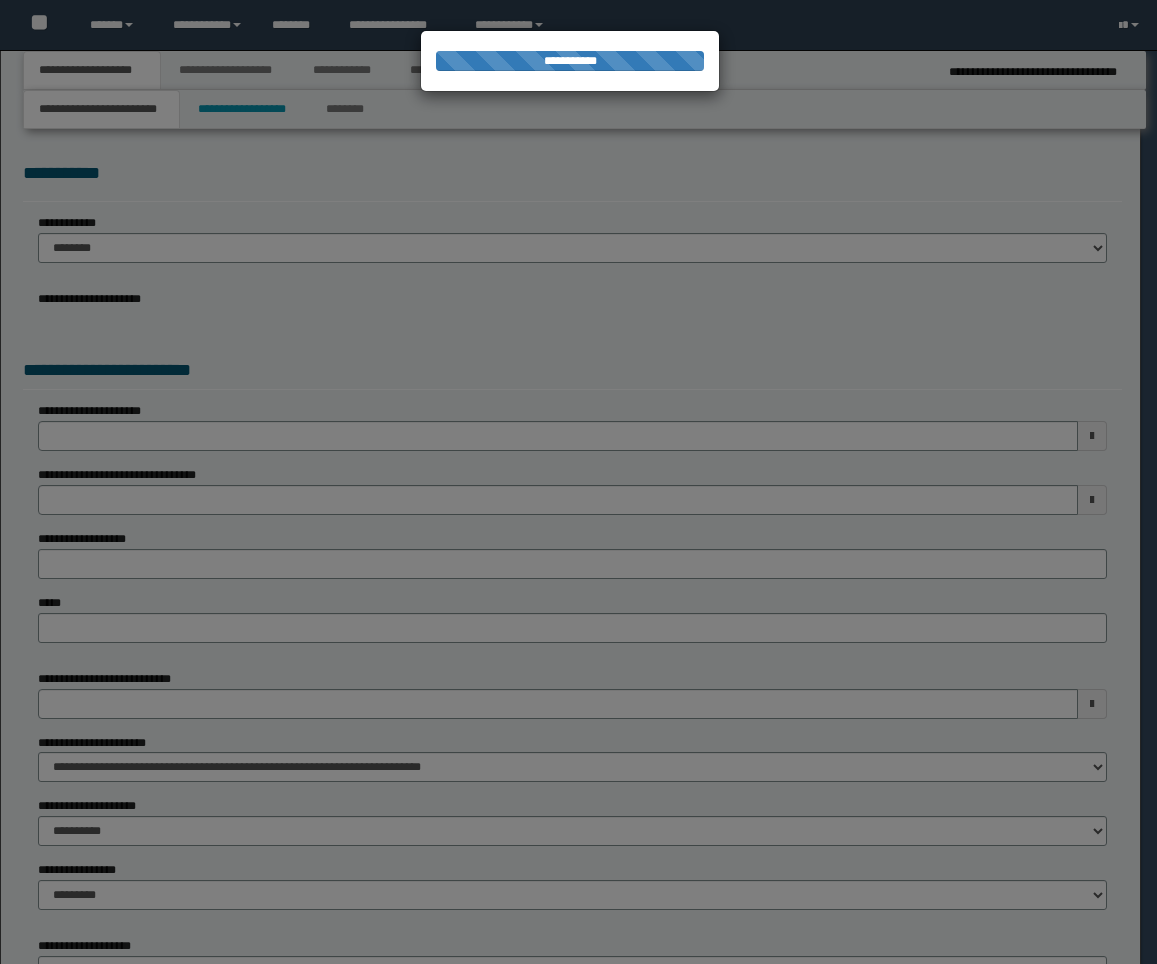 scroll, scrollTop: 0, scrollLeft: 0, axis: both 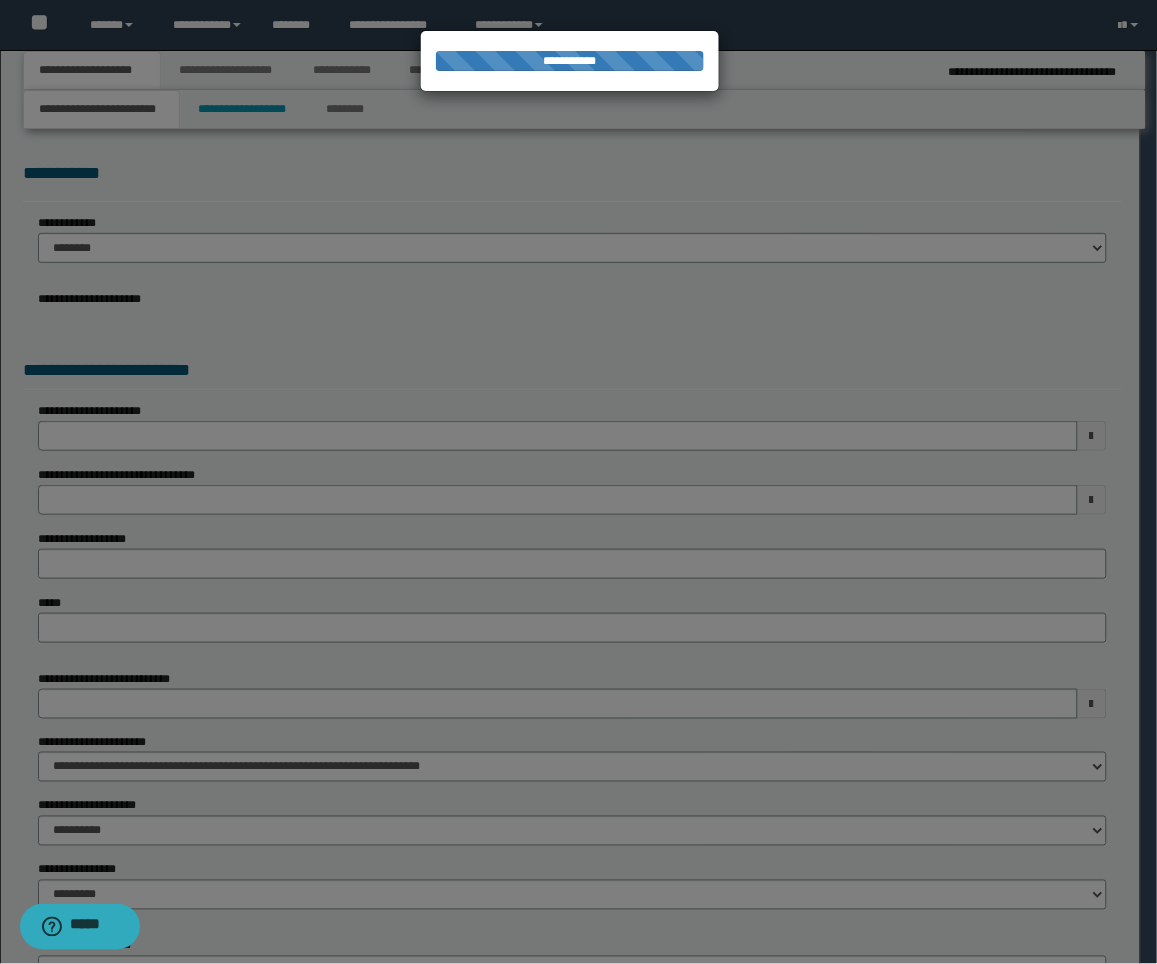 select on "**" 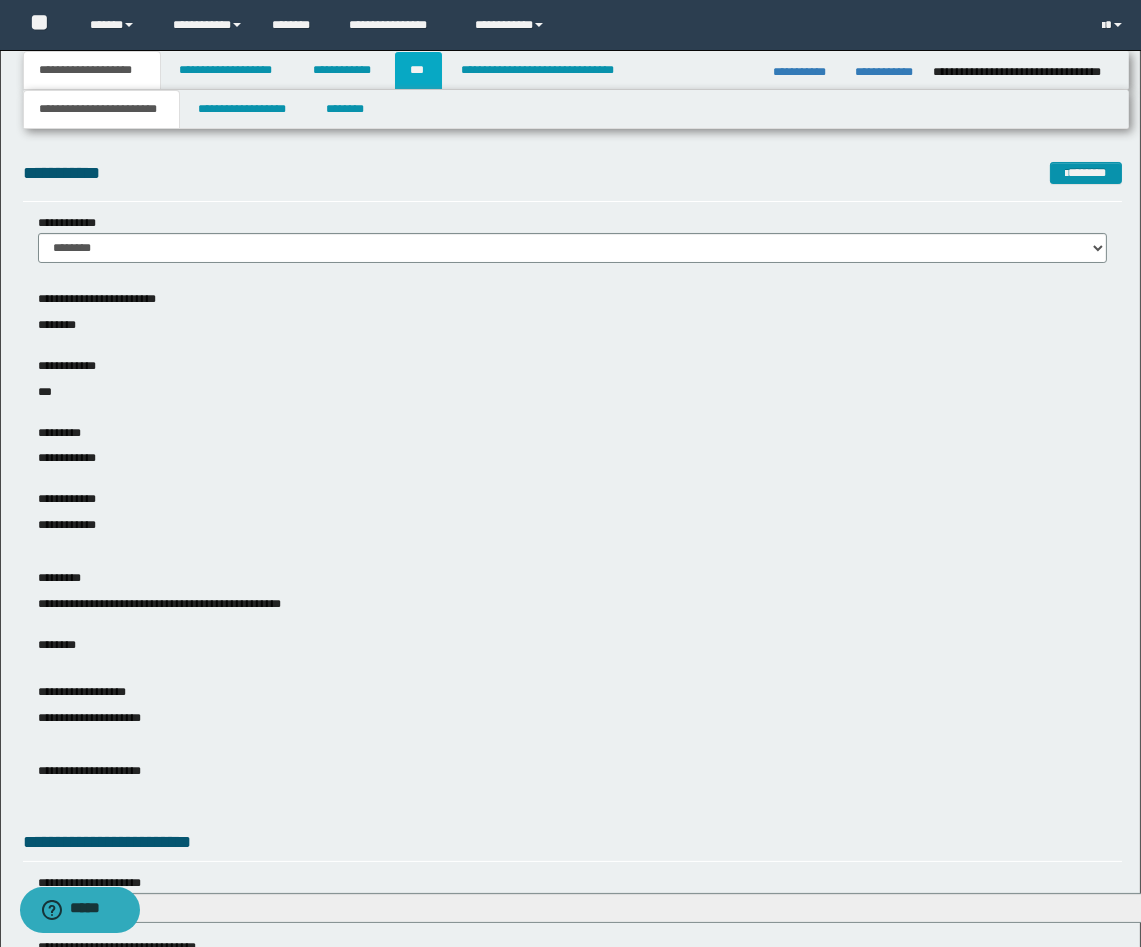 click on "***" at bounding box center (418, 70) 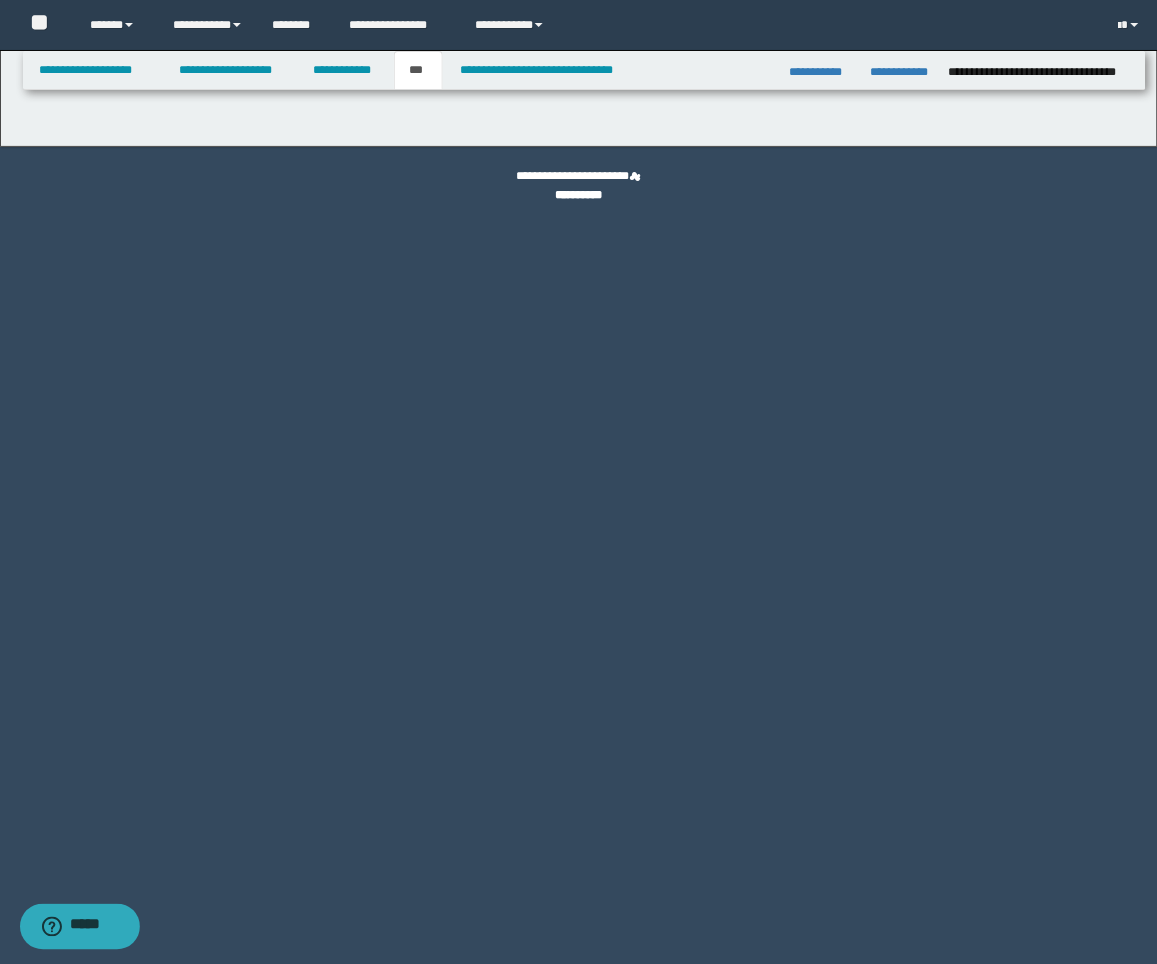 click on "***" at bounding box center [418, 70] 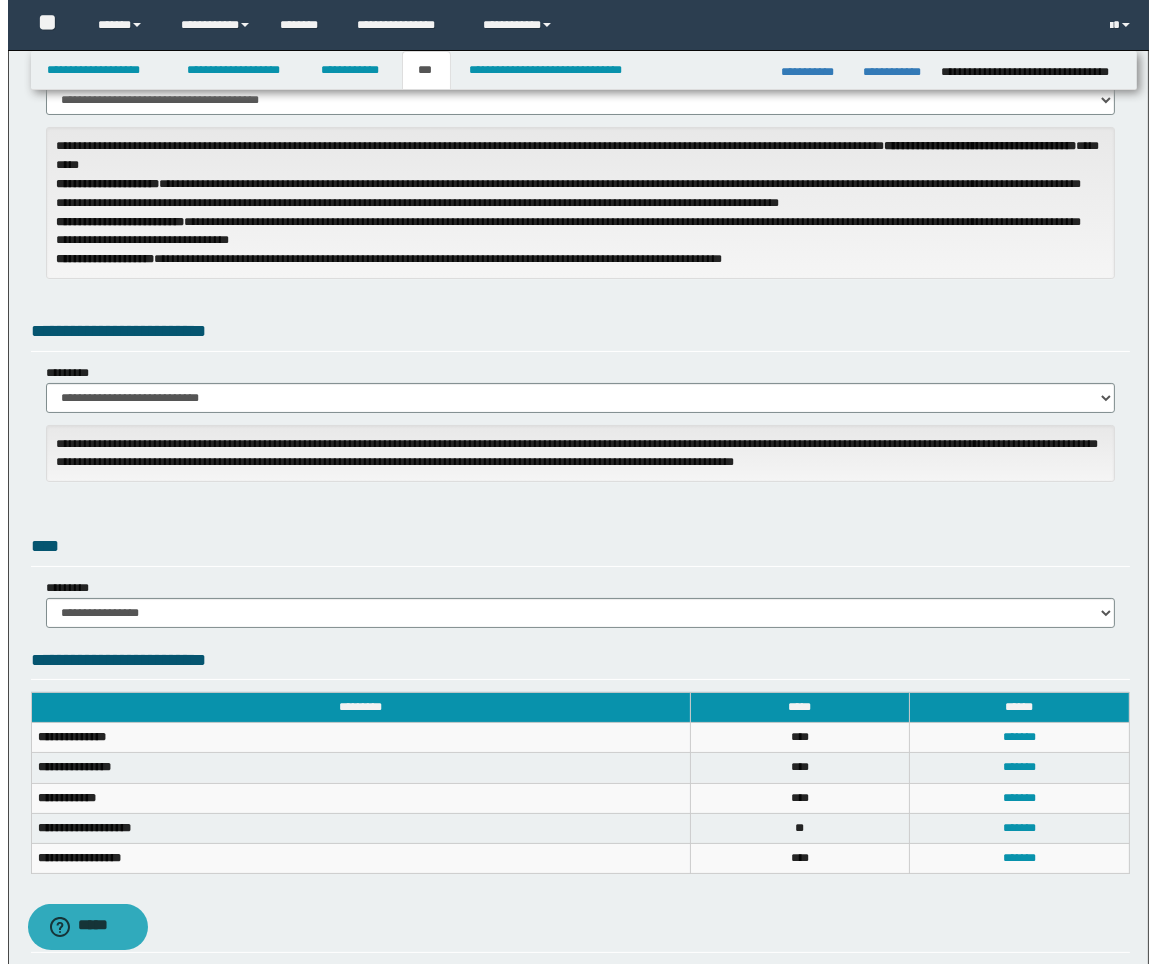 scroll, scrollTop: 444, scrollLeft: 0, axis: vertical 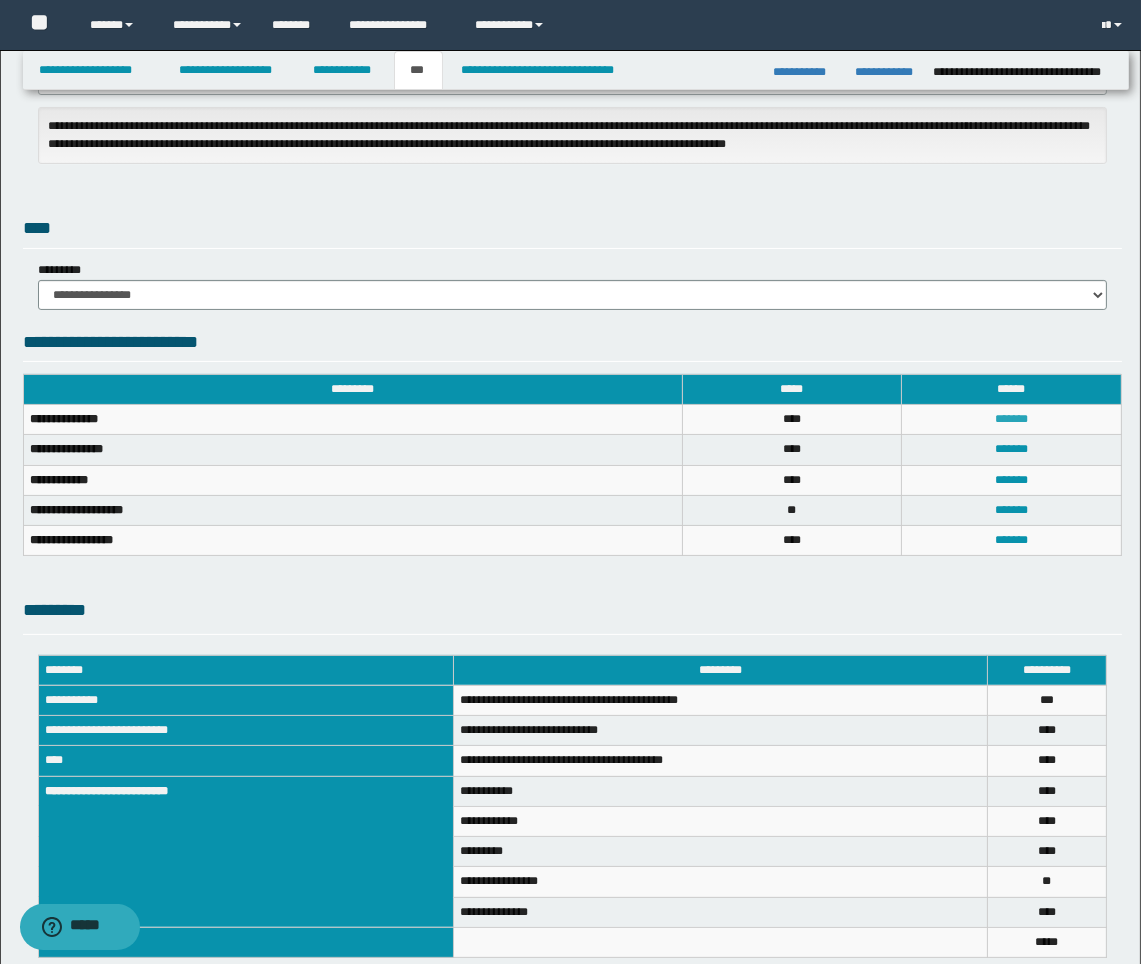 click on "*******" at bounding box center (1011, 419) 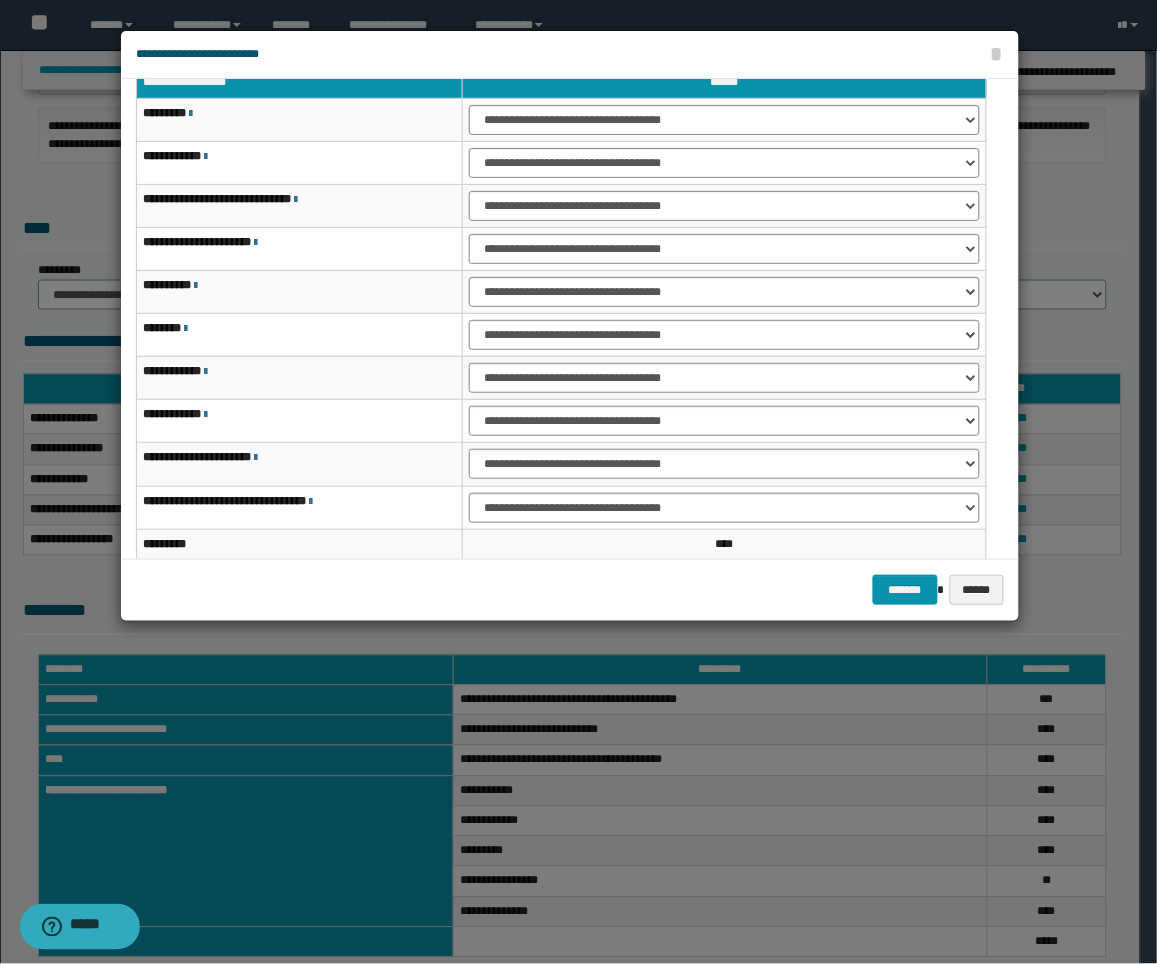 scroll, scrollTop: 111, scrollLeft: 0, axis: vertical 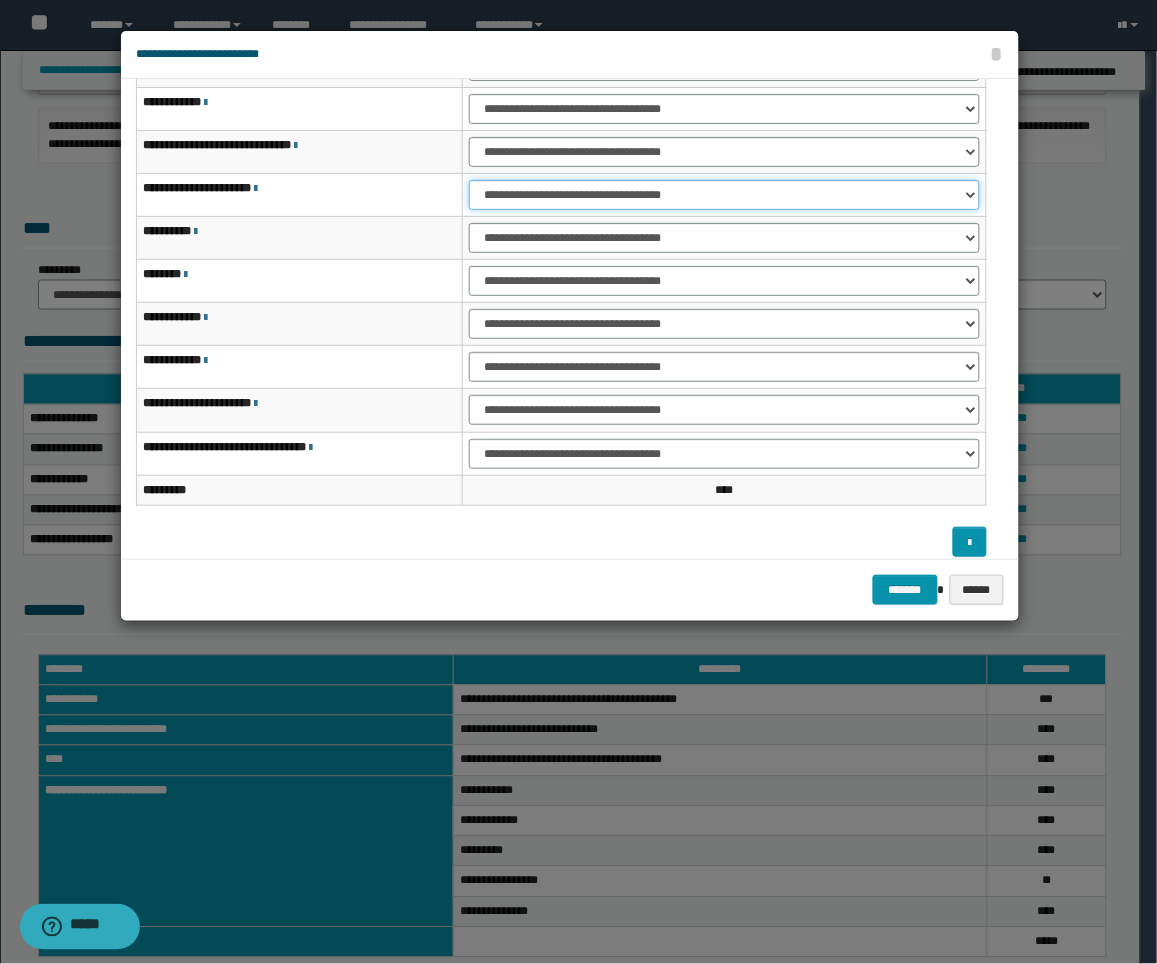 click on "**********" at bounding box center (724, 195) 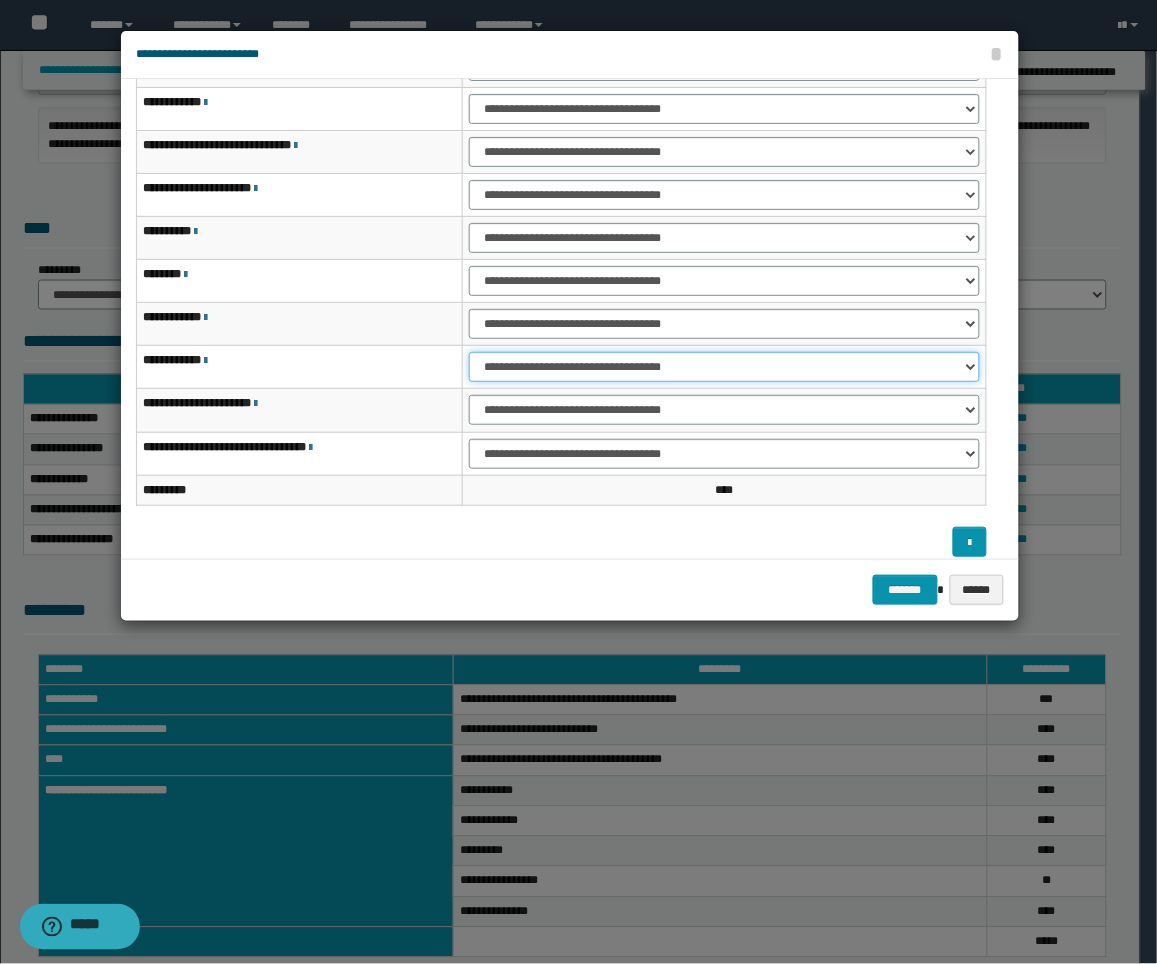 click on "**********" at bounding box center (724, 367) 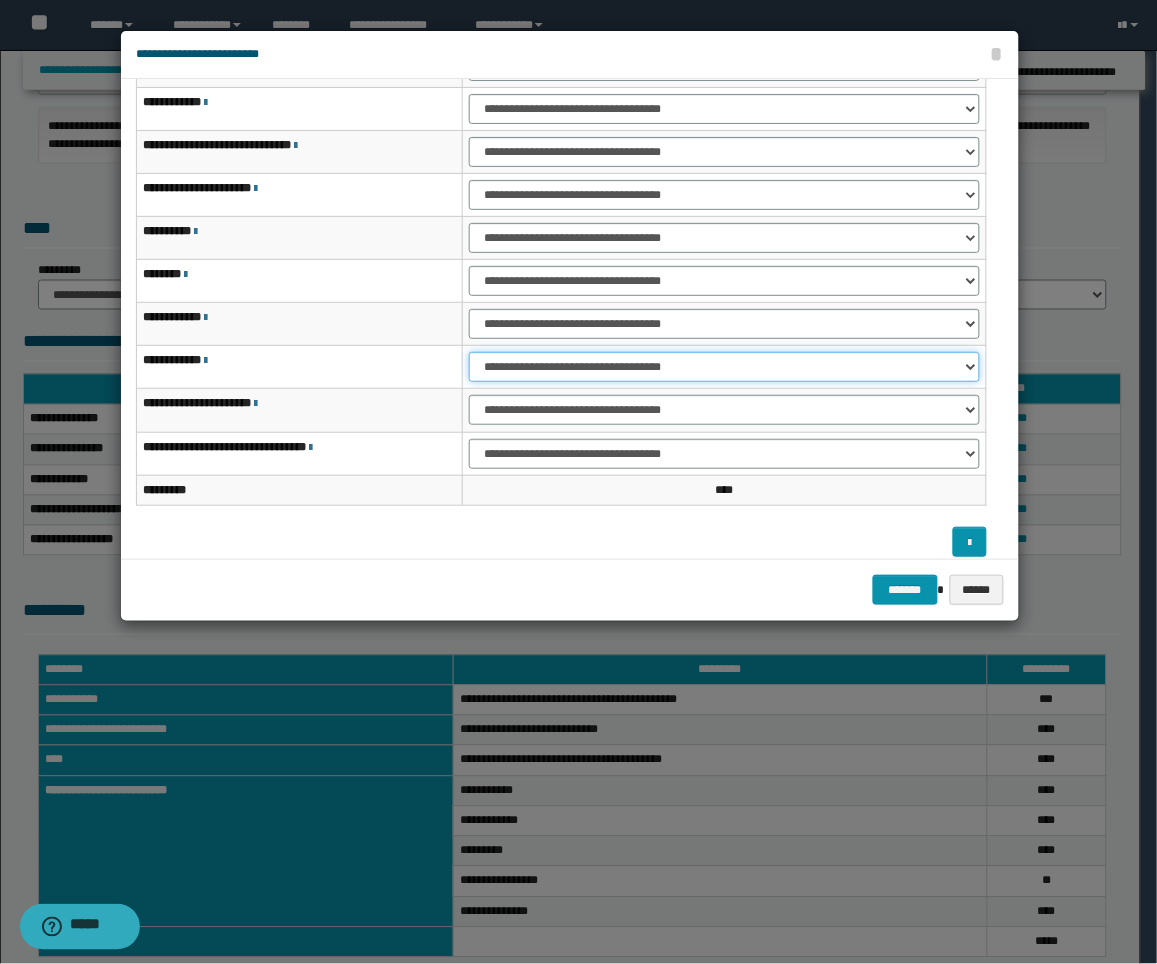scroll, scrollTop: 124, scrollLeft: 0, axis: vertical 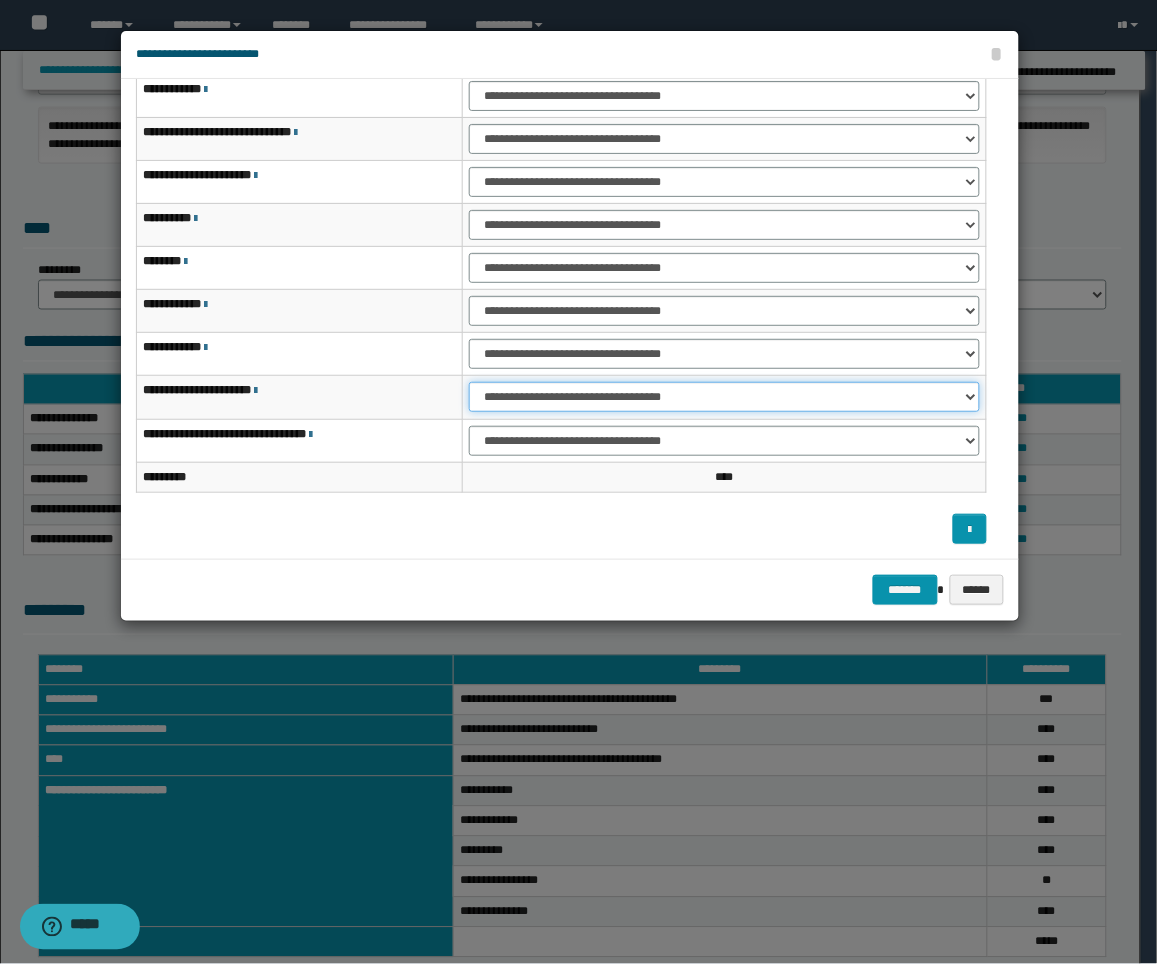 click on "**********" at bounding box center [724, 397] 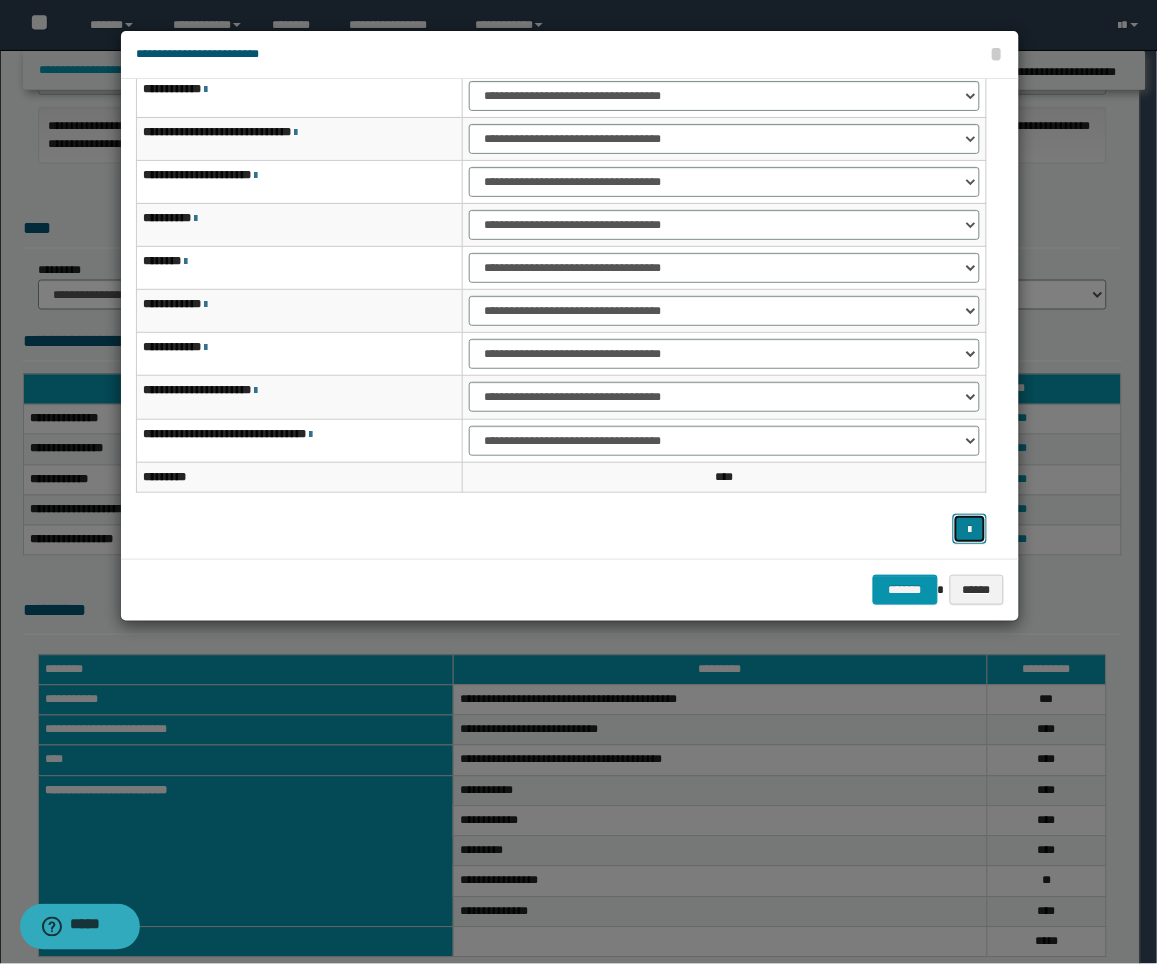 click at bounding box center (970, 530) 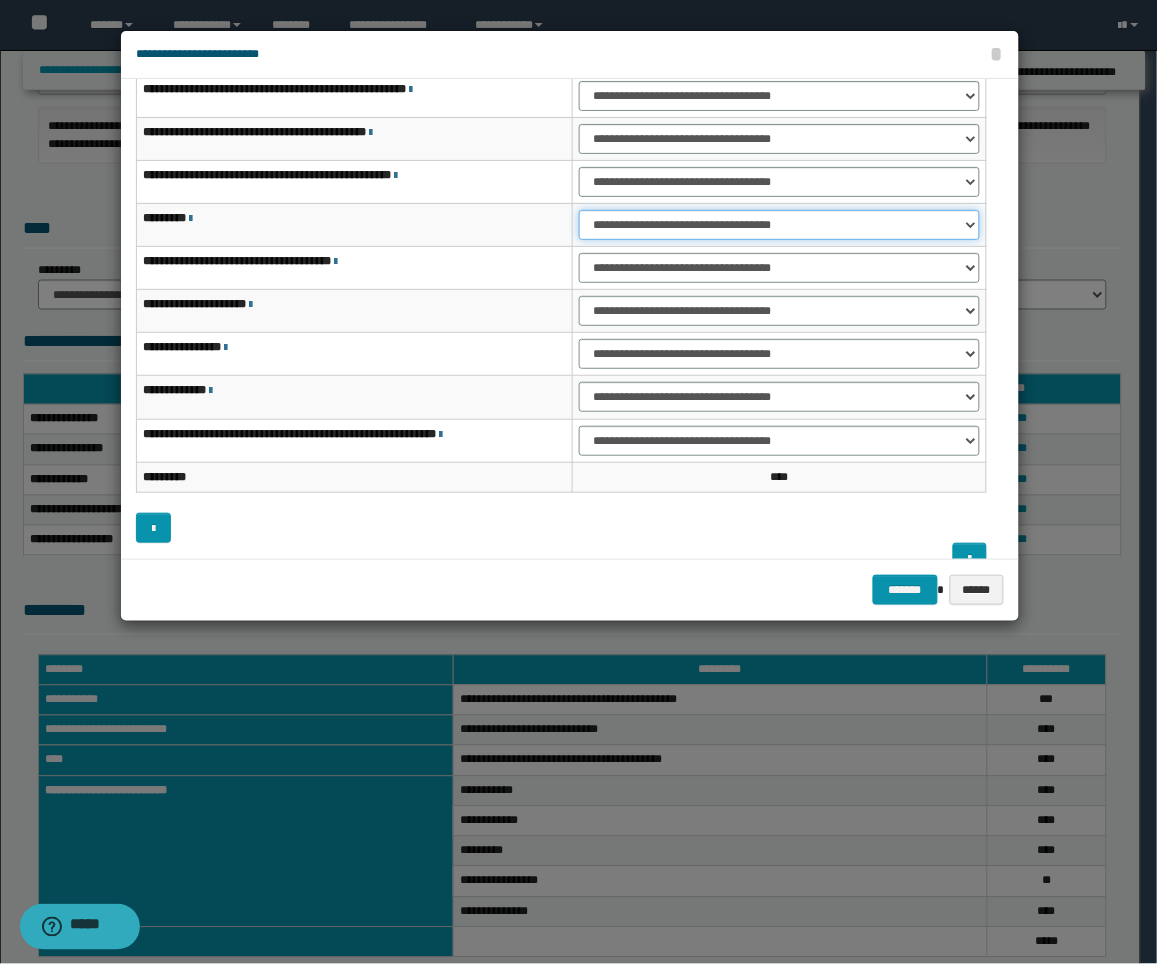 click on "**********" at bounding box center (780, 225) 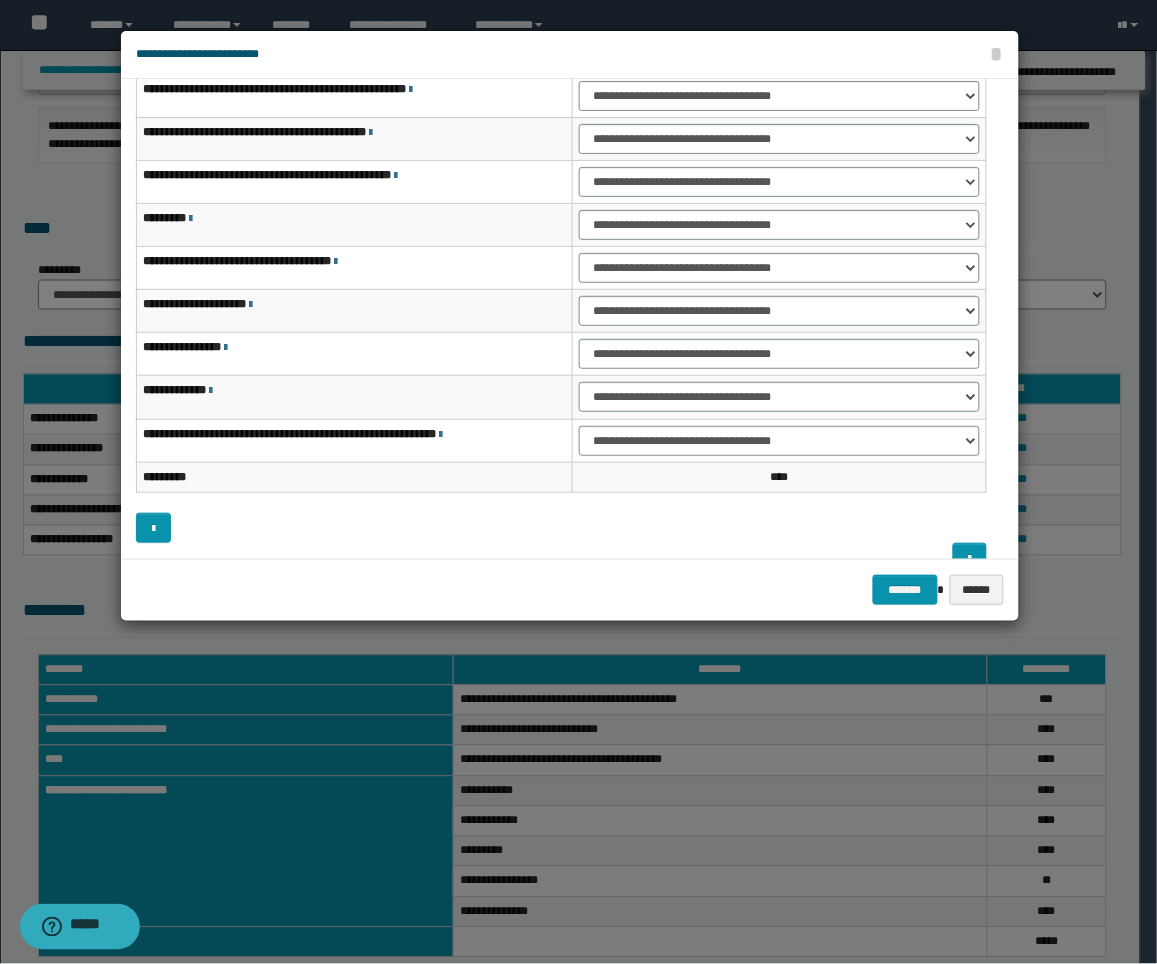 click on "*********" at bounding box center (354, 224) 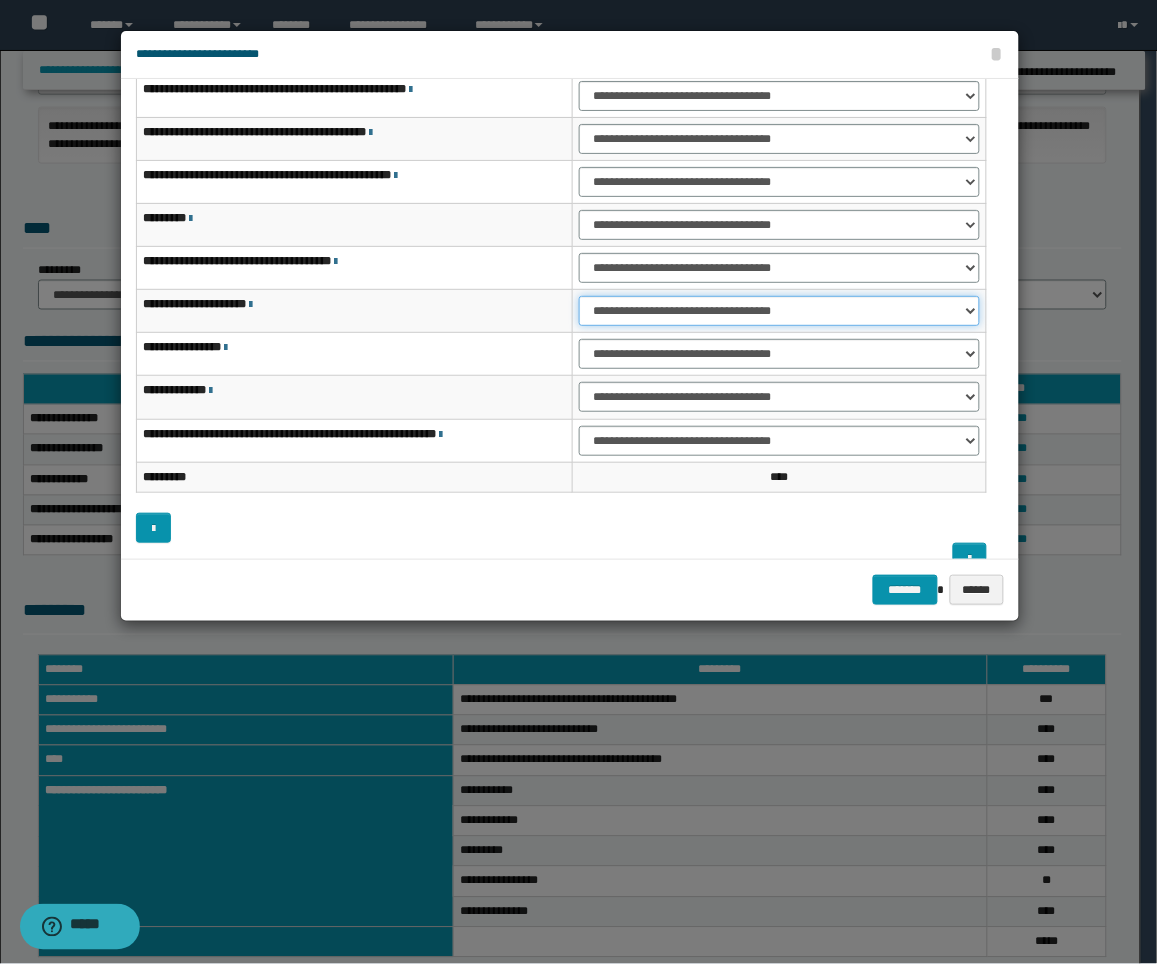 click on "**********" at bounding box center (780, 311) 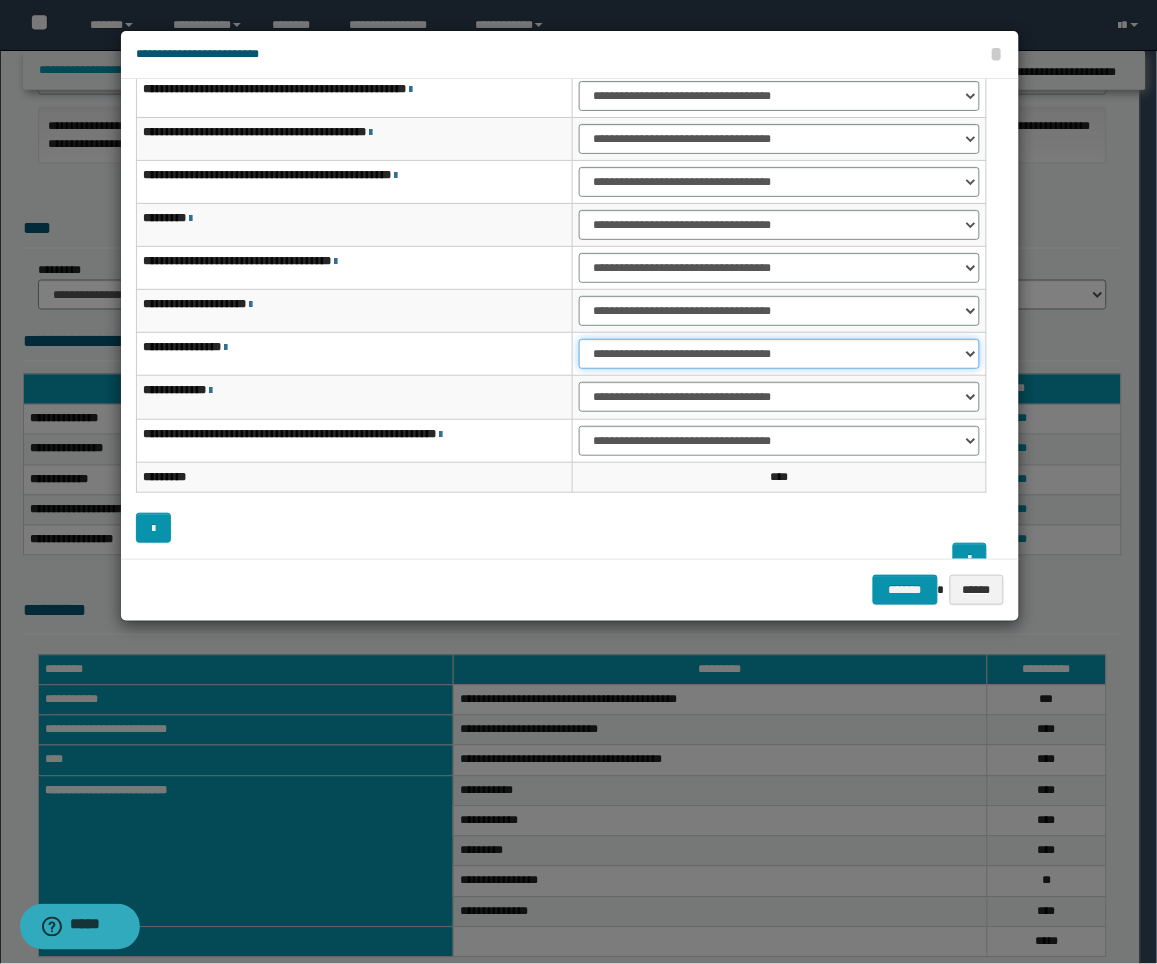 click on "**********" at bounding box center (780, 354) 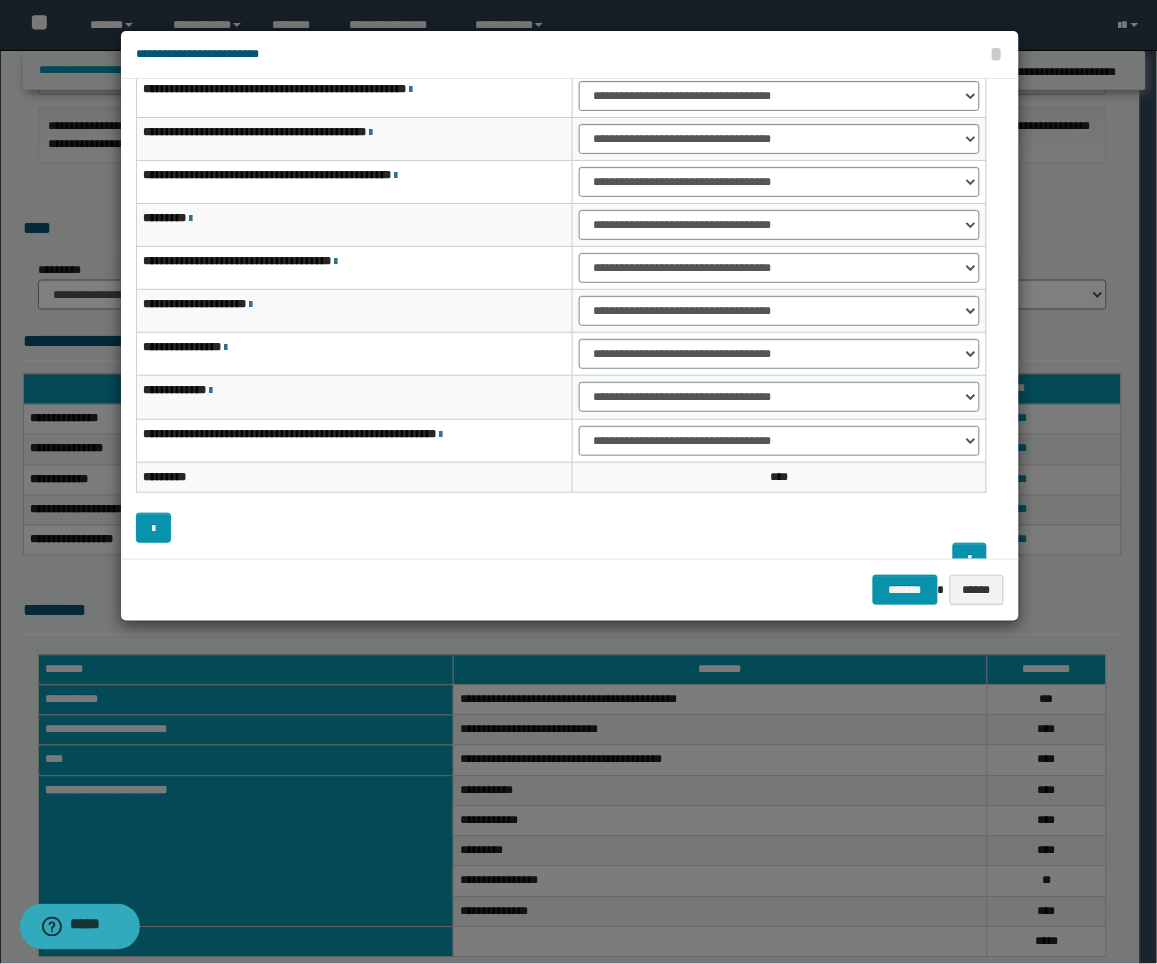 click on "**********" at bounding box center (354, 354) 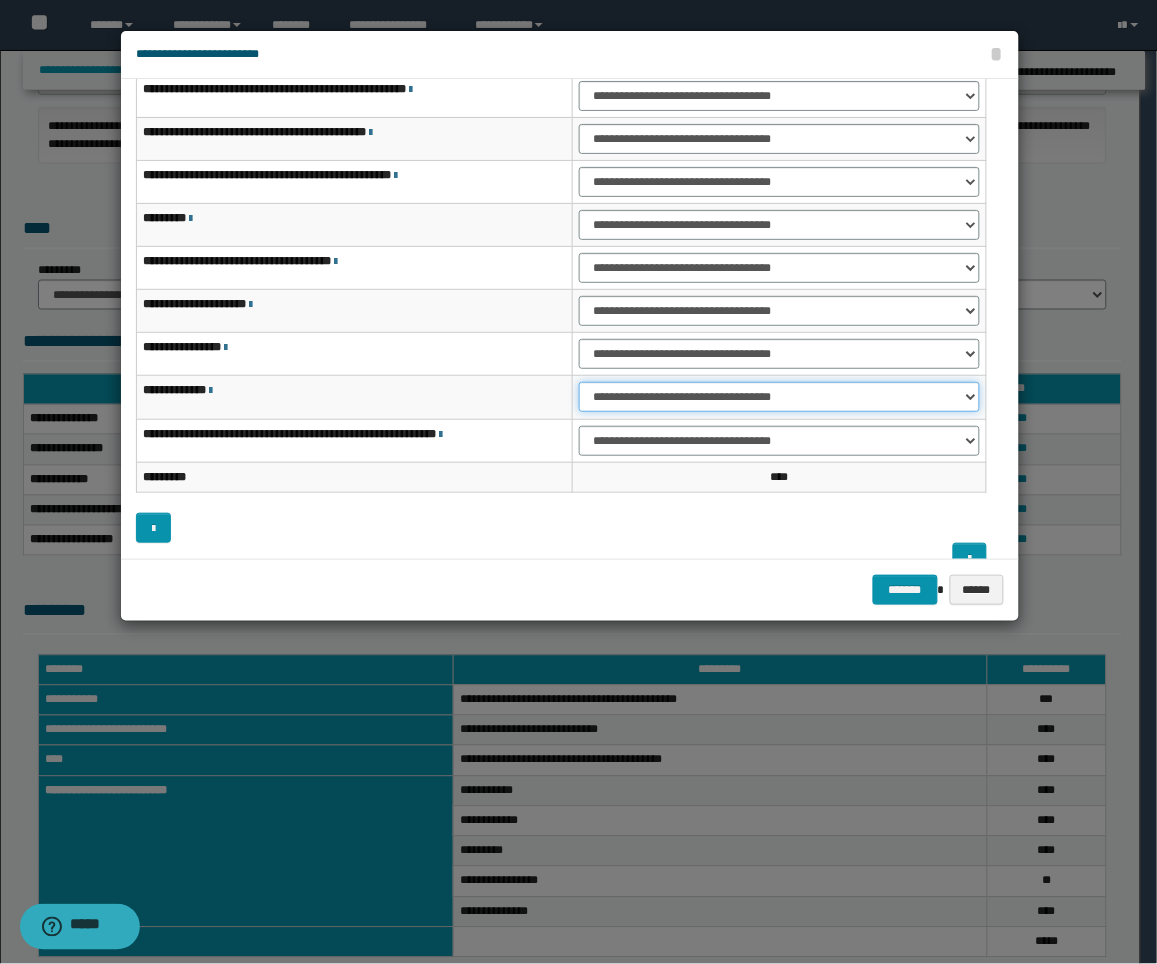 click on "**********" at bounding box center (780, 397) 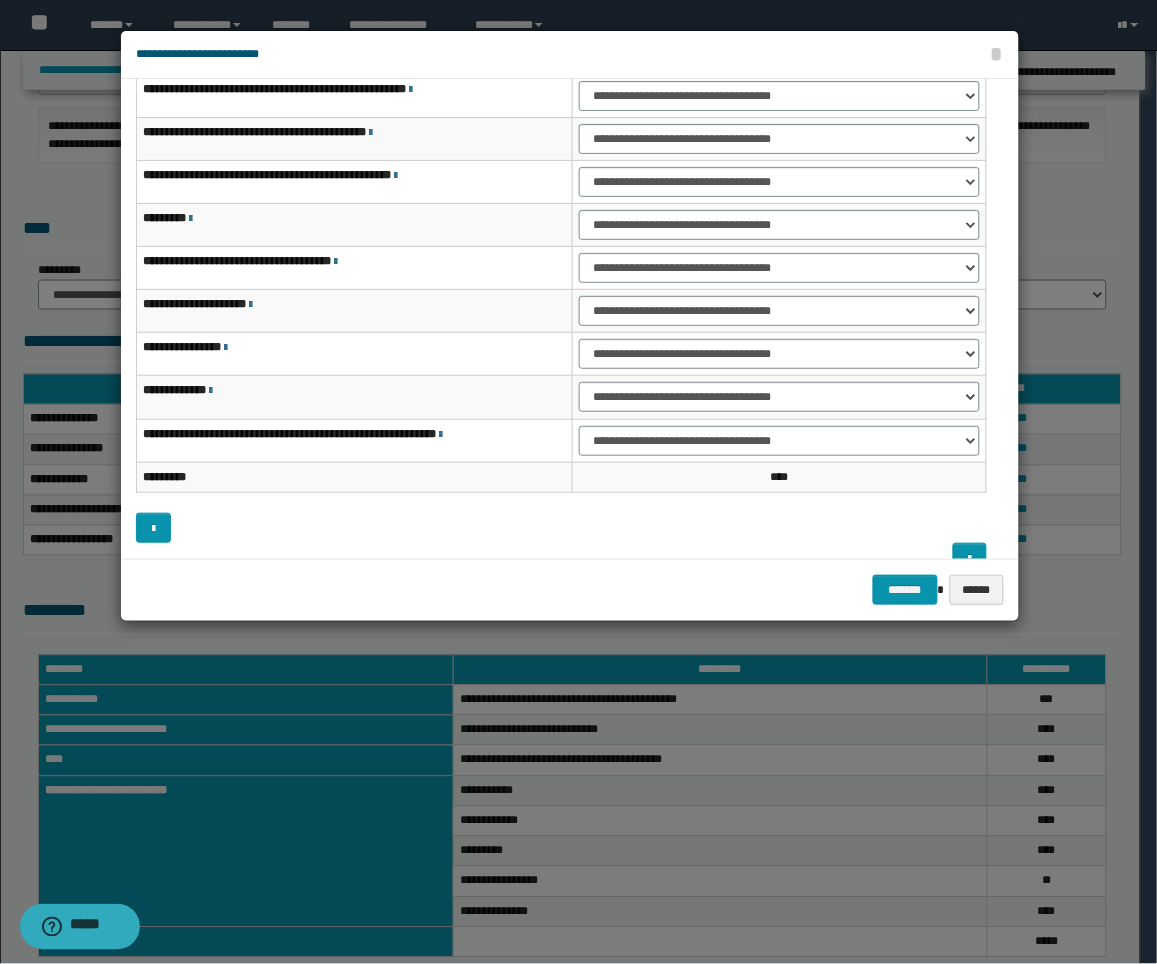 click on "**********" at bounding box center (561, 241) 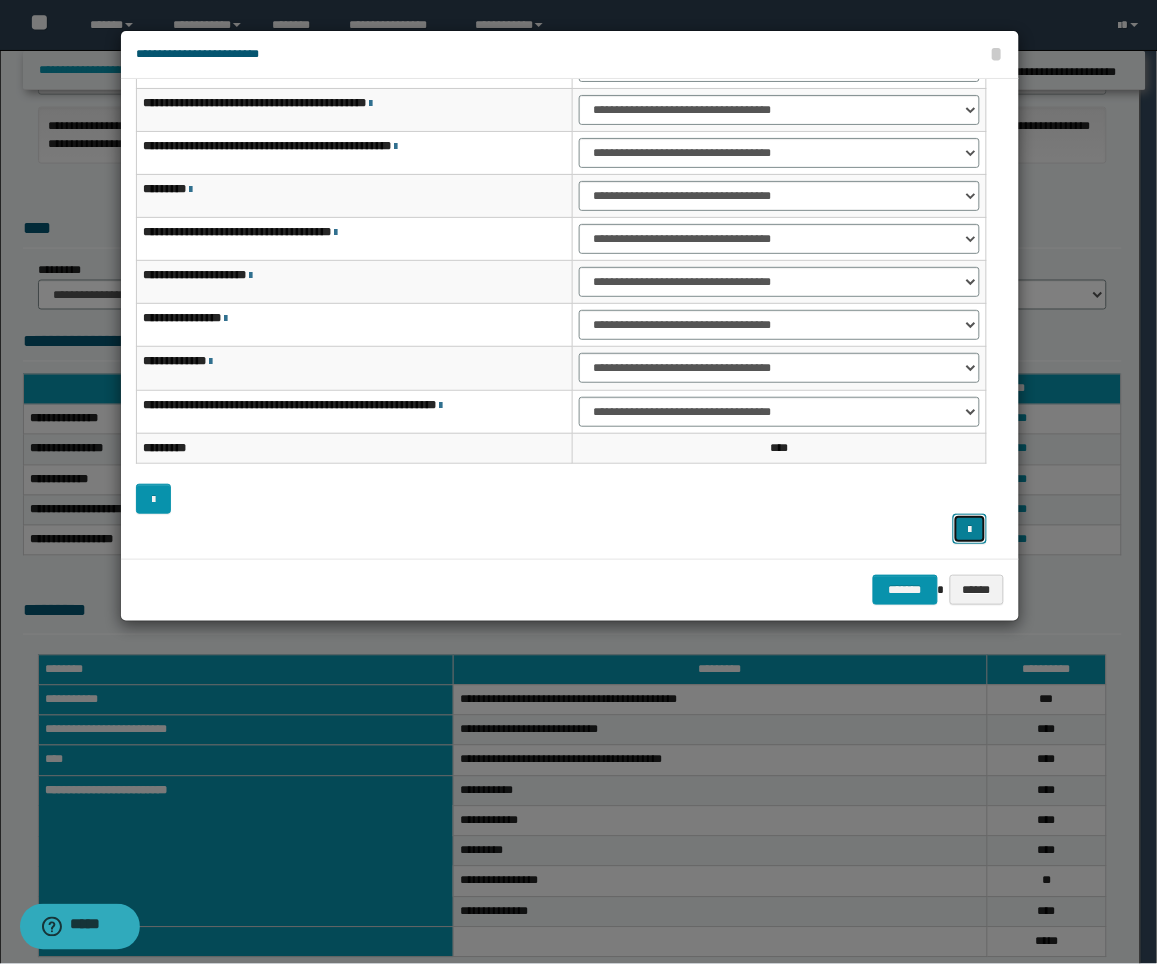 click at bounding box center [970, 529] 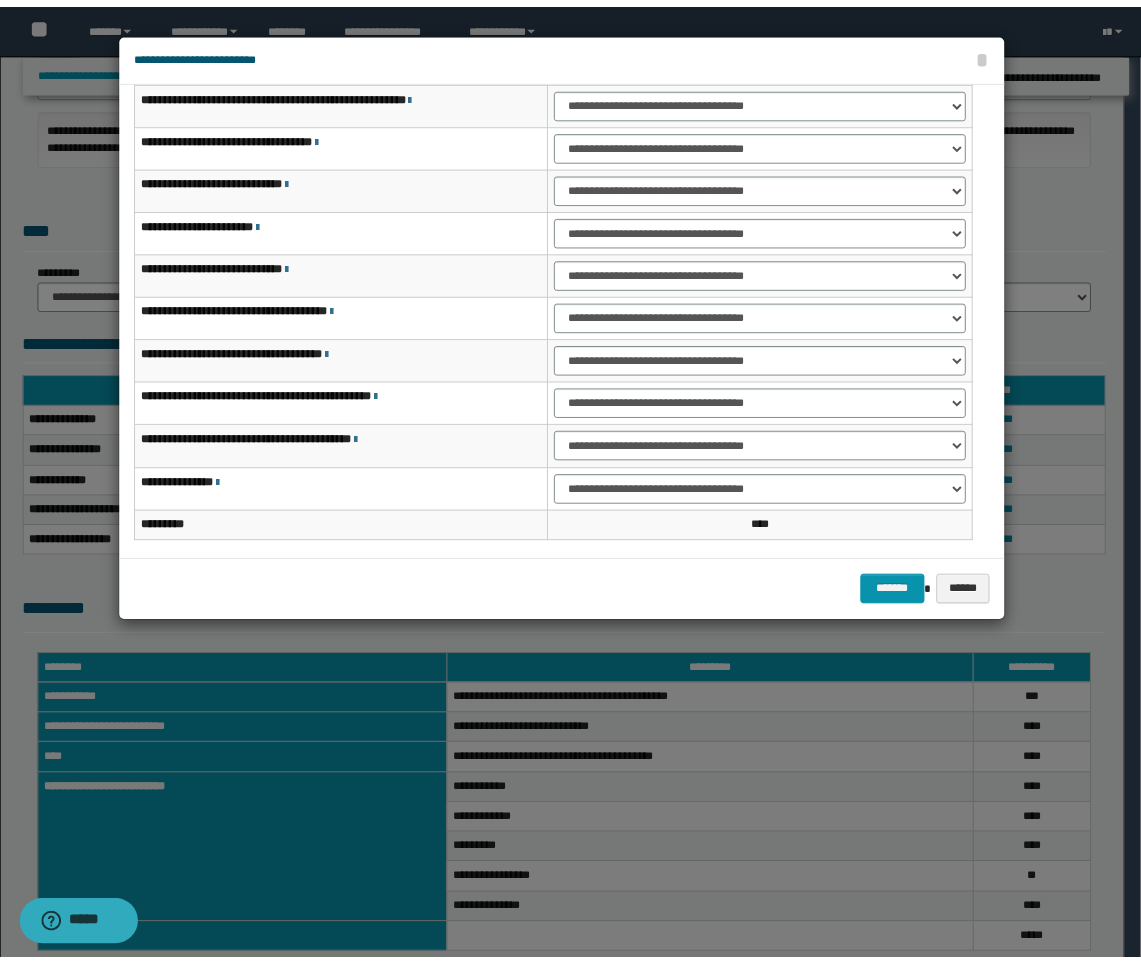 scroll, scrollTop: 153, scrollLeft: 0, axis: vertical 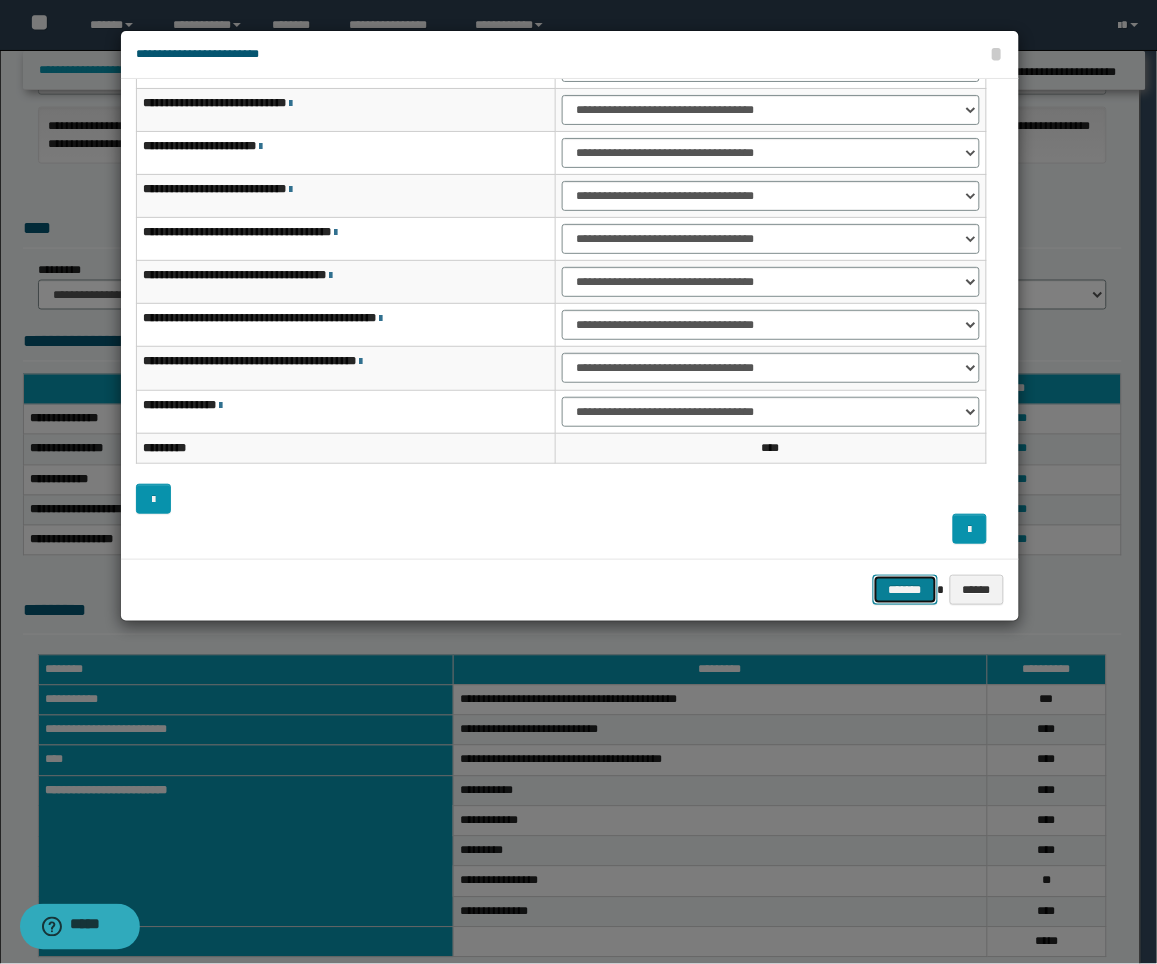 click on "*******" at bounding box center [905, 590] 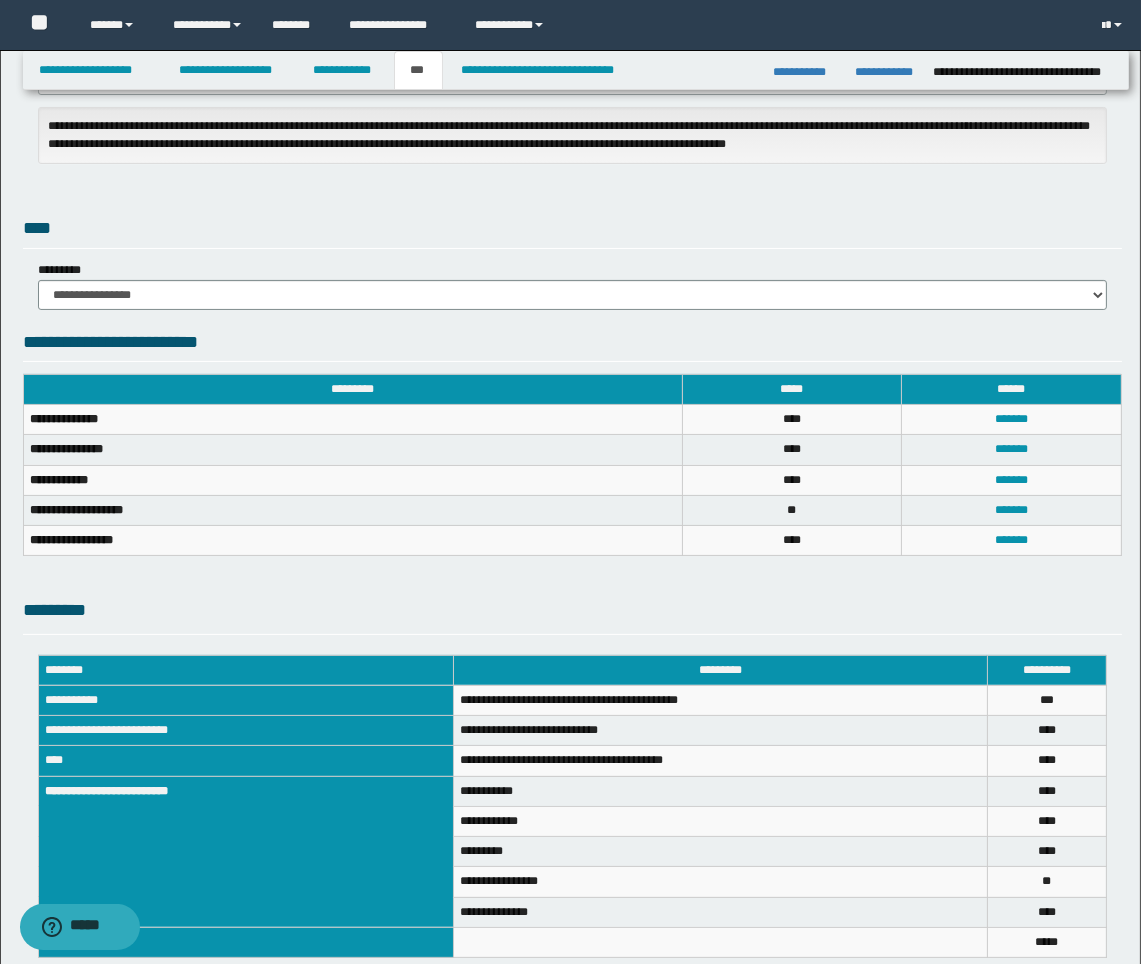 scroll, scrollTop: 566, scrollLeft: 0, axis: vertical 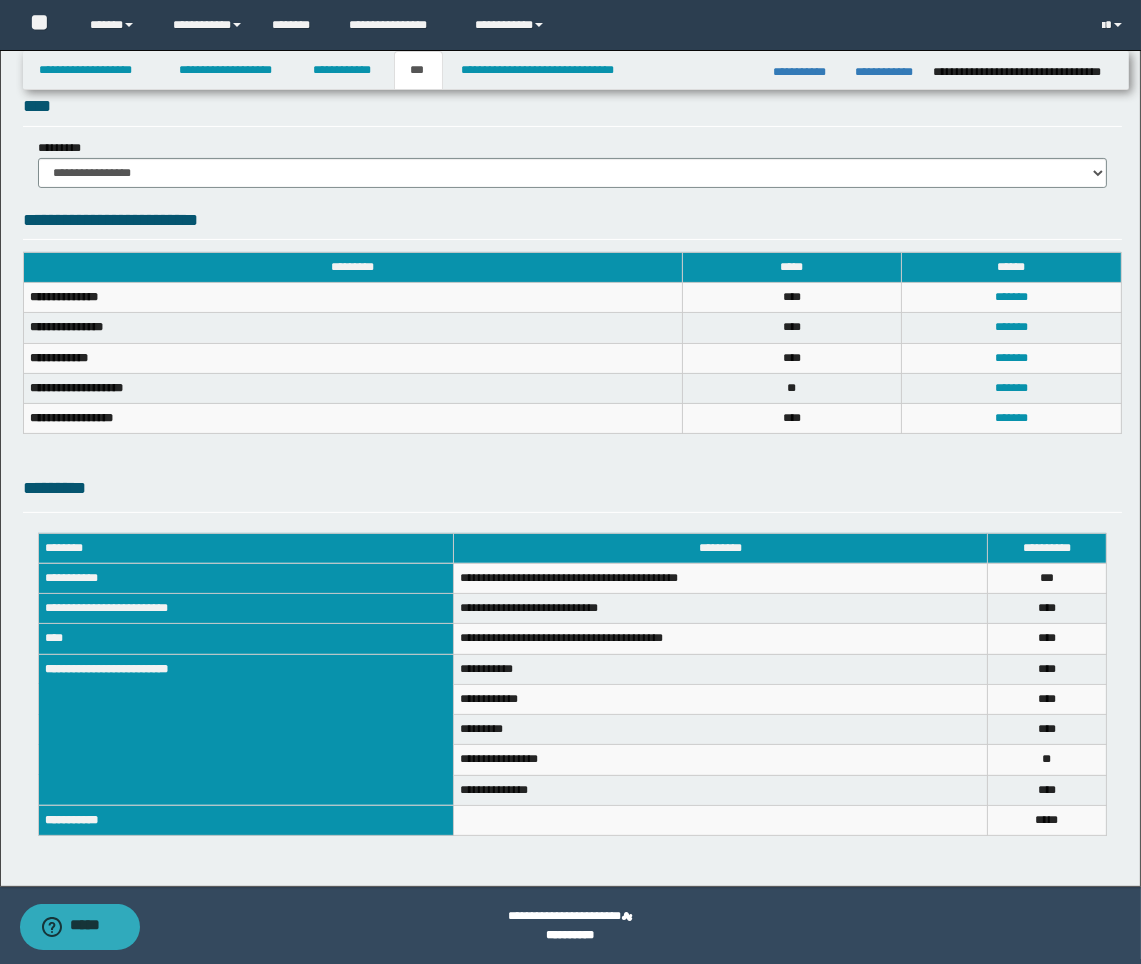click on "**********" at bounding box center [572, 223] 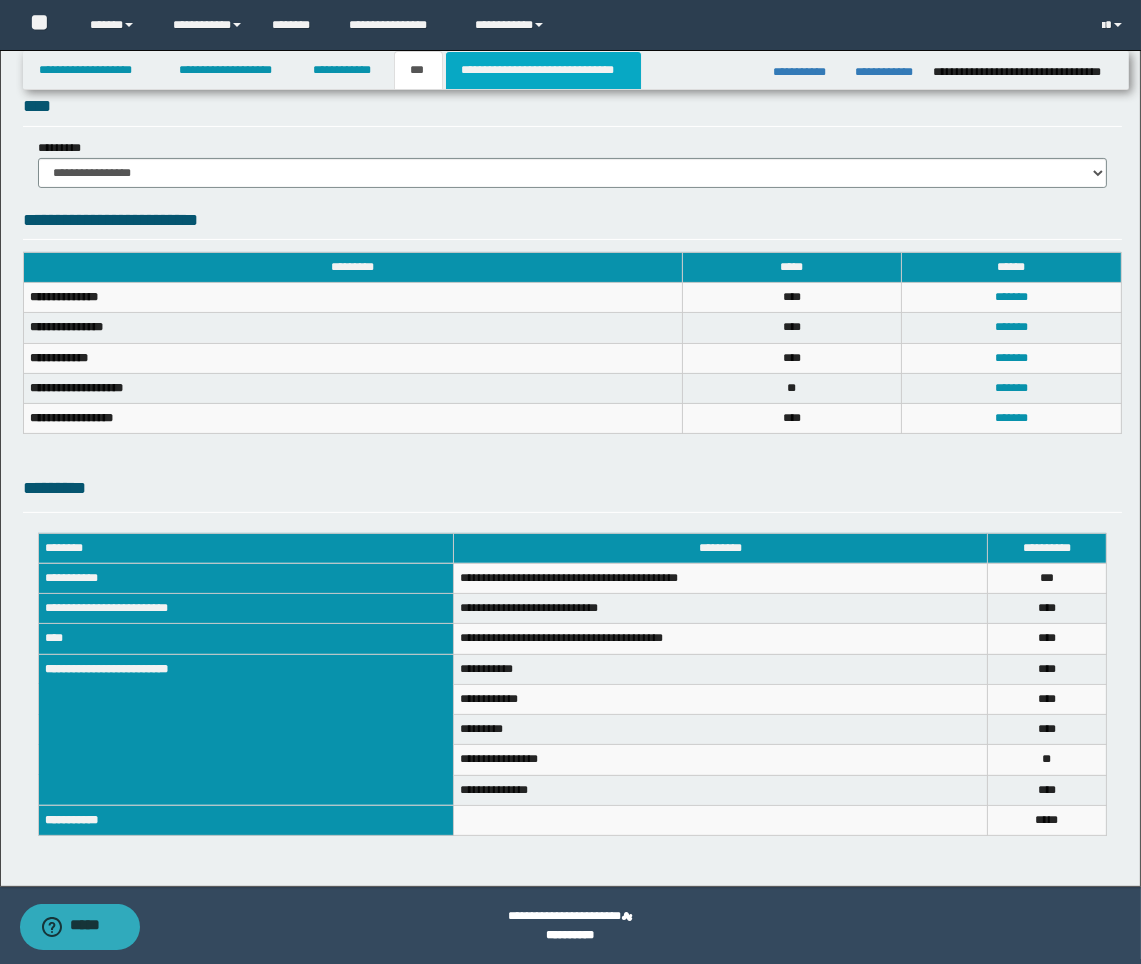 click on "**********" at bounding box center (543, 70) 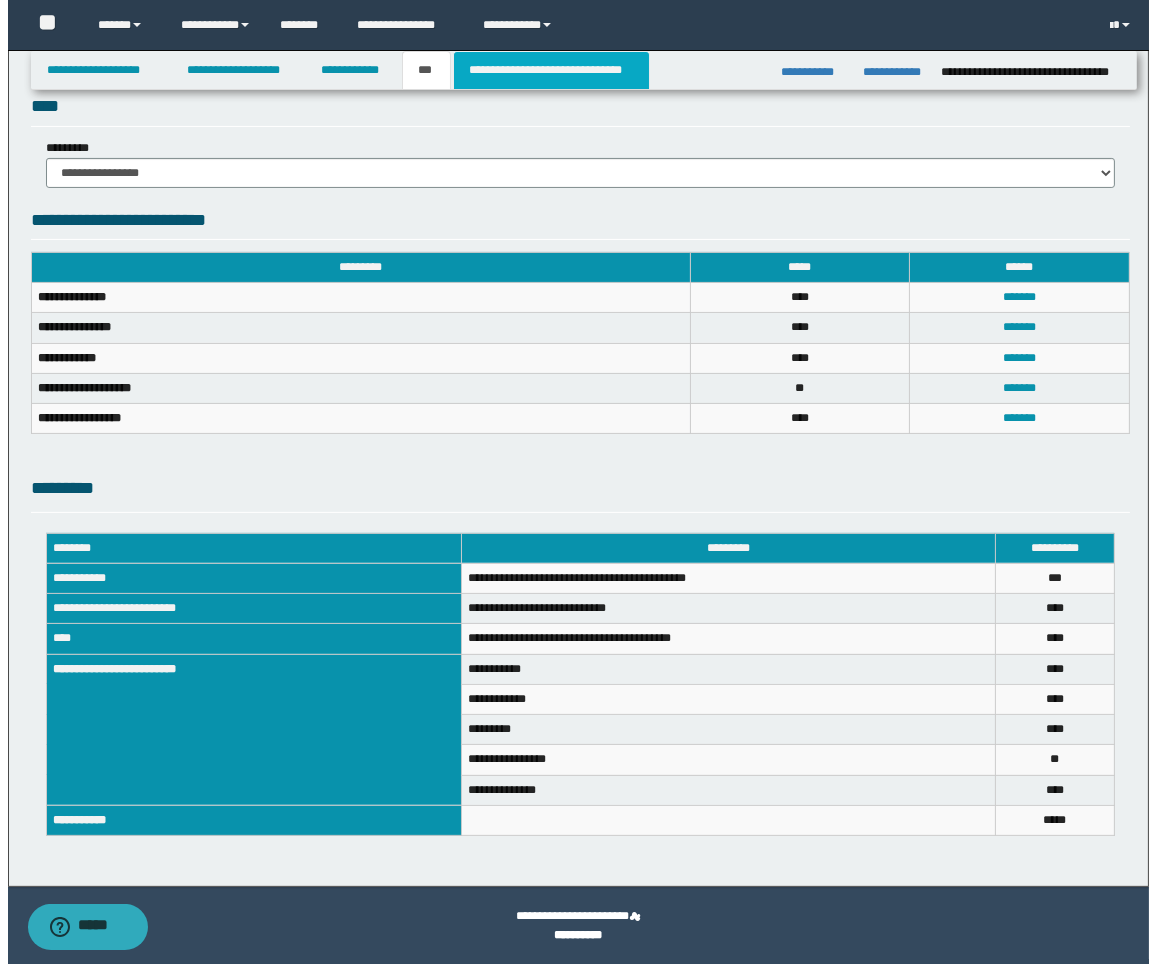 scroll, scrollTop: 0, scrollLeft: 0, axis: both 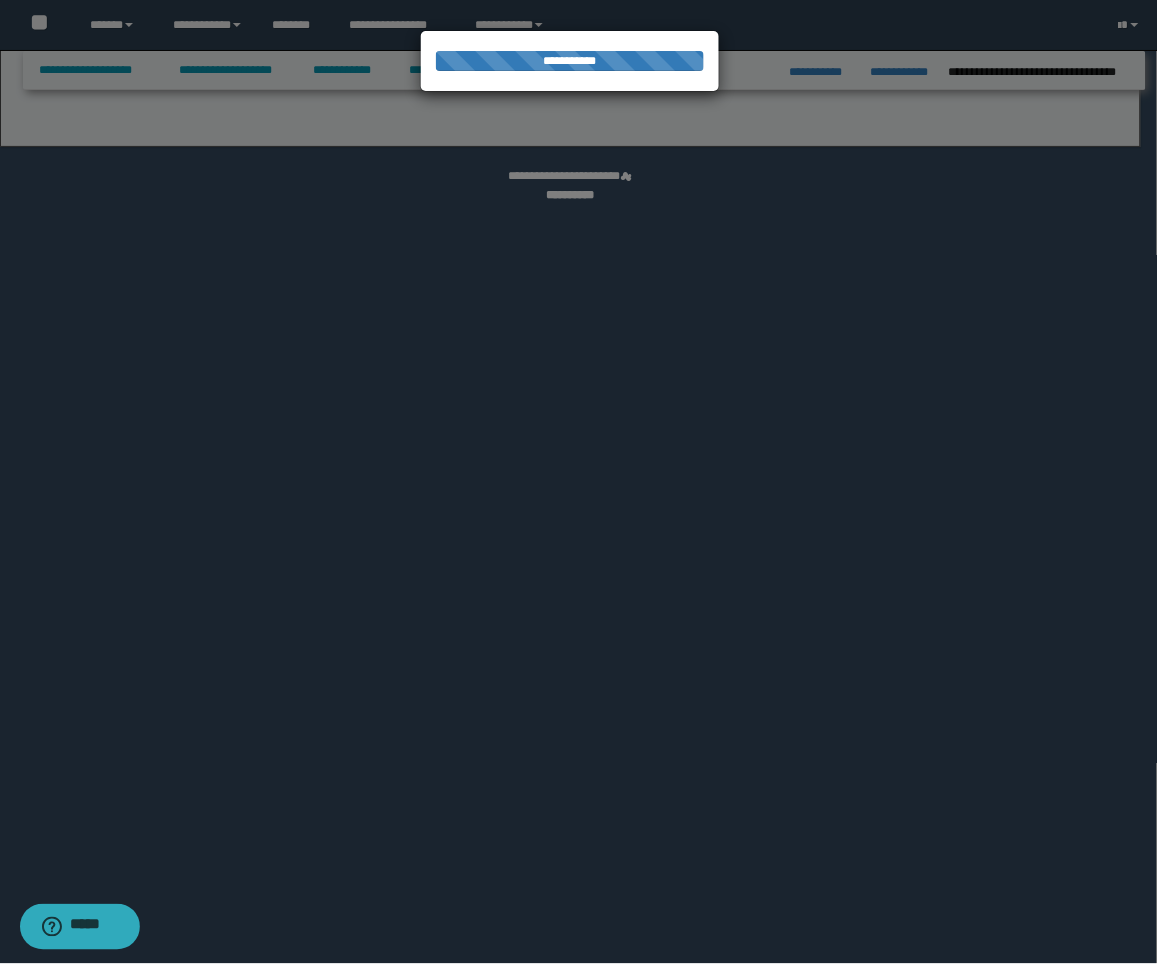 select on "*" 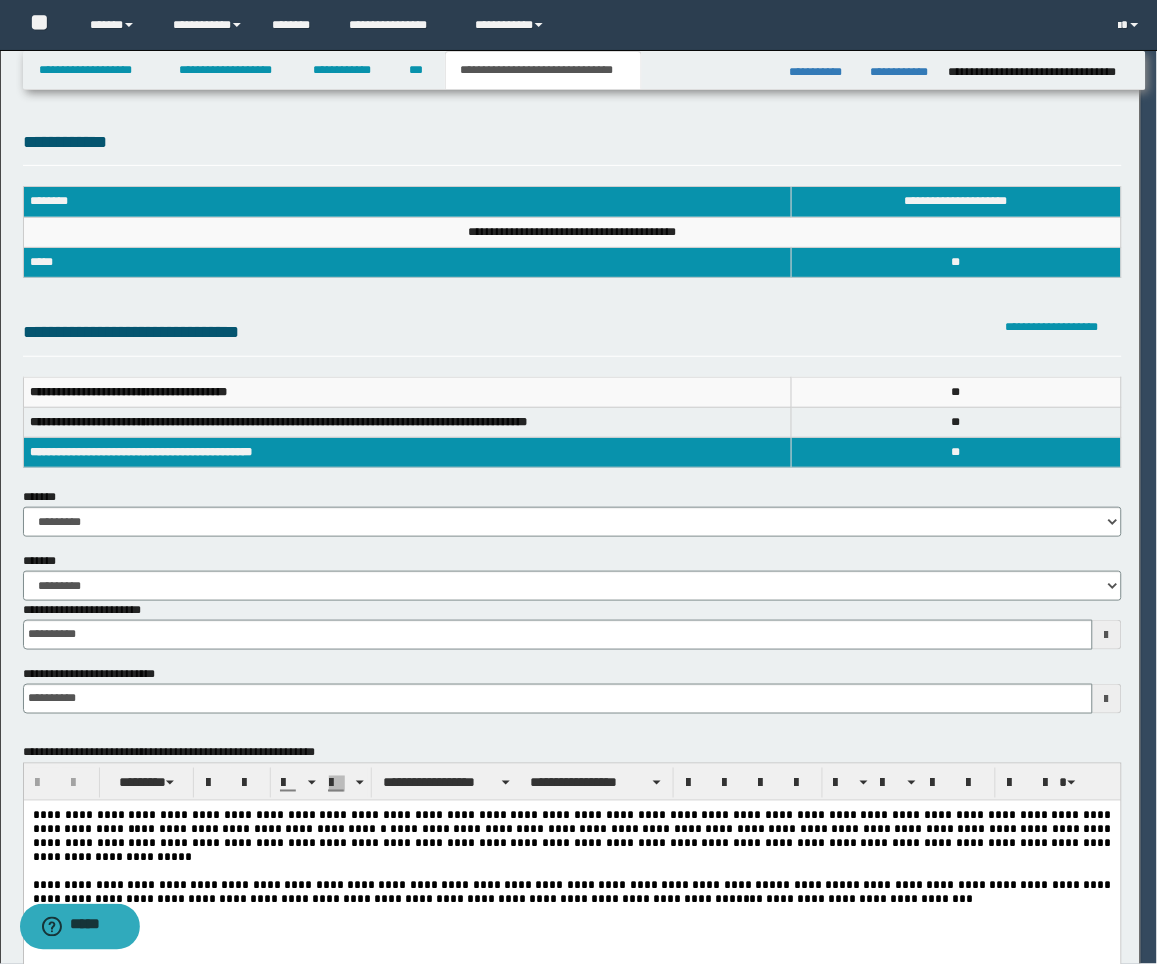 scroll, scrollTop: 0, scrollLeft: 0, axis: both 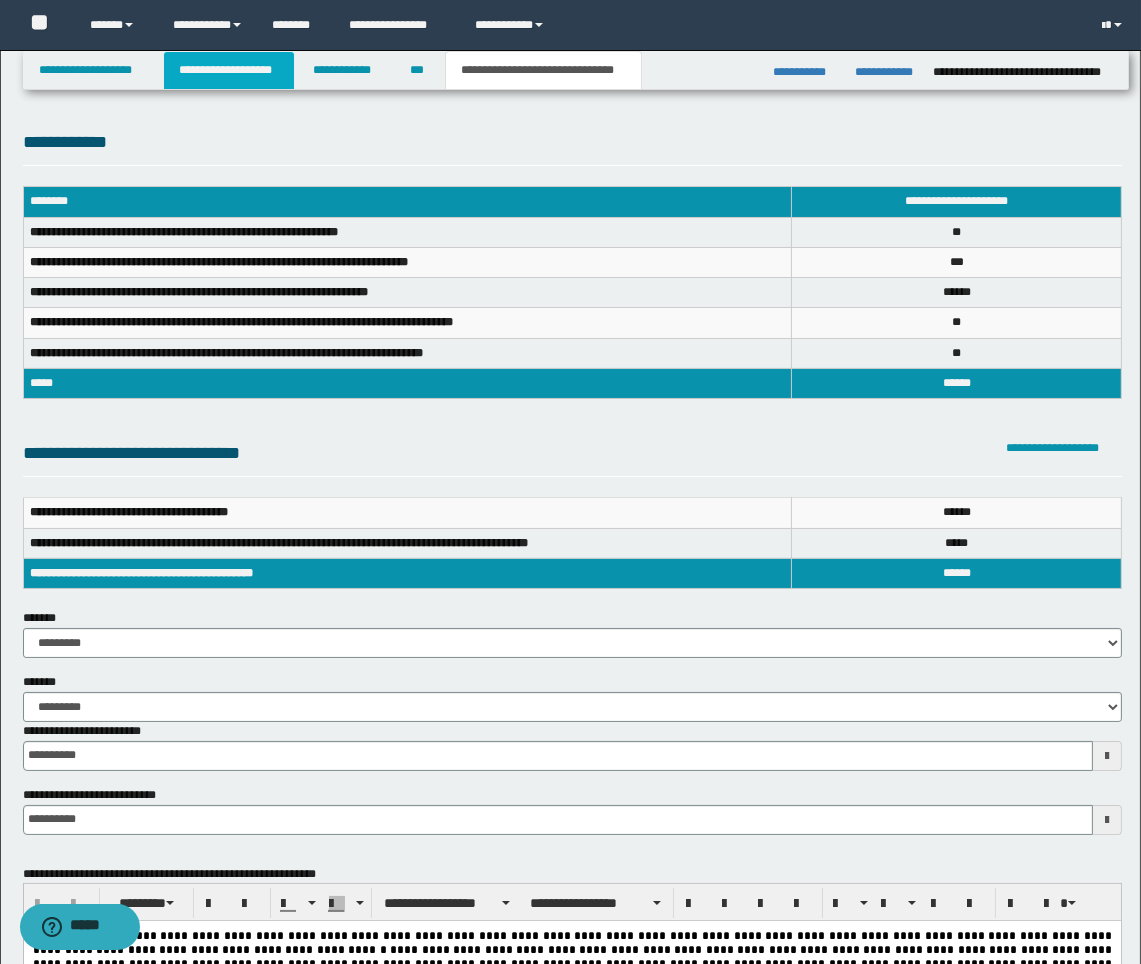 click on "**********" at bounding box center [229, 70] 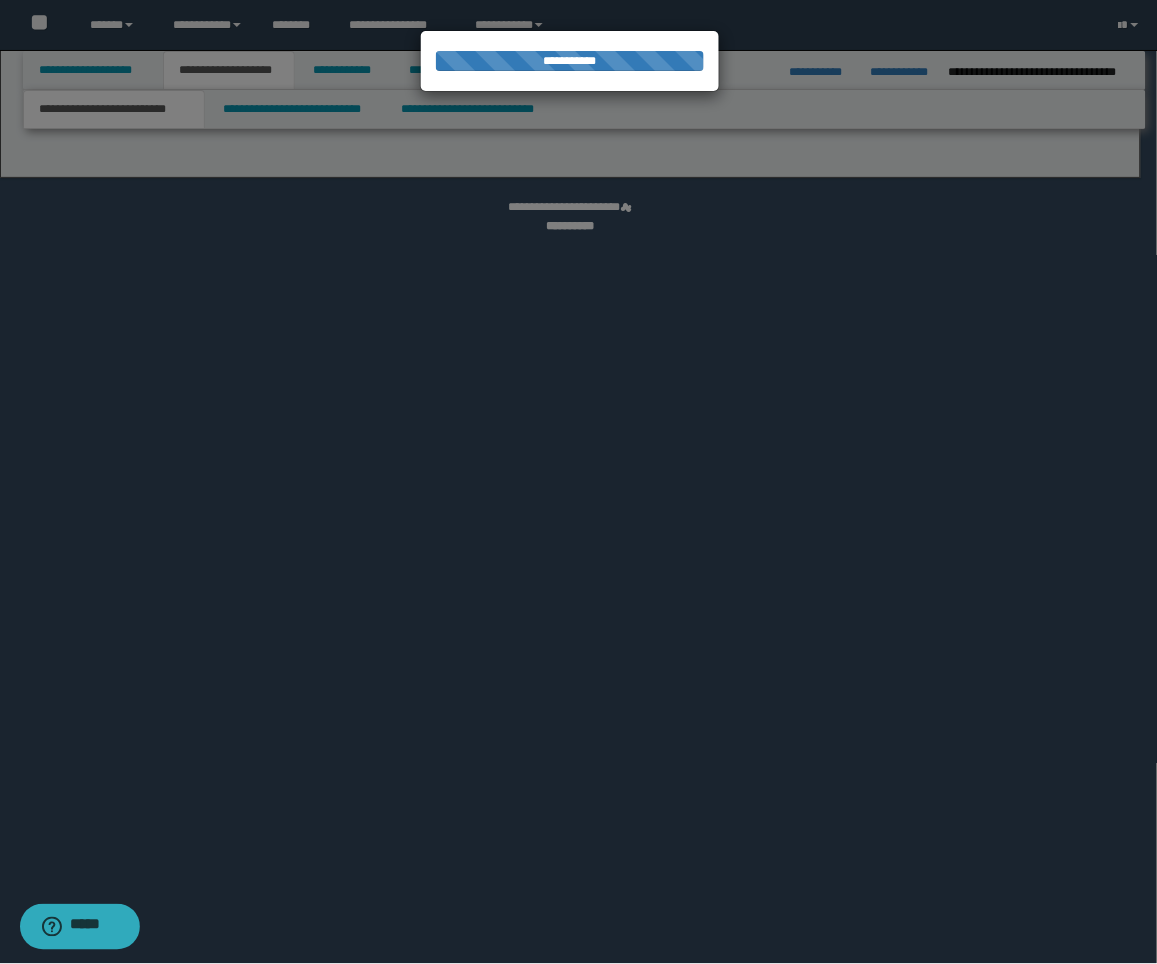 select on "*" 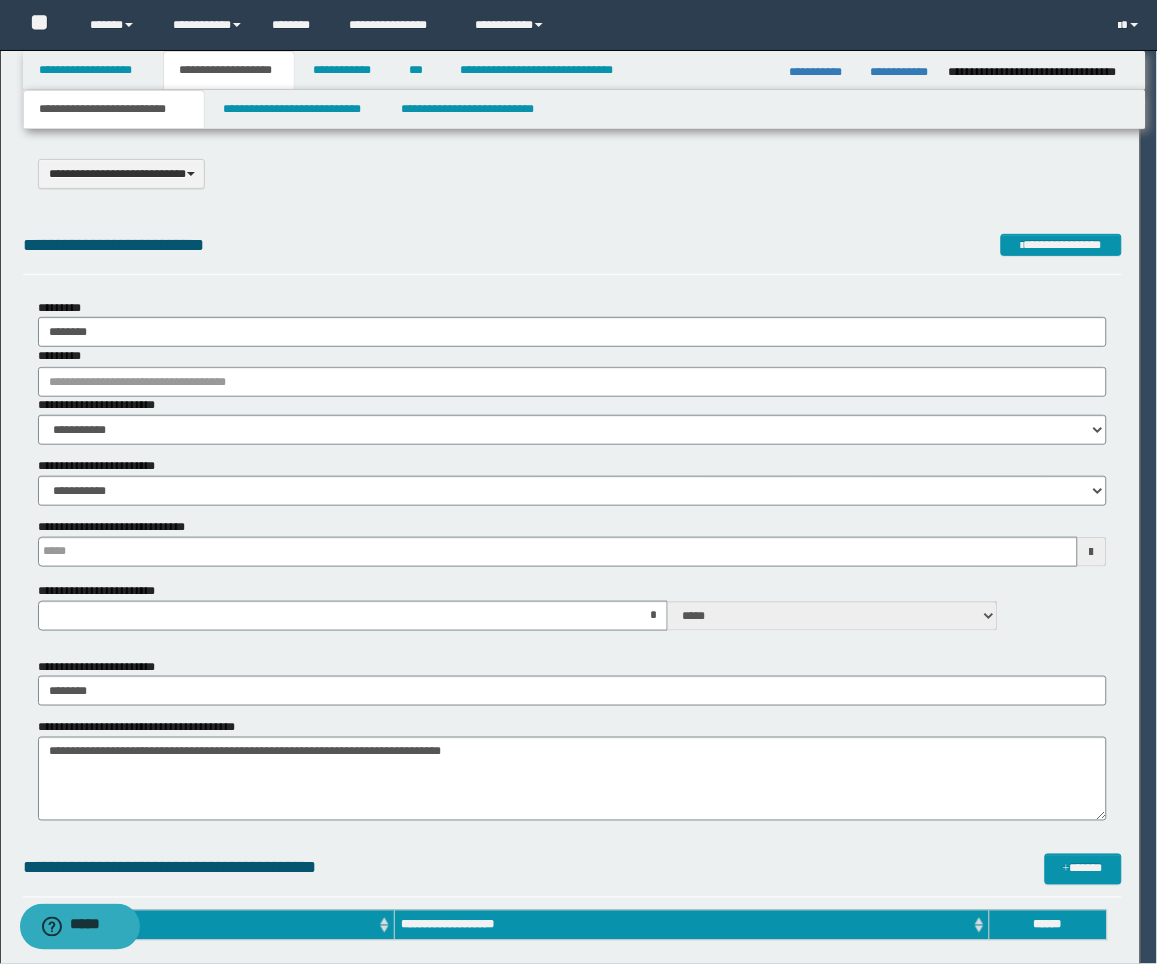 scroll, scrollTop: 0, scrollLeft: 0, axis: both 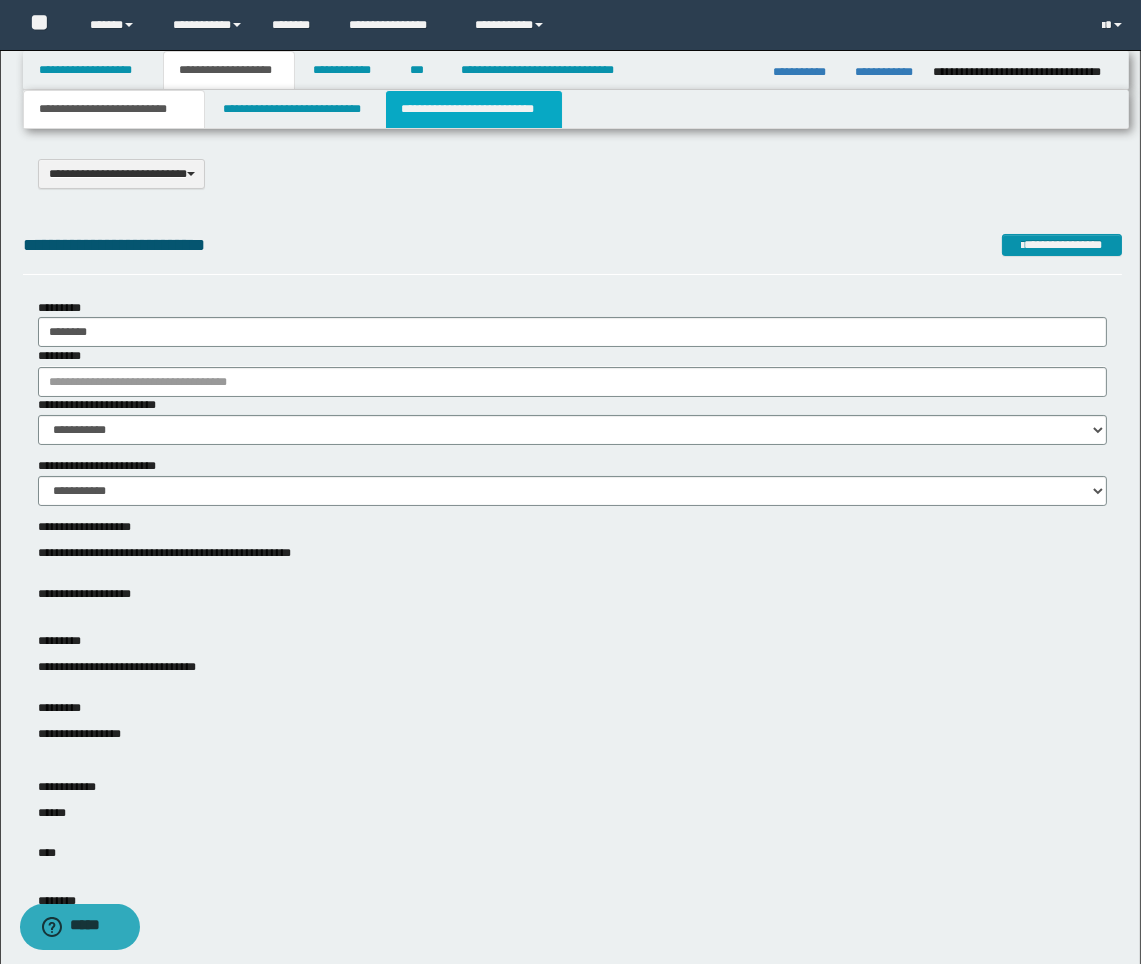 drag, startPoint x: 510, startPoint y: 135, endPoint x: 506, endPoint y: 118, distance: 17.464249 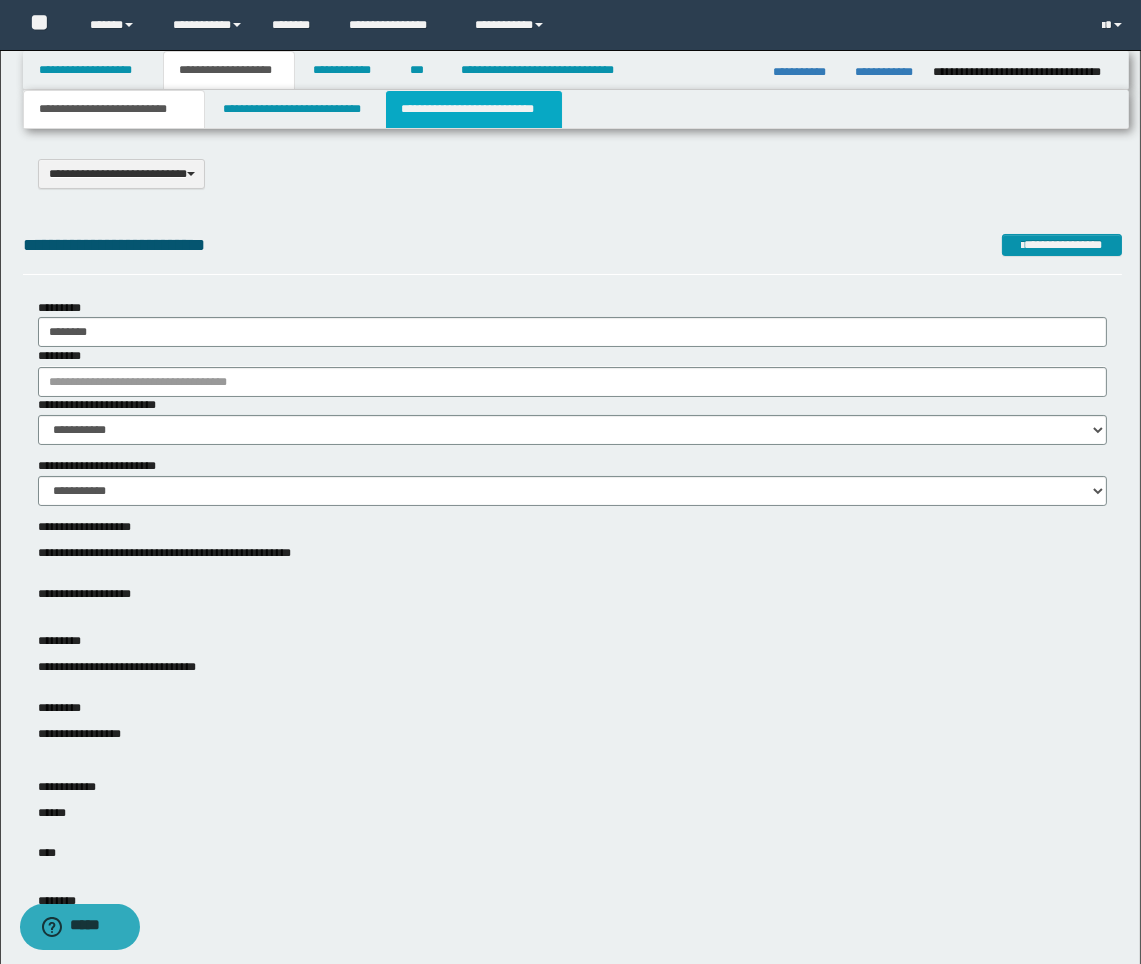 click on "**********" at bounding box center (474, 109) 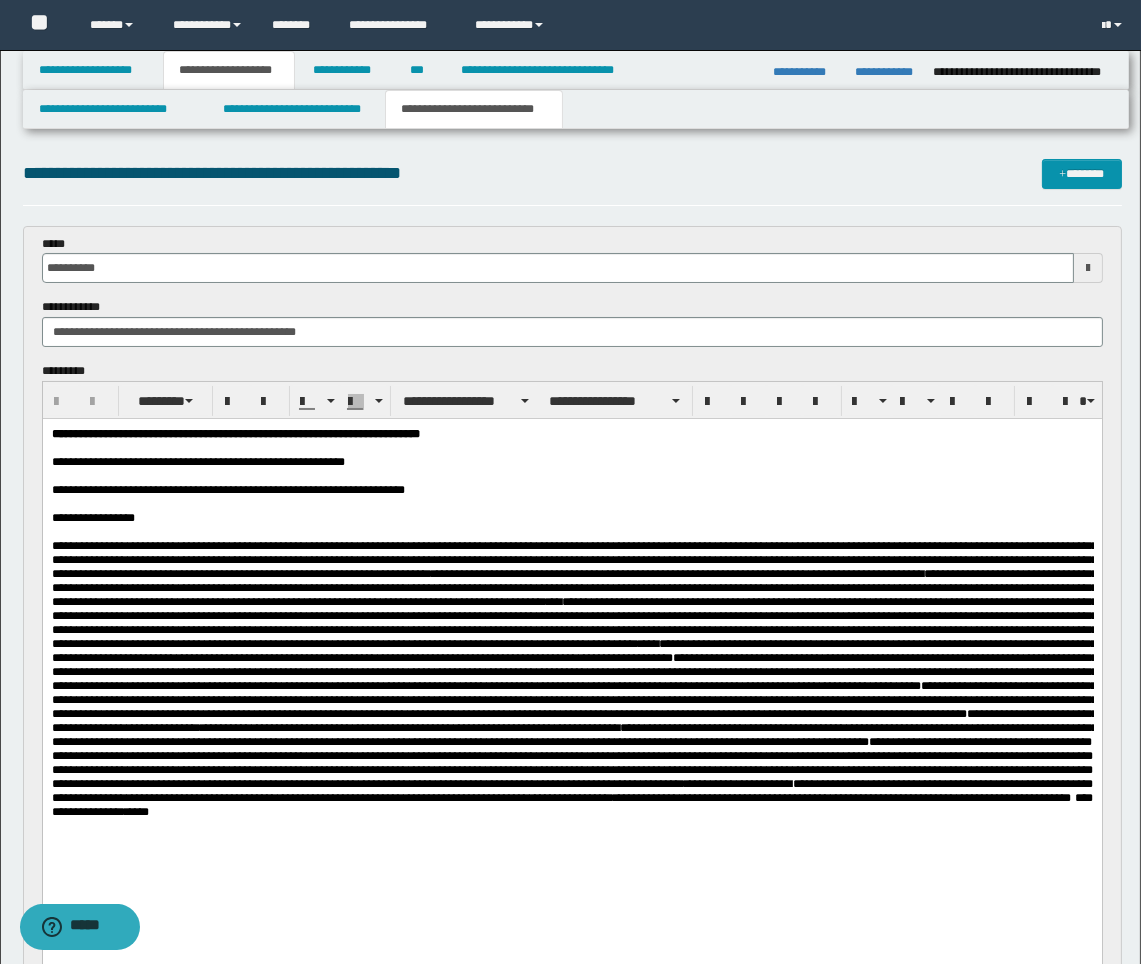 scroll, scrollTop: 444, scrollLeft: 0, axis: vertical 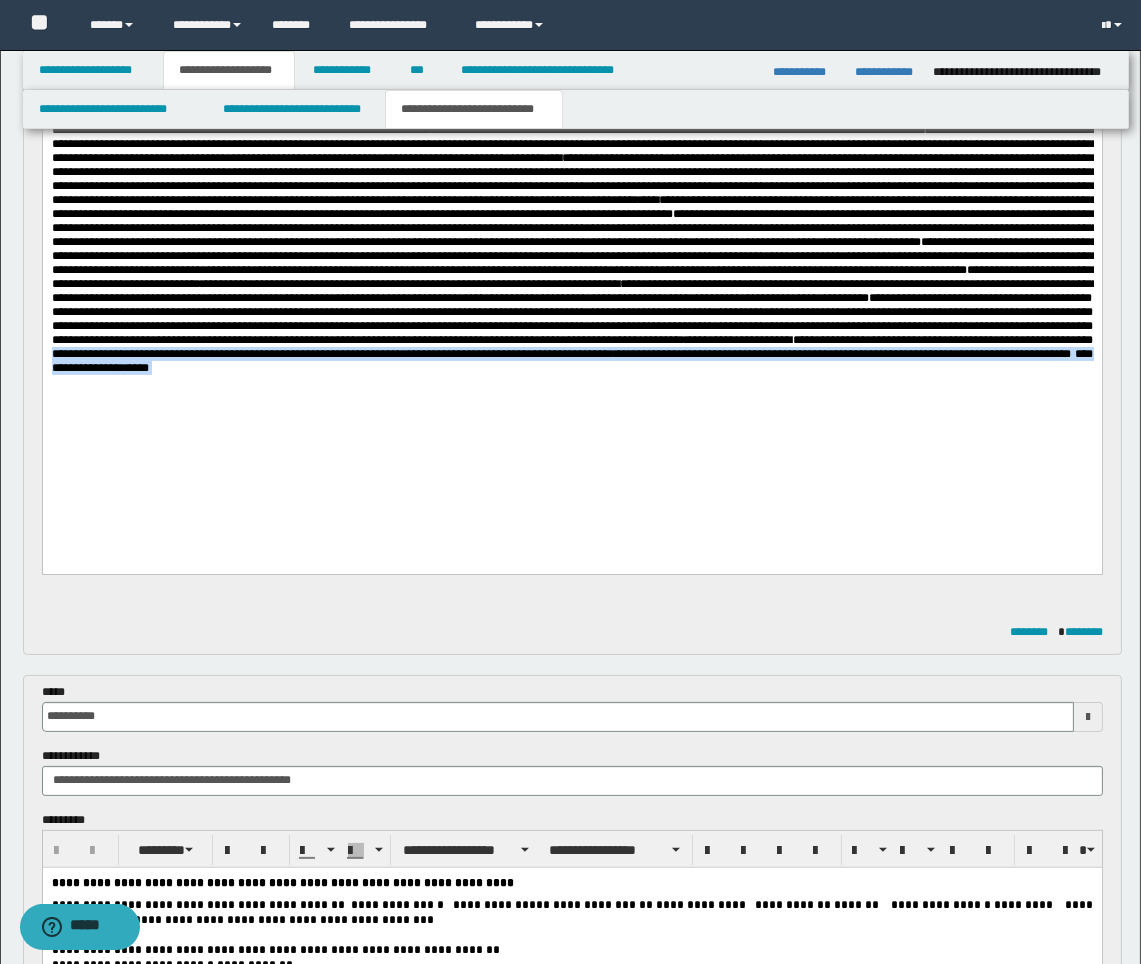 drag, startPoint x: 920, startPoint y: 460, endPoint x: 642, endPoint y: 446, distance: 278.3523 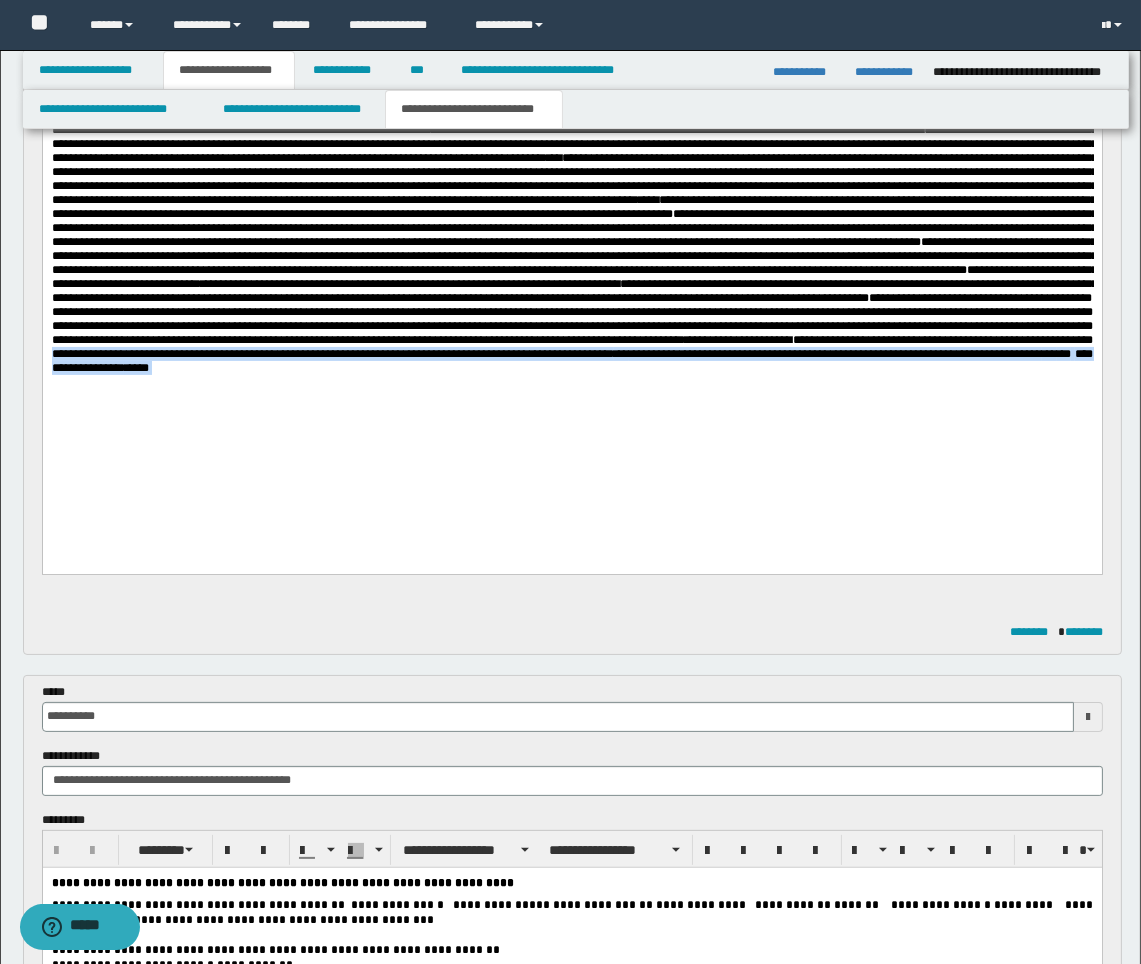click on "**********" at bounding box center (571, 236) 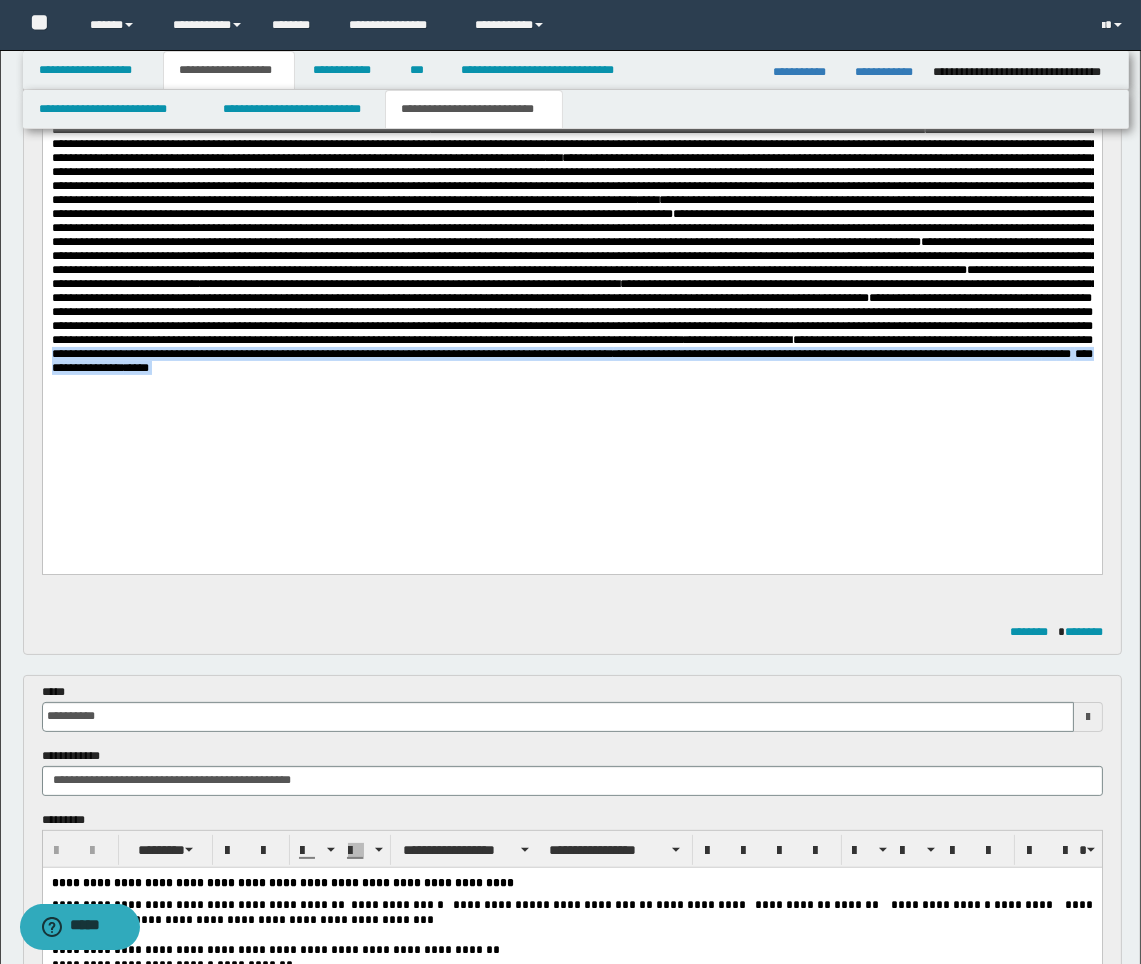 click on "**********" at bounding box center (571, 205) 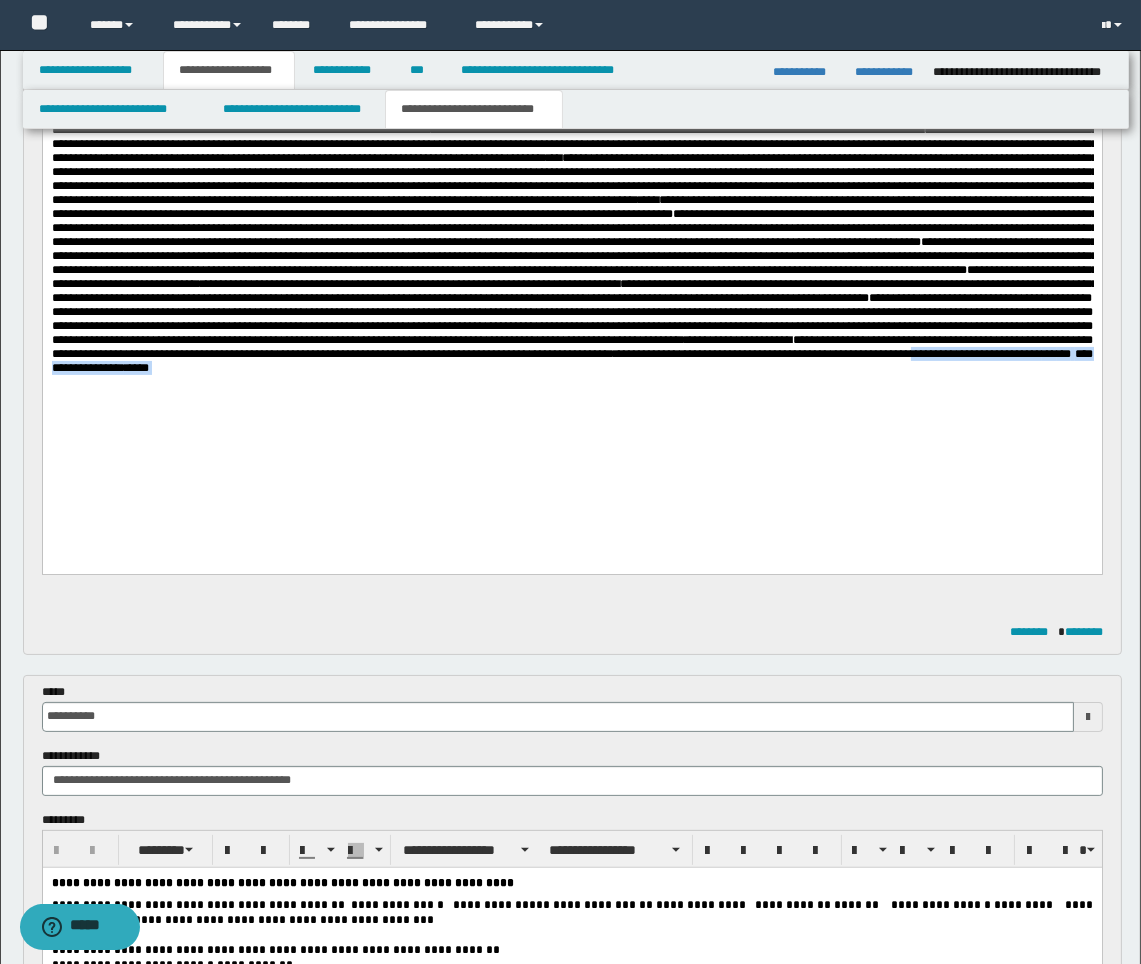 drag, startPoint x: 892, startPoint y: 462, endPoint x: 587, endPoint y: 462, distance: 305 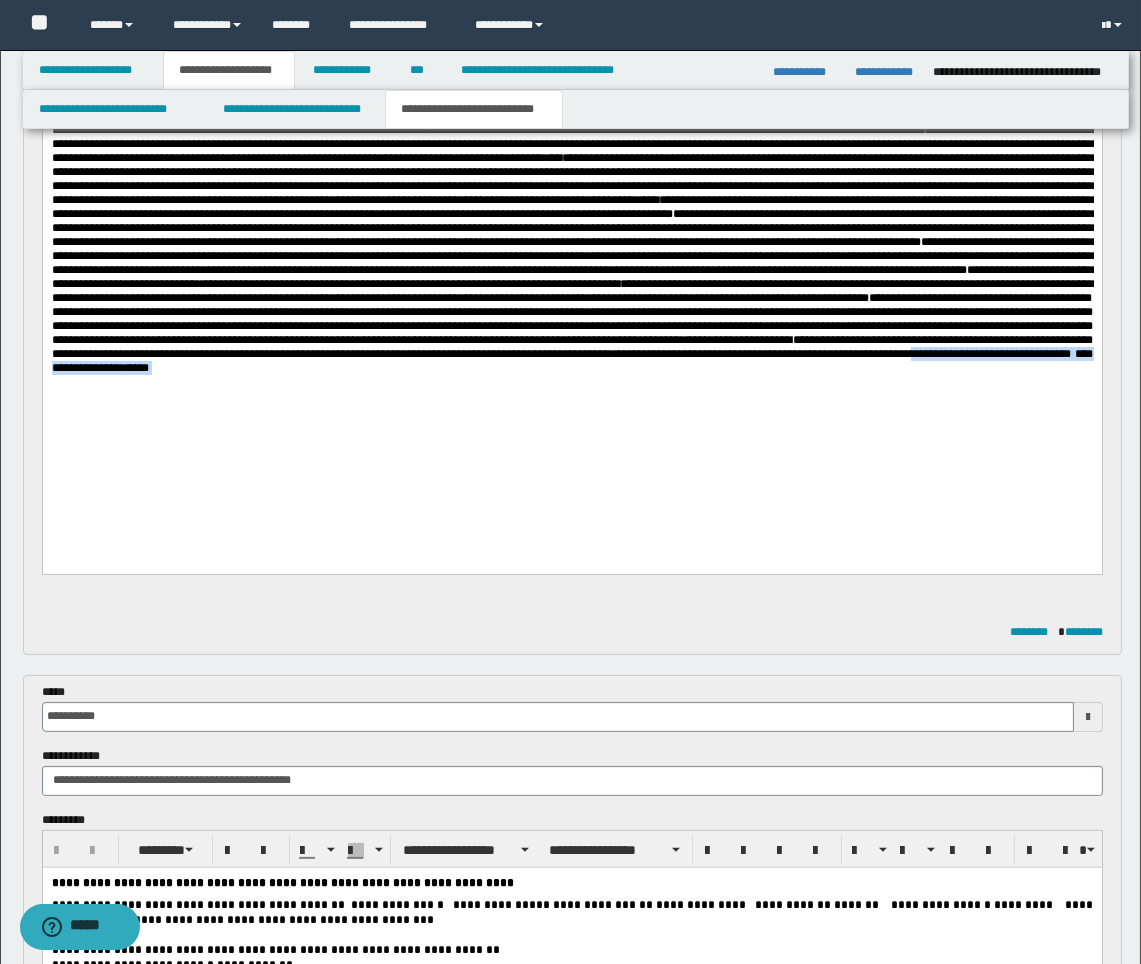 click on "**********" at bounding box center (571, 236) 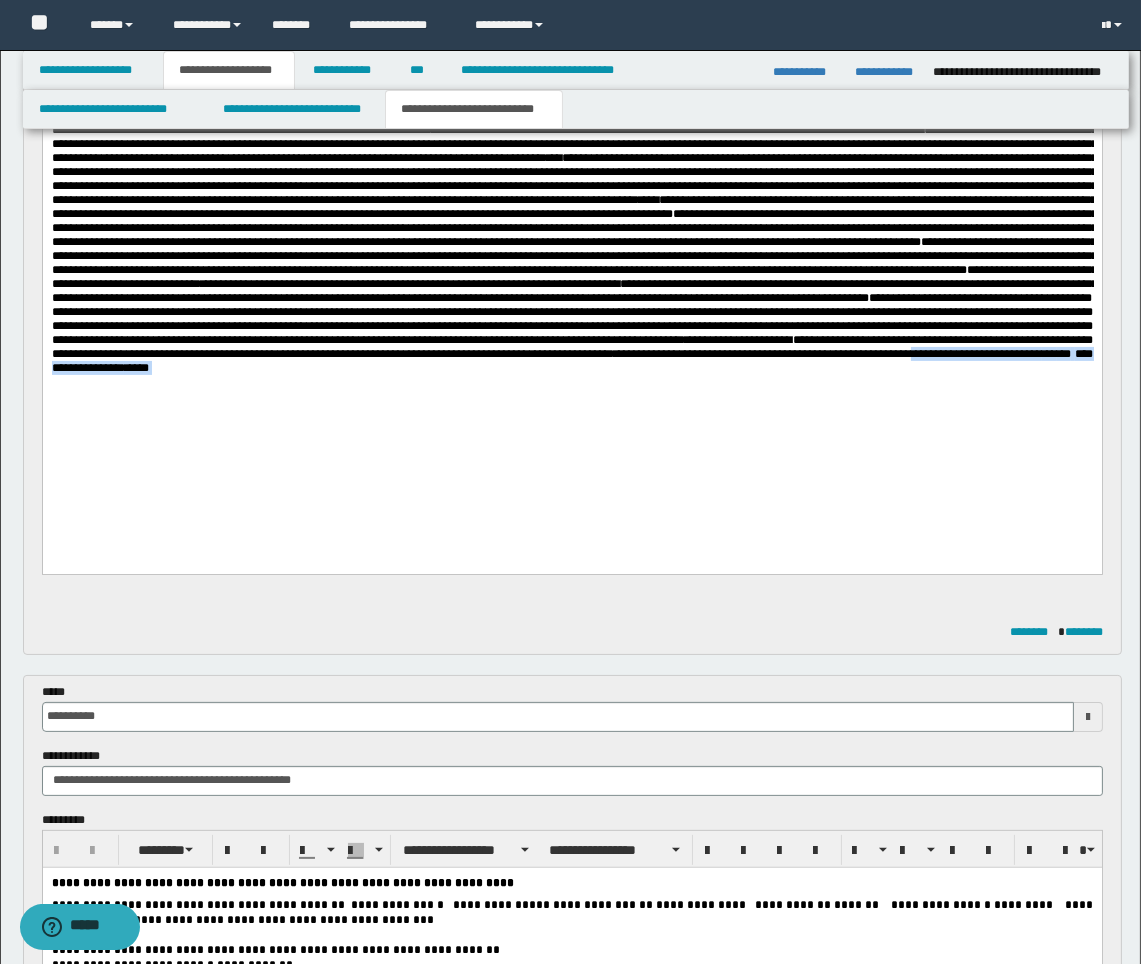 paste 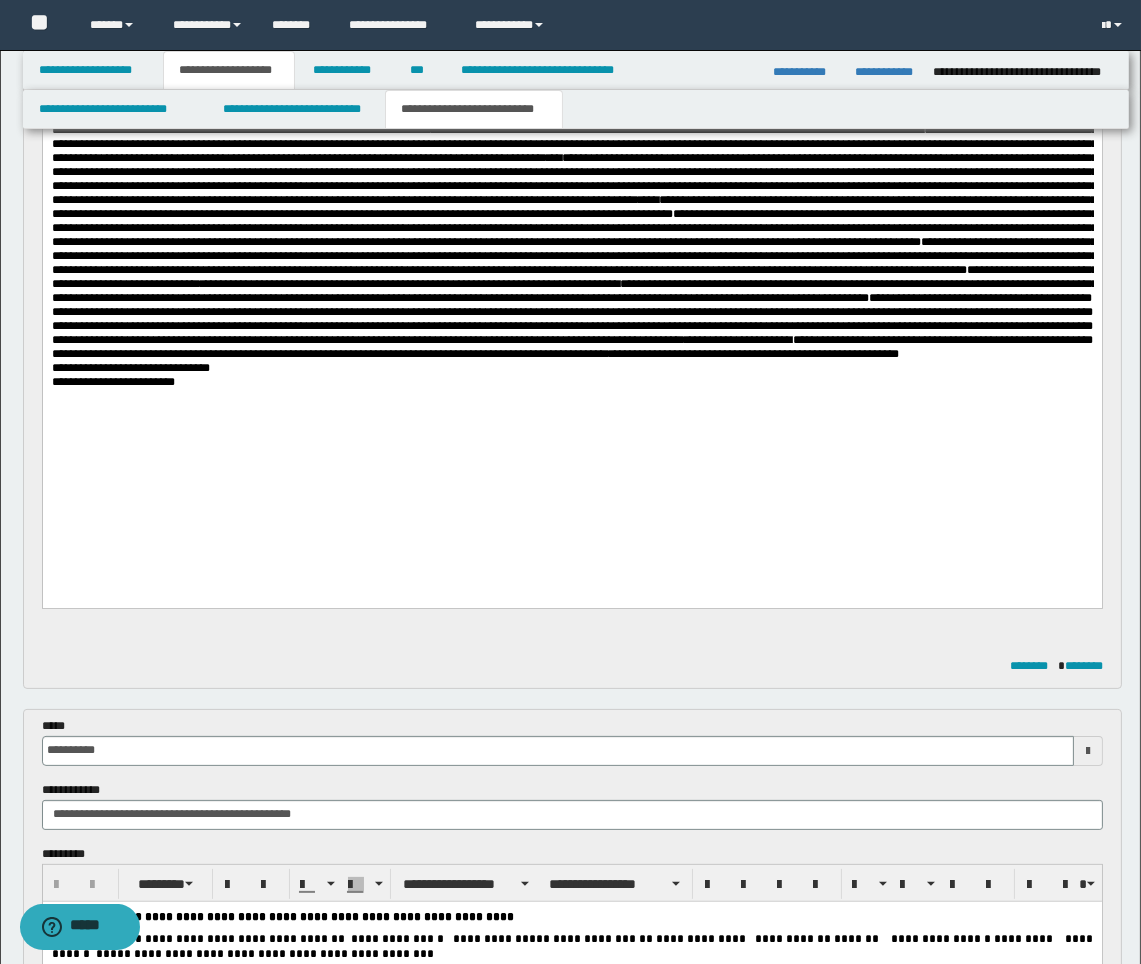 click on "**********" at bounding box center [571, 229] 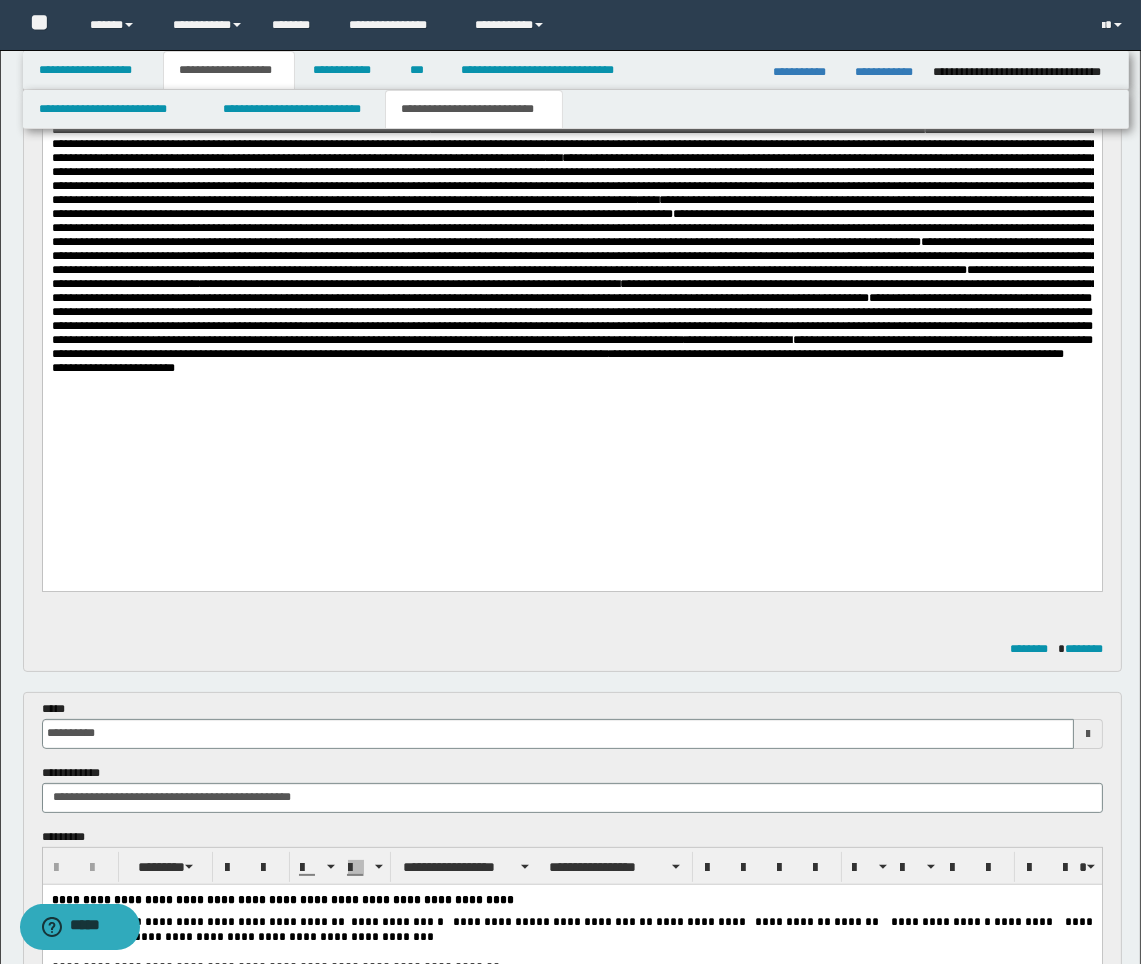 click on "**********" at bounding box center (571, 229) 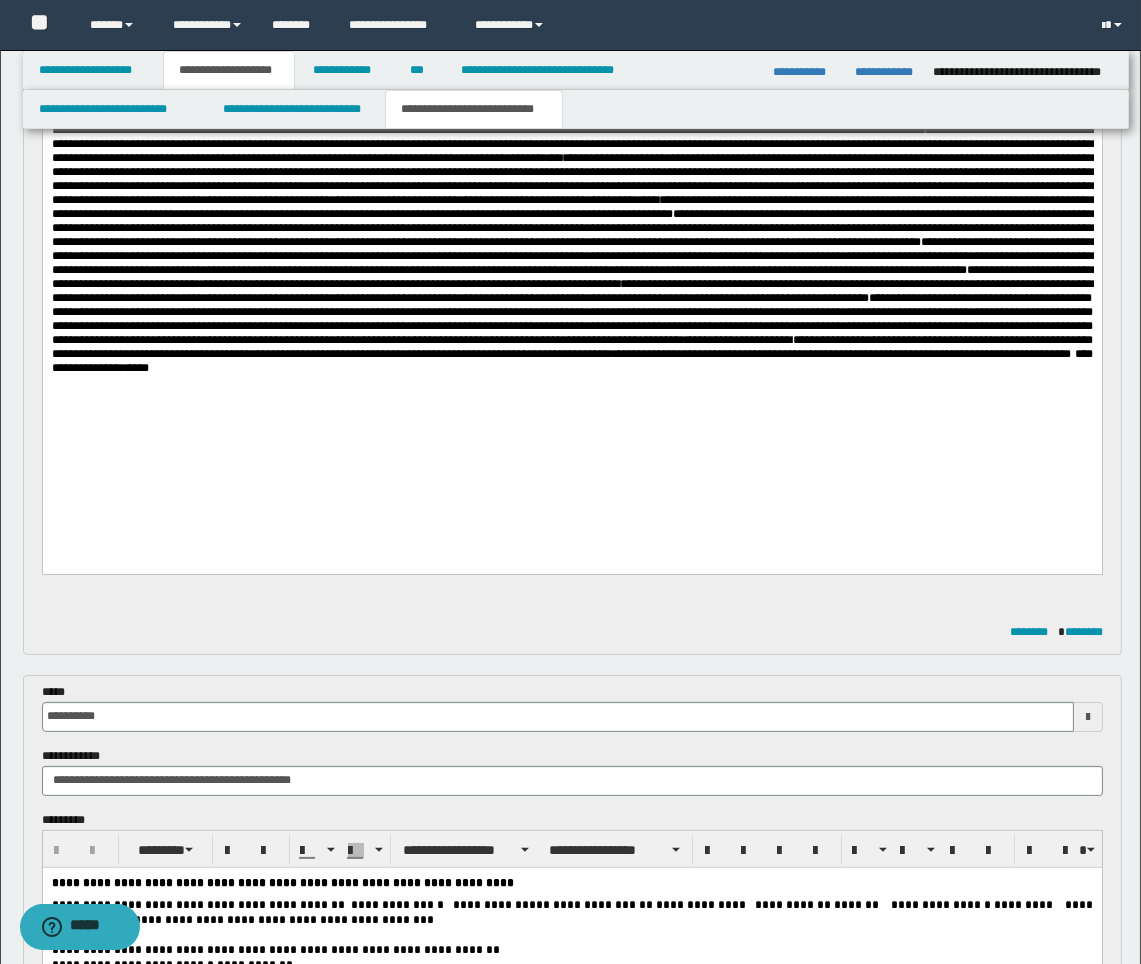 click on "**********" at bounding box center (571, 362) 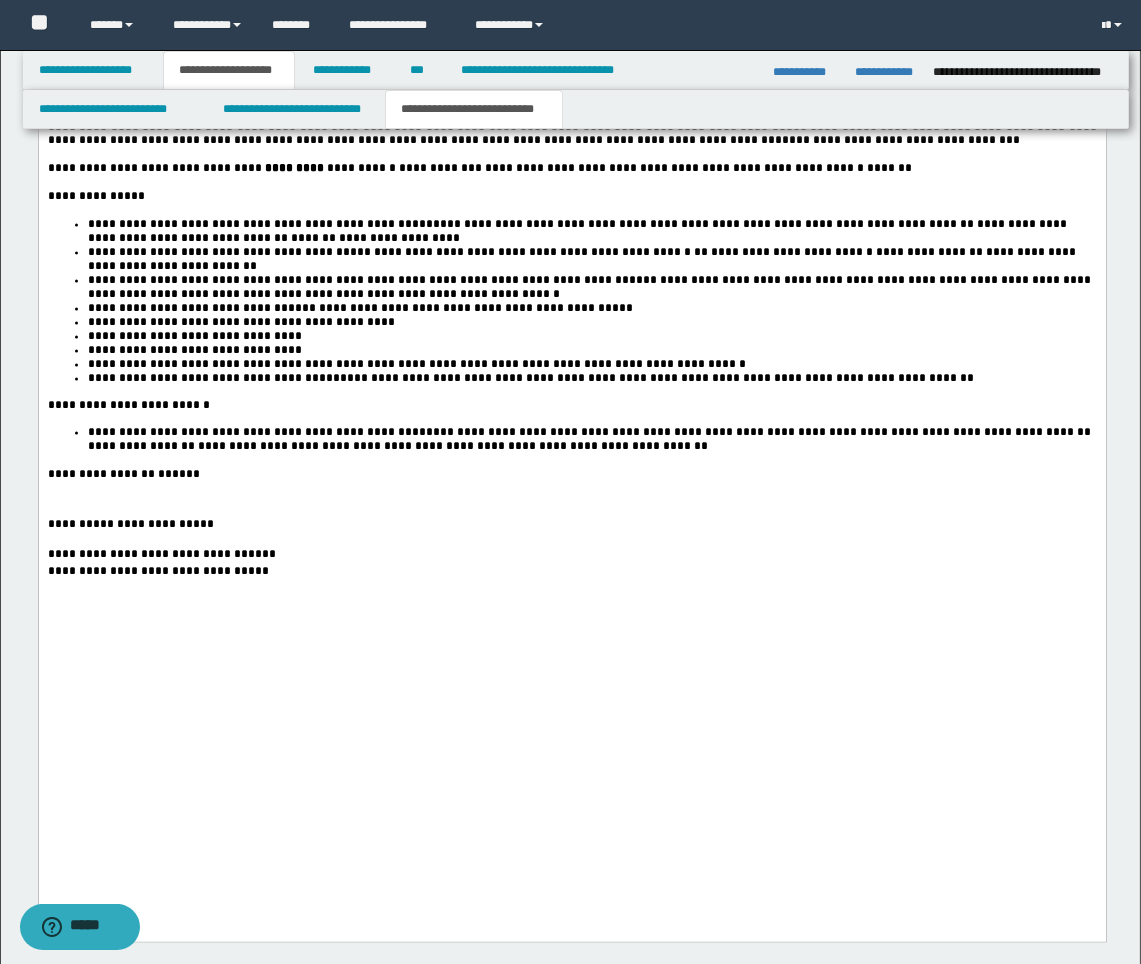 scroll, scrollTop: 5111, scrollLeft: 0, axis: vertical 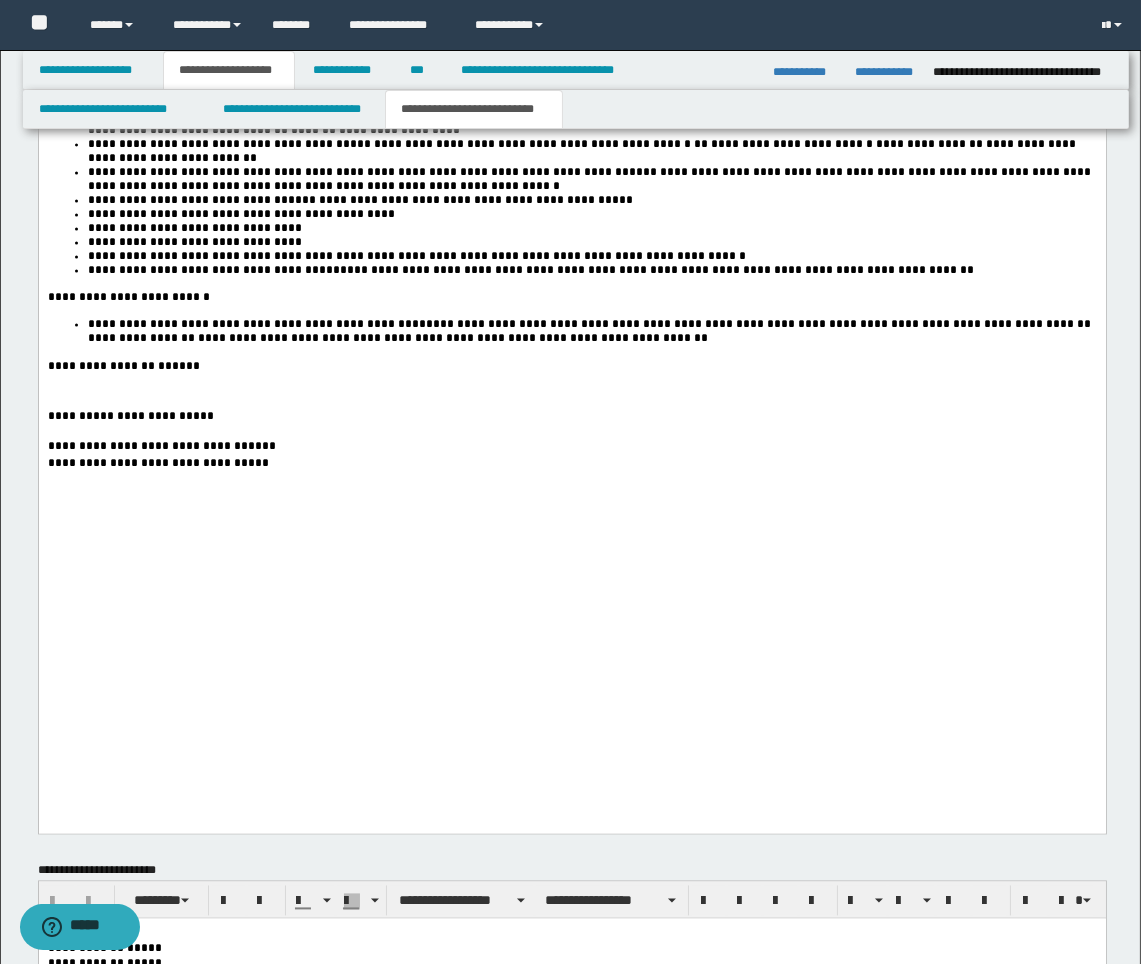 click on "*****" at bounding box center (250, 447) 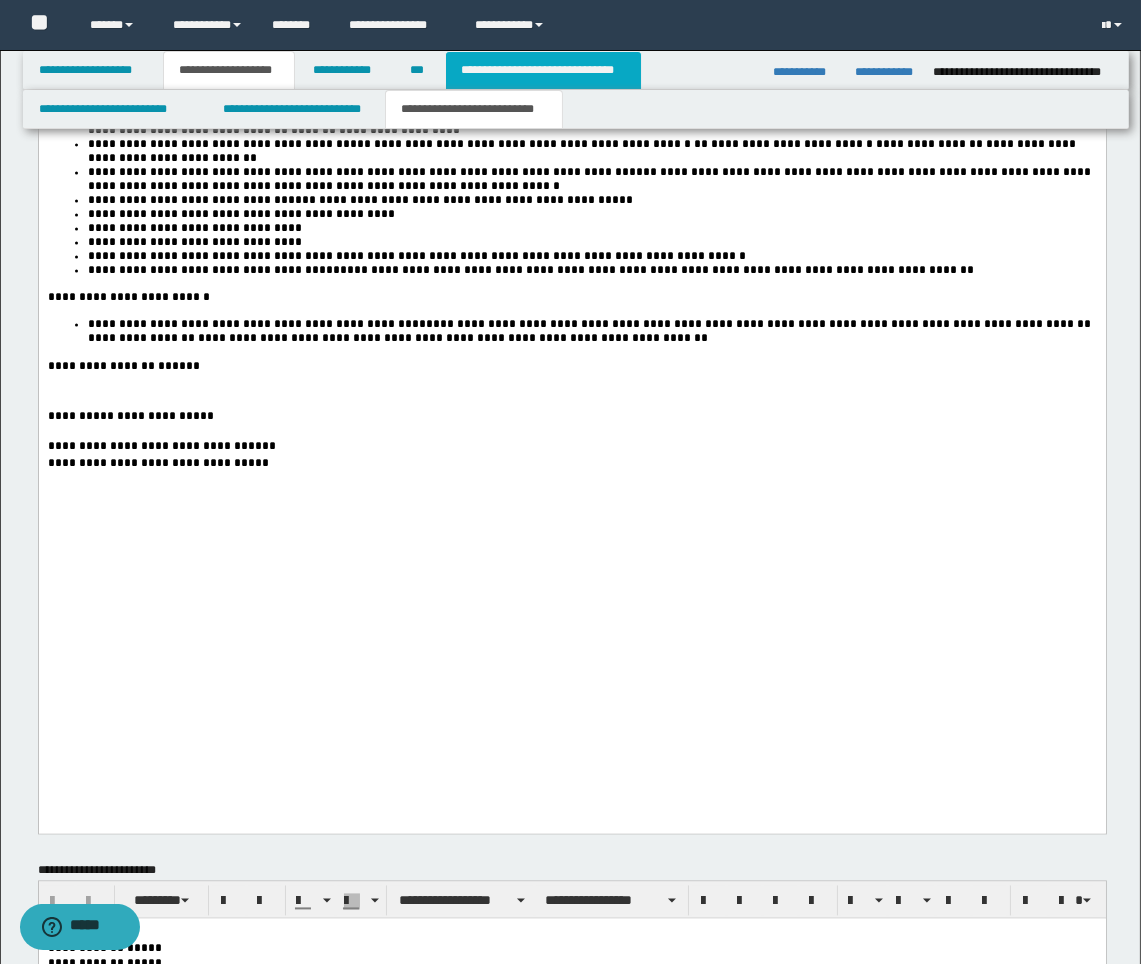 click on "**********" at bounding box center (543, 70) 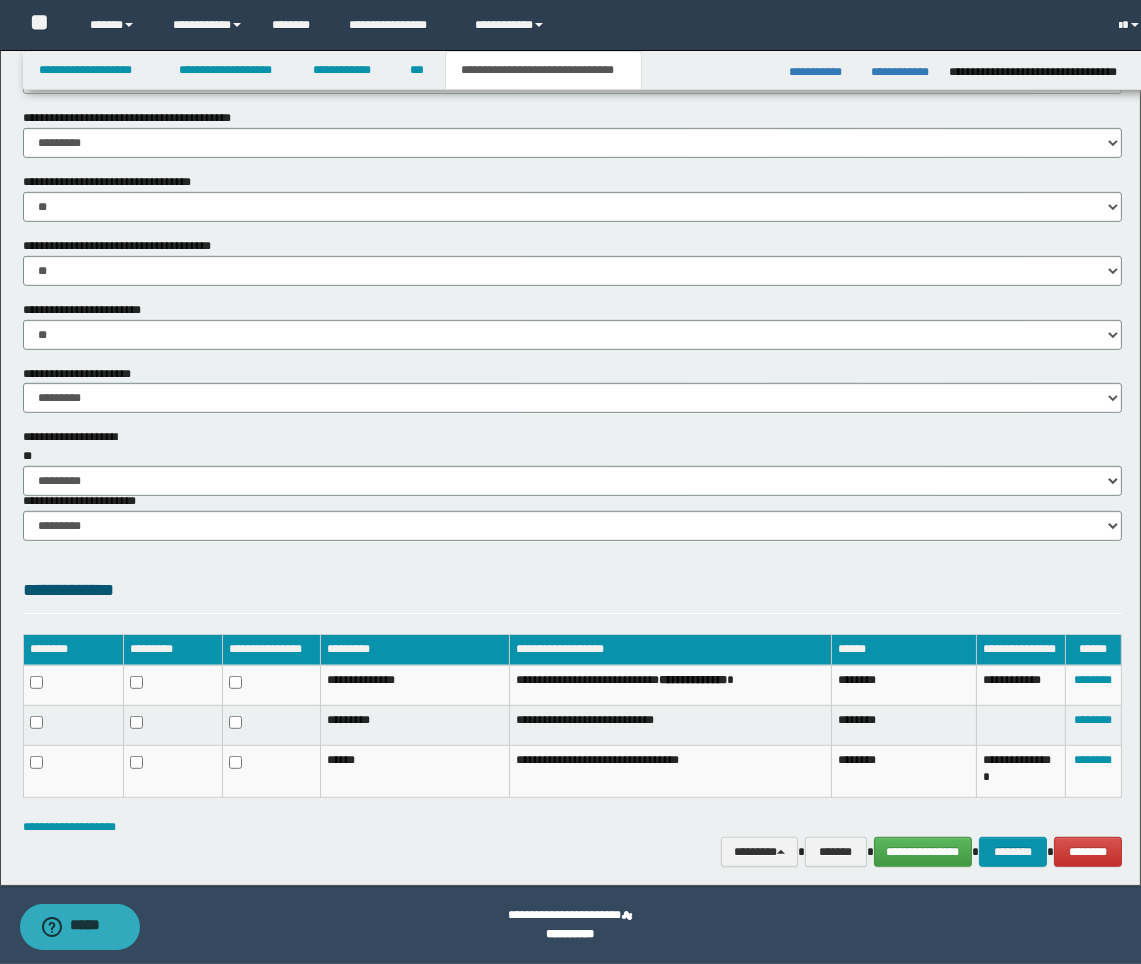 scroll, scrollTop: 1262, scrollLeft: 0, axis: vertical 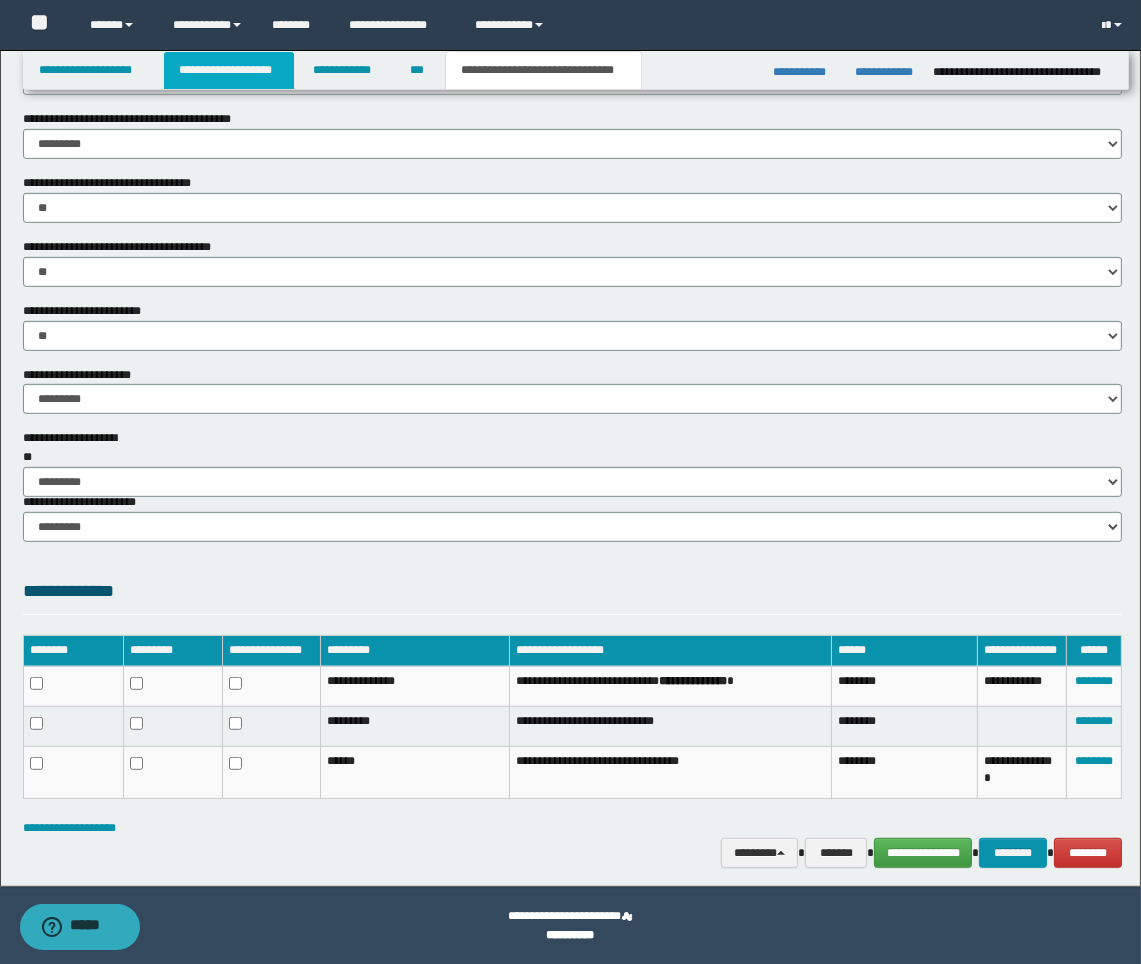 click on "**********" at bounding box center (229, 70) 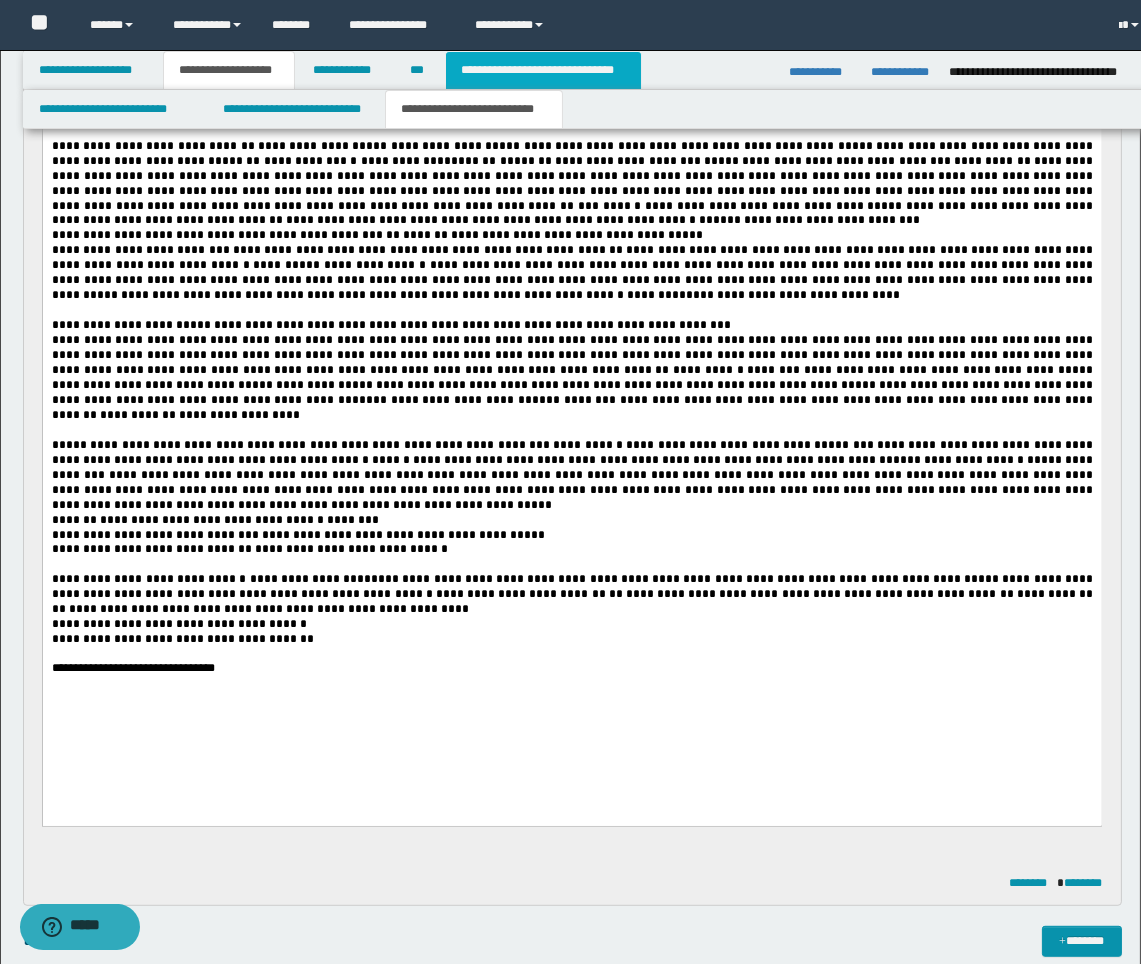 click on "**********" at bounding box center (543, 70) 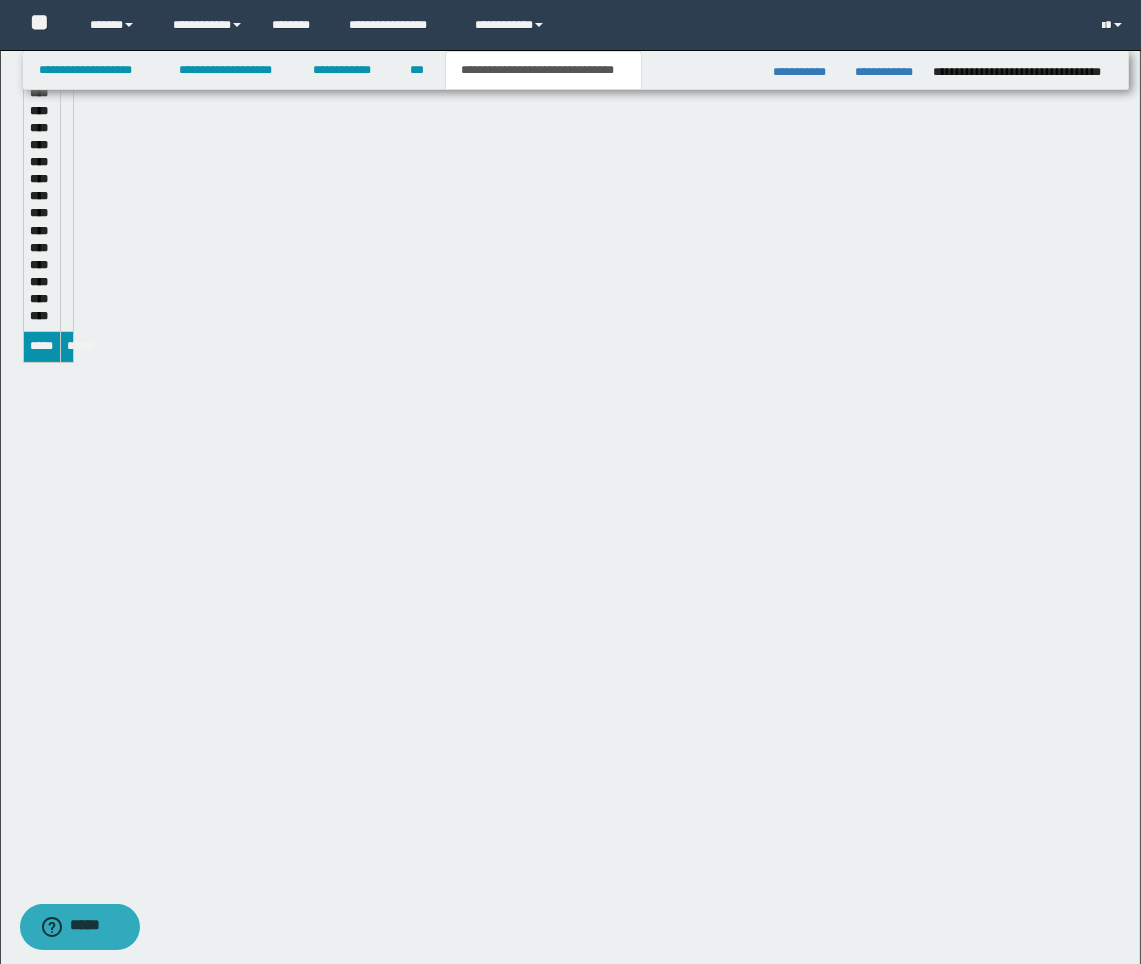 scroll, scrollTop: 1262, scrollLeft: 0, axis: vertical 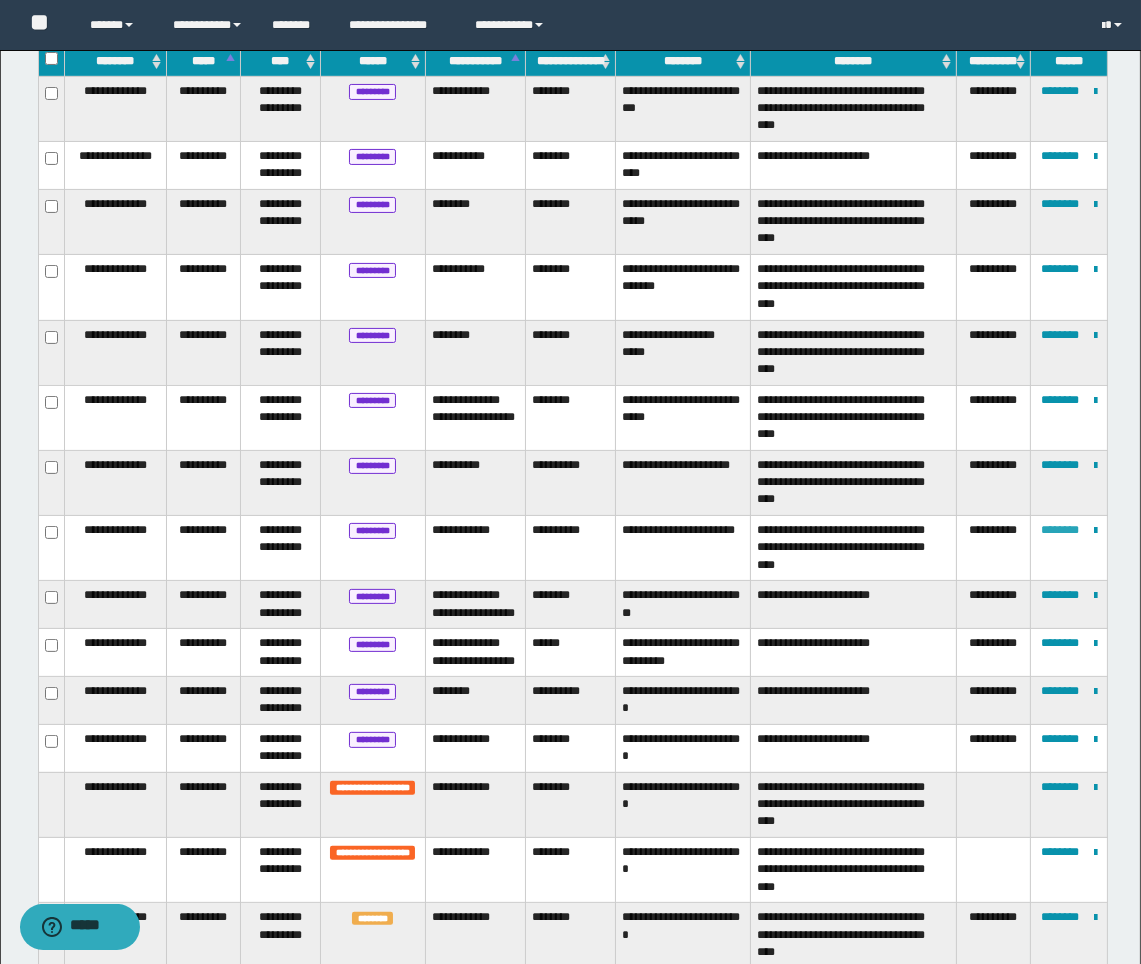 click on "********" at bounding box center (1060, 530) 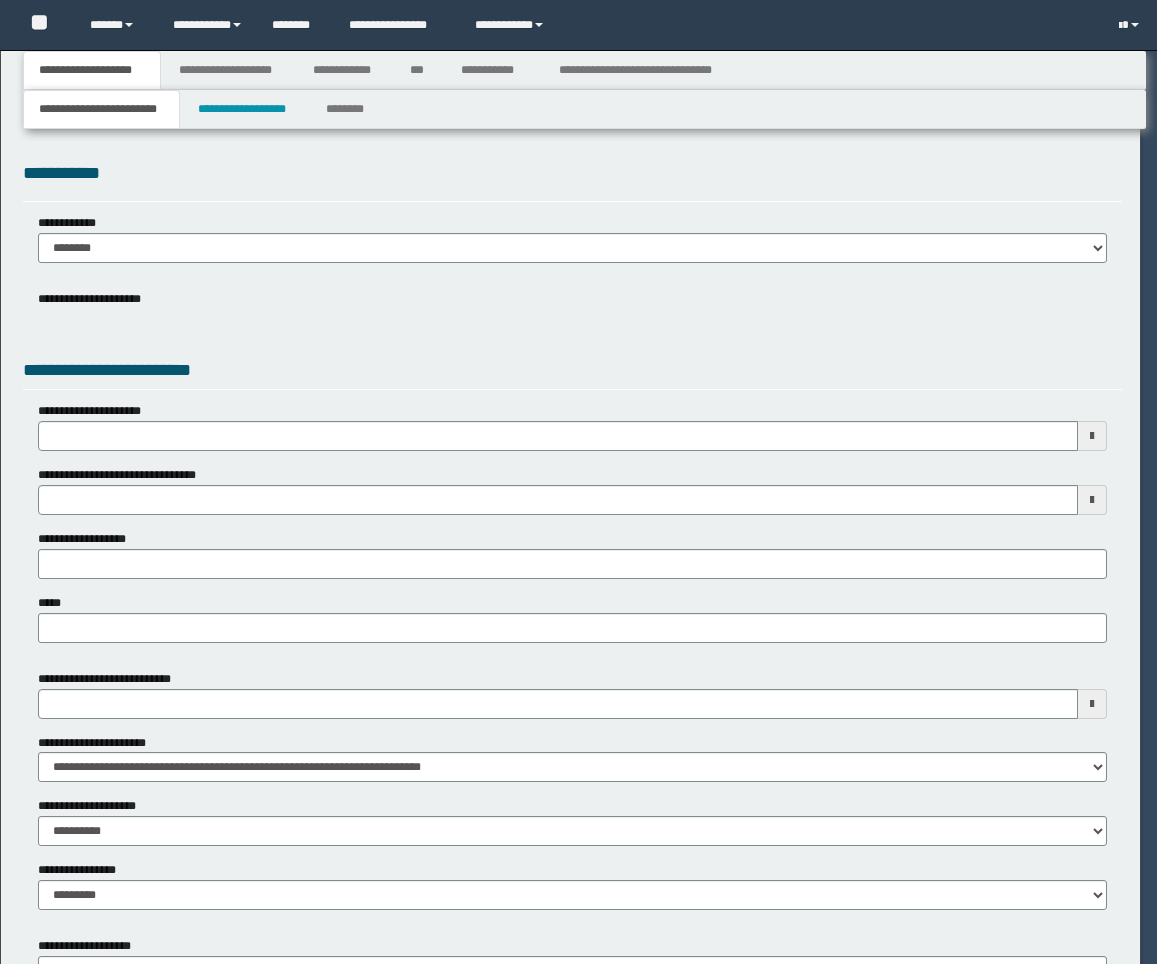 scroll, scrollTop: 0, scrollLeft: 0, axis: both 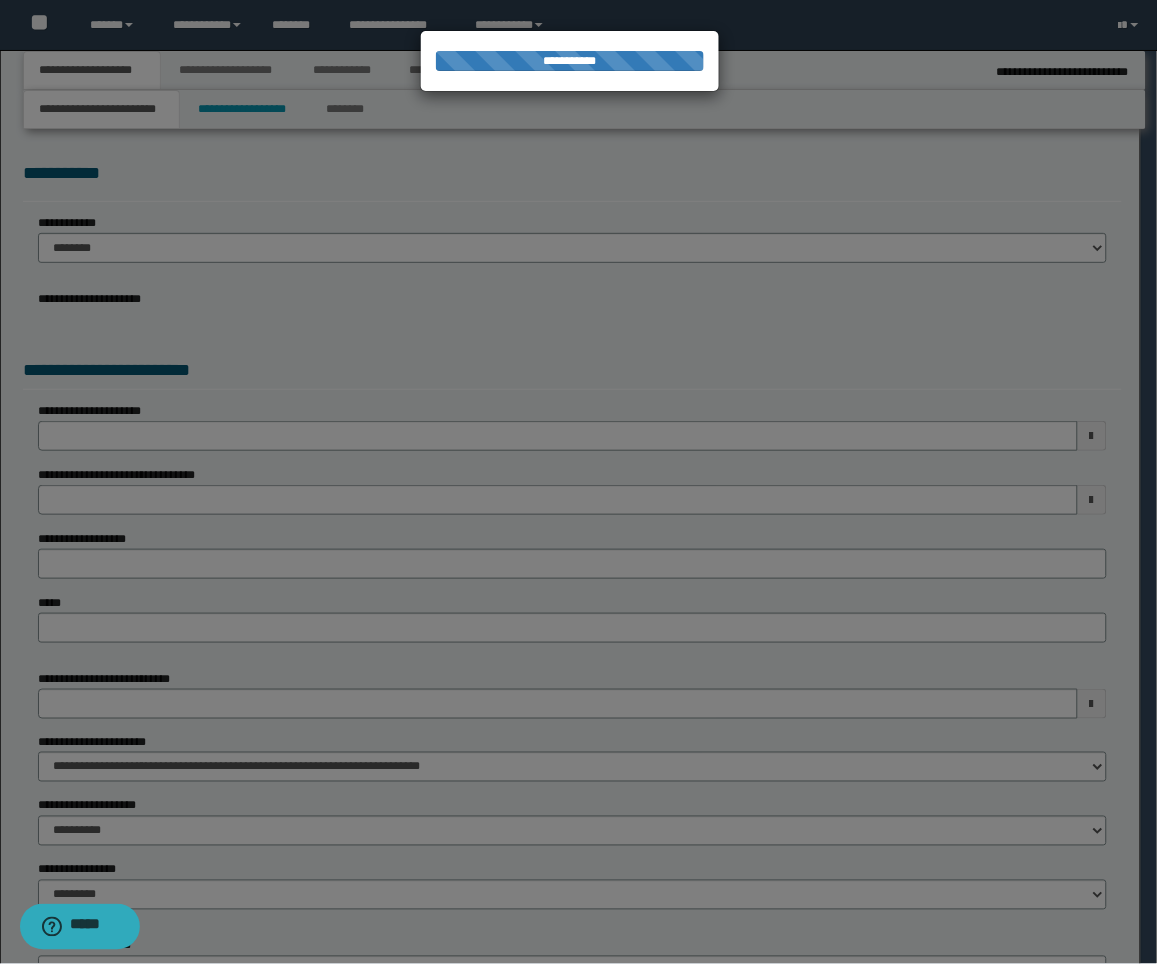 select on "*" 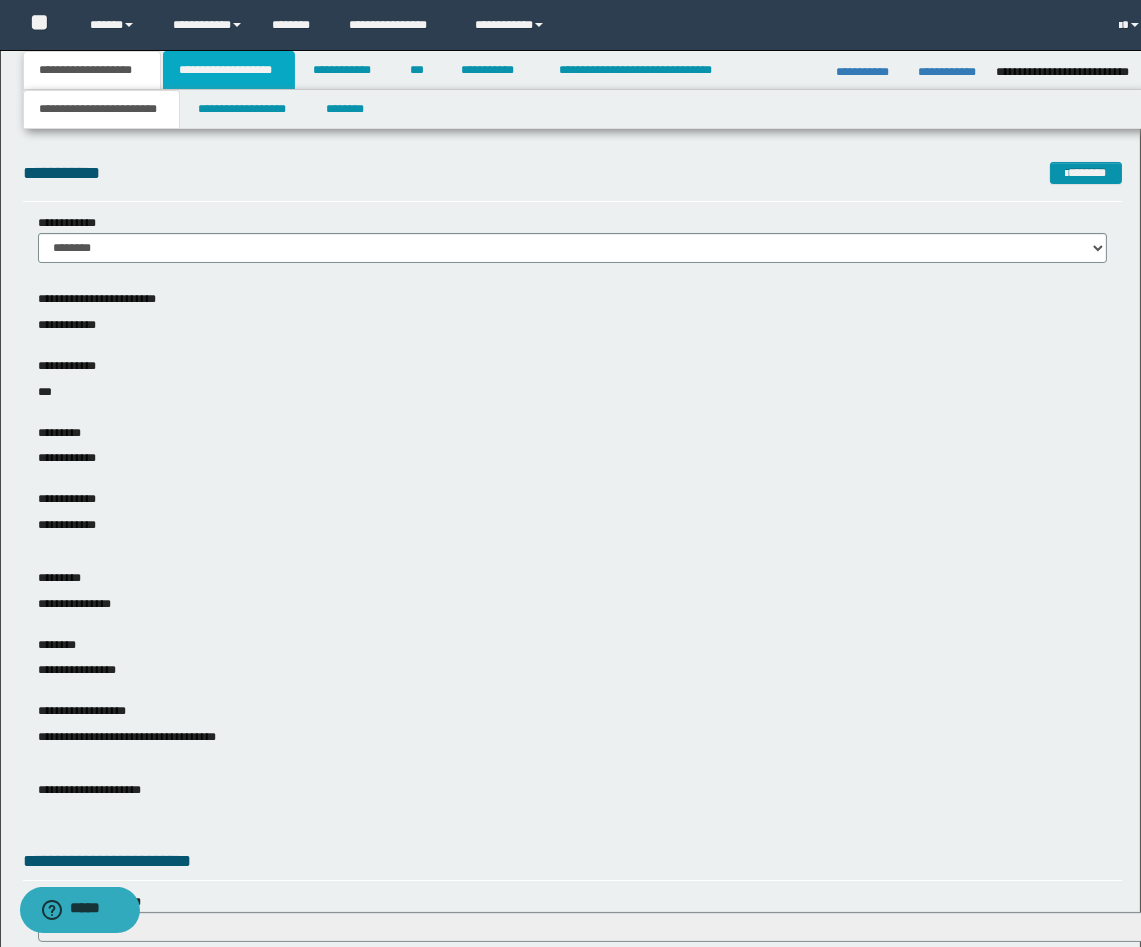 click on "**********" at bounding box center [229, 70] 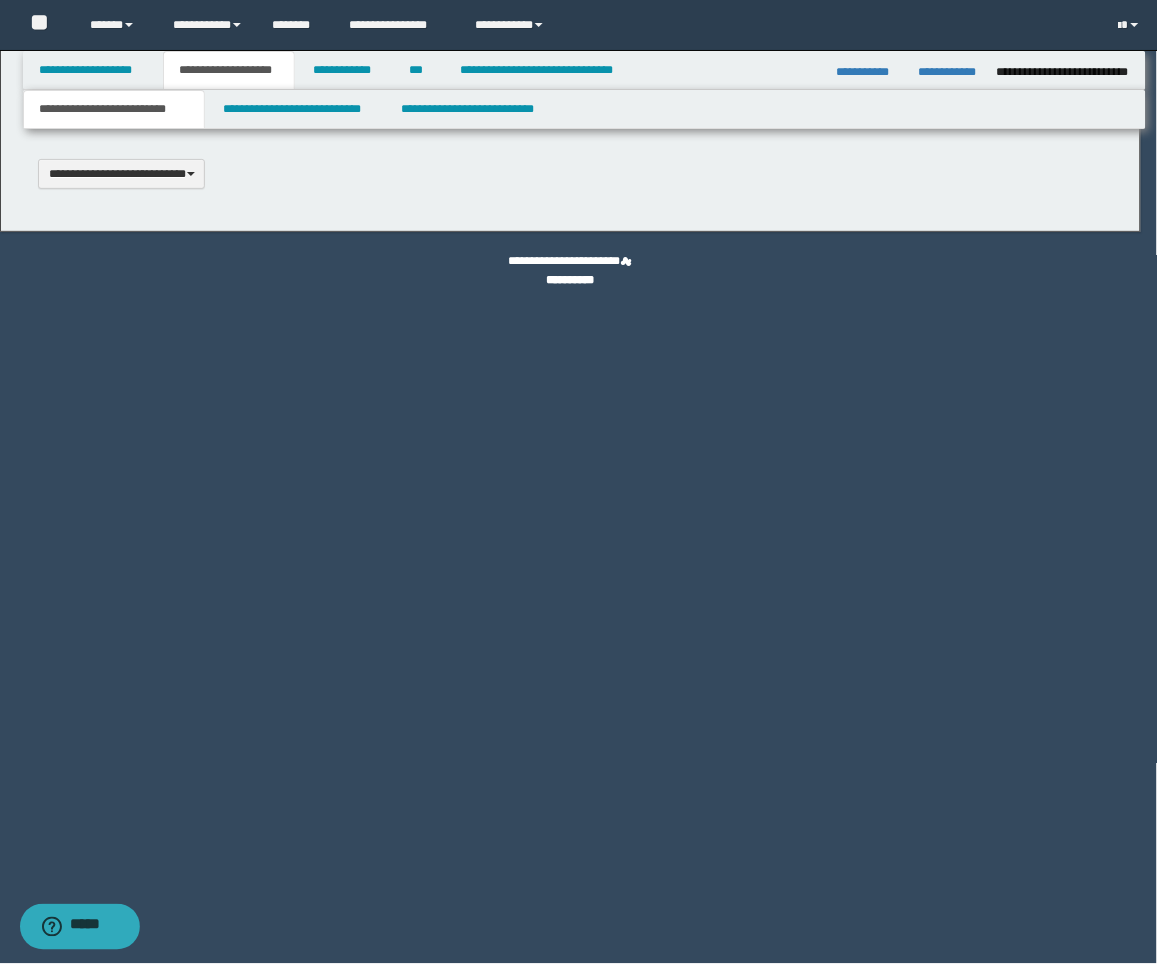 type 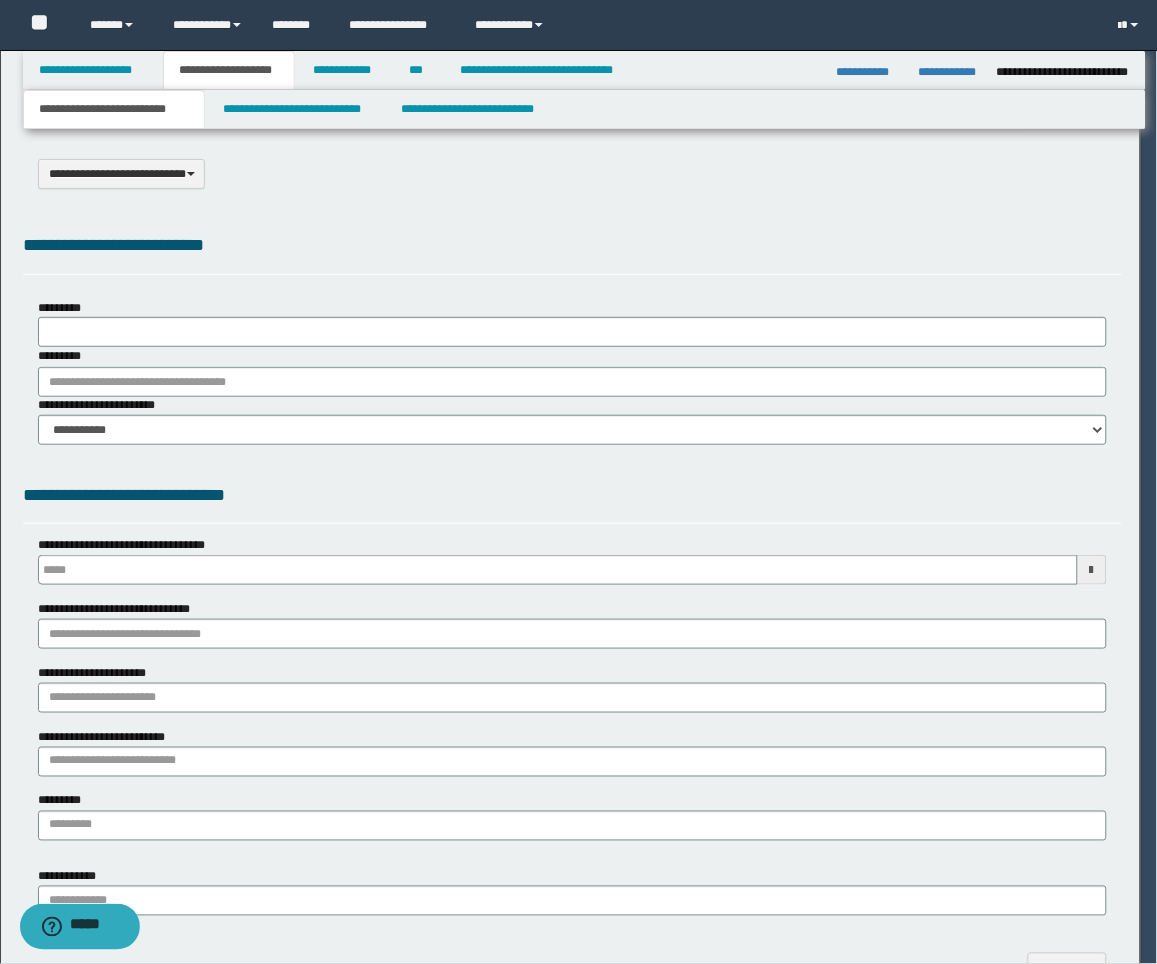 type on "**********" 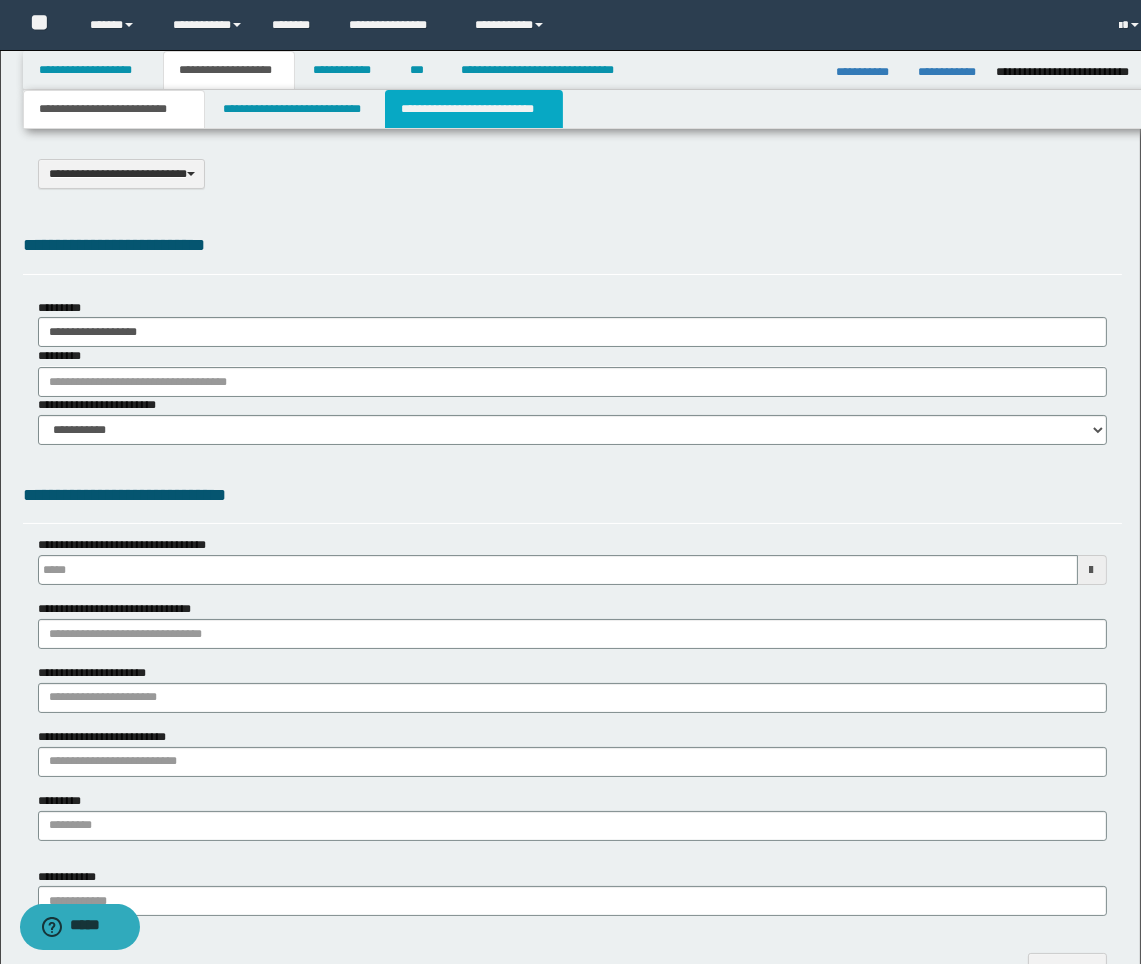 click on "**********" at bounding box center (474, 109) 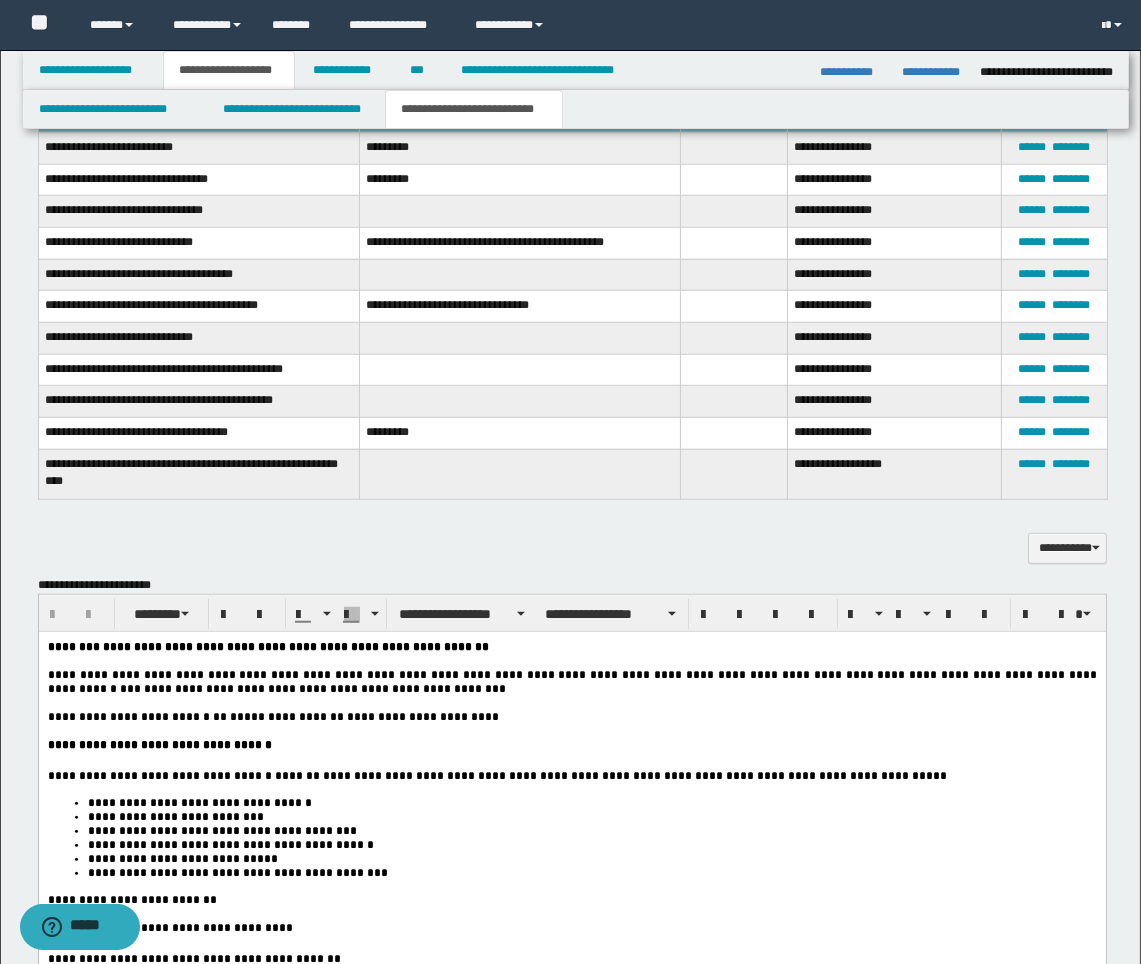 scroll, scrollTop: 2000, scrollLeft: 0, axis: vertical 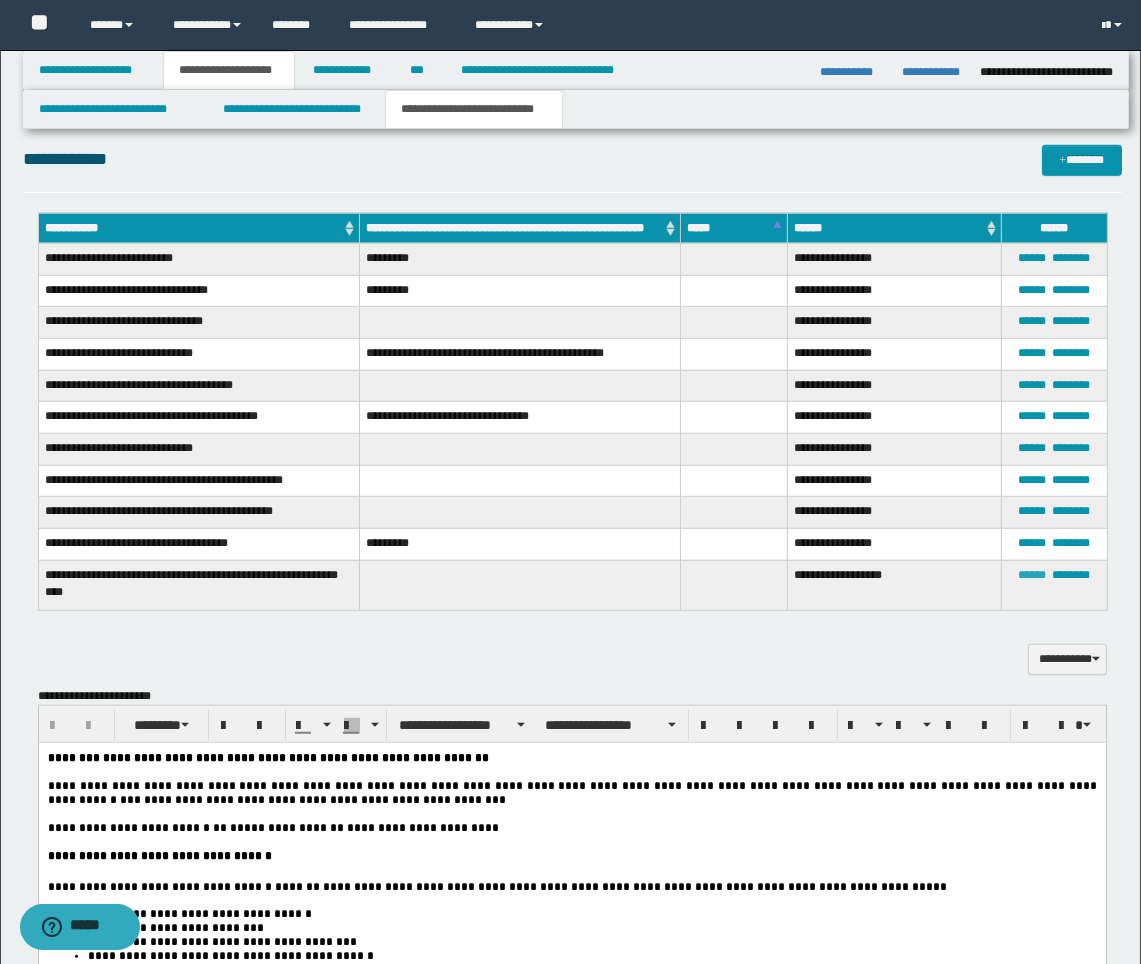 click on "******" at bounding box center [1032, 575] 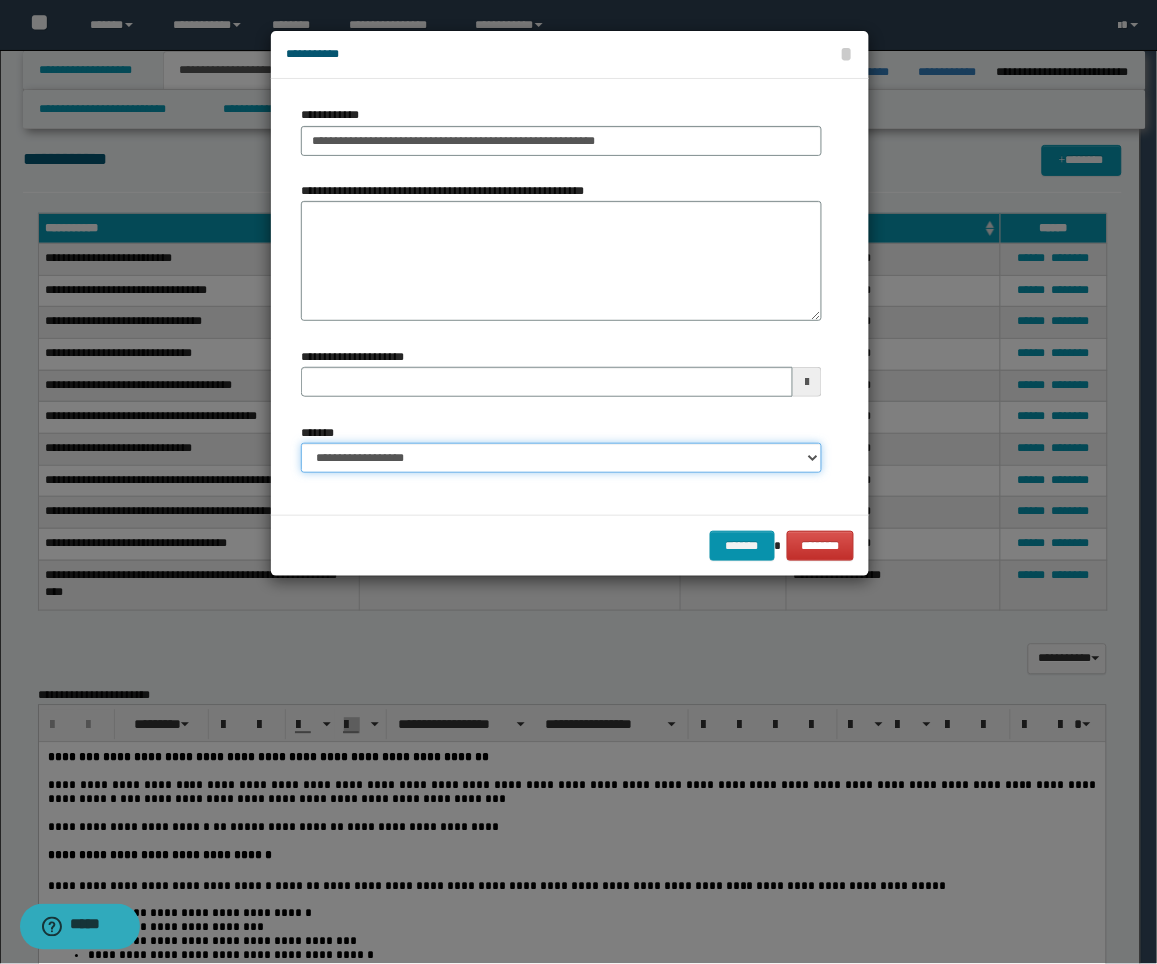 click on "**********" at bounding box center [561, 458] 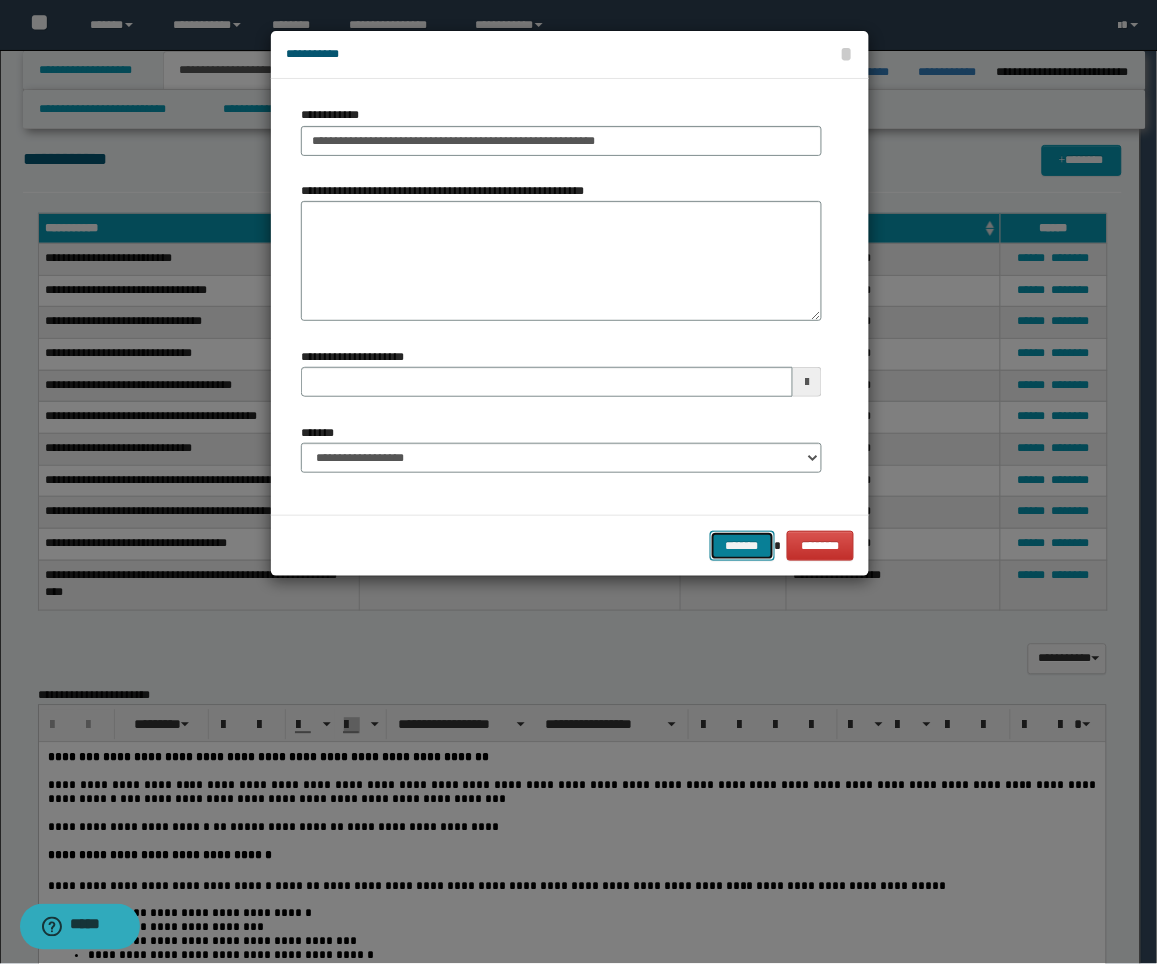 click on "*******" at bounding box center (742, 546) 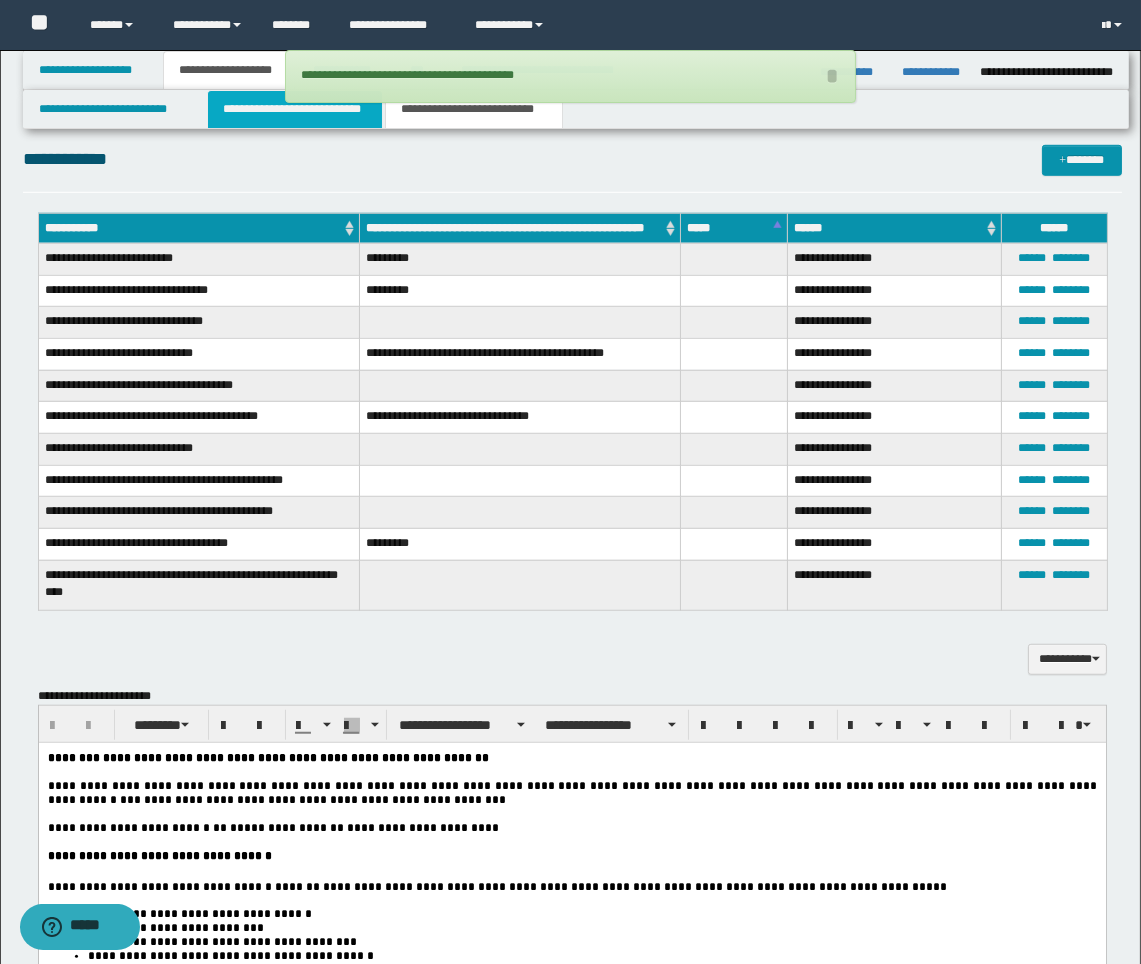 click on "**********" at bounding box center [295, 109] 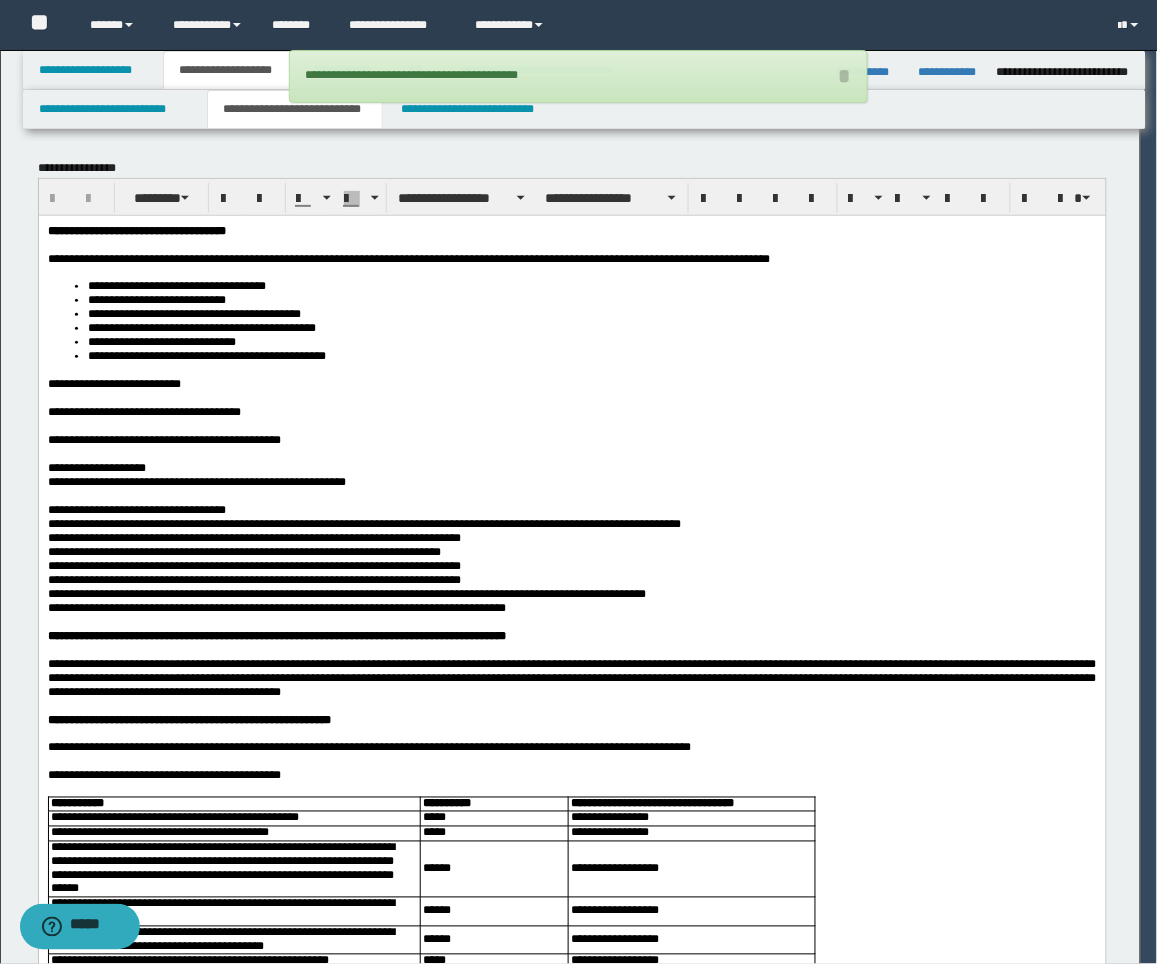 scroll, scrollTop: 0, scrollLeft: 0, axis: both 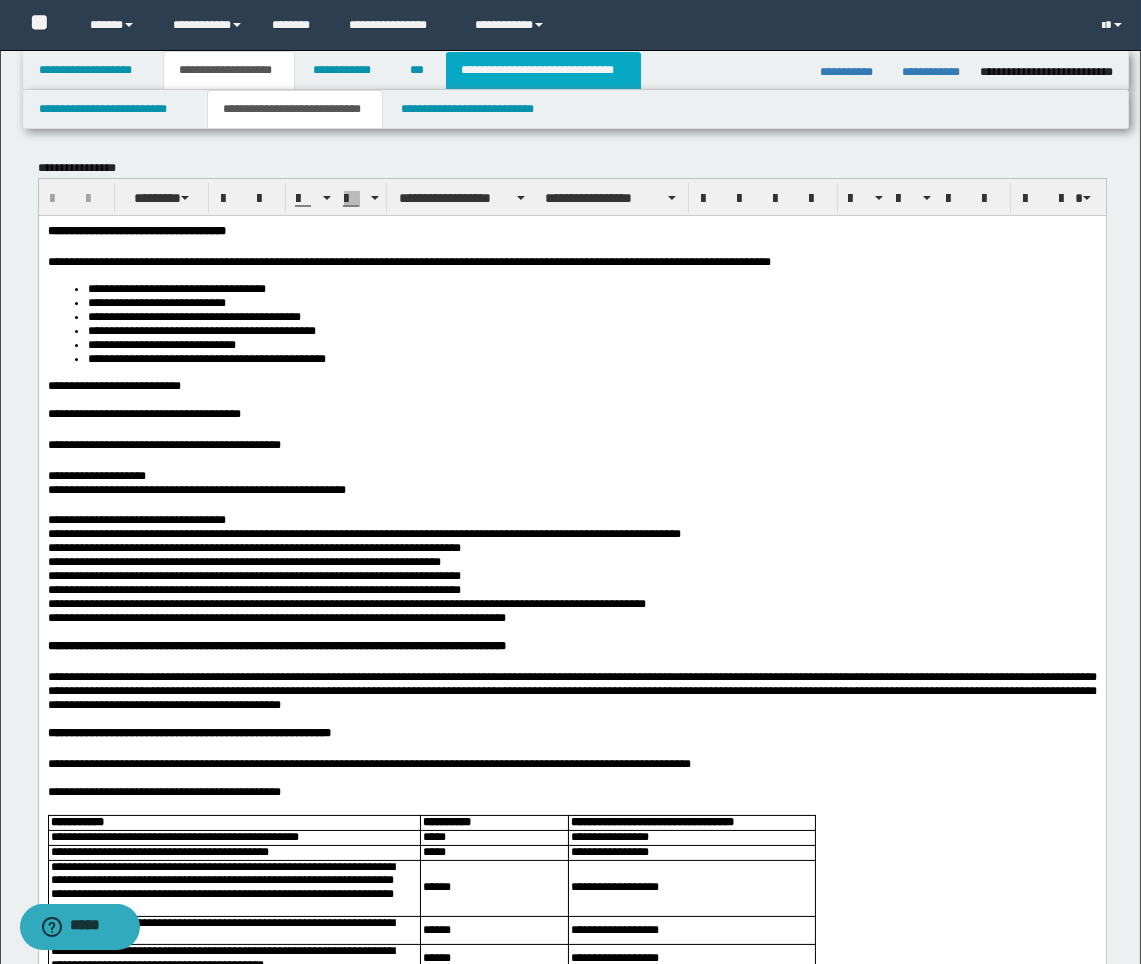 click on "**********" at bounding box center (543, 70) 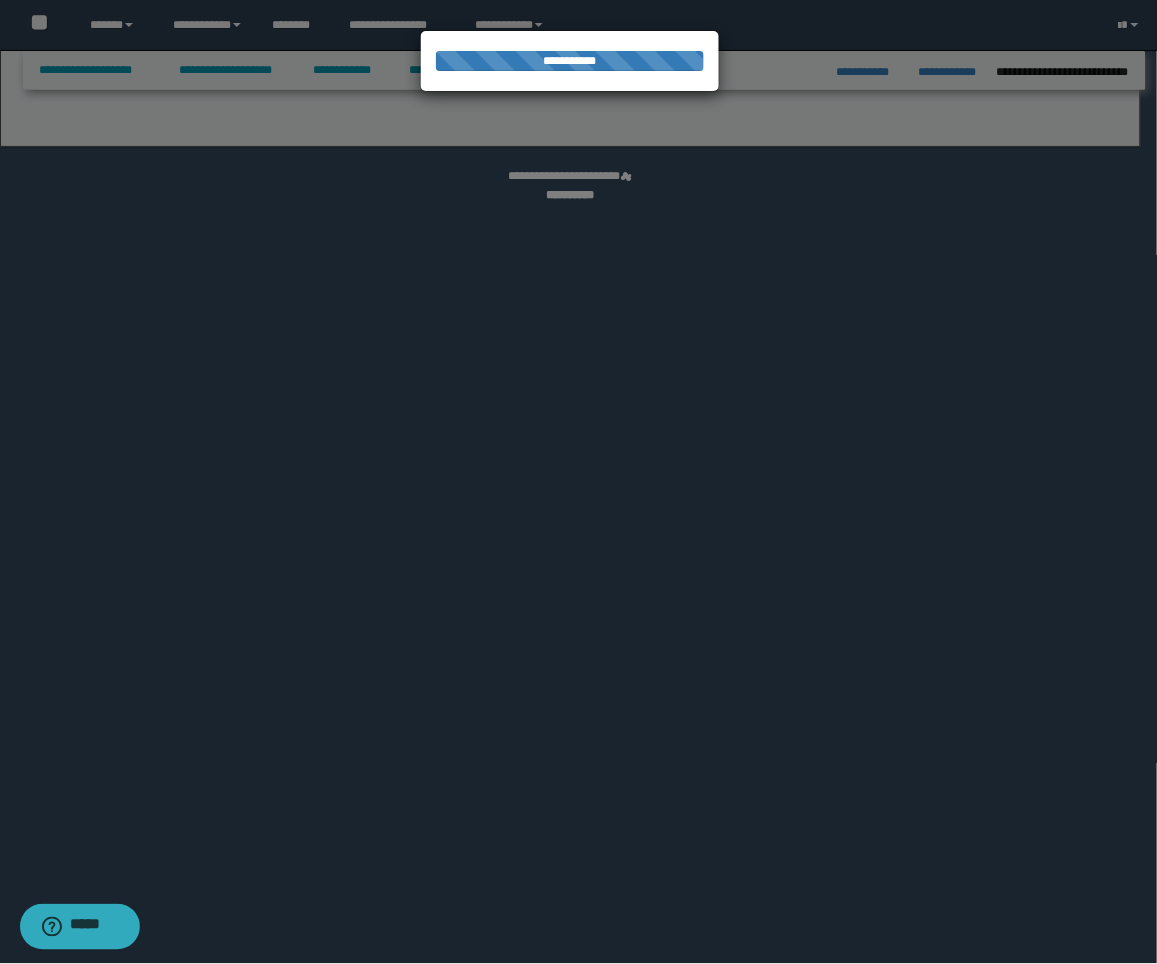 select on "*" 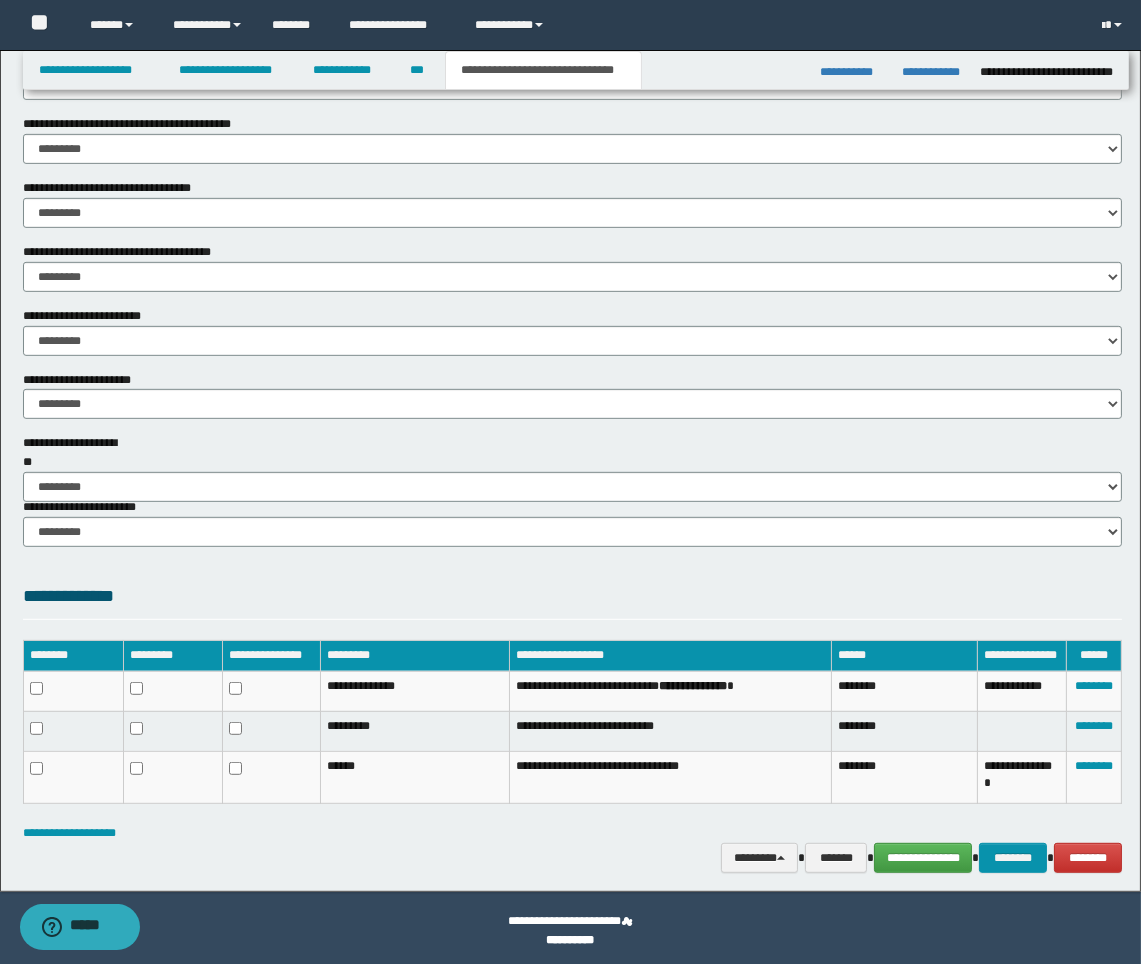 scroll, scrollTop: 1262, scrollLeft: 0, axis: vertical 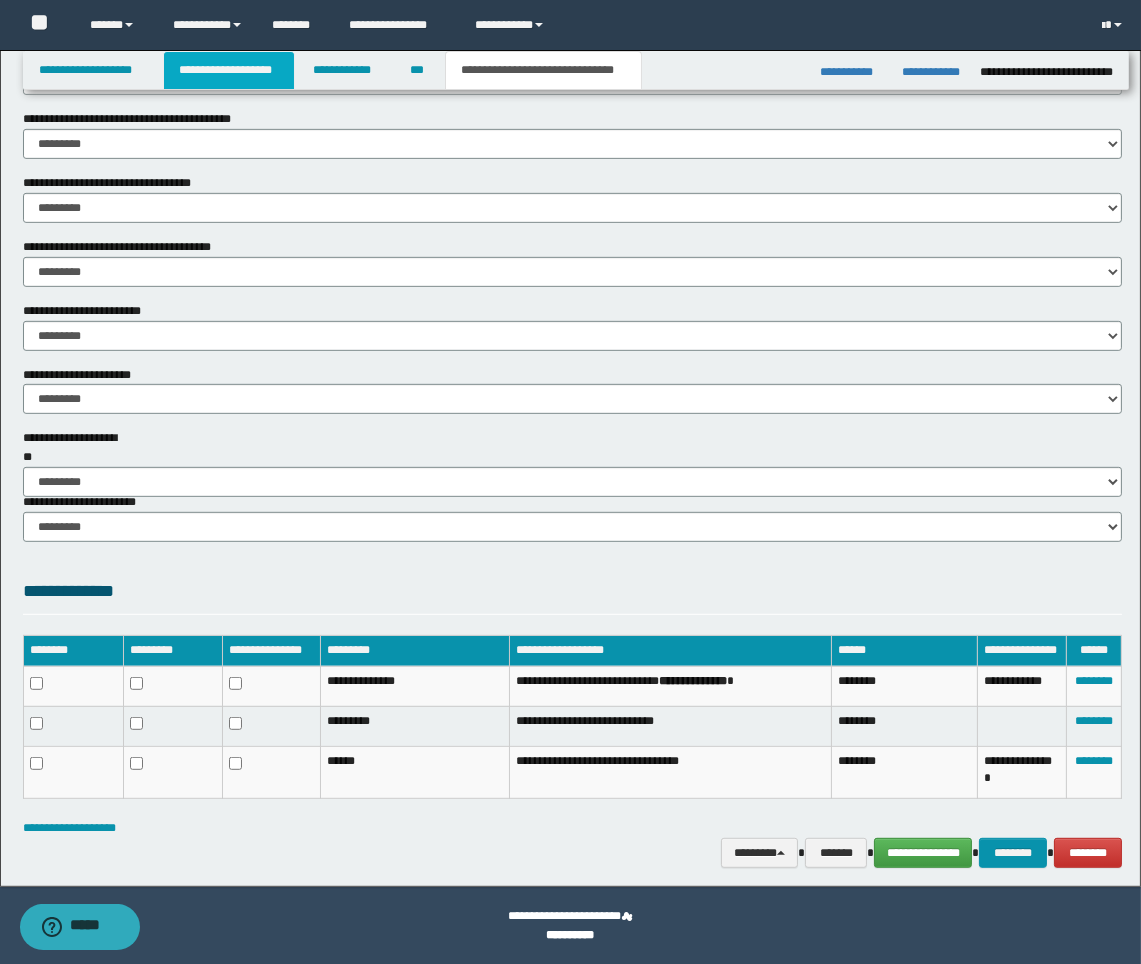 click on "**********" at bounding box center [229, 70] 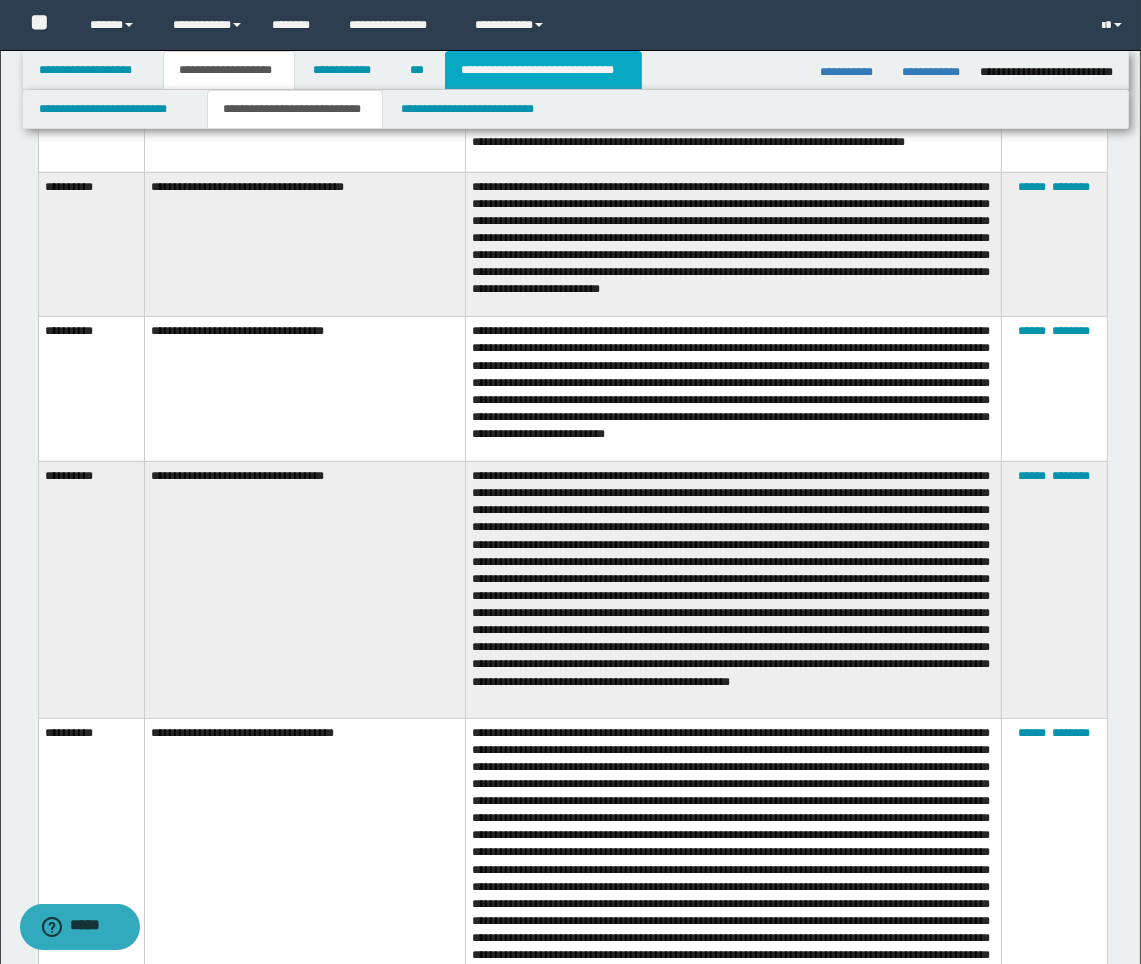 click on "**********" at bounding box center [543, 70] 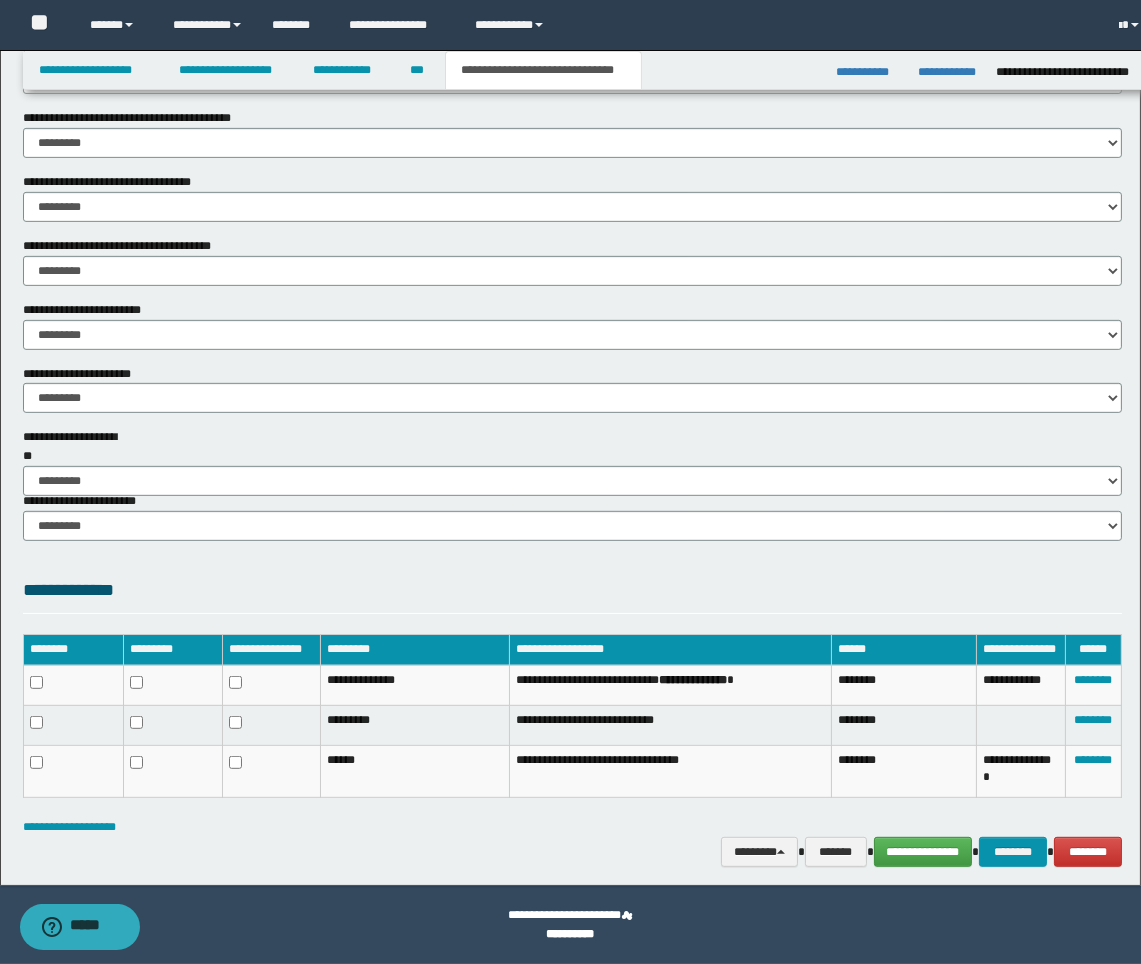 scroll, scrollTop: 1112, scrollLeft: 0, axis: vertical 